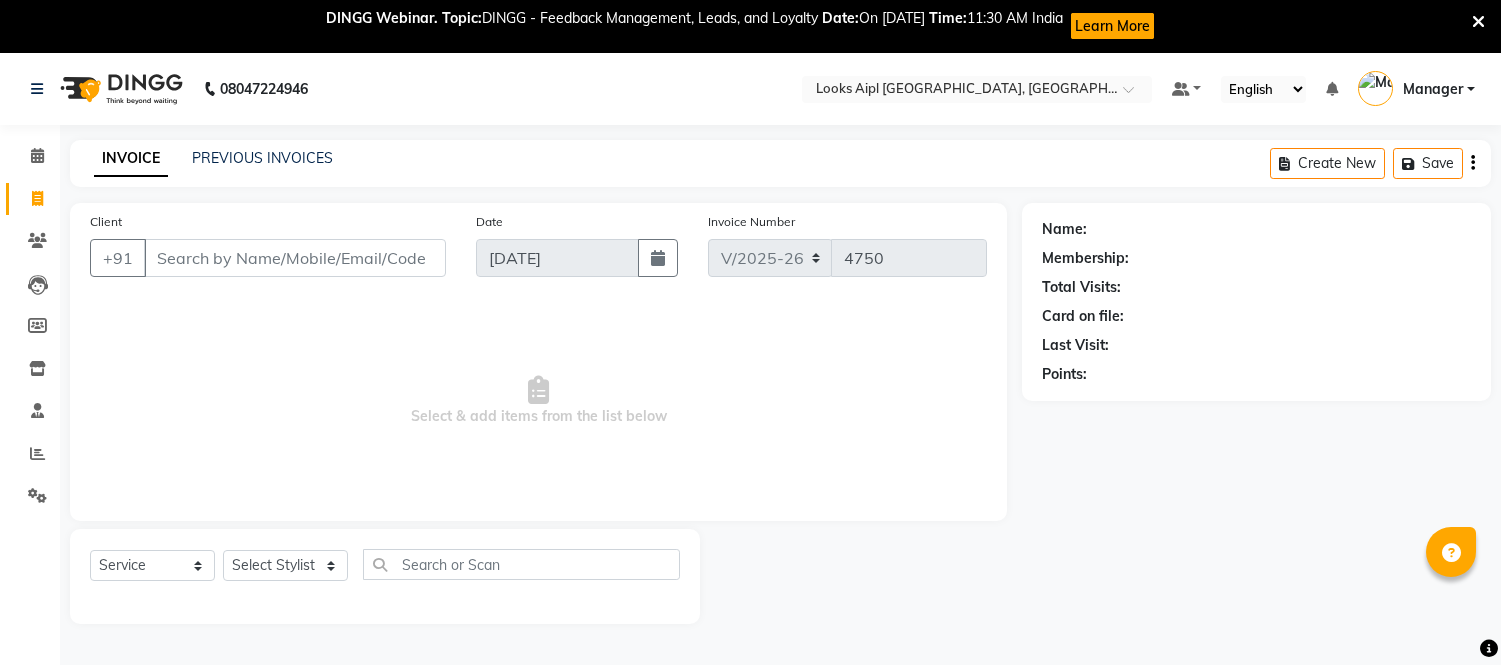 select on "6047" 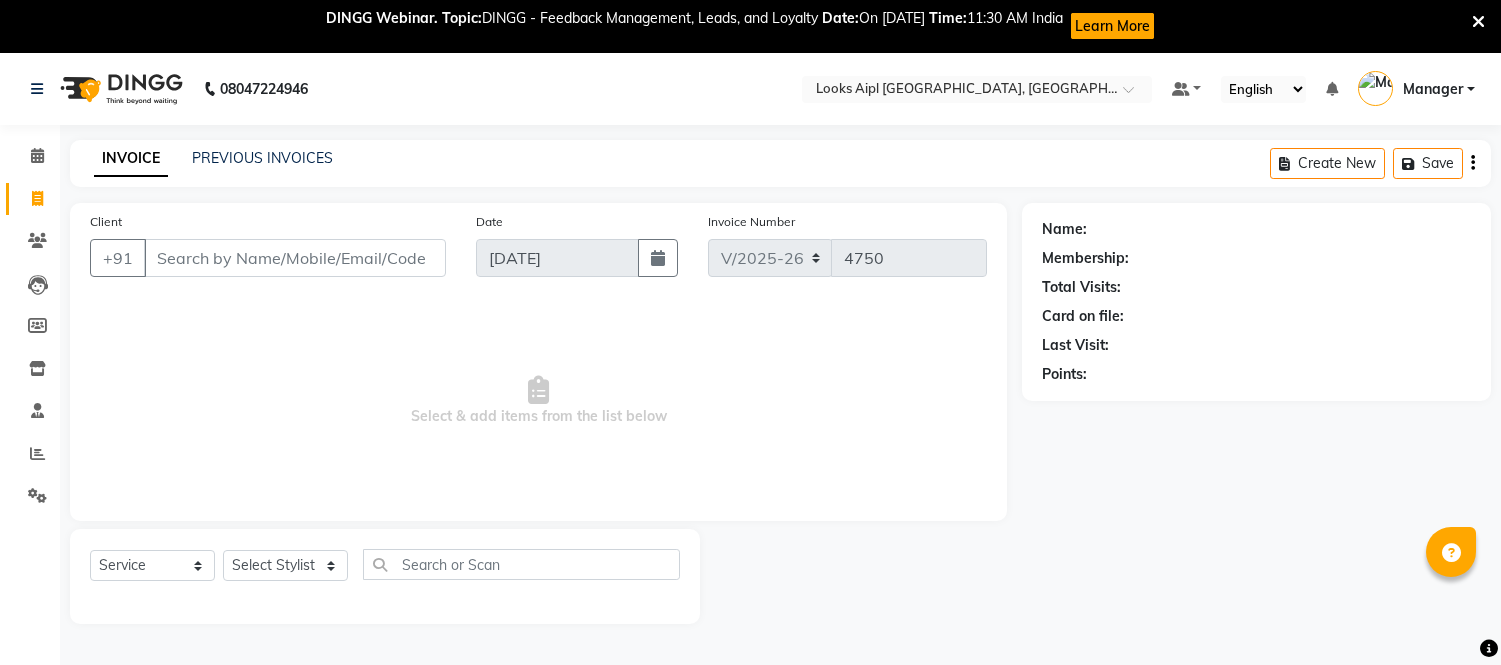 scroll, scrollTop: 0, scrollLeft: 0, axis: both 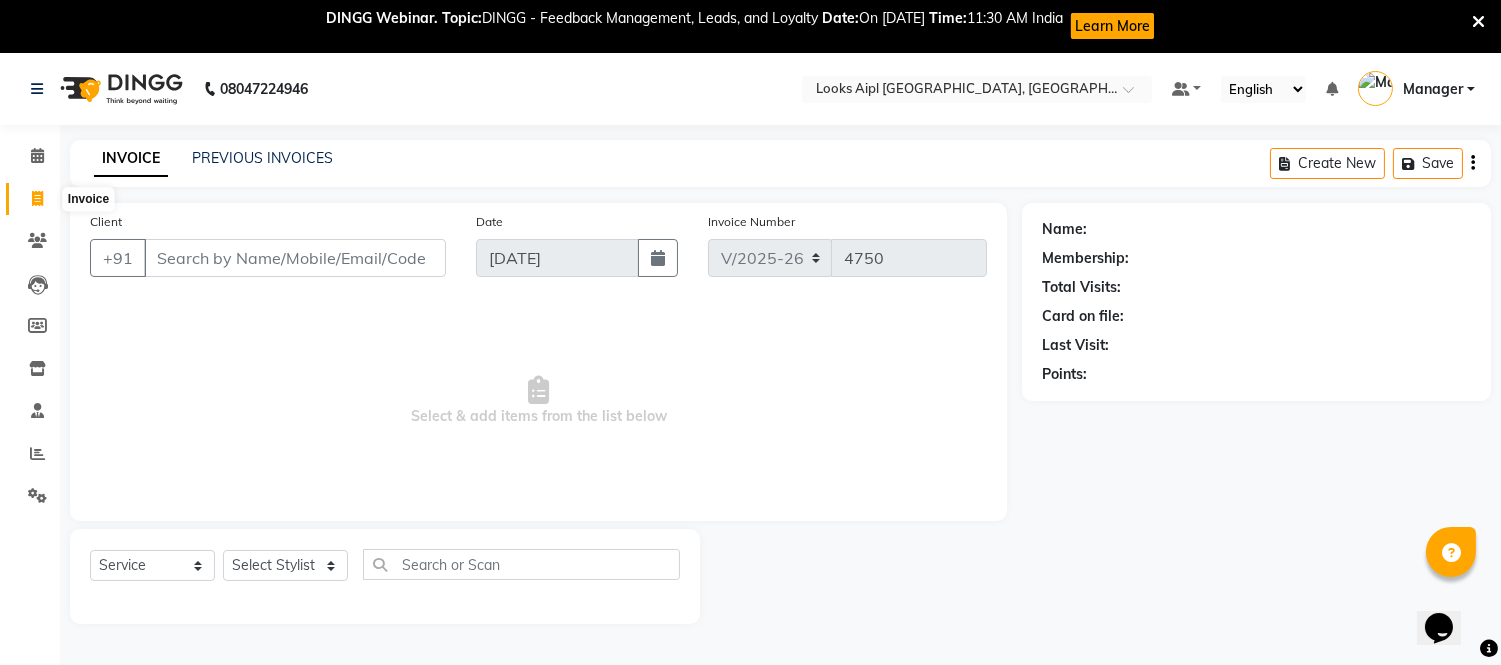 click 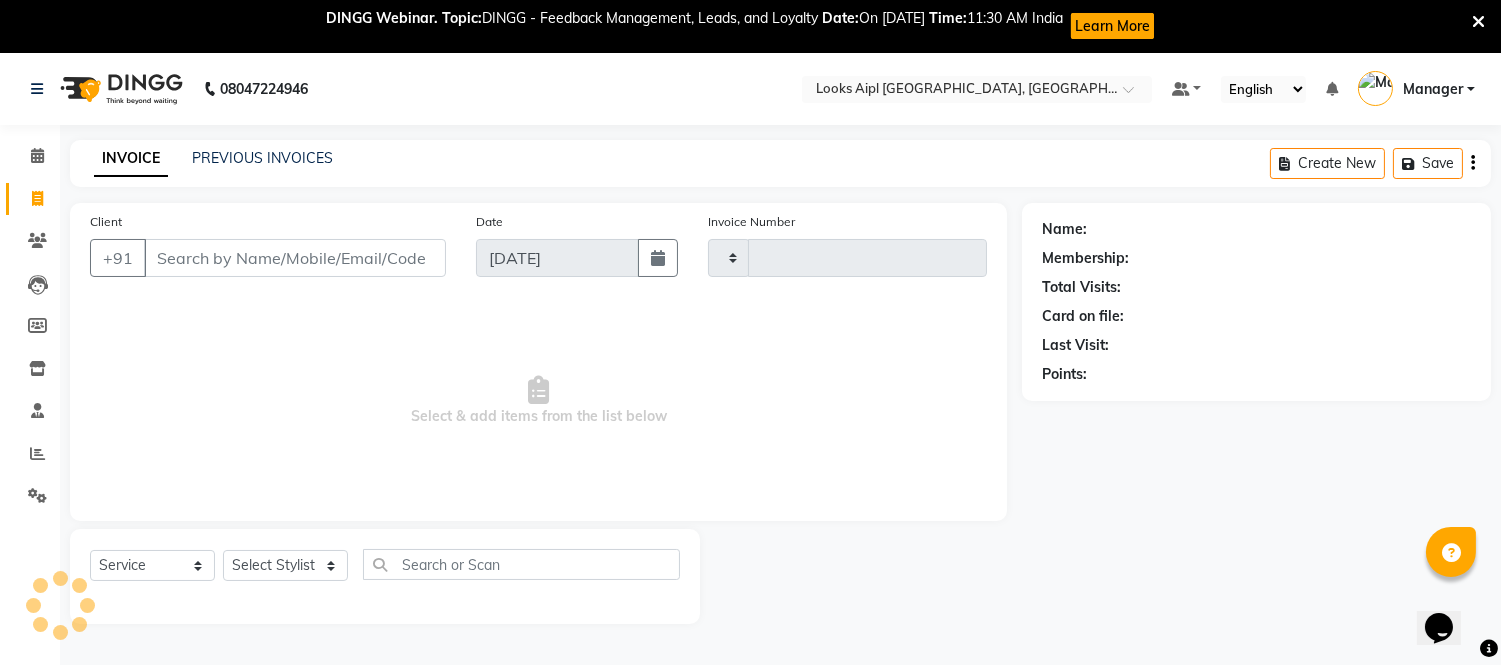 scroll, scrollTop: 53, scrollLeft: 0, axis: vertical 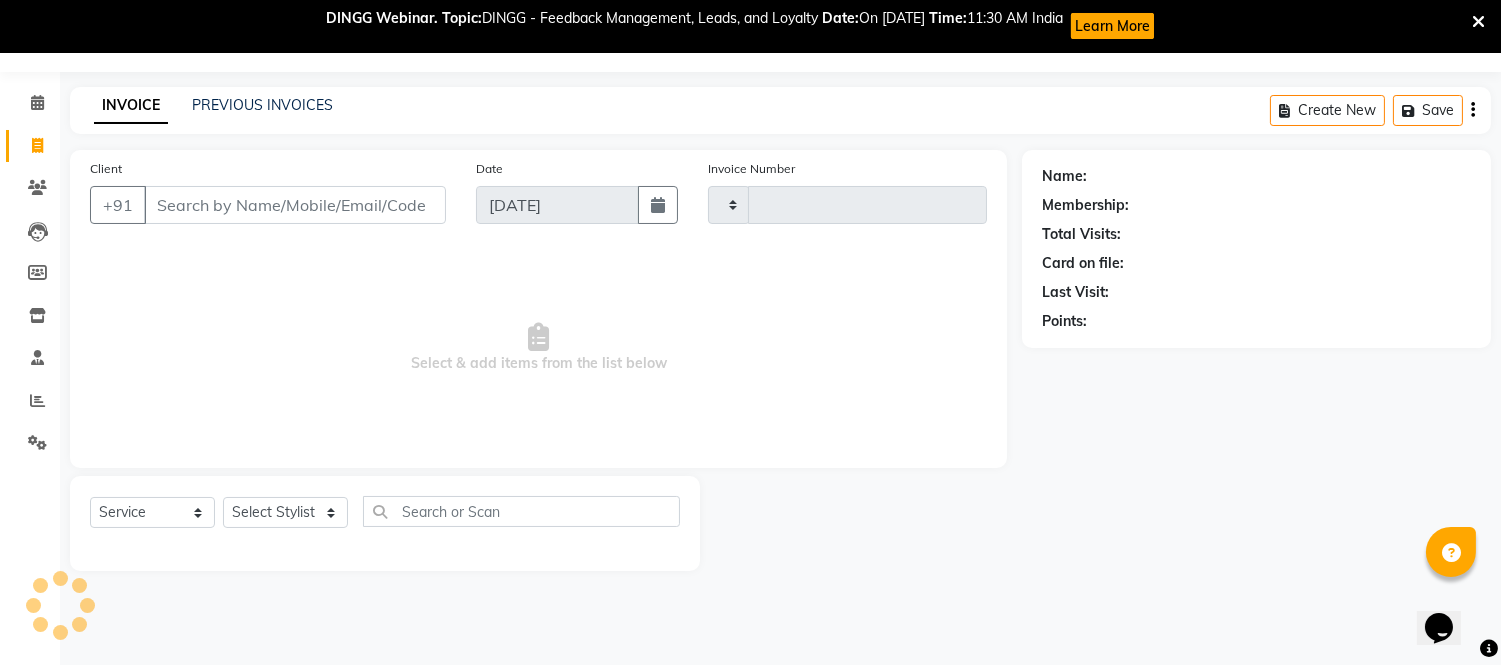 type on "4750" 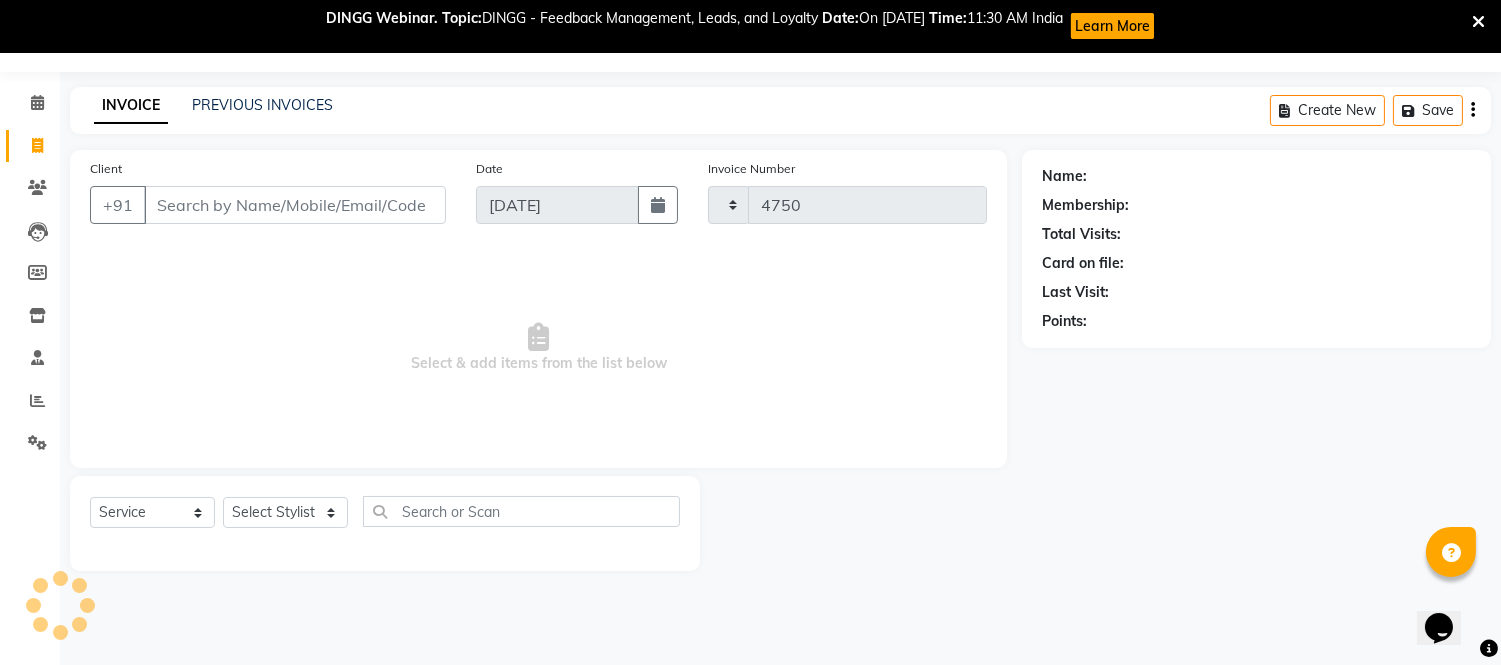 select on "6047" 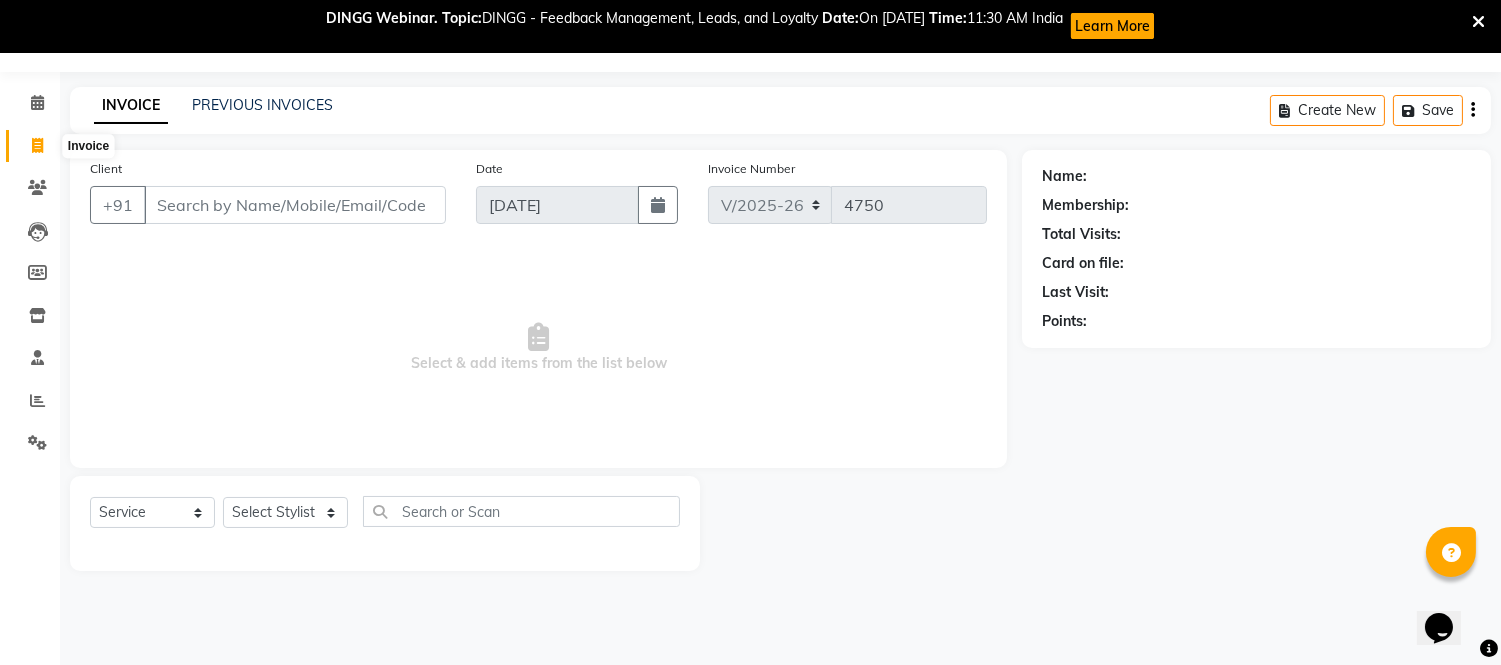 click 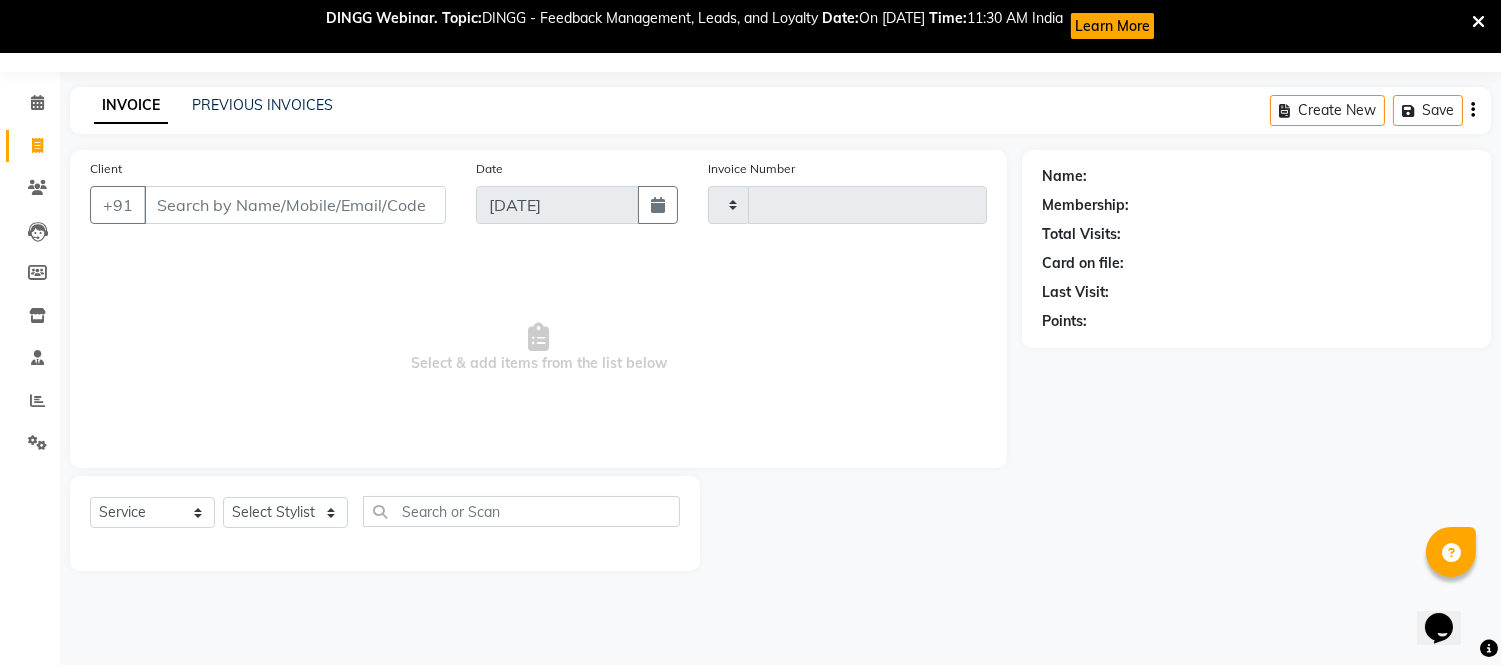 type on "4750" 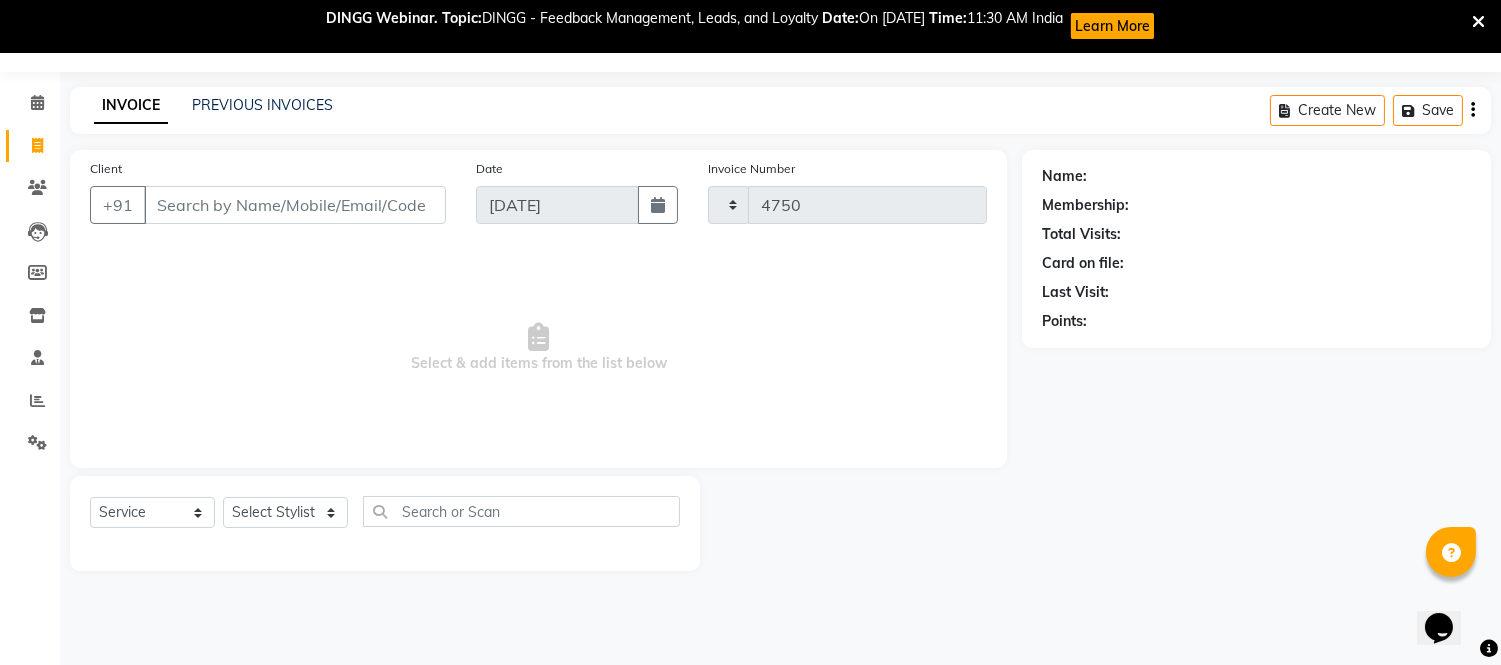 select on "6047" 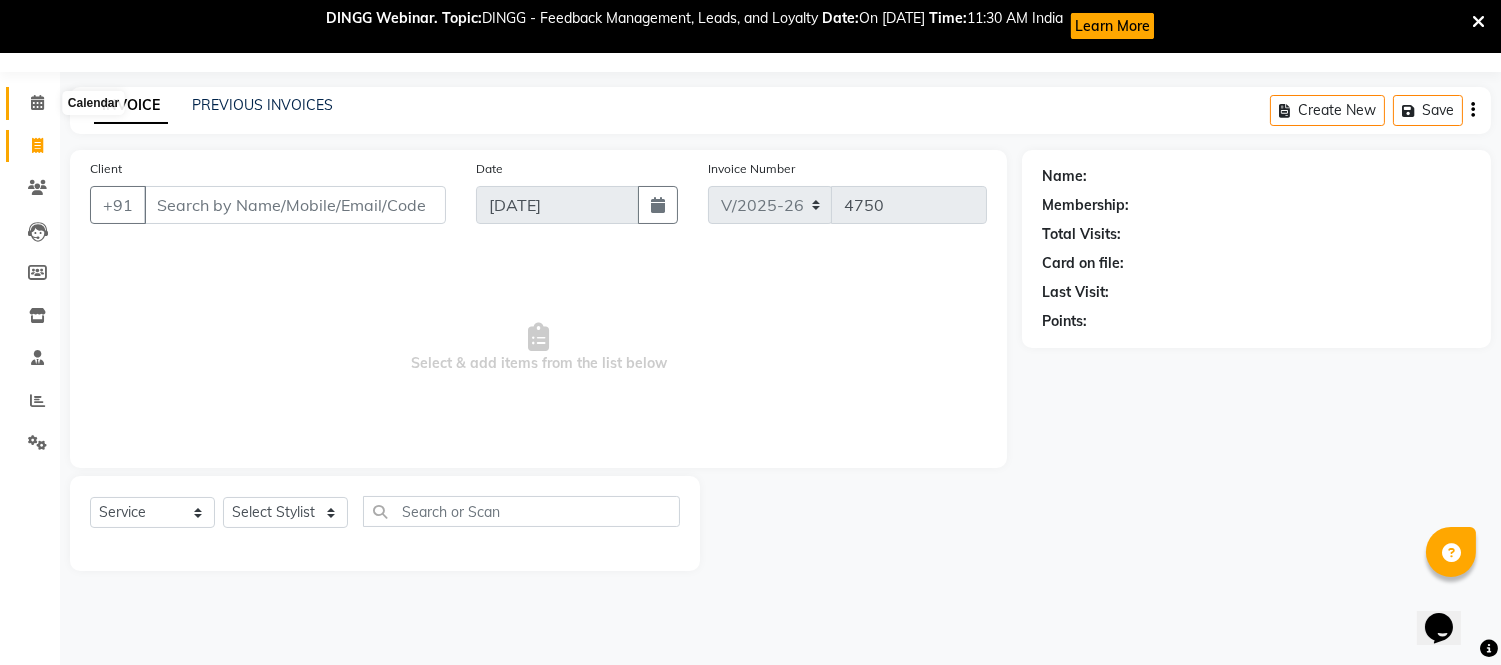 click 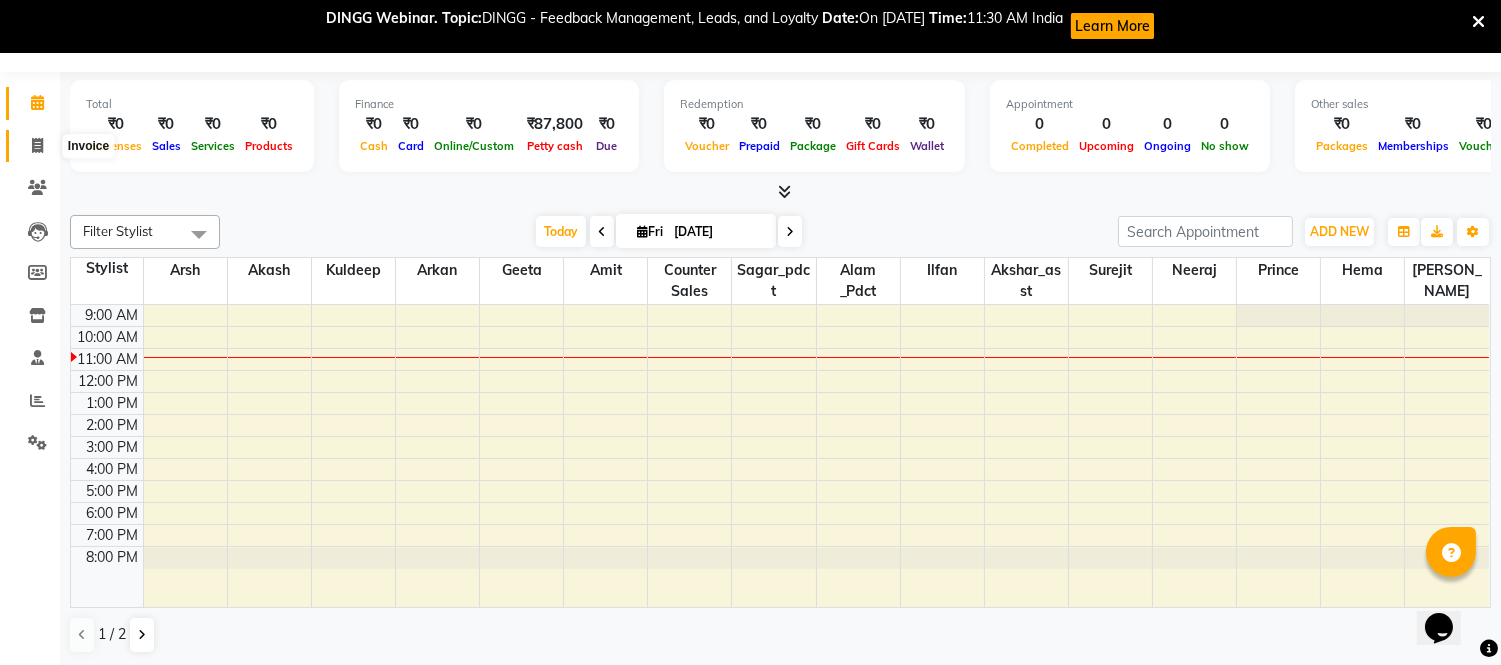click 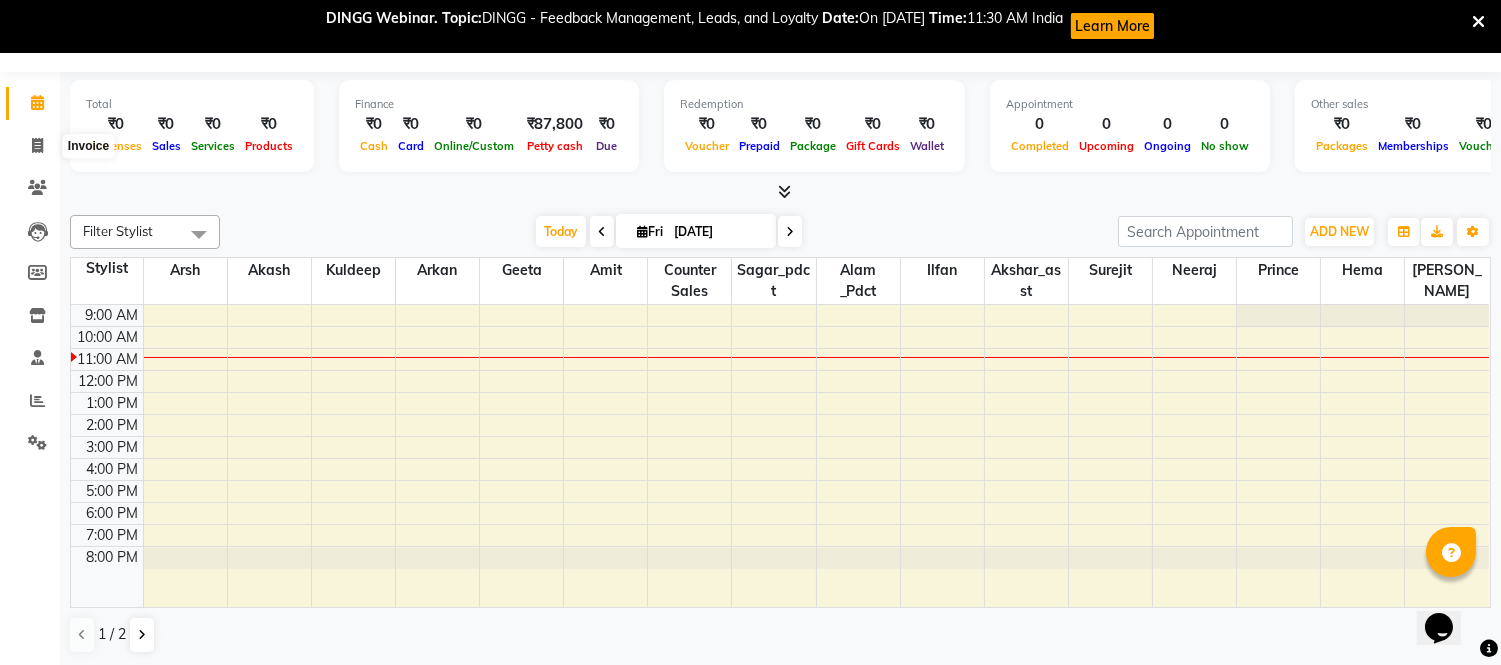 select on "6047" 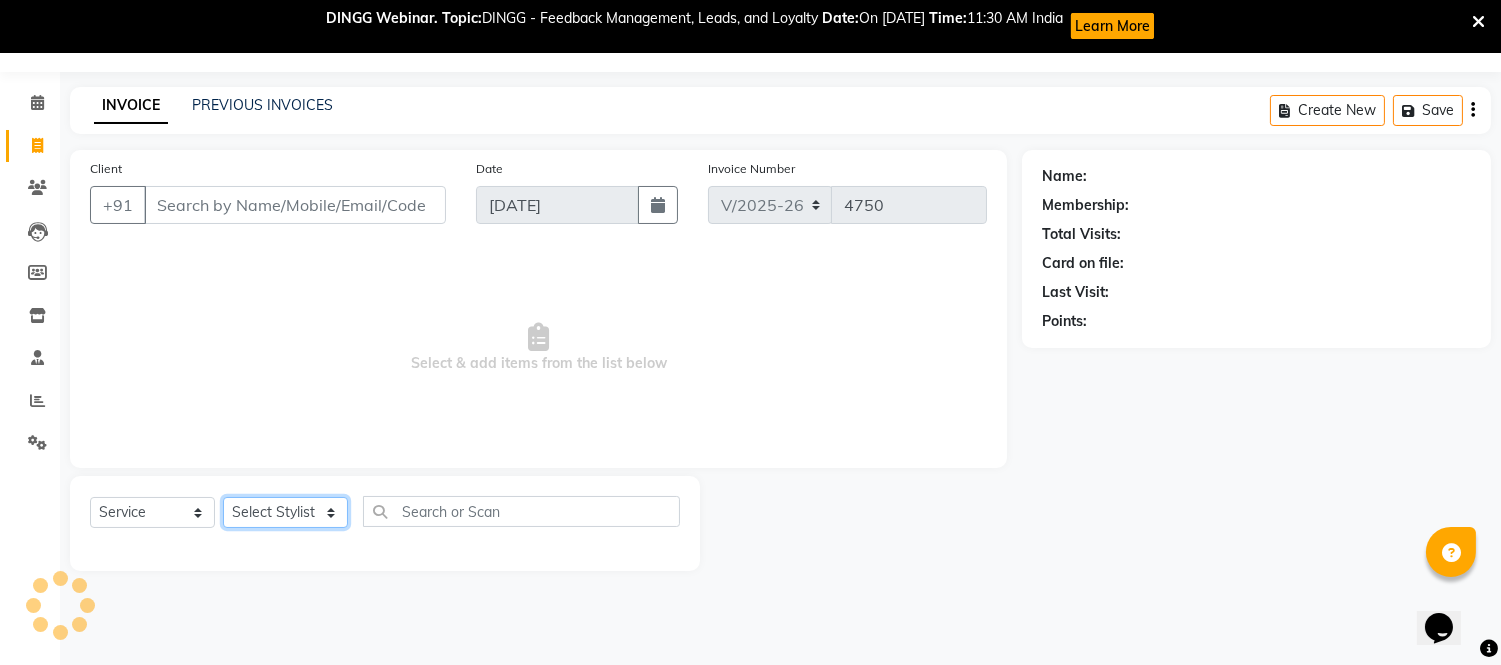 drag, startPoint x: 324, startPoint y: 508, endPoint x: 324, endPoint y: 497, distance: 11 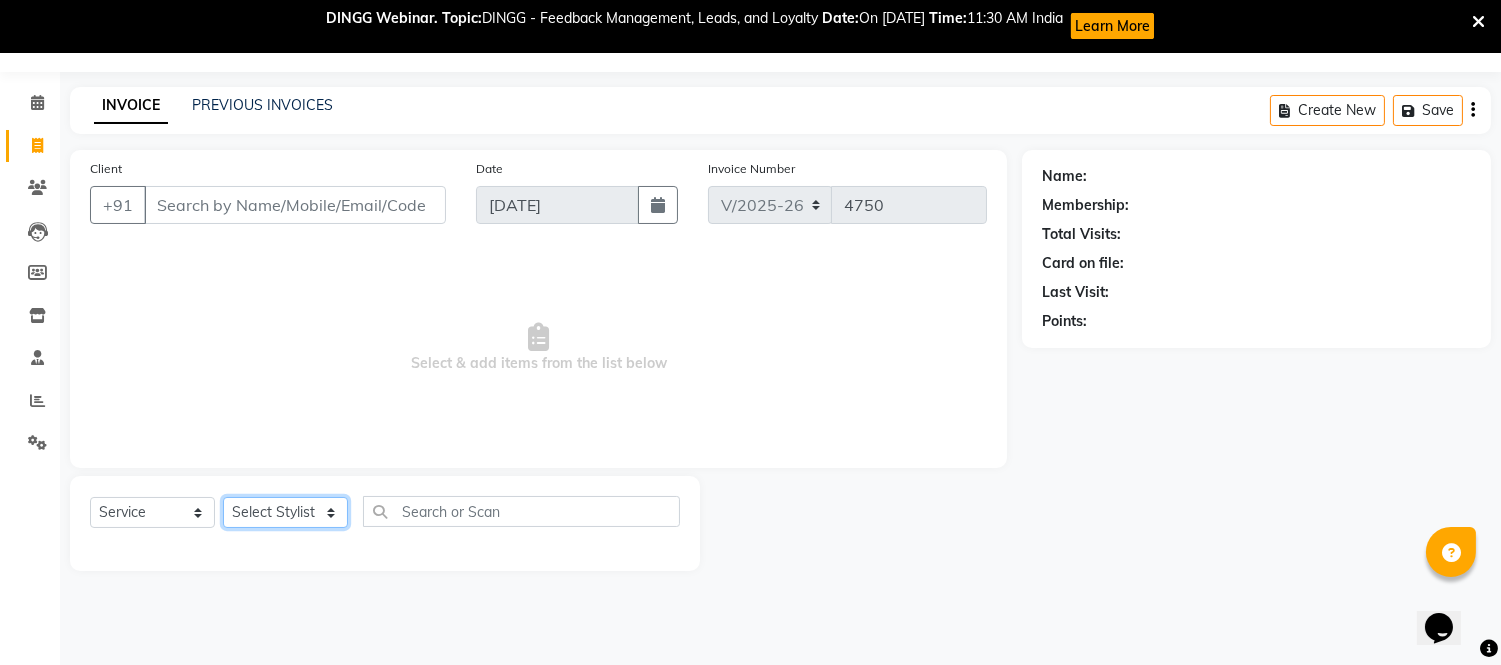 select on "43345" 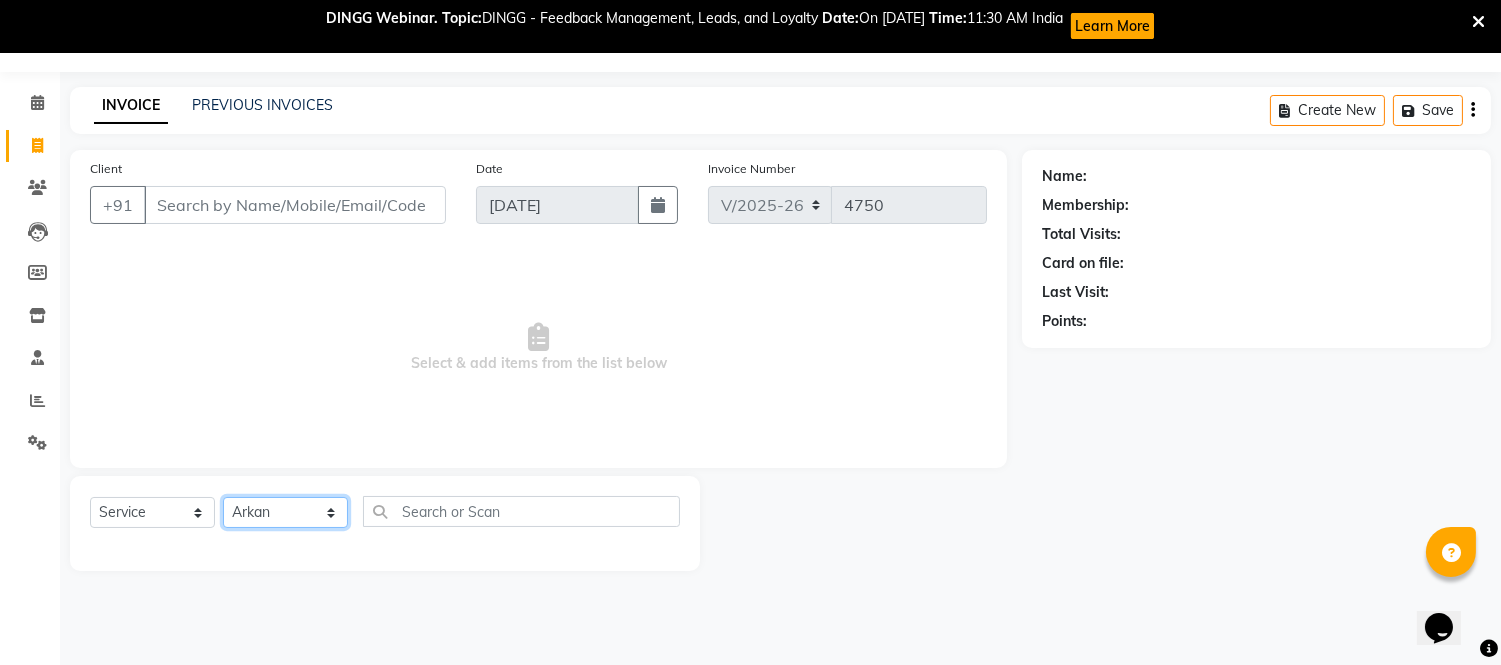 click on "Select Stylist [PERSON_NAME] Alam _Pdct [PERSON_NAME] [PERSON_NAME] Counter Sales Geeta [PERSON_NAME] ilfan [PERSON_NAME] Manager [PERSON_NAME] sagar_pdct Surejit [PERSON_NAME]" 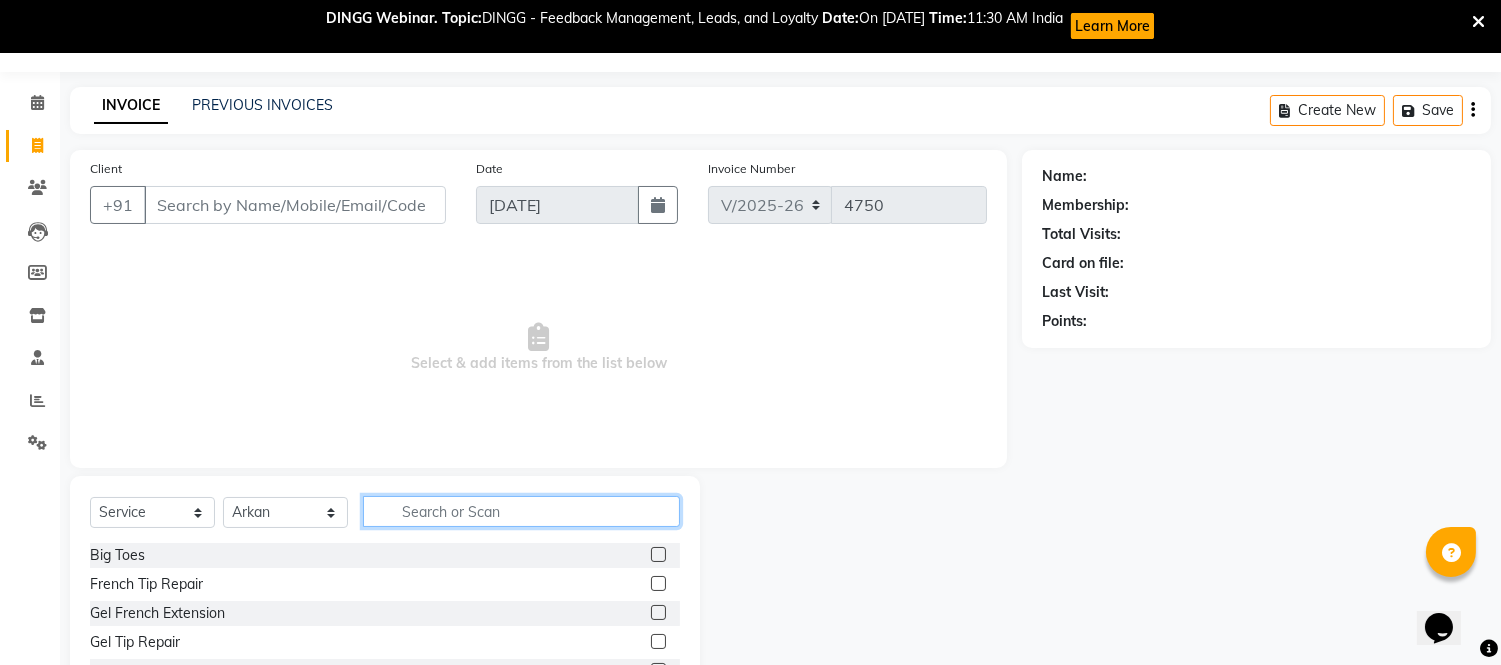click 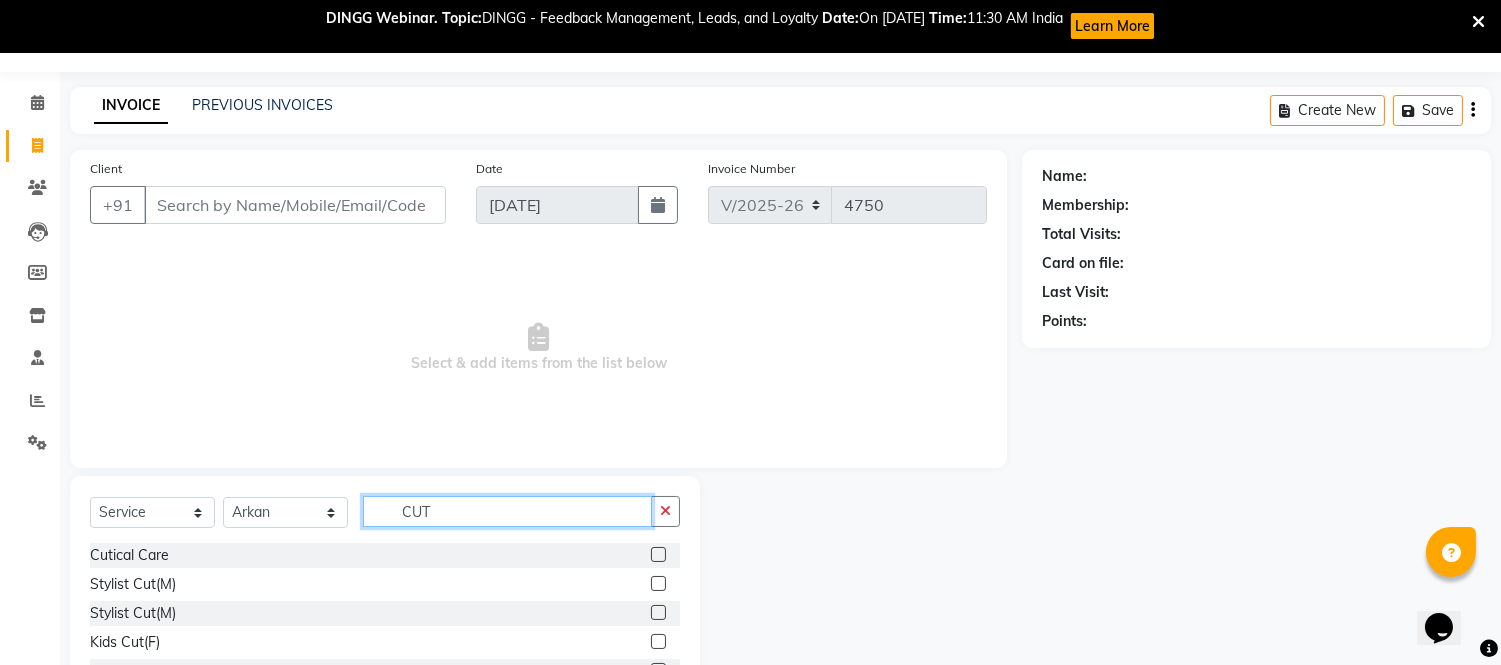 type on "CUT" 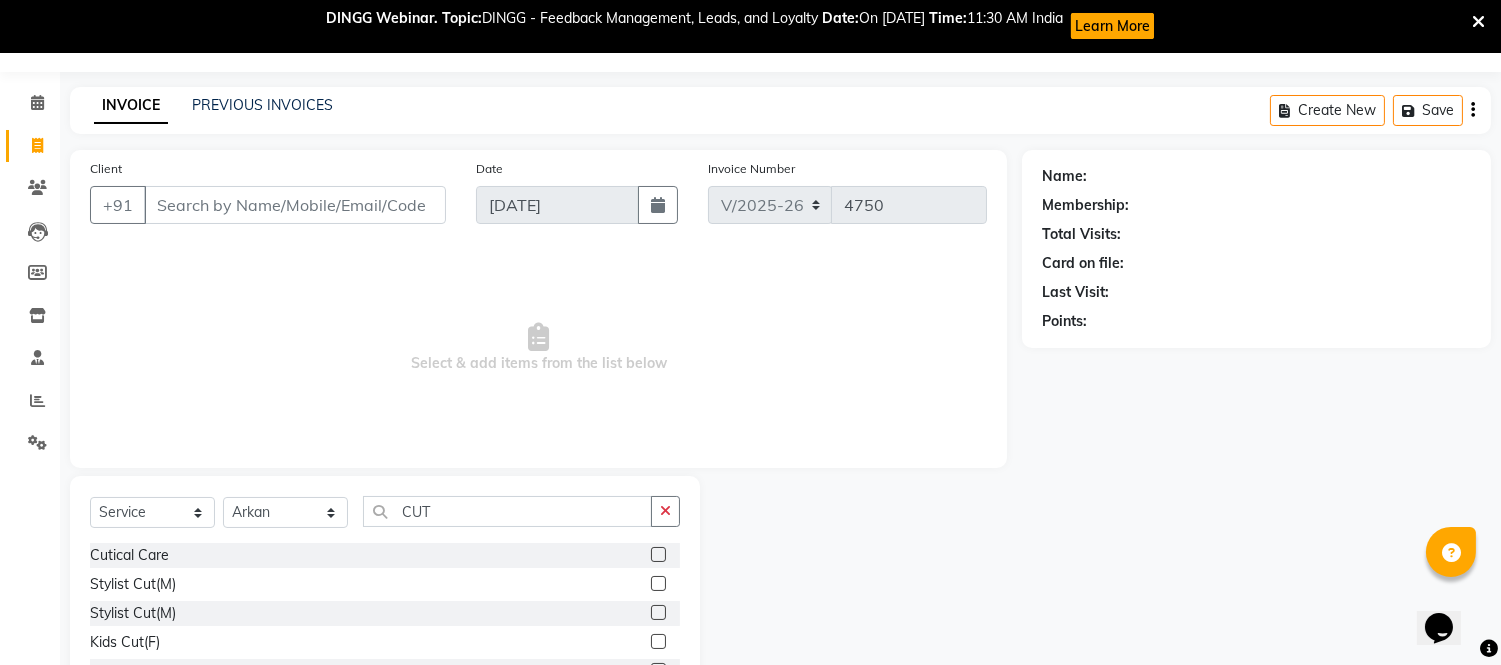 click 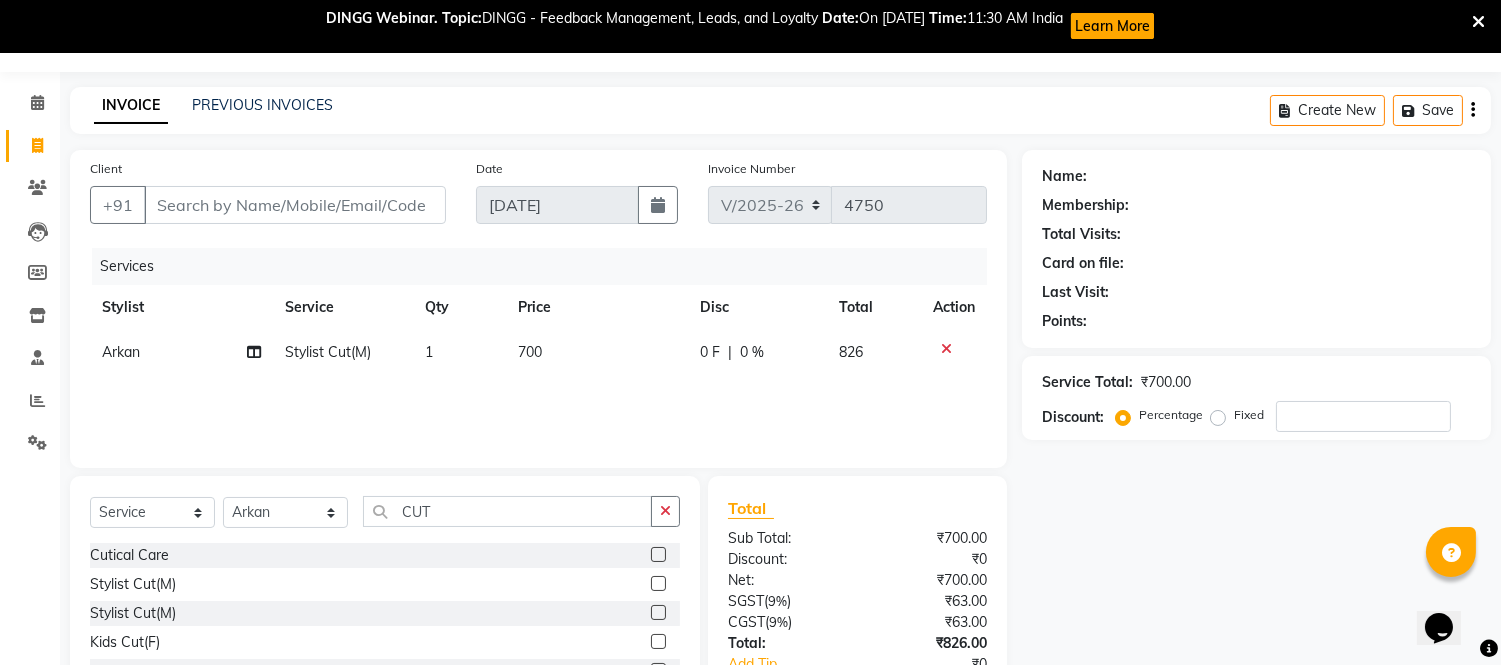 checkbox on "false" 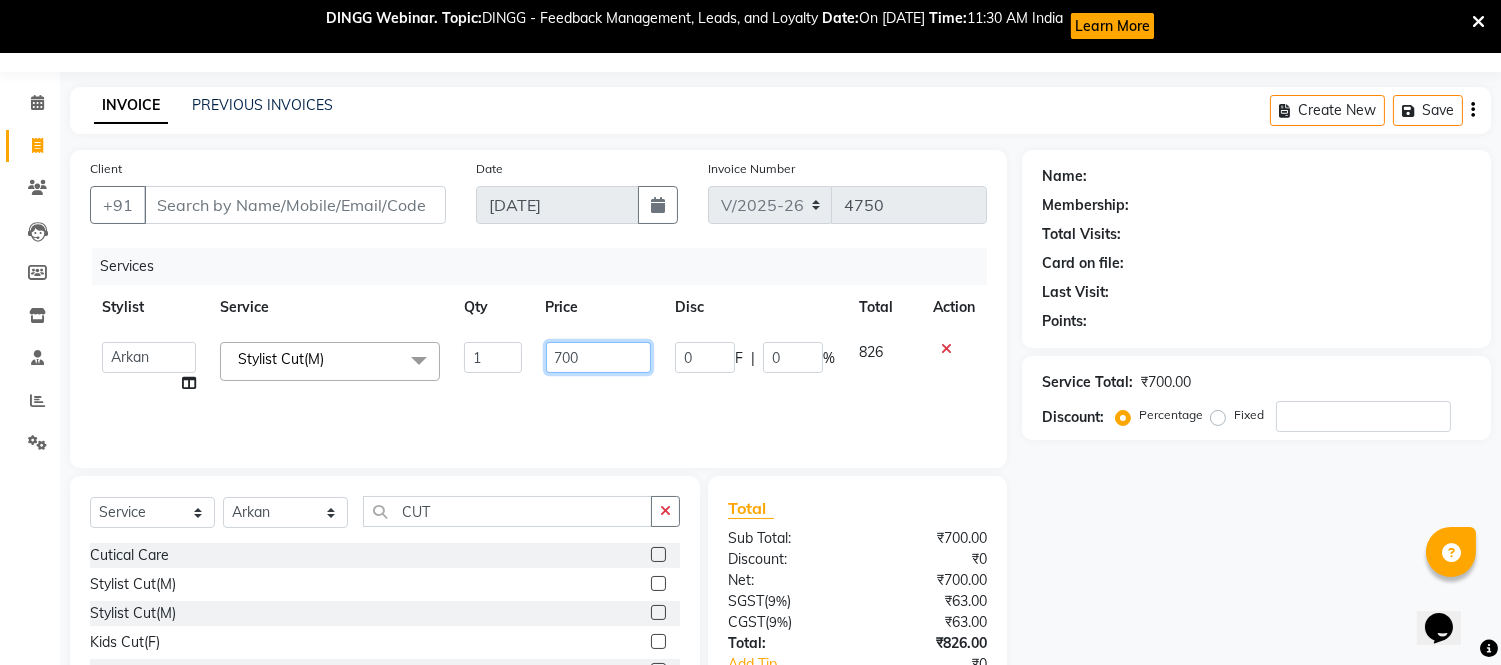 click on "700" 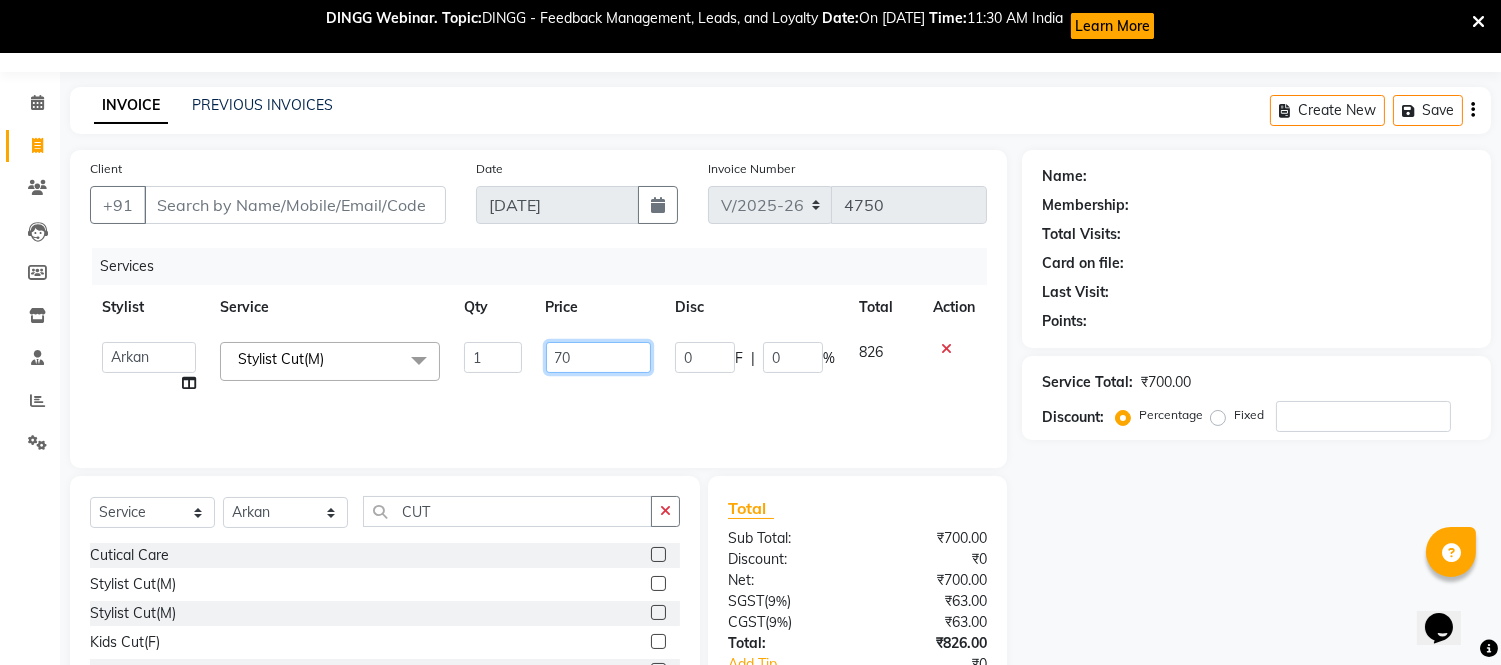 type on "7" 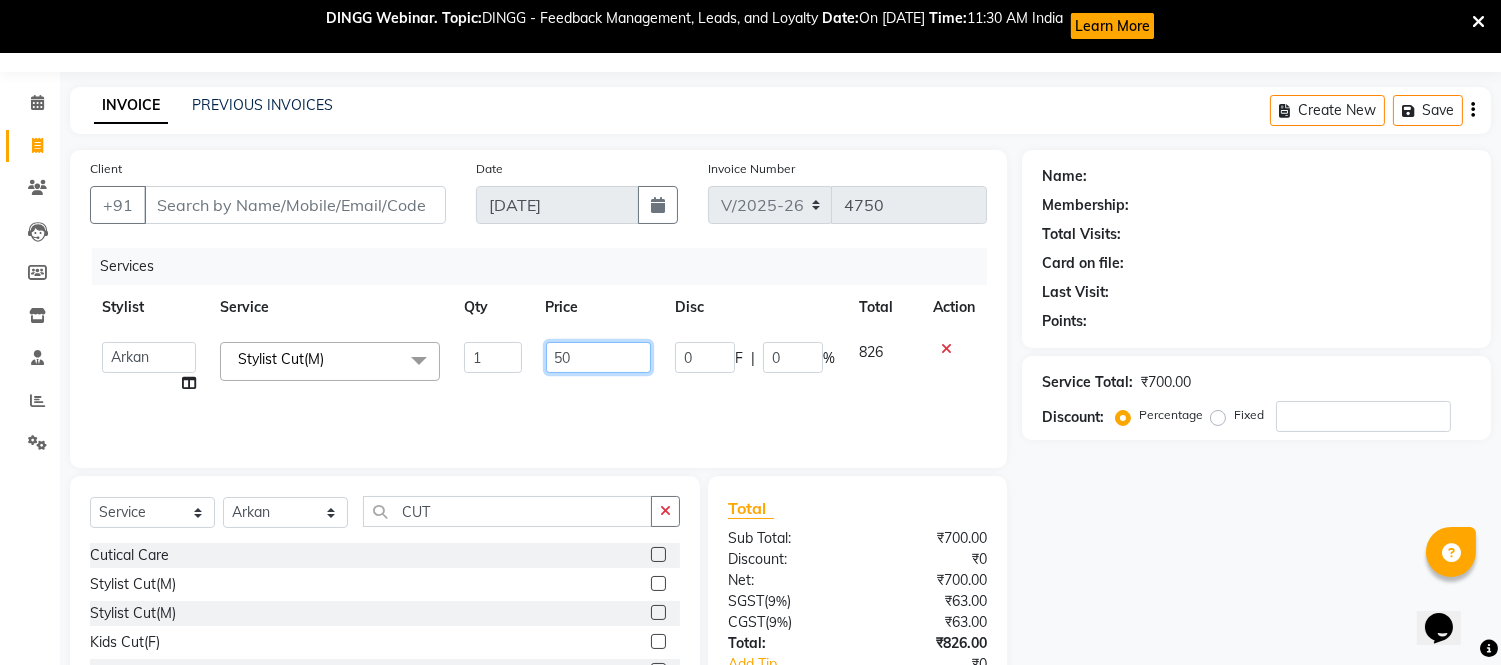 type on "500" 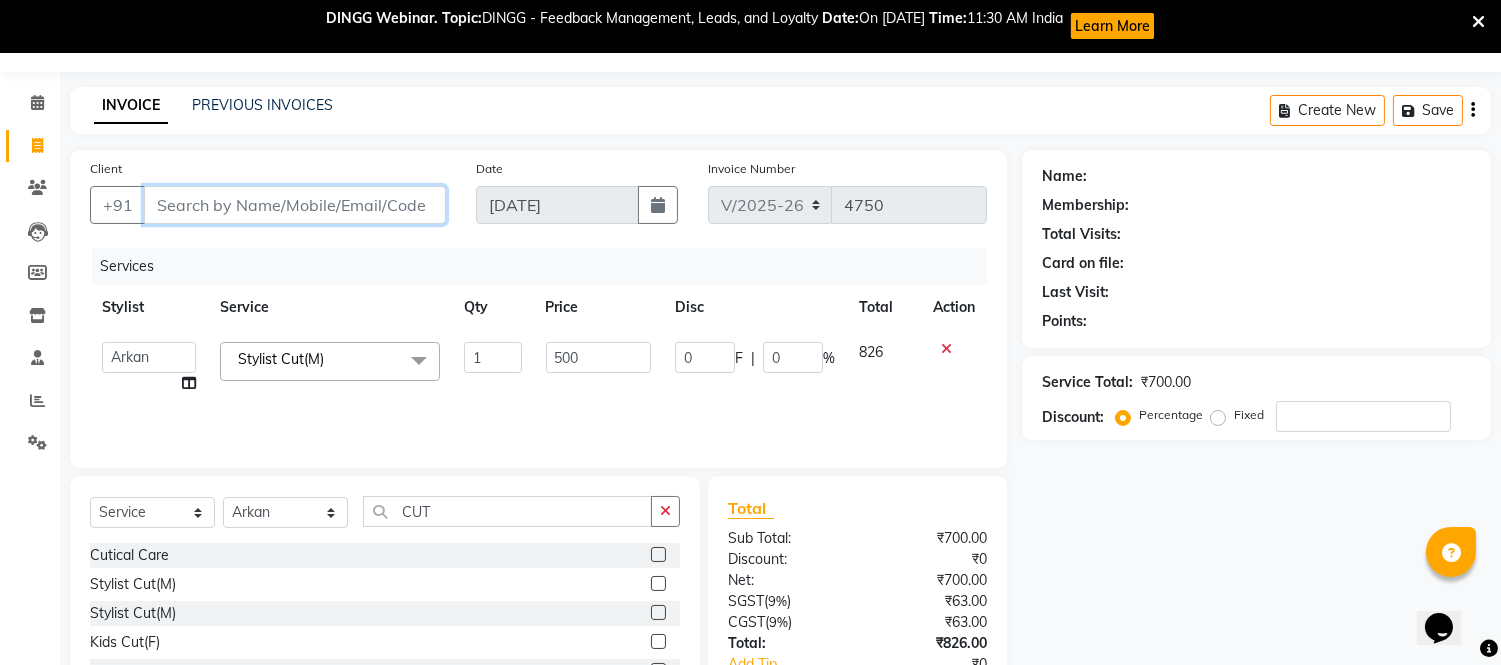 click on "Client" at bounding box center [295, 205] 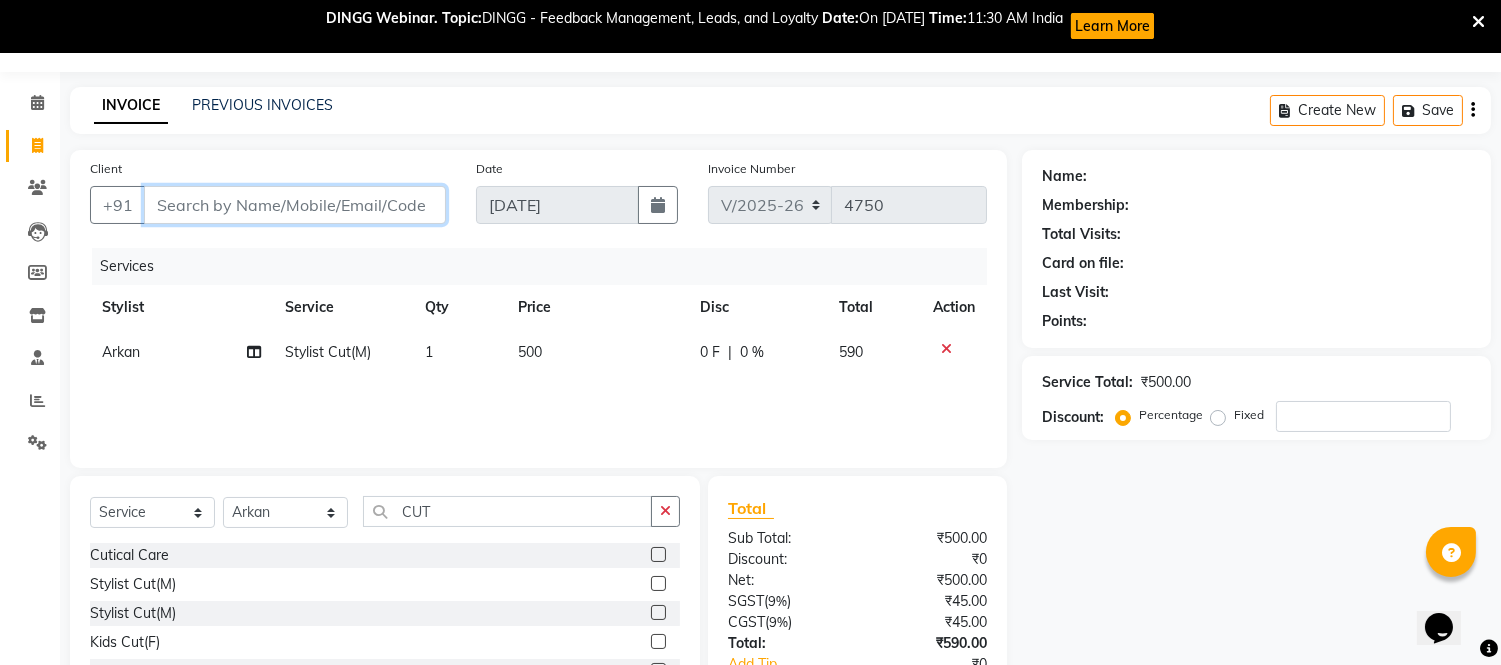 type on "9" 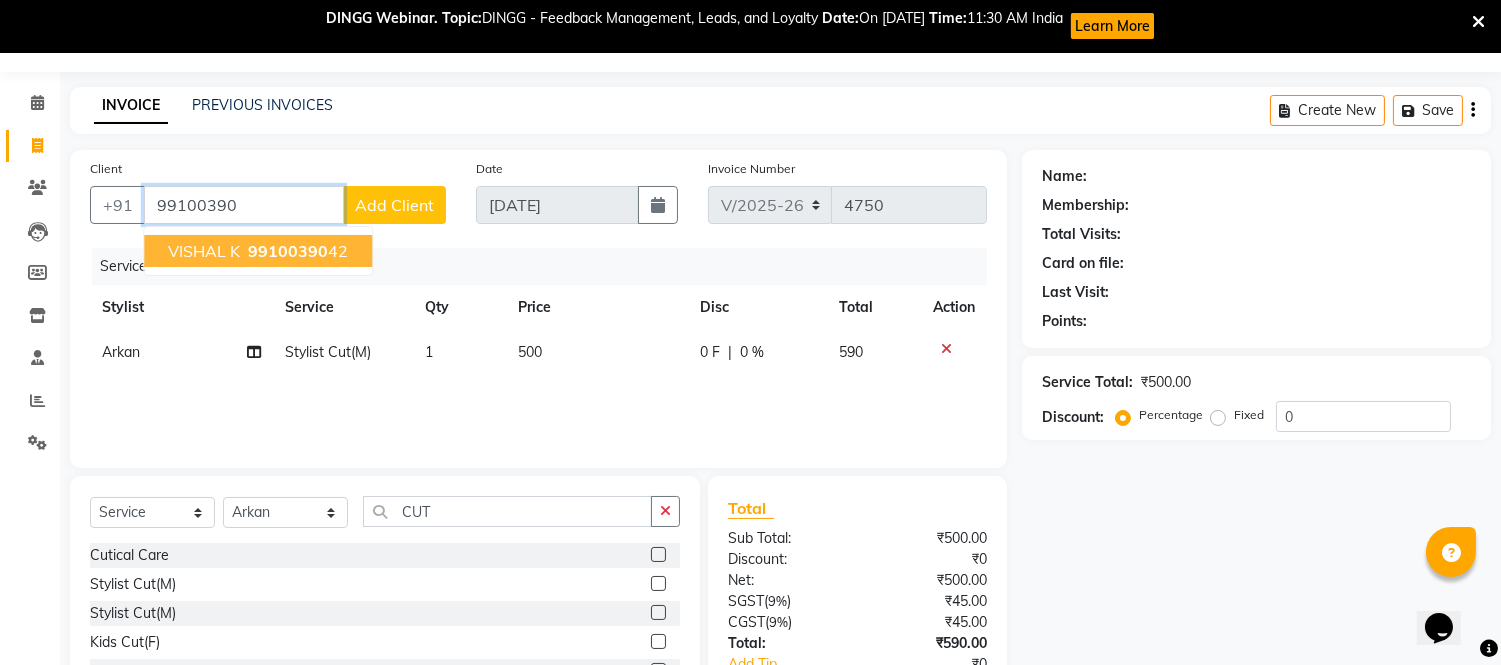 drag, startPoint x: 181, startPoint y: 251, endPoint x: 207, endPoint y: 240, distance: 28.231188 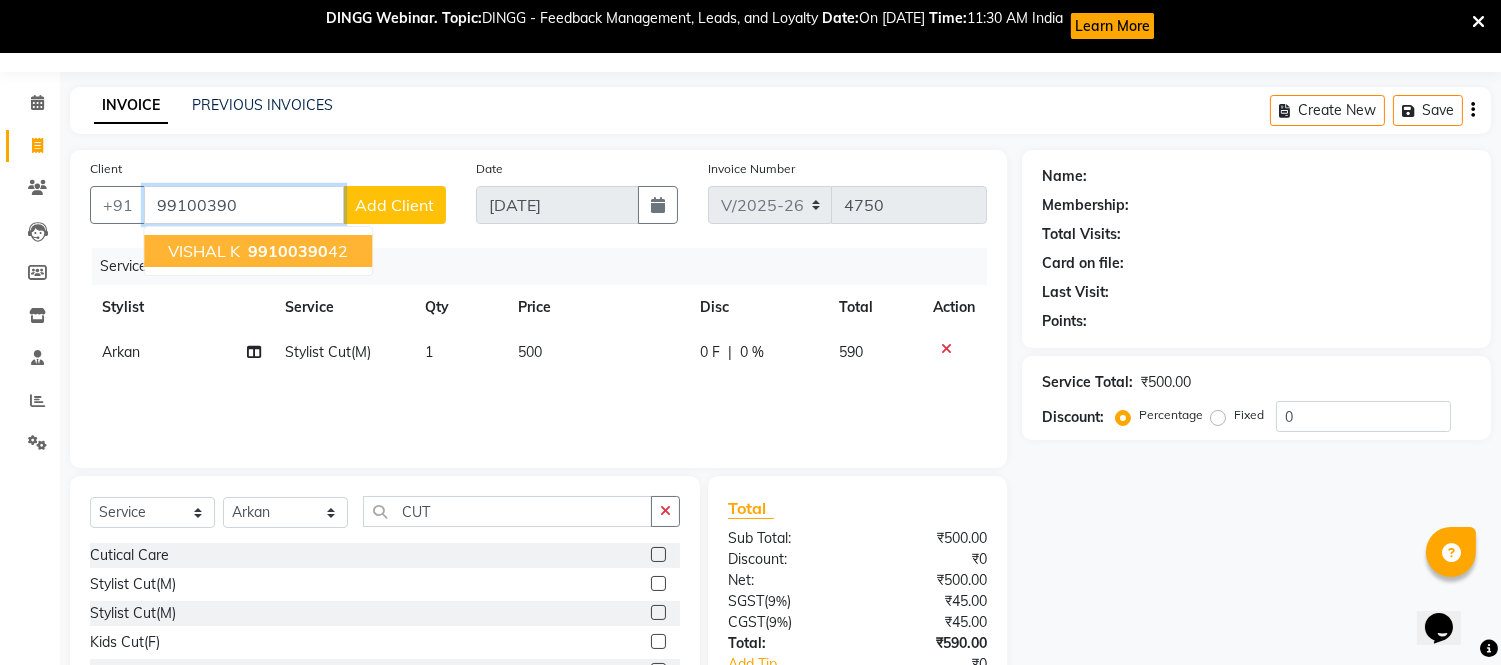 click on "VISHAL K" at bounding box center [204, 251] 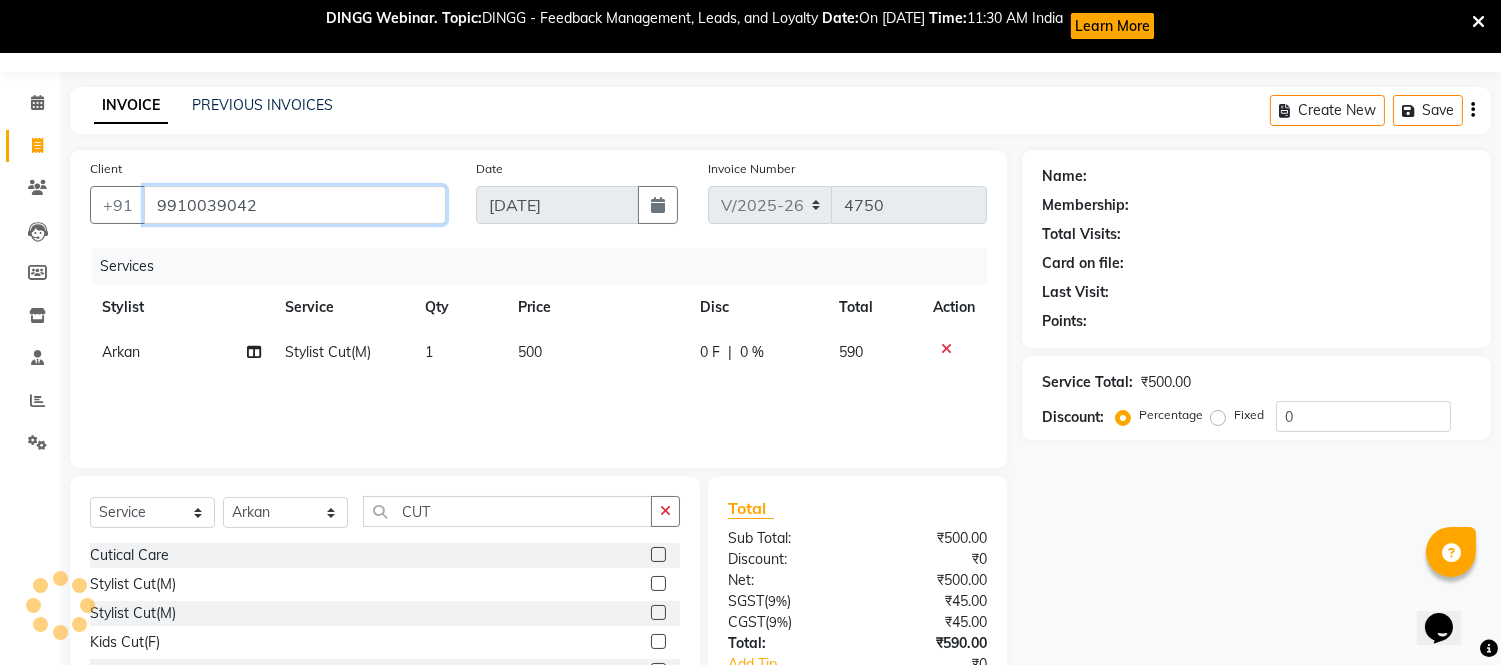 type on "9910039042" 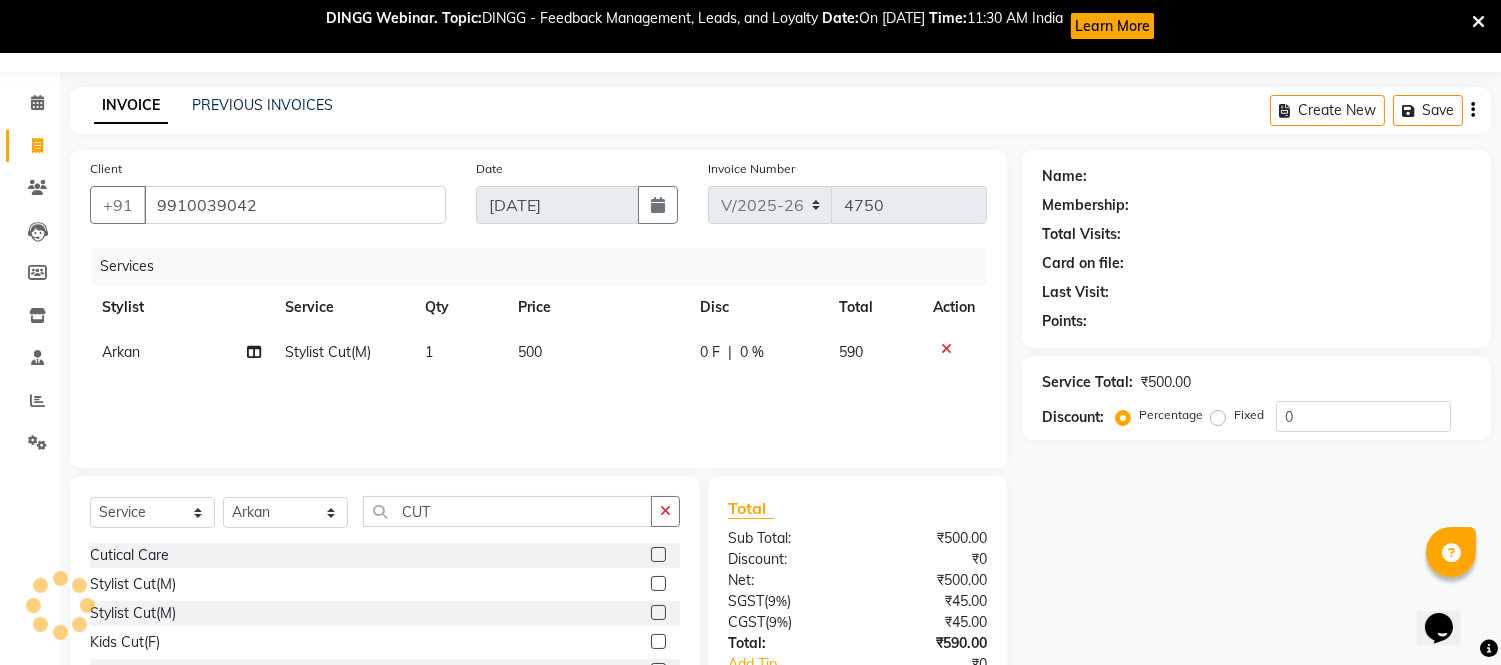 select on "1: Object" 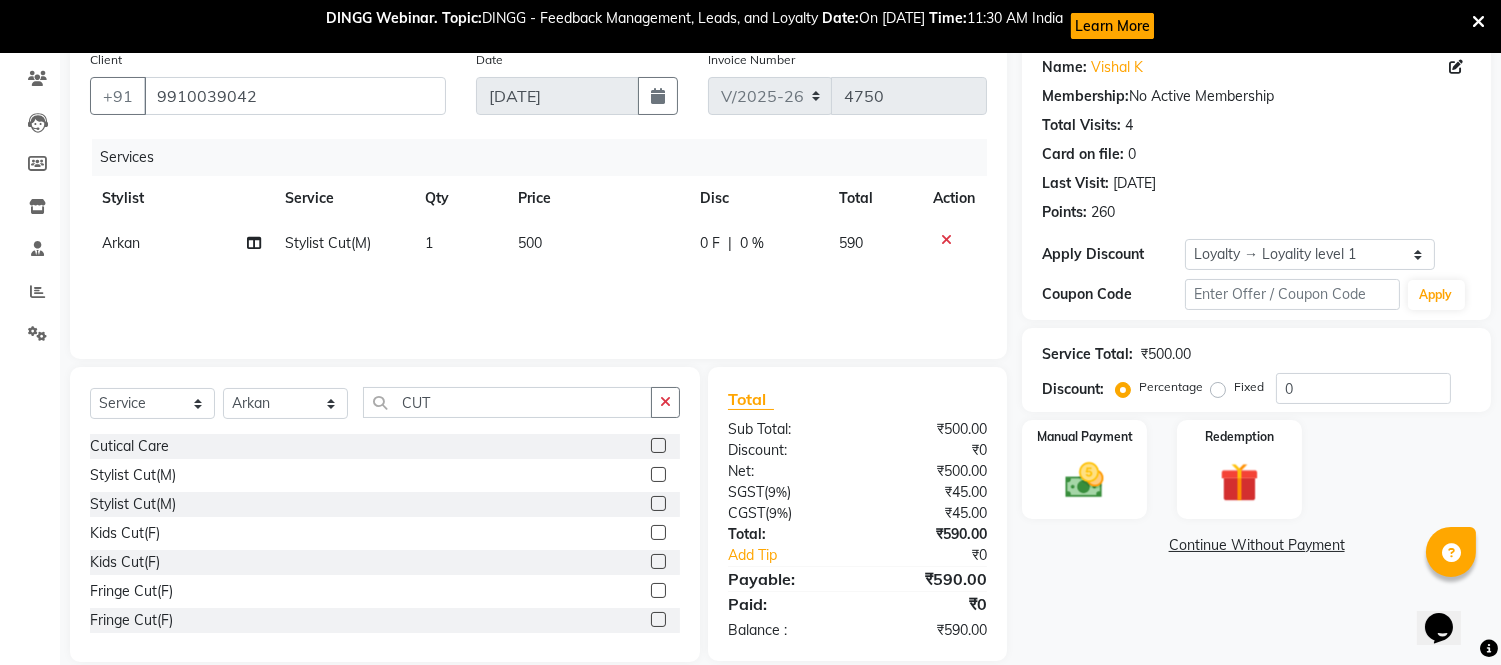 scroll, scrollTop: 188, scrollLeft: 0, axis: vertical 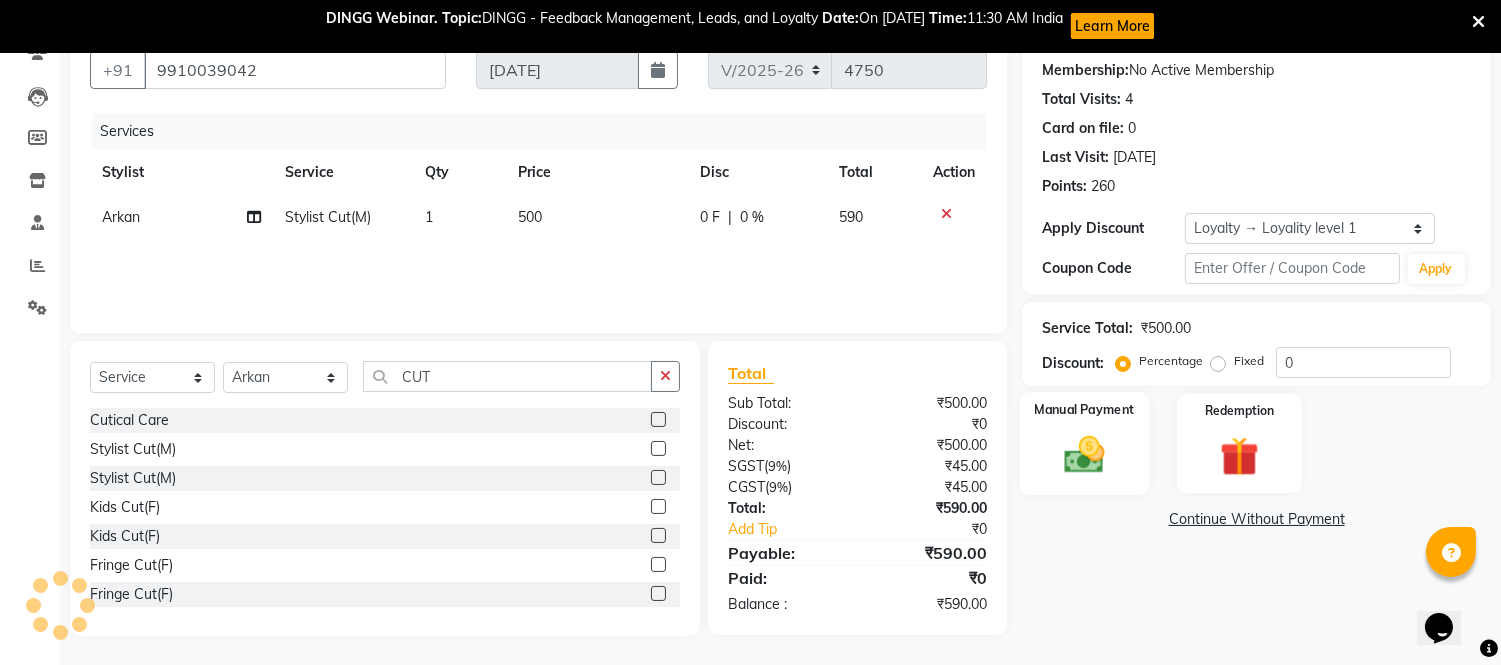 click 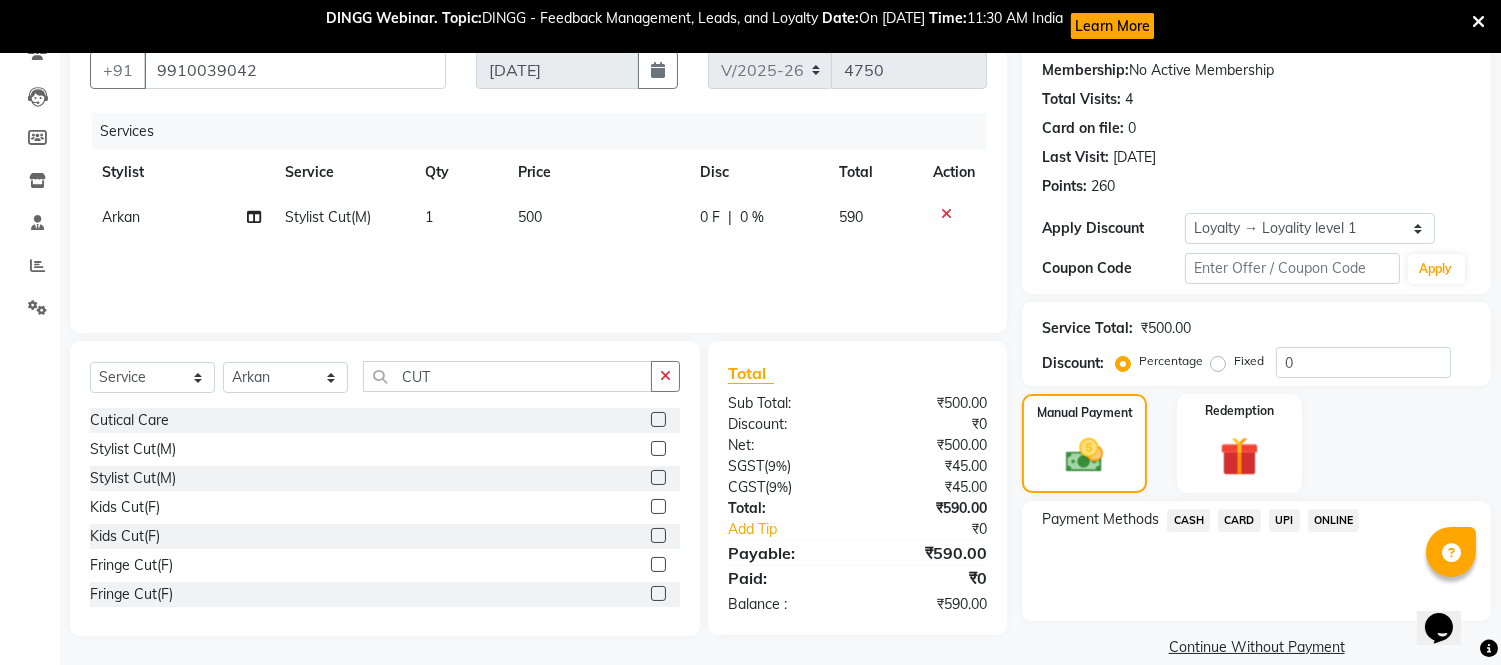 click on "UPI" 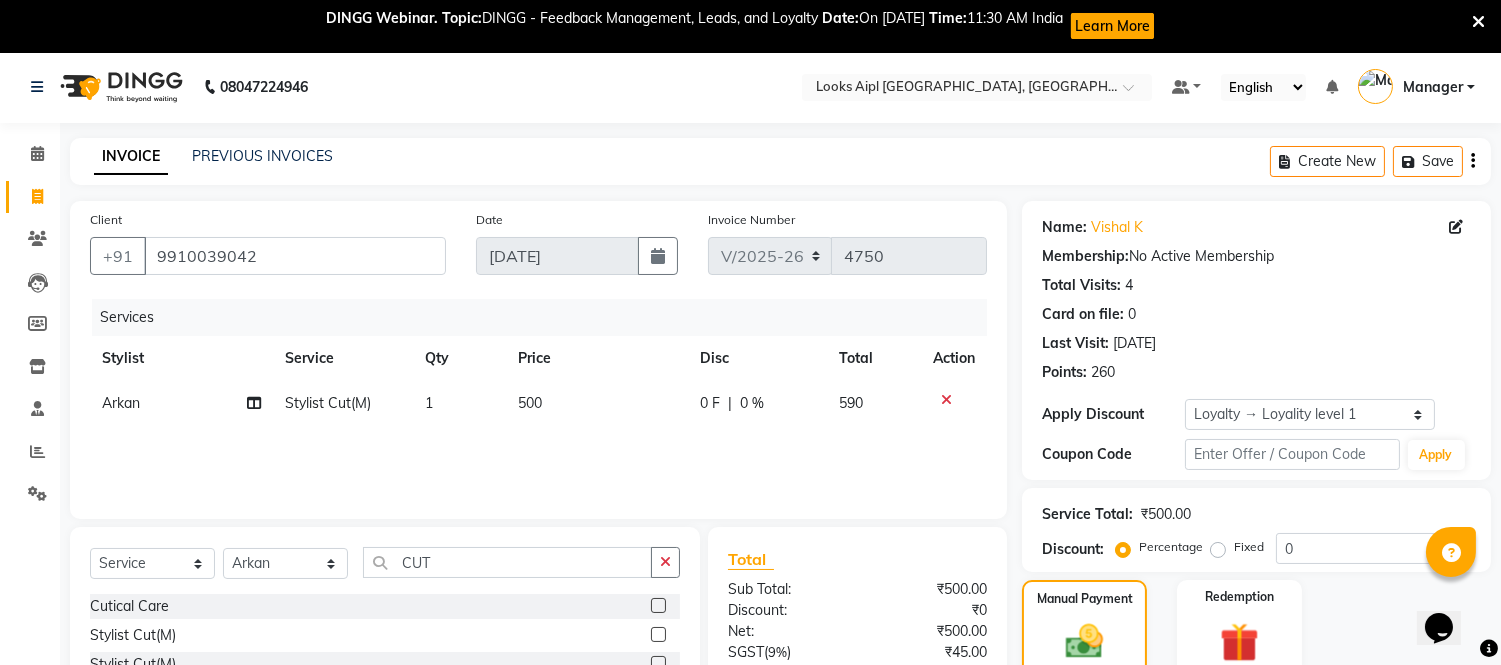 scroll, scrollTop: 0, scrollLeft: 0, axis: both 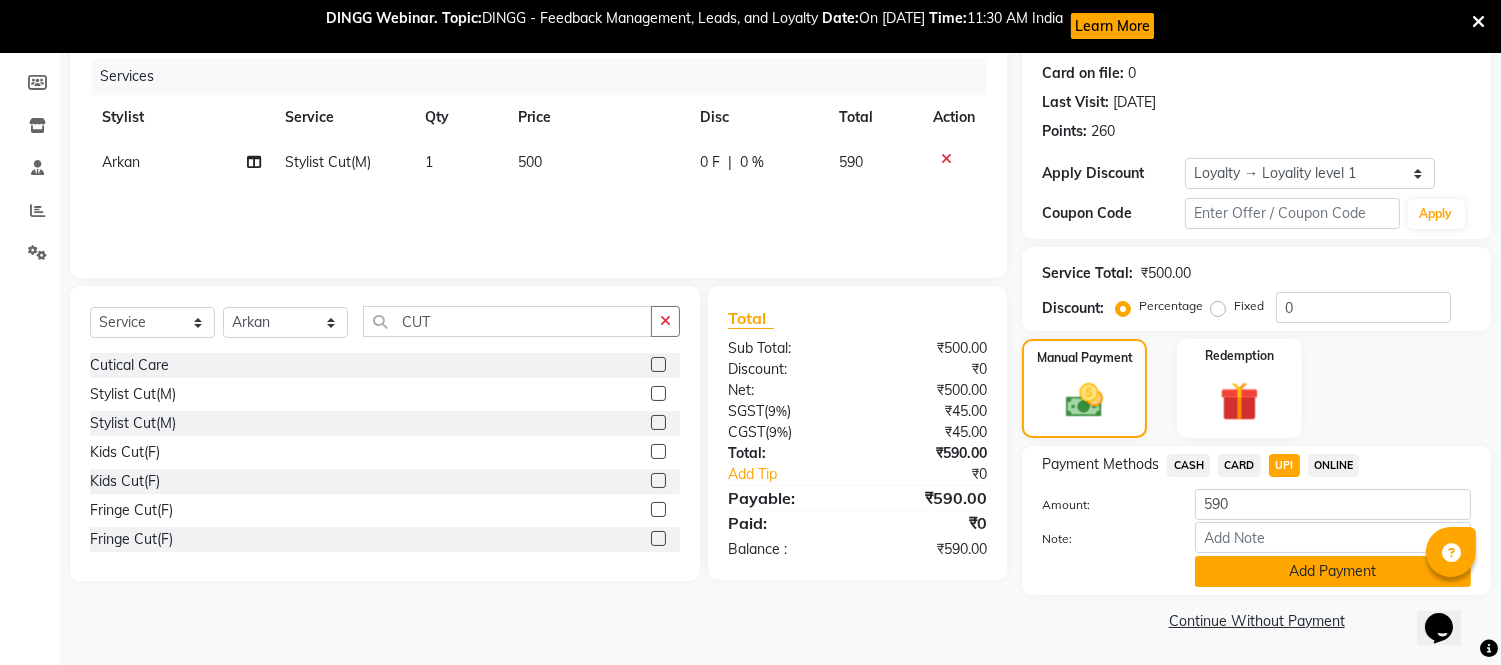 click on "Add Payment" 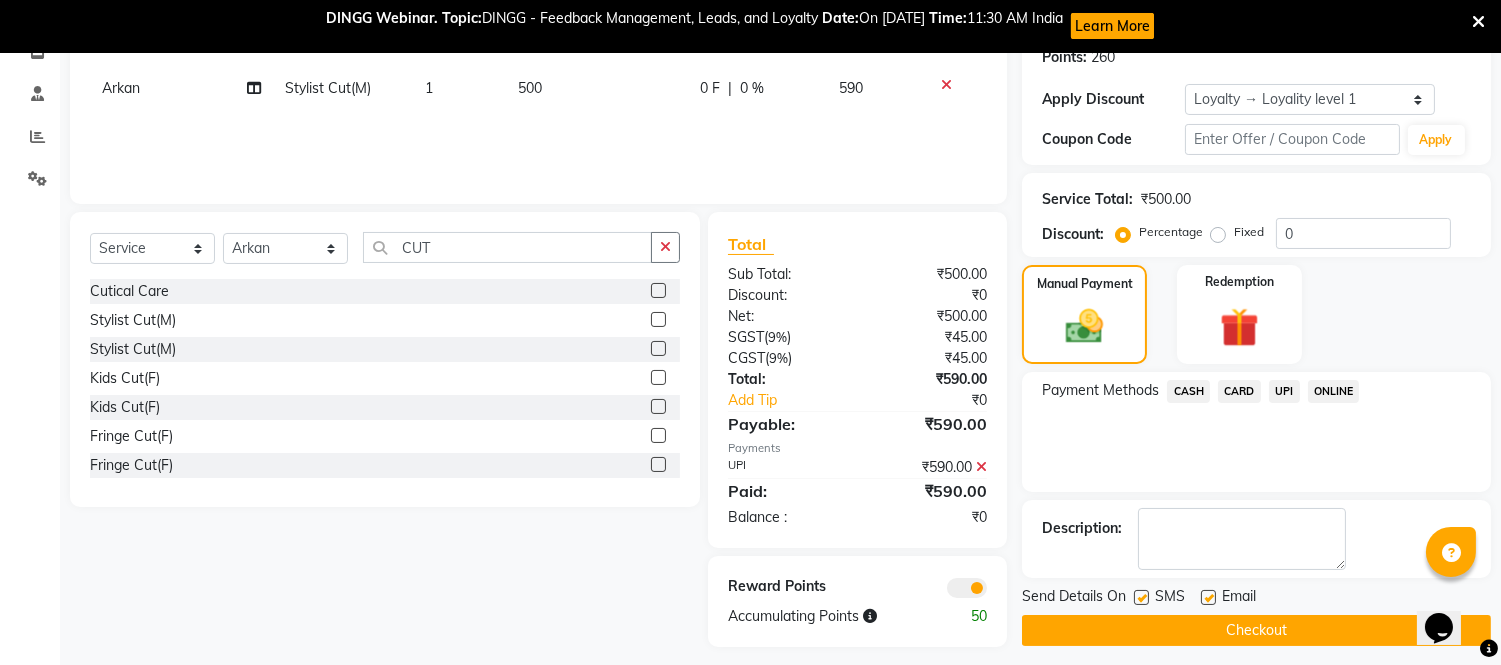 scroll, scrollTop: 328, scrollLeft: 0, axis: vertical 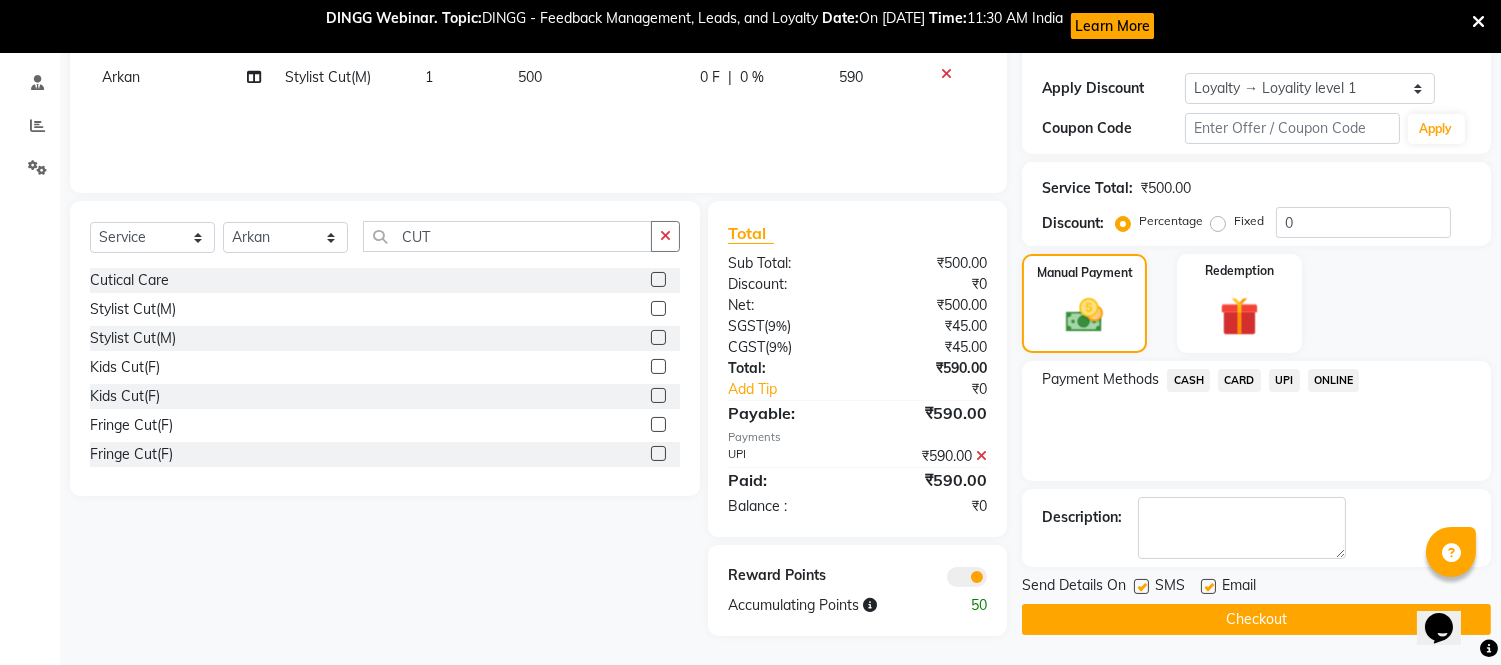click on "Checkout" 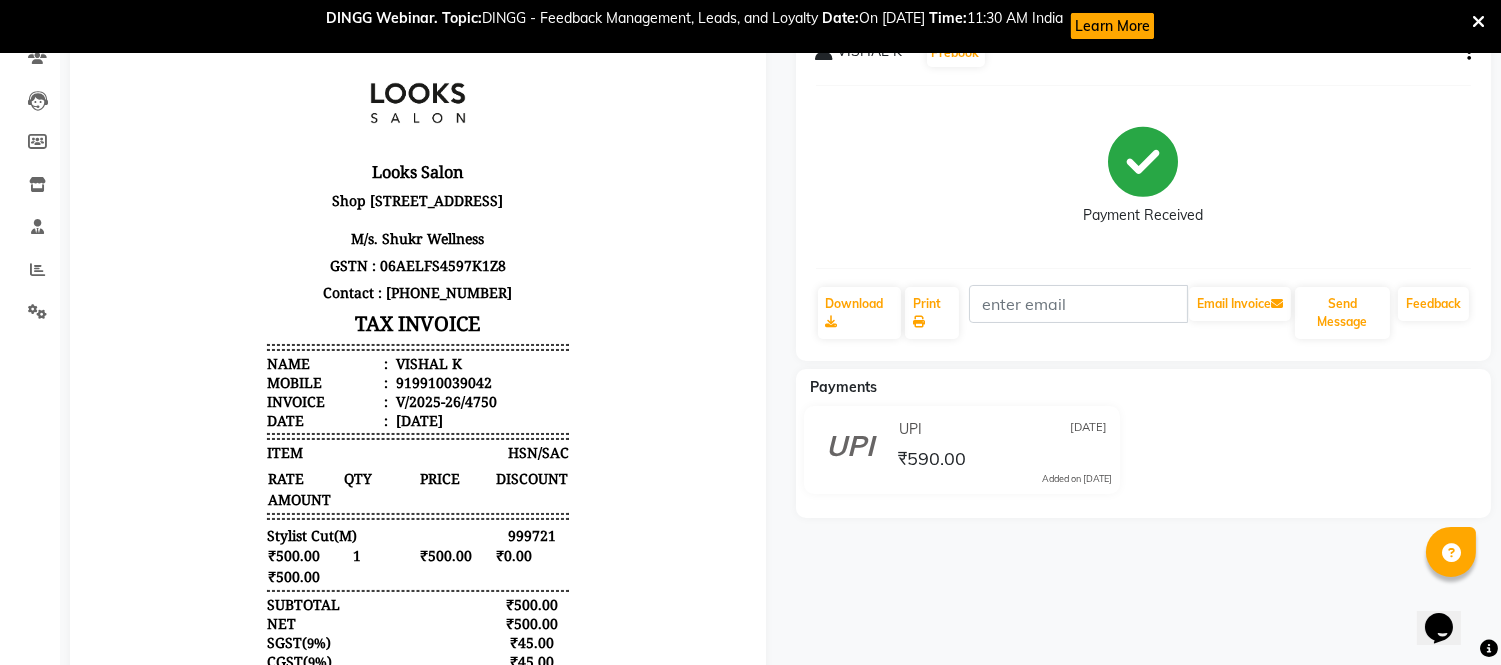scroll, scrollTop: 0, scrollLeft: 0, axis: both 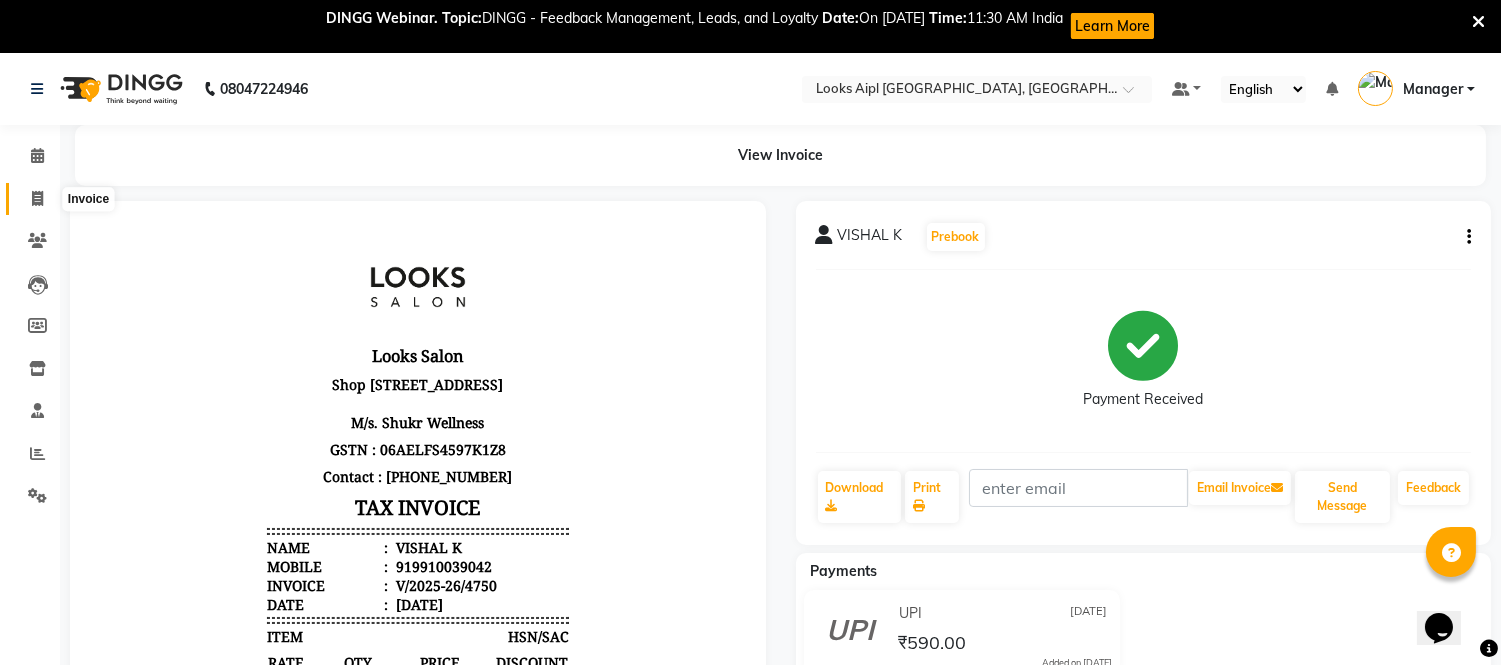 click 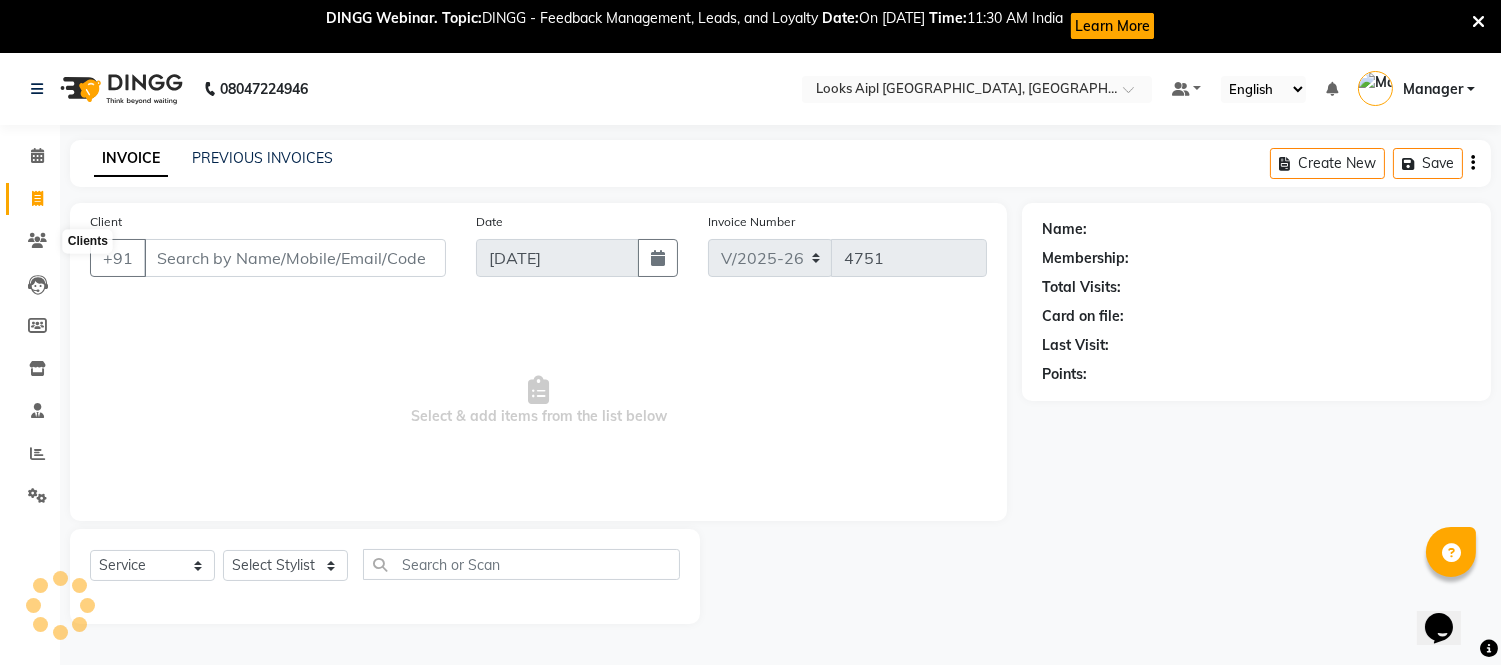 scroll, scrollTop: 53, scrollLeft: 0, axis: vertical 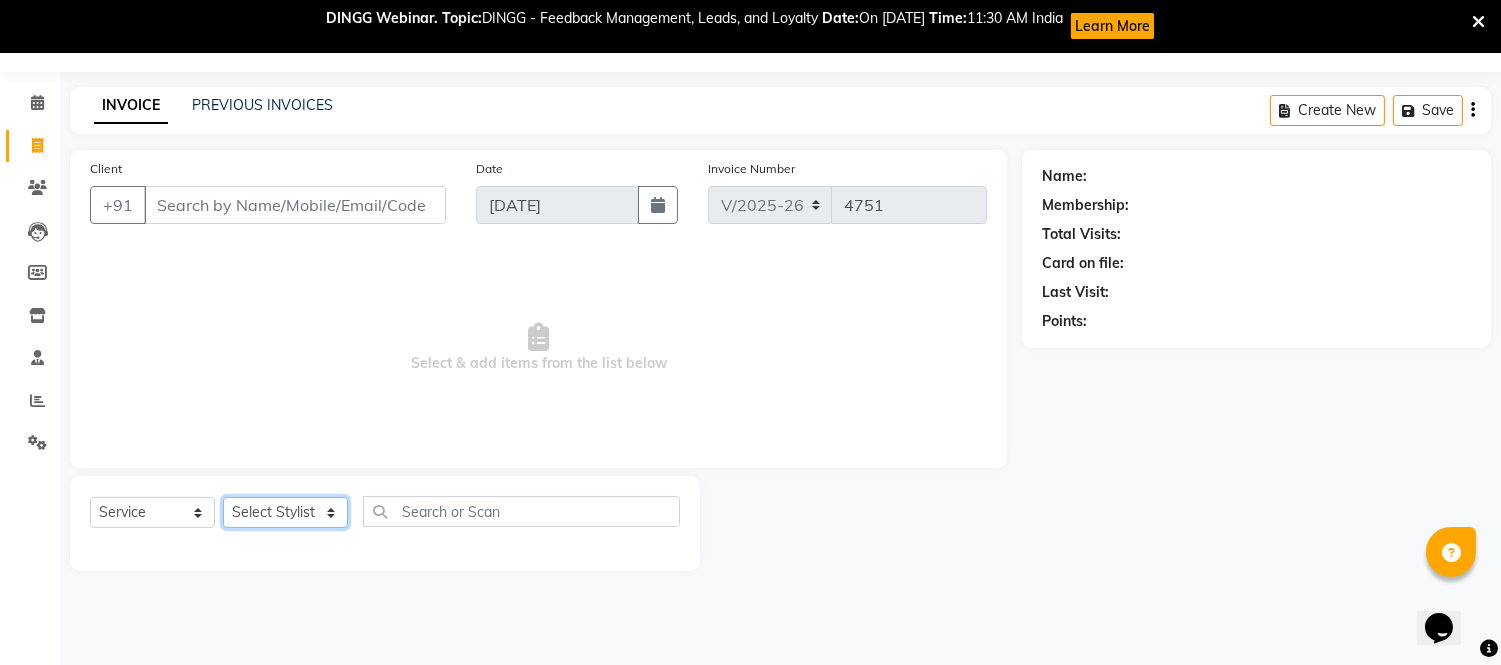 click on "Select Stylist [PERSON_NAME] Alam _Pdct [PERSON_NAME] [PERSON_NAME] Counter Sales Geeta [PERSON_NAME] ilfan [PERSON_NAME] Manager [PERSON_NAME] sagar_pdct Surejit [PERSON_NAME]" 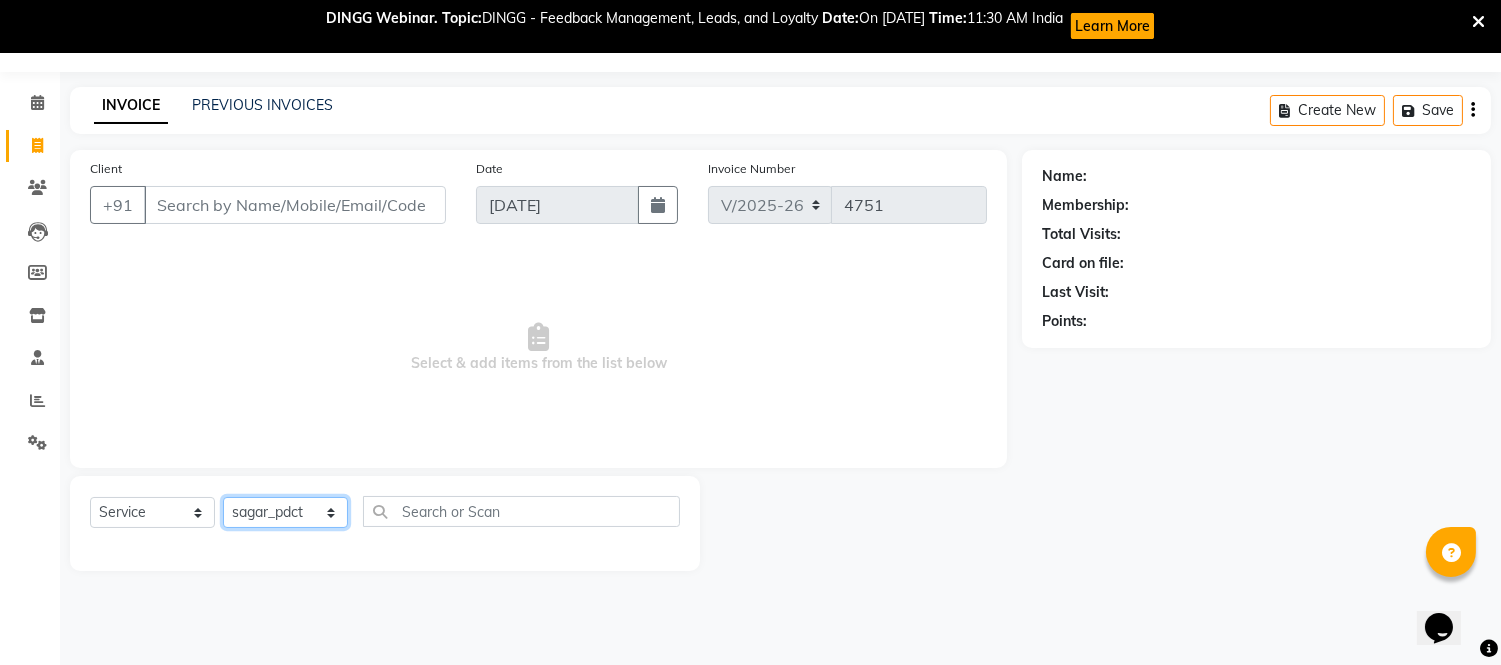 click on "Select Stylist [PERSON_NAME] Alam _Pdct [PERSON_NAME] [PERSON_NAME] Counter Sales Geeta [PERSON_NAME] ilfan [PERSON_NAME] Manager [PERSON_NAME] sagar_pdct Surejit [PERSON_NAME]" 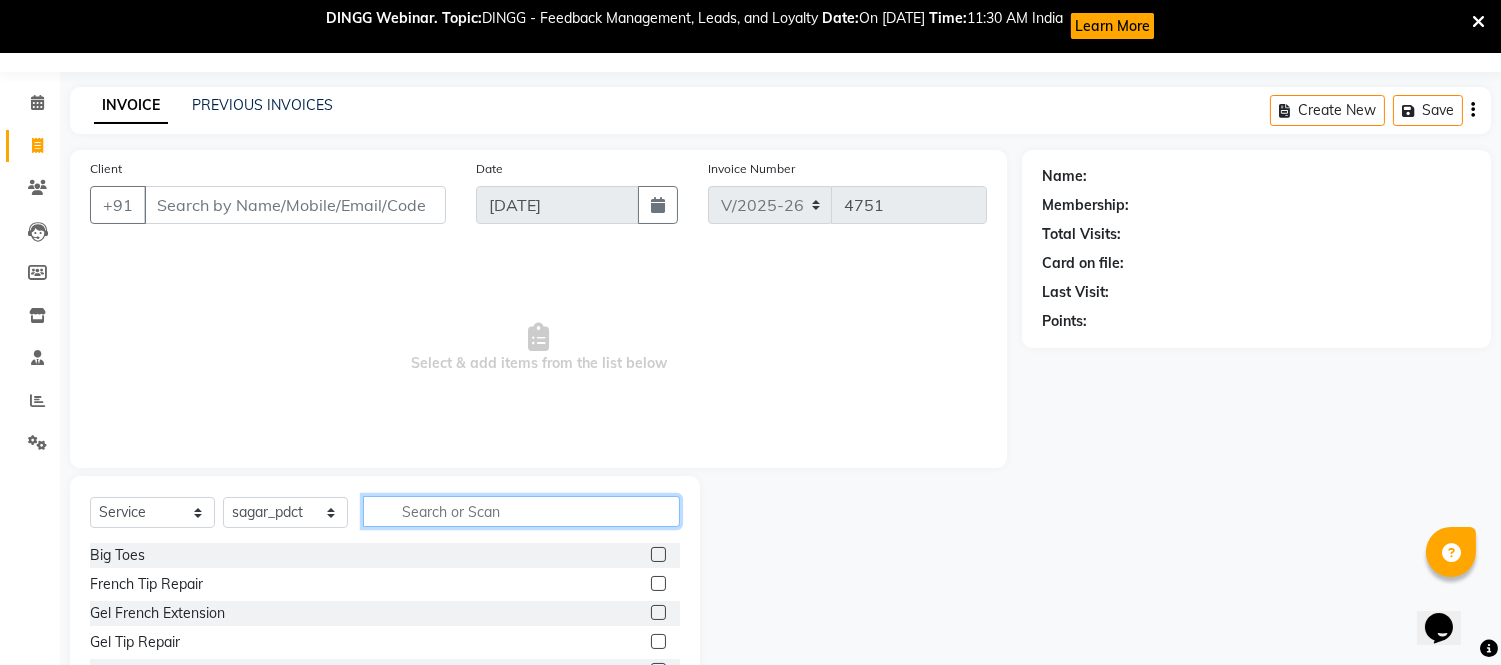 click 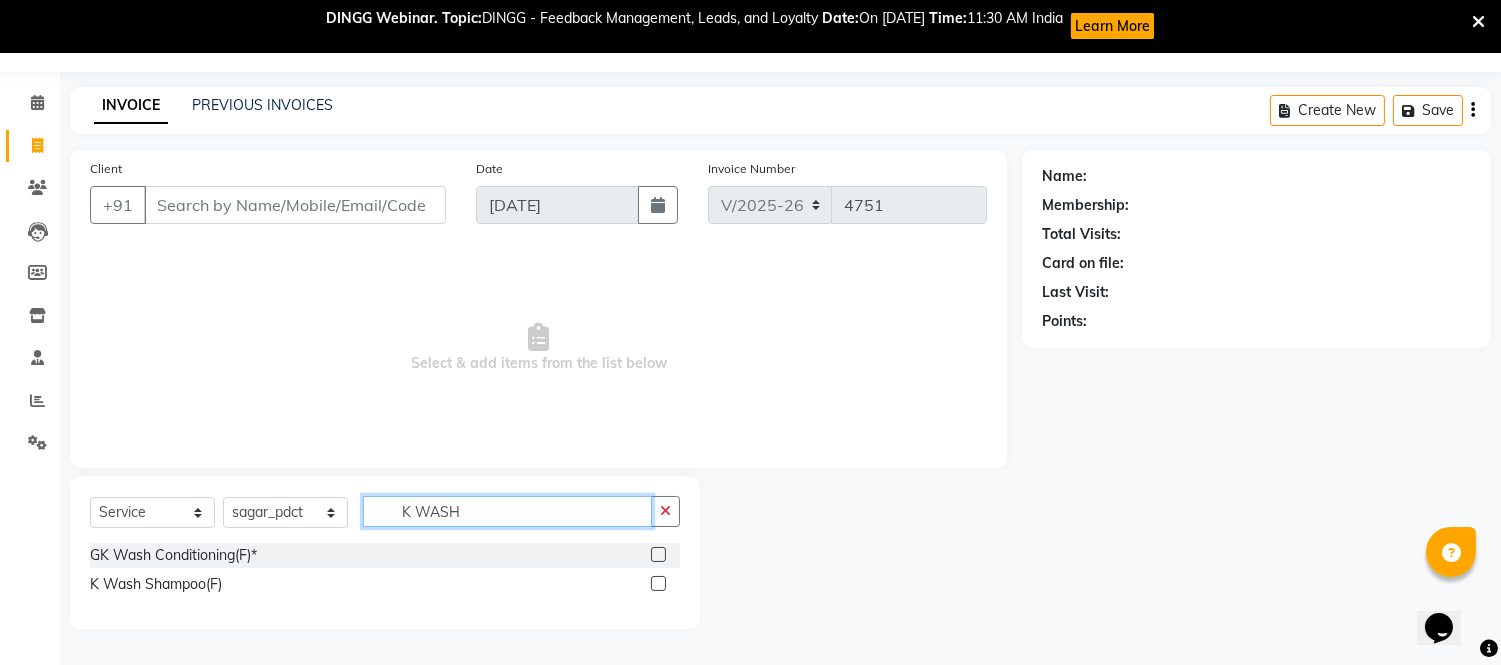 type on "K WASH" 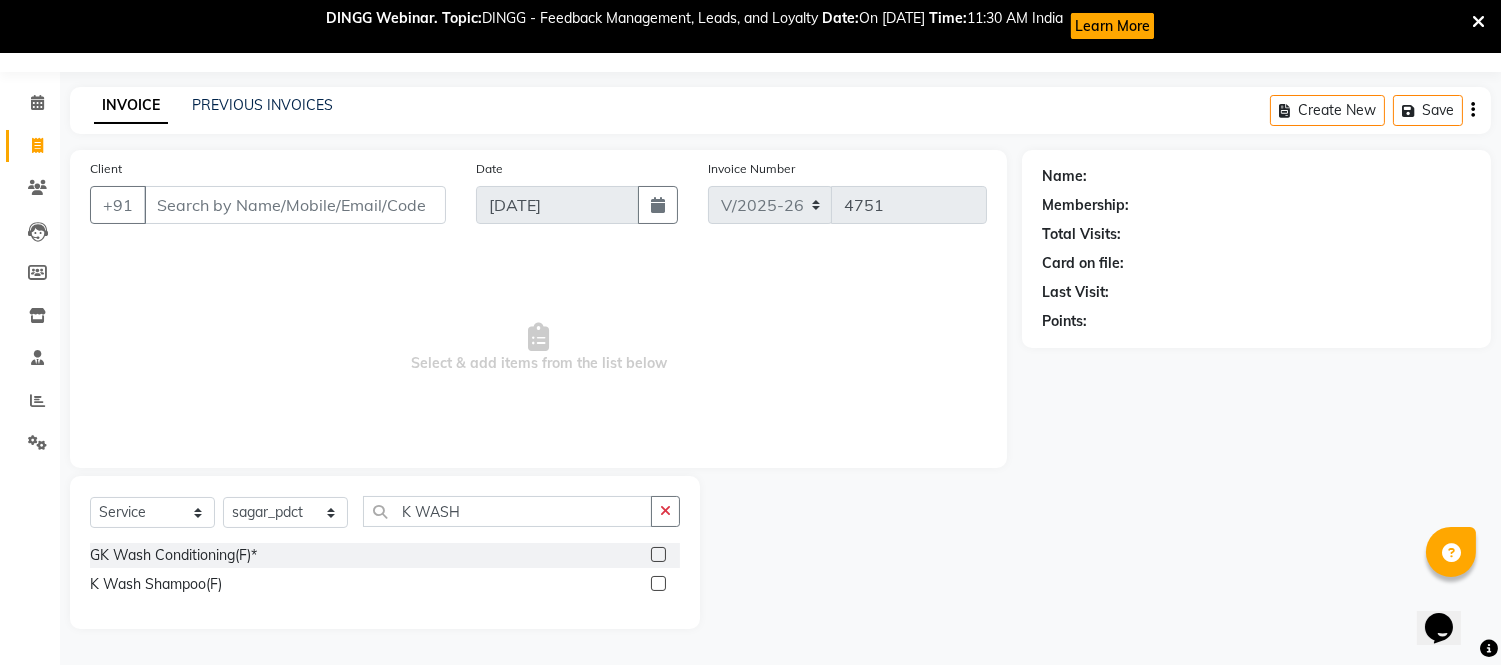 click 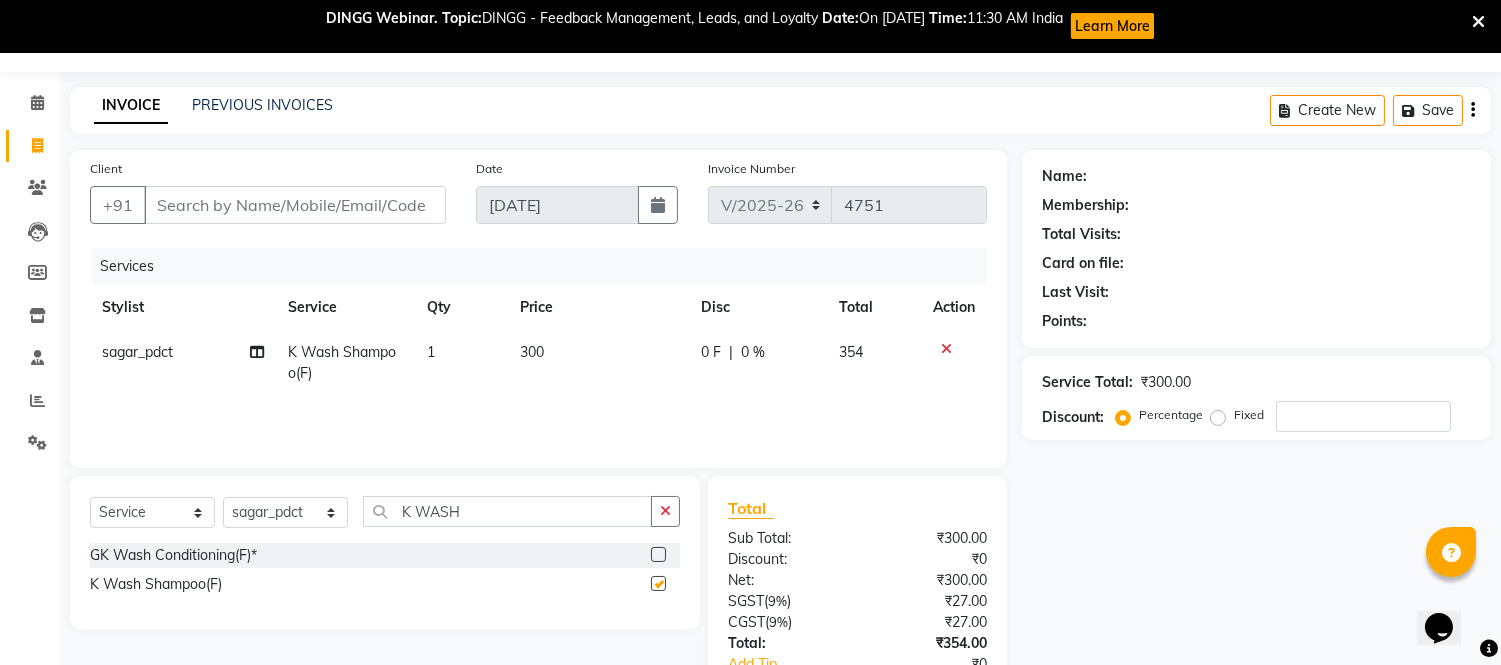 checkbox on "false" 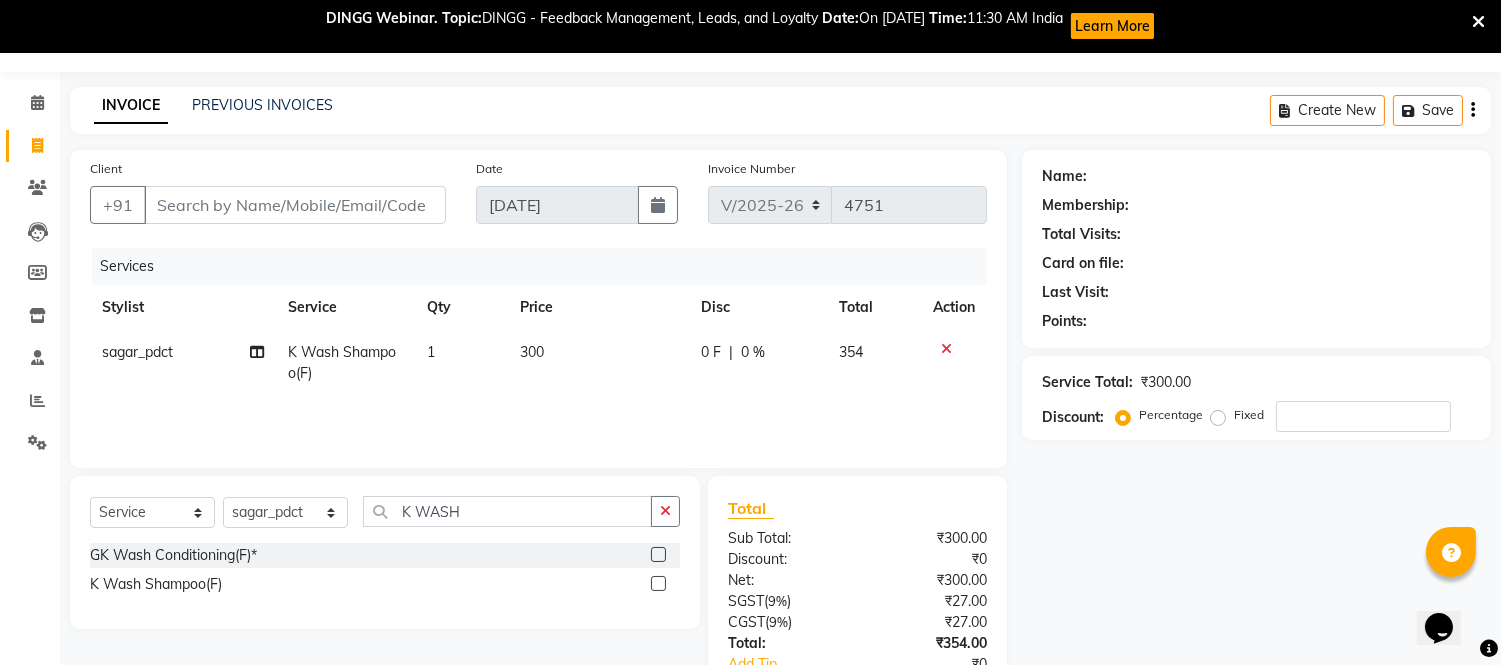 click on "sagar_pdct" 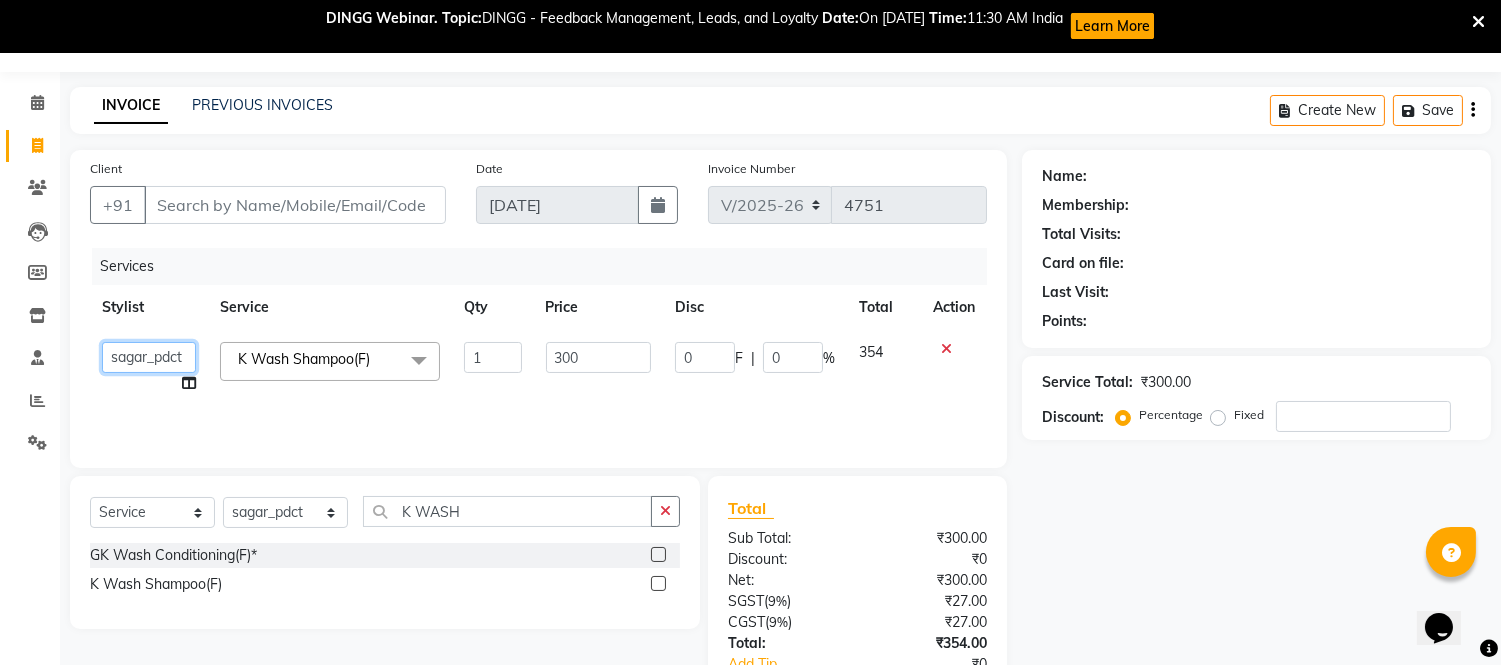 click on "Akash   Akshar_asst   Alam _Pdct   Amit   Arkan   Arsh   Counter Sales   Geeta   Hema   ilfan   Kuldeep   Laxmi   Manager   Neeraj   Prince   sagar_pdct   Surejit   Vijay   Zakir_pdct" 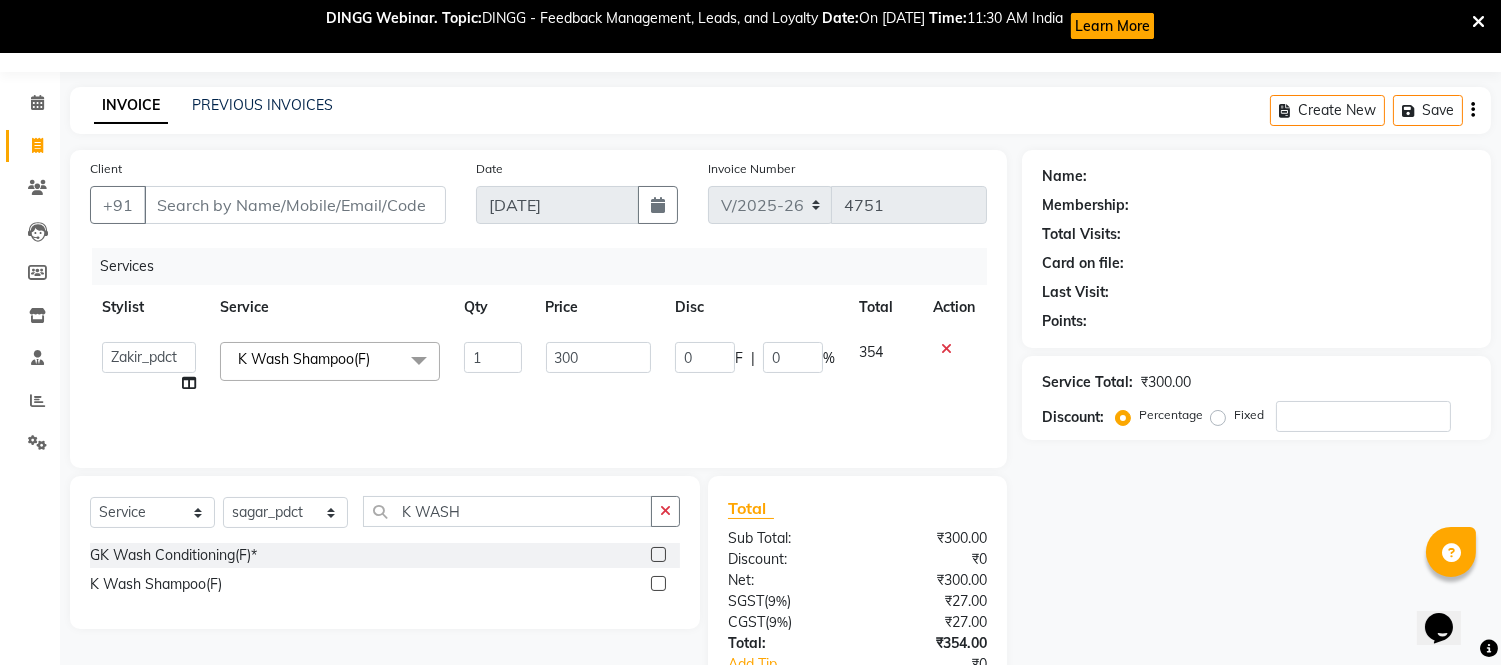 select on "62238" 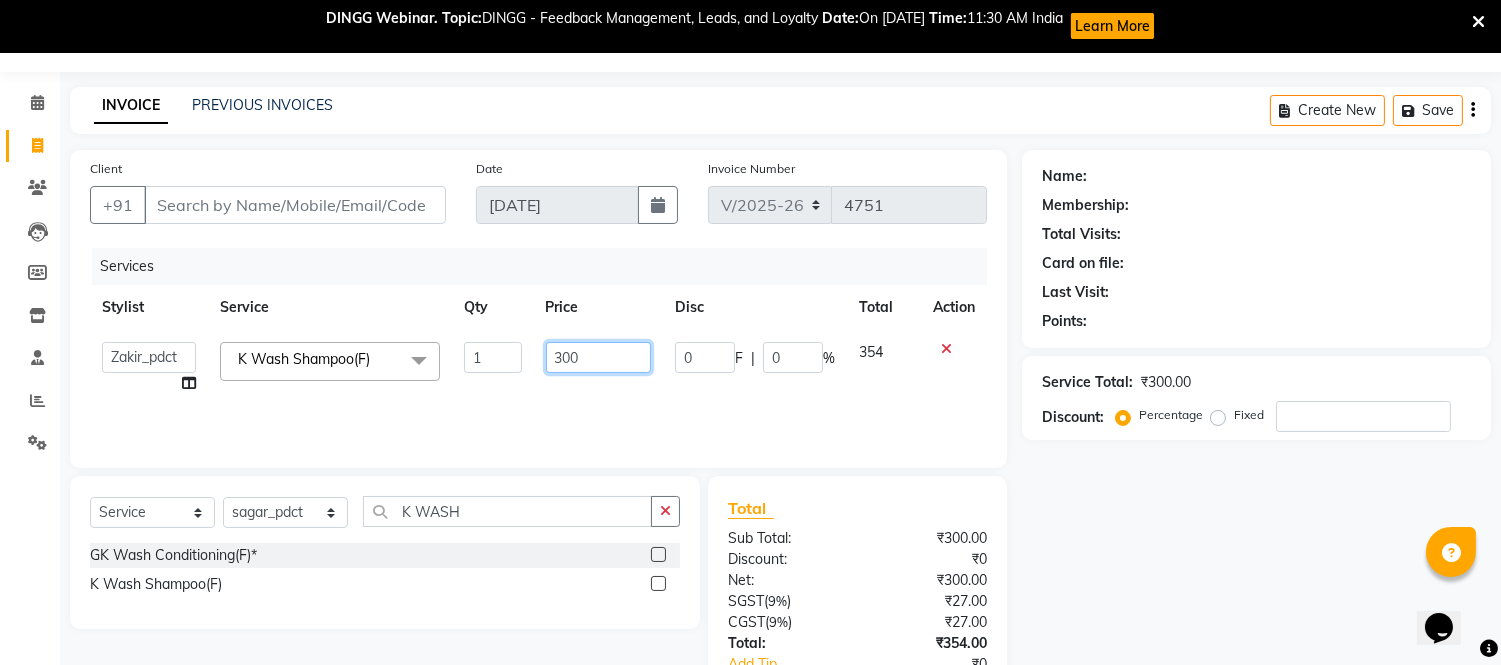 click on "300" 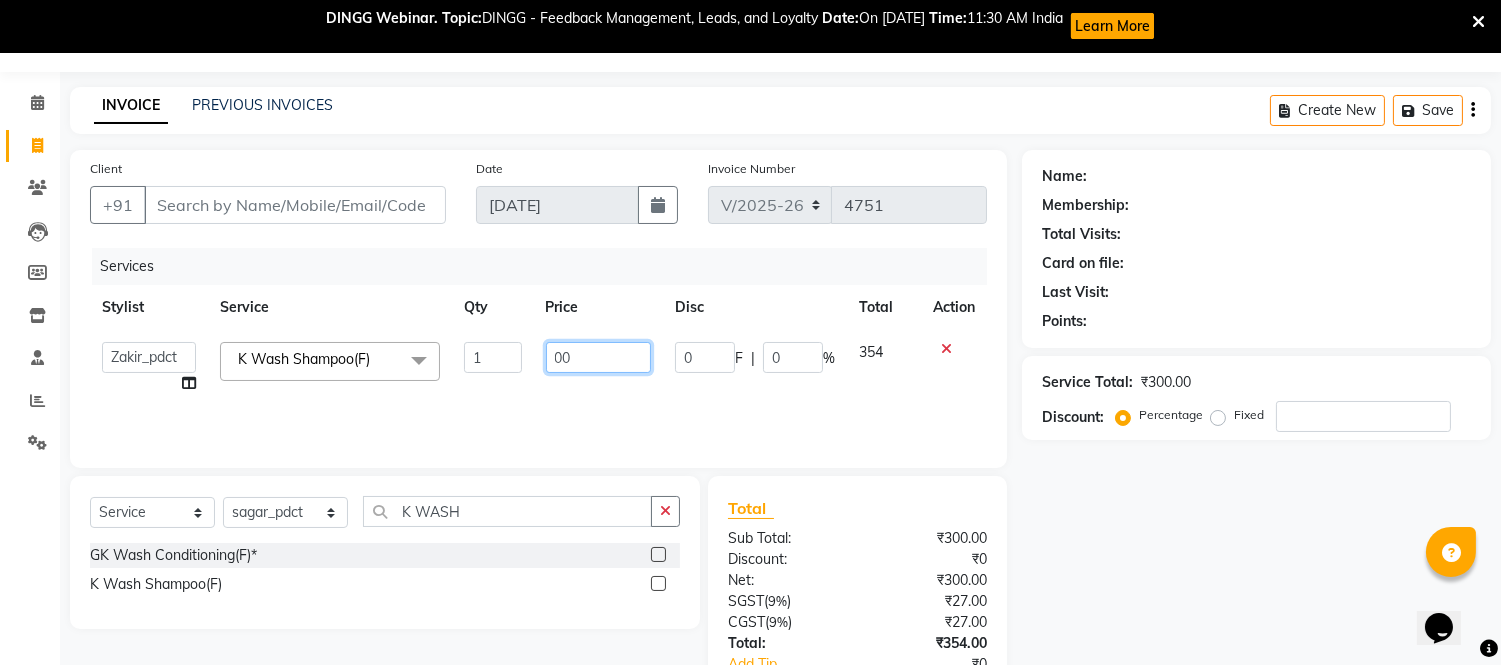 type on "800" 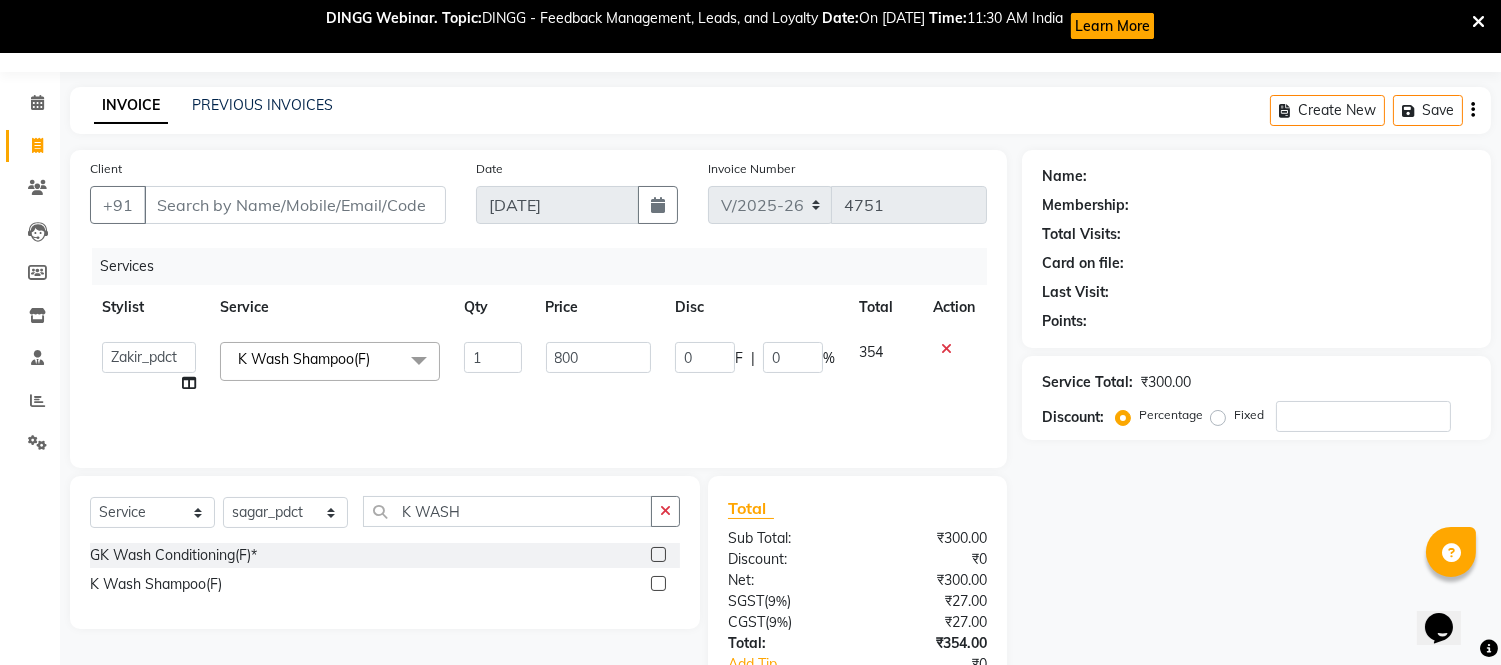 click on "Services Stylist Service Qty Price Disc Total Action  Akash   Akshar_asst   Alam _Pdct   Amit   Arkan   Arsh   Counter Sales   Geeta   Hema   ilfan   Kuldeep   Laxmi   Manager   Neeraj   Prince   sagar_pdct   Surejit   Vijay   Zakir_pdct  K Wash Shampoo(F)  x Big Toes French Tip Repair Gel French Extension Gel Tip Repair Gel Infills Gel Overlays Gel Extension Gel Nail Removal Natural Nail Extensions French Nail Extensions Gel Polish Removal Extension Removal Nail Art Recruiter French Ombre Gel Polish Nail Art Nedle Cutical Care Nail Art Brush French Gel Polish French Glitter Gel Polish Gel Polish Touchup                                   Nail Art Per Finger(F)* 3D Nail Art Recruiter Nail Art with Stones/Foil/Stickers per Finger Acrylic Overlays Nail Extension Refill Finger Tip Repair Acrylic Removal Gel Polish Application Gel Overlays Refills  Stick on Nails Full Arms Bleach Face Bleach(F) Bleach Full Back/Front Full Body Bleach Half Front/Back Full Legs Bleach Detan(F) Detan(M) Face Bleach(M) Base Makeup 1" 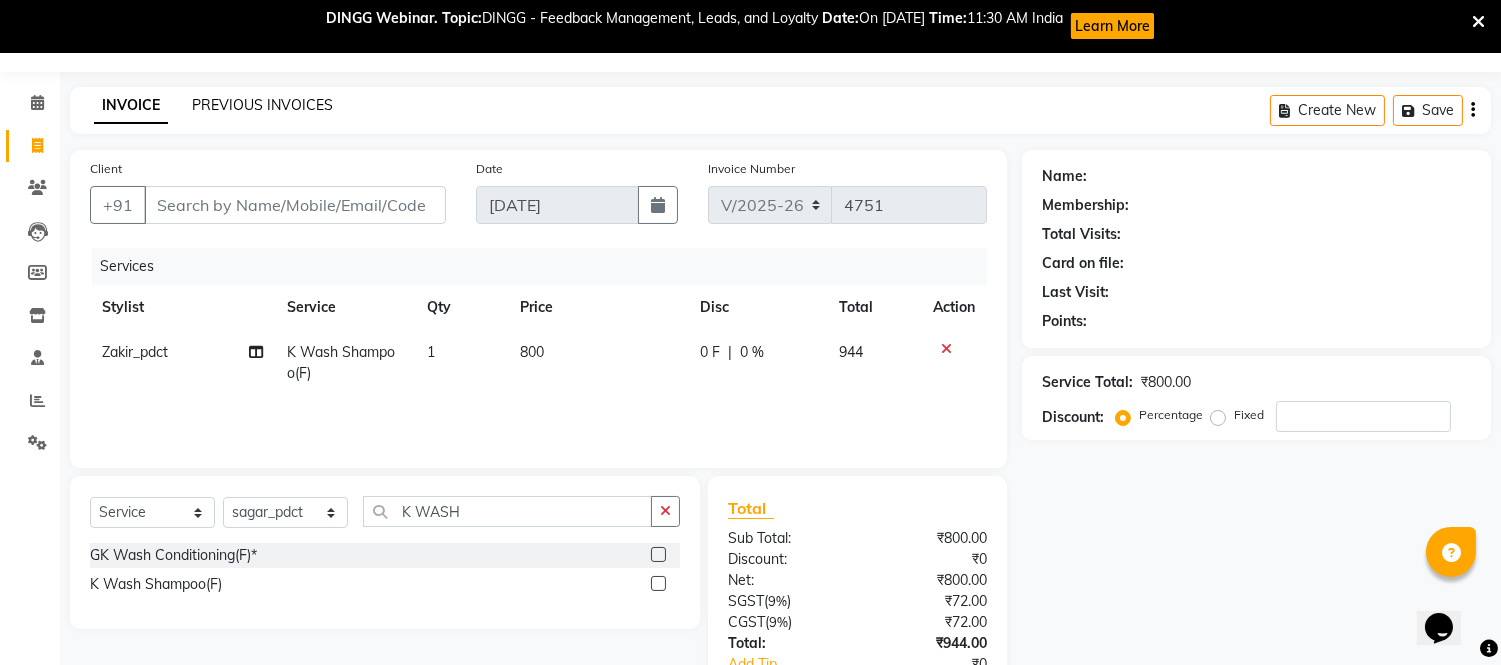 click on "PREVIOUS INVOICES" 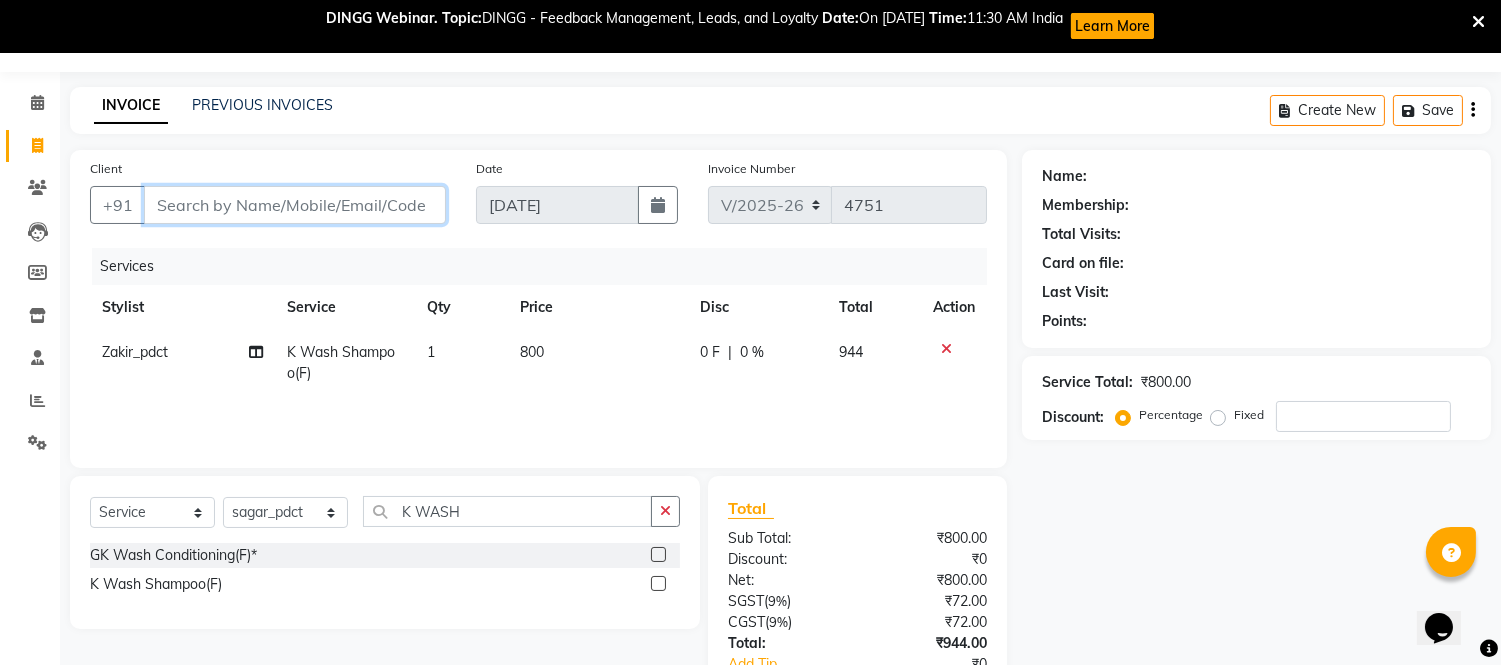 click on "Client" at bounding box center (295, 205) 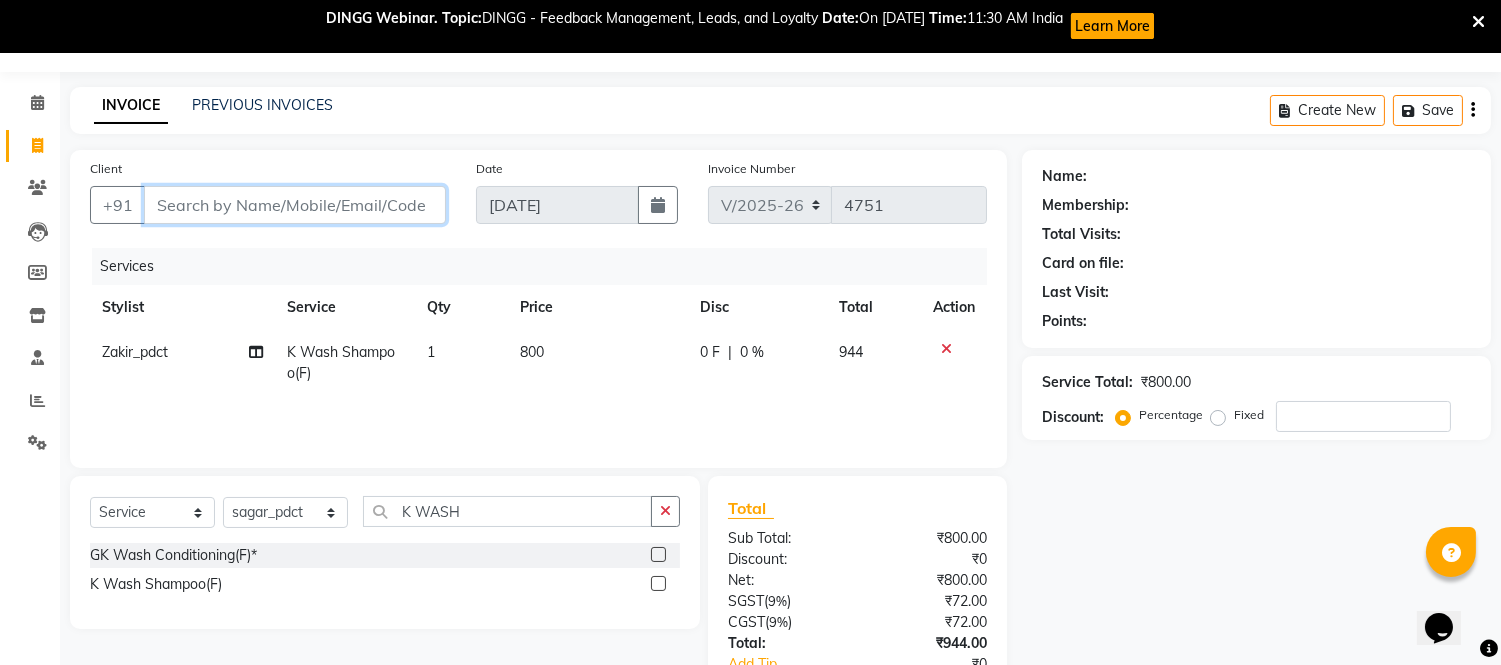 type on "8" 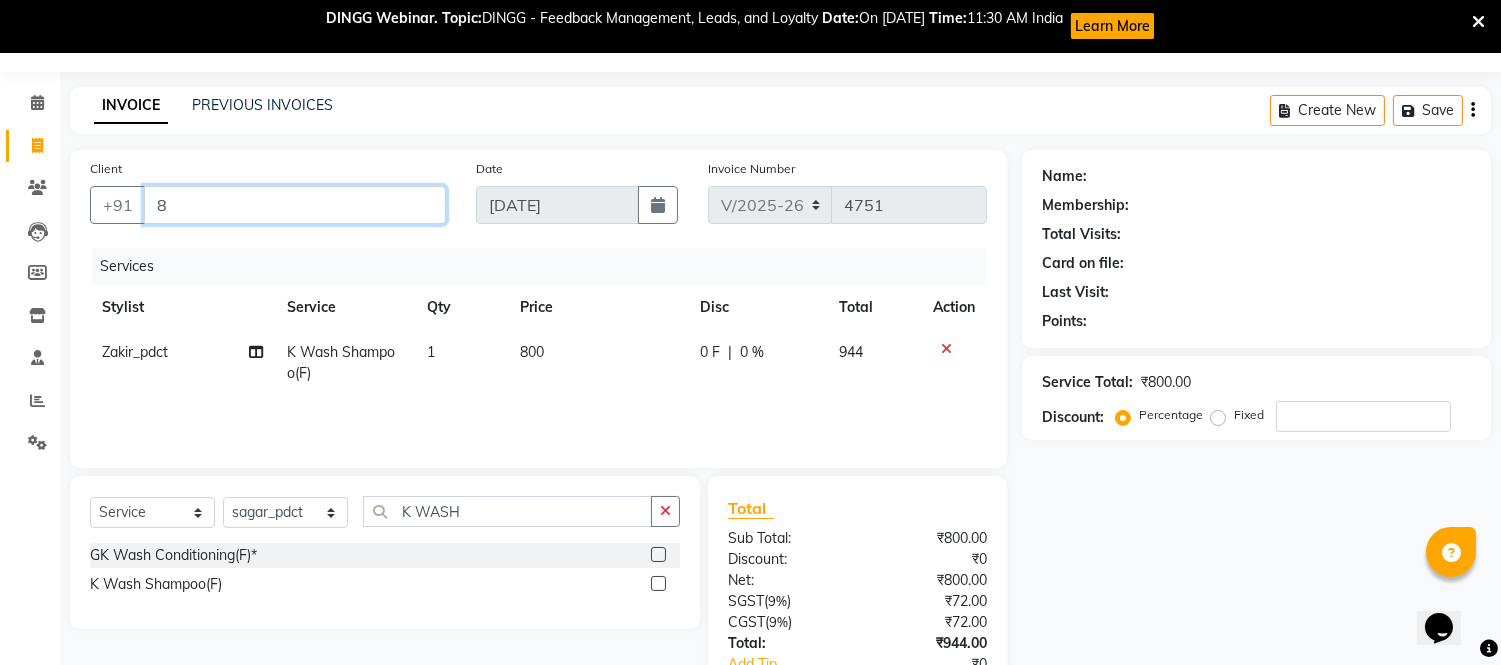 type on "0" 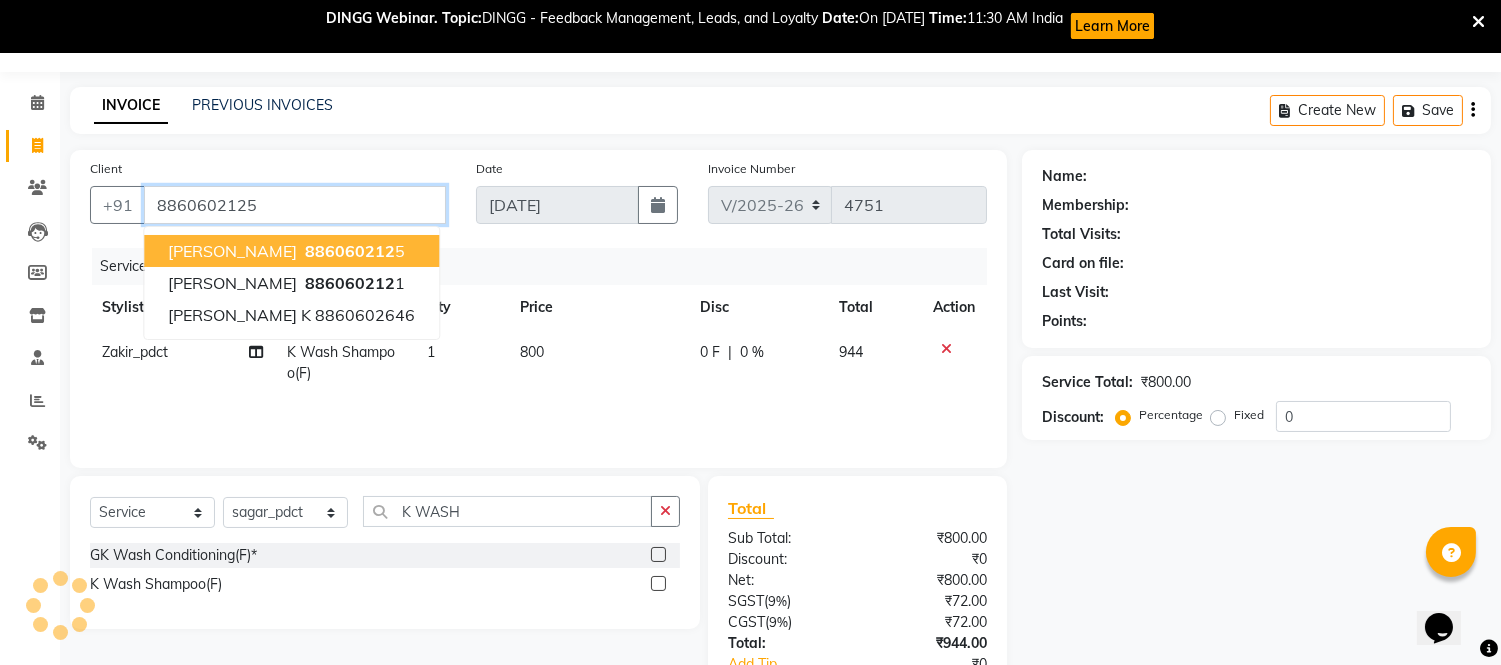 type on "8860602125" 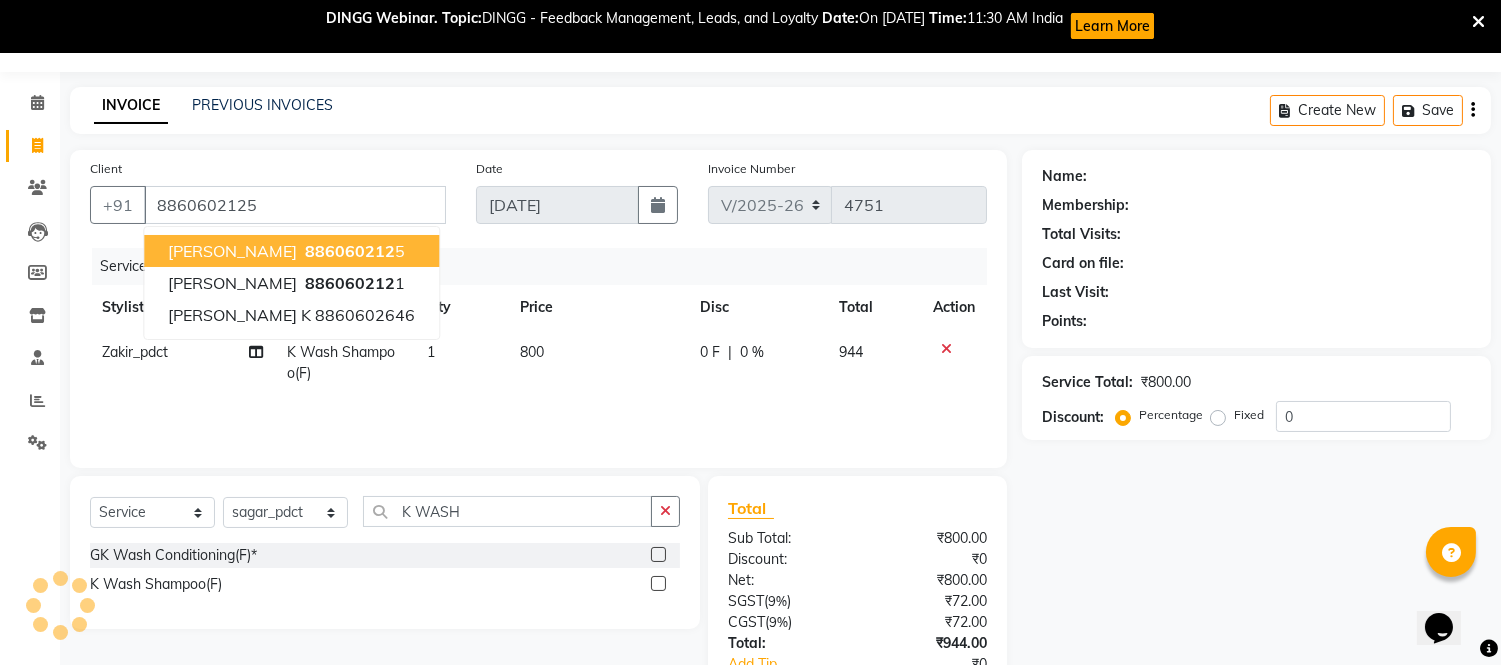 select on "1: Object" 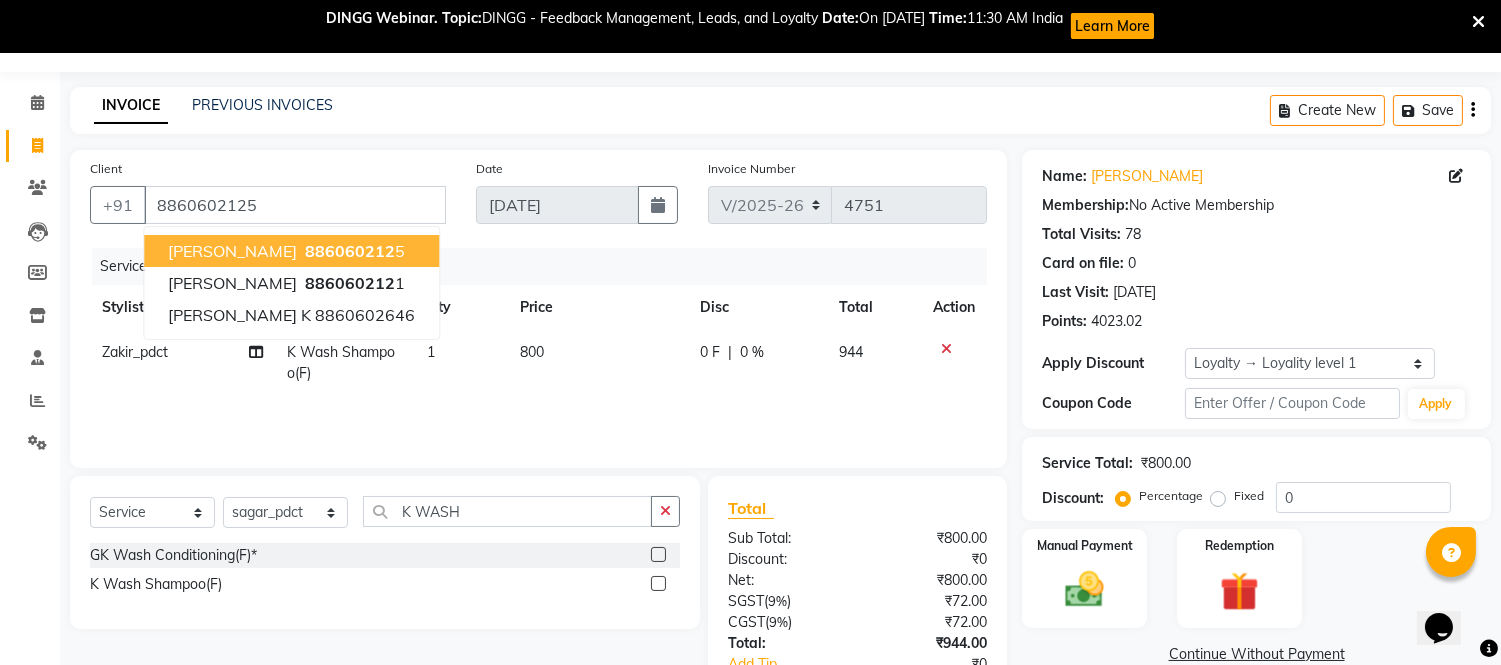 click on "08047224946 Select Location × Looks Aipl Joy Street, Gurgaon Default Panel My Panel English ENGLISH Español العربية मराठी हिंदी ગુજરાતી தமிழ் 中文 Notifications nothing to show Manager Manage Profile Change Password Sign out  Version:3.15.4" 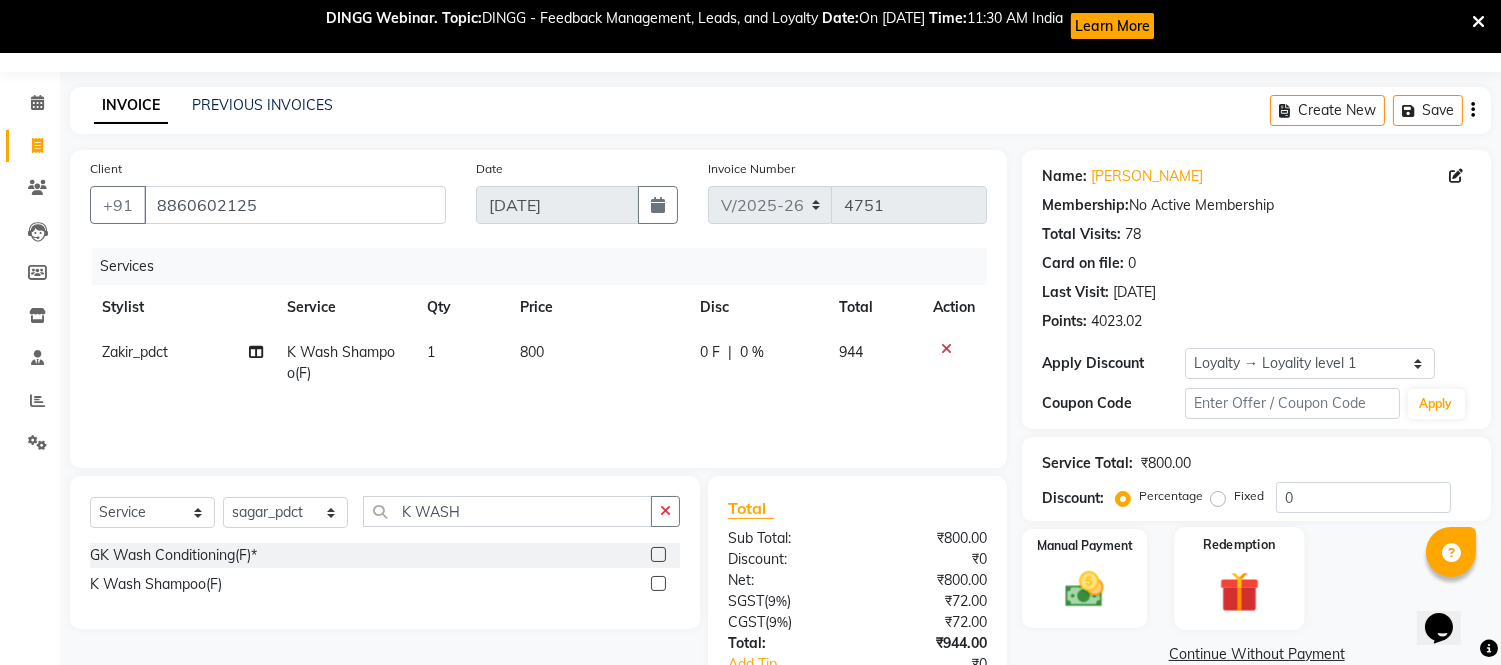scroll, scrollTop: 187, scrollLeft: 0, axis: vertical 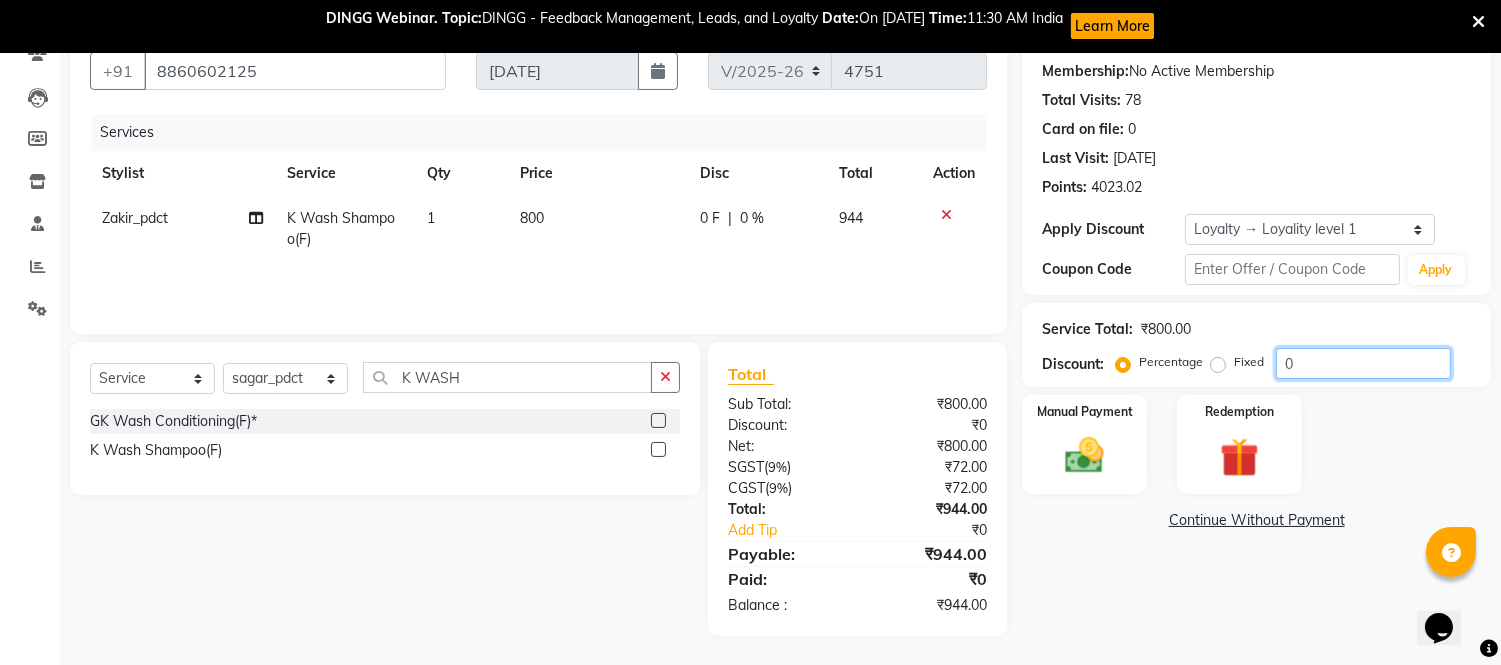 click on "0" 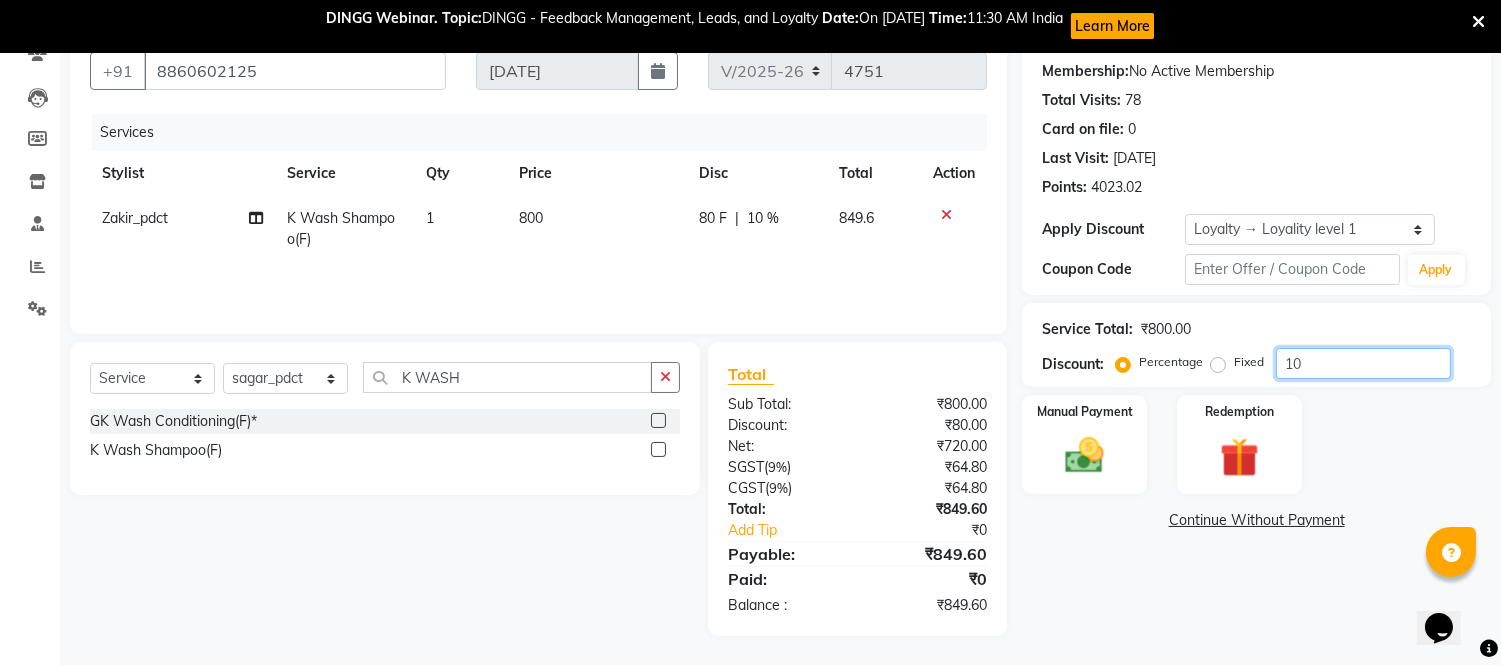 type on "10" 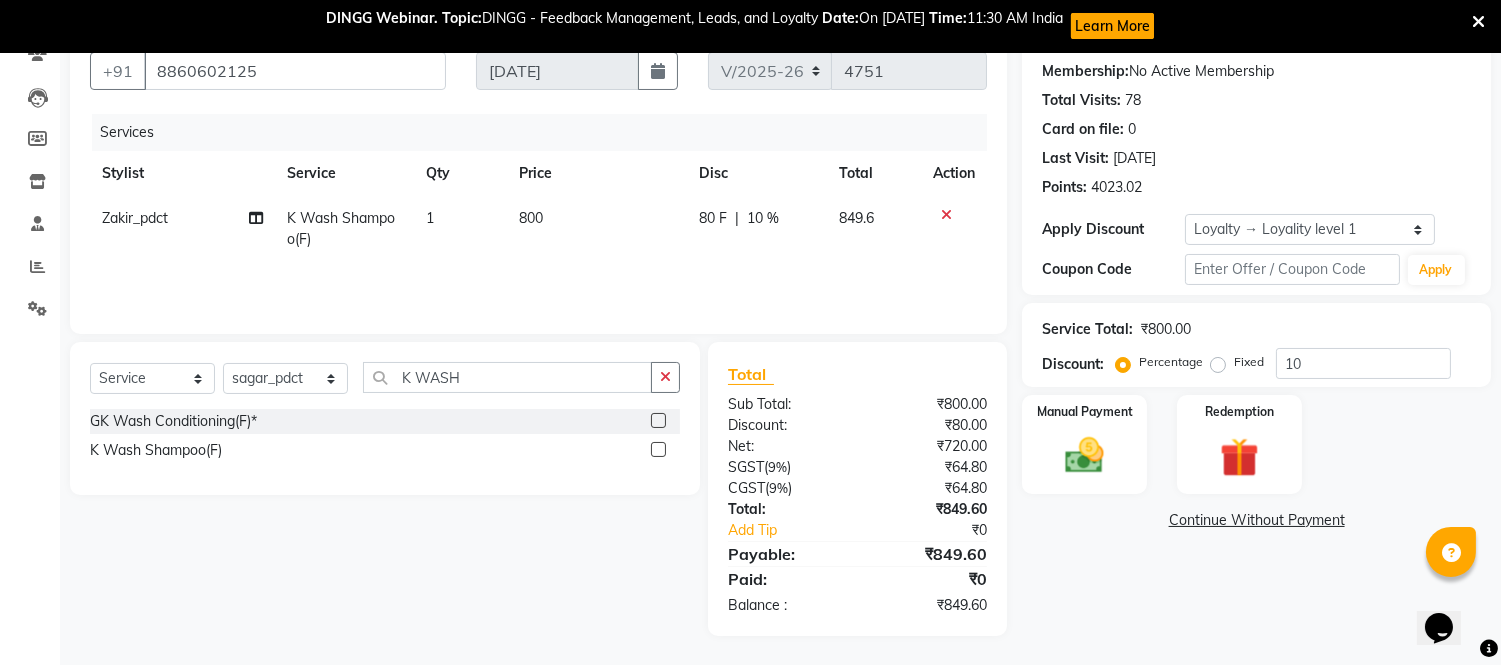 click on "Manual Payment Redemption" 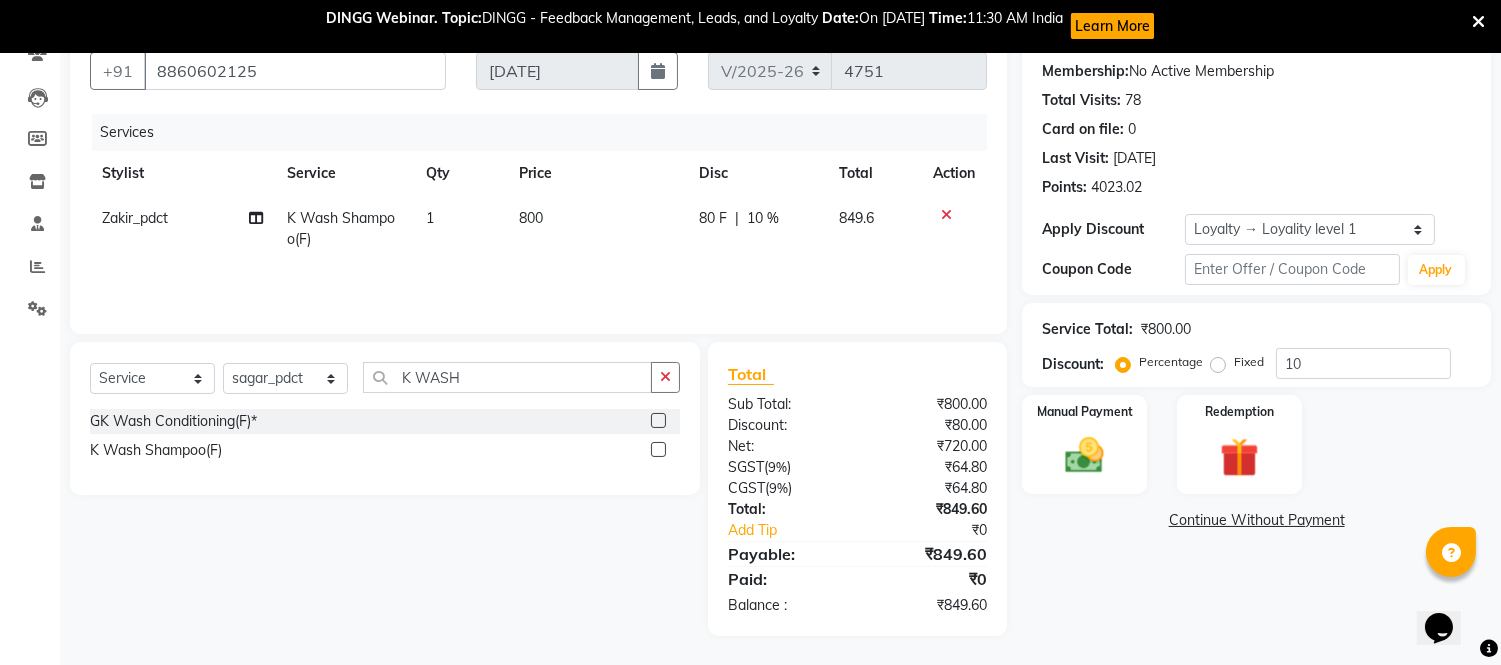 click on "800" 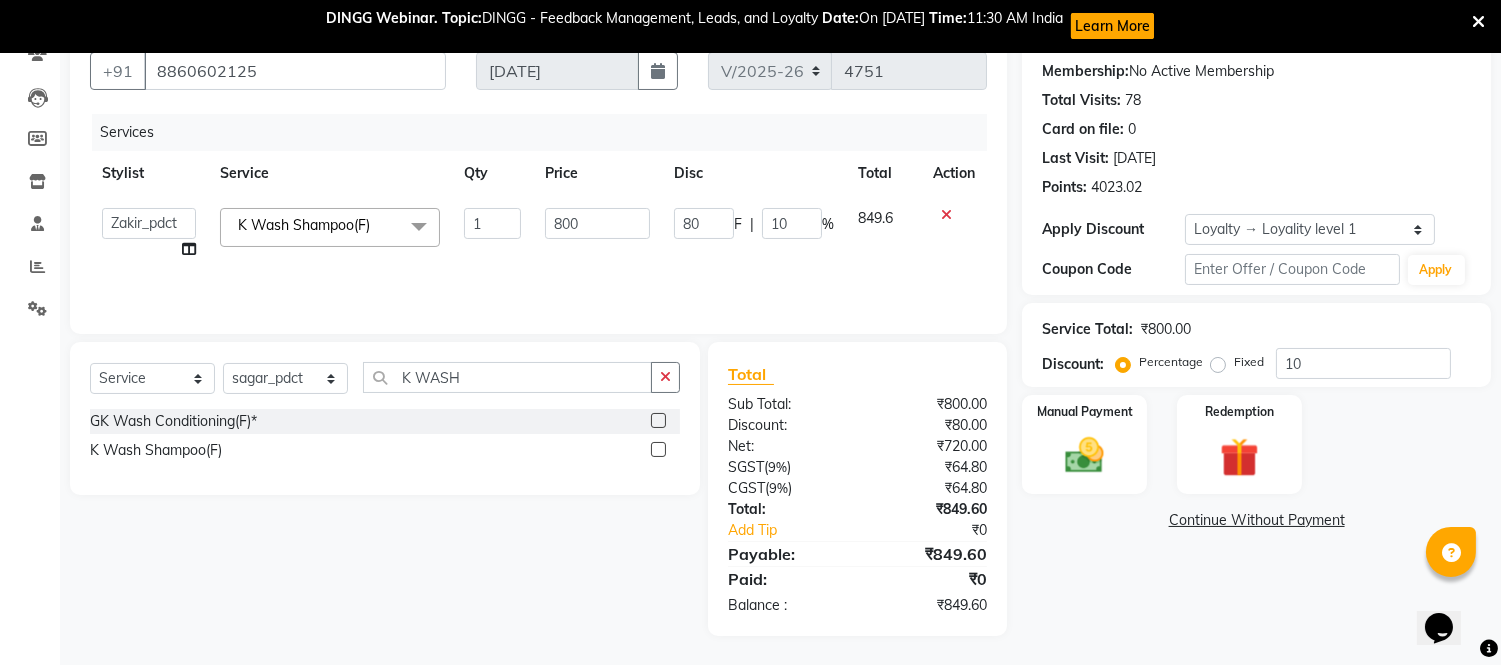 click on "800" 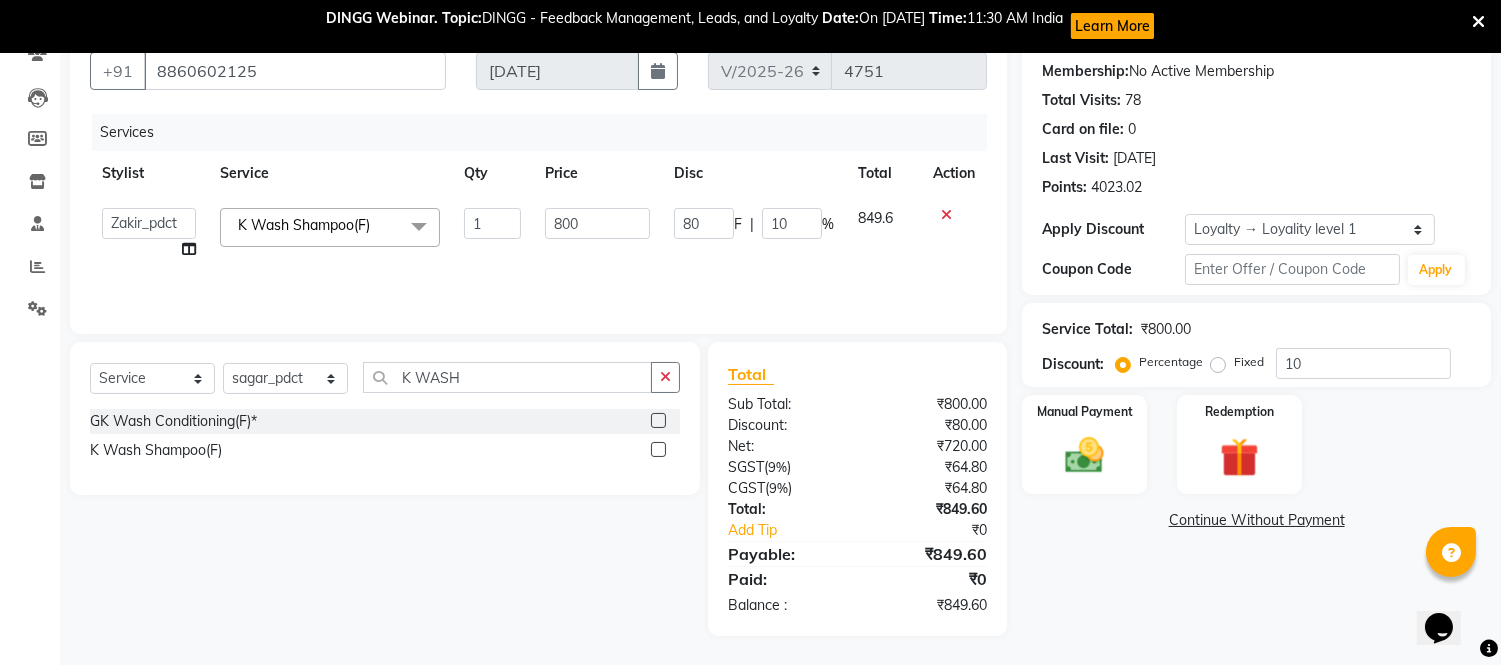 click on "800" 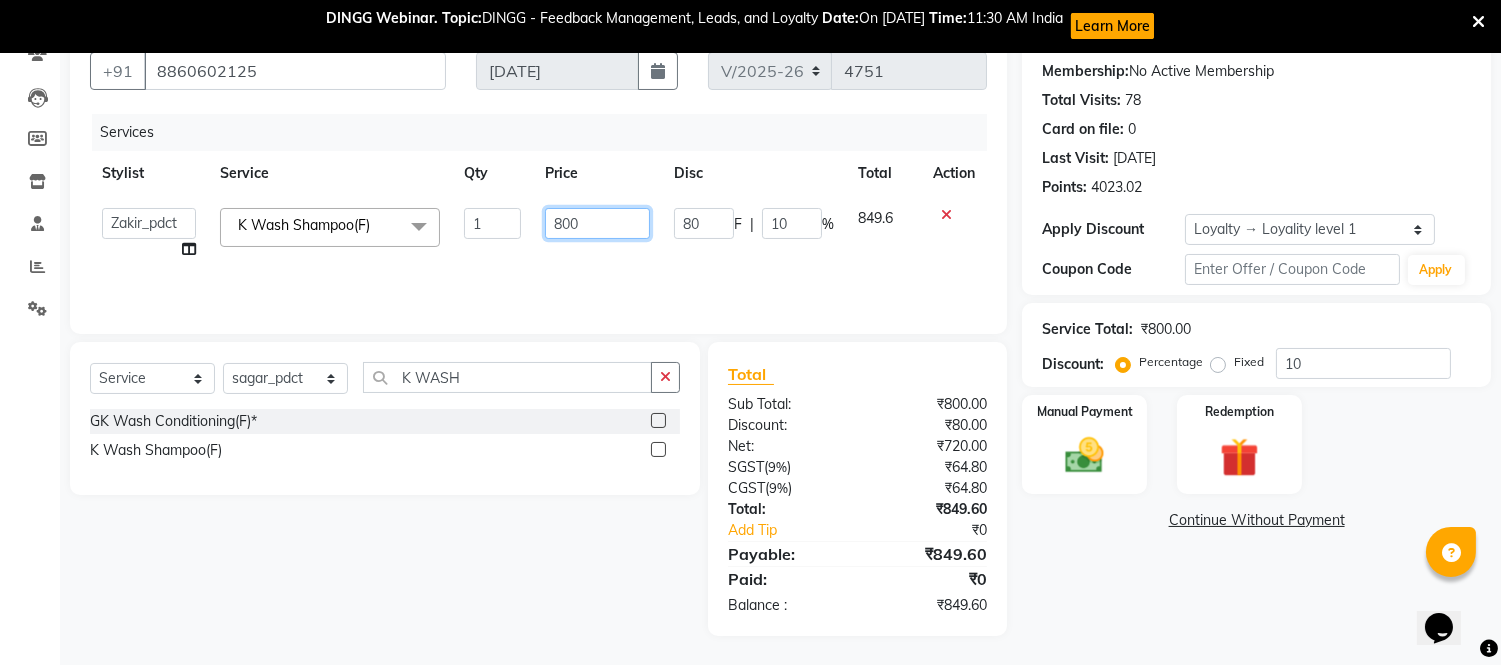 click on "800" 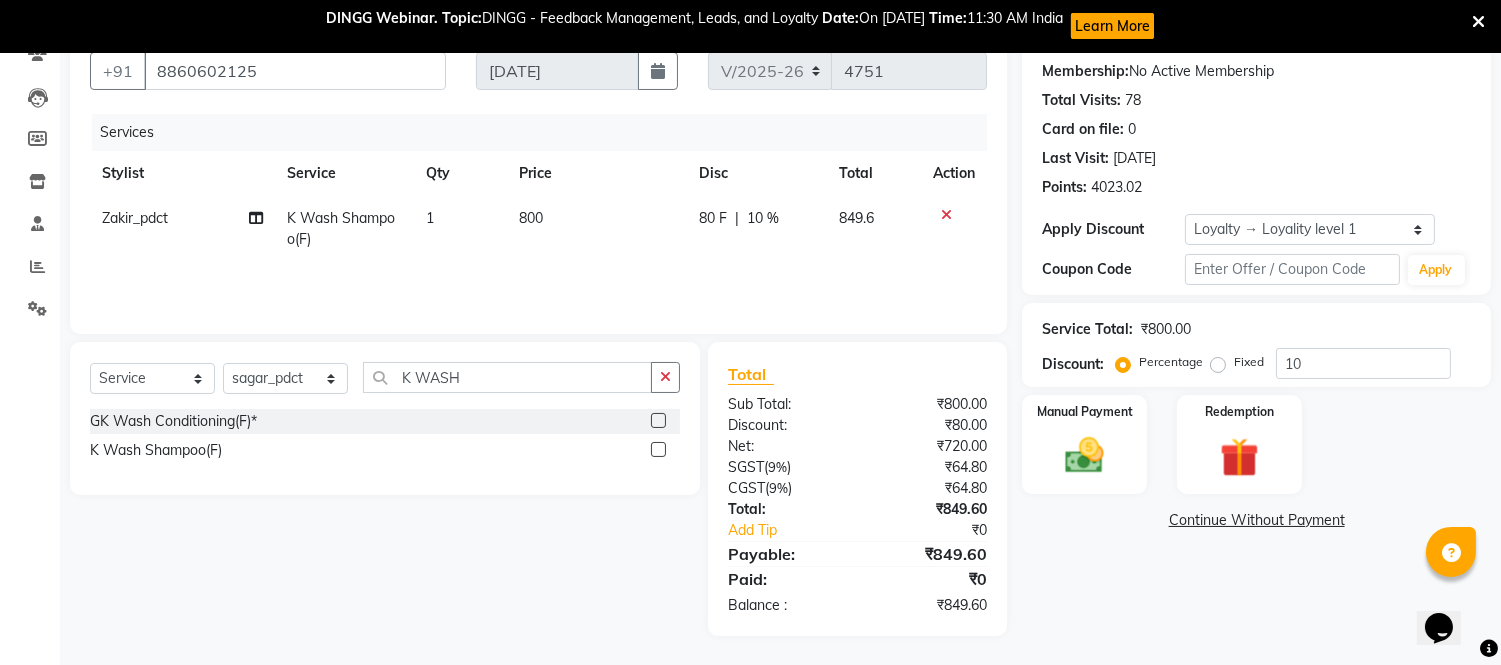 click on "Price" 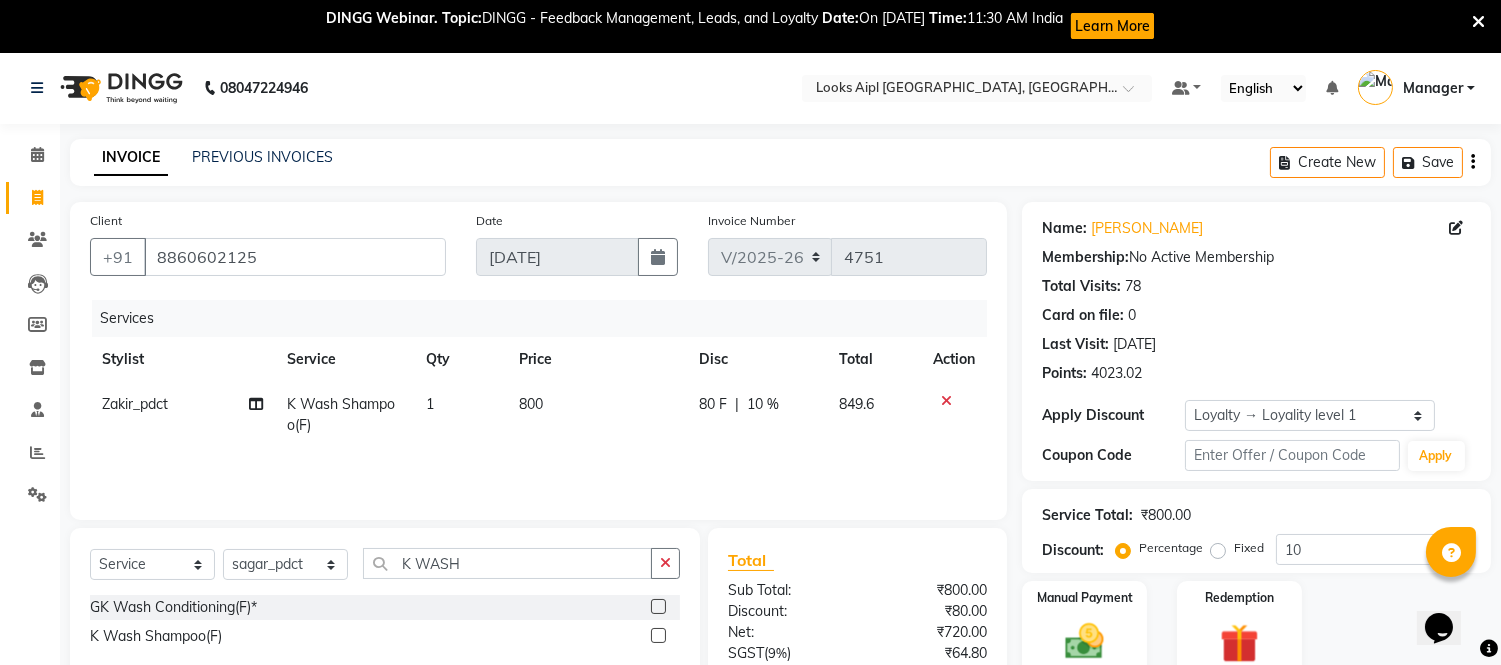 scroll, scrollTop: 0, scrollLeft: 0, axis: both 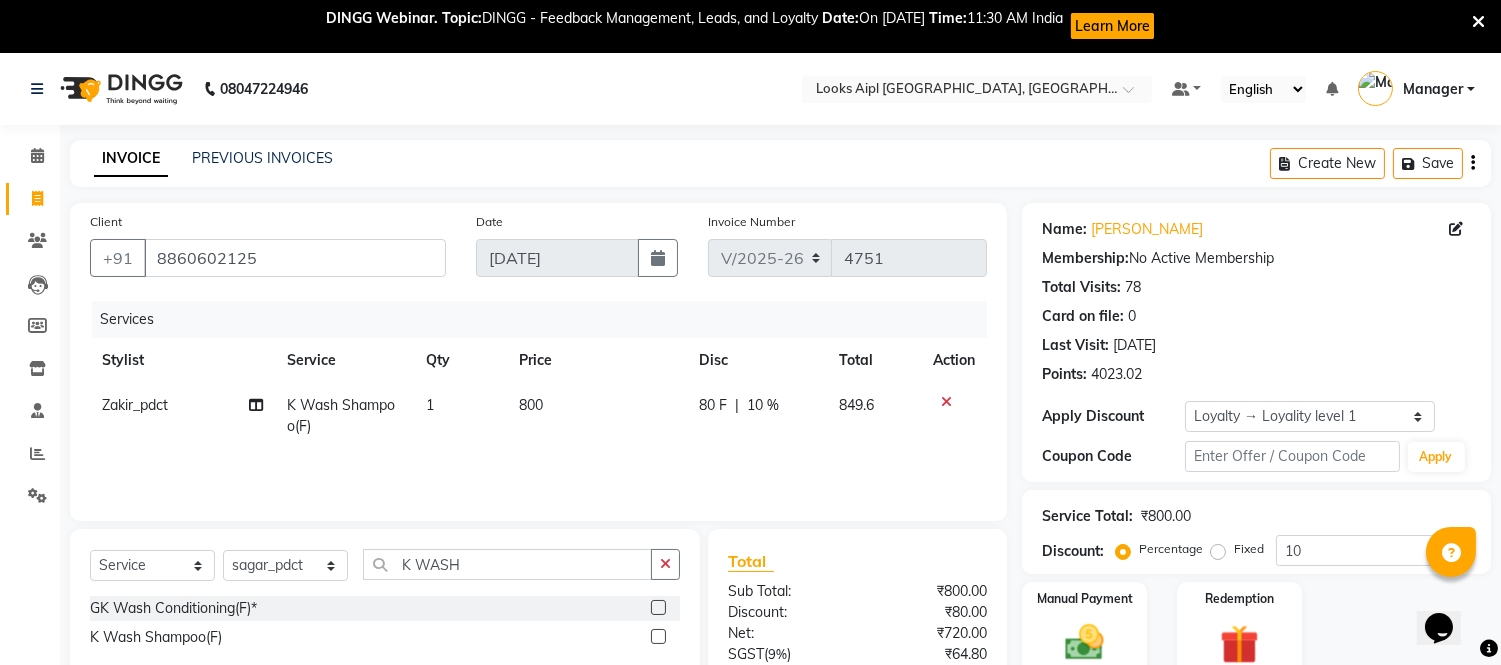 click on "08047224946 Select Location × Looks Aipl Joy Street, Gurgaon Default Panel My Panel English ENGLISH Español العربية मराठी हिंदी ગુજરાતી தமிழ் 中文 Notifications nothing to show Manager Manage Profile Change Password Sign out  Version:3.15.4" 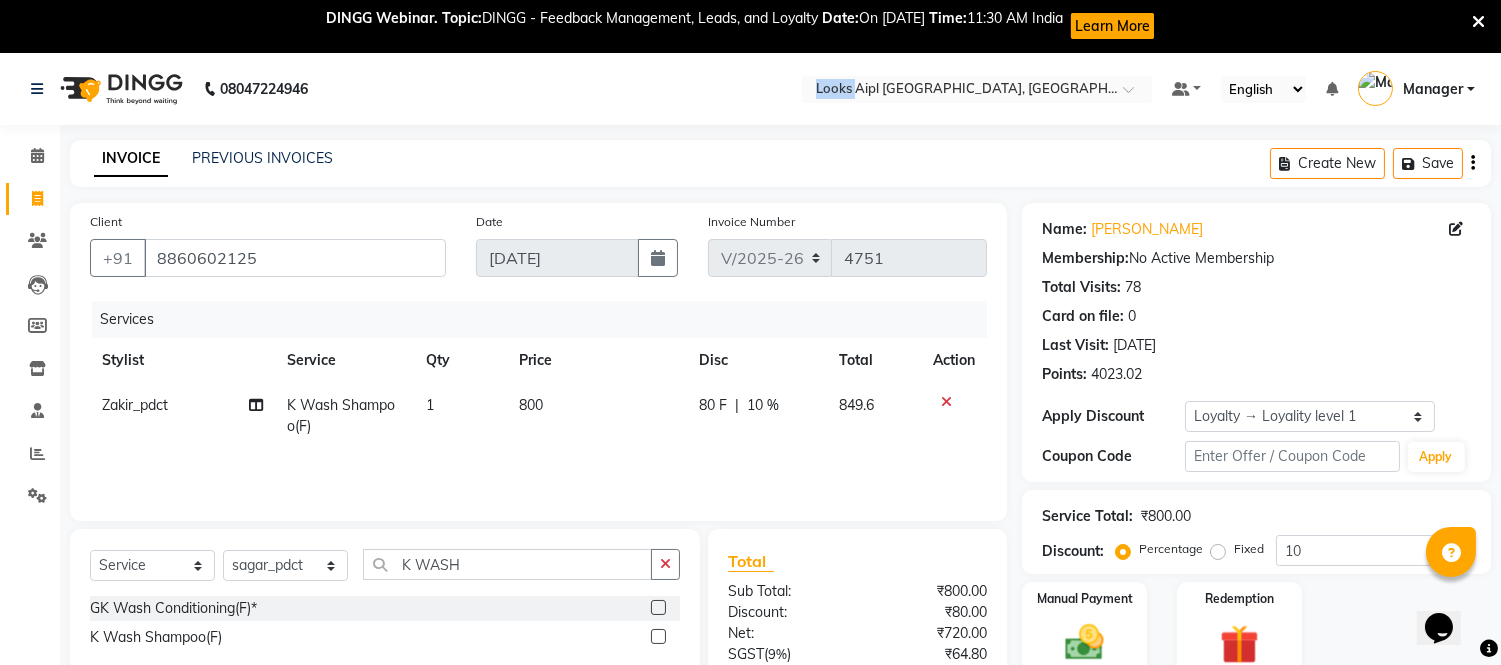 click on "08047224946 Select Location × Looks Aipl Joy Street, Gurgaon Default Panel My Panel English ENGLISH Español العربية मराठी हिंदी ગુજરાતી தமிழ் 中文 Notifications nothing to show Manager Manage Profile Change Password Sign out  Version:3.15.4" 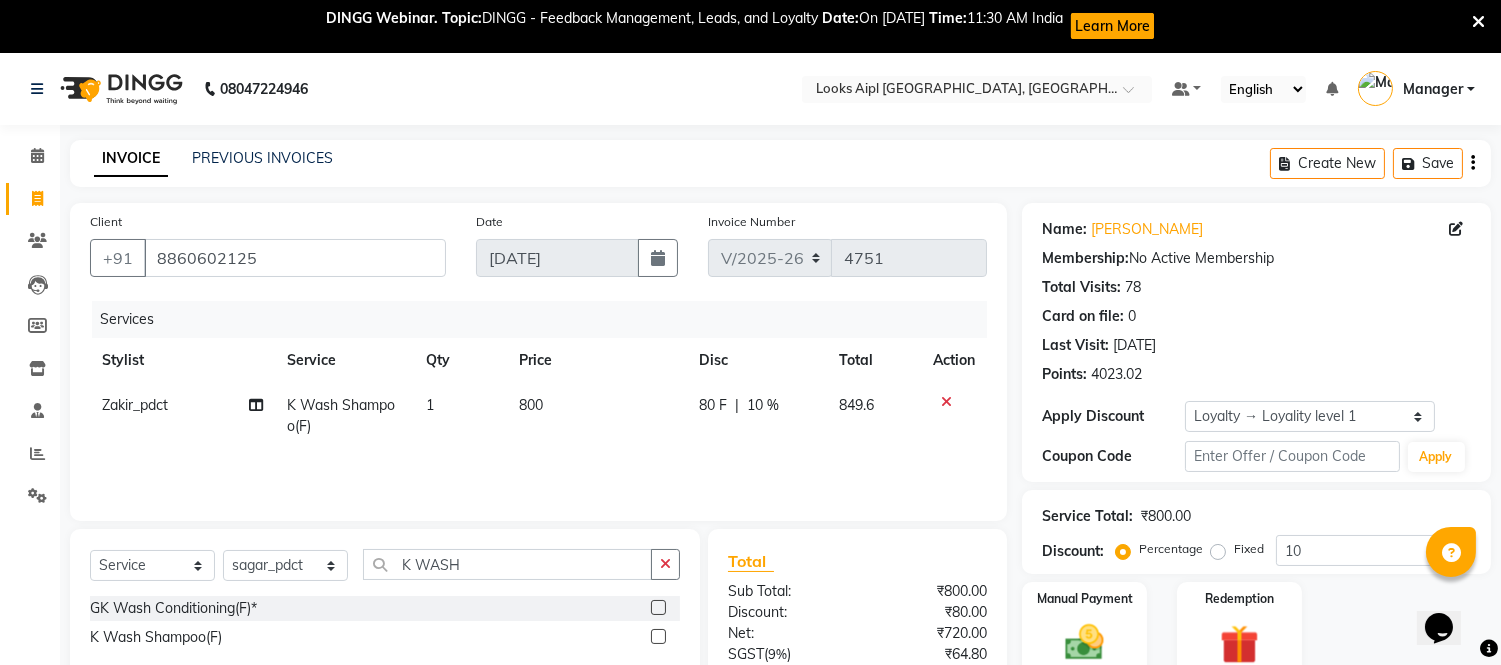 click on "800" 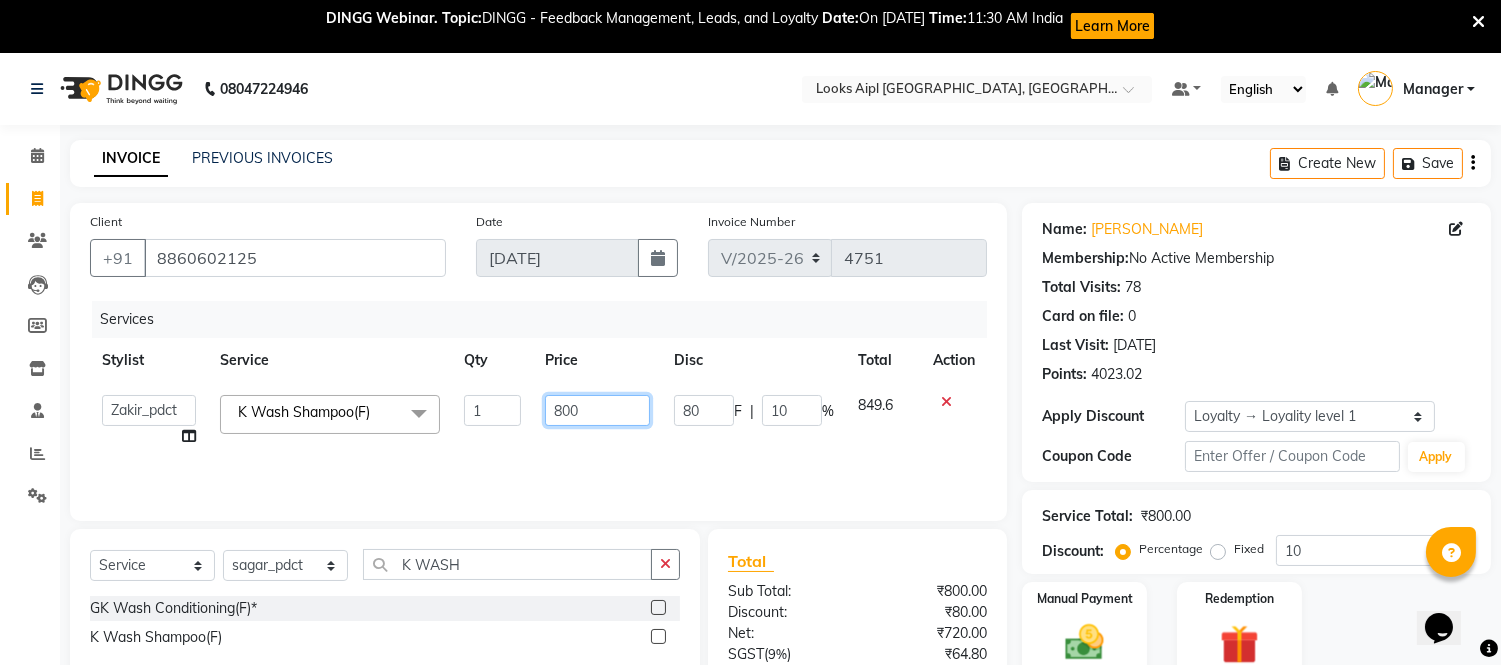 click on "800" 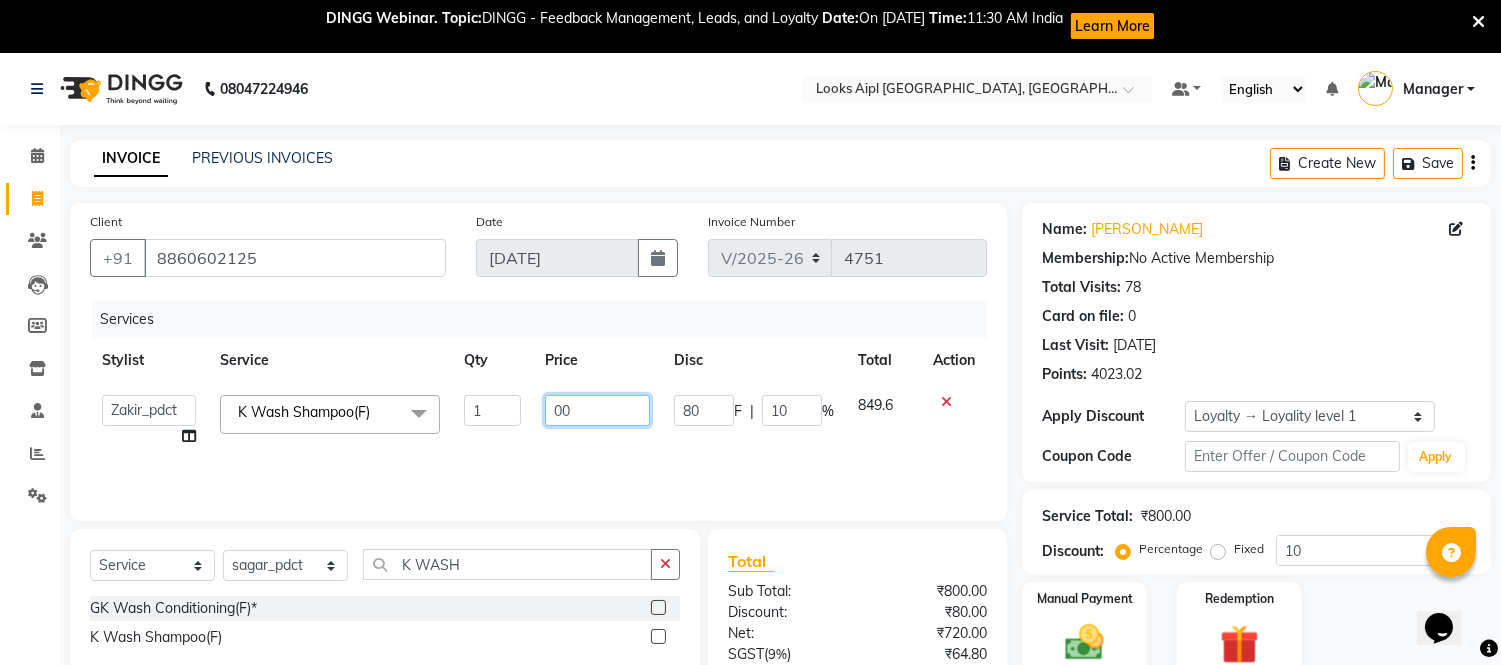 type on "600" 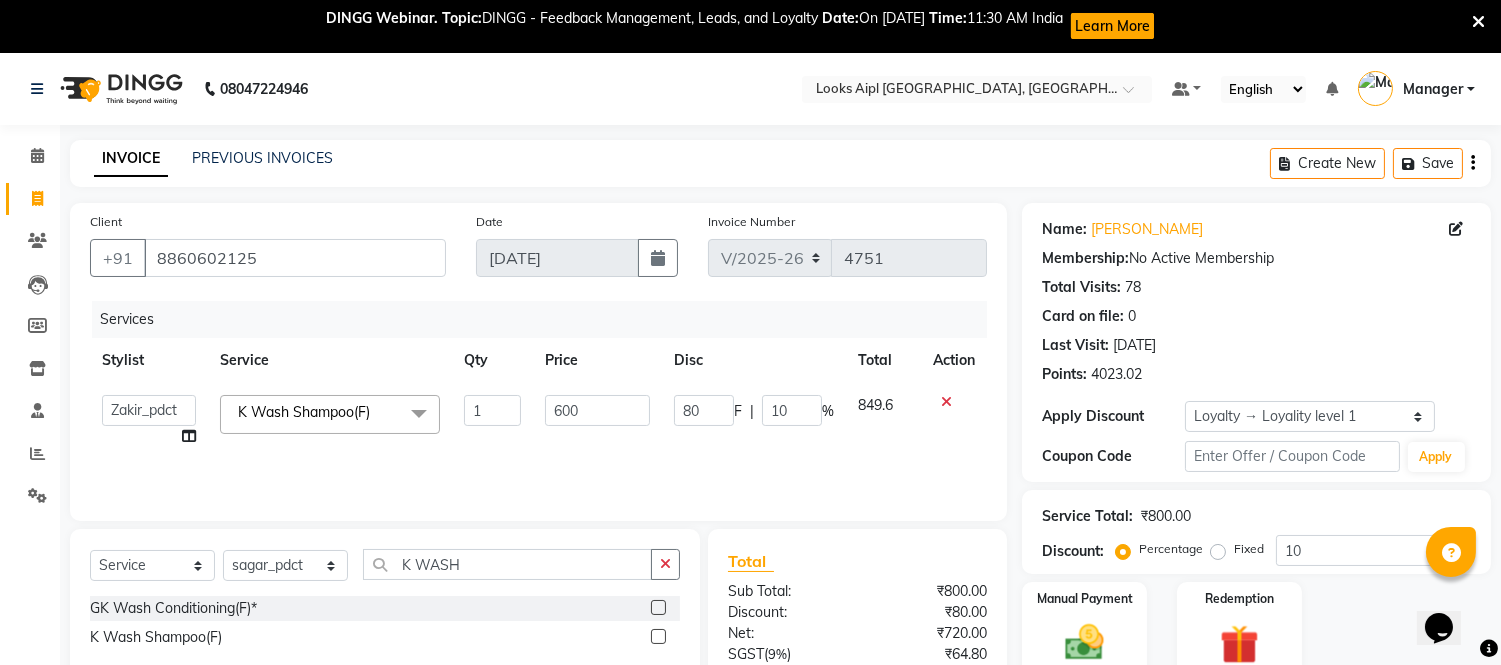 click on "Services" 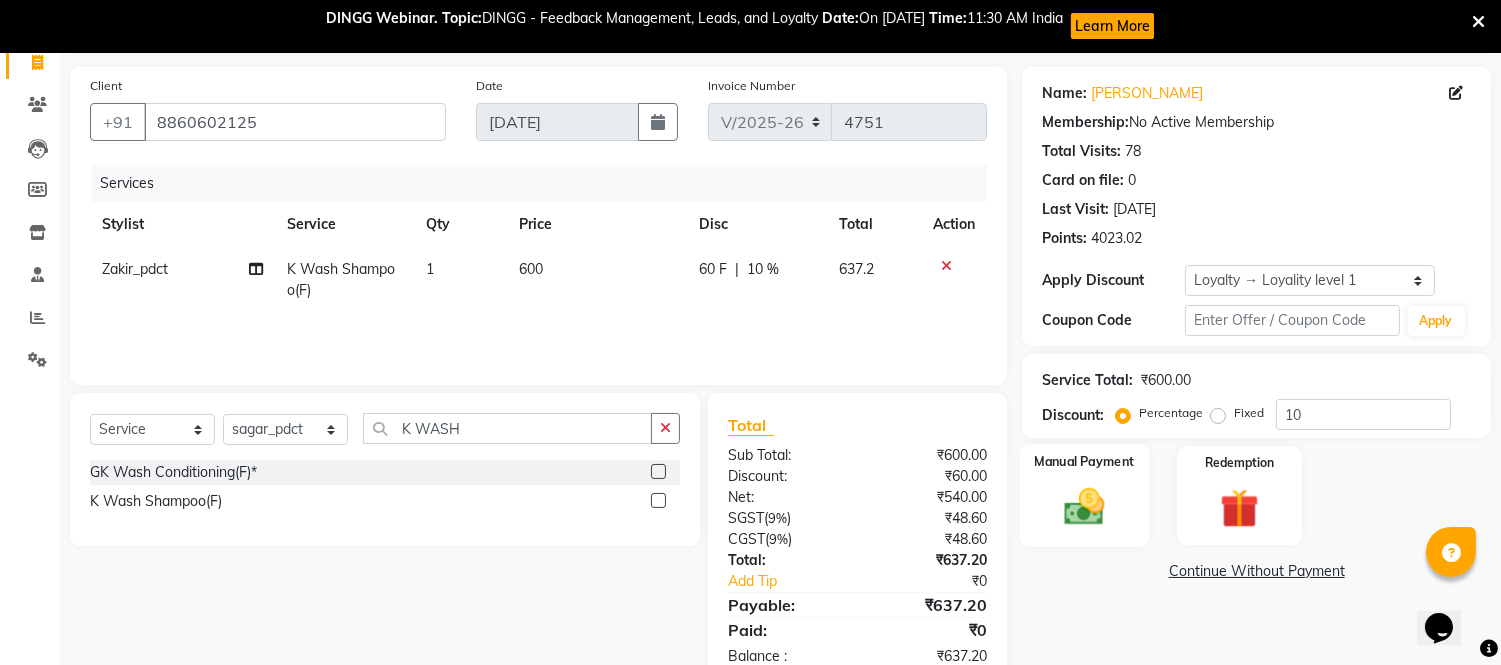 scroll, scrollTop: 187, scrollLeft: 0, axis: vertical 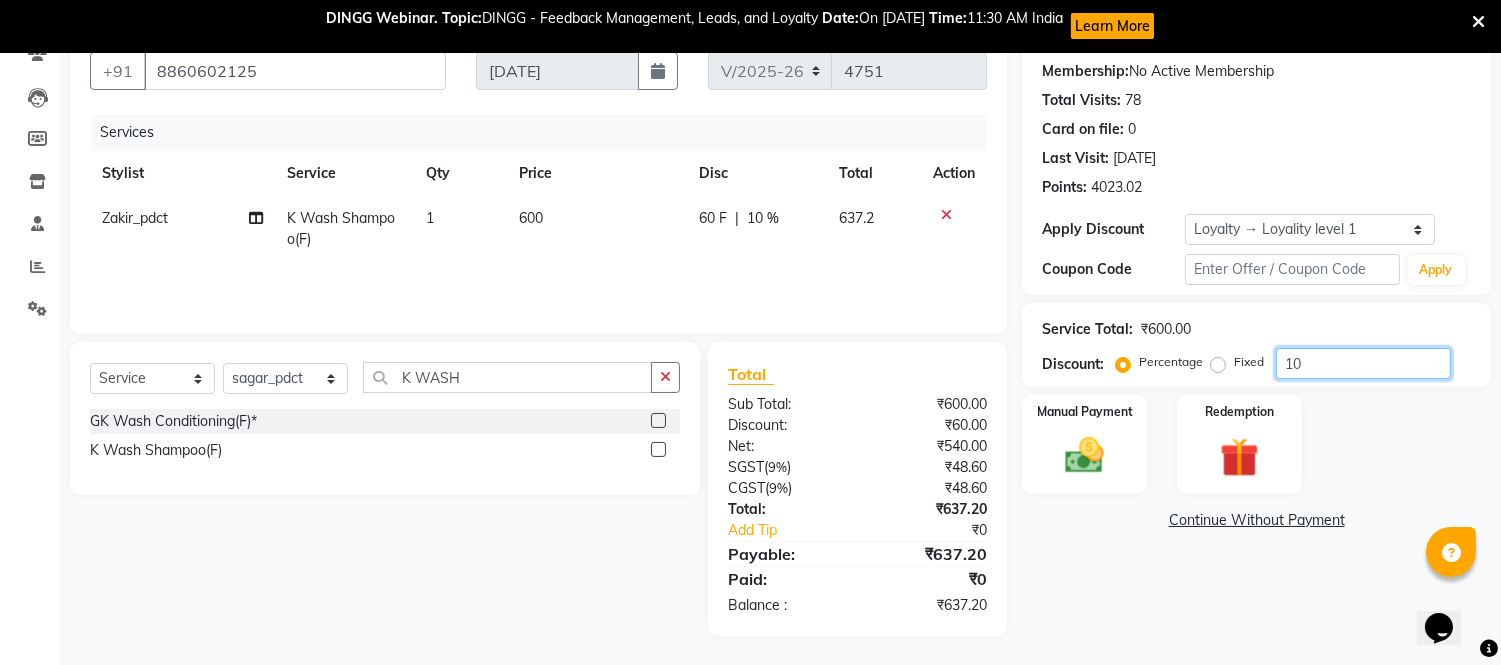 drag, startPoint x: 1303, startPoint y: 356, endPoint x: 1315, endPoint y: 373, distance: 20.808653 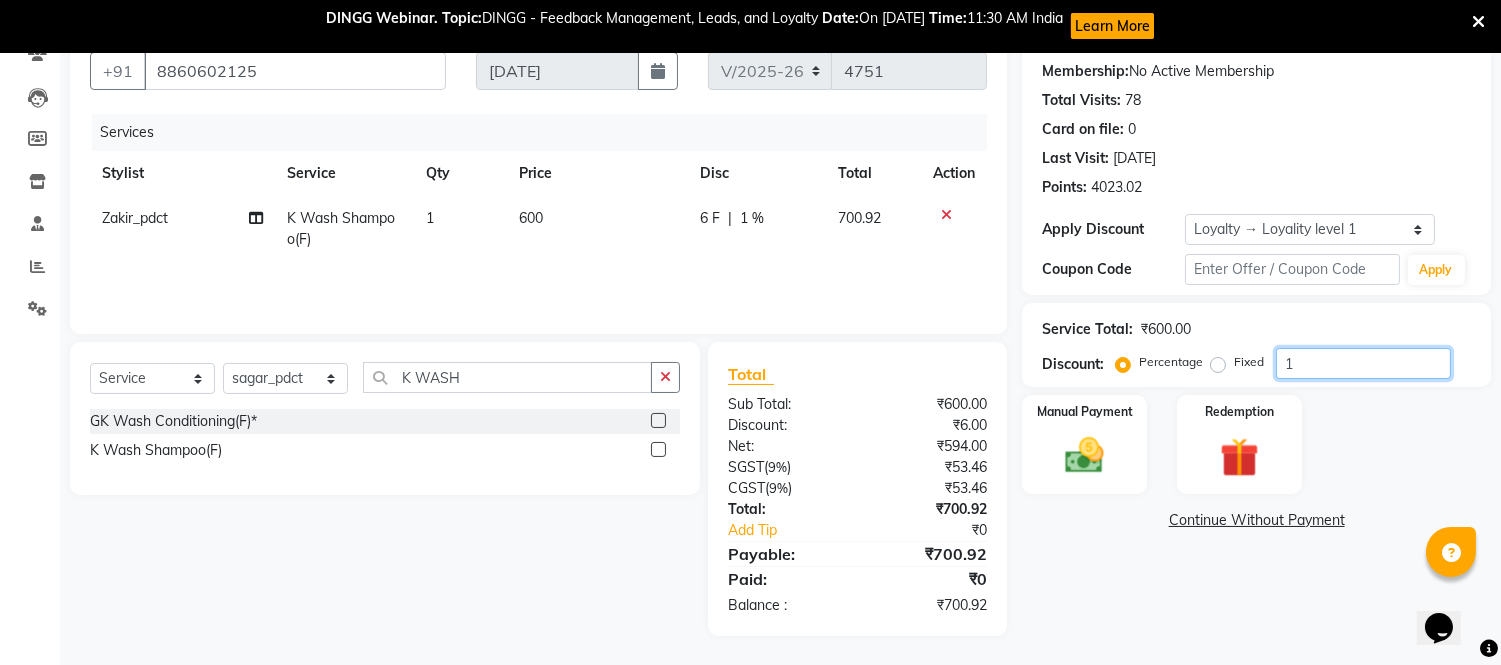 type on "10" 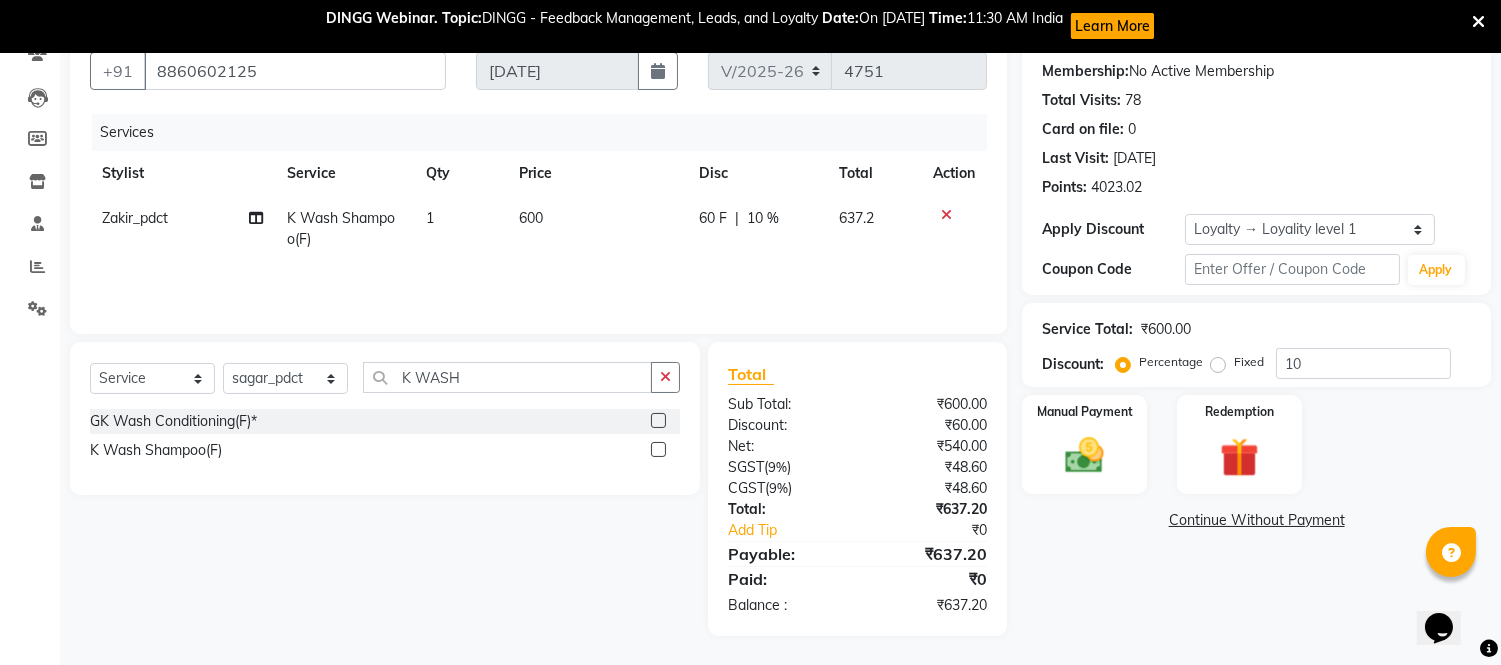click on "Manual Payment Redemption" 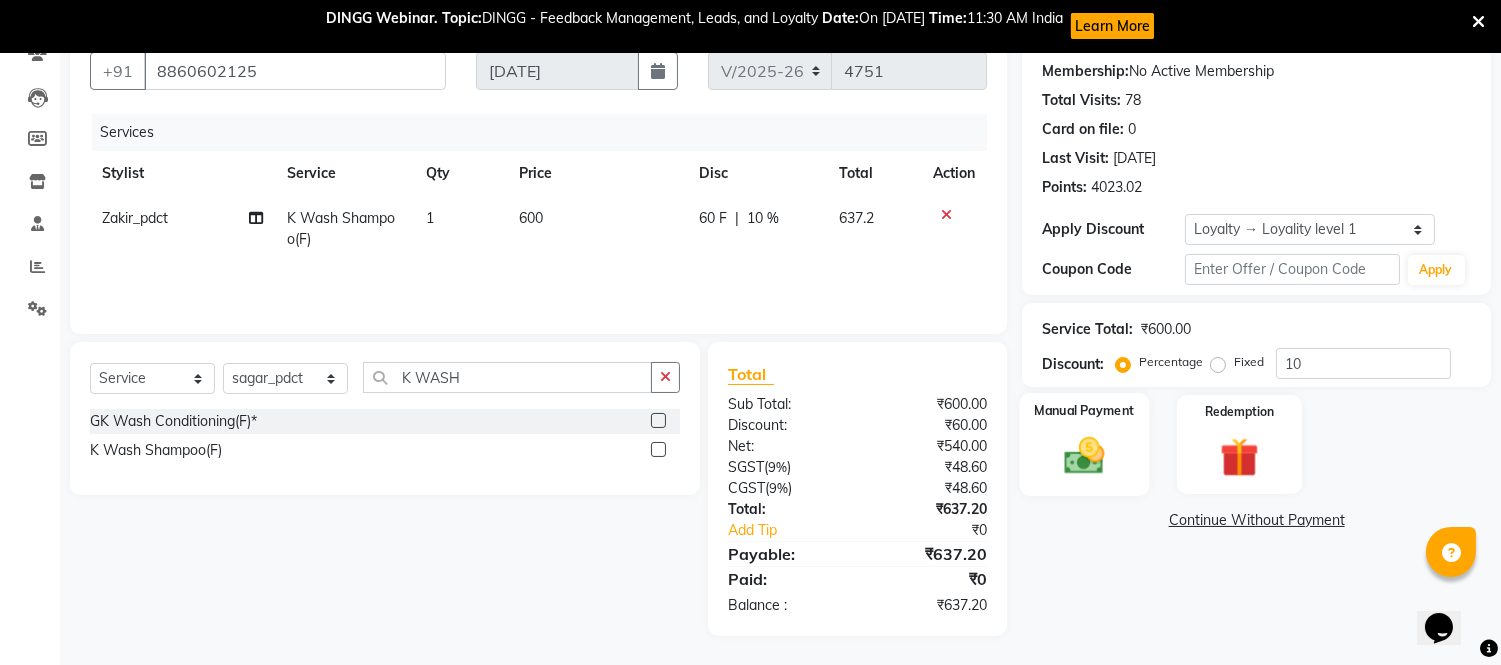 click 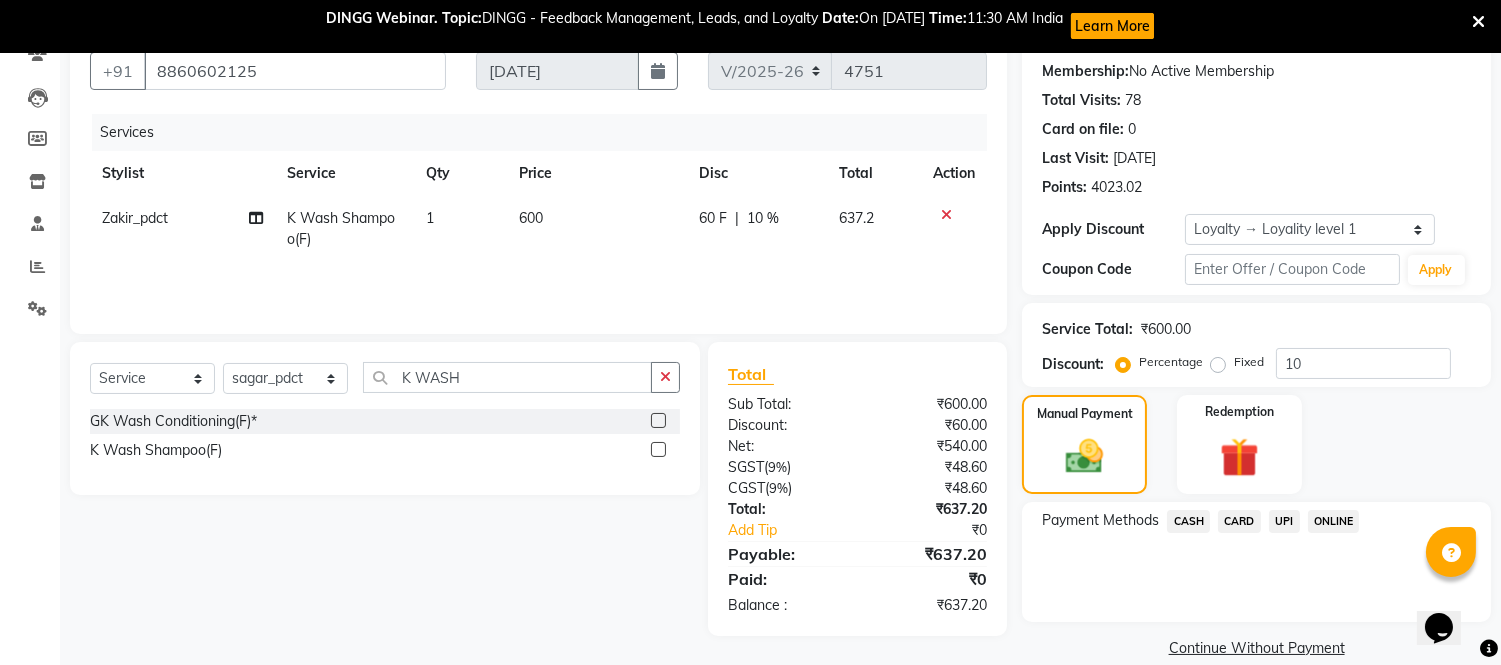 drag, startPoint x: 1245, startPoint y: 521, endPoint x: 1248, endPoint y: 541, distance: 20.22375 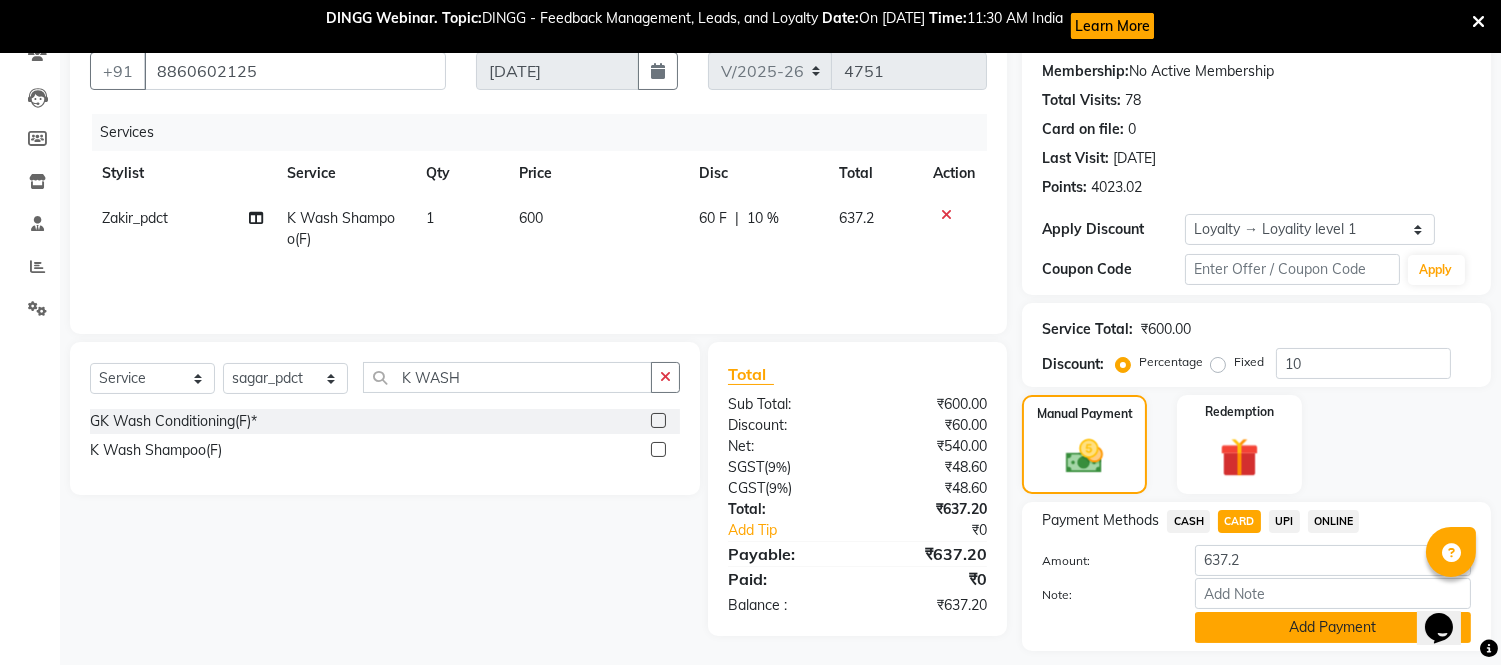 click on "Add Payment" 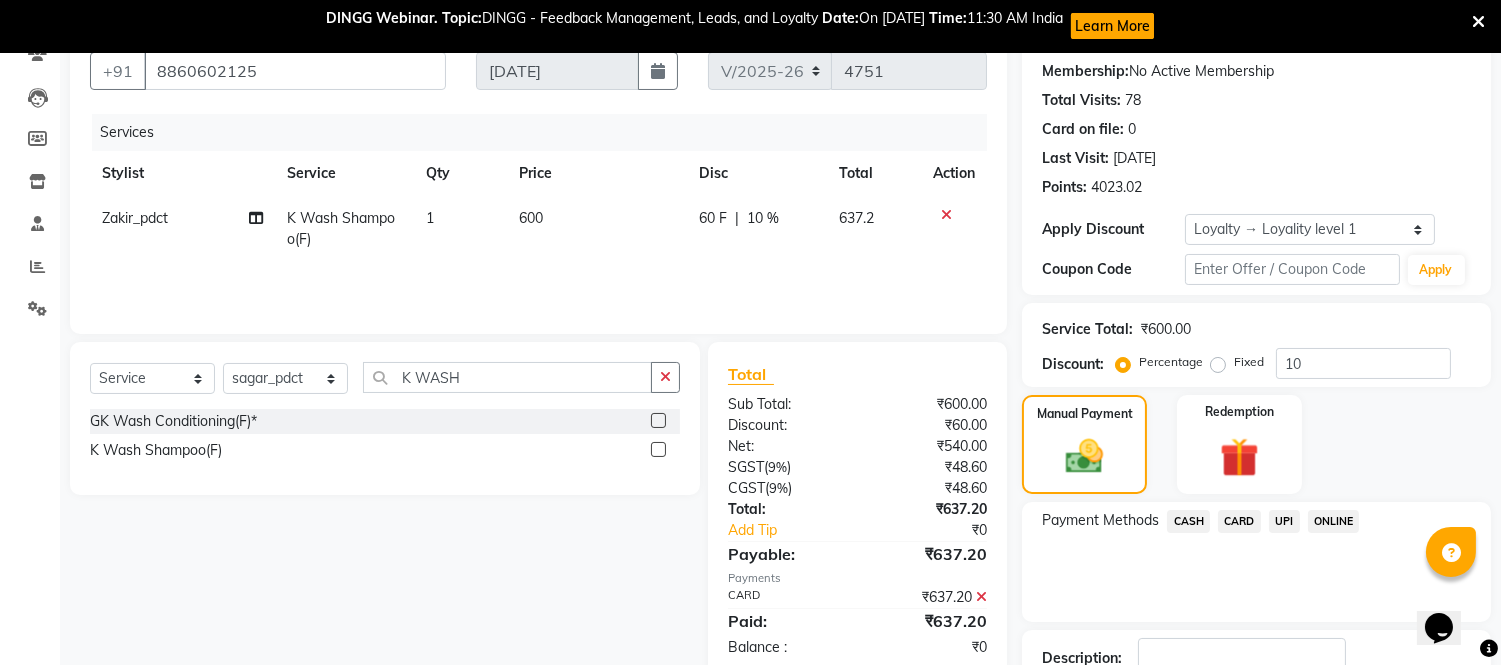 scroll, scrollTop: 298, scrollLeft: 0, axis: vertical 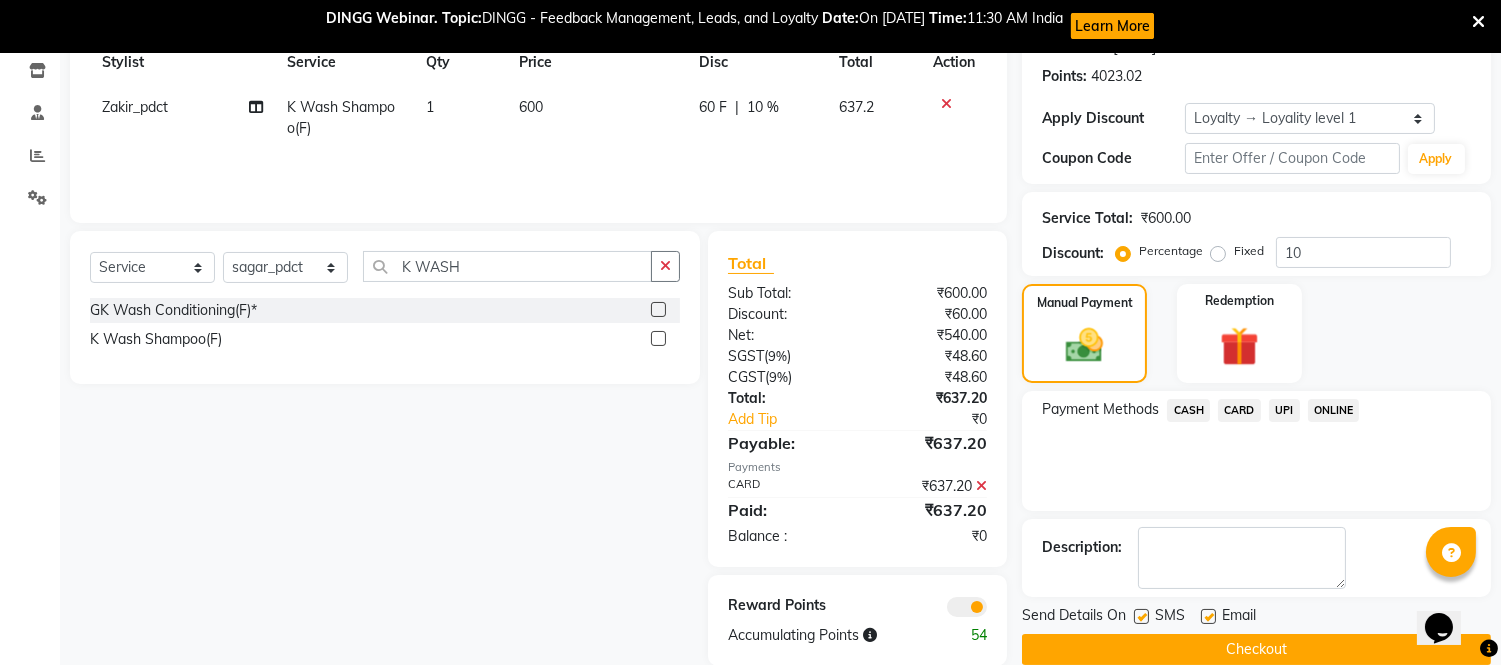 click on "Checkout" 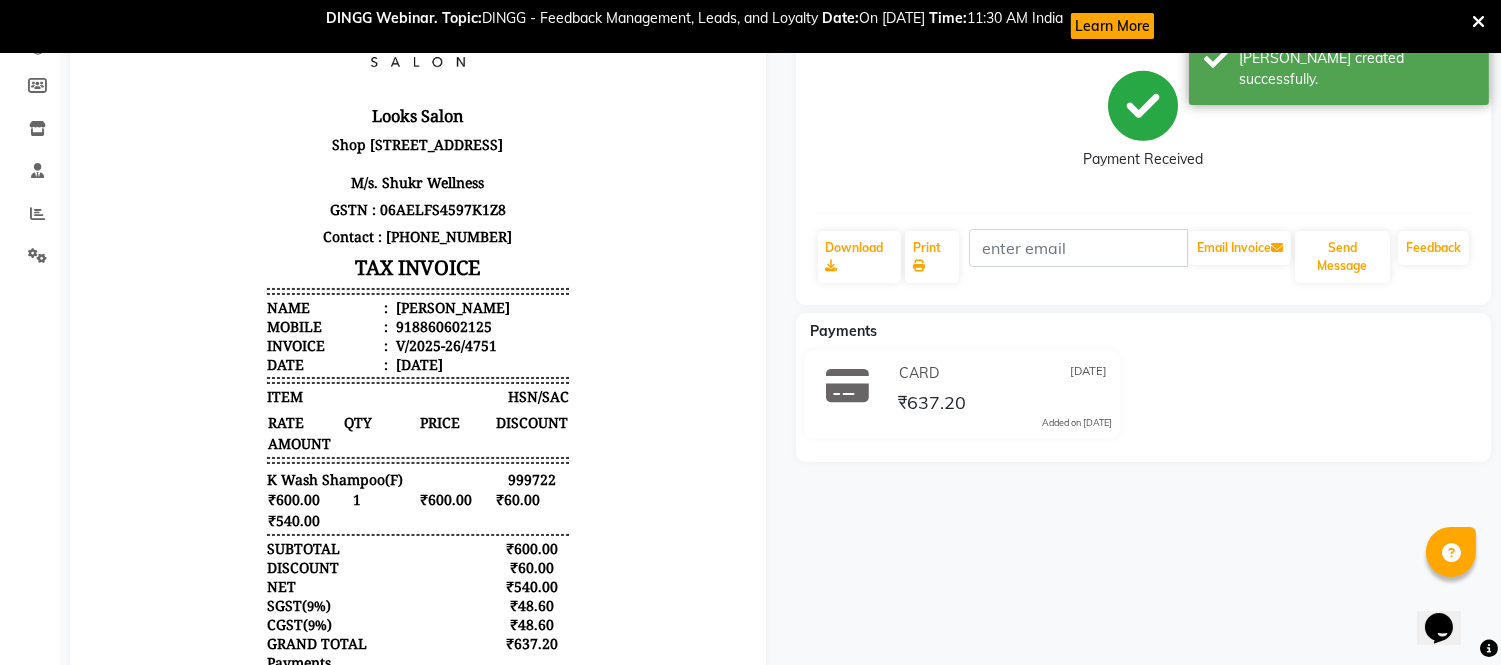 scroll, scrollTop: 0, scrollLeft: 0, axis: both 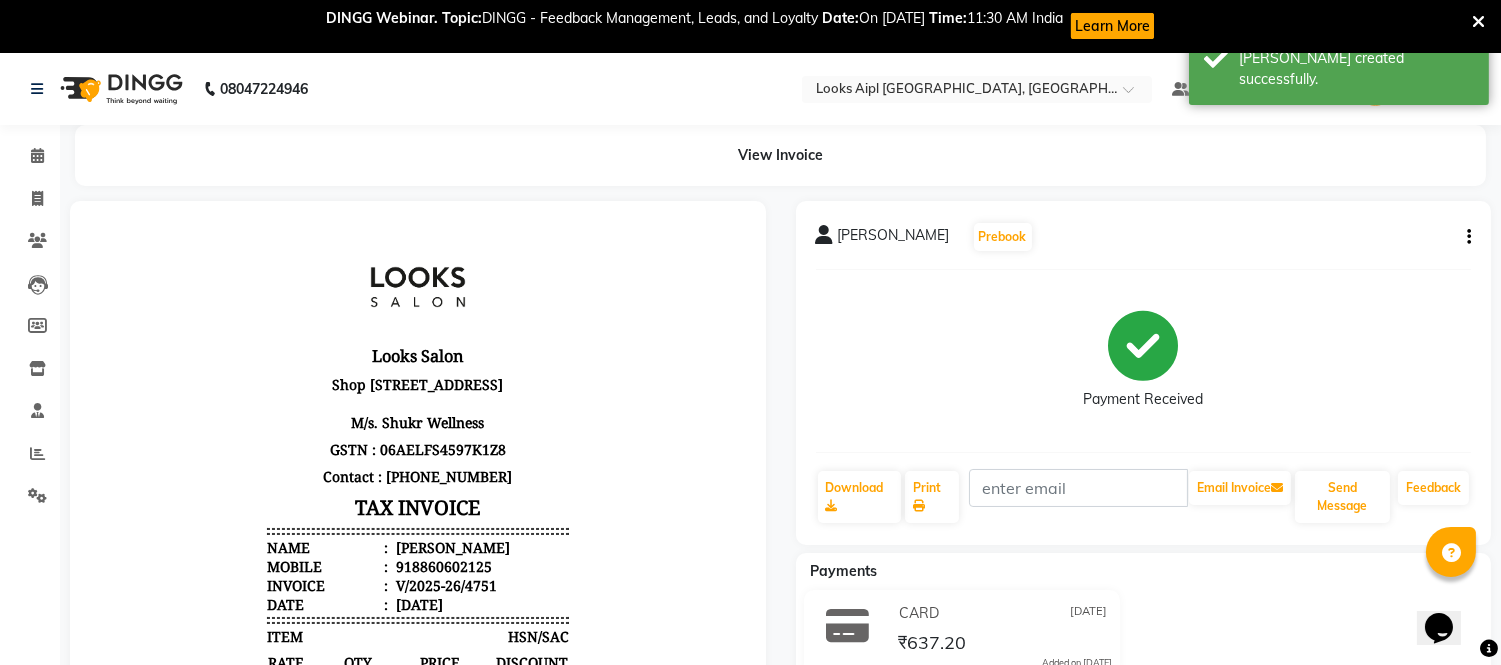 click 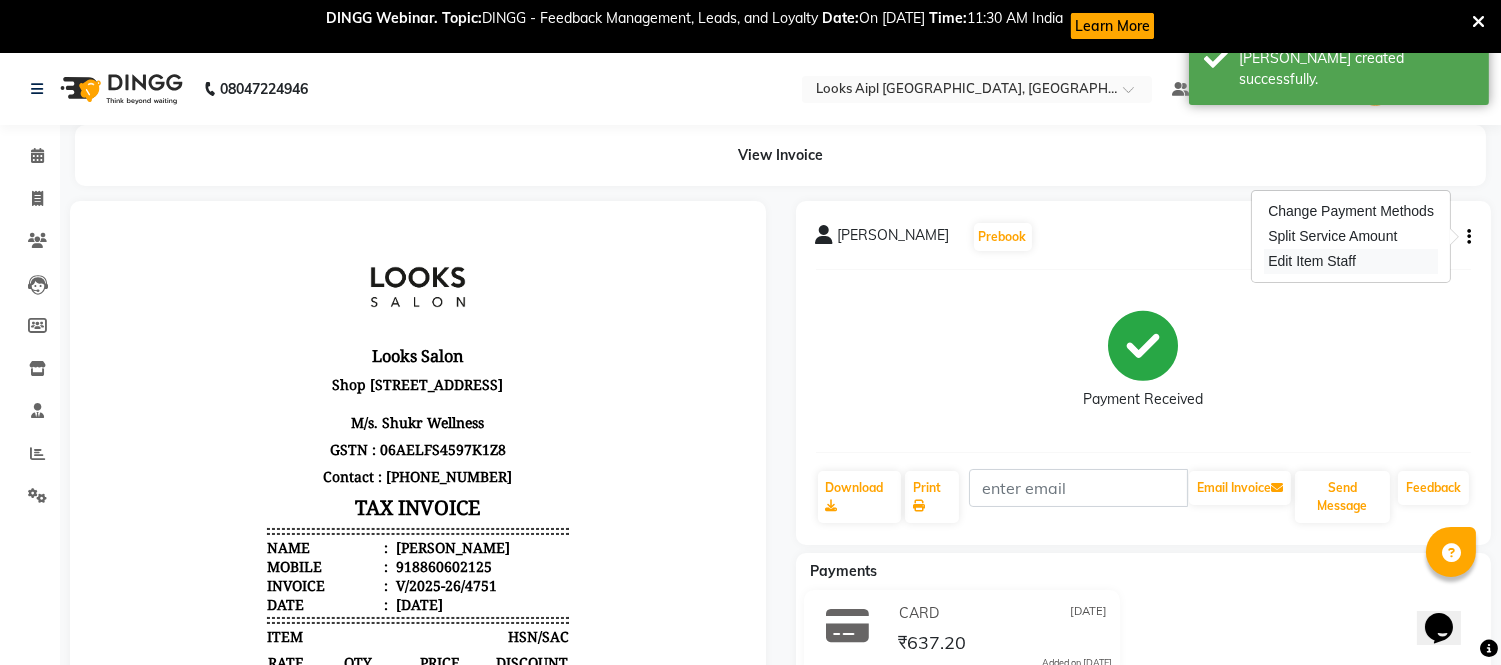 click on "Edit Item Staff" at bounding box center (1351, 261) 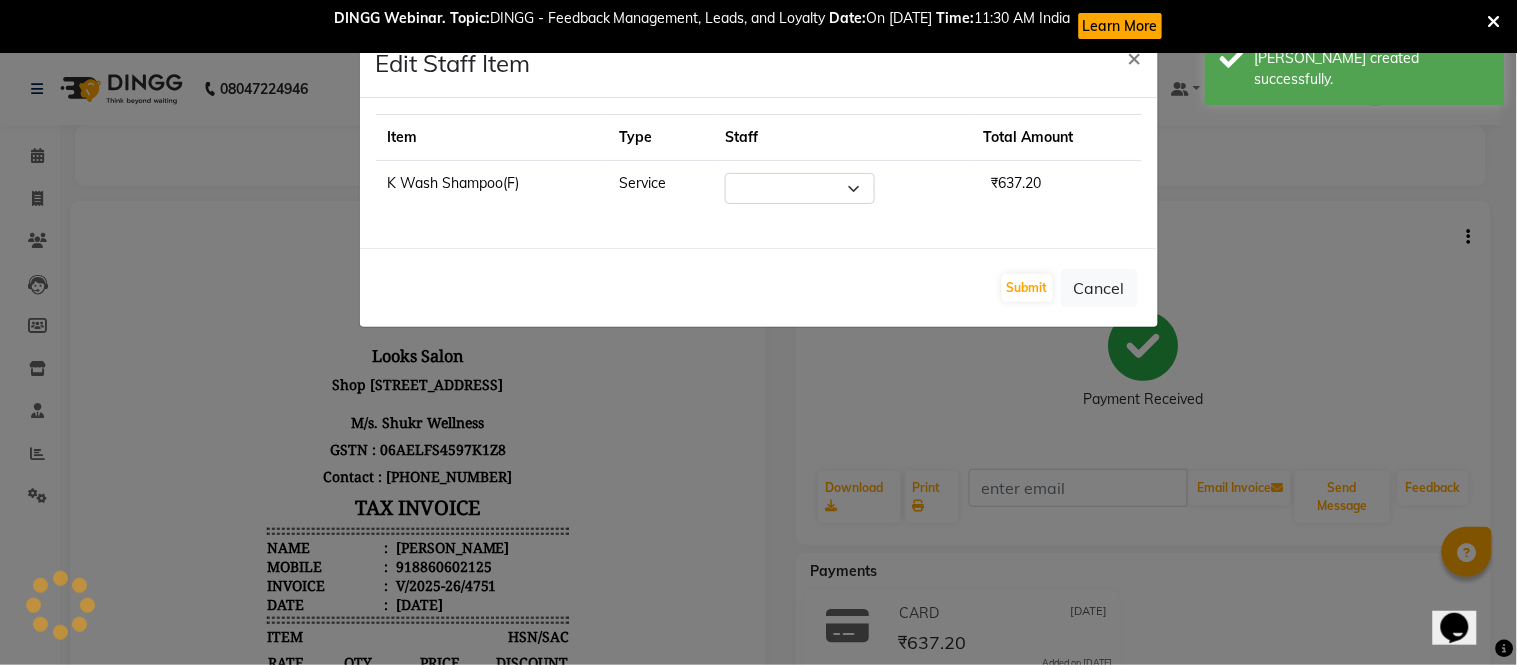 select on "62238" 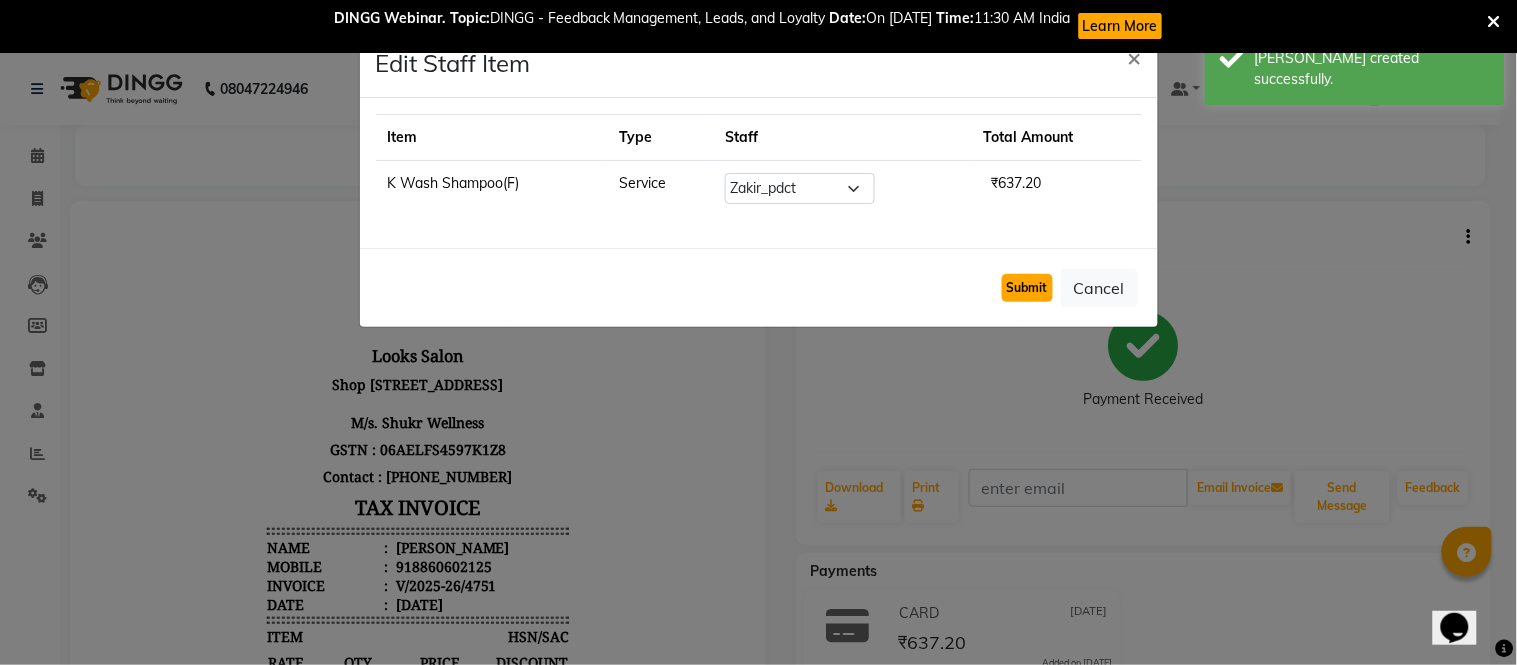 click on "Submit" 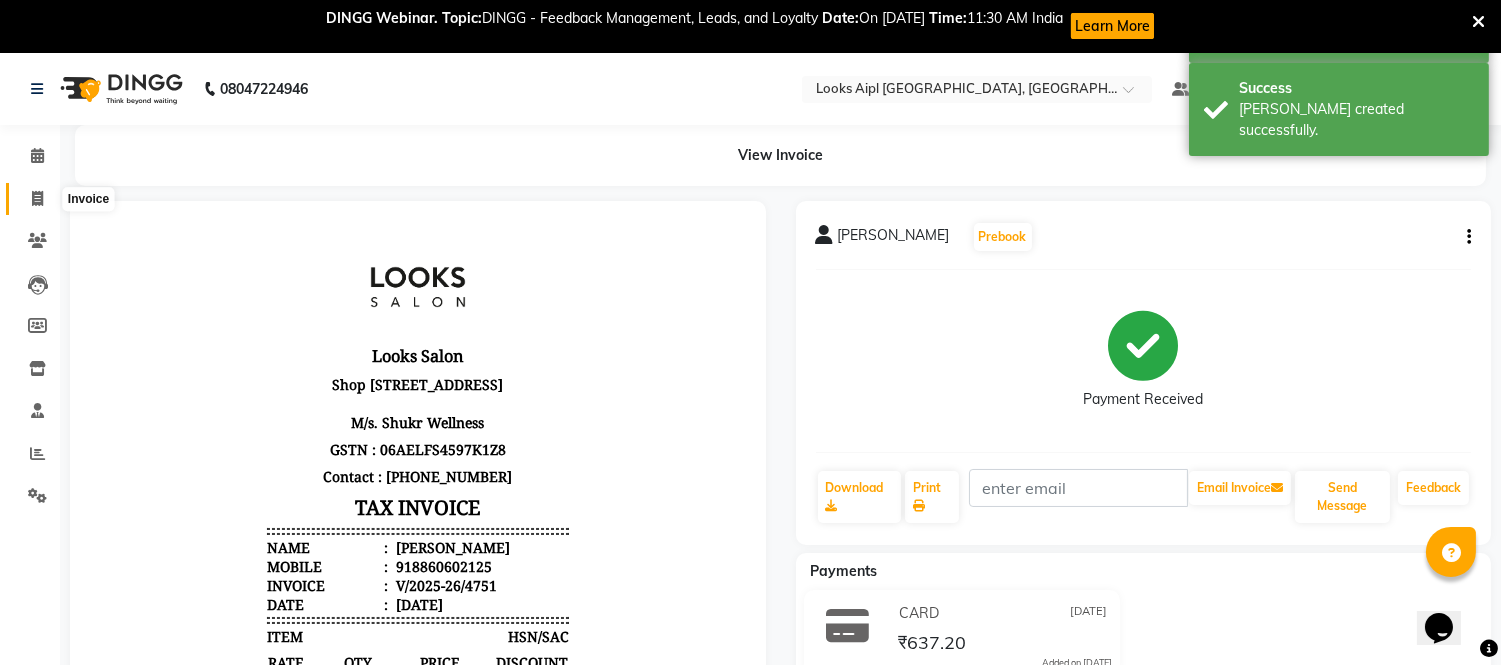 click 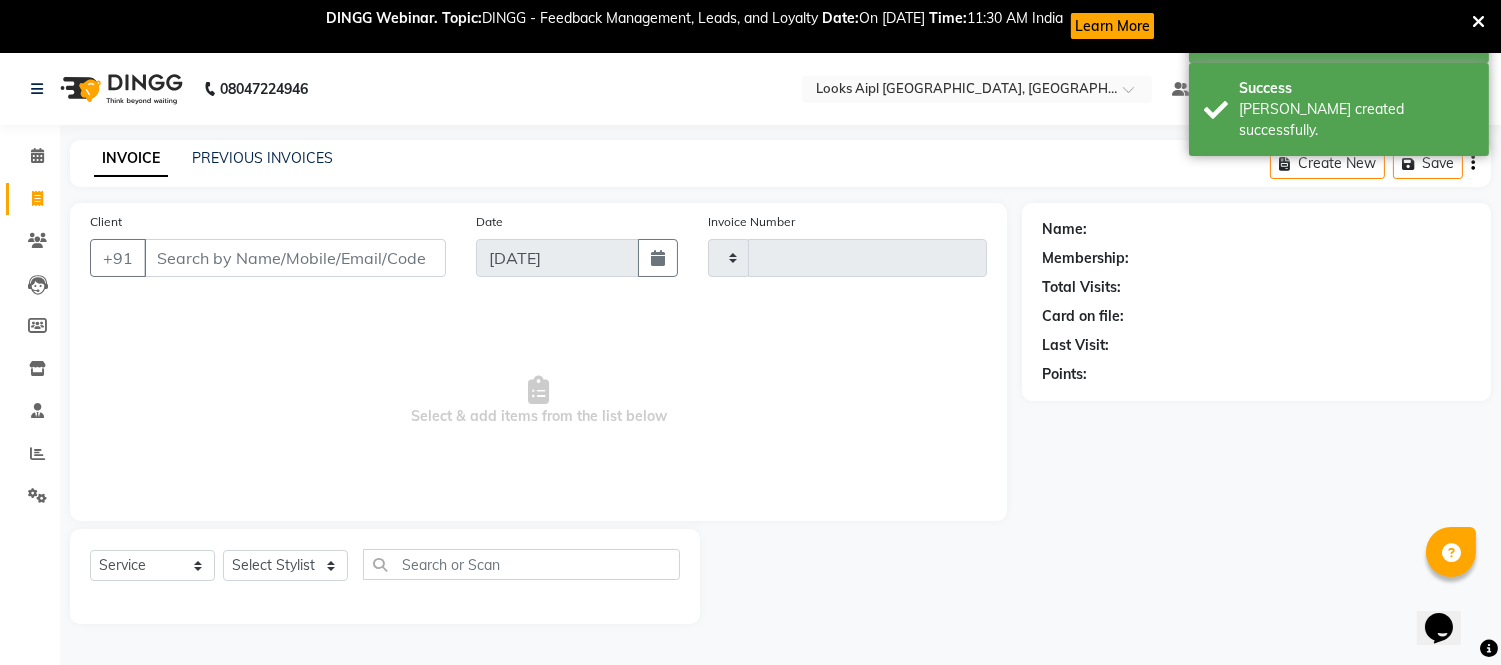 scroll, scrollTop: 53, scrollLeft: 0, axis: vertical 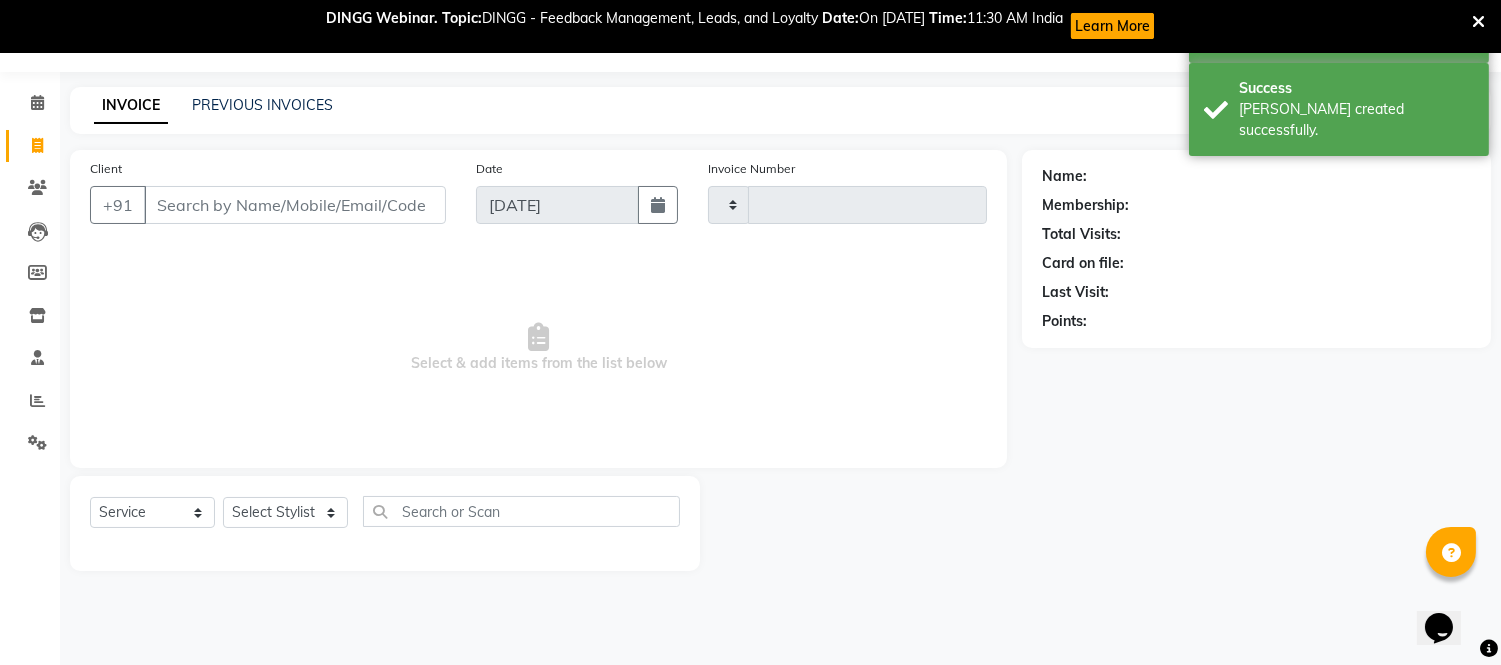 type on "4752" 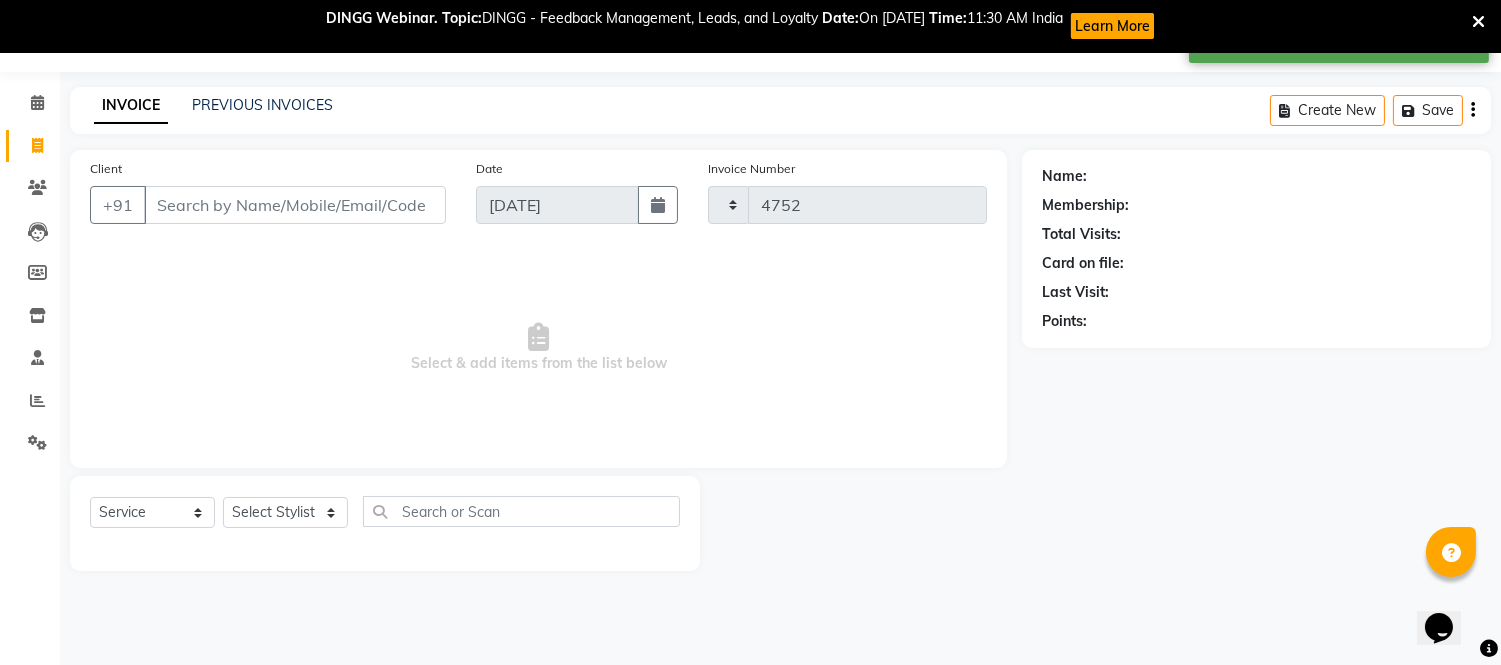select on "6047" 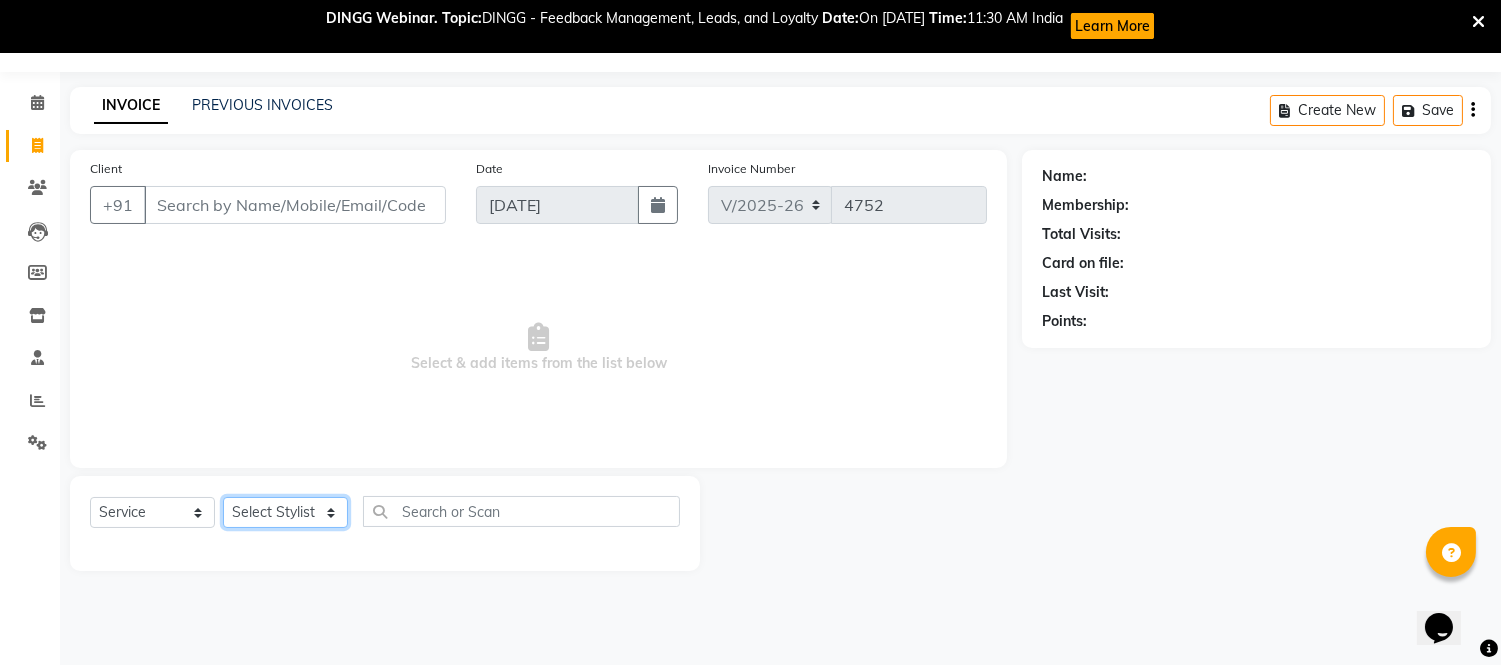 drag, startPoint x: 305, startPoint y: 514, endPoint x: 305, endPoint y: 498, distance: 16 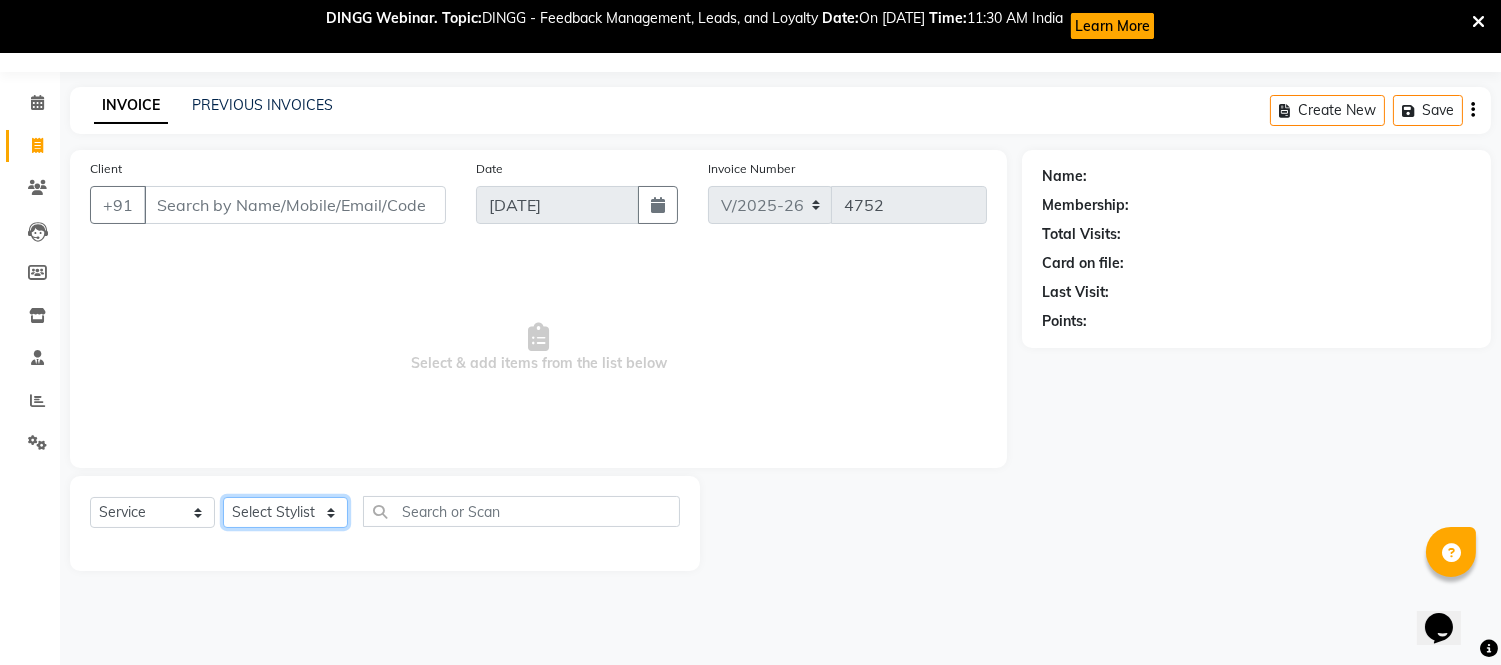 select on "70689" 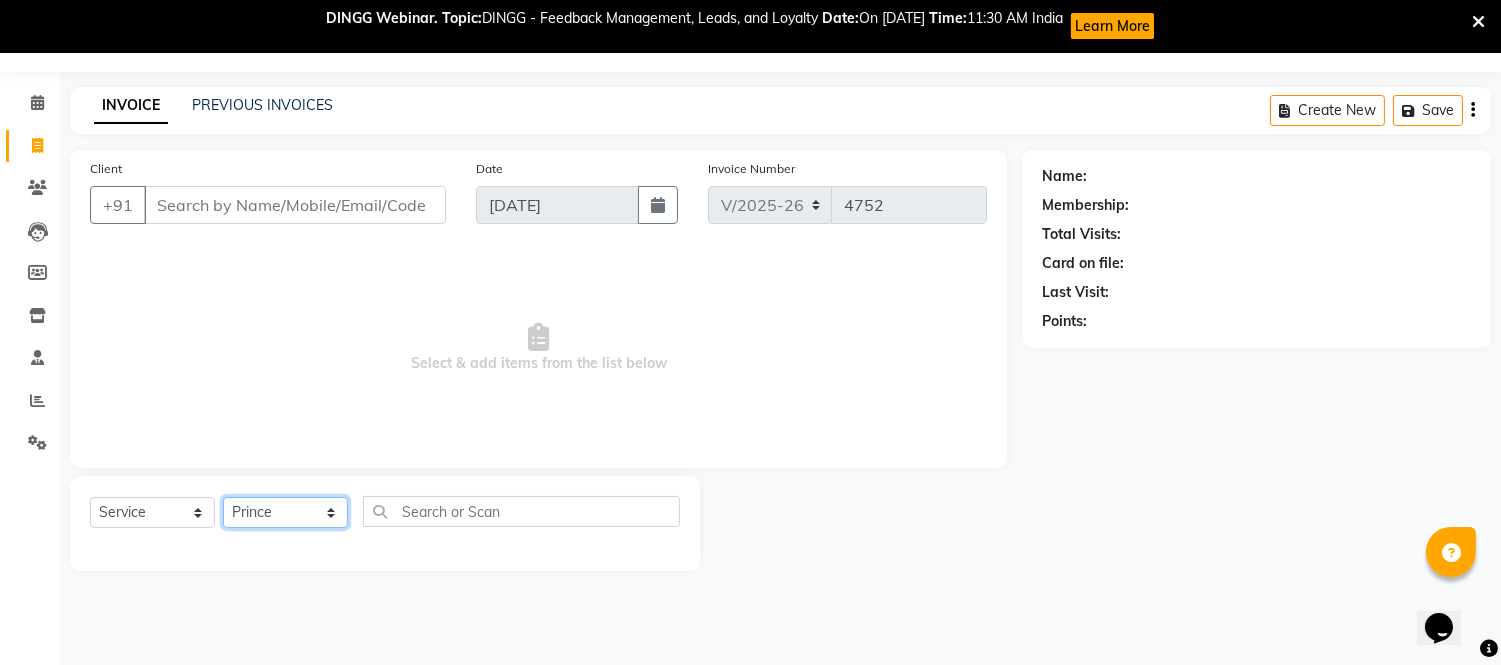 click on "Select Stylist [PERSON_NAME] Alam _Pdct [PERSON_NAME] [PERSON_NAME] Counter Sales Geeta [PERSON_NAME] ilfan [PERSON_NAME] Manager [PERSON_NAME] sagar_pdct Surejit [PERSON_NAME]" 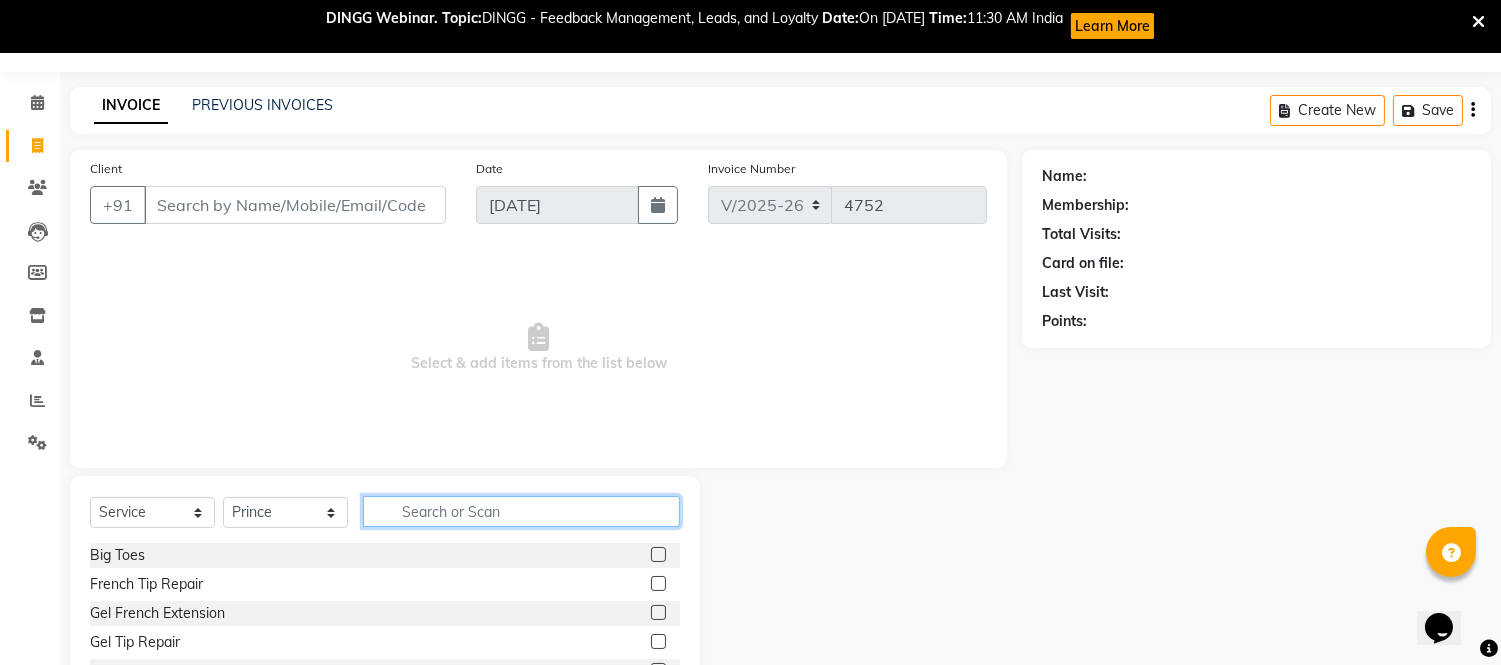 click 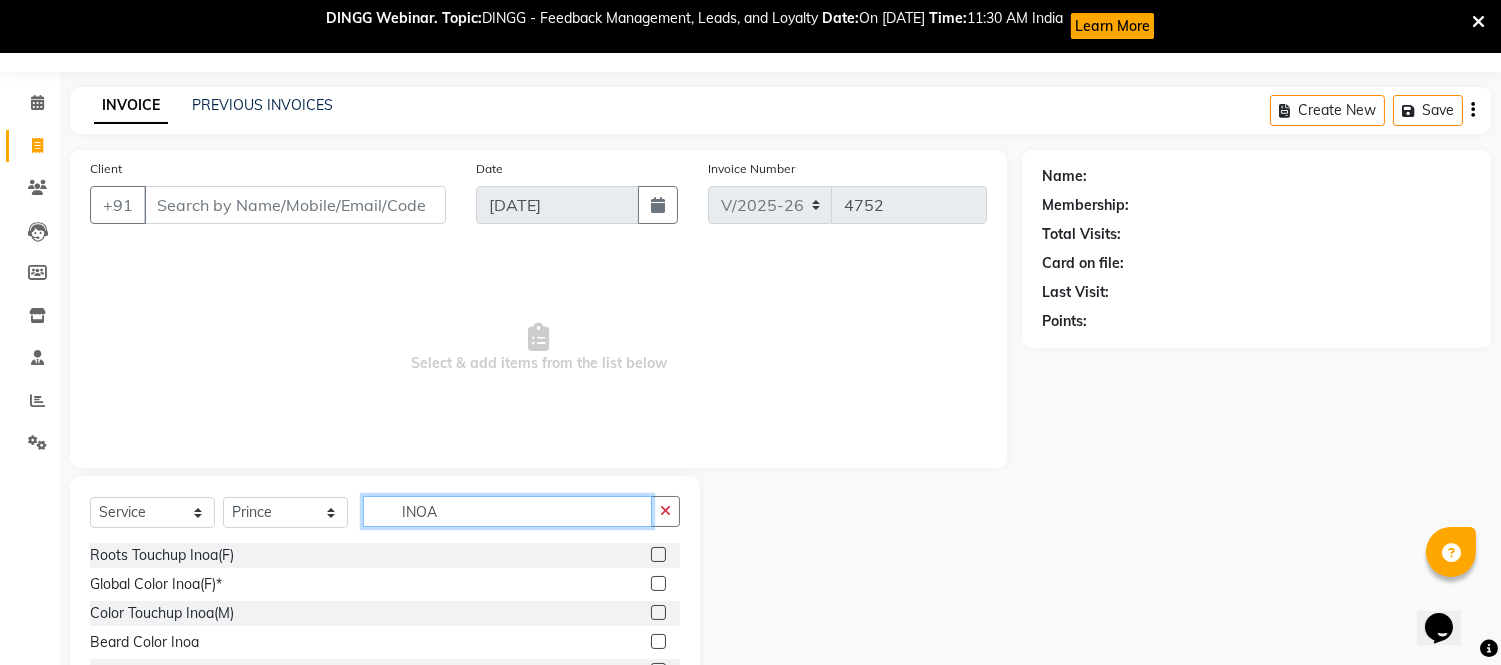 type on "INOA" 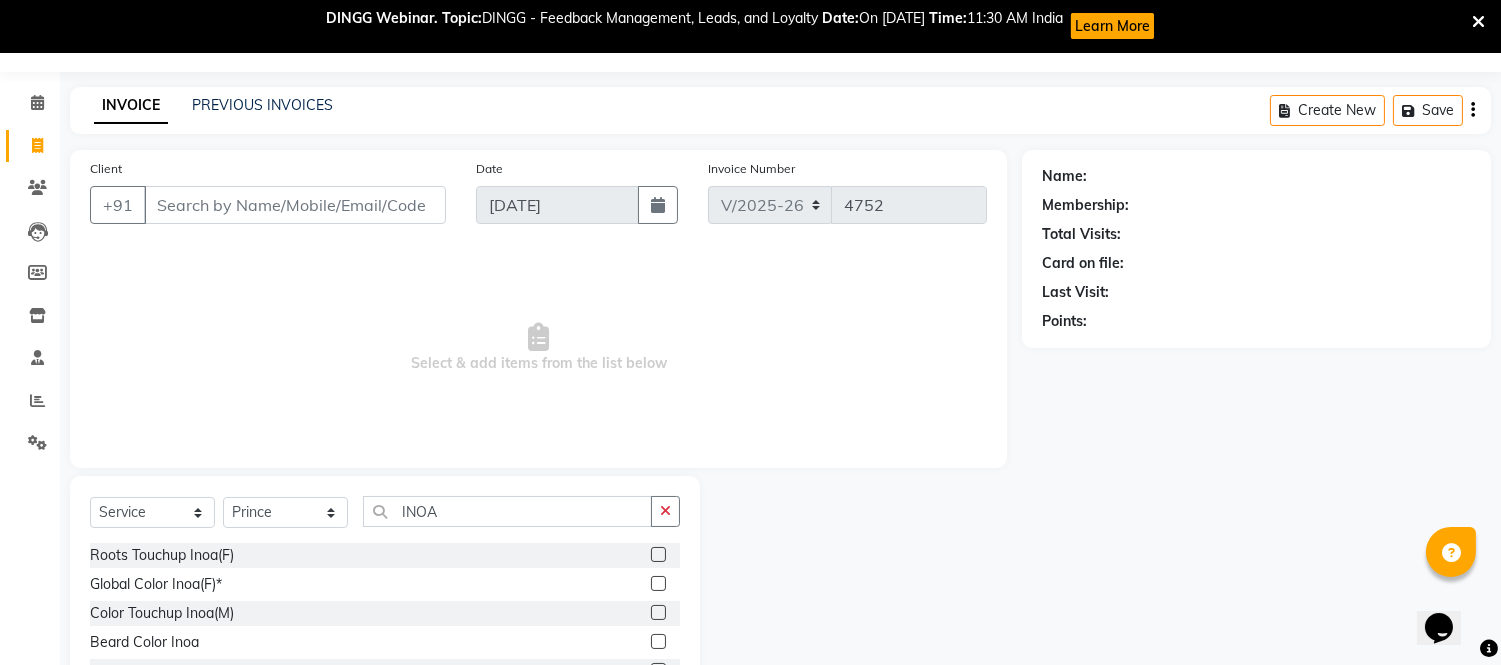 click 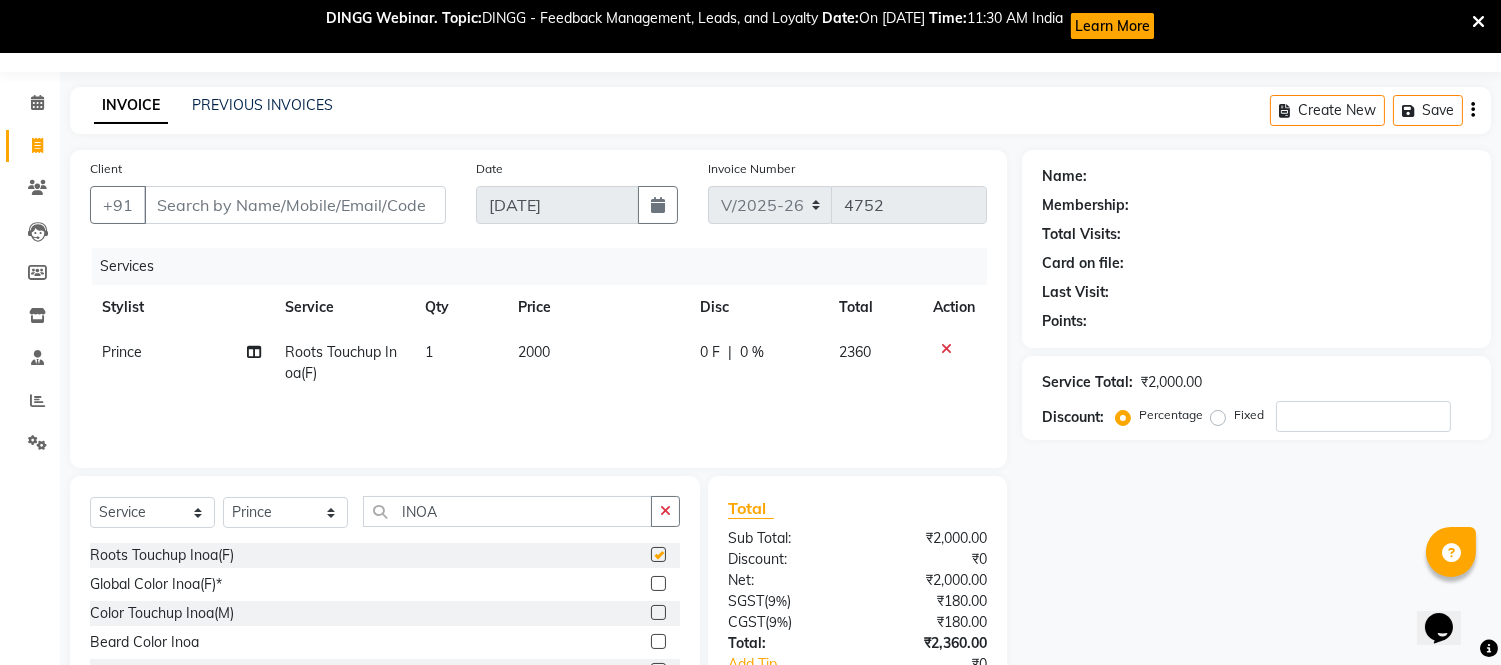 checkbox on "false" 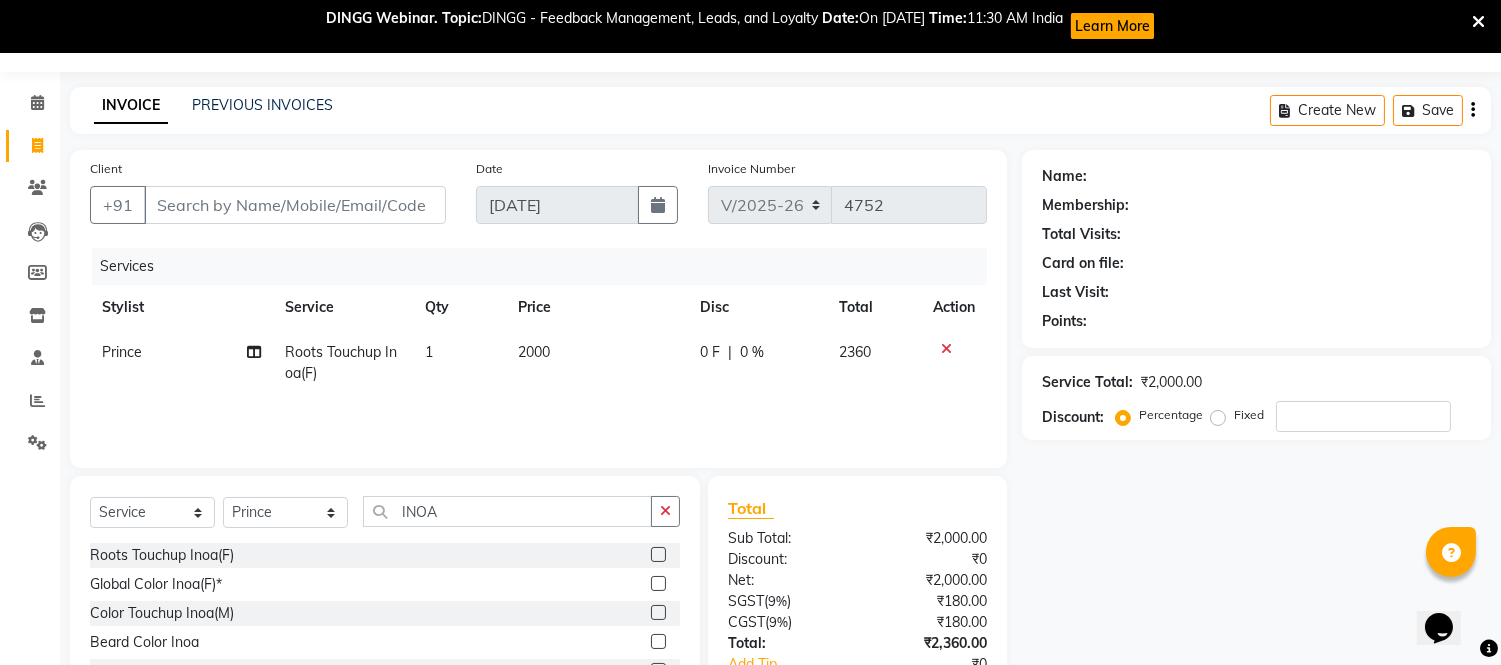 click on "2000" 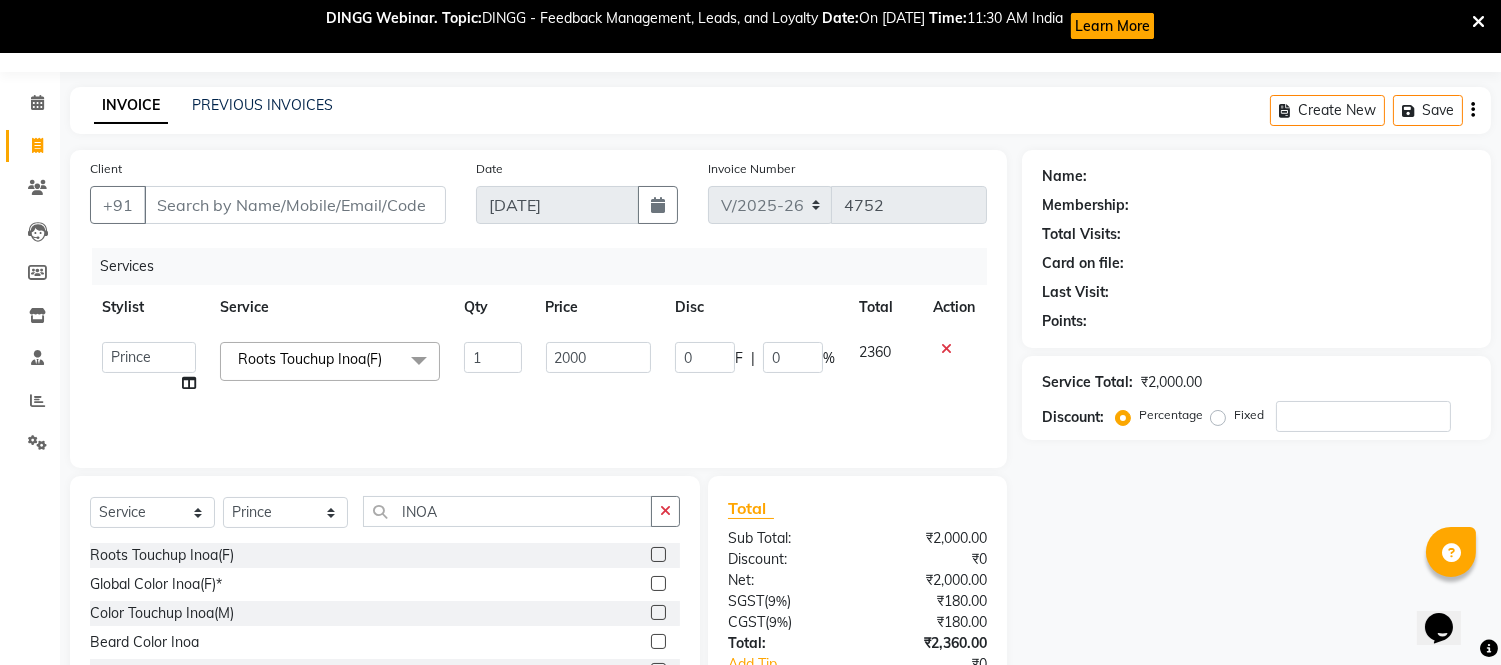 click on "2000" 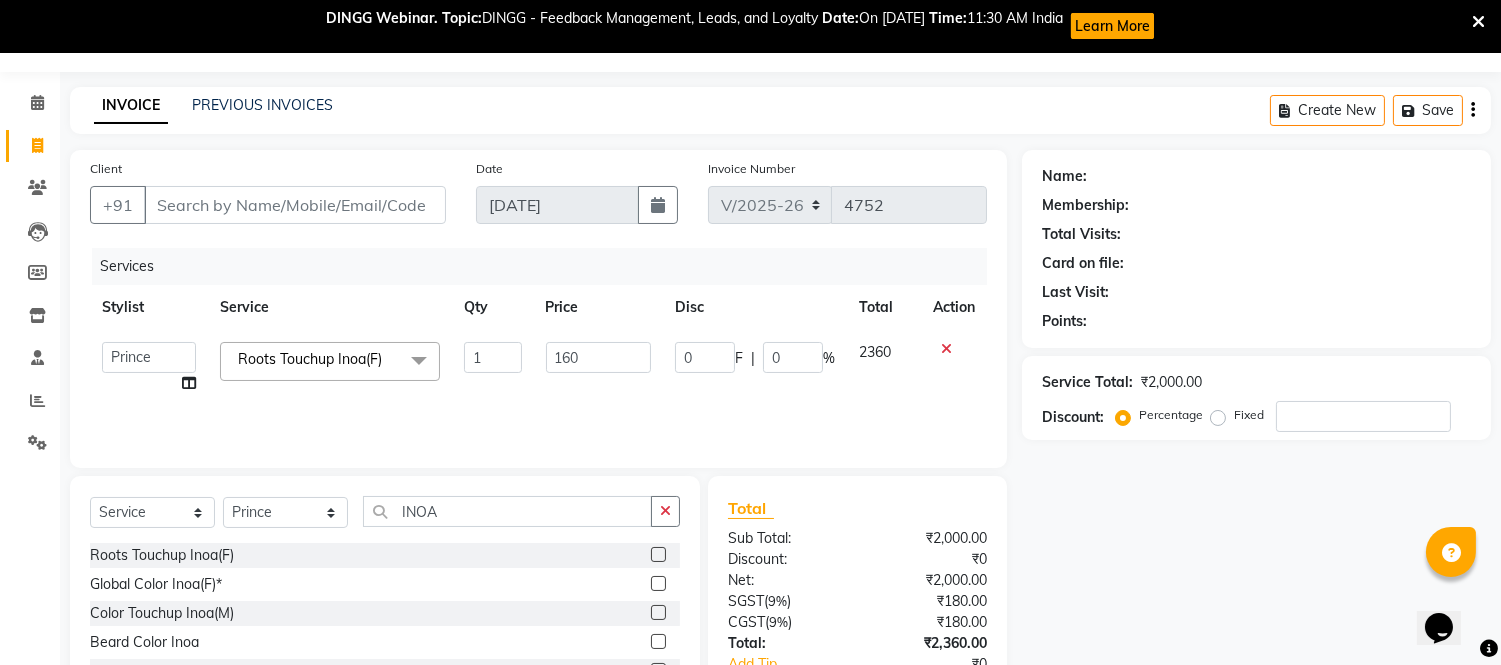 type on "1600" 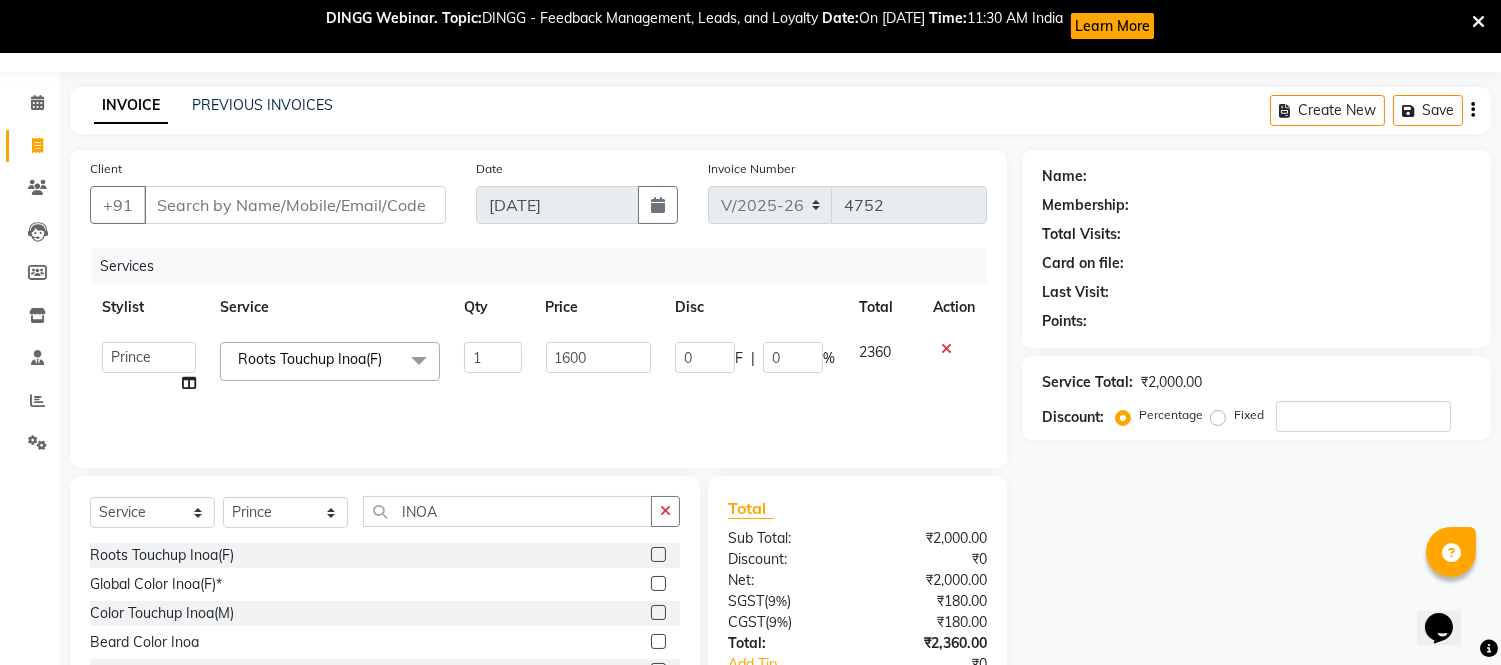 click on "Services Stylist Service Qty Price Disc Total Action  Akash   Akshar_asst   Alam _Pdct   Amit   Arkan   Arsh   Counter Sales   Geeta   Hema   ilfan   Kuldeep   Laxmi   Manager   Neeraj   Prince   sagar_pdct   Surejit   Vijay   Zakir_pdct  Roots Touchup Inoa(F)  x Big Toes French Tip Repair Gel French Extension Gel Tip Repair Gel Infills Gel Overlays Gel Extension Gel Nail Removal Natural Nail Extensions French Nail Extensions Gel Polish Removal Extension Removal Nail Art Recruiter French Ombre Gel Polish Nail Art Nedle Cutical Care Nail Art Brush French Gel Polish French Glitter Gel Polish Gel Polish Touchup                                   Nail Art Per Finger(F)* 3D Nail Art Recruiter Nail Art with Stones/Foil/Stickers per Finger Acrylic Overlays Nail Extension Refill Finger Tip Repair Acrylic Removal Gel Polish Application Gel Overlays Refills  Stick on Nails Full Arms Bleach Face Bleach(F) Bleach Full Back/Front Full Body Bleach Half Front/Back Full Legs Bleach Detan(F) Detan(M) Face Bleach(M) Eye Makeup" 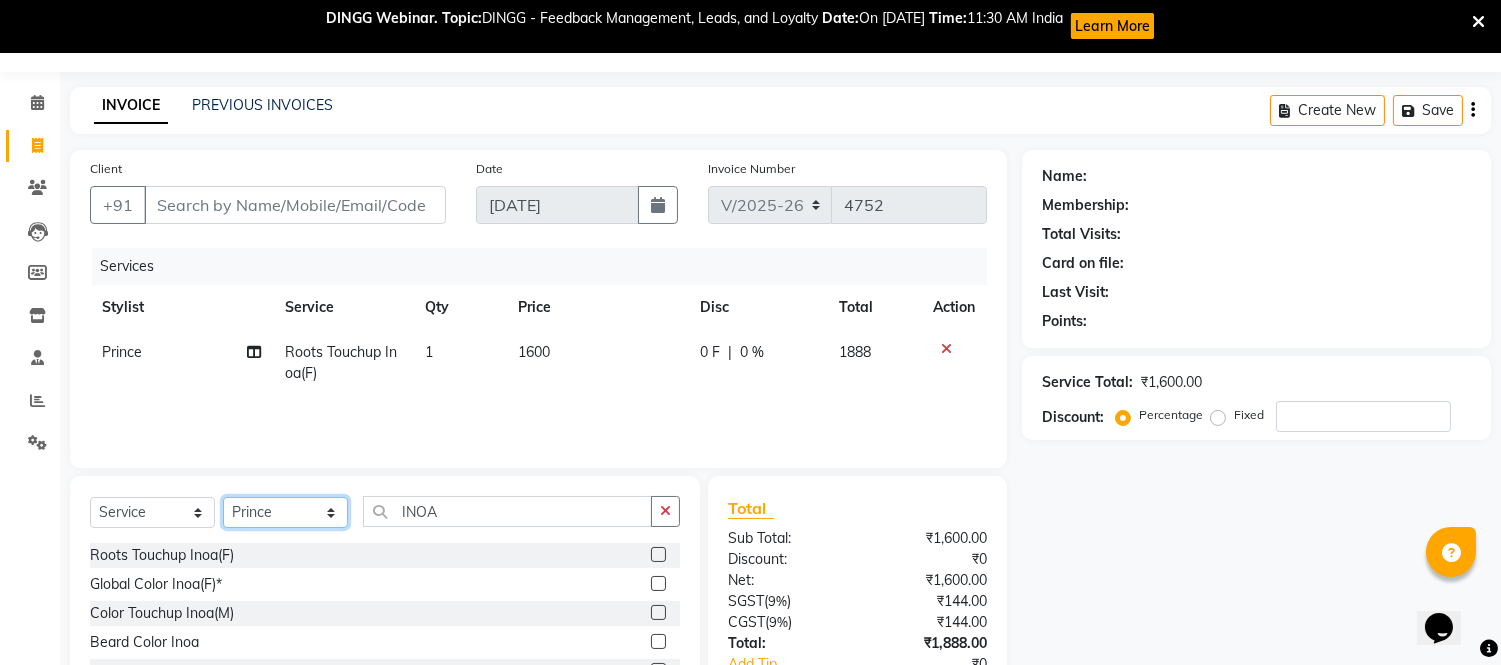 click on "Select Stylist Akash Akshar_asst Alam _Pdct Amit Arkan Arsh Counter Sales Geeta Hema ilfan Kuldeep Laxmi Manager Neeraj Prince sagar_pdct Surejit Vijay Zakir_pdct" 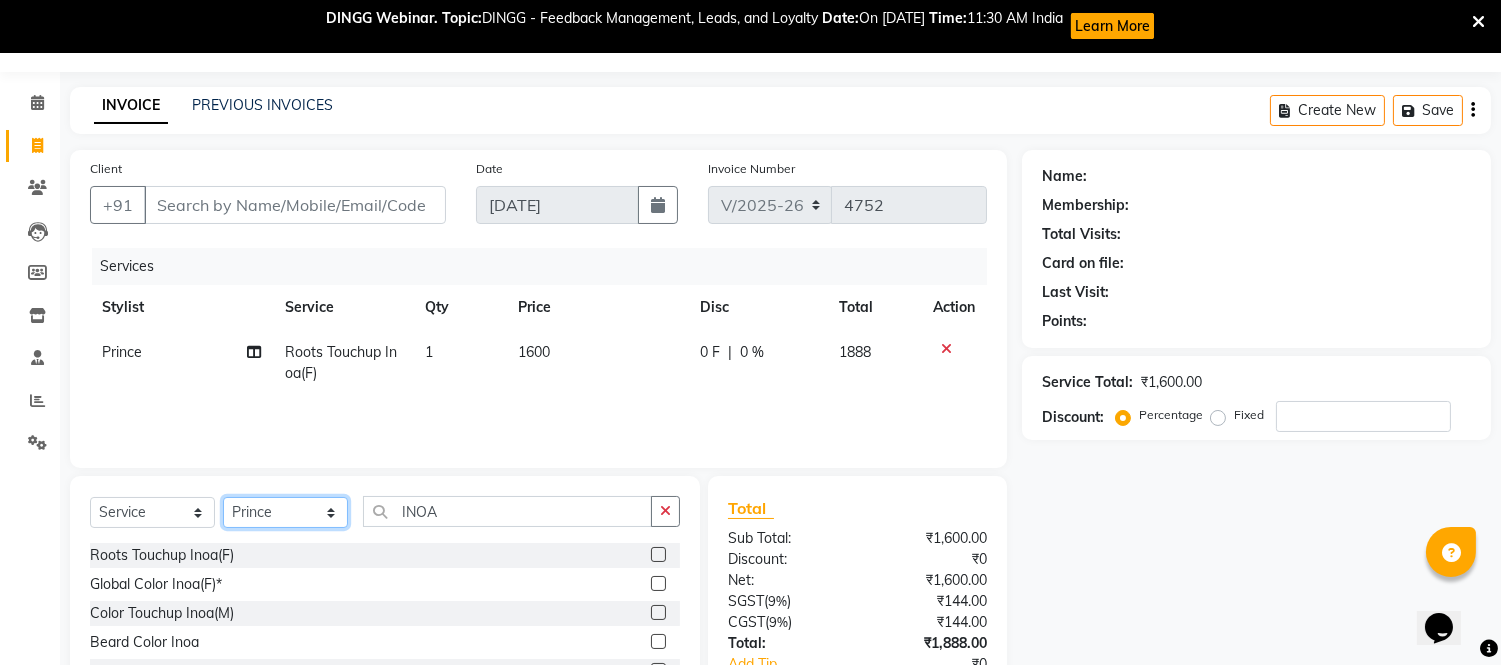 select on "43352" 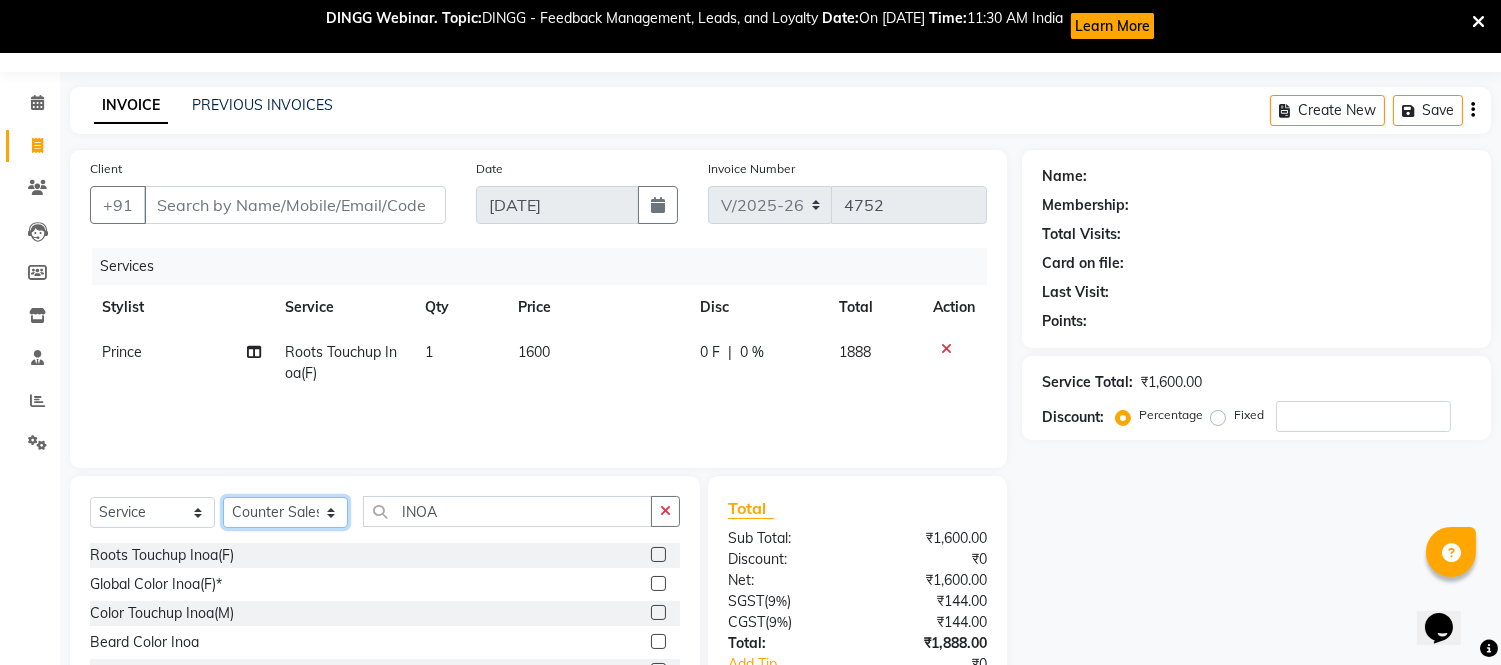 click on "Select Stylist Akash Akshar_asst Alam _Pdct Amit Arkan Arsh Counter Sales Geeta Hema ilfan Kuldeep Laxmi Manager Neeraj Prince sagar_pdct Surejit Vijay Zakir_pdct" 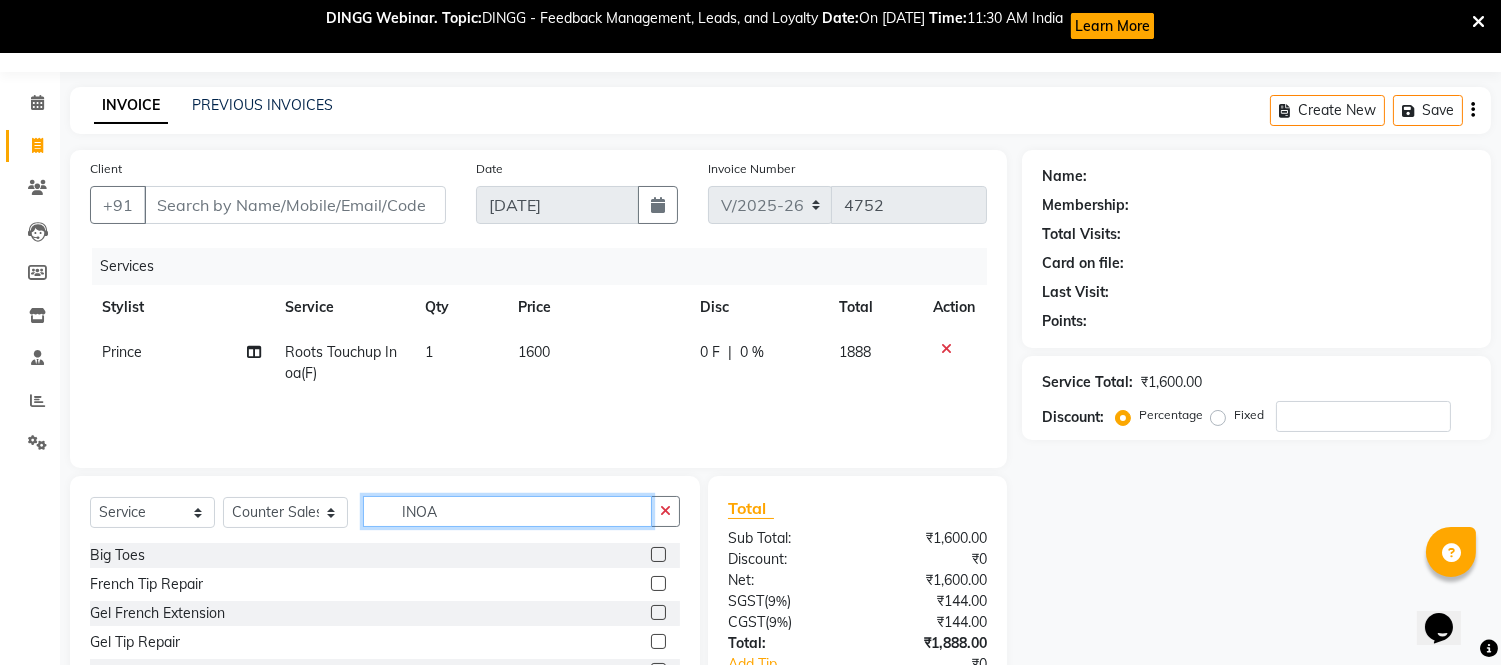 drag, startPoint x: 461, startPoint y: 515, endPoint x: 281, endPoint y: 502, distance: 180.46883 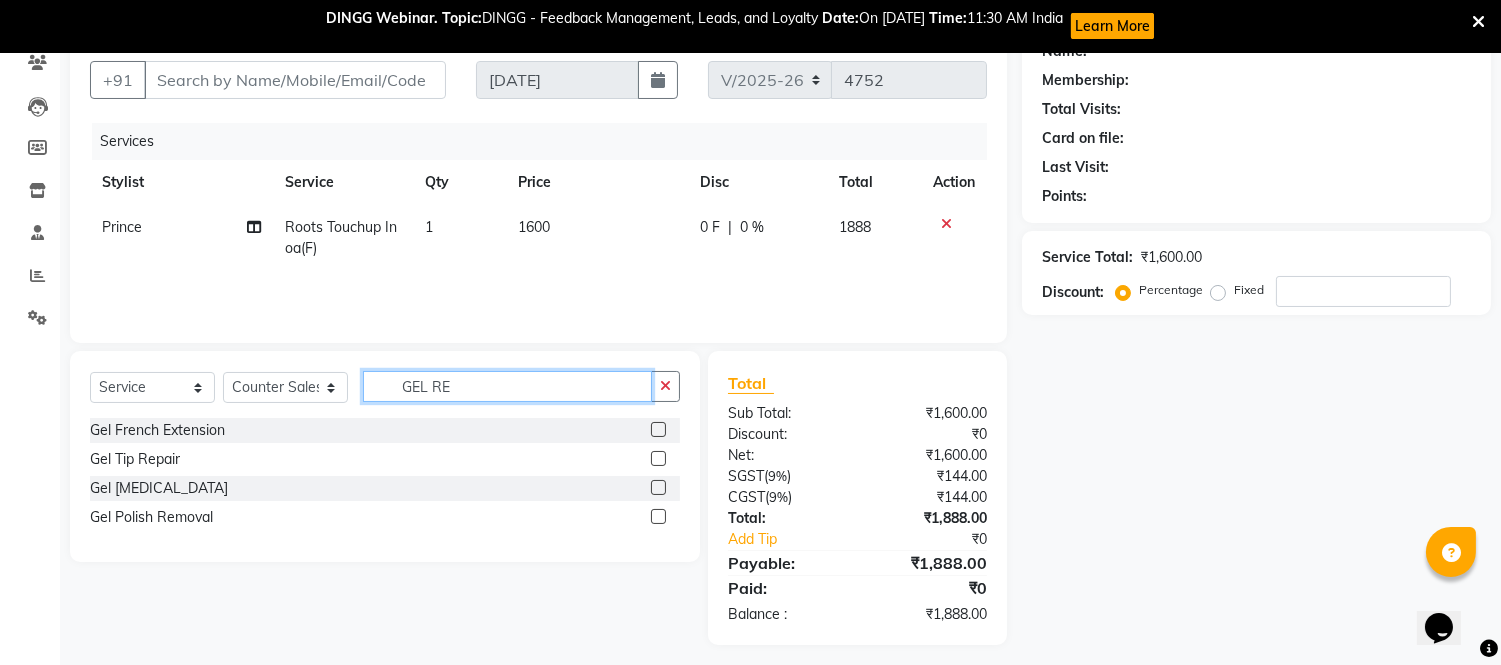 scroll, scrollTop: 187, scrollLeft: 0, axis: vertical 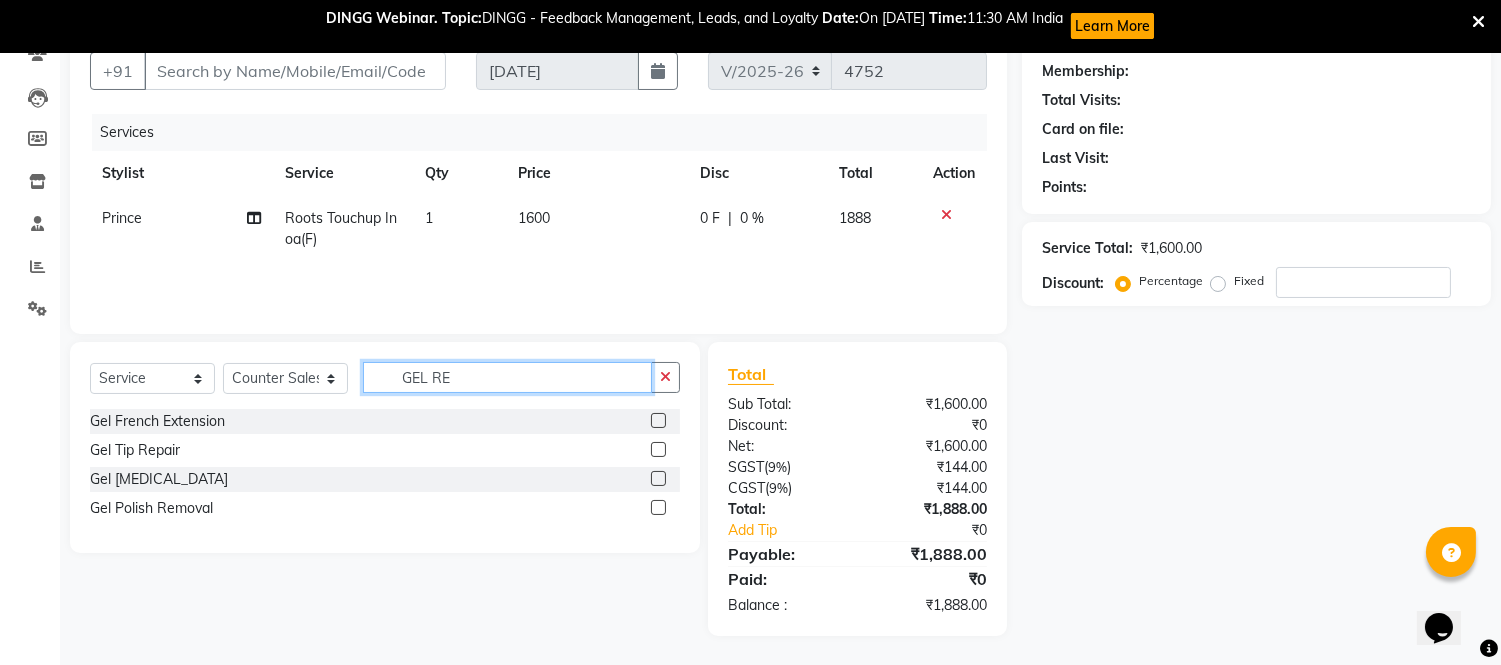 type on "GEL RE" 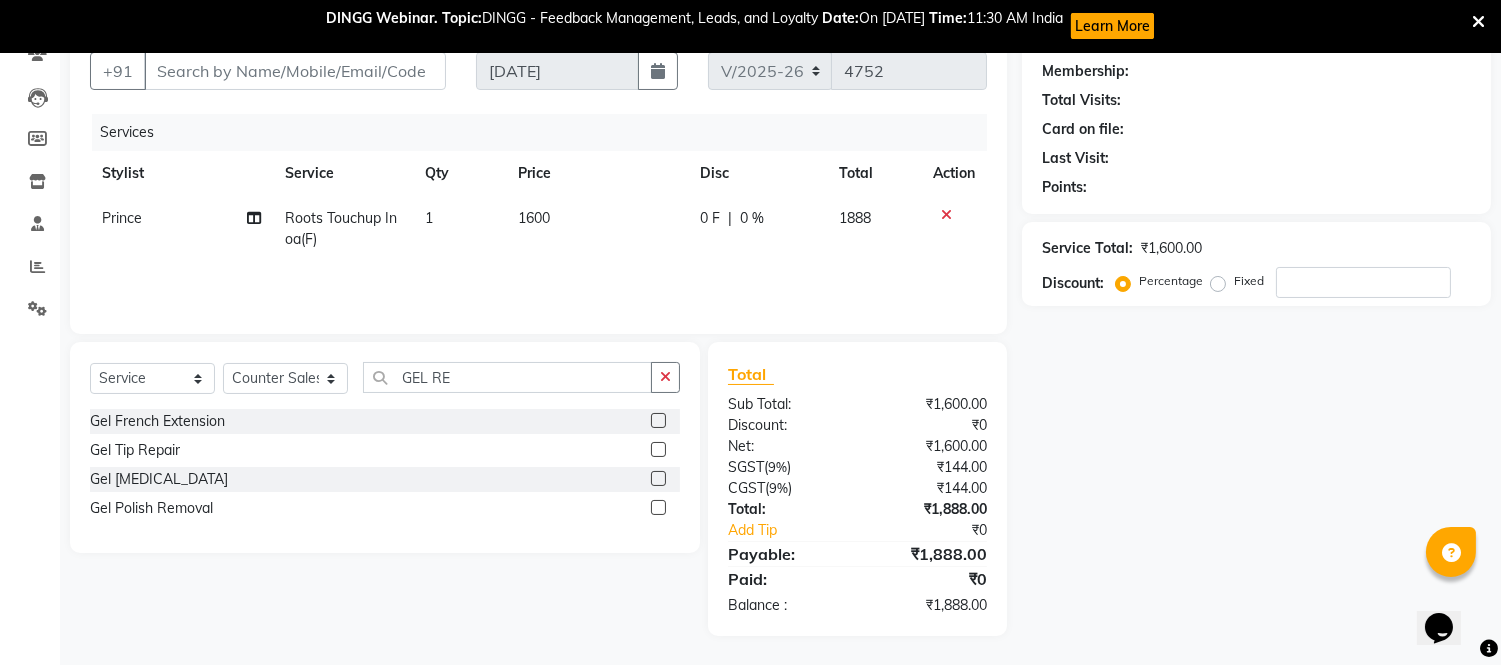 click 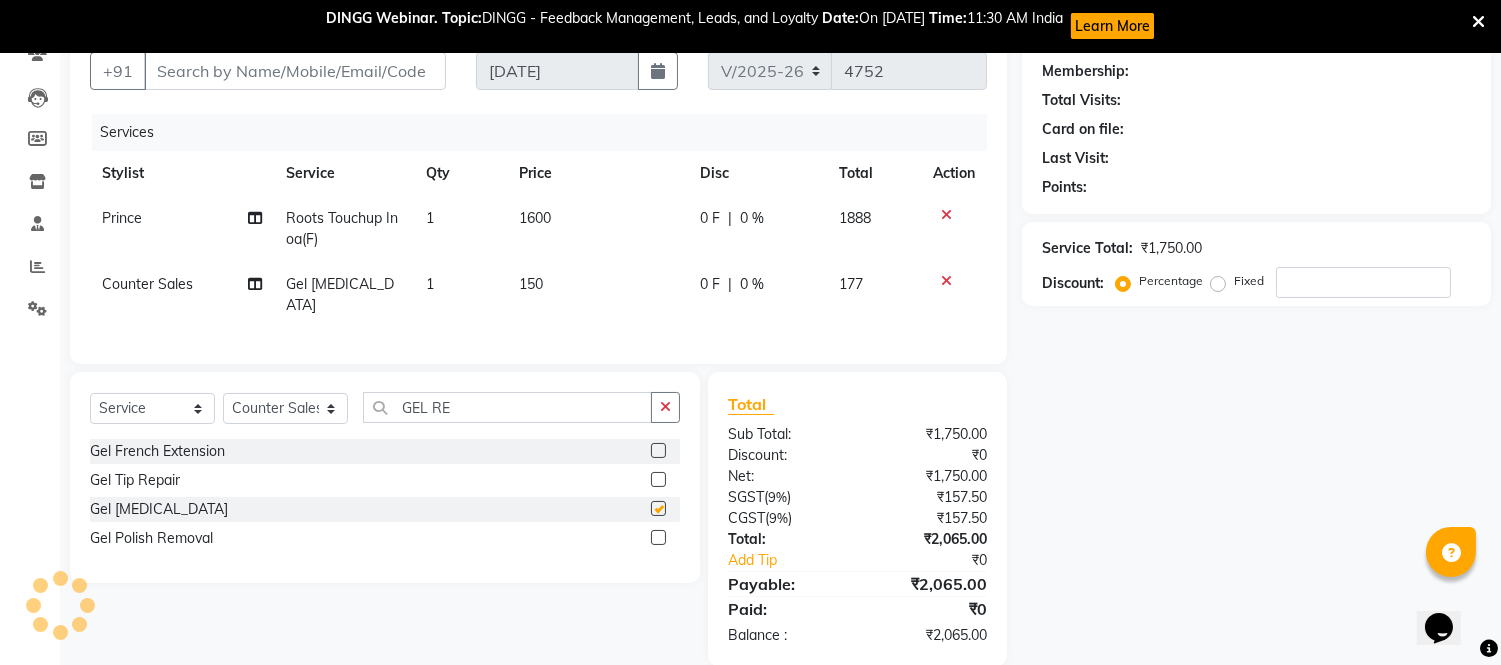 checkbox on "false" 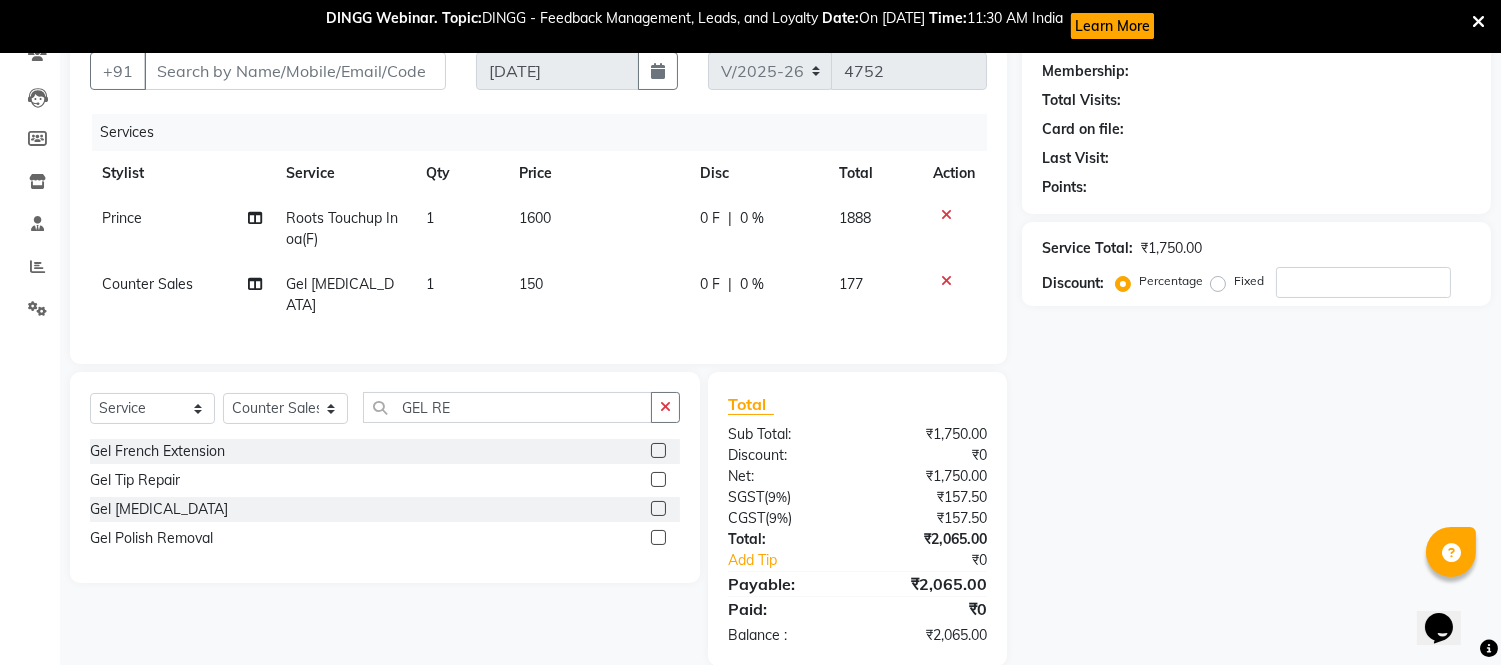 click on "150" 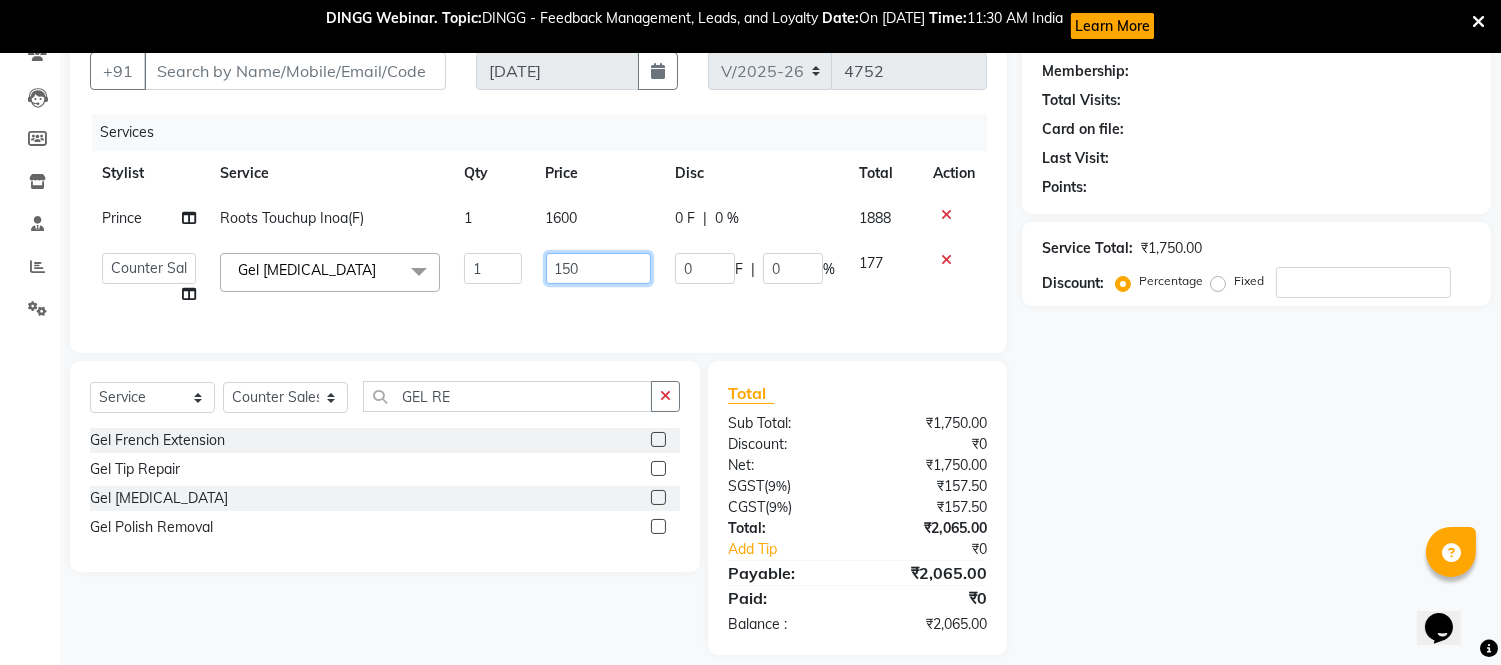 click on "150" 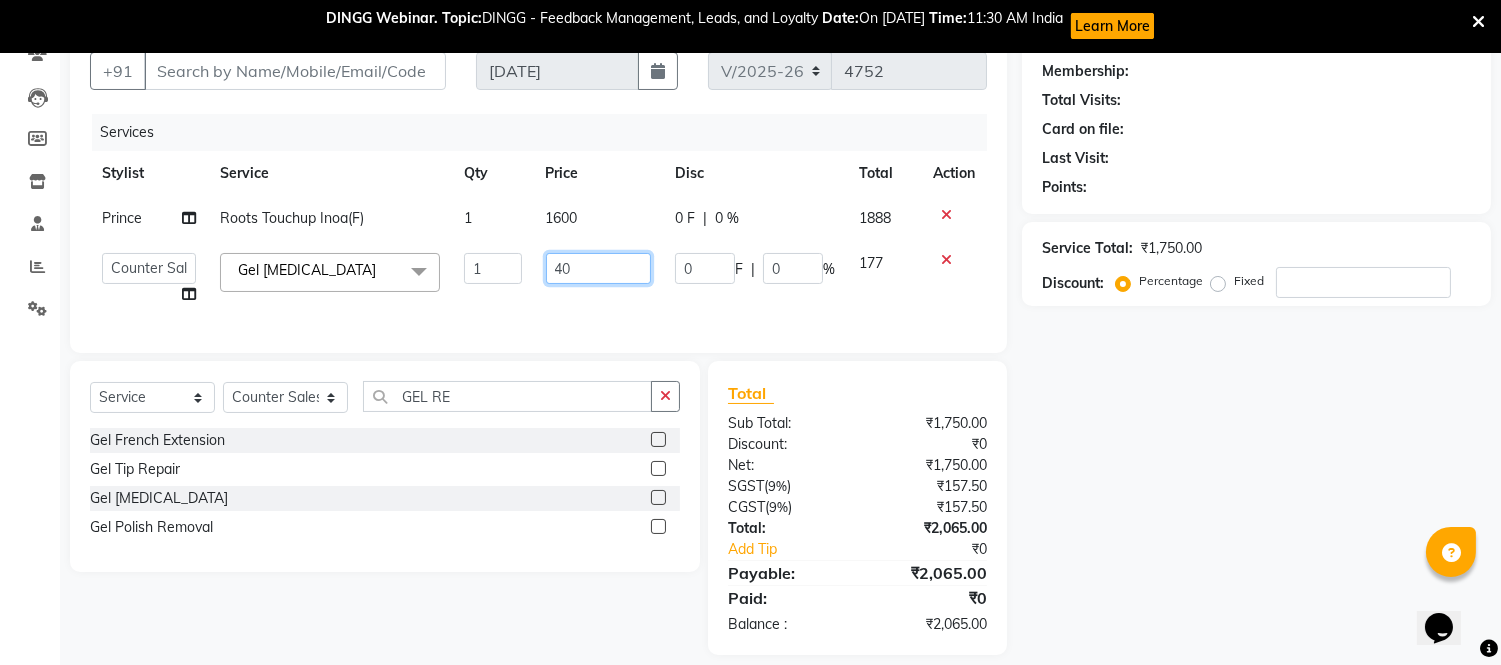 type on "400" 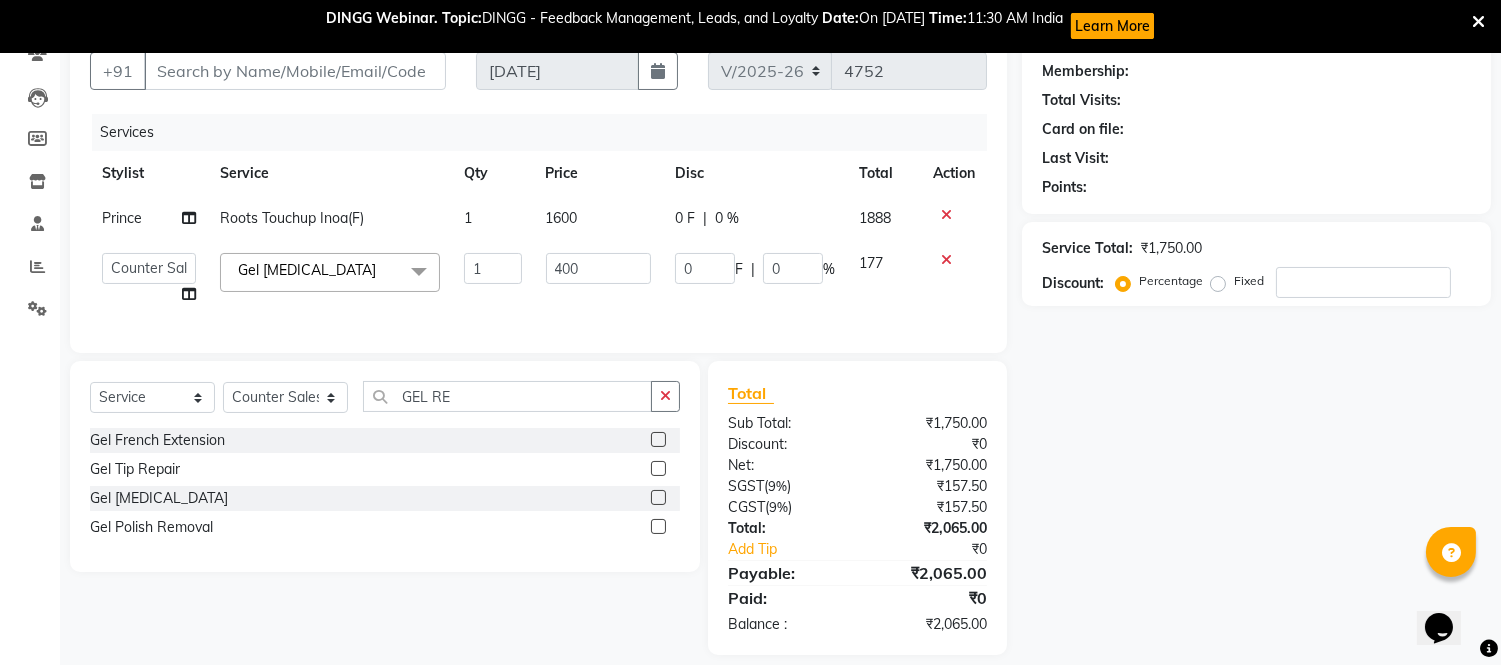 click on "400" 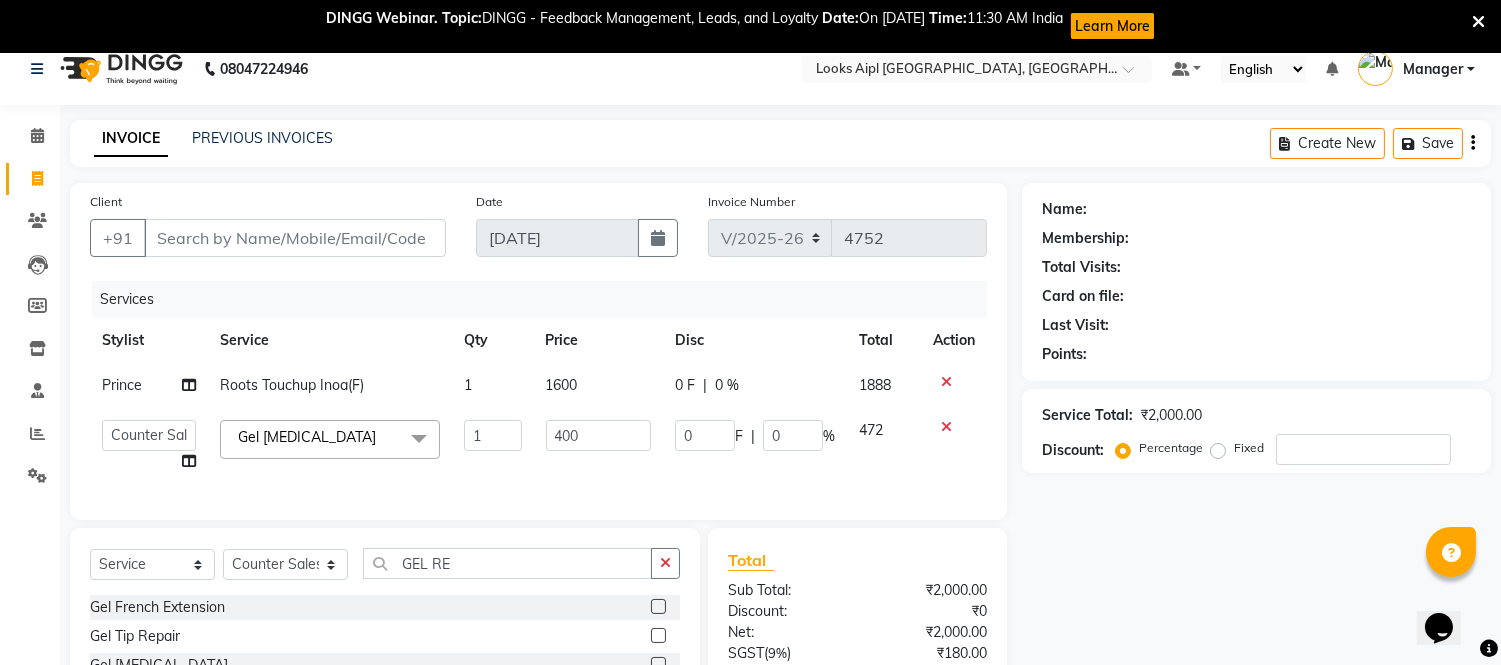scroll, scrollTop: 0, scrollLeft: 0, axis: both 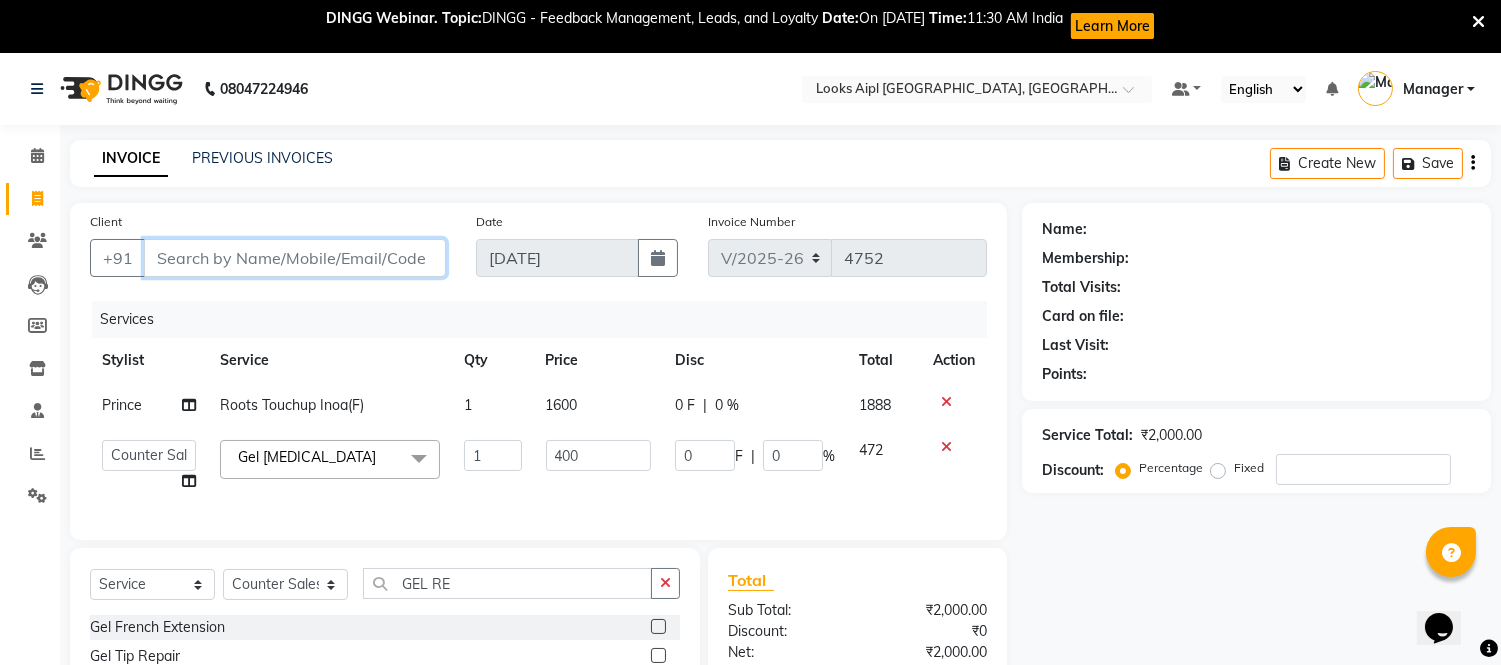 click on "Client" at bounding box center [295, 258] 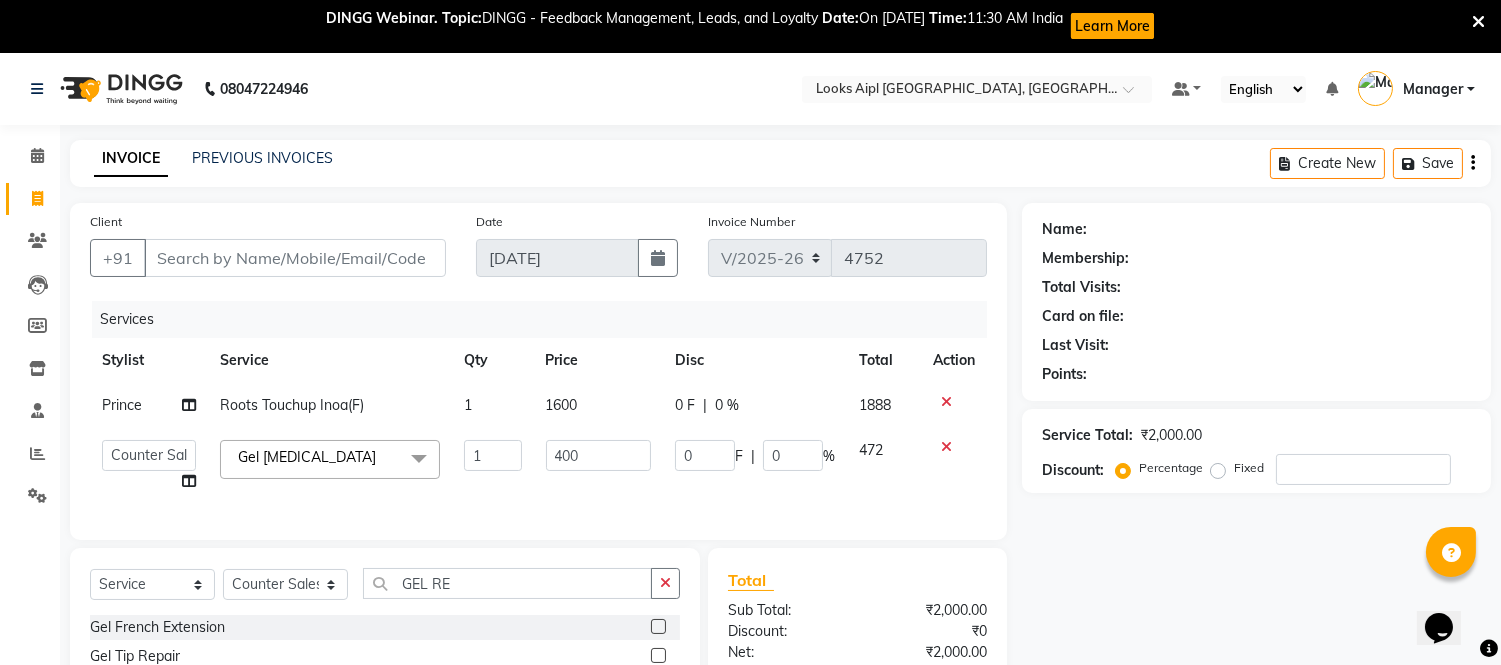 click on "1600" 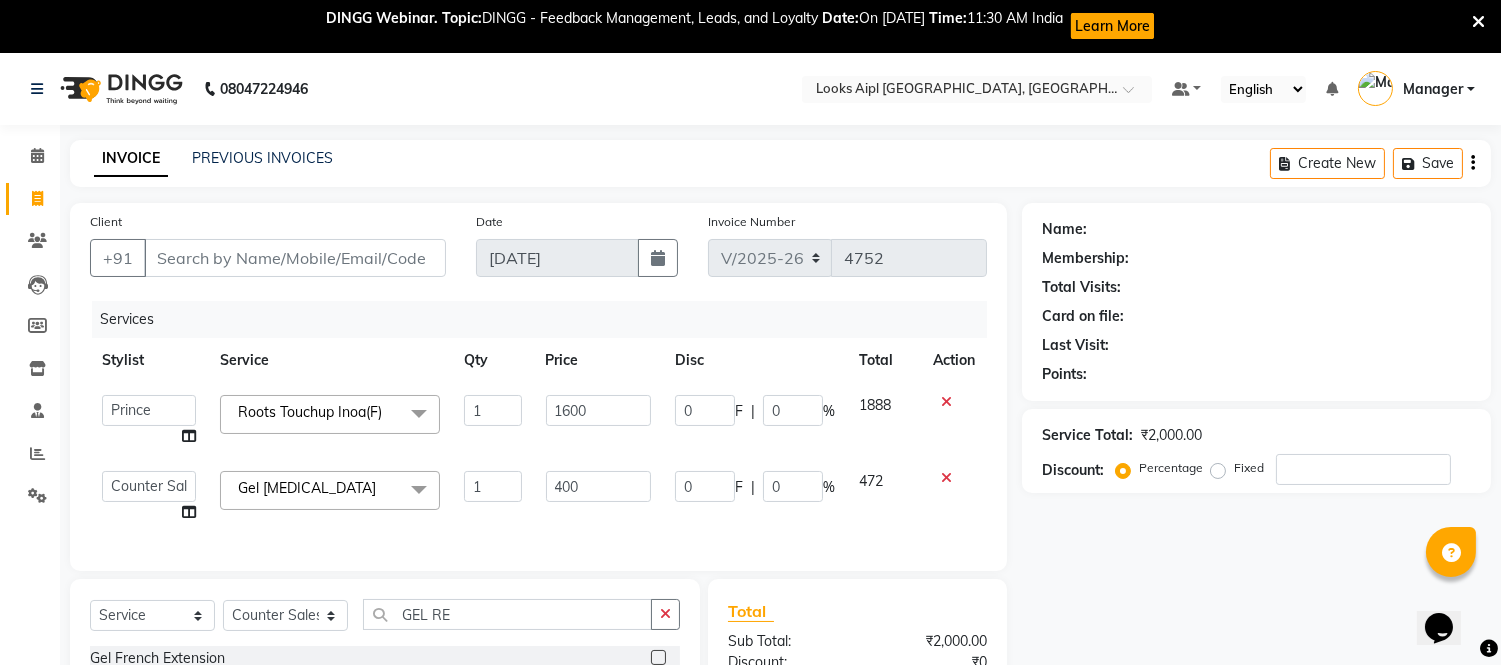 click 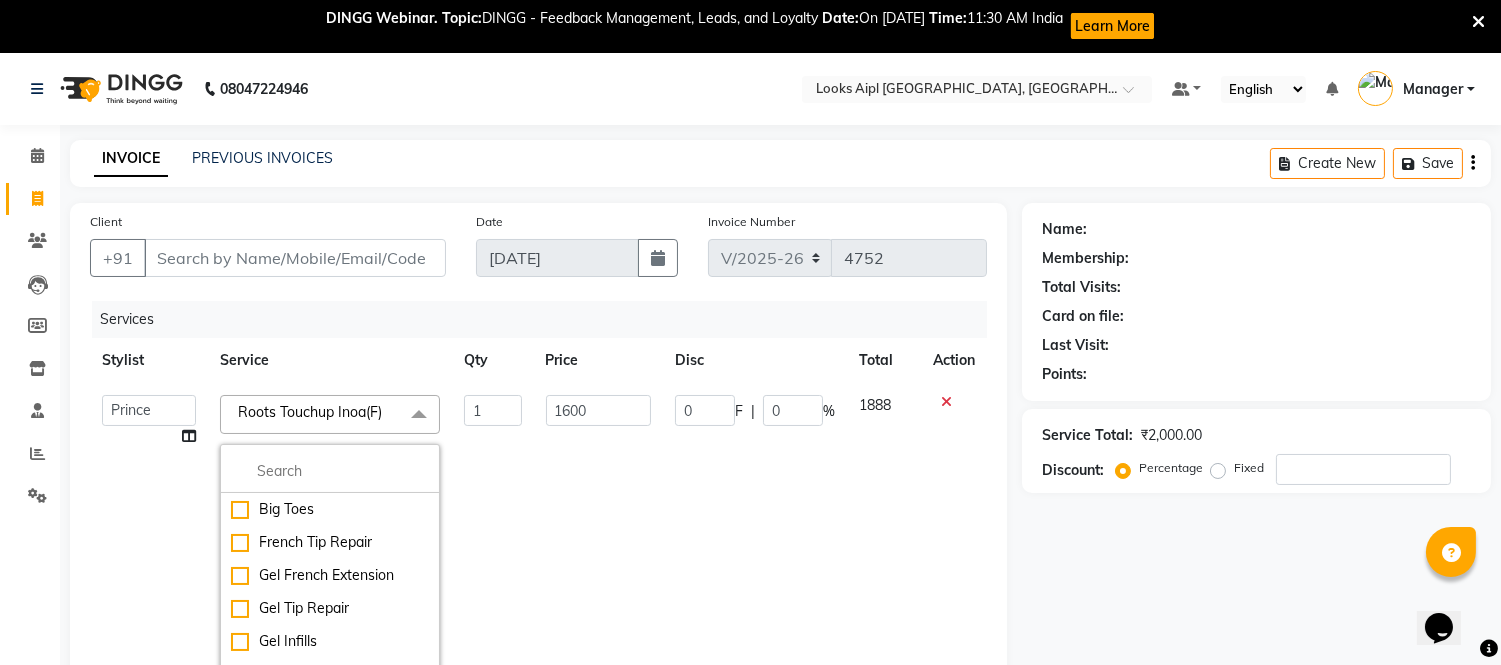 click 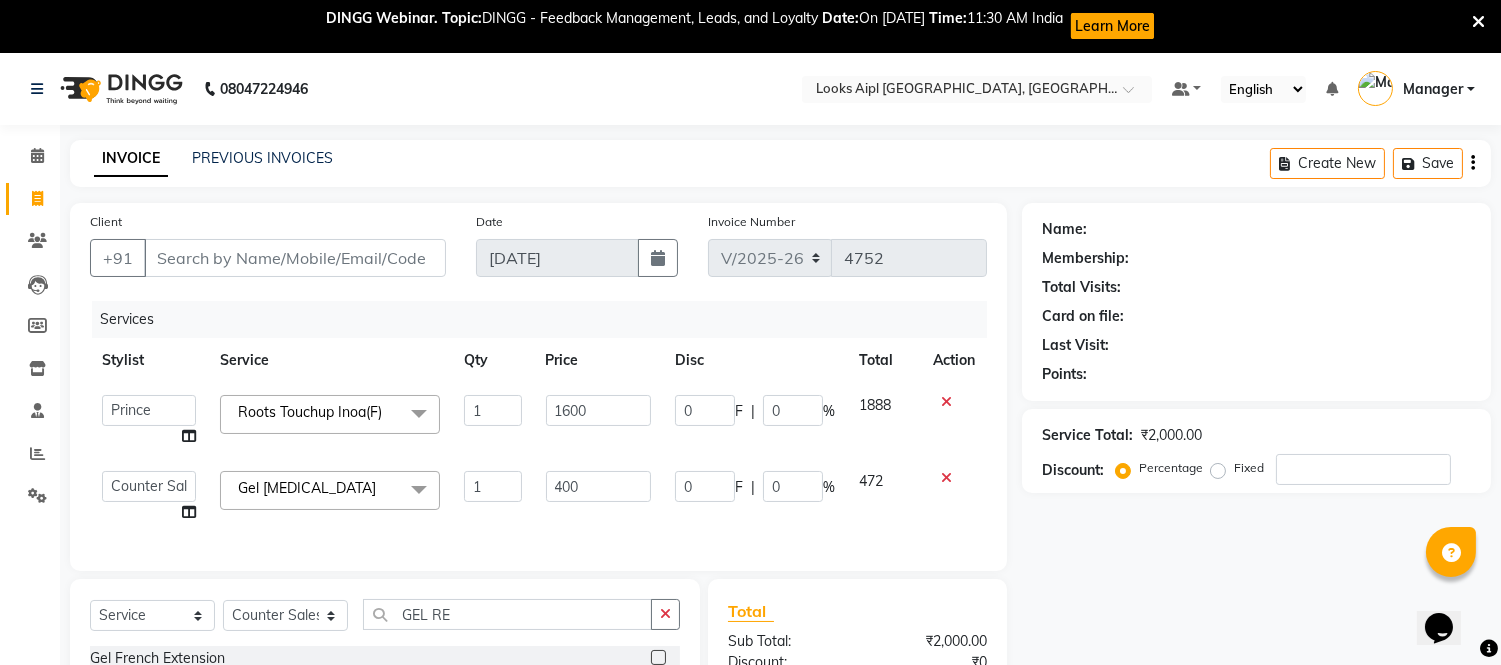 click 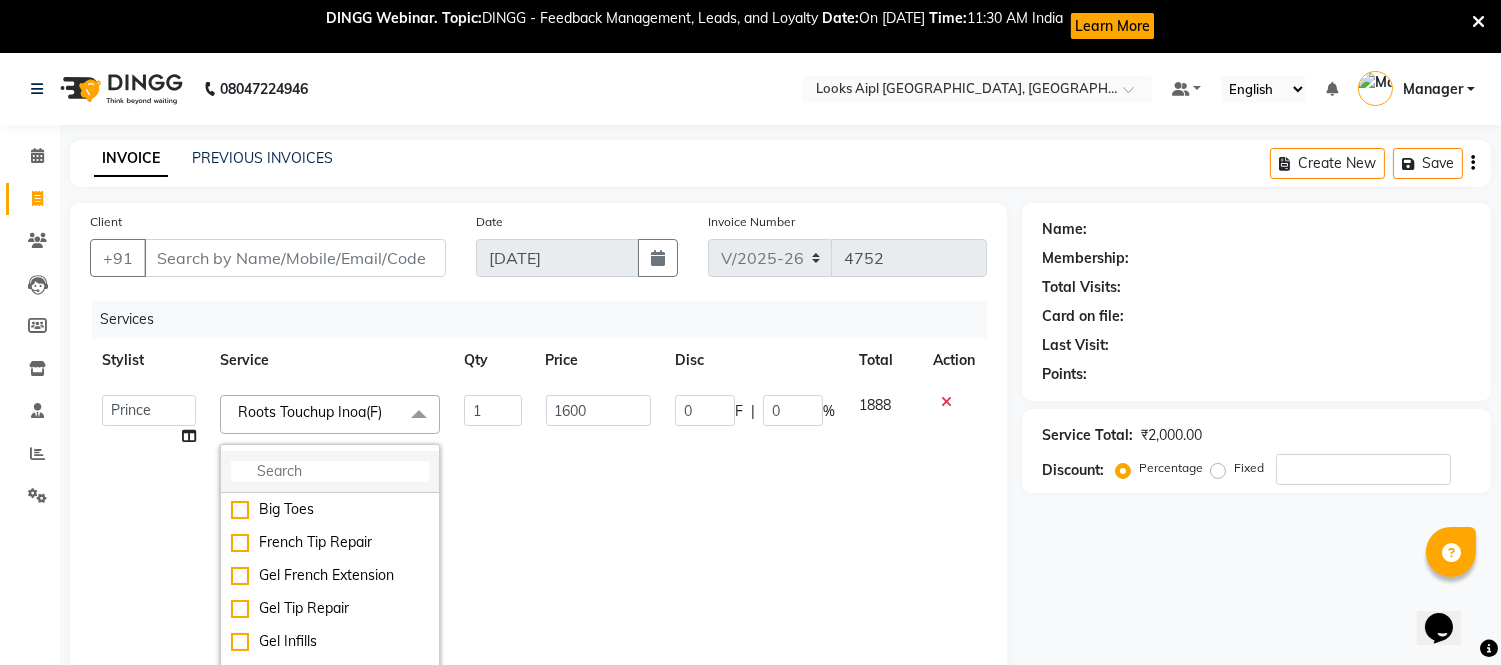 click 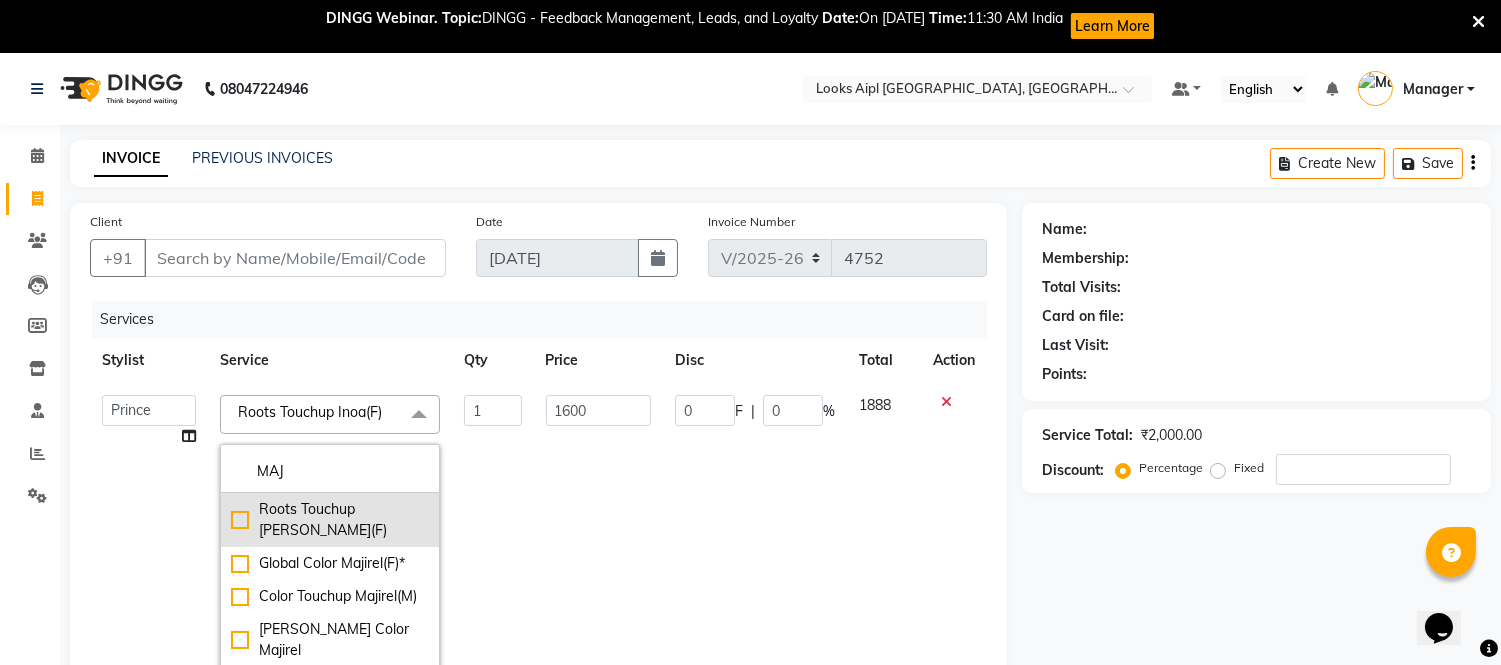 type on "MAJ" 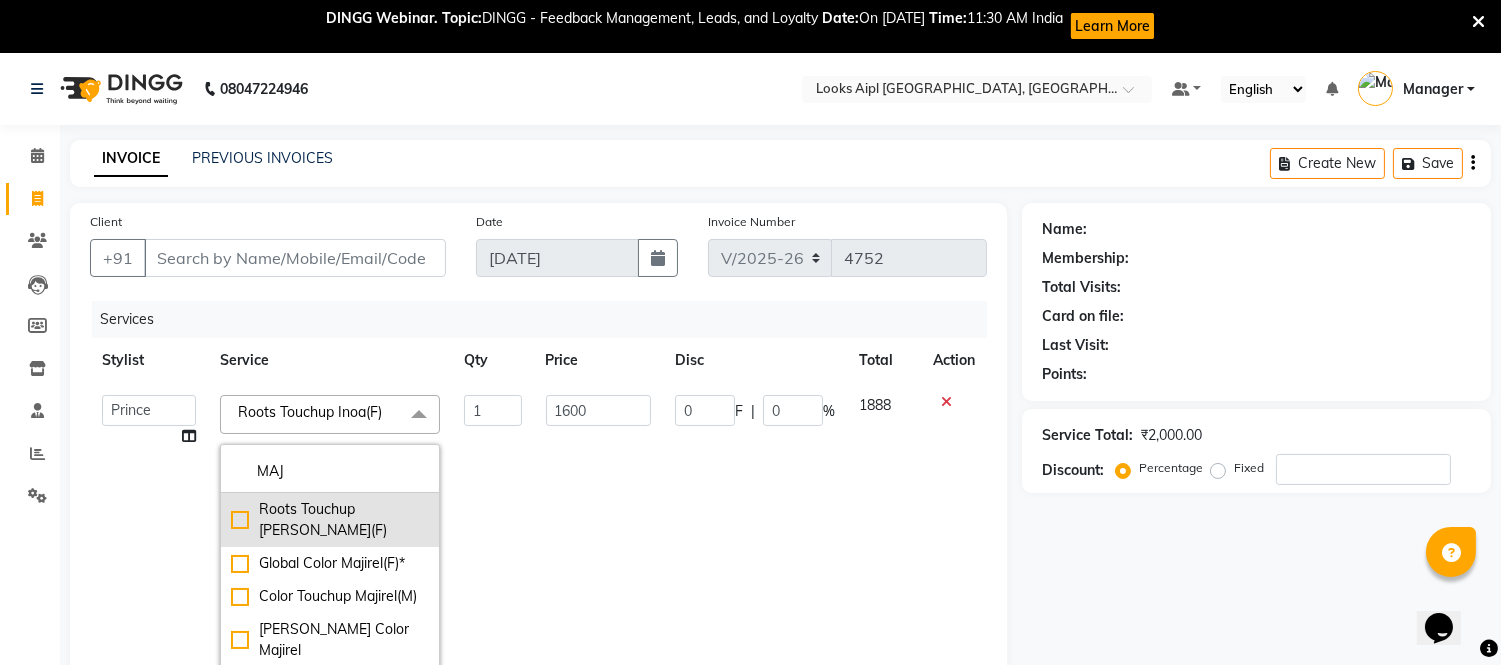 click on "Roots Touchup Majirel(F)" 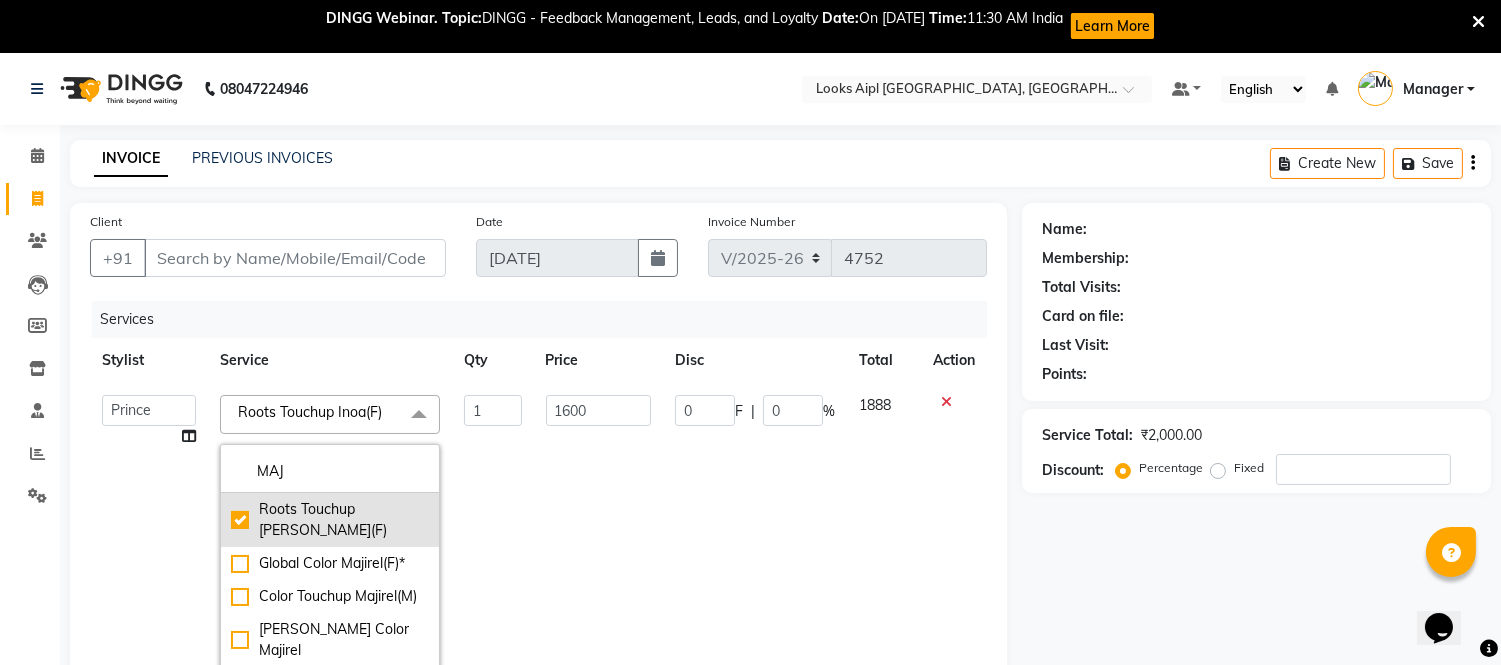 checkbox on "true" 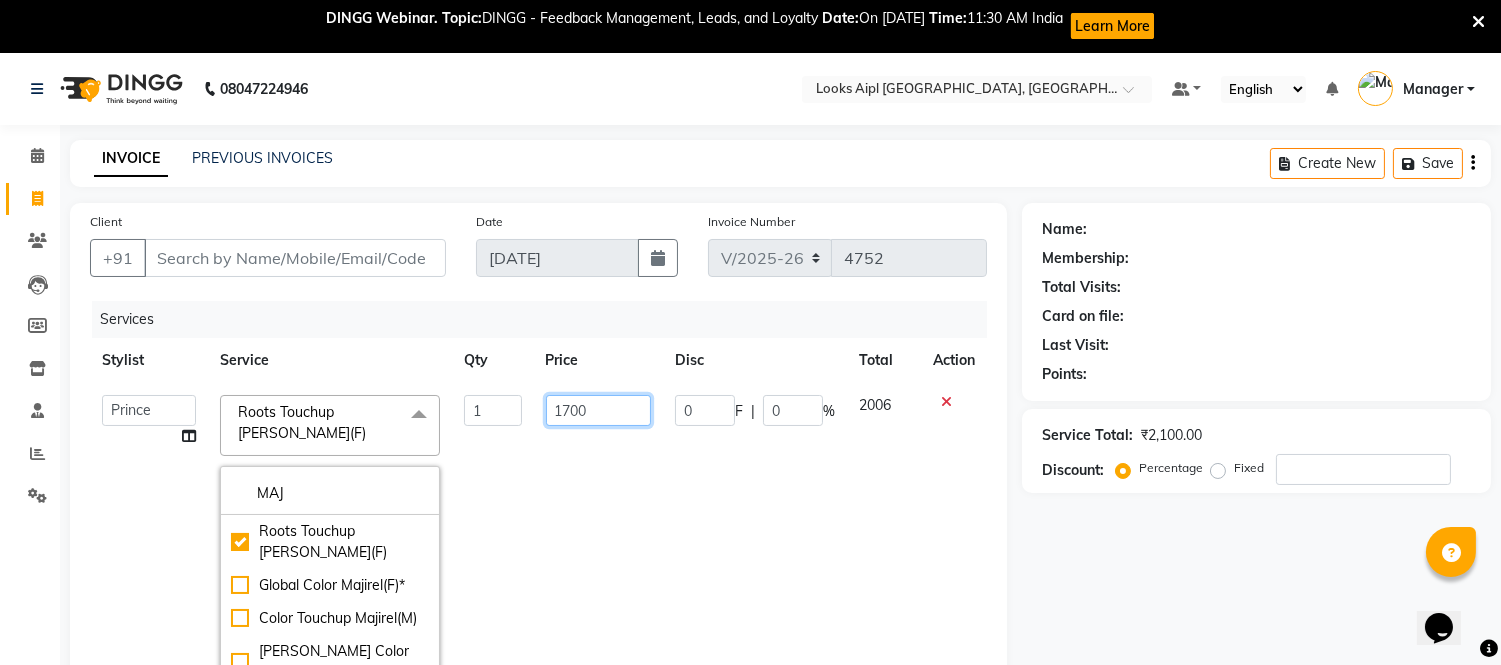 click on "1700" 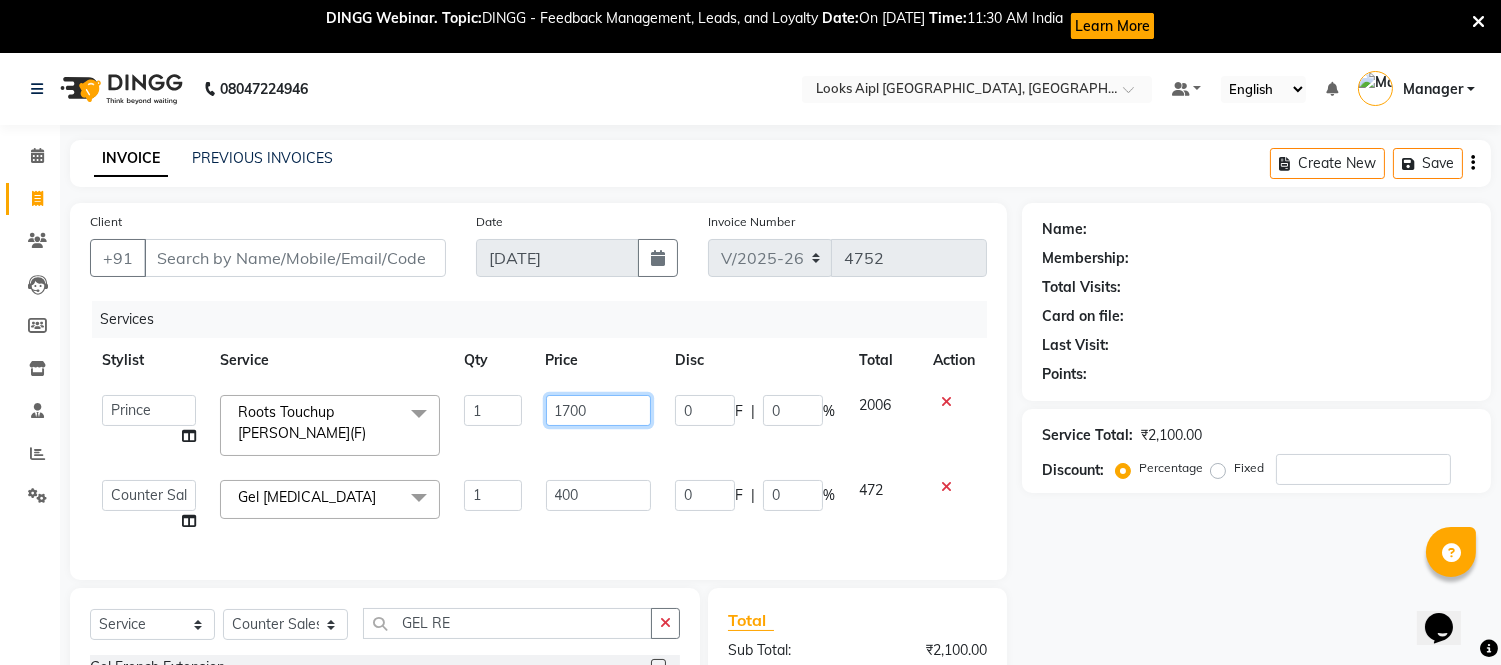 click on "1700" 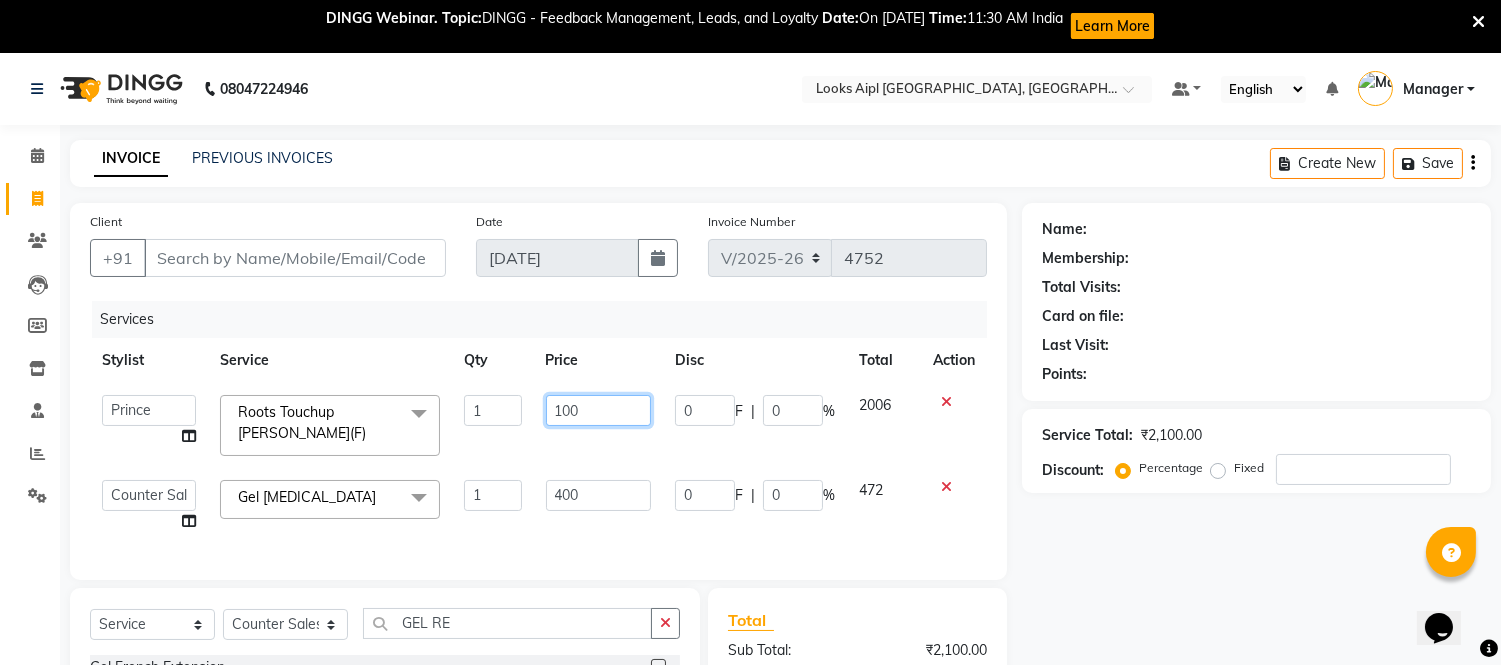 type on "1500" 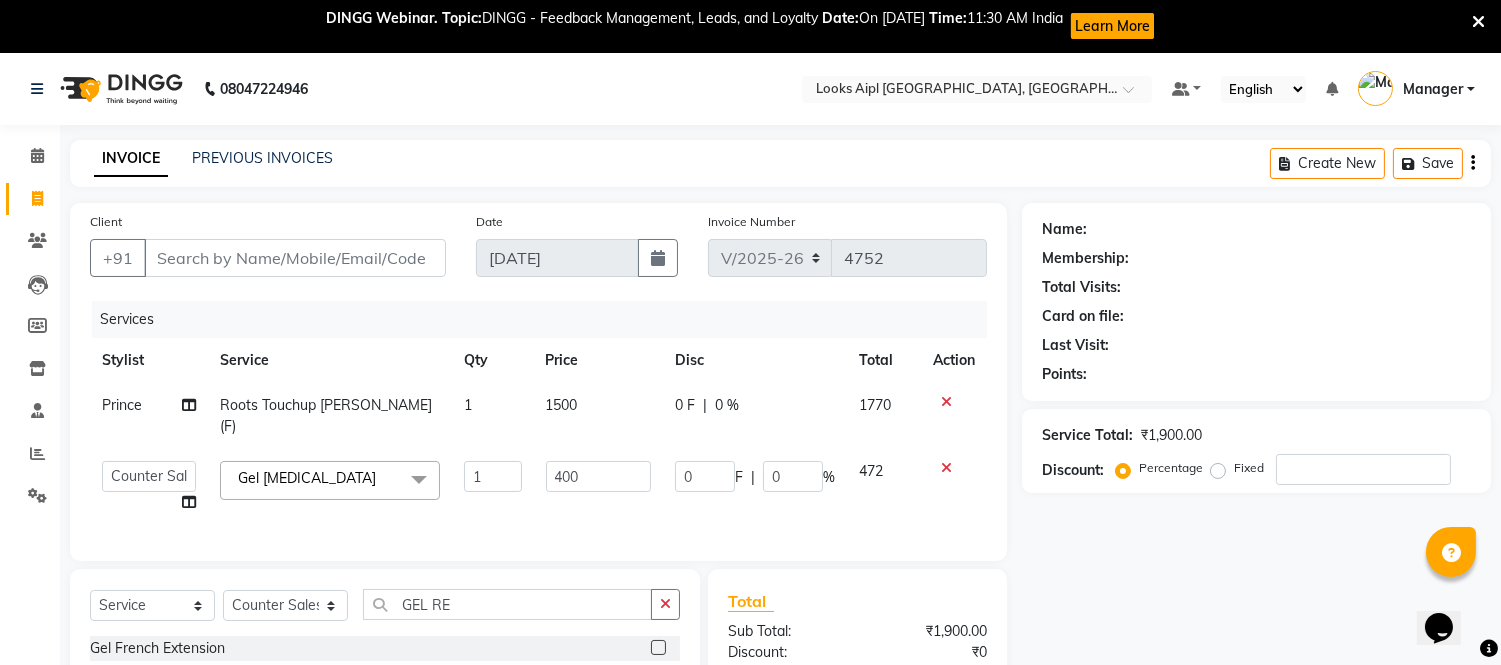 click on "Services" 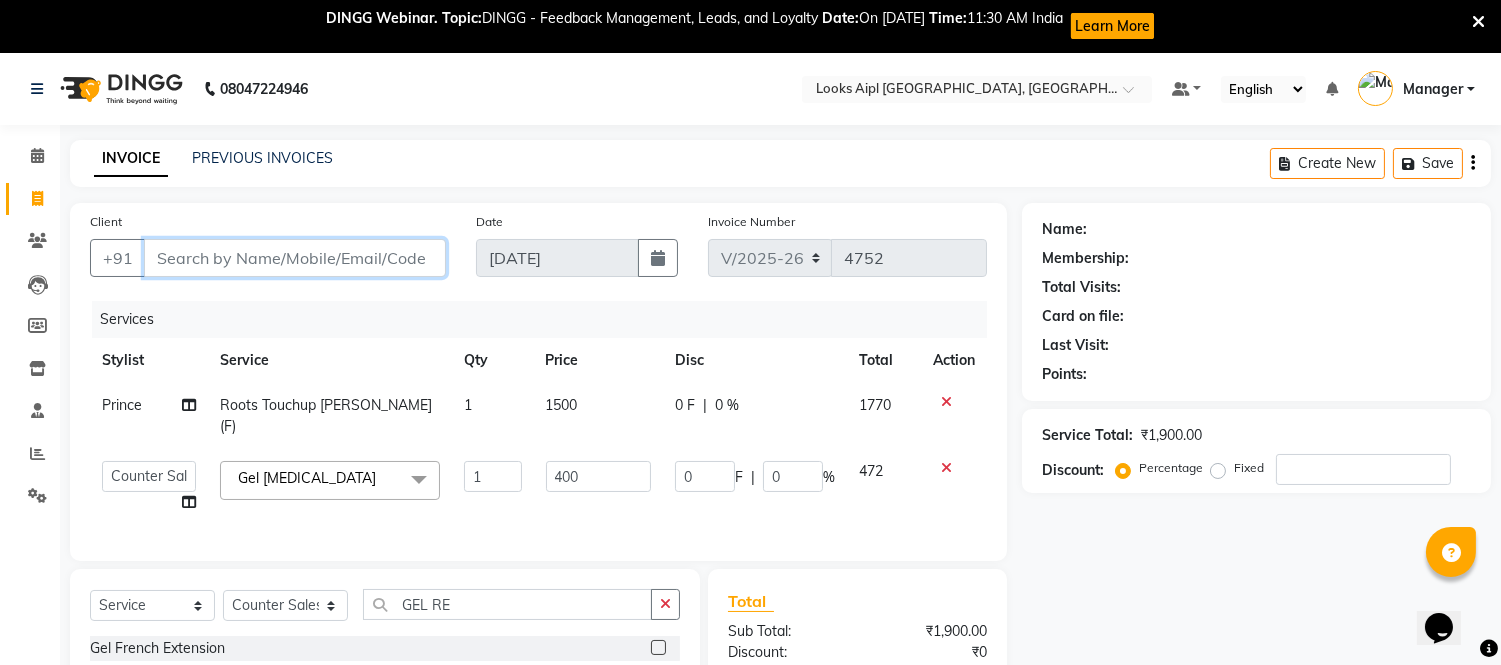 click on "Client" at bounding box center (295, 258) 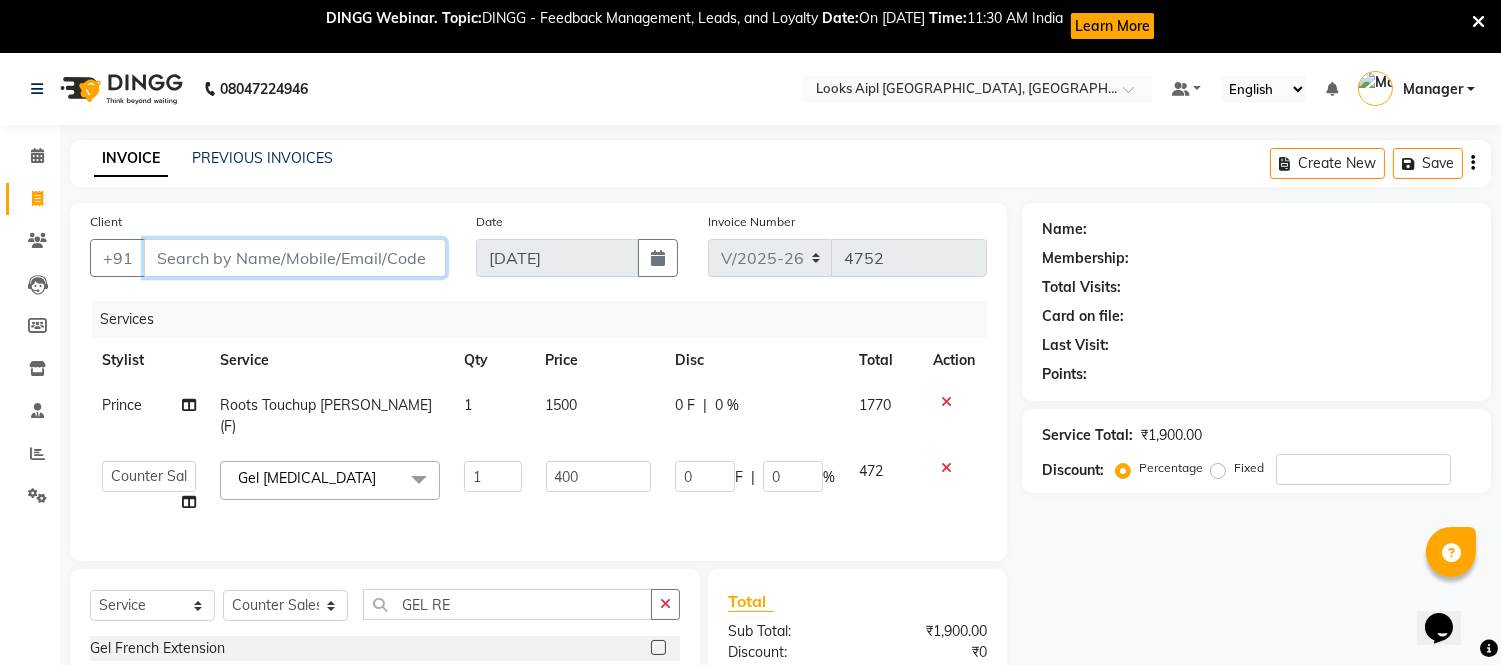 type on "9" 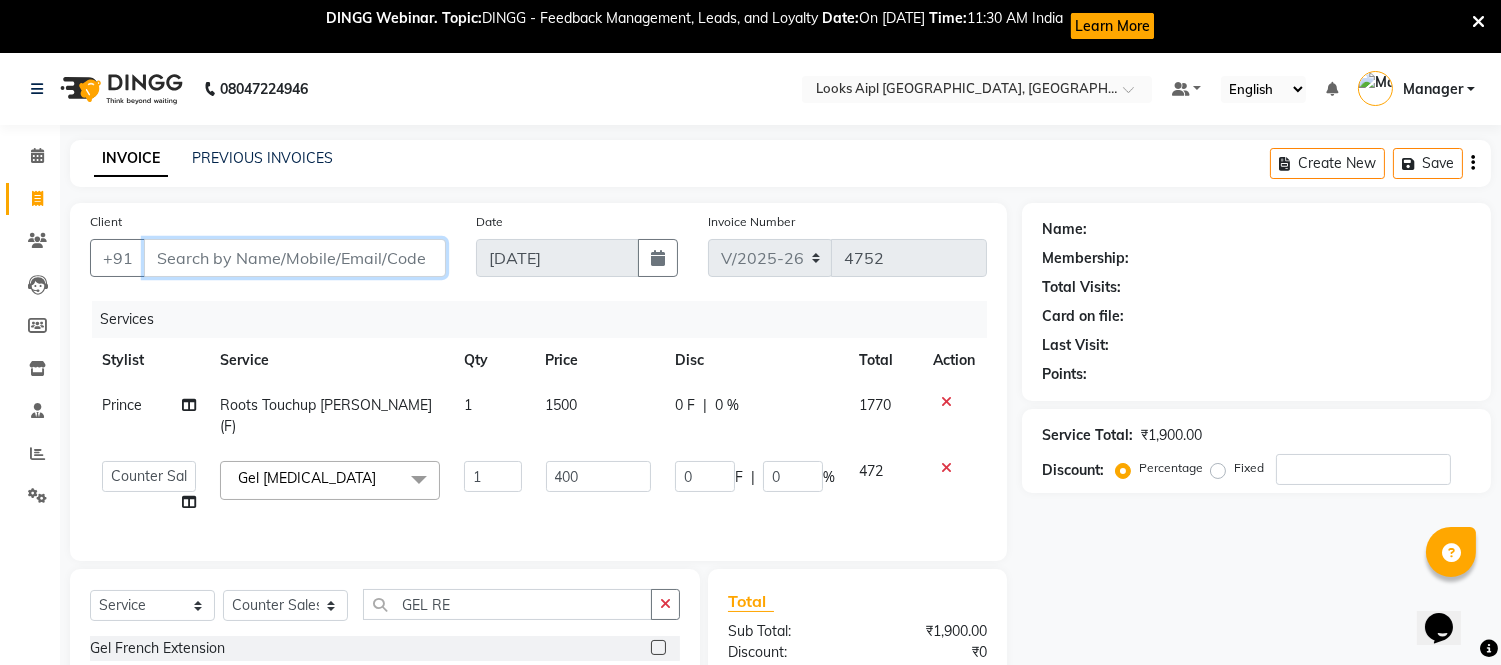 type on "0" 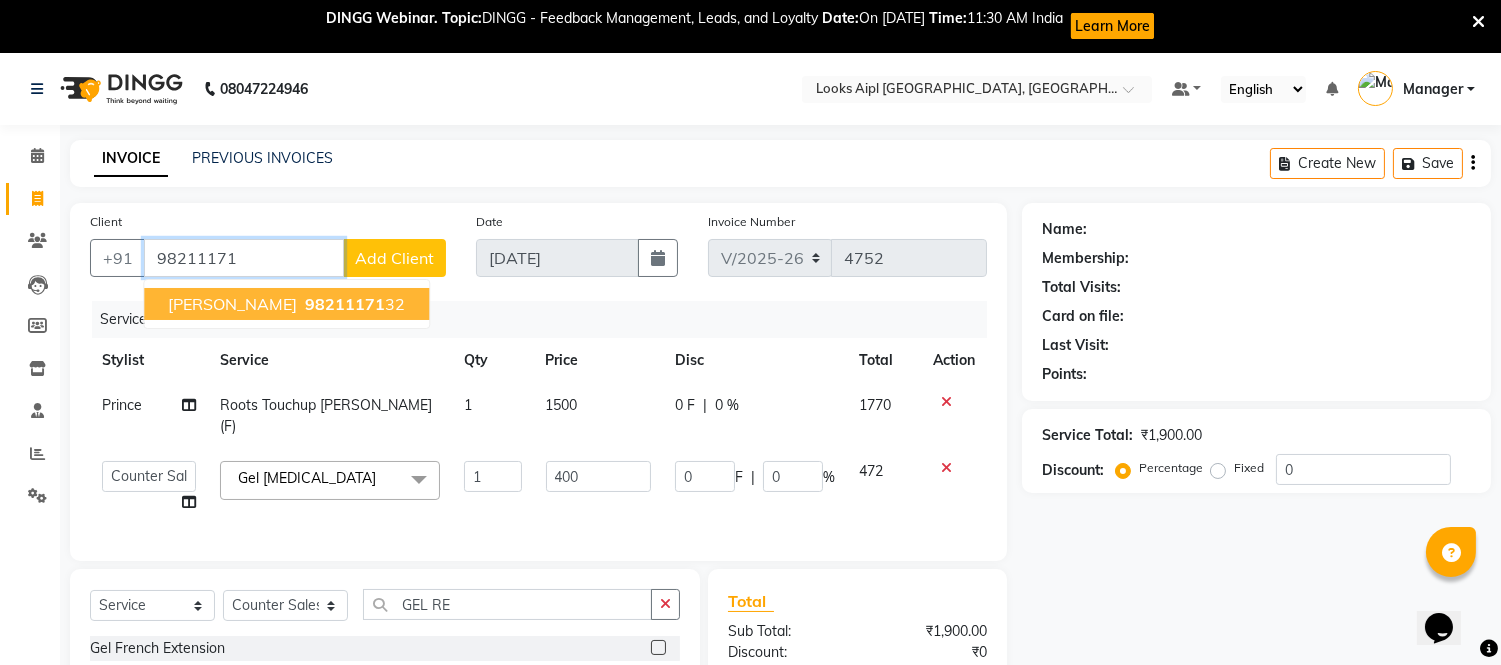 click on "98211171 32" at bounding box center [353, 304] 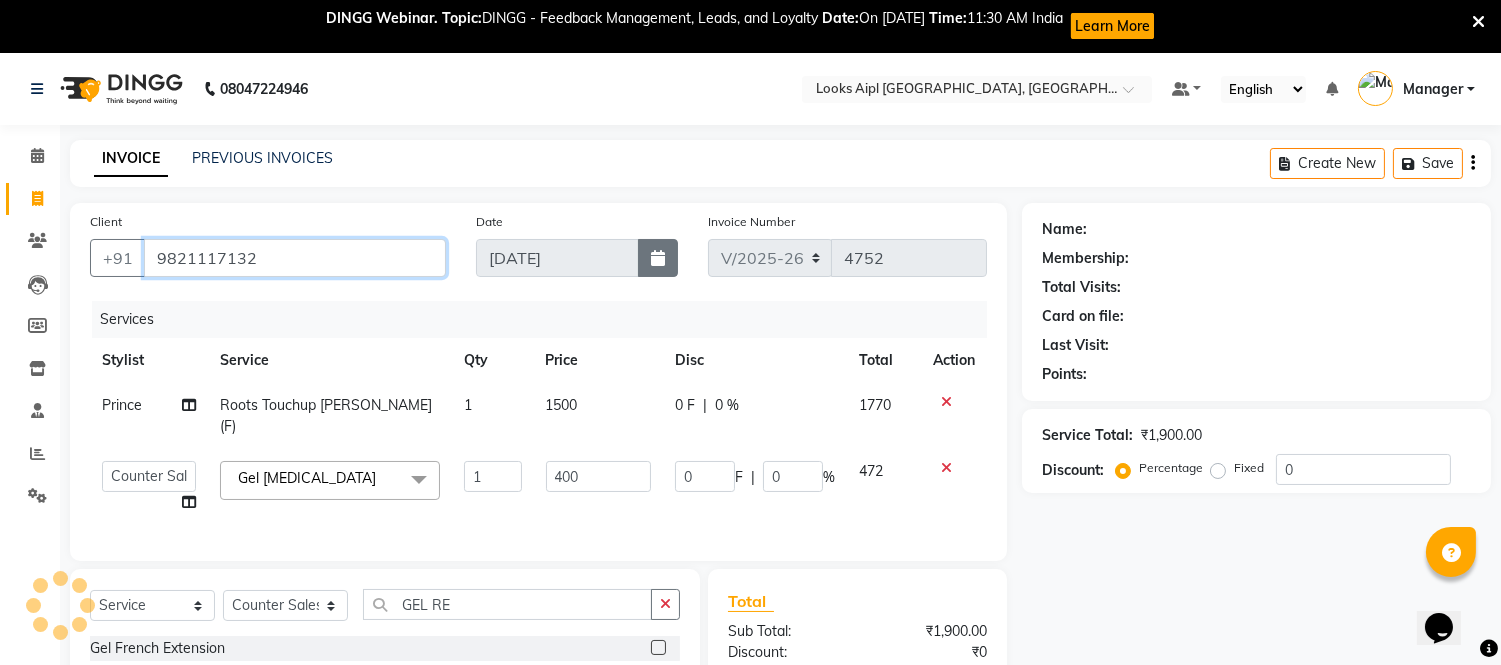 type on "9821117132" 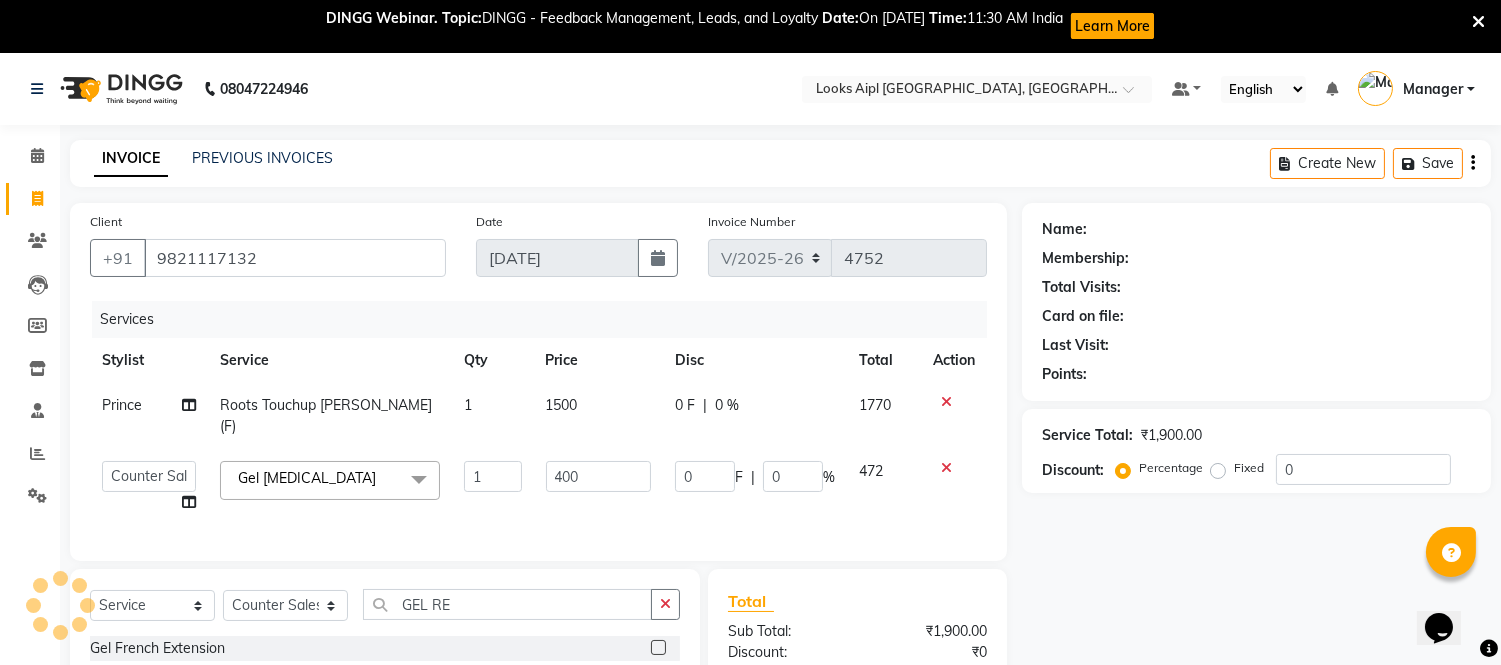 select on "1: Object" 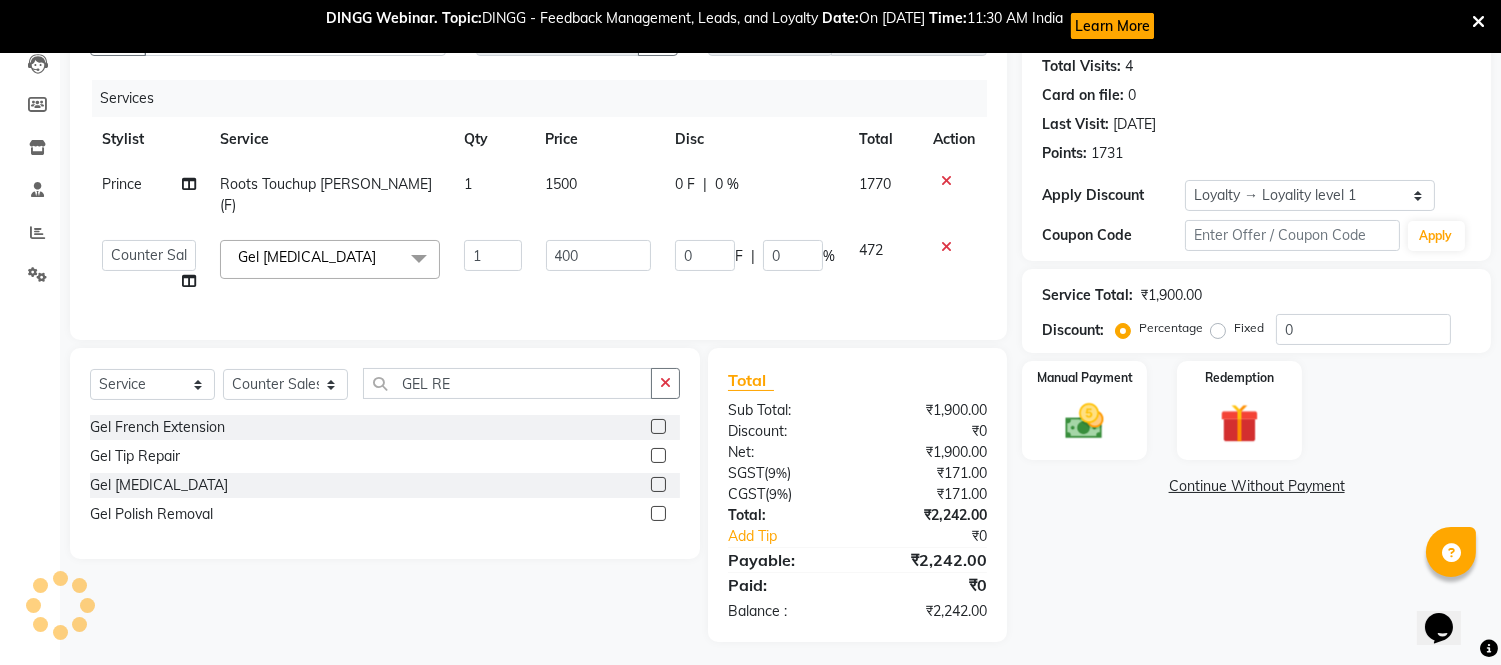 scroll, scrollTop: 223, scrollLeft: 0, axis: vertical 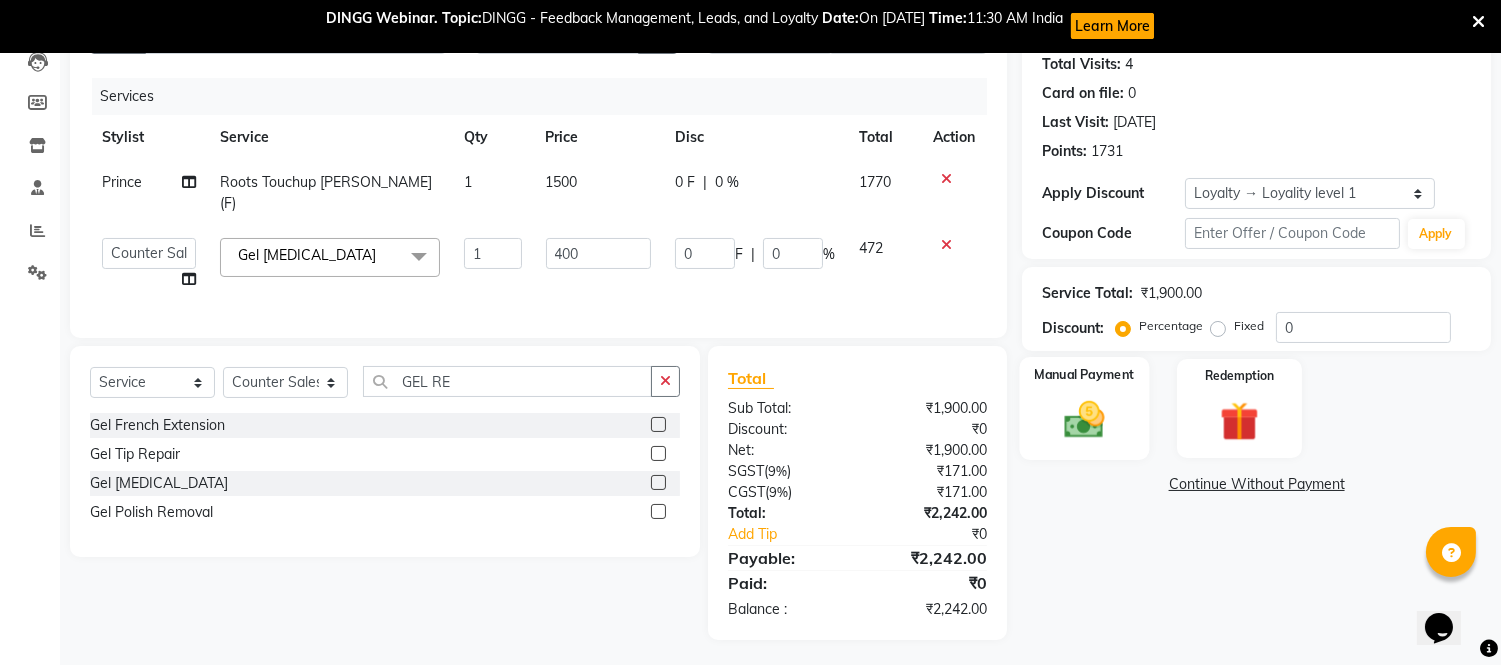 click 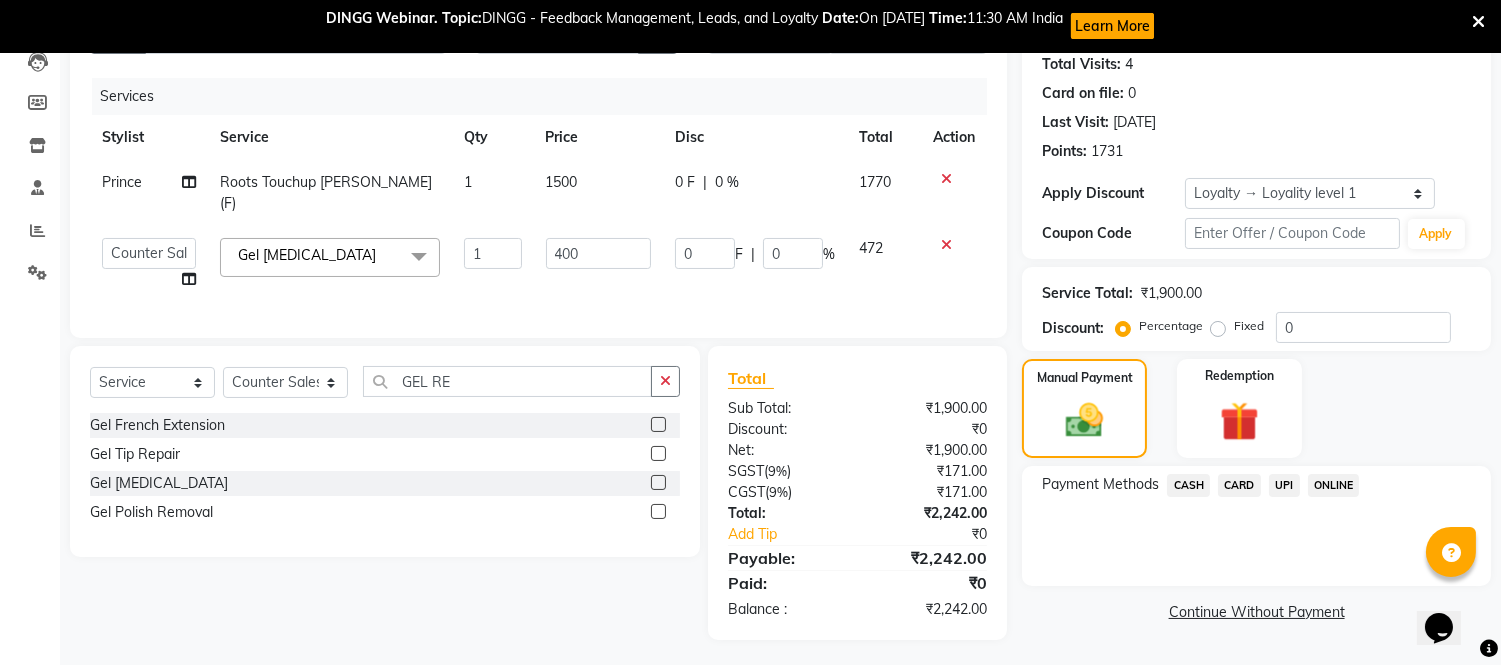 click on "CASH" 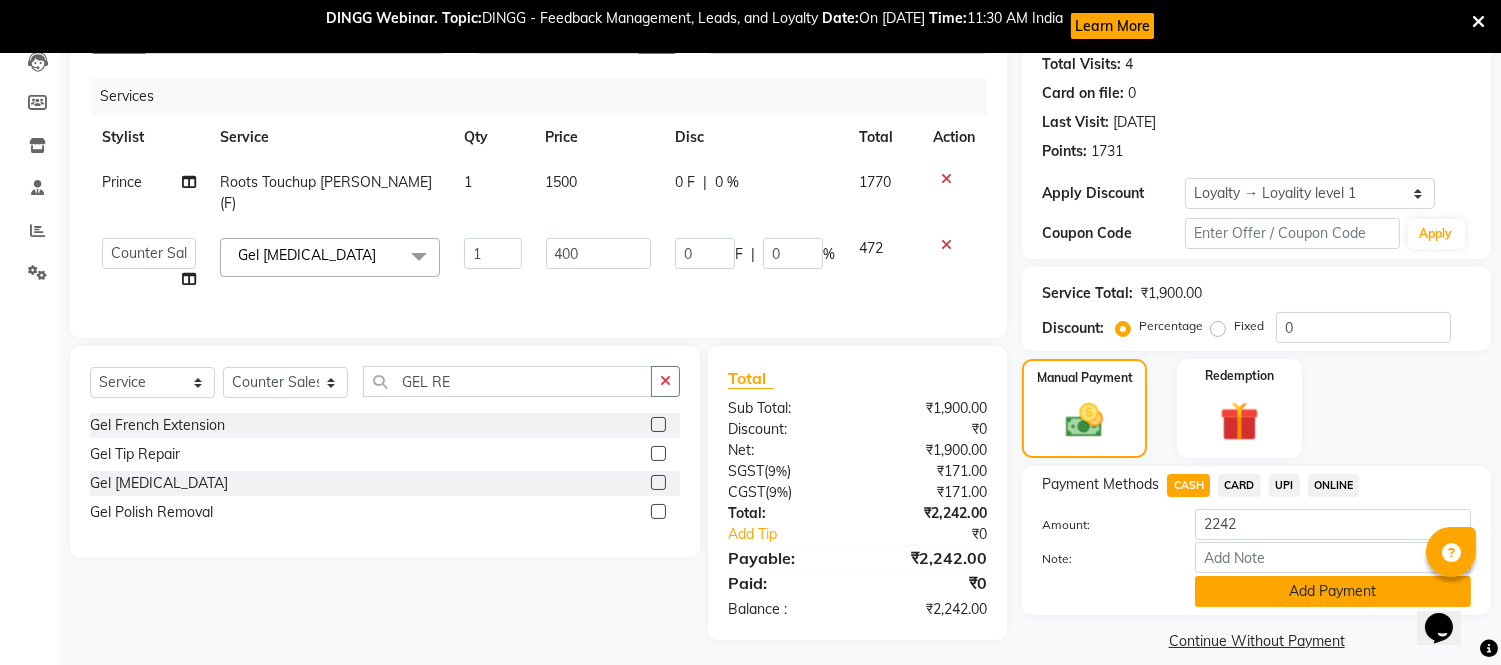 click on "Add Payment" 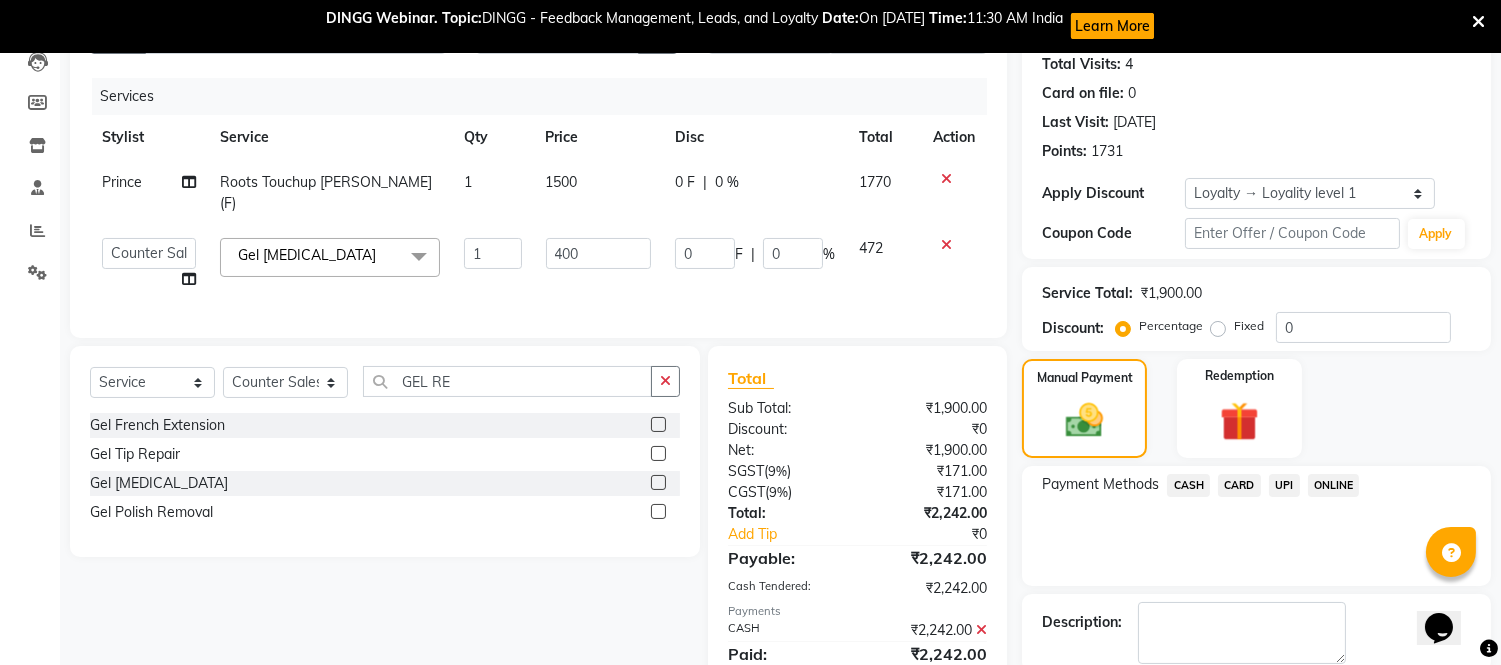 scroll, scrollTop: 393, scrollLeft: 0, axis: vertical 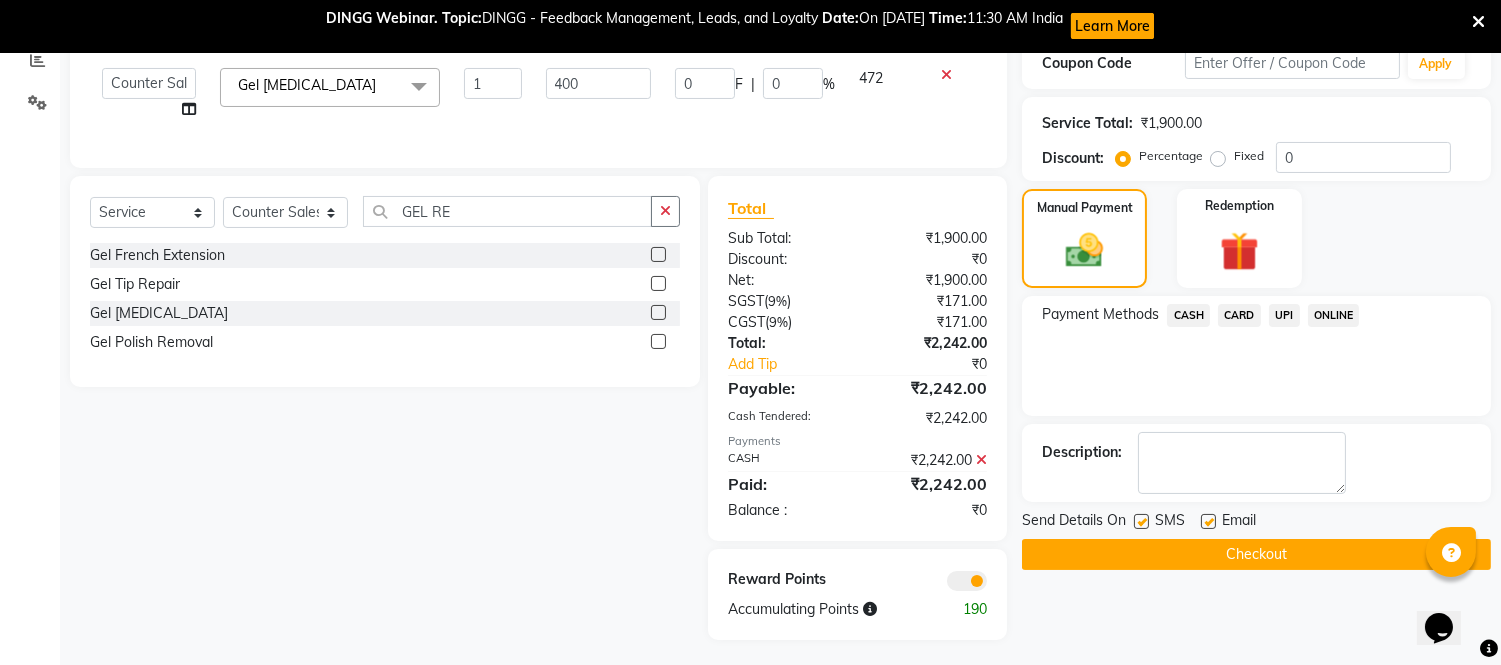 click on "Checkout" 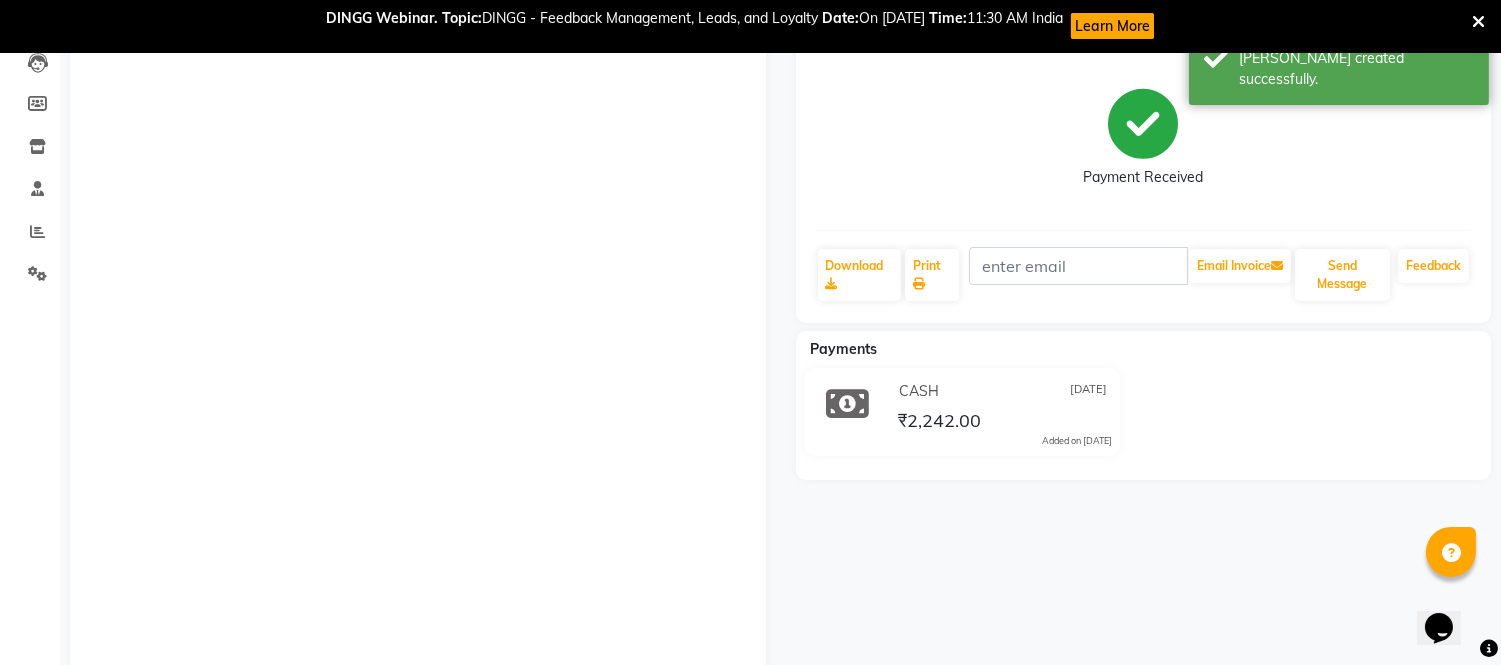 scroll, scrollTop: 0, scrollLeft: 0, axis: both 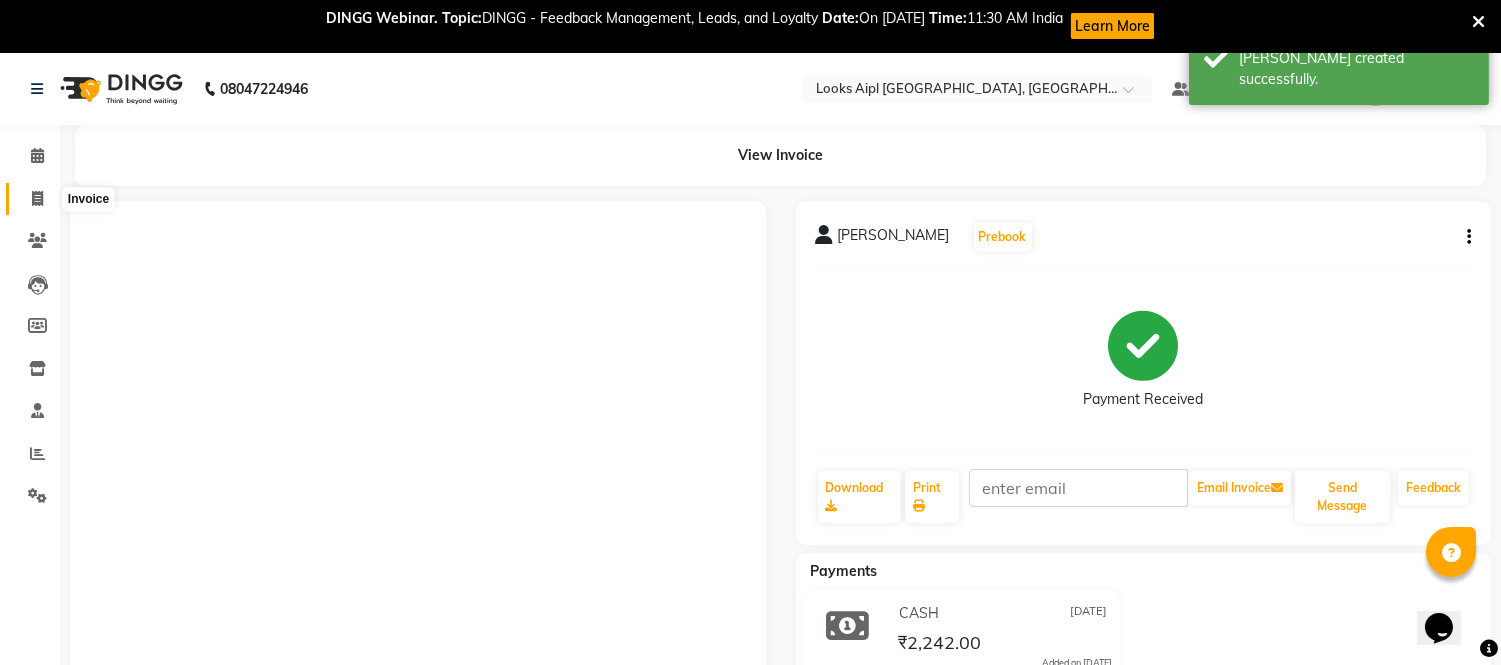 click 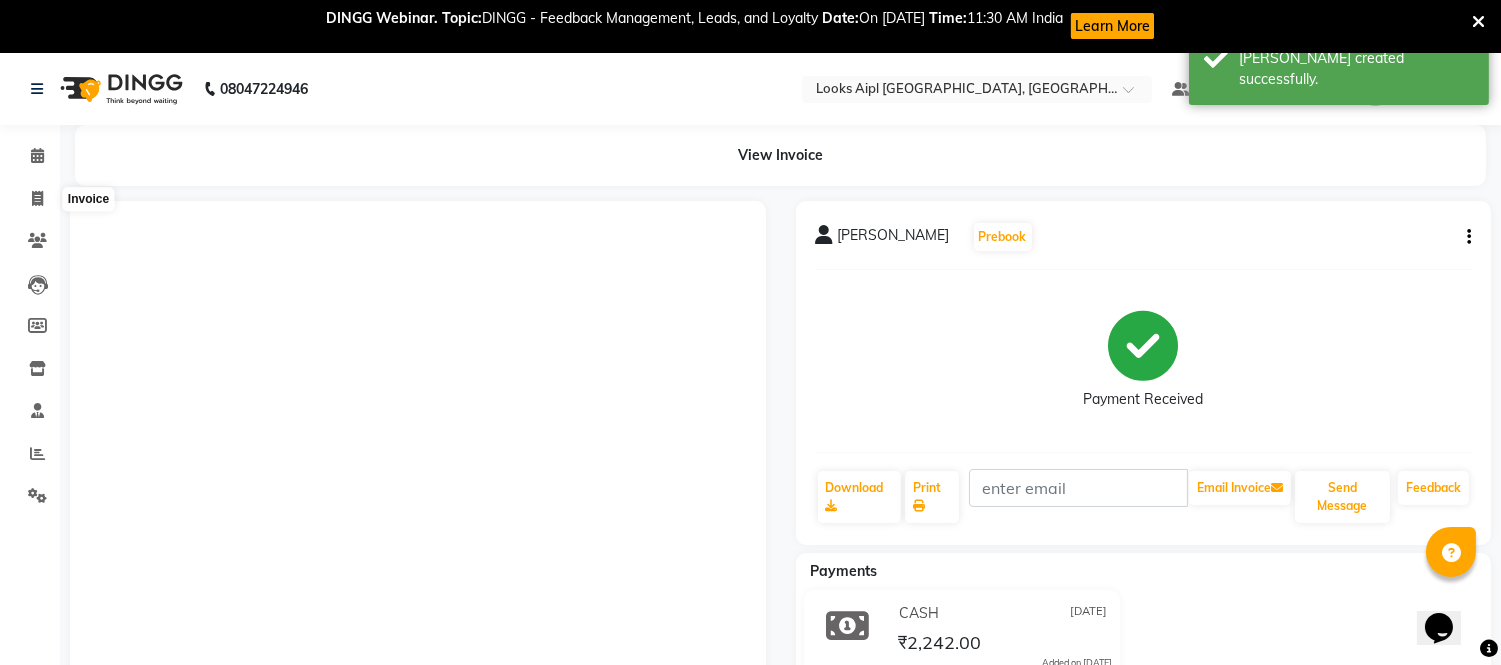 select on "service" 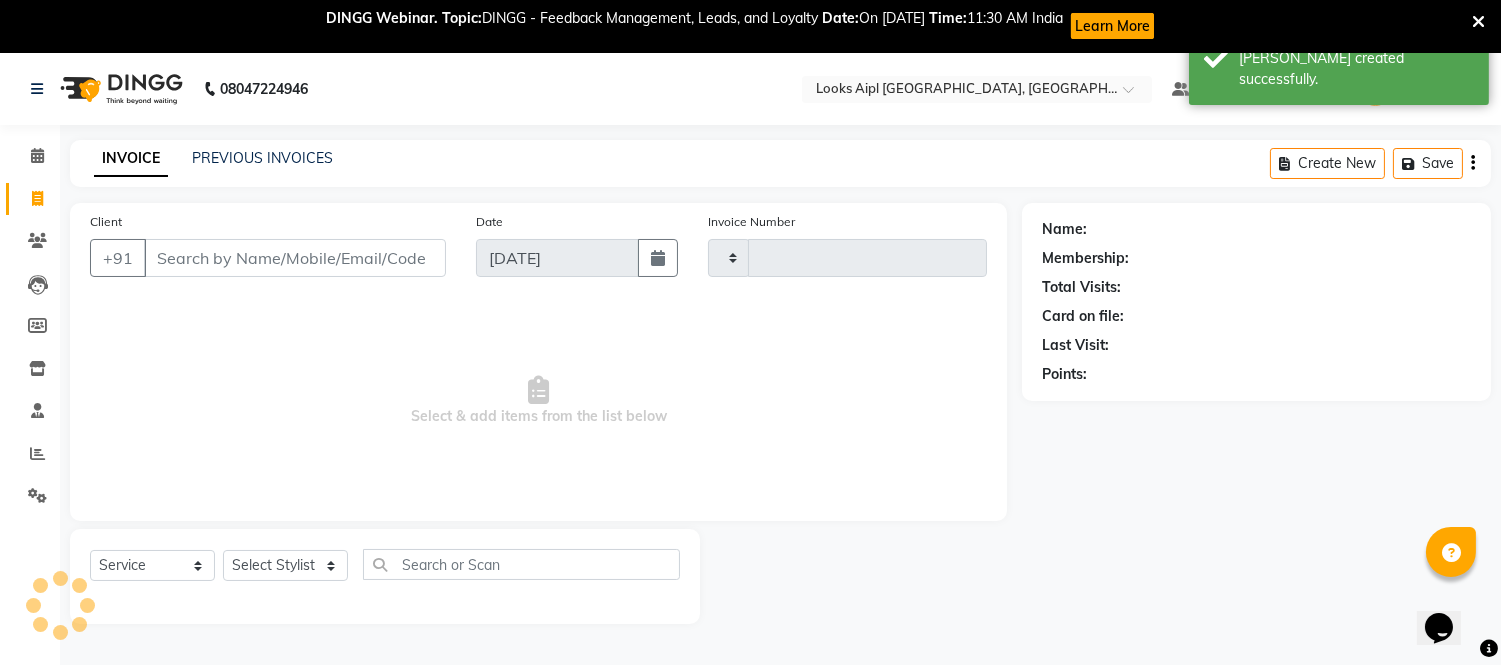 scroll, scrollTop: 53, scrollLeft: 0, axis: vertical 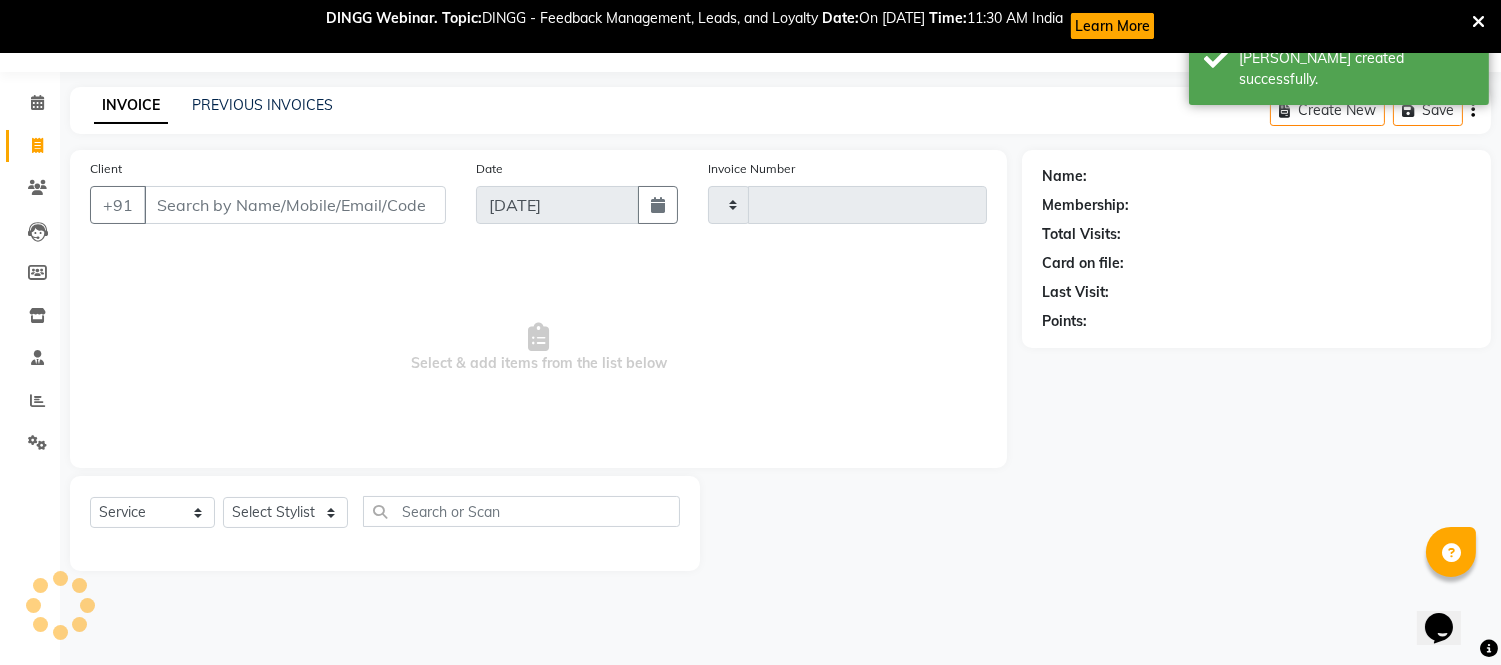 type on "4753" 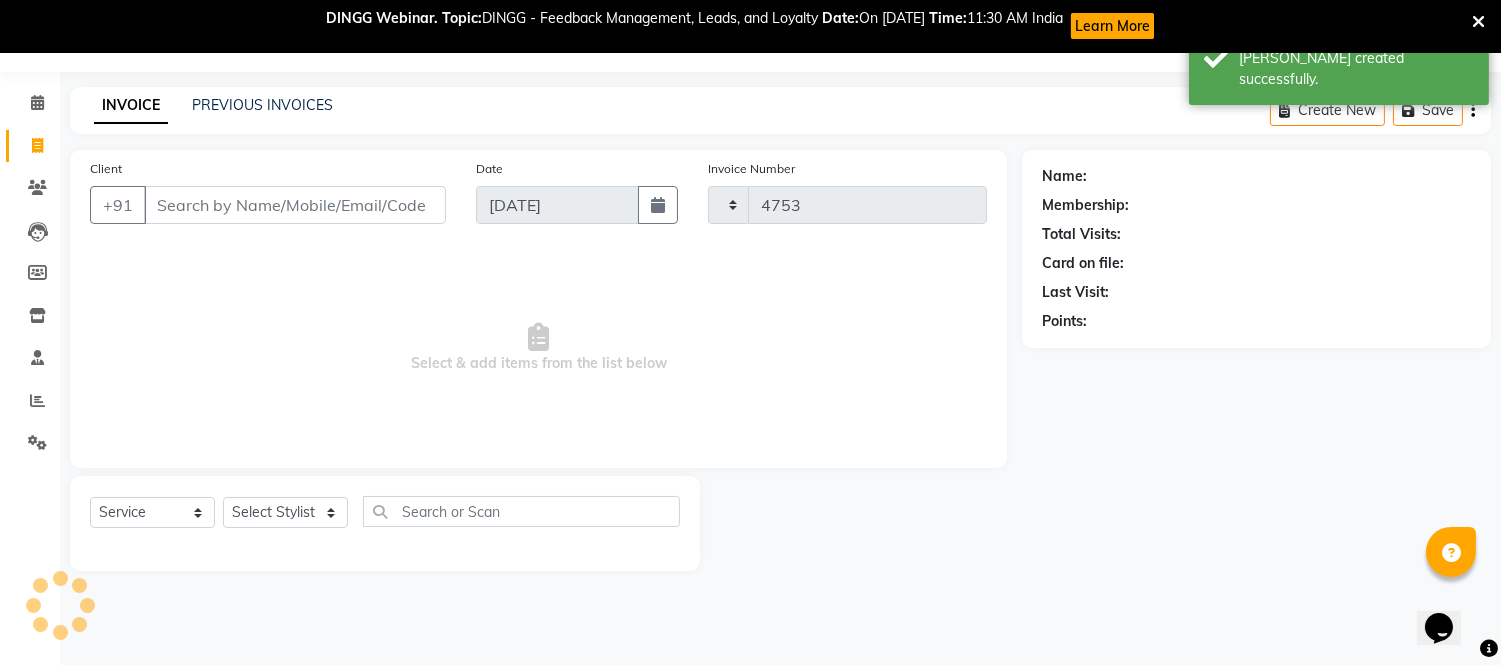 select on "6047" 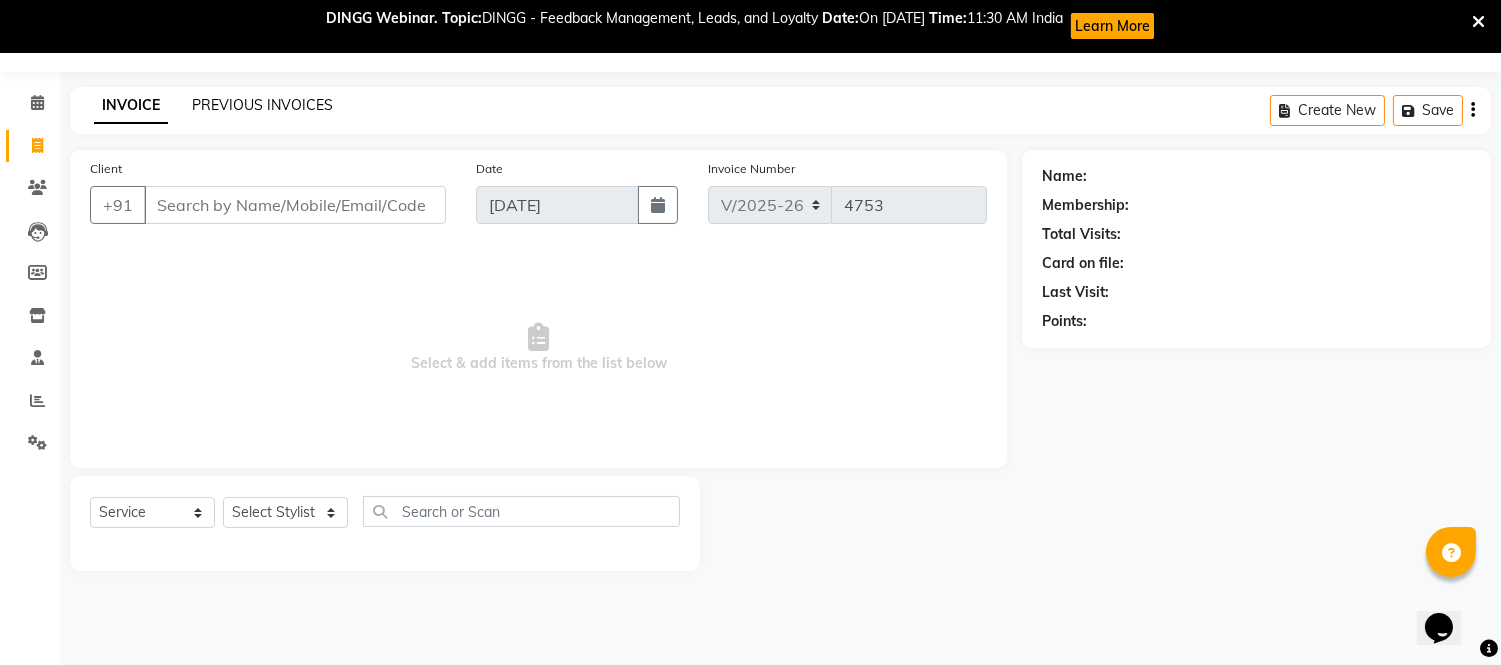 click on "PREVIOUS INVOICES" 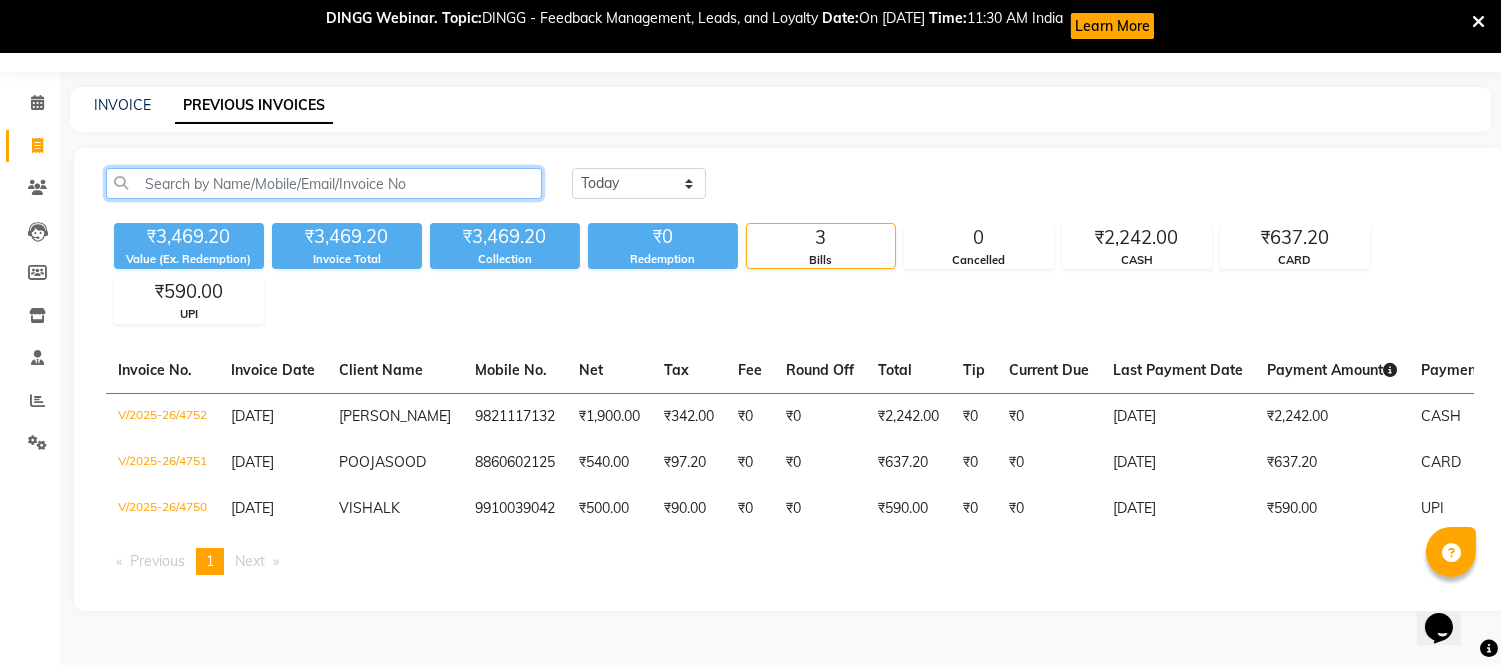 click 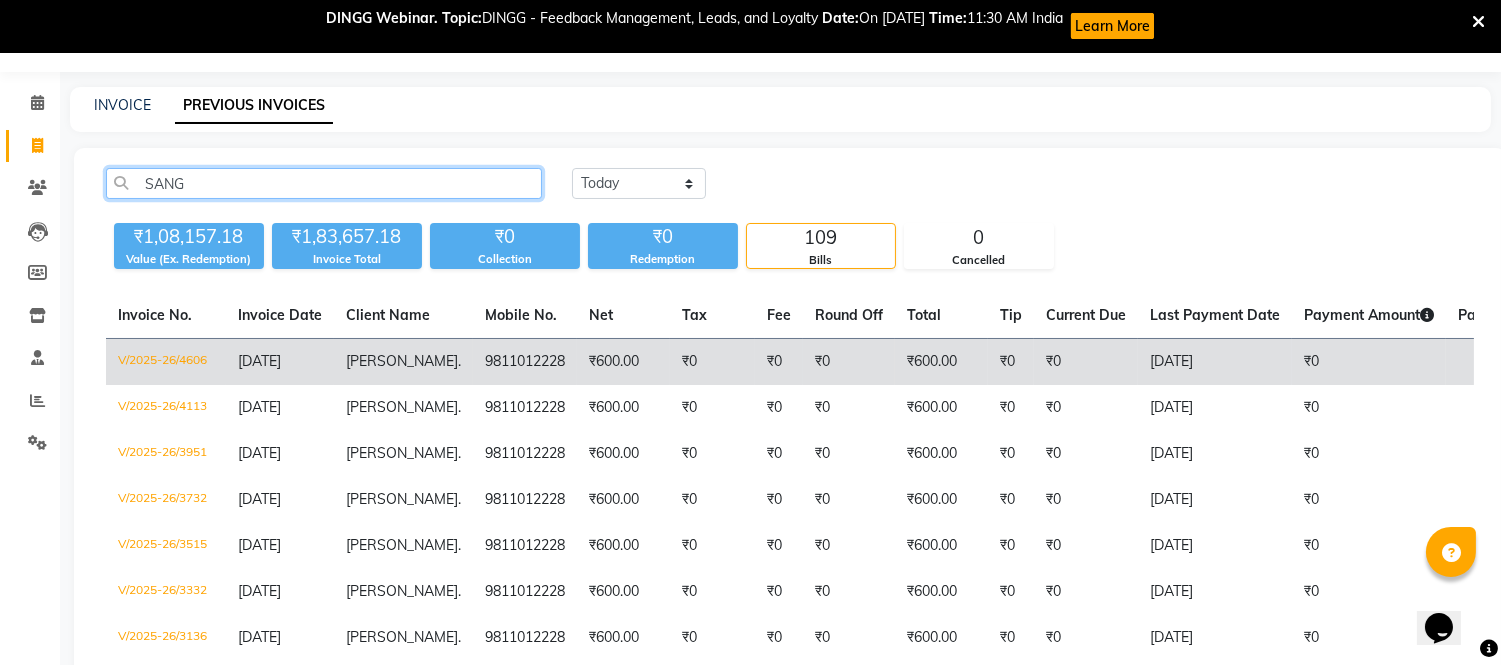 type on "SANG" 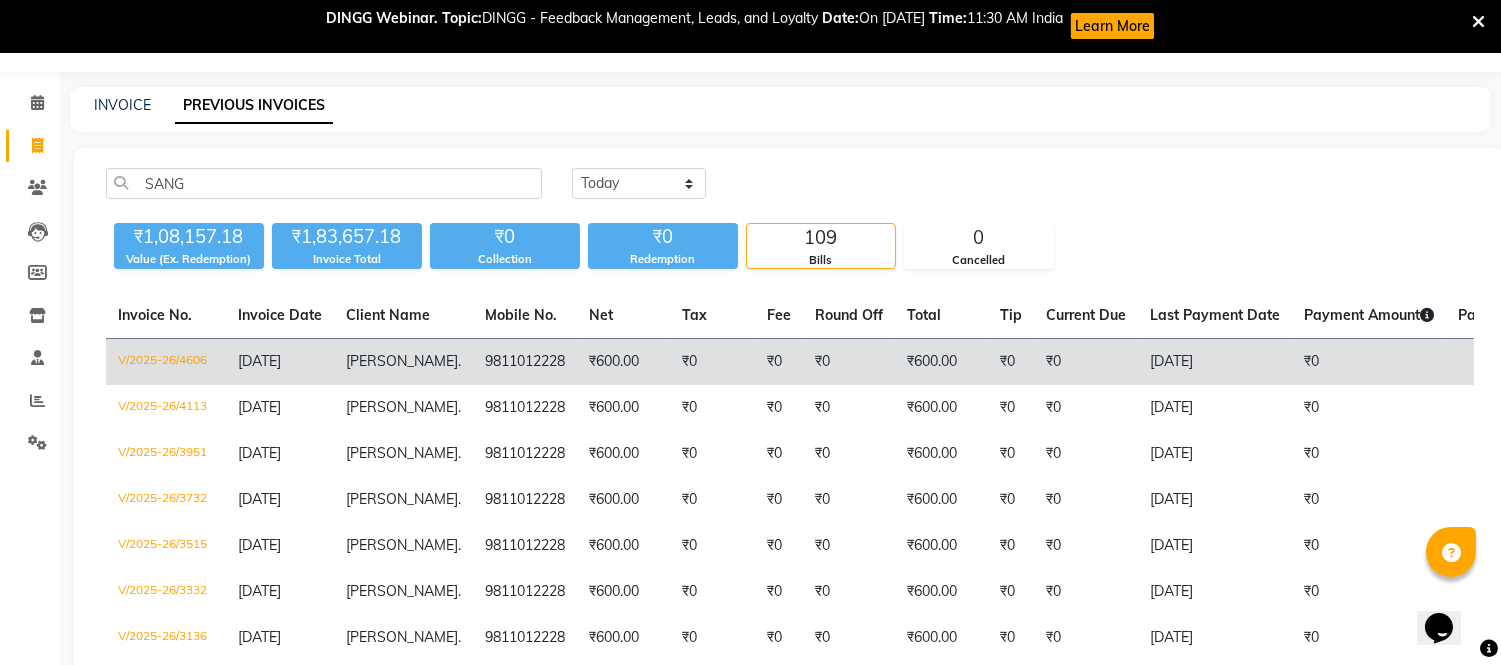 copy on "9811012228" 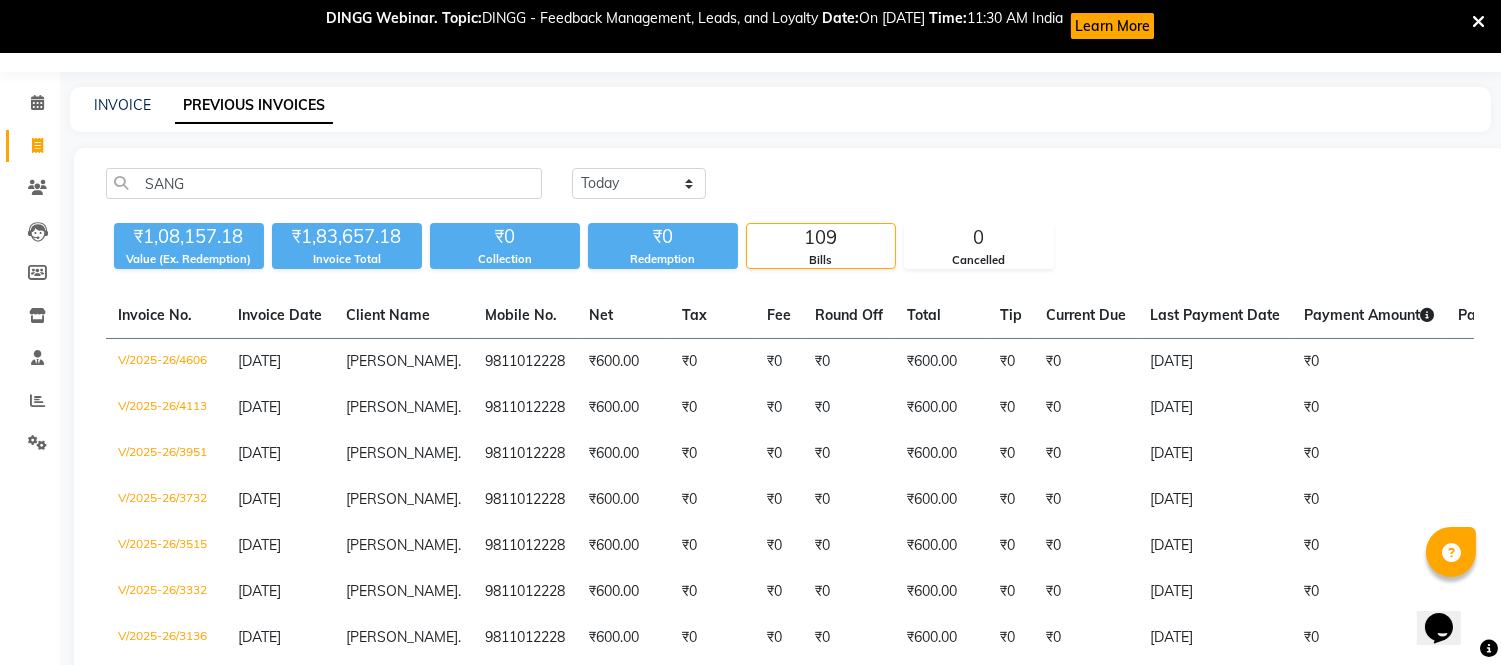 drag, startPoint x: 545, startPoint y: 364, endPoint x: 431, endPoint y: 248, distance: 162.6407 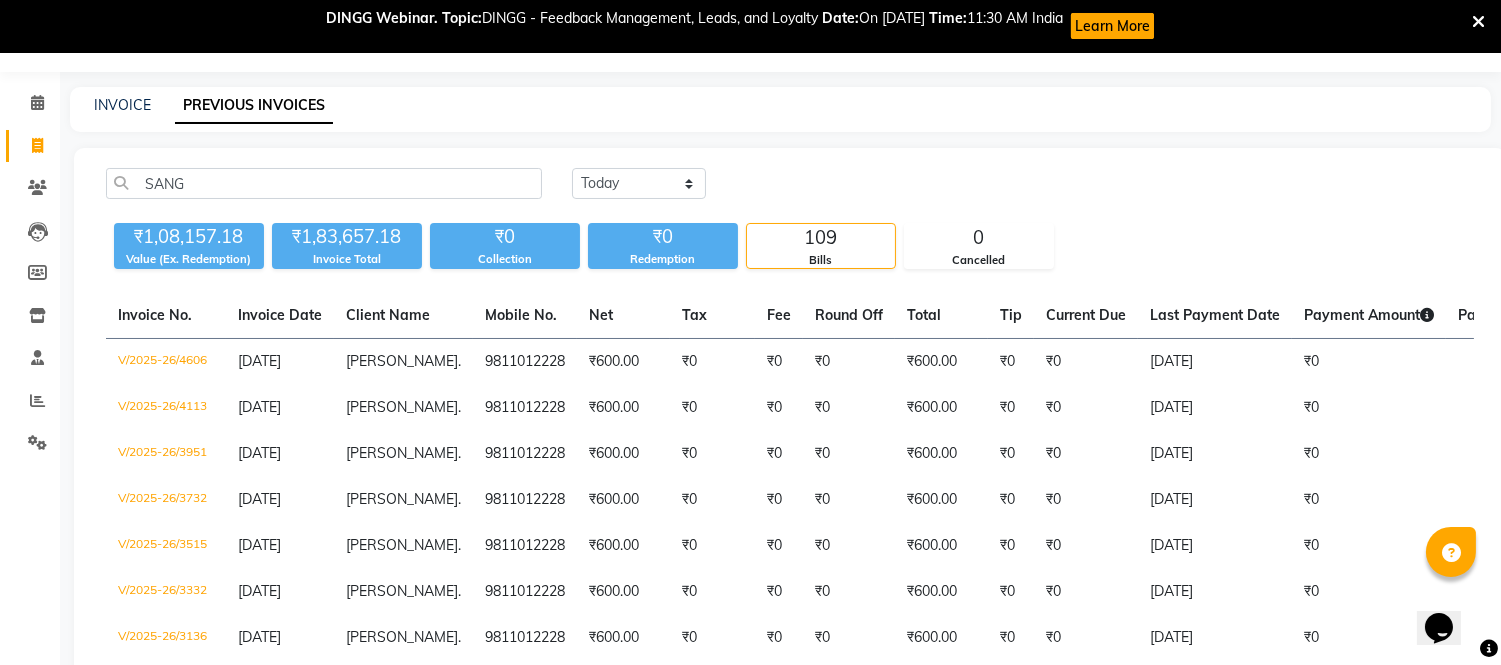 click on "SANG Today Yesterday Custom Range ₹1,08,157.18 Value (Ex. Redemption) ₹1,83,657.18 Invoice Total  ₹0 Collection ₹0 Redemption 109 Bills 0 Cancelled  Invoice No.   Invoice Date   Client Name   Mobile No.   Net   Tax   Fee   Round Off   Total   Tip   Current Due   Last Payment Date   Payment Amount   Payment Methods   Cancel Reason   Status   V/2025-26/4606  07-07-2025 SANGEETA  . 9811012228 ₹600.00 ₹0  ₹0  ₹0 ₹600.00 ₹0 ₹0 07-07-2025 ₹0  - PAID  V/2025-26/4113  28-06-2025 SANGEETA  . 9811012228 ₹600.00 ₹0  ₹0  ₹0 ₹600.00 ₹0 ₹0 28-06-2025 ₹0  - PAID  V/2025-26/3951  24-06-2025 SANGEETA  . 9811012228 ₹600.00 ₹0  ₹0  ₹0 ₹600.00 ₹0 ₹0 24-06-2025 ₹0  - PAID  V/2025-26/3732  20-06-2025 SANGEETA  . 9811012228 ₹600.00 ₹0  ₹0  ₹0 ₹600.00 ₹0 ₹0 20-06-2025 ₹0  - PAID  V/2025-26/3515  15-06-2025 SANGEETA  . 9811012228 ₹600.00 ₹0  ₹0  ₹0 ₹600.00 ₹0 ₹0 15-06-2025 ₹0  - PAID  V/2025-26/3332  11-06-2025 SANGEETA  . 9811012228 ₹600.00 - -" 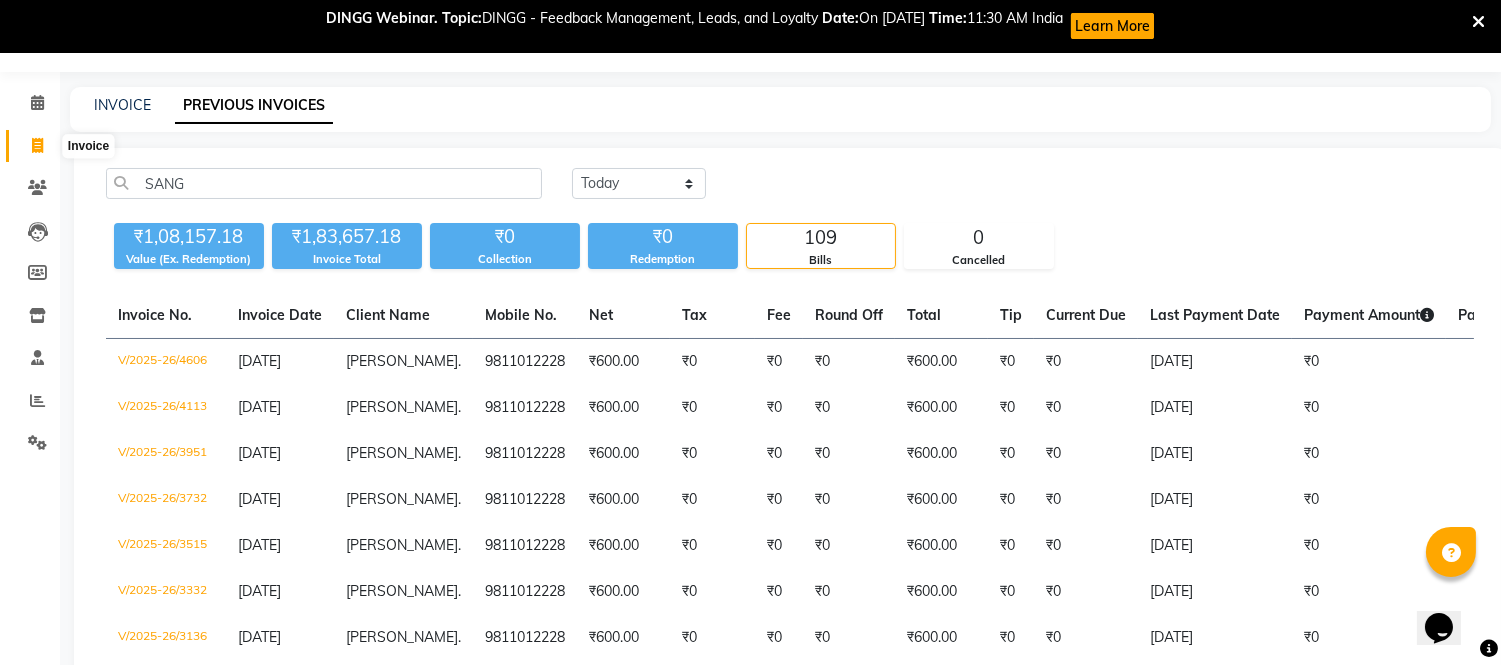 click 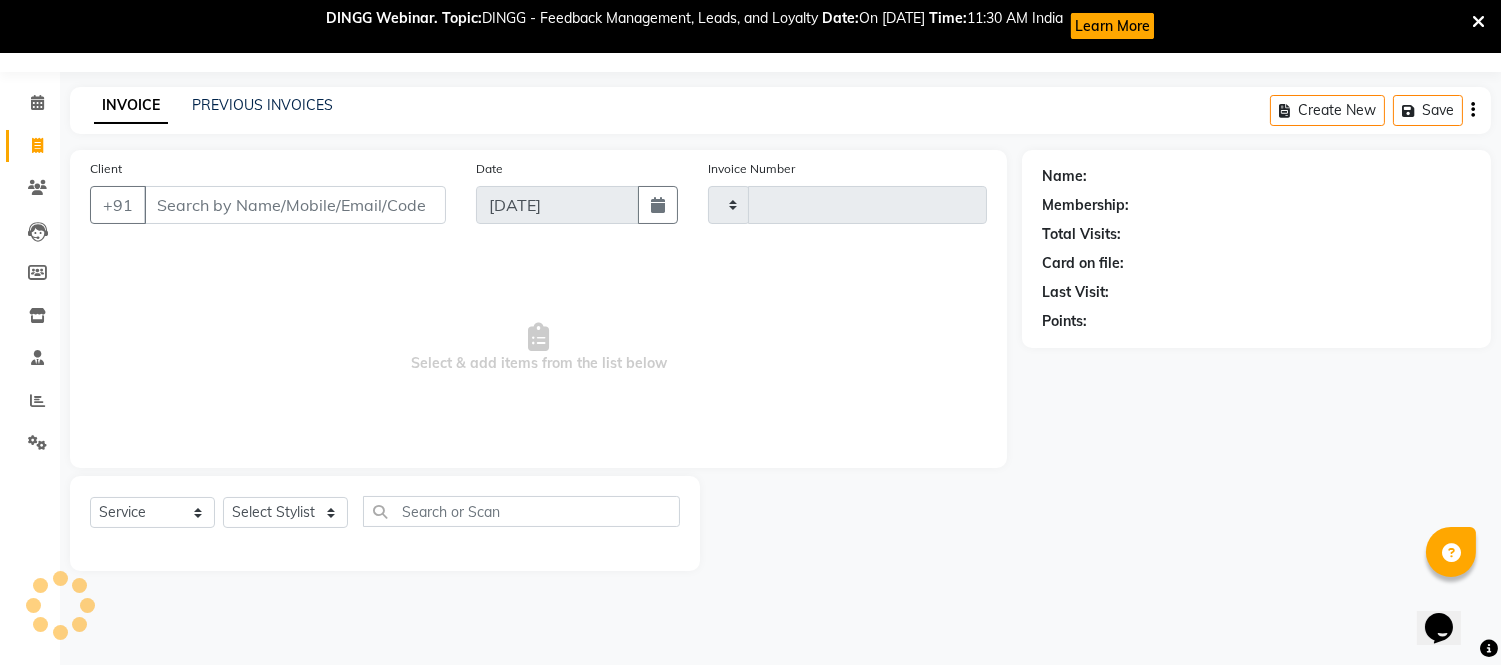 type on "4753" 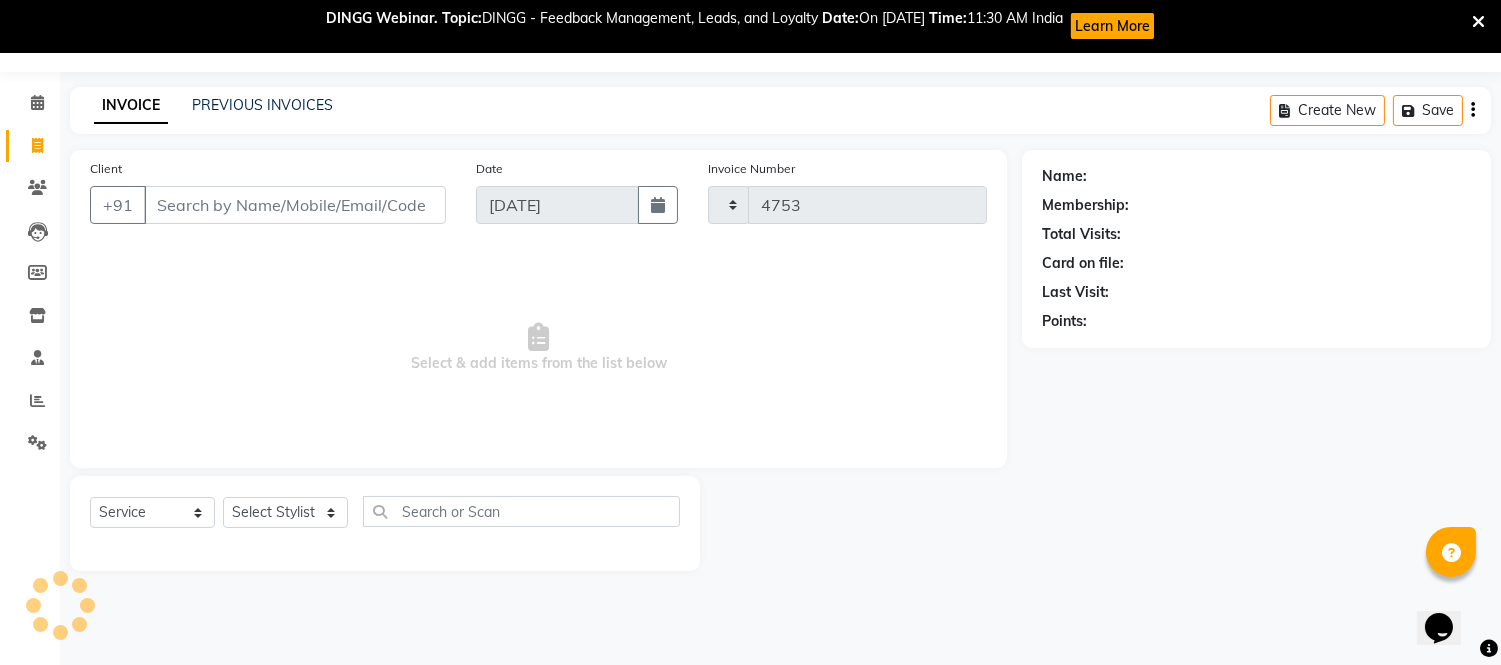 select on "6047" 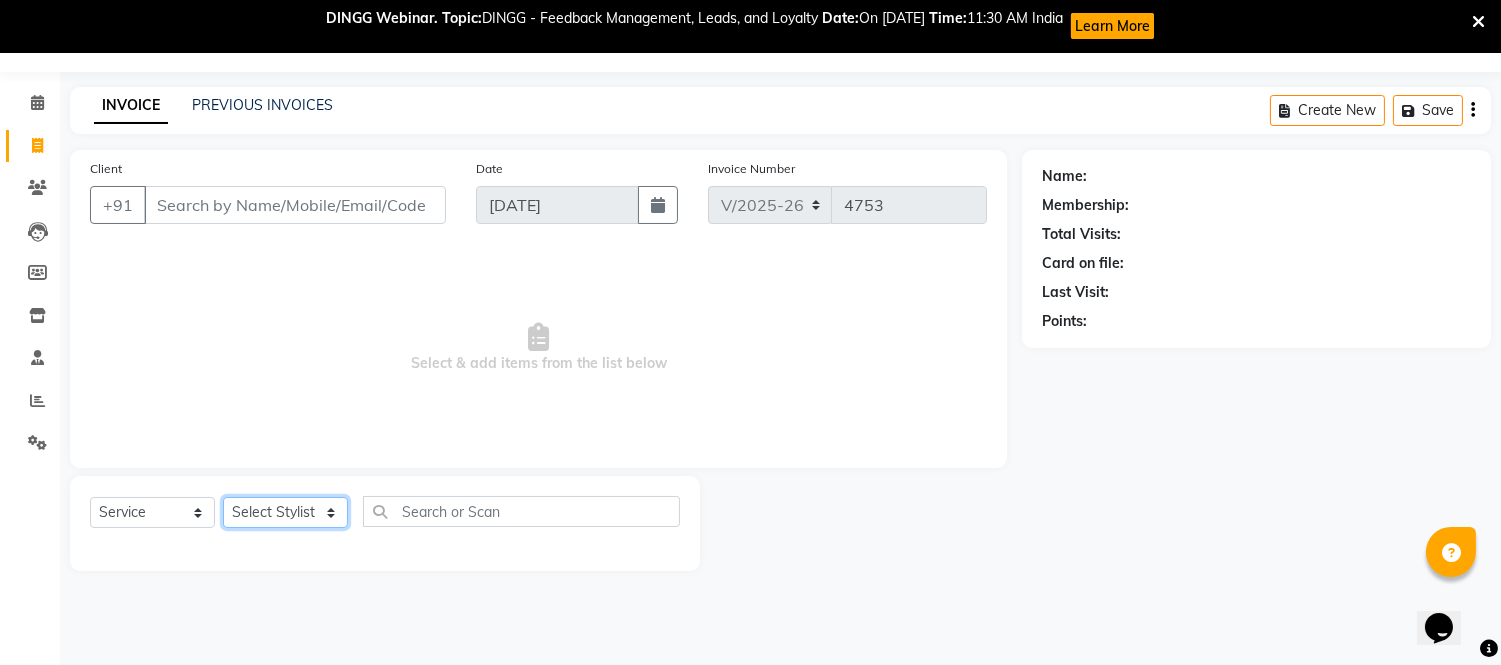 click on "Select Stylist Akash Akshar_asst Alam _Pdct Amit Arkan Arsh Counter Sales Geeta Hema ilfan Kuldeep Laxmi Manager Neeraj Prince sagar_pdct Surejit Vijay Zakir_pdct" 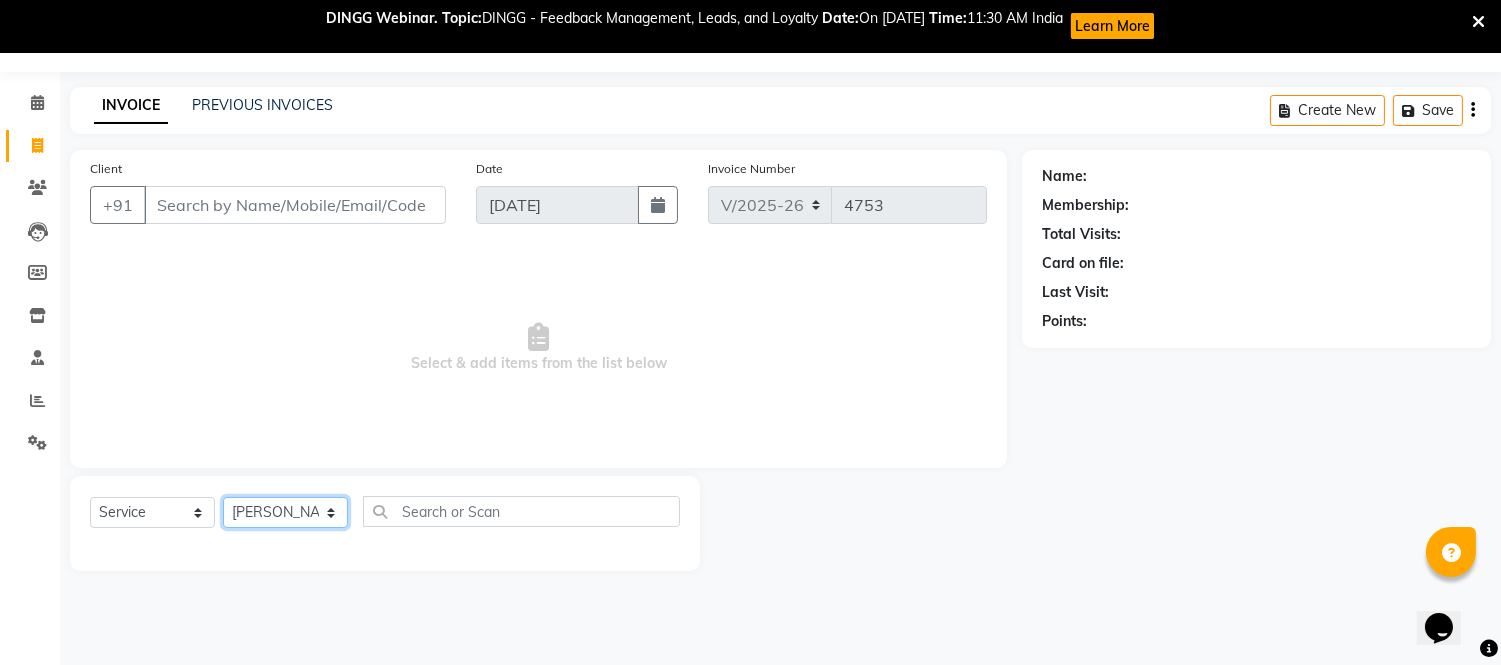 click on "Select Stylist Akash Akshar_asst Alam _Pdct Amit Arkan Arsh Counter Sales Geeta Hema ilfan Kuldeep Laxmi Manager Neeraj Prince sagar_pdct Surejit Vijay Zakir_pdct" 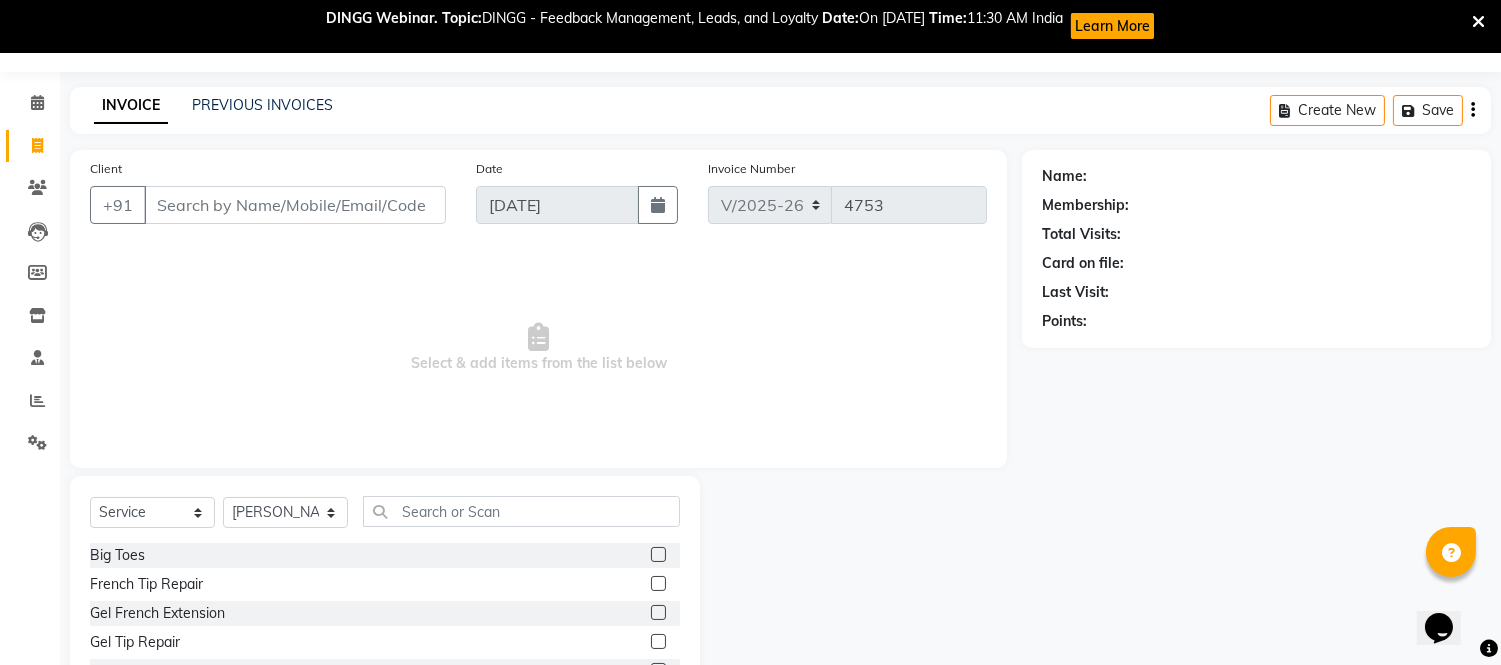 click on "Select  Service  Product  Membership  Package Voucher Prepaid Gift Card  Select Stylist Akash Akshar_asst Alam _Pdct Amit Arkan Arsh Counter Sales Geeta Hema ilfan Kuldeep Laxmi Manager Neeraj Prince sagar_pdct Surejit Vijay Zakir_pdct Big Toes  French Tip Repair  Gel French Extension  Gel Tip Repair  Gel Infills  Gel Overlays  Gel Extension  Gel Nail Removal  Natural Nail Extensions  French Nail Extensions  Gel Polish Removal  Extension Removal  Nail Art Recruiter  French Ombre Gel Polish  Nail Art Nedle  Cutical Care  Nail Art Brush  French Gel Polish  French Glitter Gel Polish  Gel Polish Touchup                                    Nail Art Per Finger(F)*  3D Nail Art Recruiter  Nail Art with Stones/Foil/Stickers per Finger  Acrylic Overlays  Nail Extension Refill  Finger Tip Repair  Acrylic Removal  Gel Polish Application  Gel Overlays  Refills   Stick on Nails  Full Arms Bleach  Face Bleach(F)  Bleach Full Back/Front  Full Body Bleach  Half Front/Back  Full Legs Bleach  Detan(F)  Detan(M)  Face Bleach(M)" 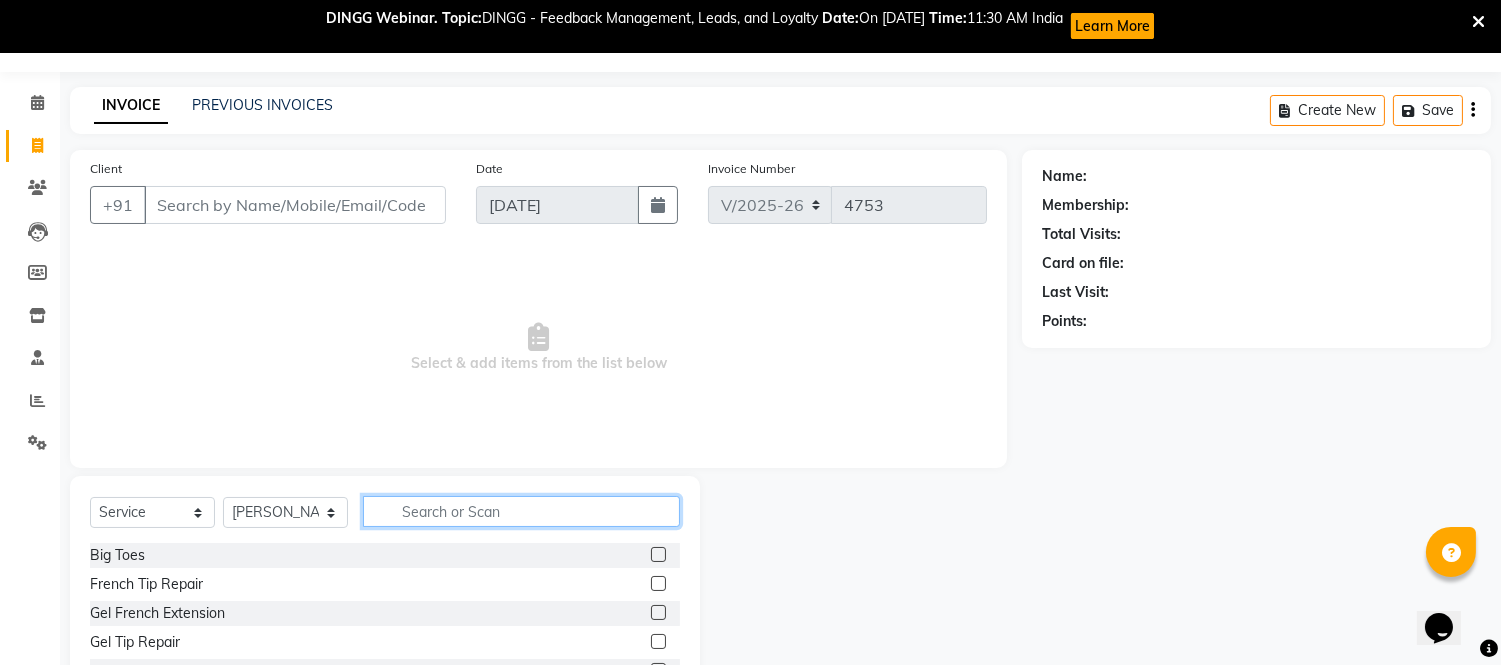 click 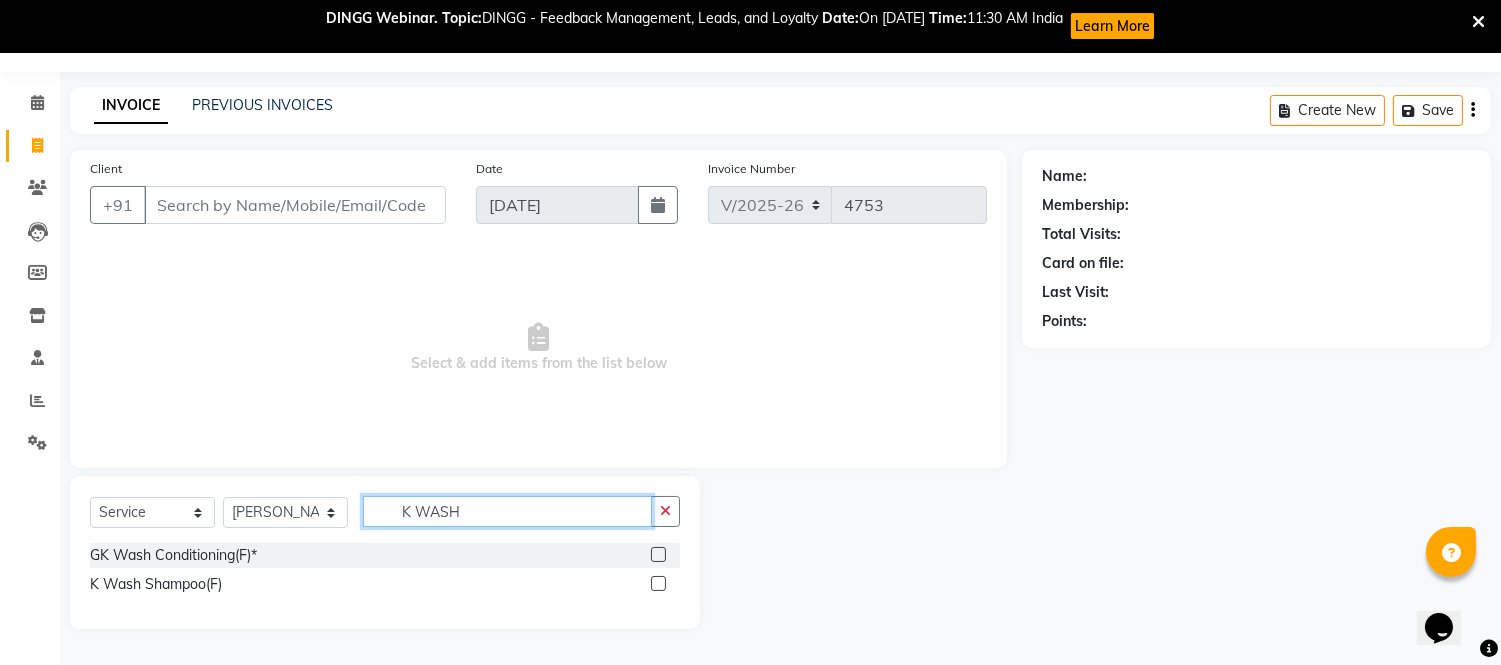 type on "K WASH" 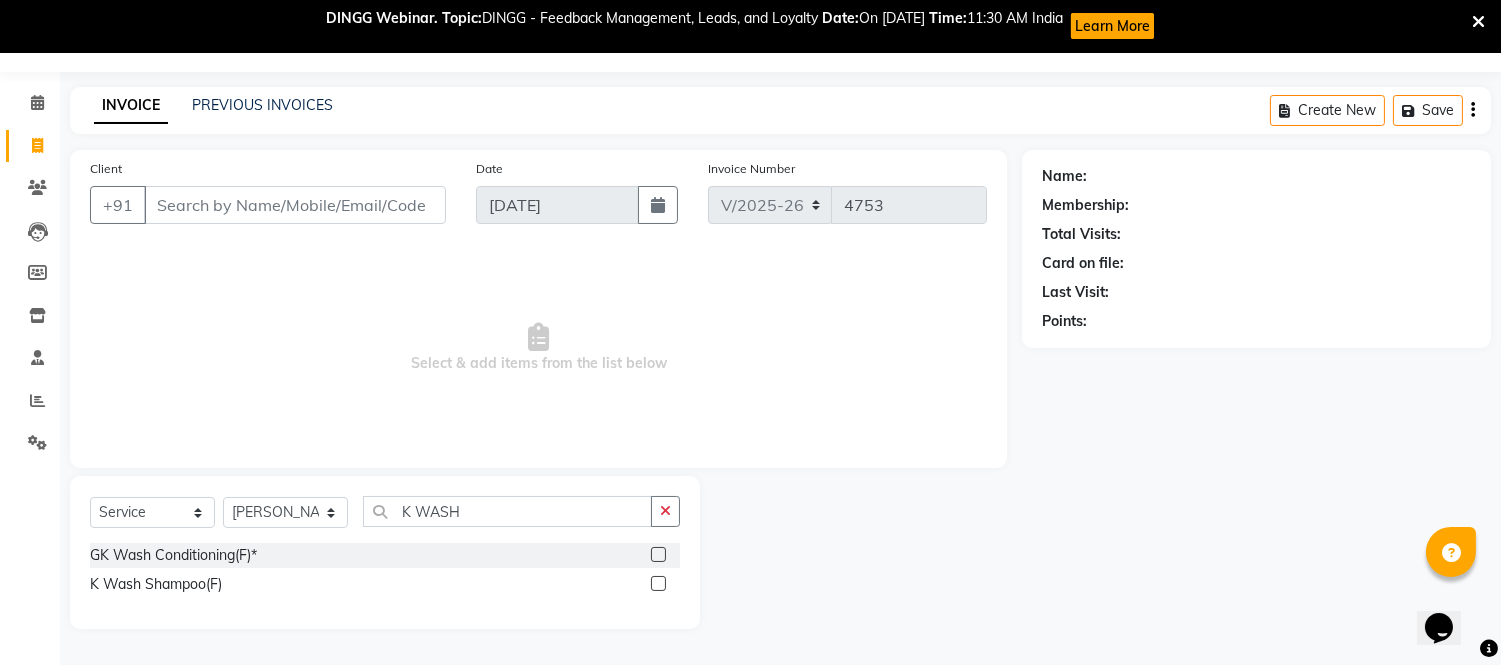 drag, startPoint x: 661, startPoint y: 578, endPoint x: 653, endPoint y: 550, distance: 29.12044 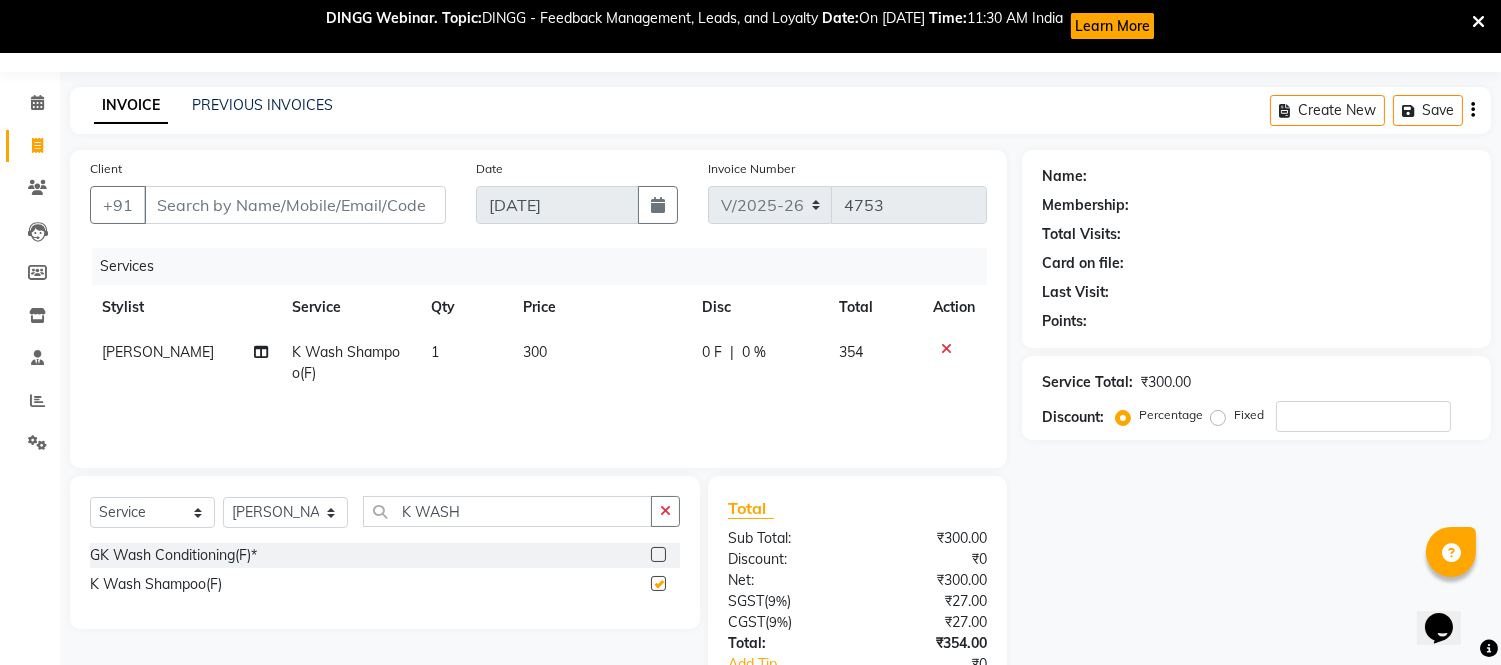 checkbox on "false" 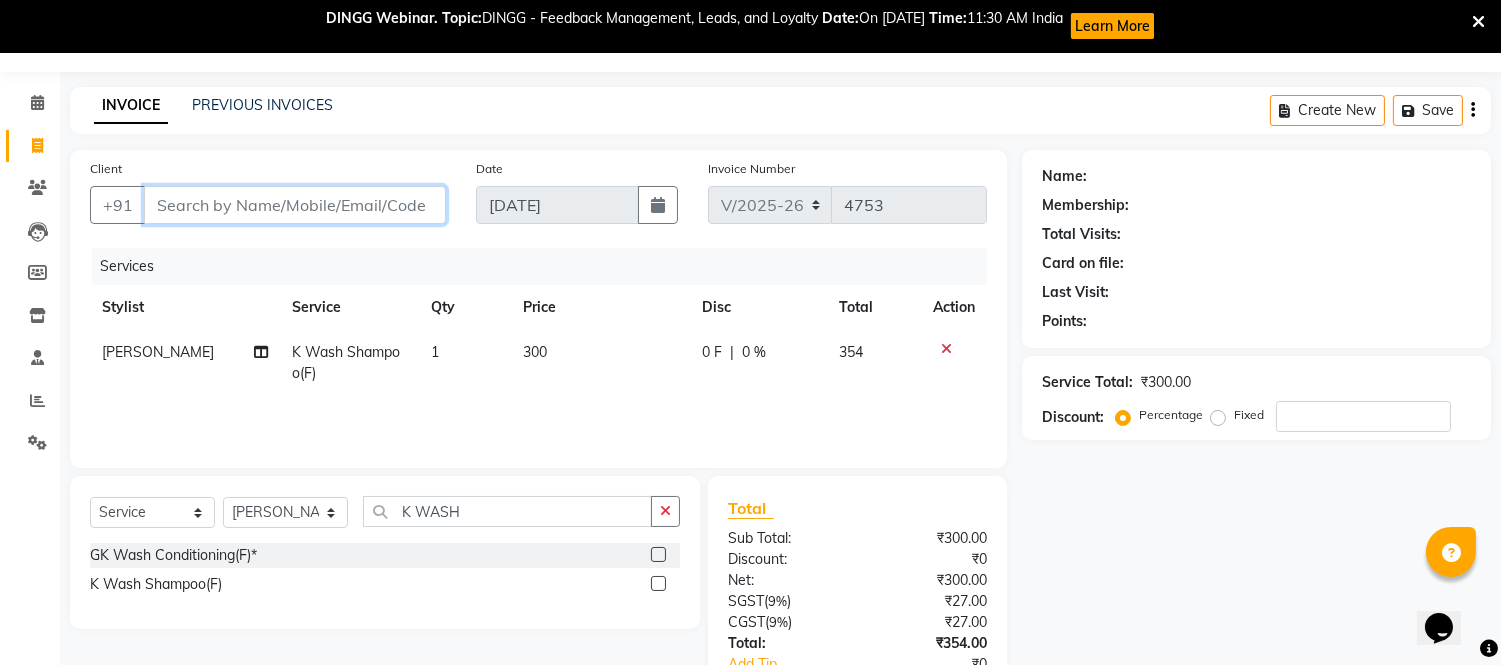 click on "Client" at bounding box center (295, 205) 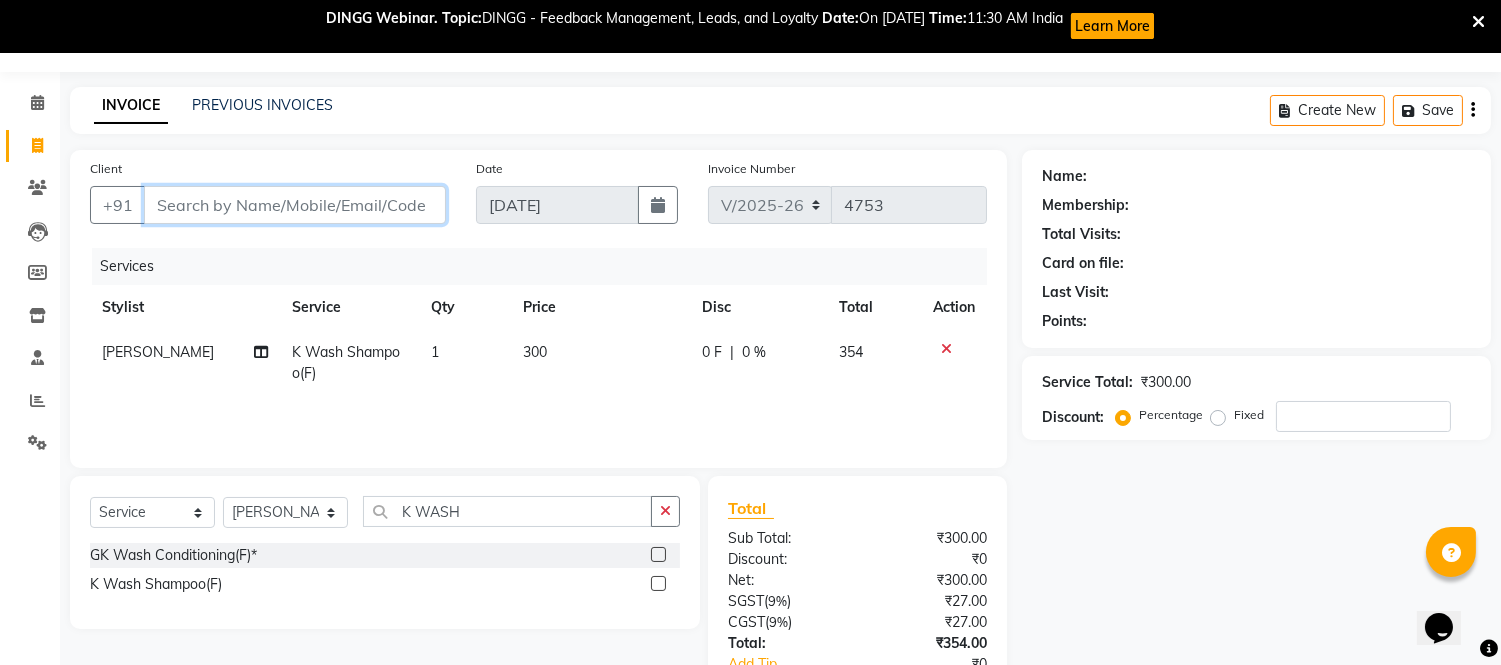 paste on "9811012228" 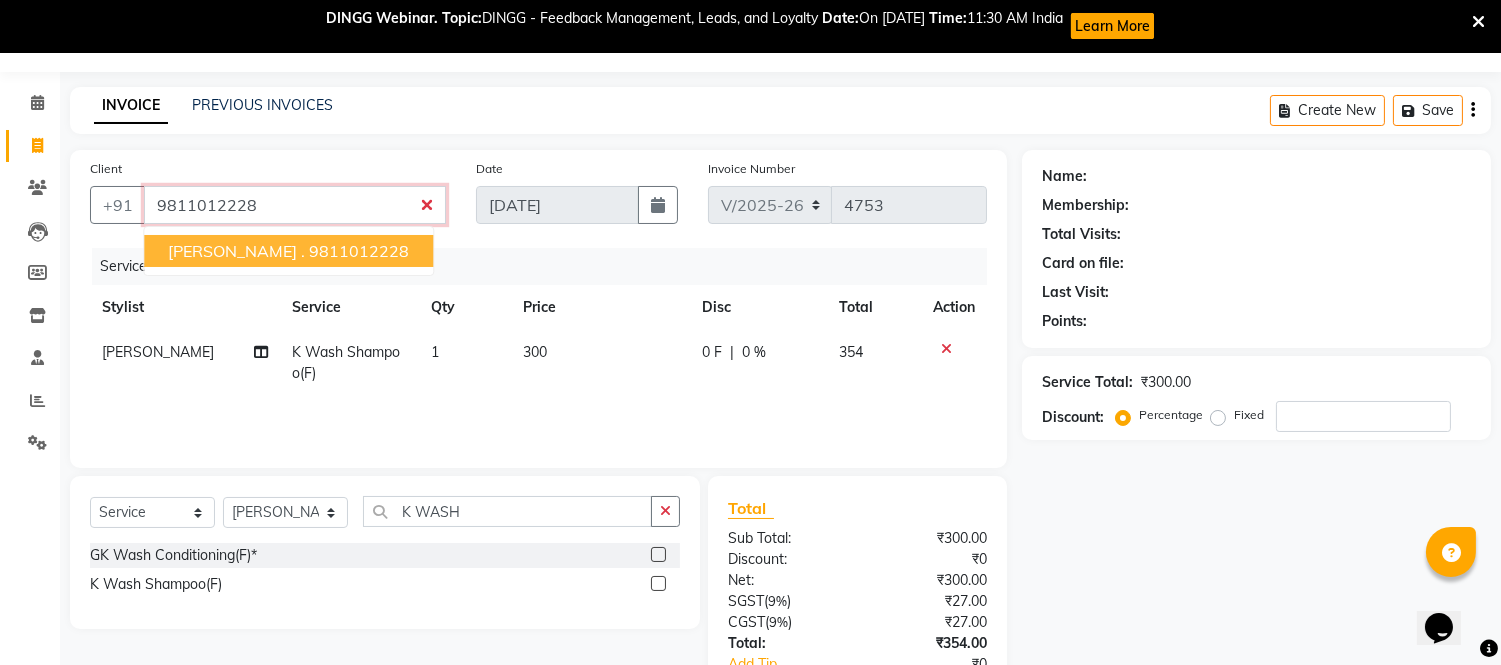 drag, startPoint x: 217, startPoint y: 250, endPoint x: 243, endPoint y: 261, distance: 28.231188 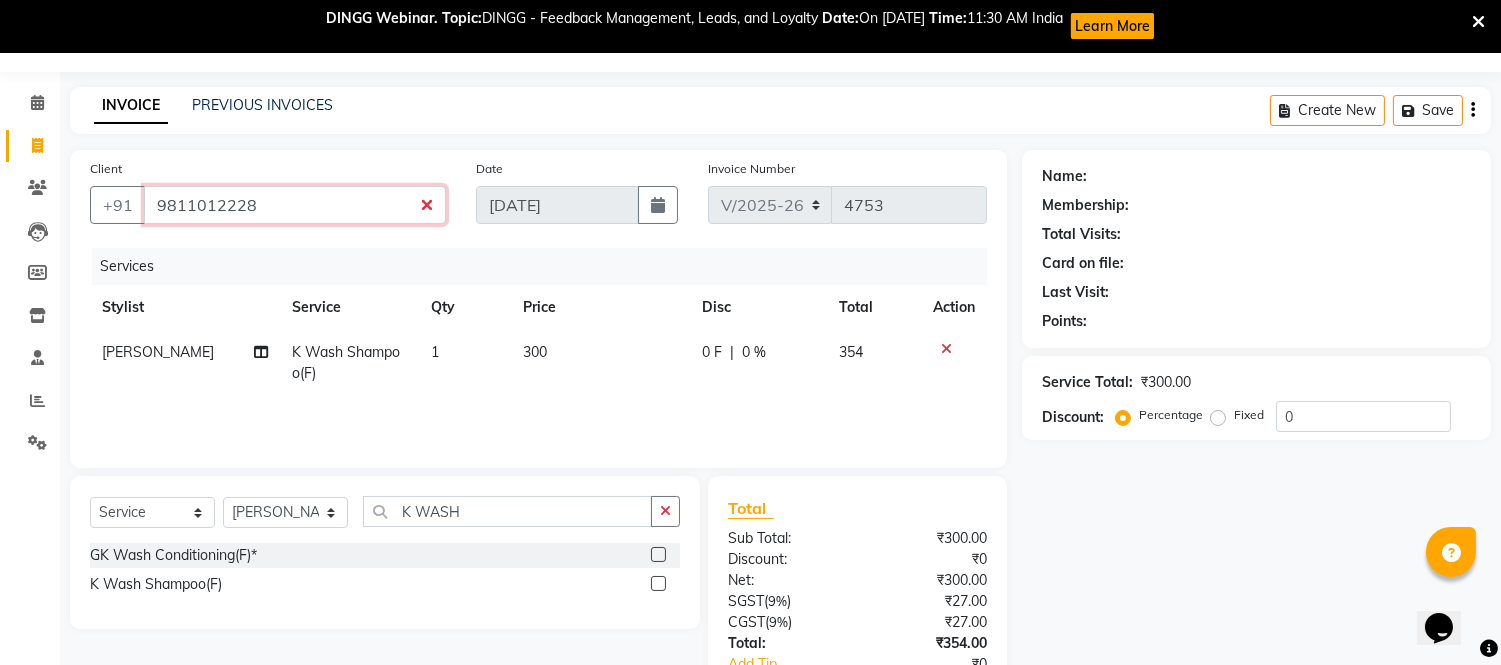 type on "9811012228" 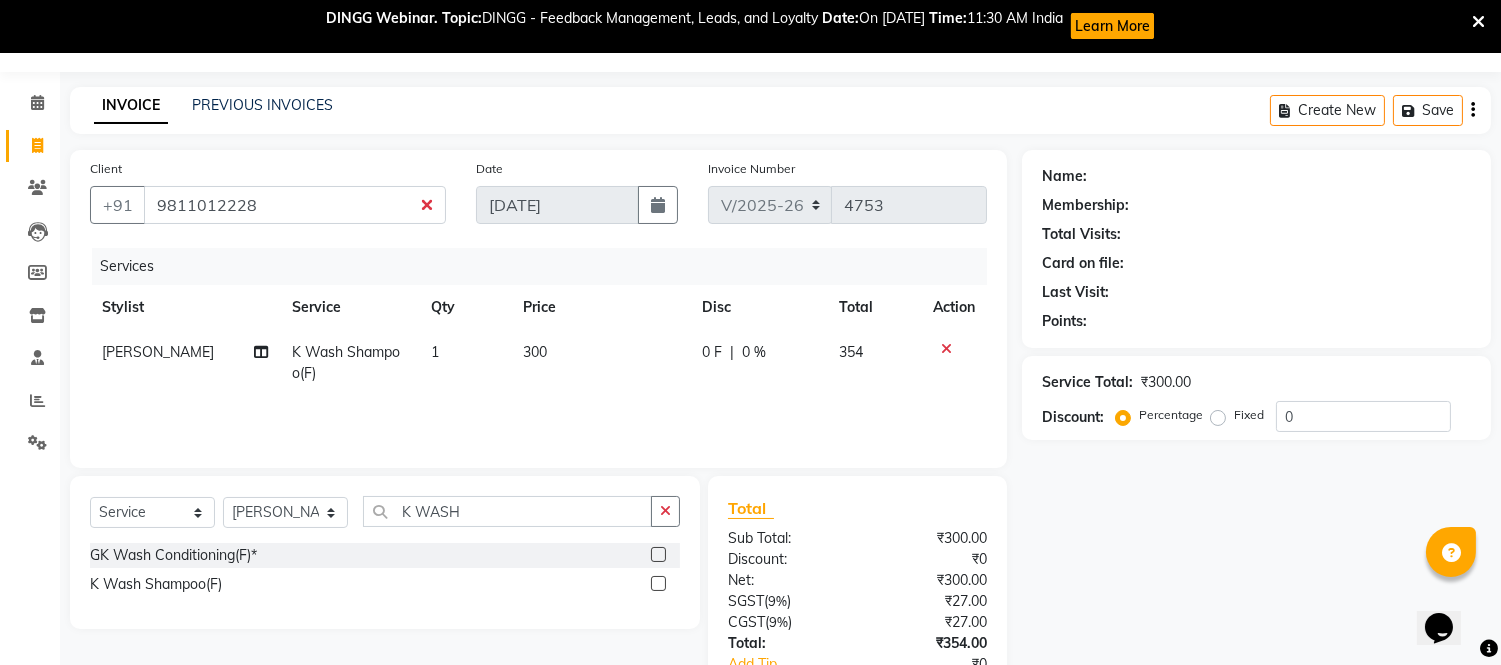 select on "1: Object" 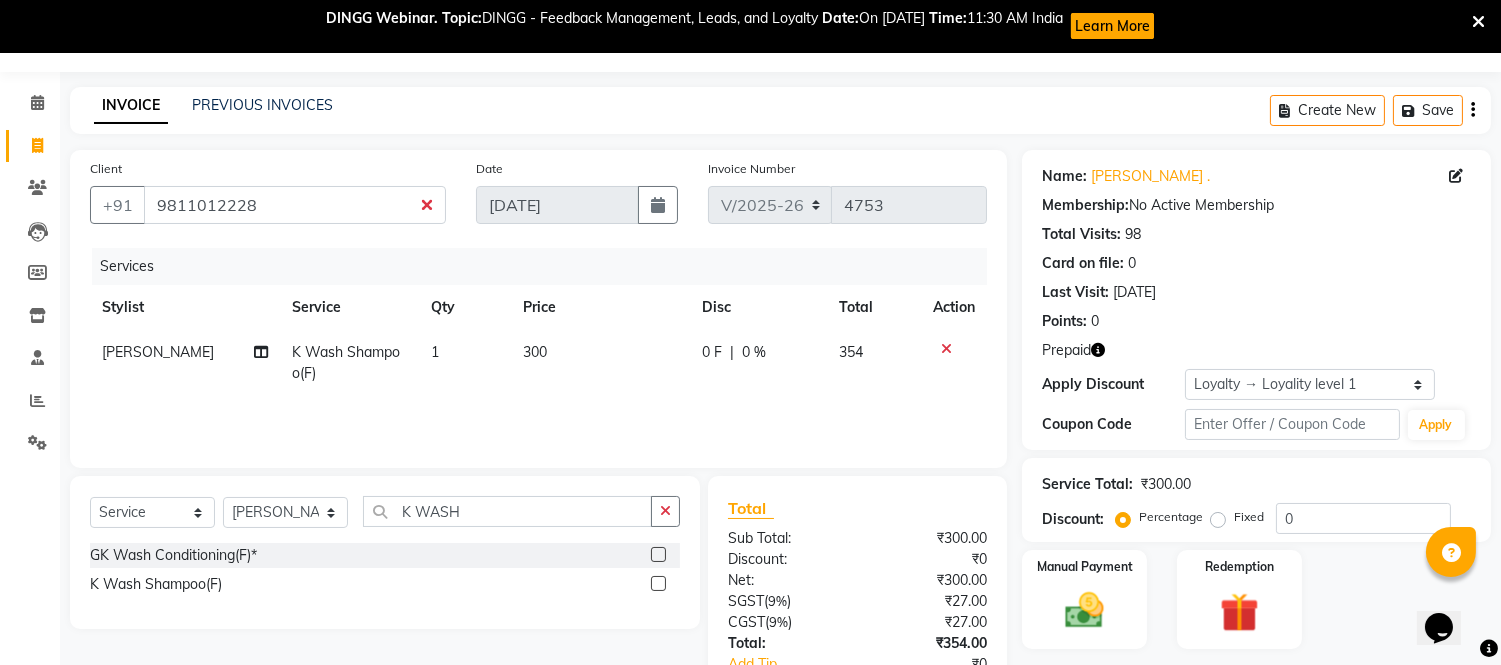 click on "300" 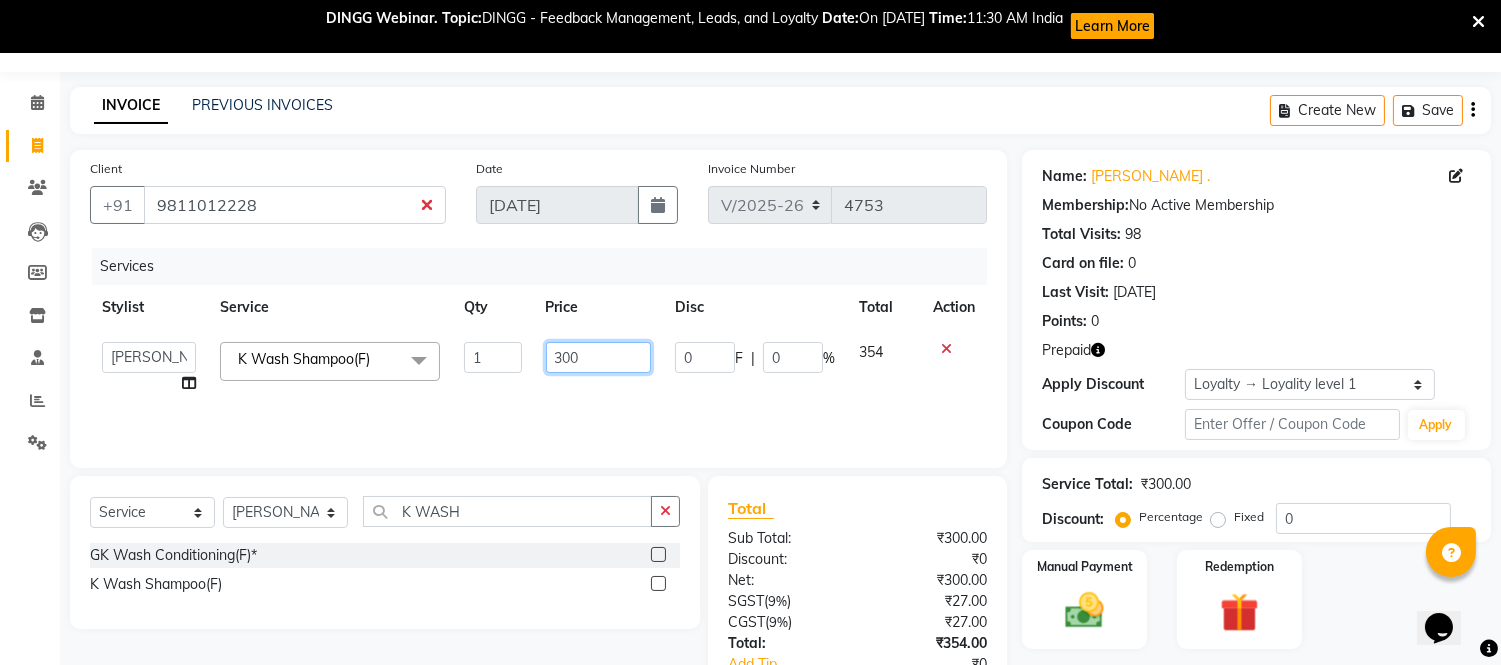 click on "300" 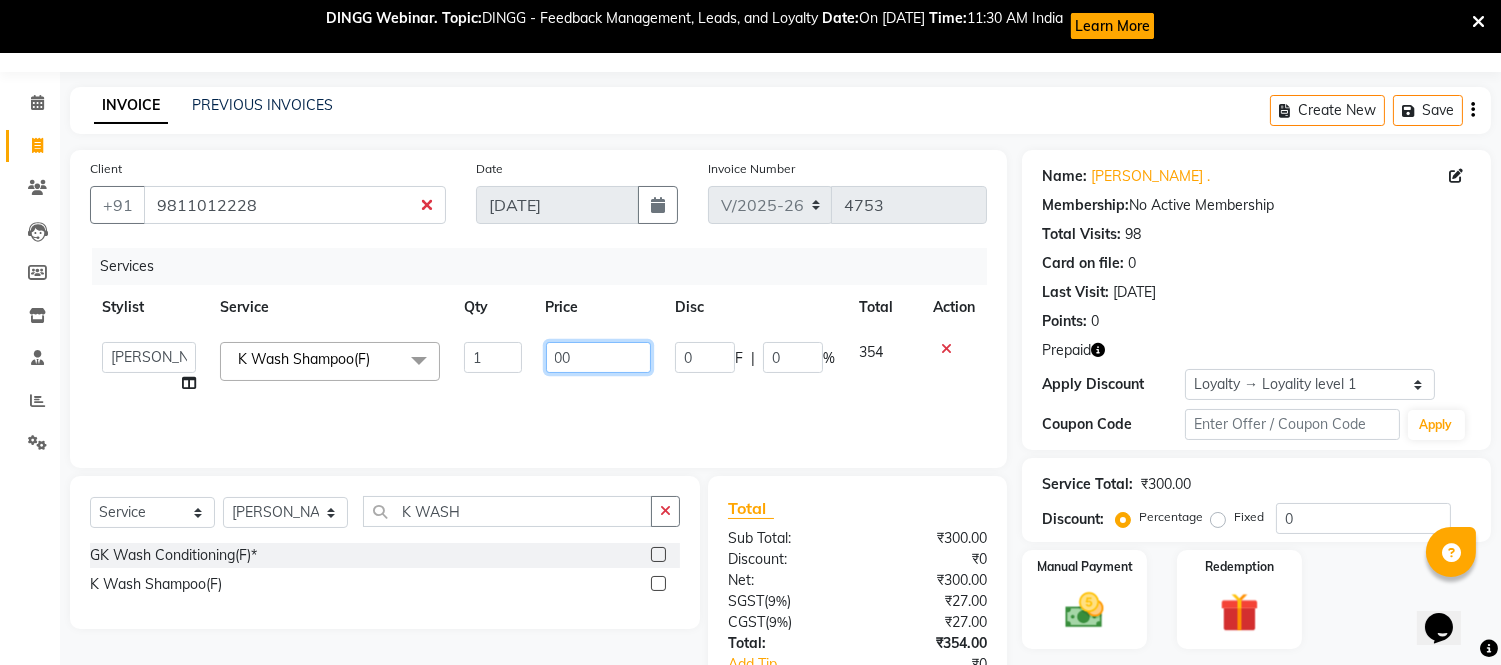 type on "600" 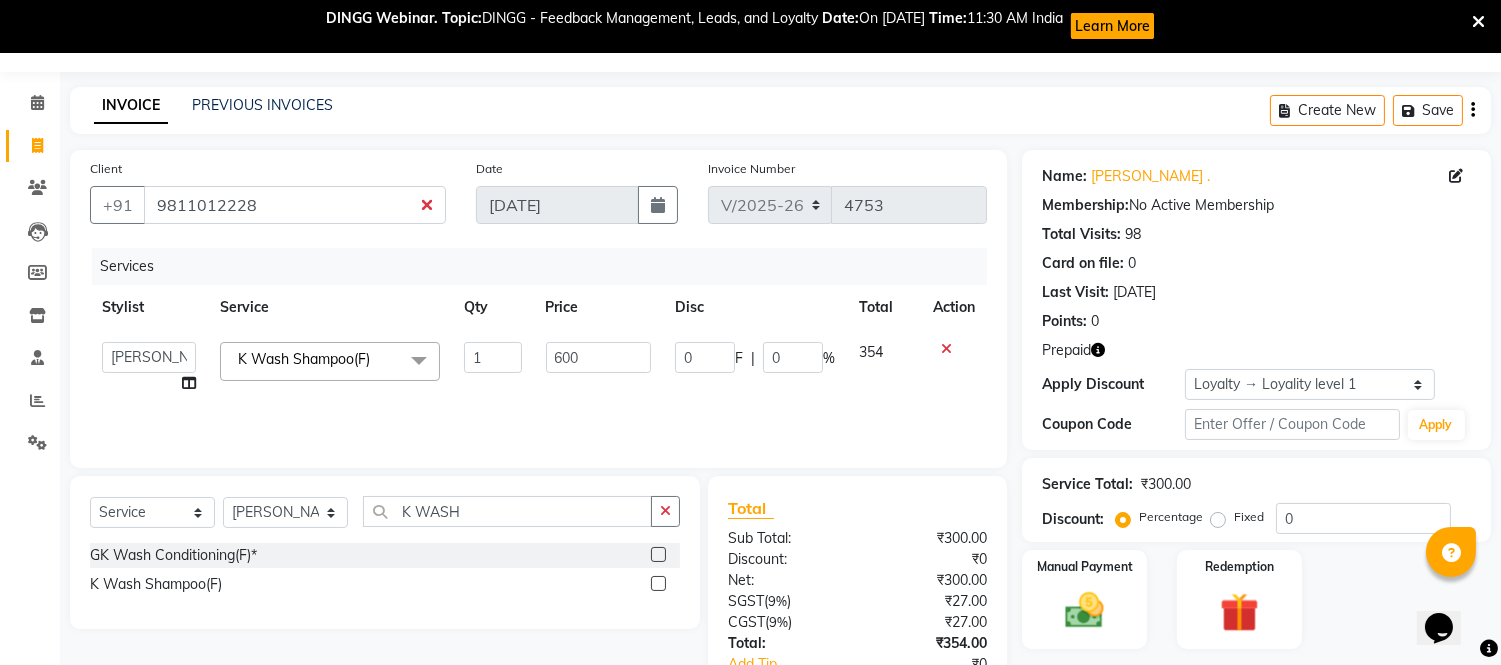 click on "Client +91 9811012228 Date 11-07-2025 Invoice Number V/2025 V/2025-26 4753 Services Stylist Service Qty Price Disc Total Action  Akash   Akshar_asst   Alam _Pdct   Amit   Arkan   Arsh   Counter Sales   Geeta   Hema   ilfan   Kuldeep   Laxmi   Manager   Neeraj   Prince   sagar_pdct   Surejit   Vijay   Zakir_pdct  K Wash Shampoo(F)  x Big Toes French Tip Repair Gel French Extension Gel Tip Repair Gel Infills Gel Overlays Gel Extension Gel Nail Removal Natural Nail Extensions French Nail Extensions Gel Polish Removal Extension Removal Nail Art Recruiter French Ombre Gel Polish Nail Art Nedle Cutical Care Nail Art Brush French Gel Polish French Glitter Gel Polish Gel Polish Touchup                                   Nail Art Per Finger(F)* 3D Nail Art Recruiter Nail Art with Stones/Foil/Stickers per Finger Acrylic Overlays Nail Extension Refill Finger Tip Repair Acrylic Removal Gel Polish Application Gel Overlays Refills  Stick on Nails Full Arms Bleach Face Bleach(F) Bleach Full Back/Front Full Body Bleach Liner" 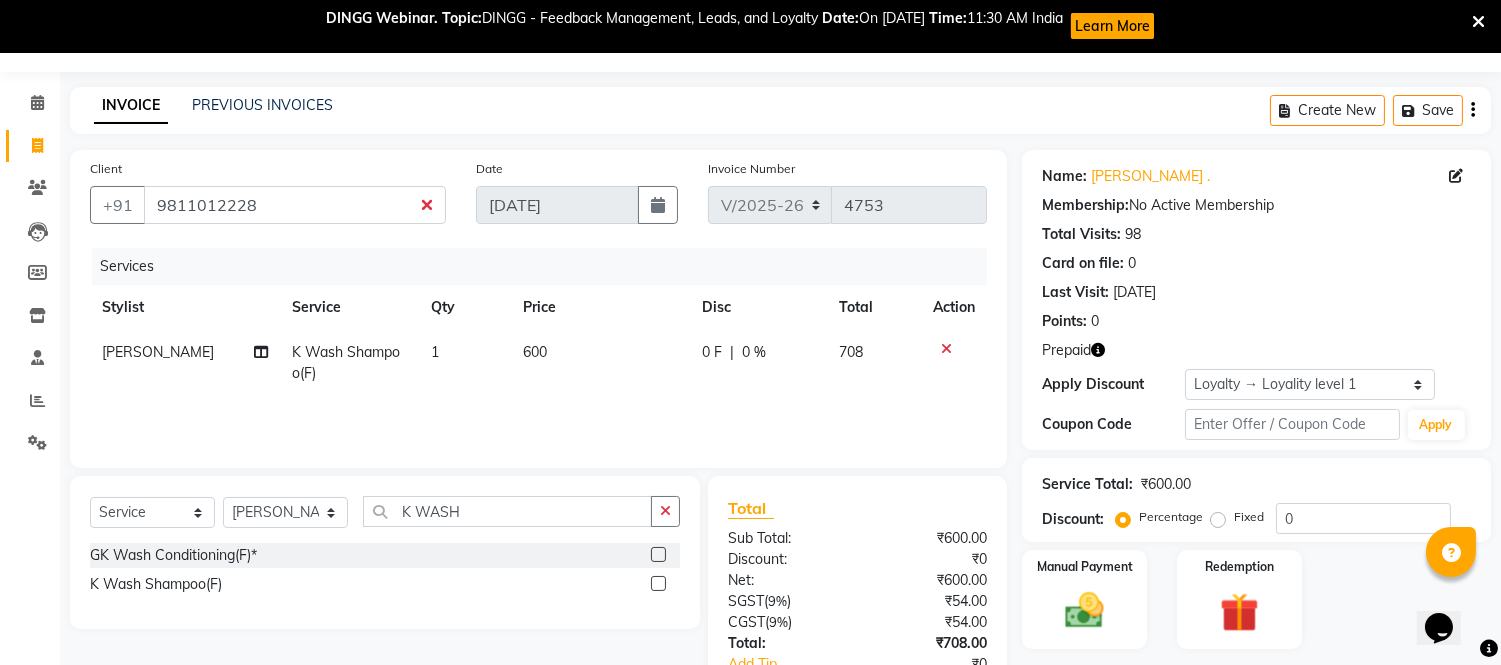 scroll, scrollTop: 187, scrollLeft: 0, axis: vertical 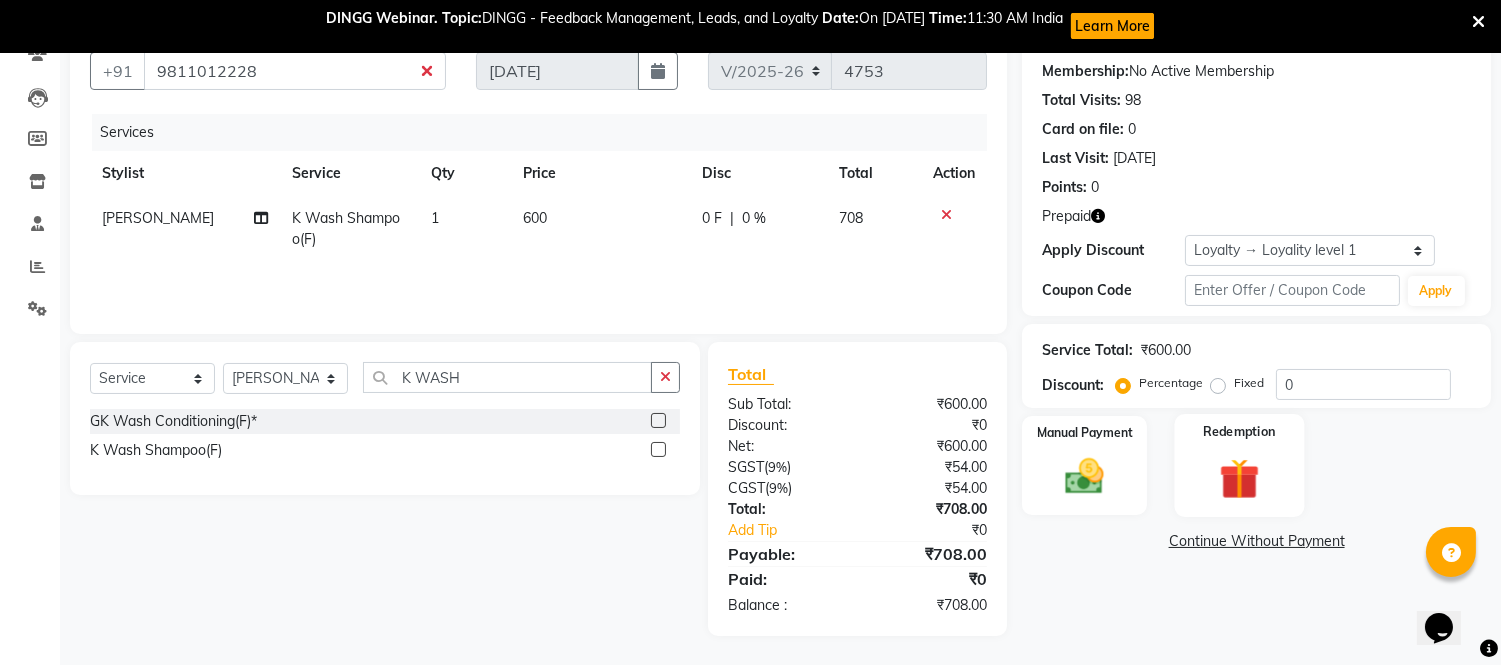 click 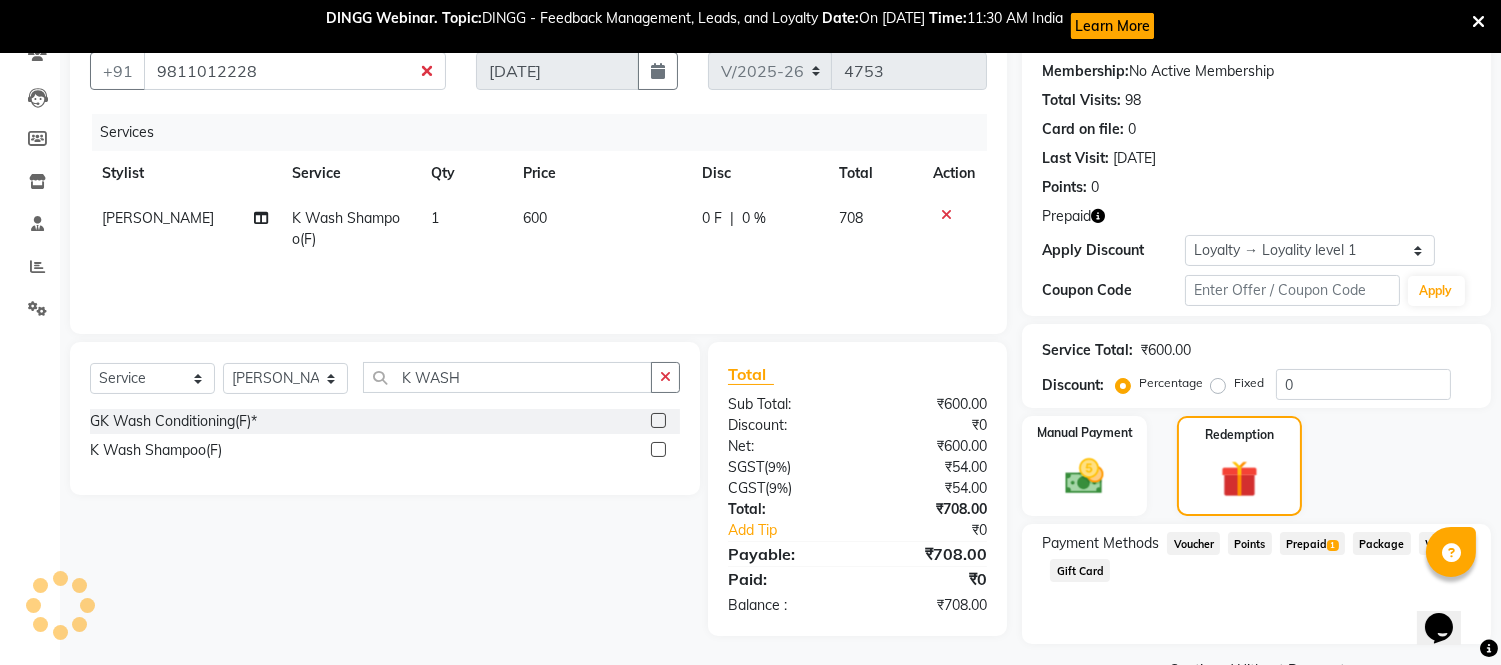 drag, startPoint x: 1322, startPoint y: 538, endPoint x: 1337, endPoint y: 547, distance: 17.492855 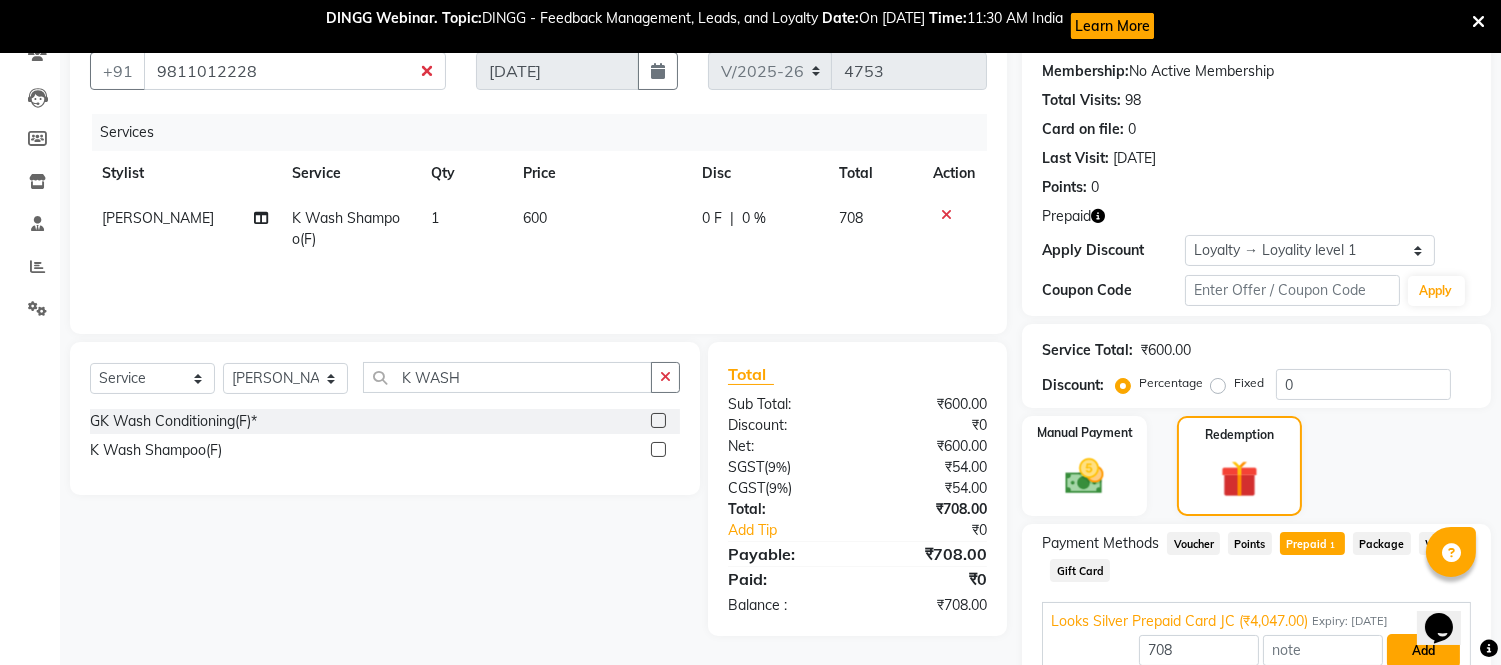click on "Add" at bounding box center [1423, 651] 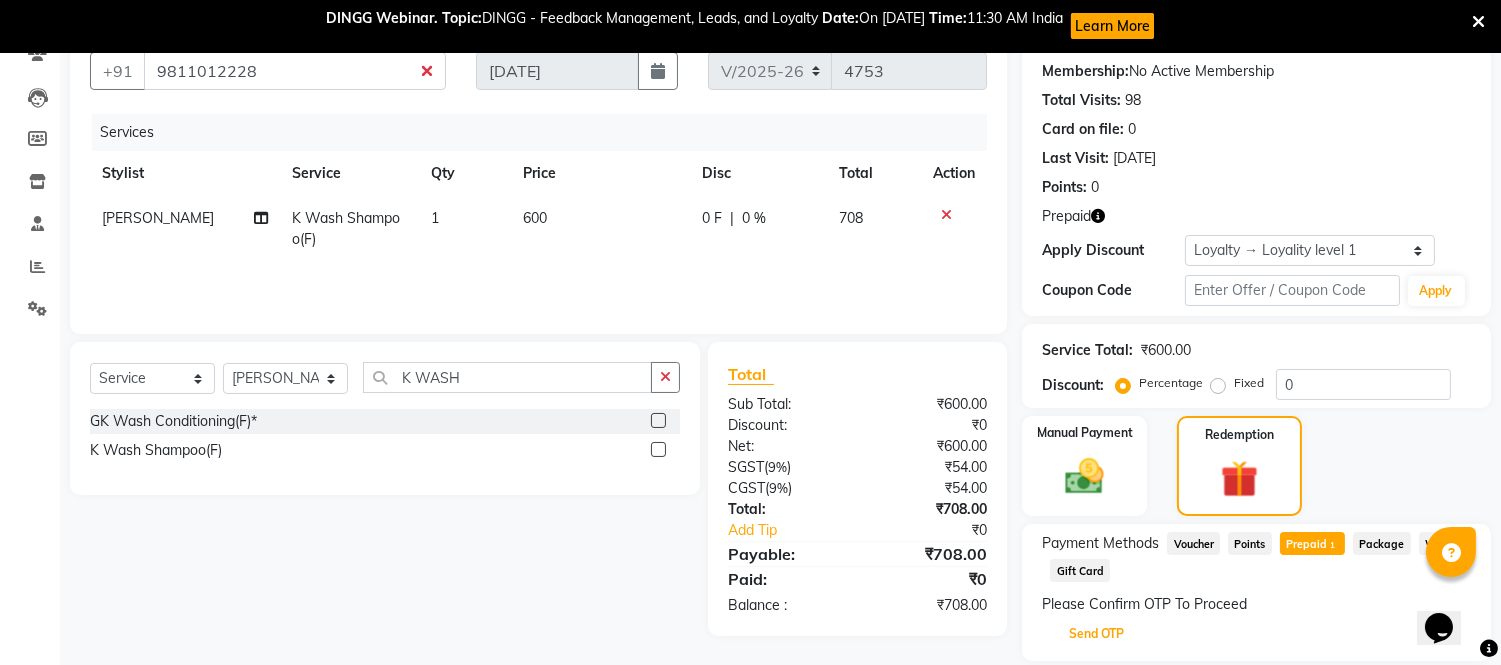 drag, startPoint x: 1045, startPoint y: 626, endPoint x: 1153, endPoint y: 626, distance: 108 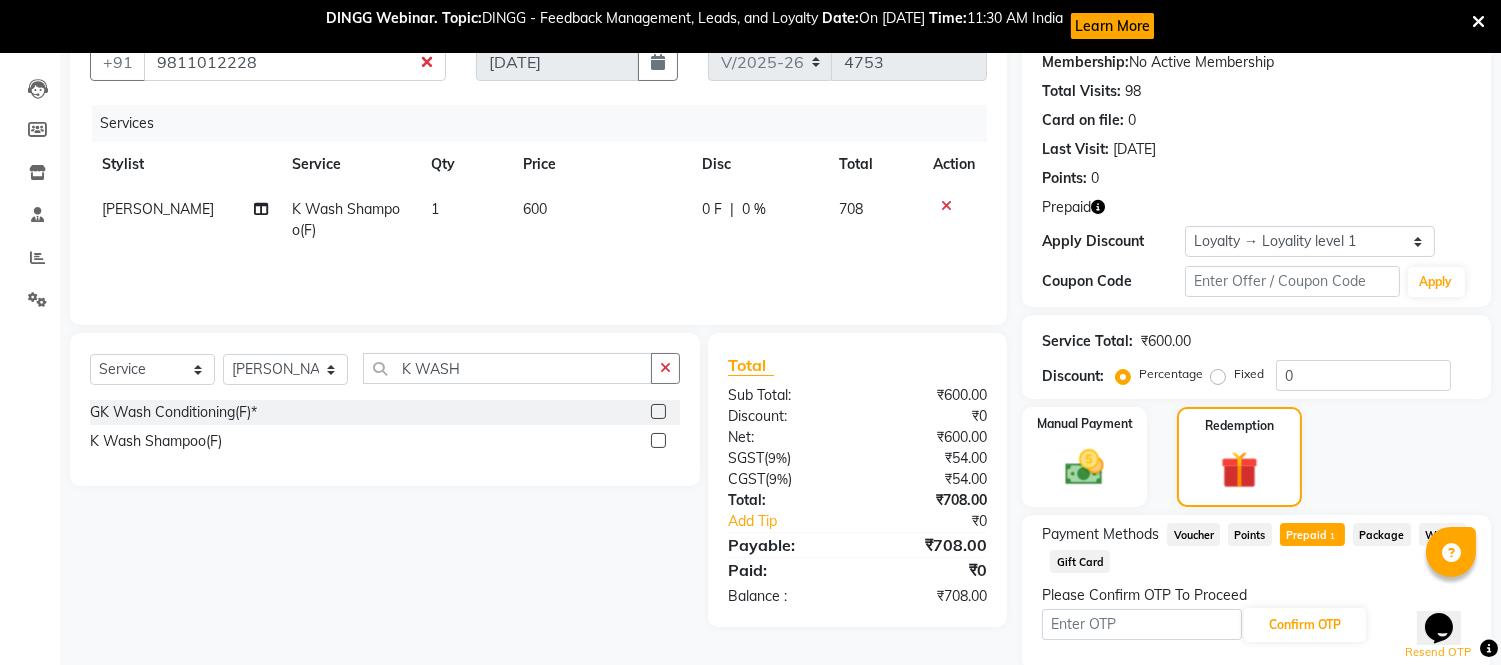 scroll, scrollTop: 270, scrollLeft: 0, axis: vertical 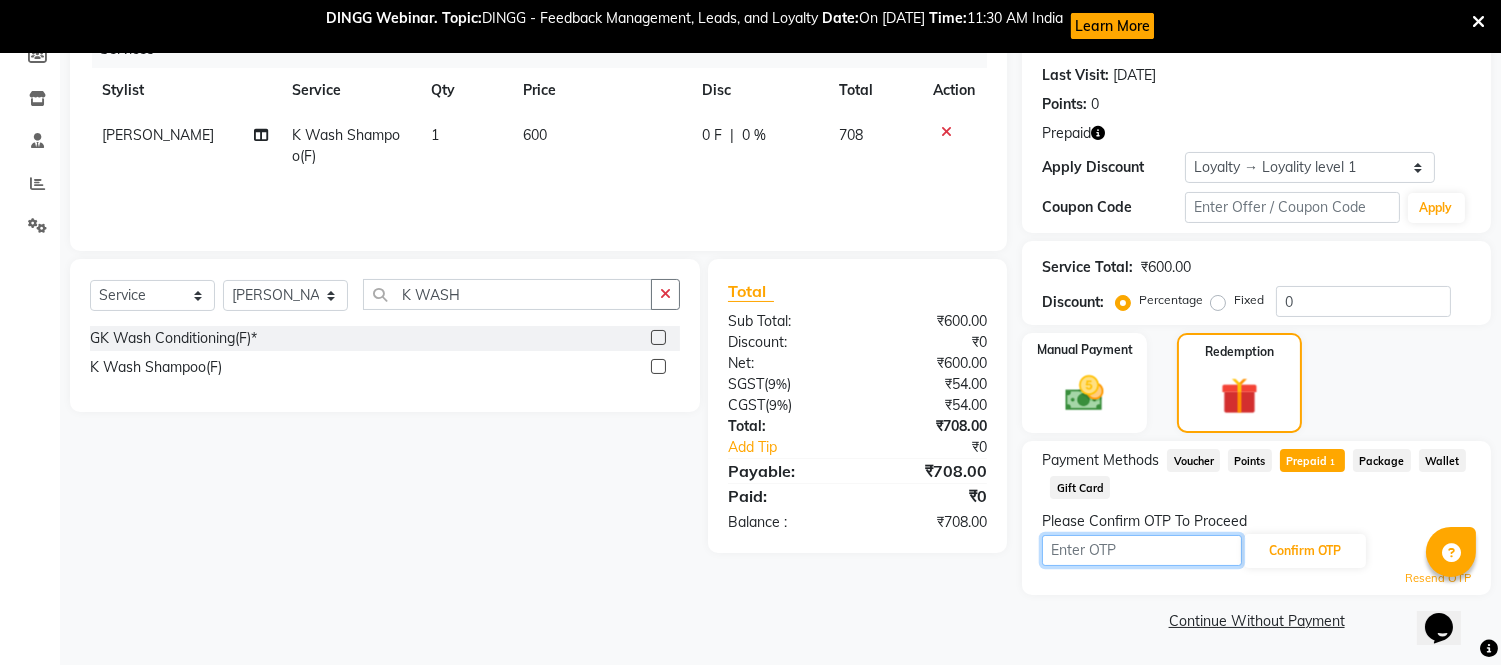 click at bounding box center [1142, 550] 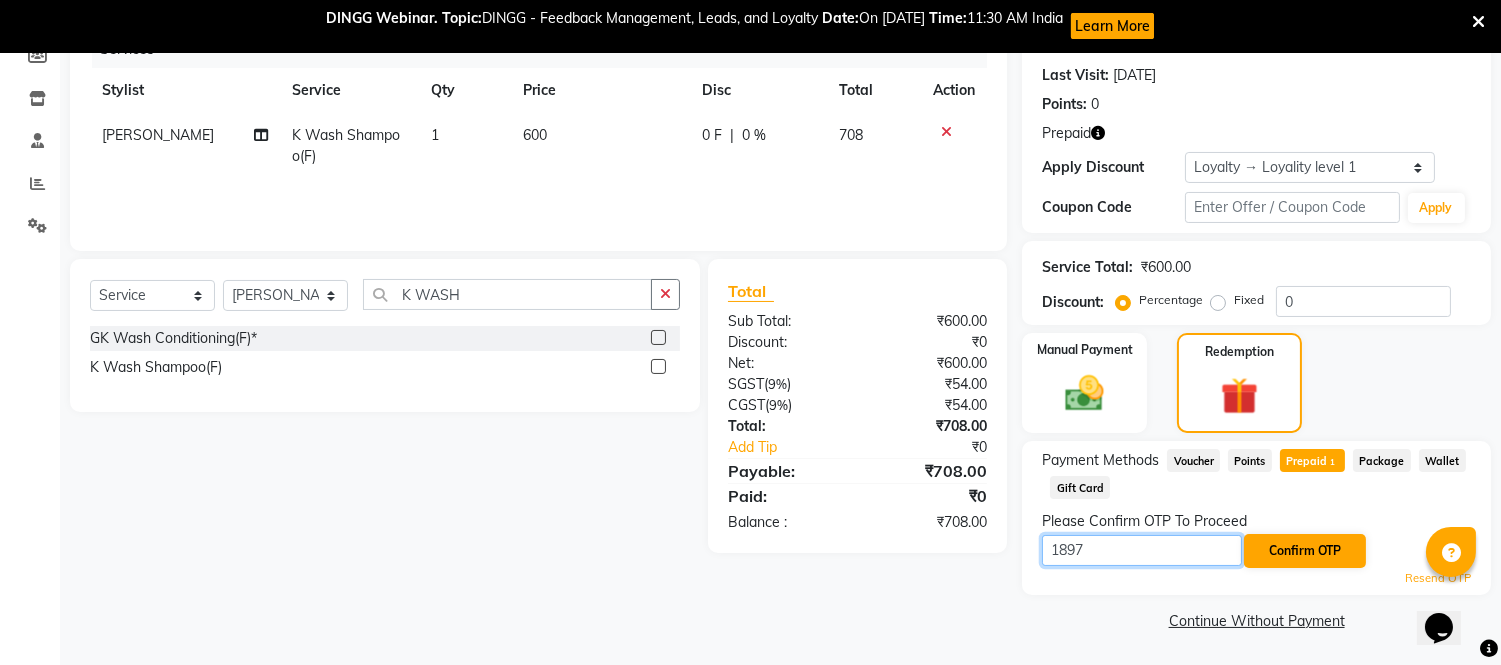type on "1897" 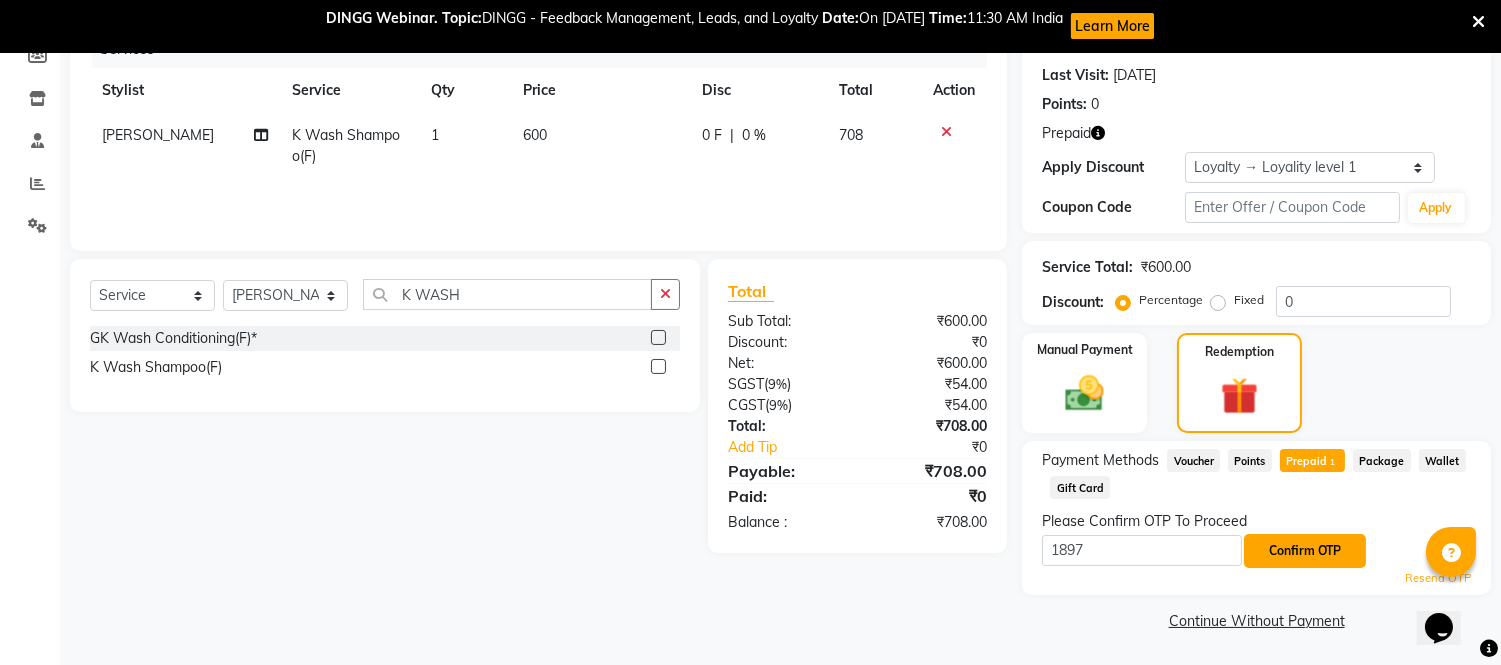 click on "Confirm OTP" 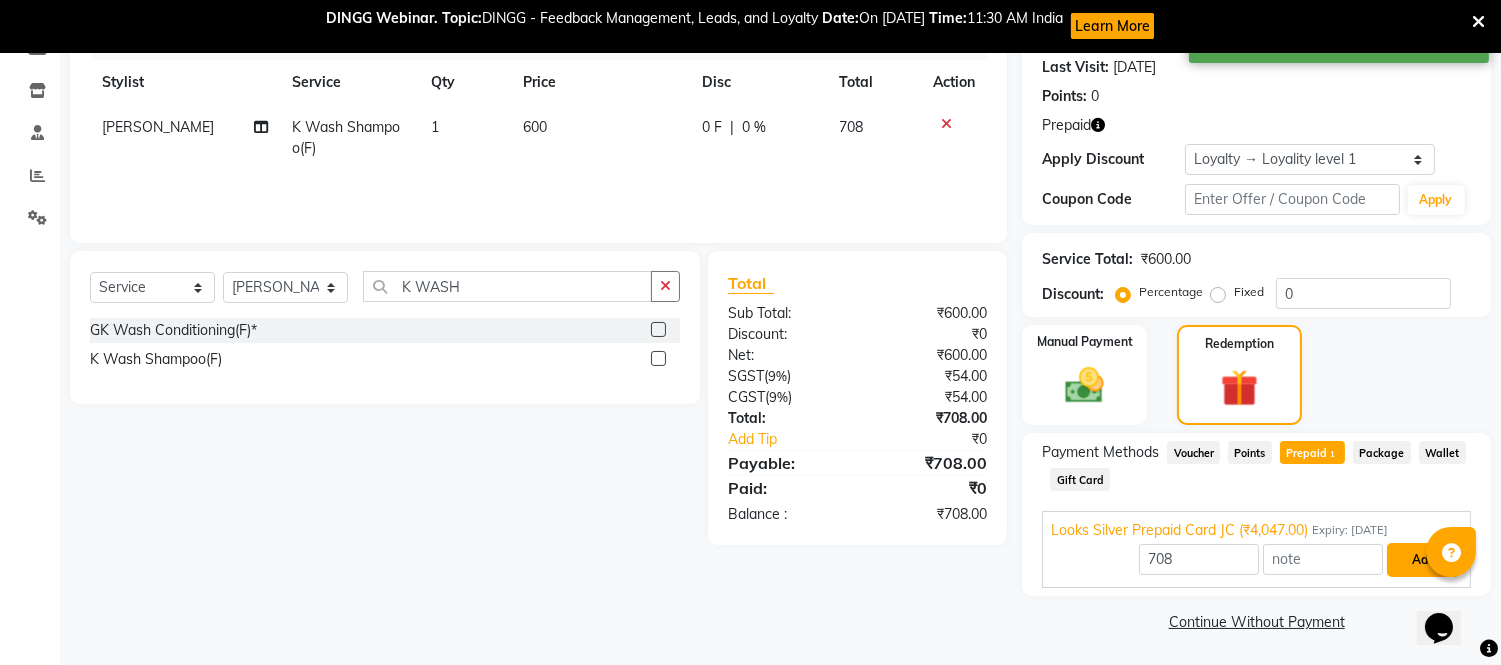 click on "Add" at bounding box center (1423, 560) 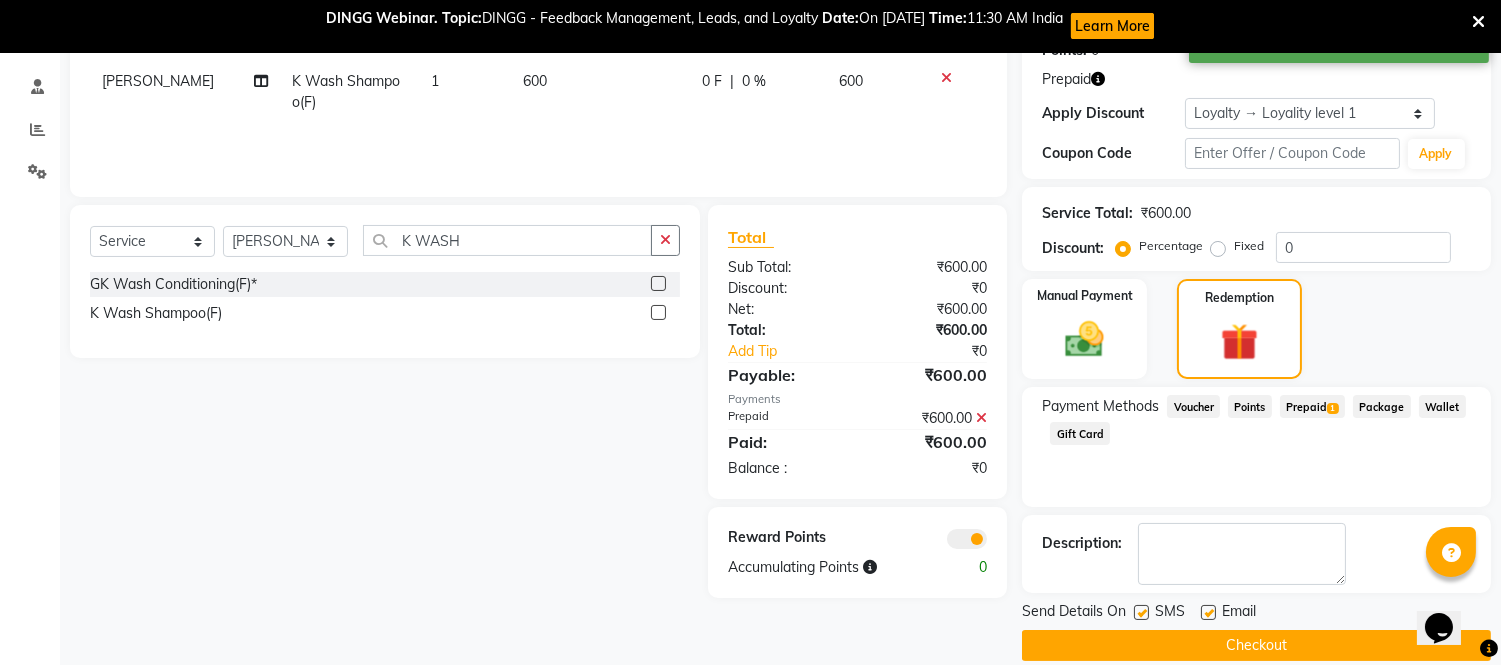 scroll, scrollTop: 348, scrollLeft: 0, axis: vertical 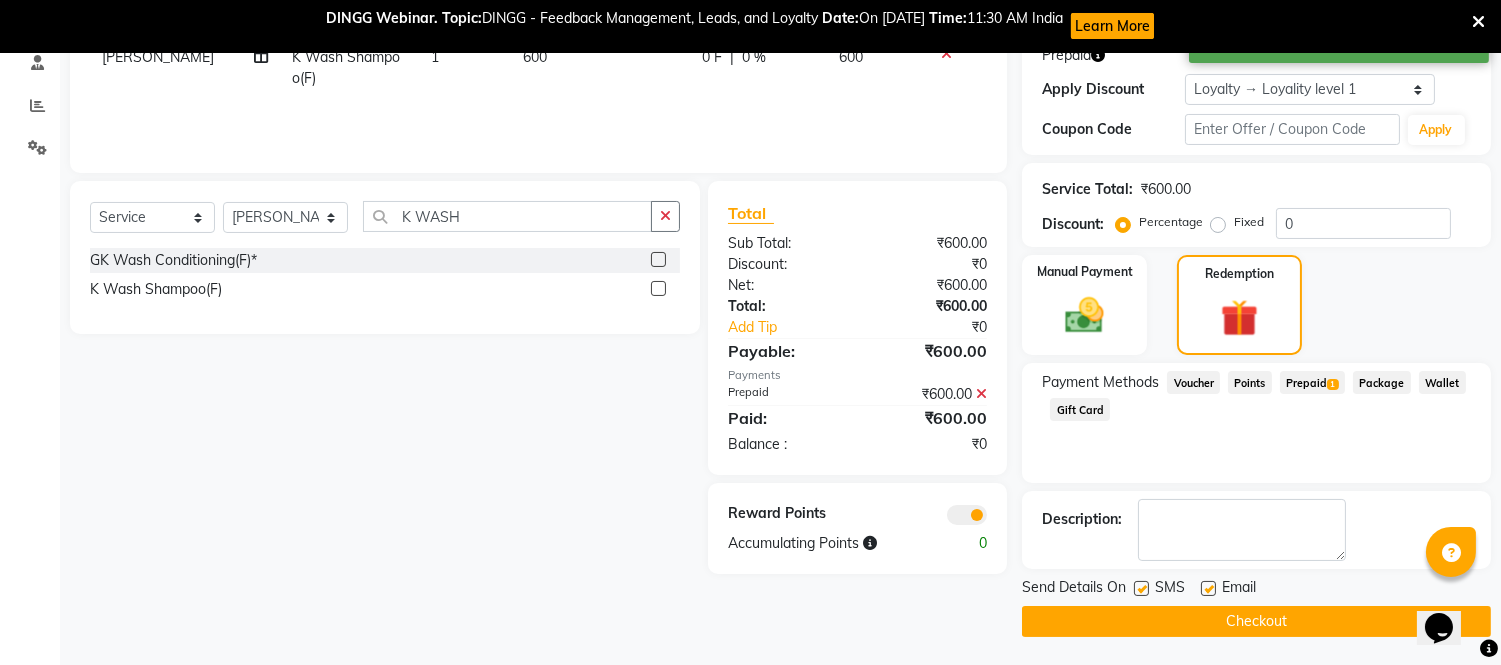click on "Checkout" 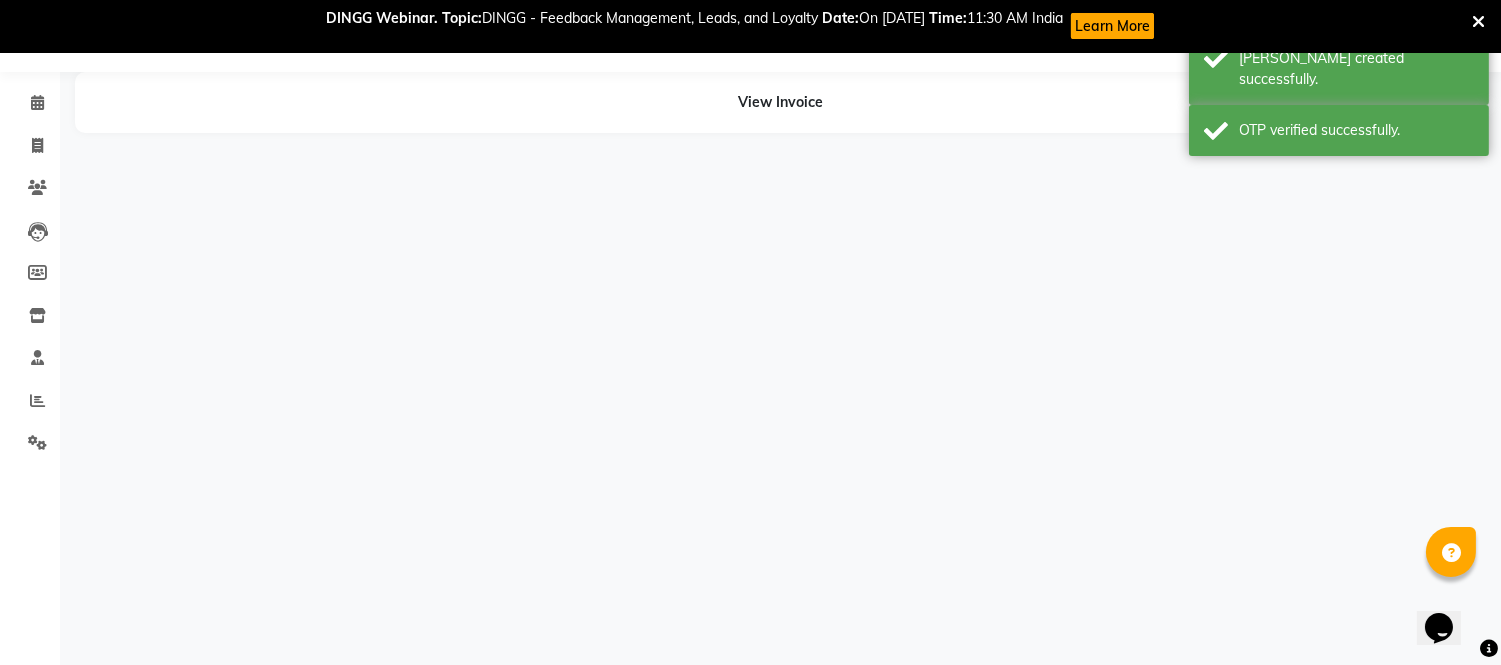 scroll, scrollTop: 348, scrollLeft: 0, axis: vertical 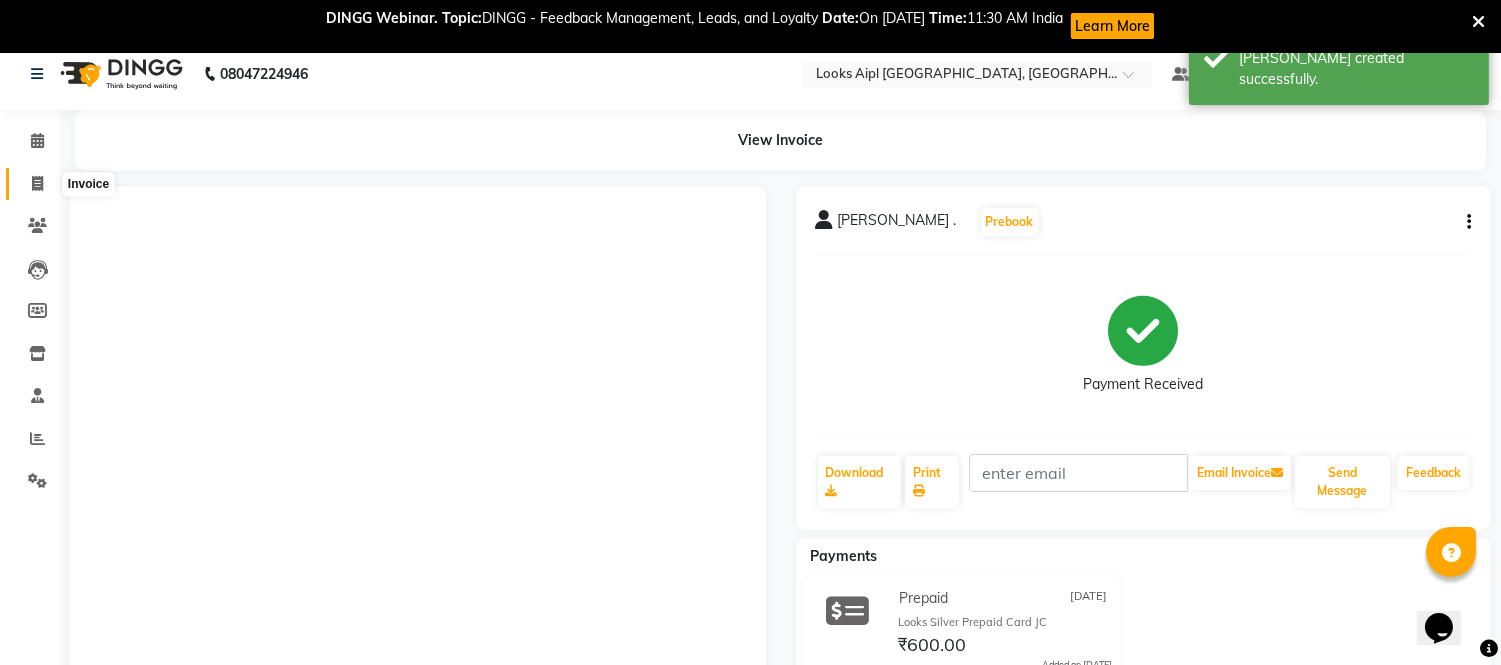 click 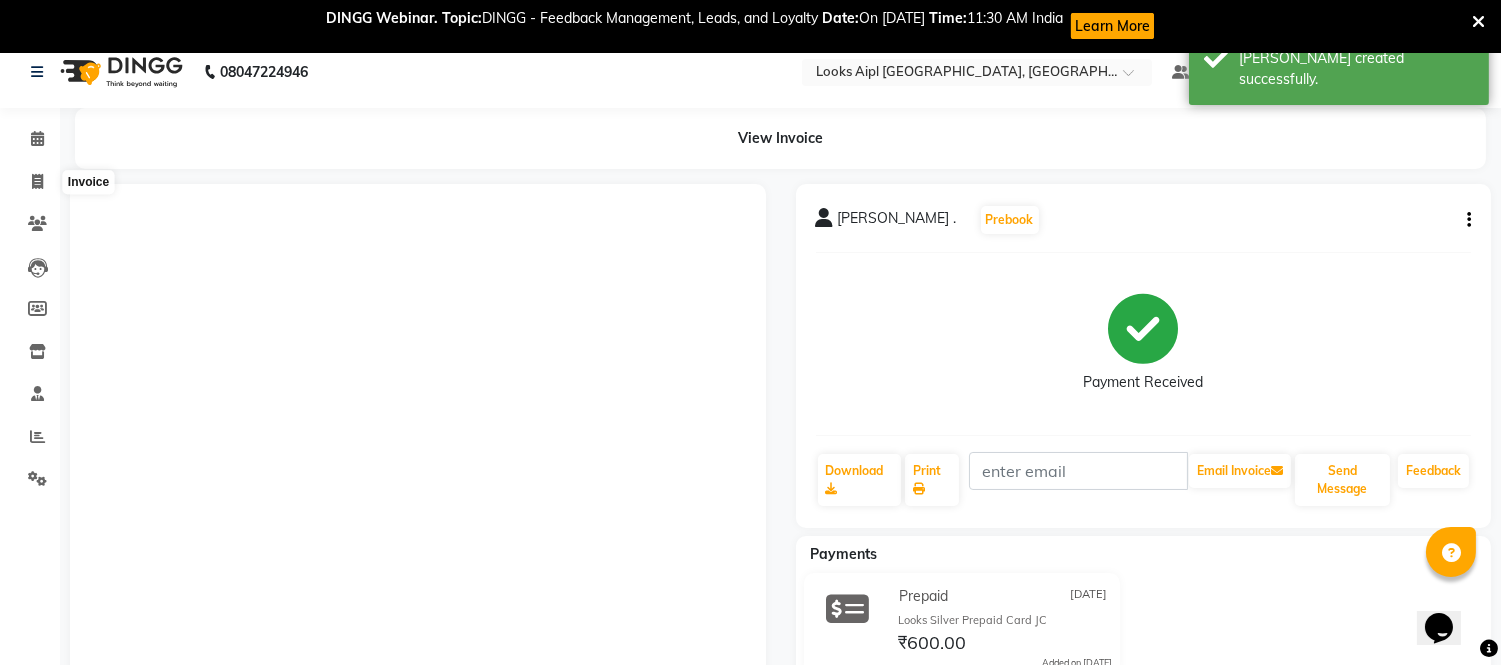 scroll, scrollTop: 53, scrollLeft: 0, axis: vertical 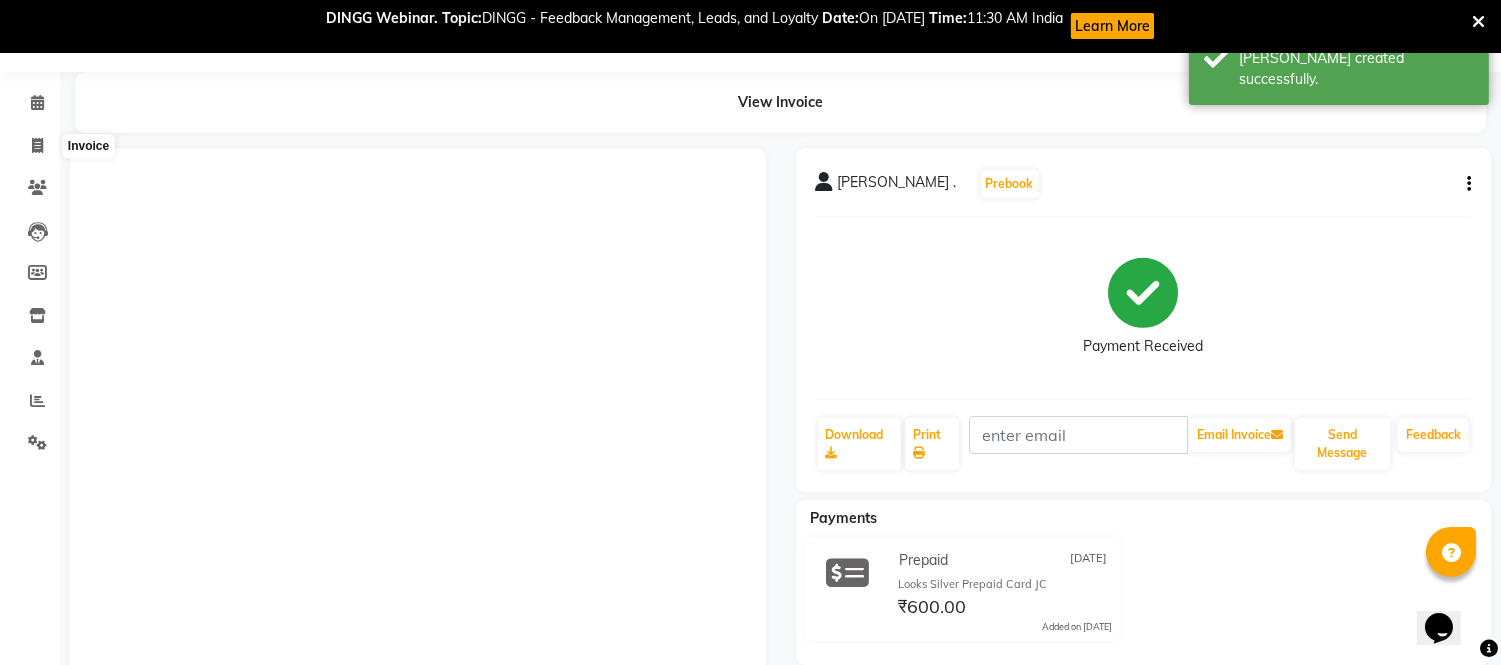 select on "6047" 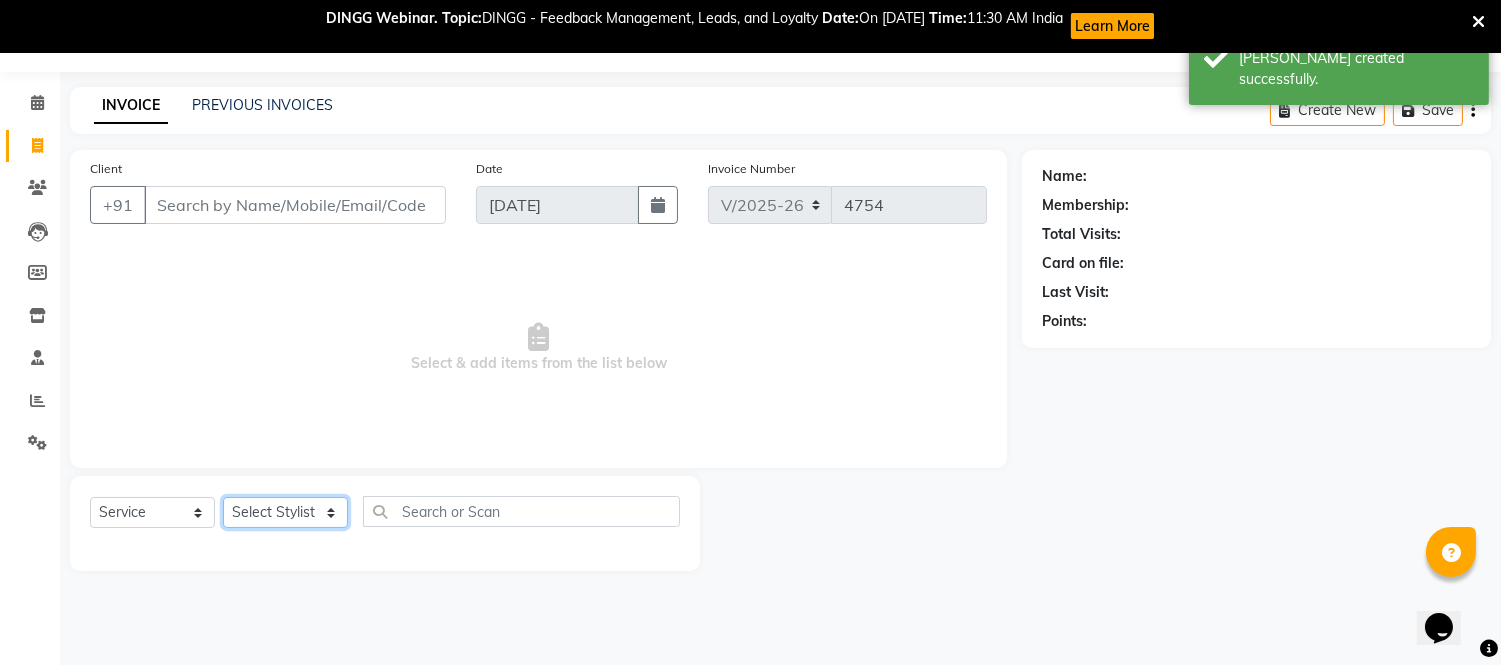 drag, startPoint x: 245, startPoint y: 512, endPoint x: 247, endPoint y: 372, distance: 140.01428 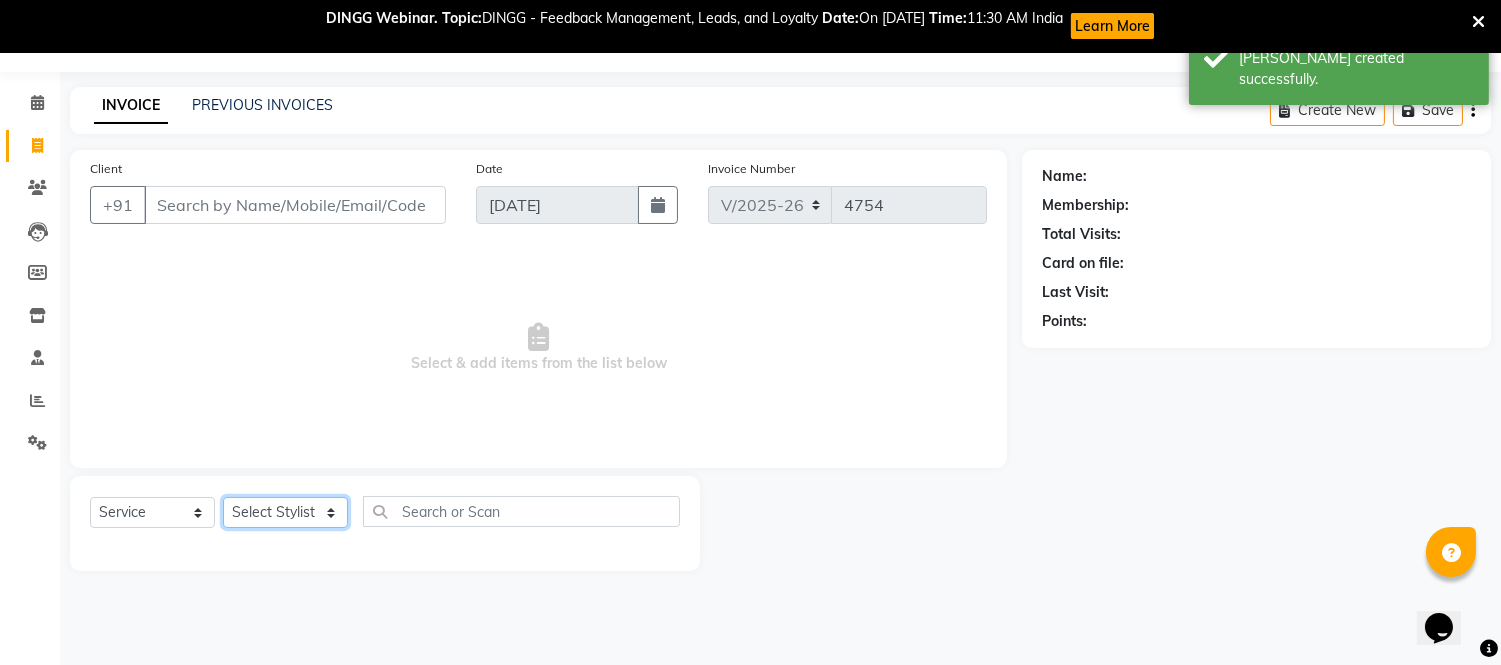 select on "43345" 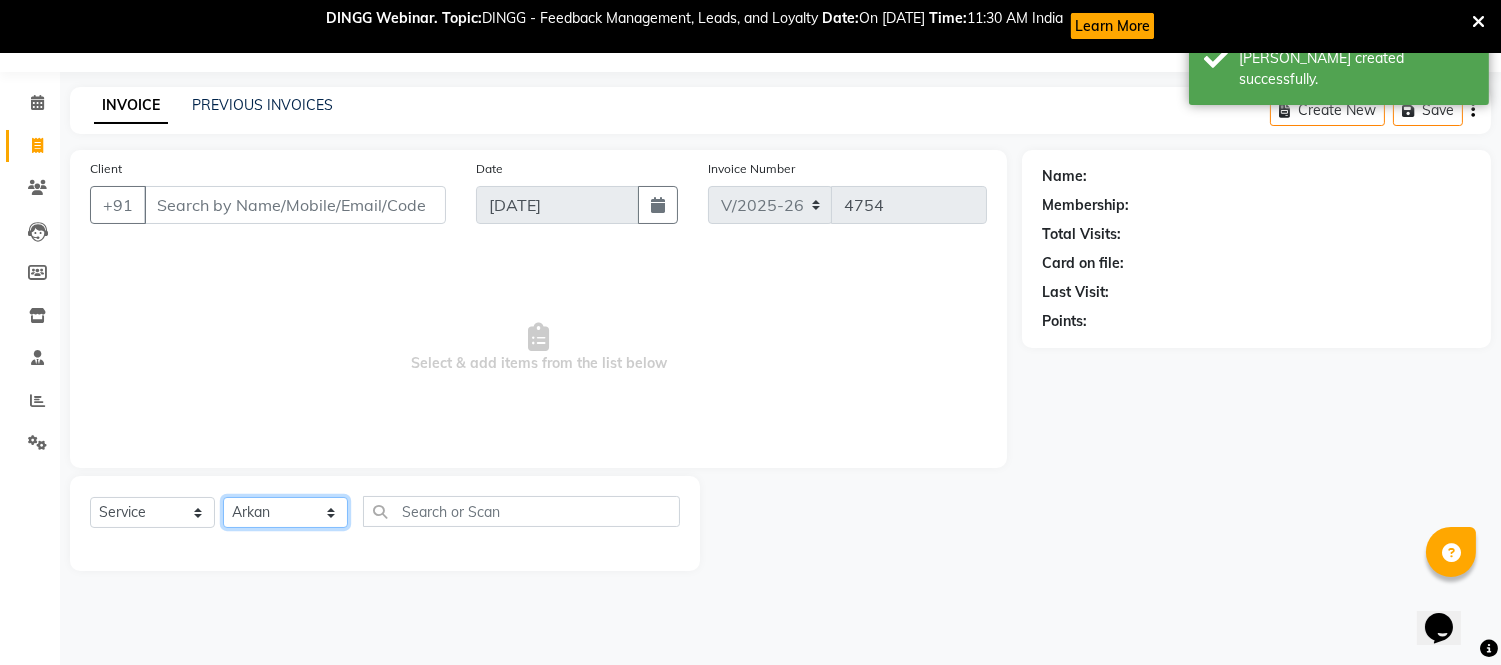 click on "Select Stylist Akash Akshar_asst Alam _Pdct Amit Arkan Arsh Counter Sales Geeta Hema ilfan Kuldeep Laxmi Manager Neeraj Prince sagar_pdct Surejit Vijay Zakir_pdct" 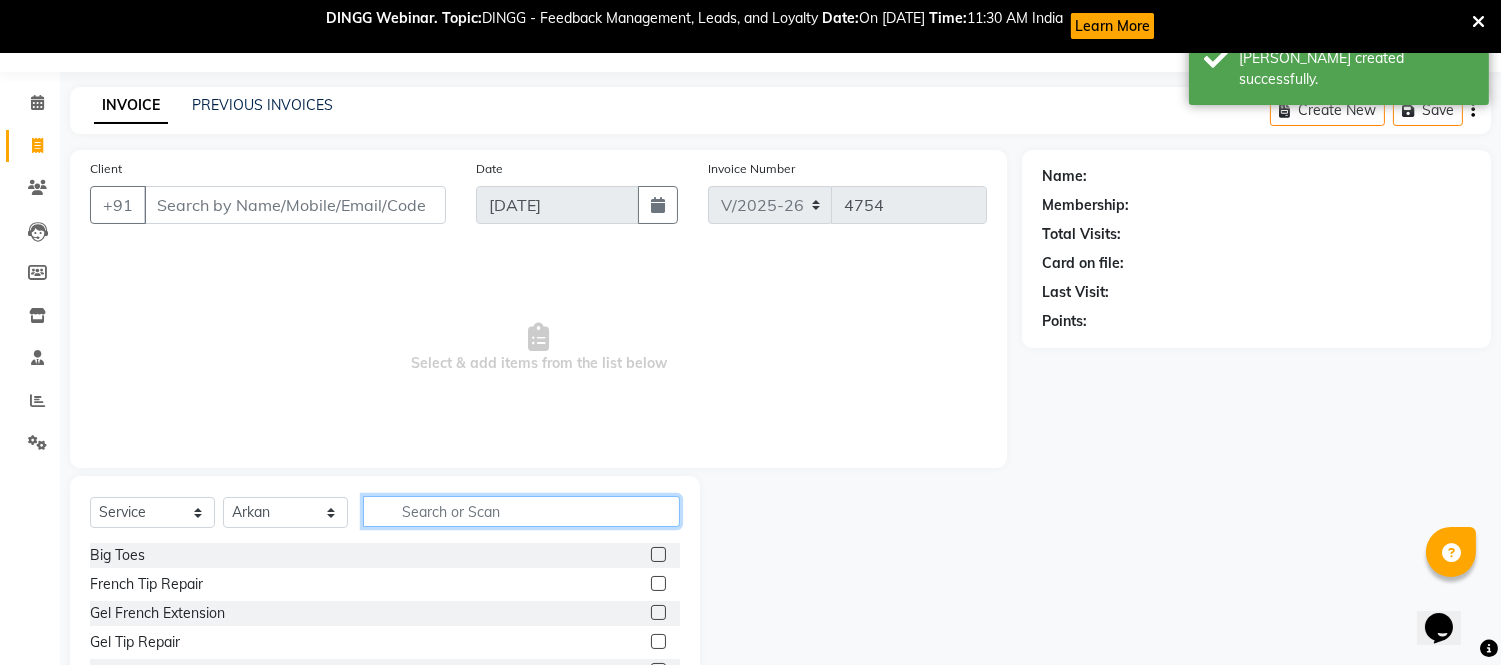 click 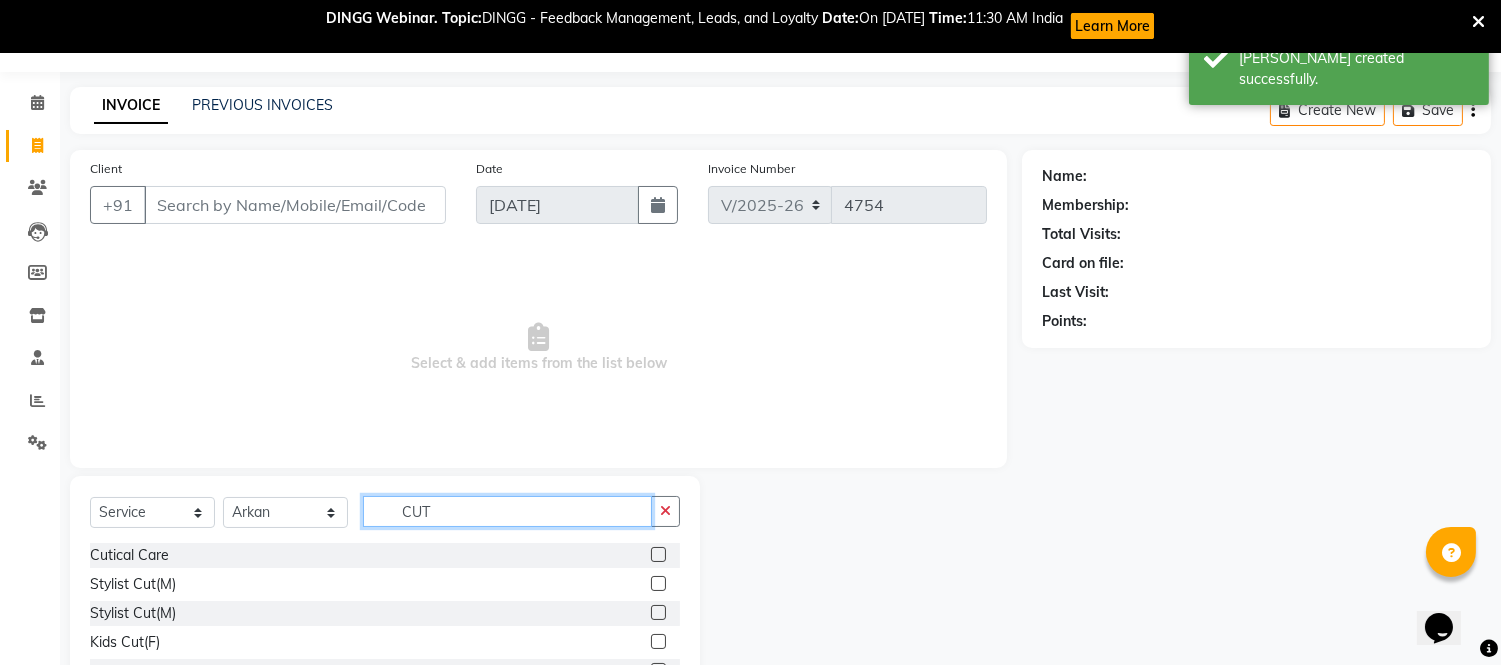 type on "CUT" 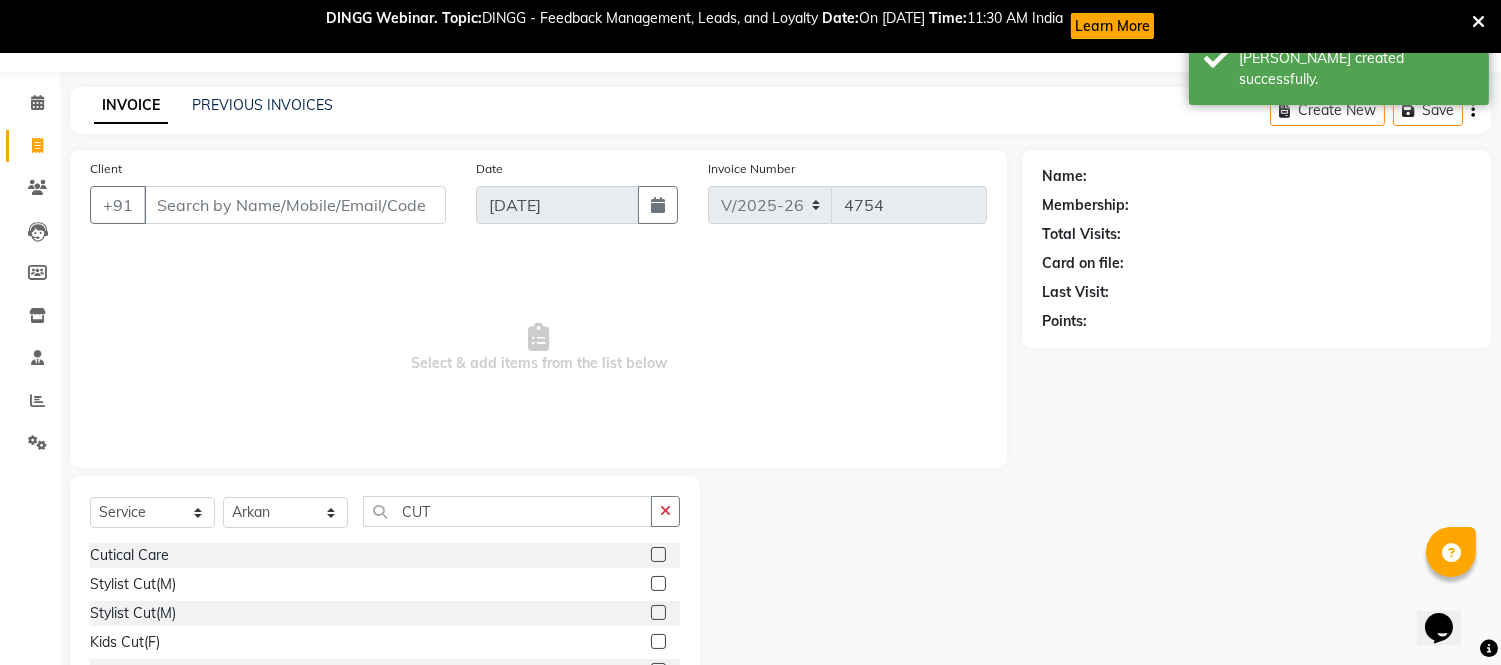 click 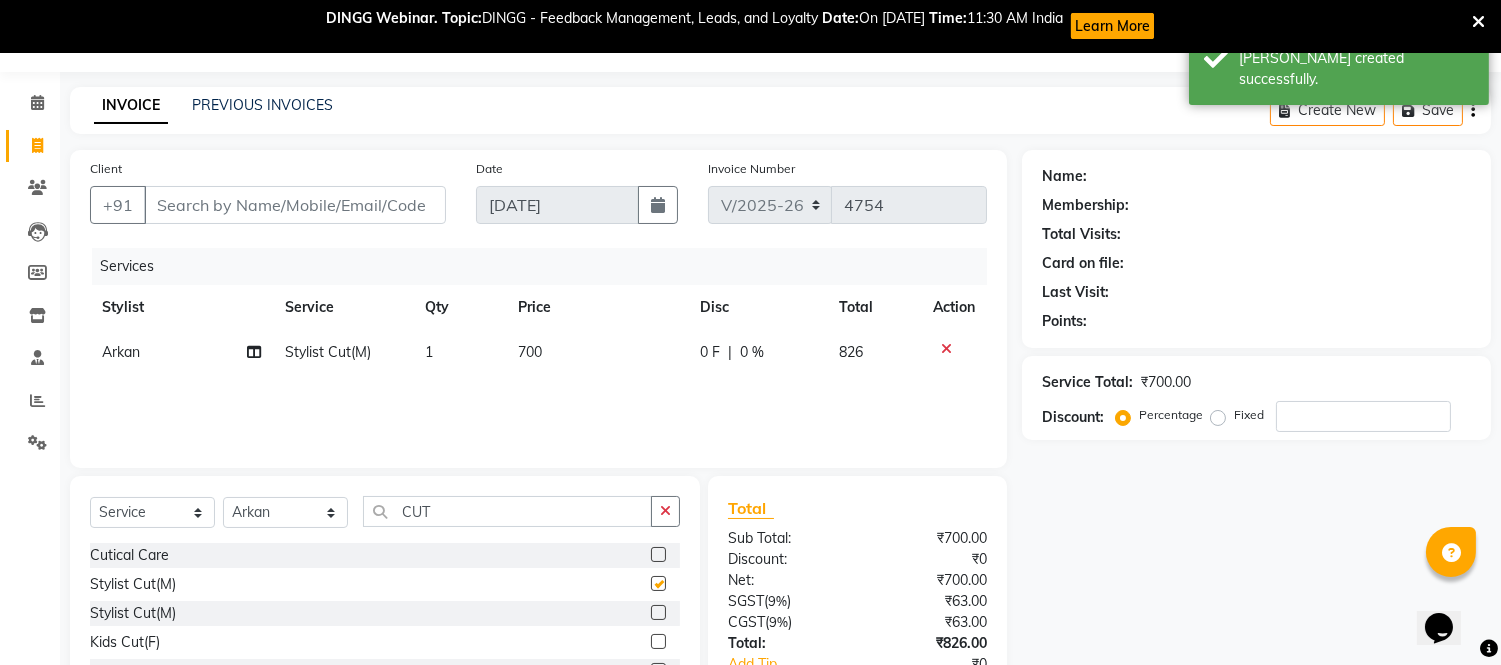 checkbox on "false" 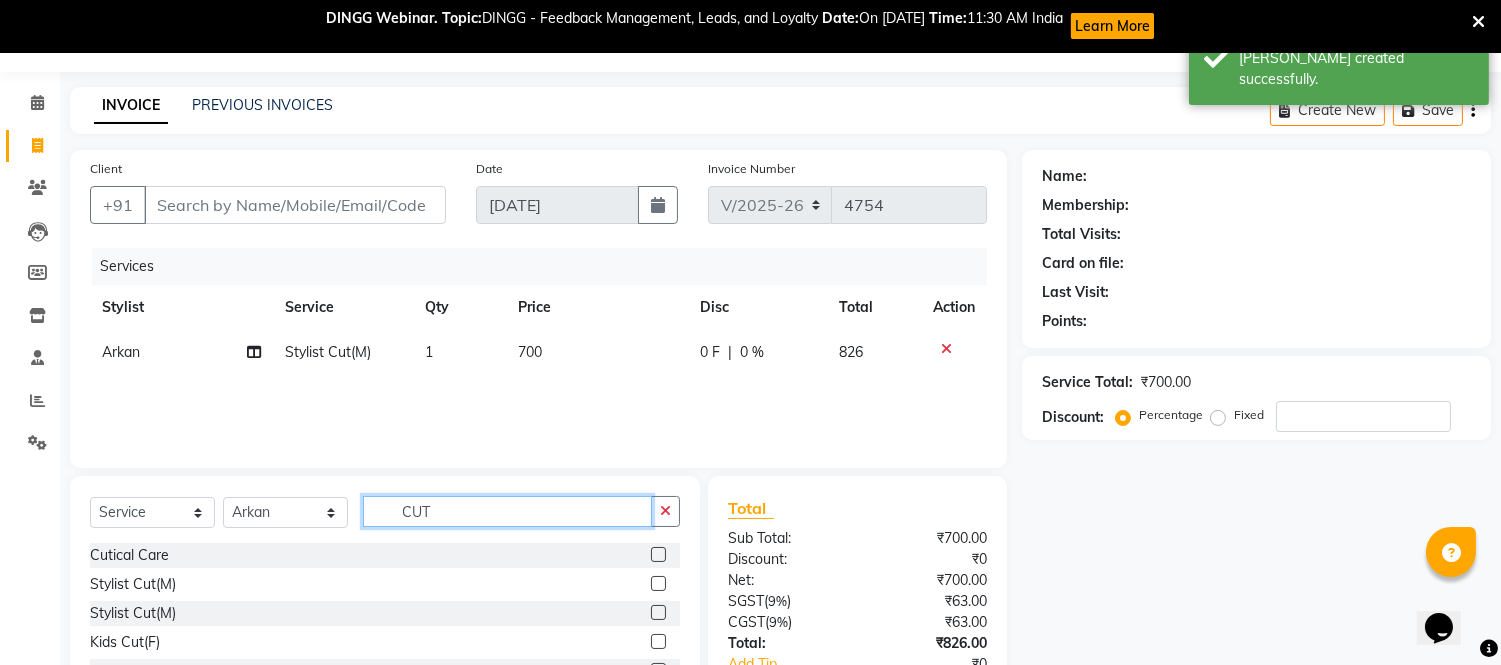 drag, startPoint x: 472, startPoint y: 505, endPoint x: 324, endPoint y: 507, distance: 148.01352 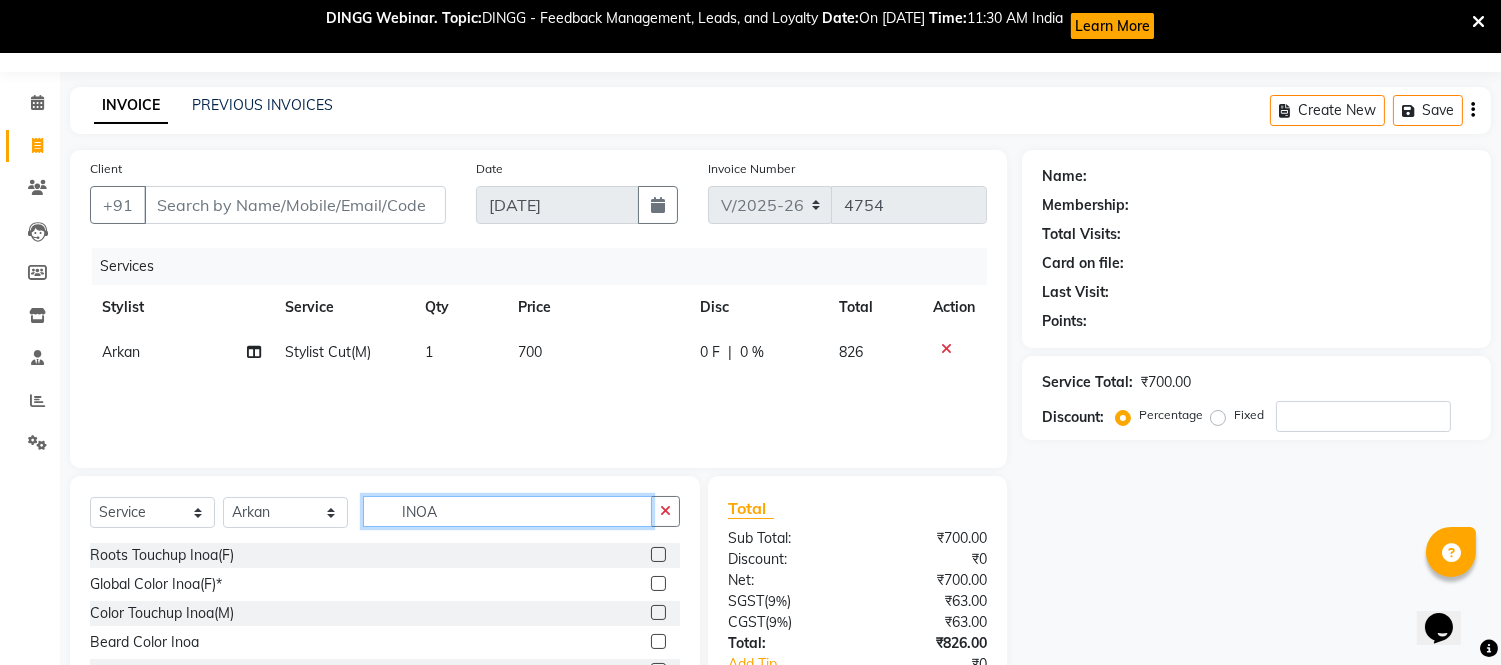 type on "INOA" 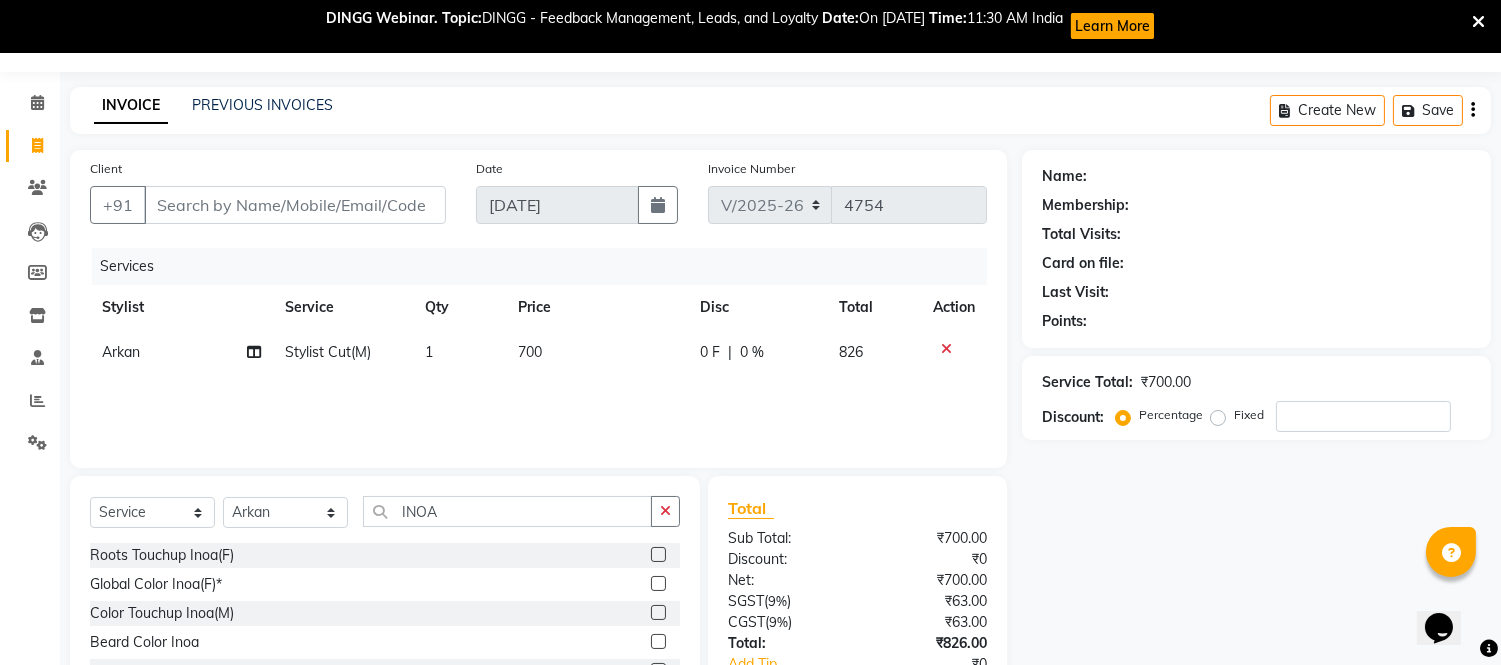 drag, startPoint x: 640, startPoint y: 556, endPoint x: 623, endPoint y: 514, distance: 45.310043 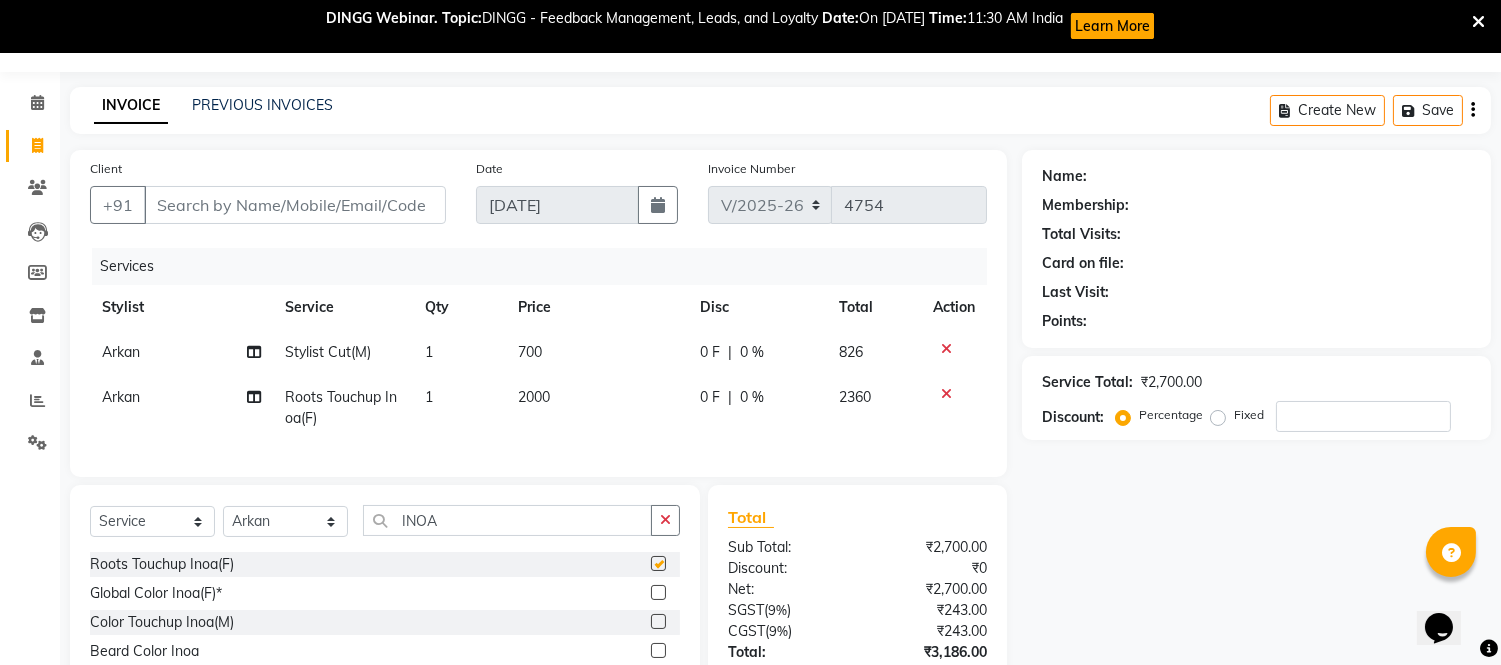 checkbox on "false" 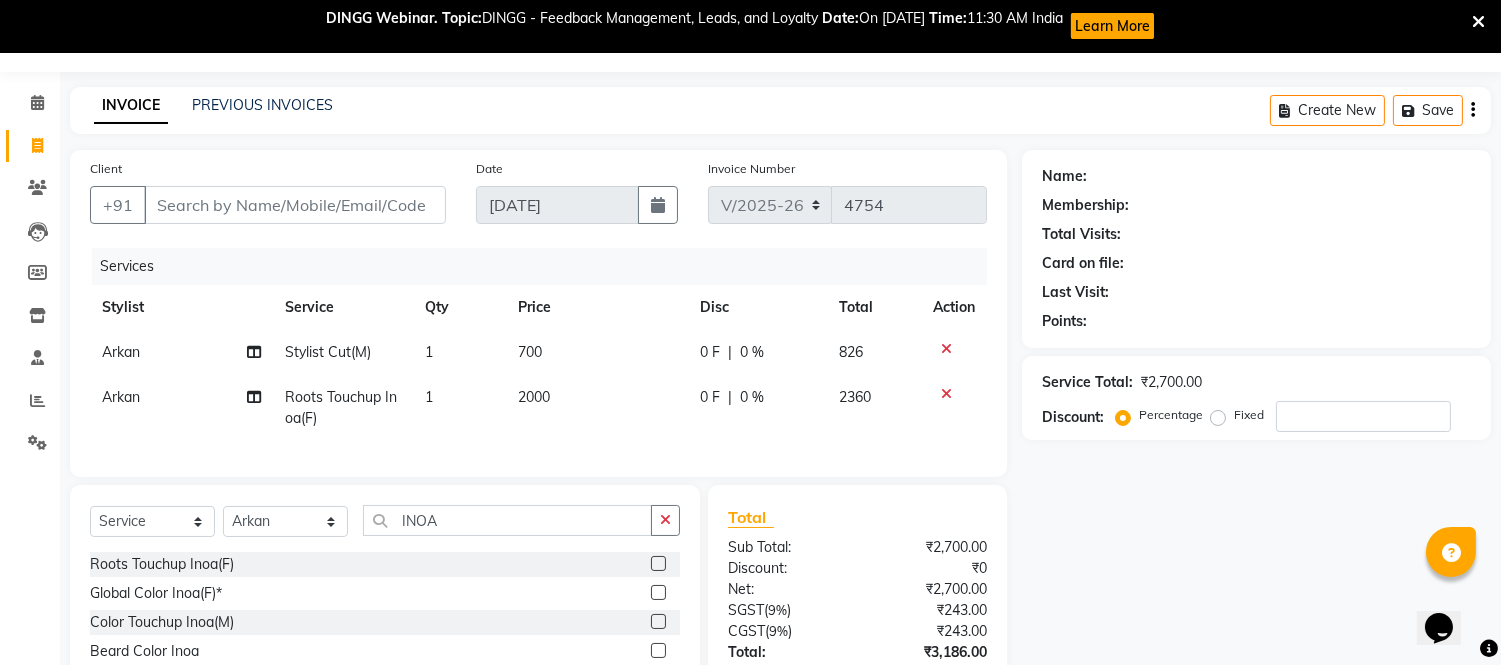 click on "700" 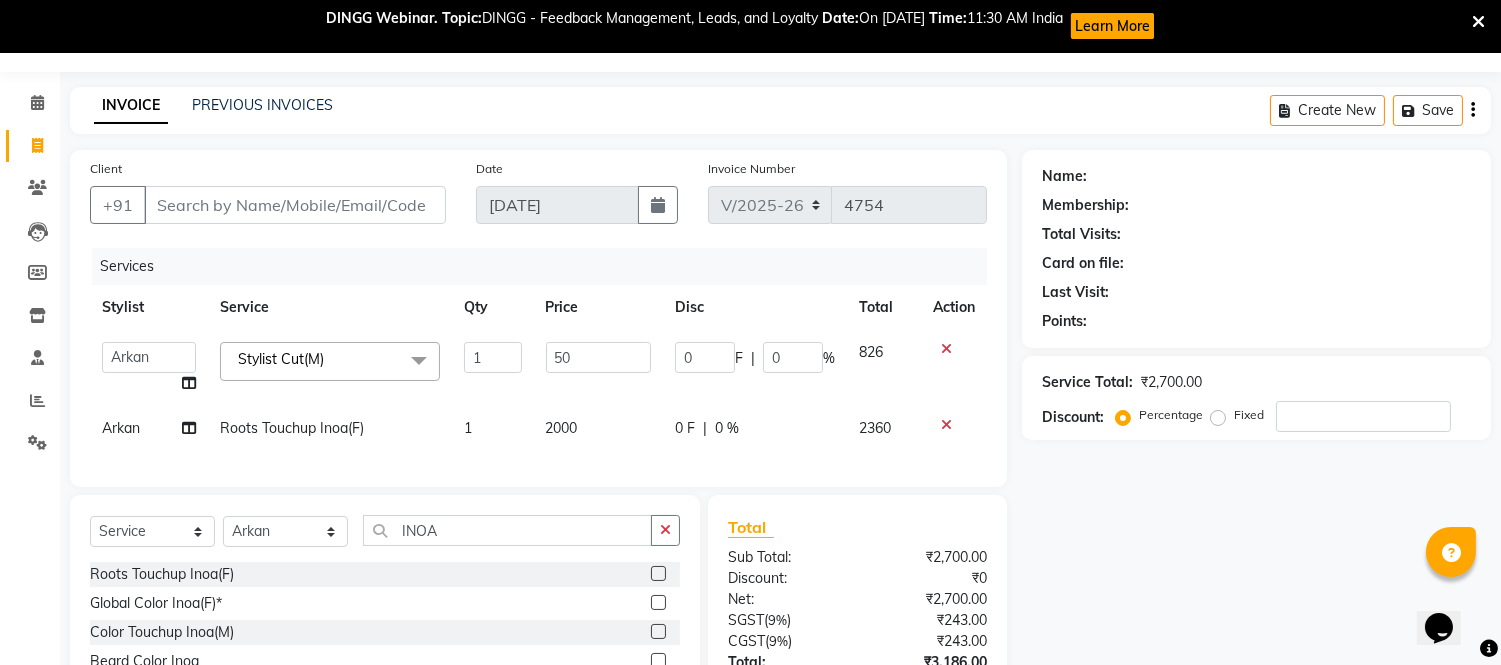 type on "500" 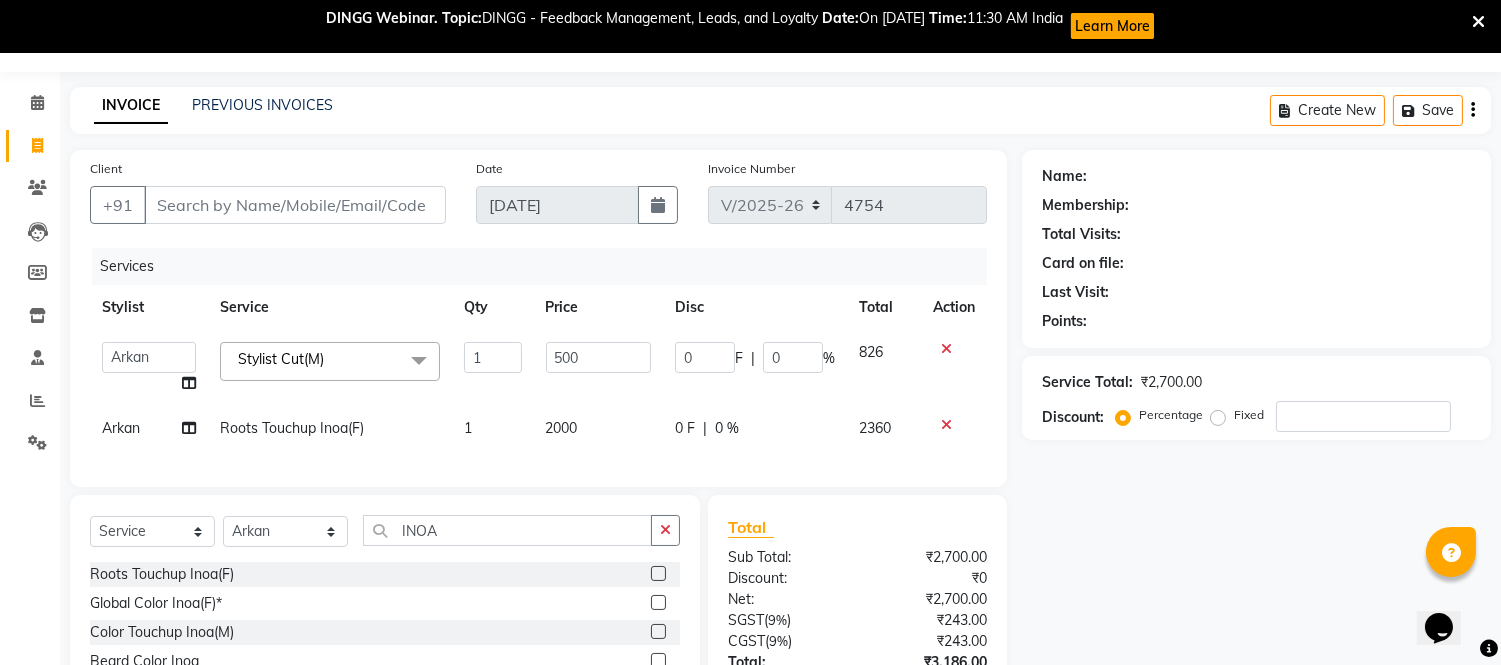 click 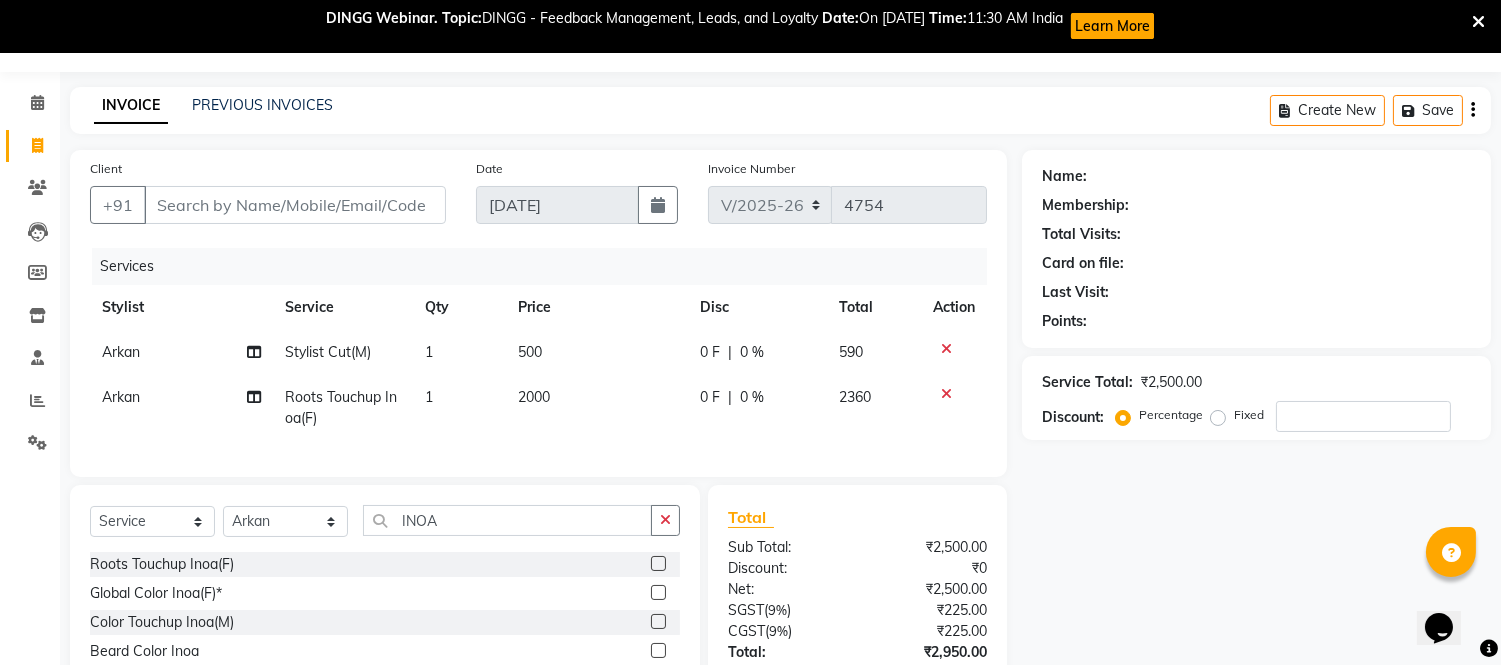 click 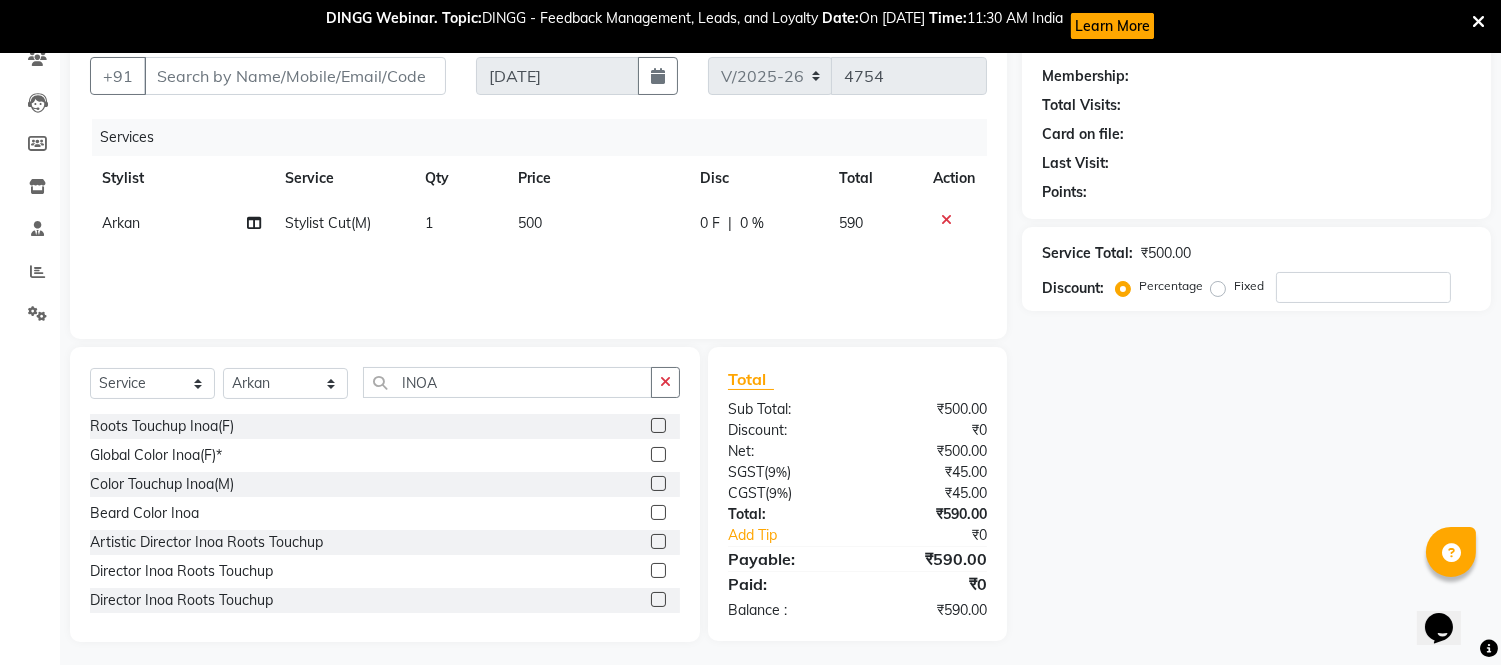 scroll, scrollTop: 188, scrollLeft: 0, axis: vertical 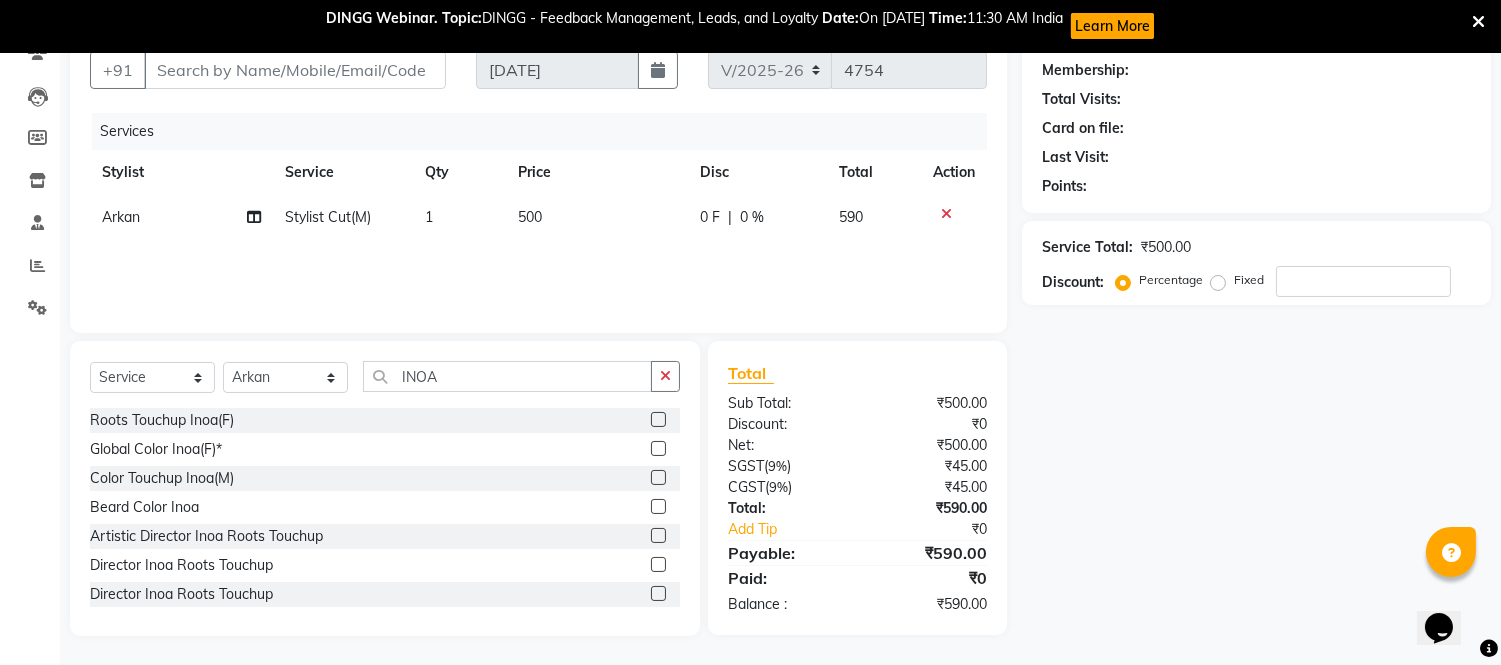 click 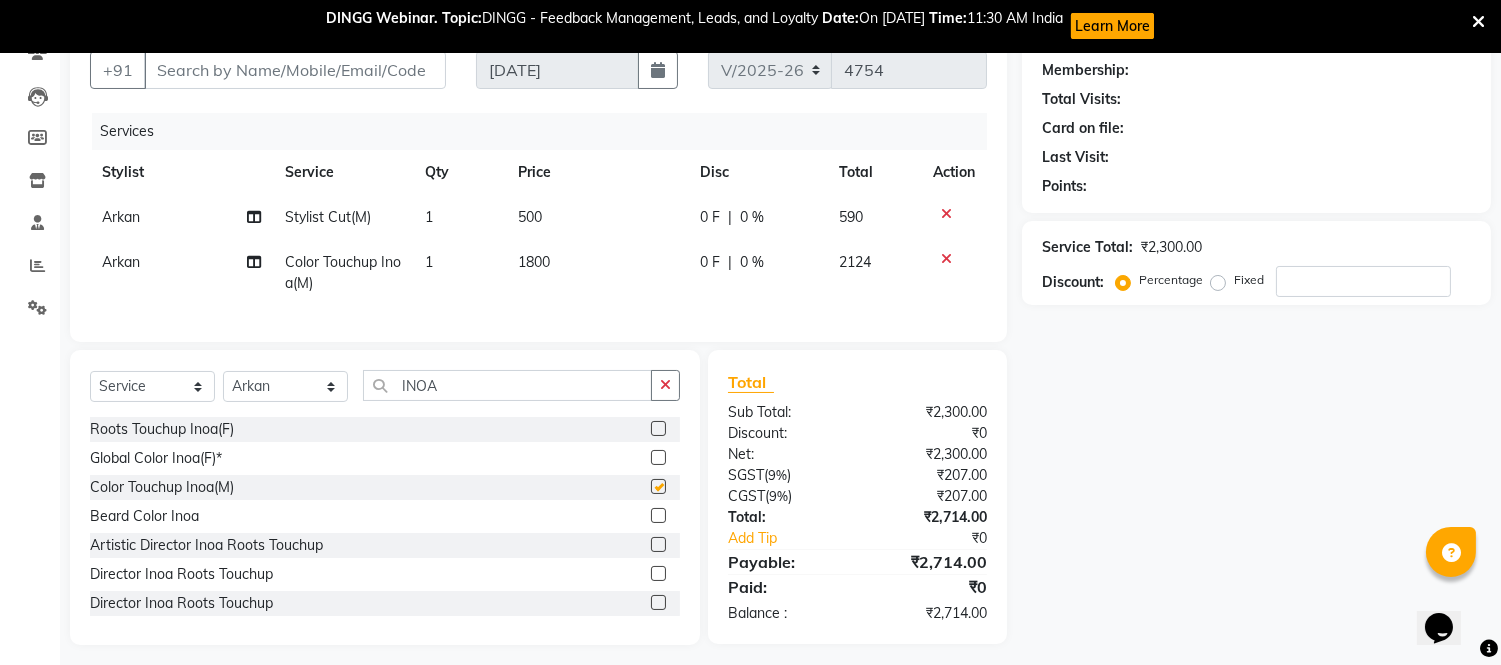 checkbox on "false" 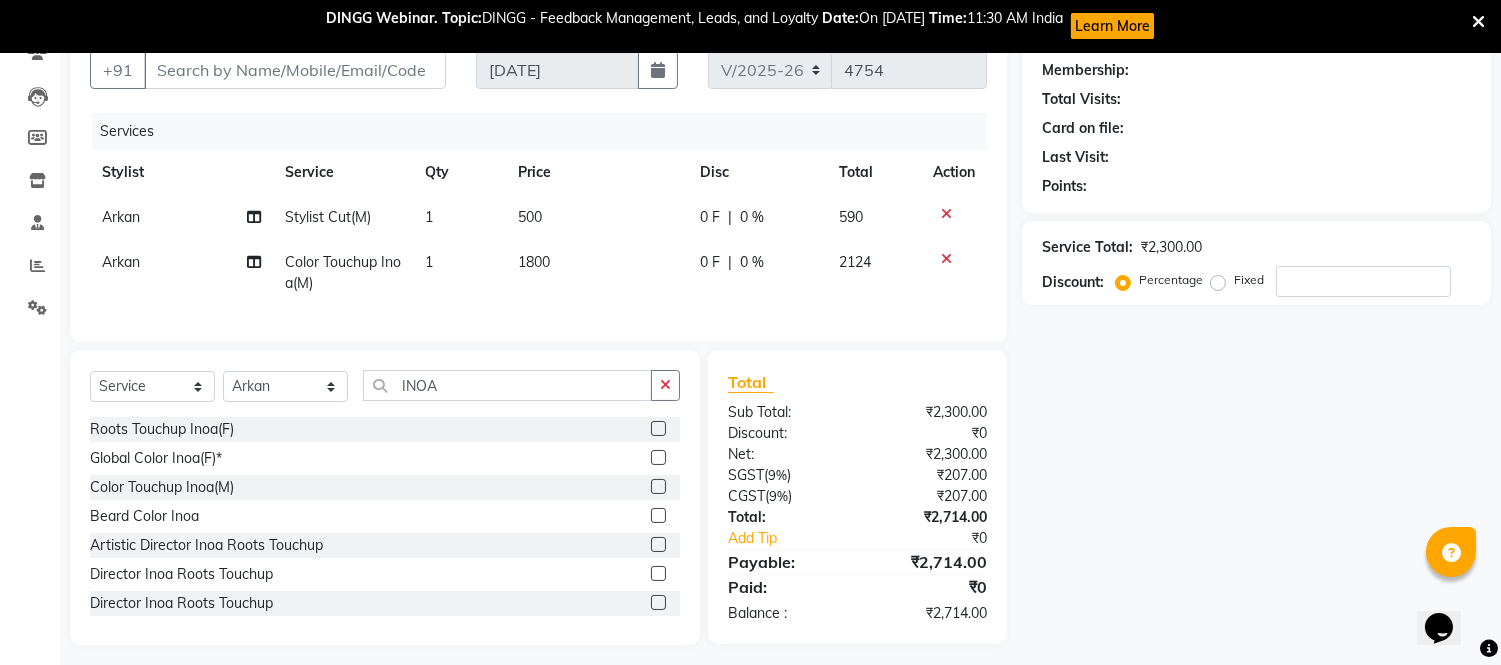 drag, startPoint x: 528, startPoint y: 260, endPoint x: 538, endPoint y: 265, distance: 11.18034 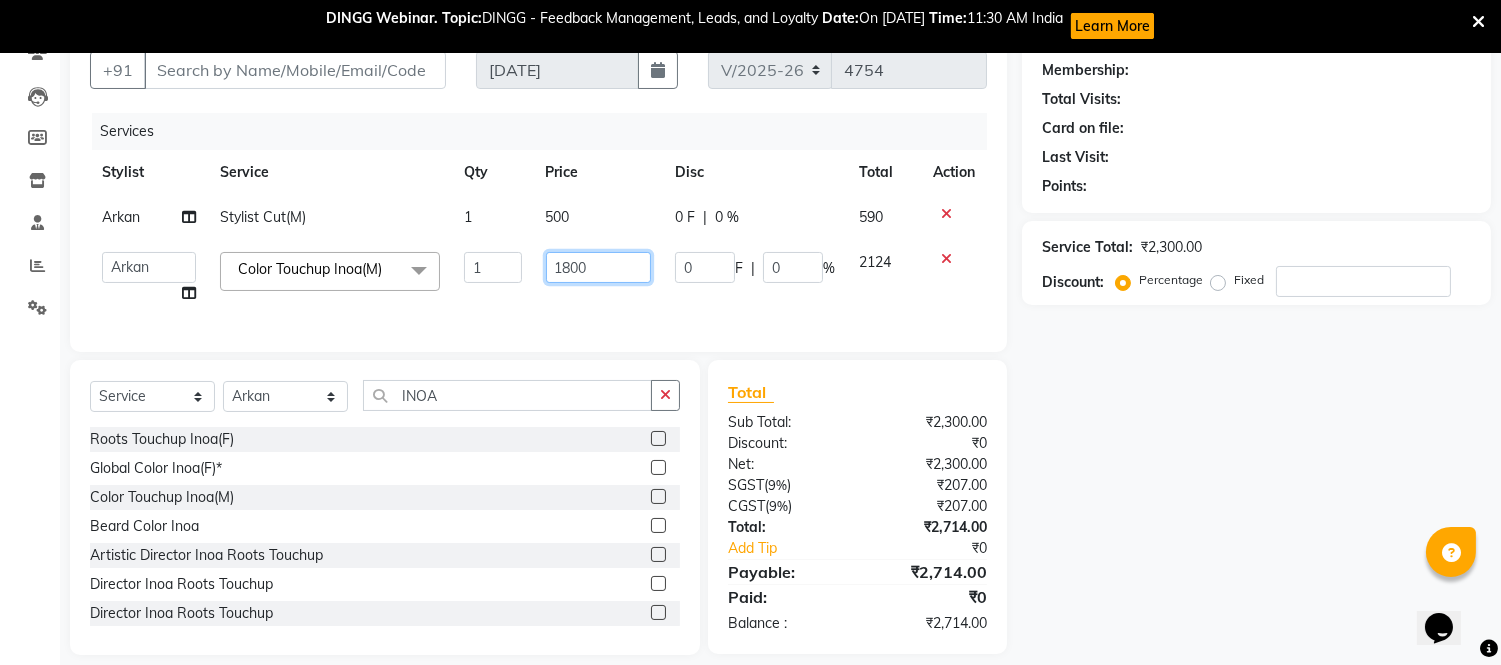 click on "1800" 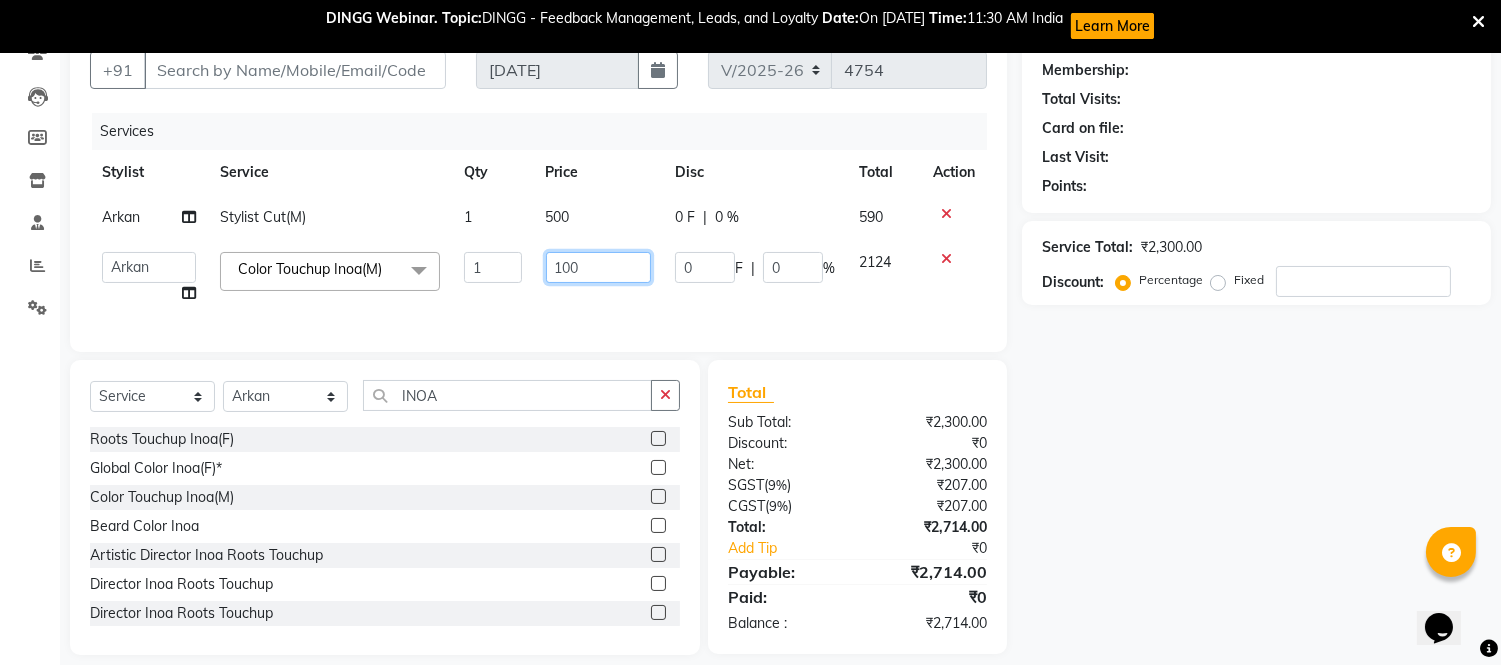 type on "1500" 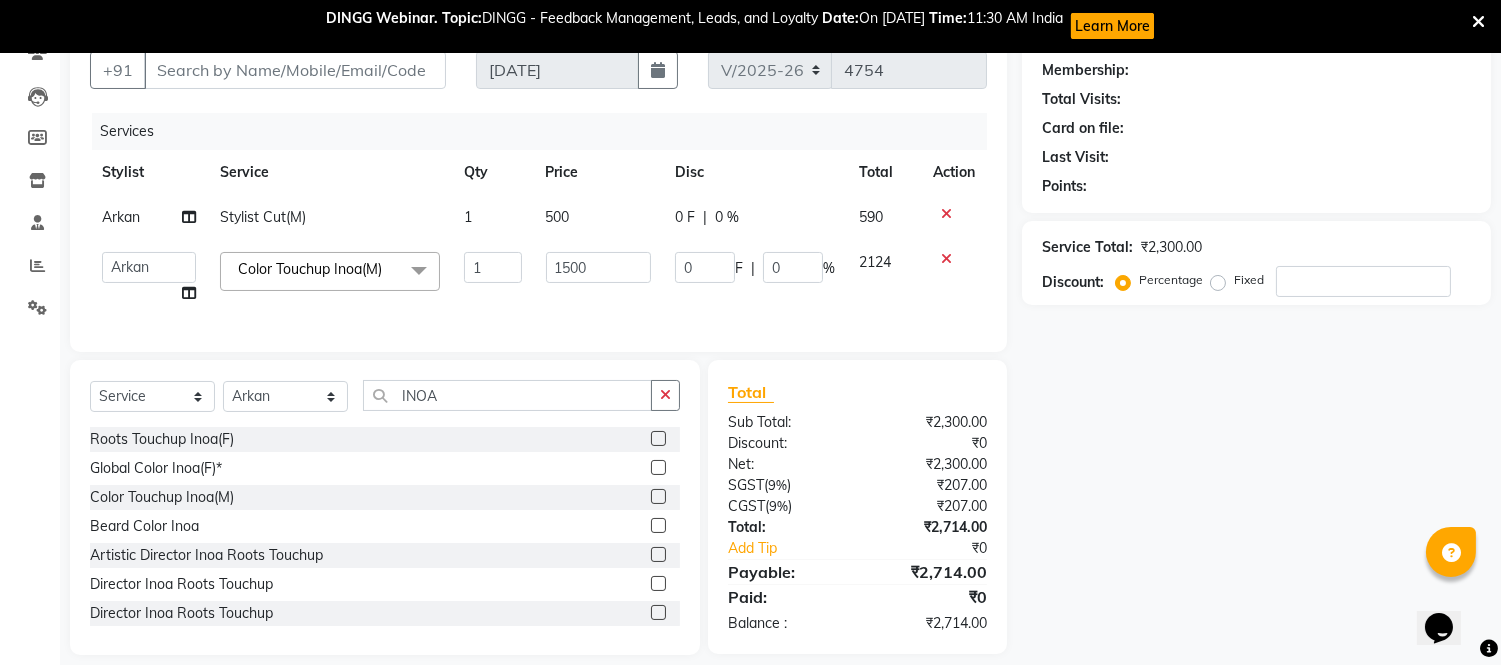 click on "1500" 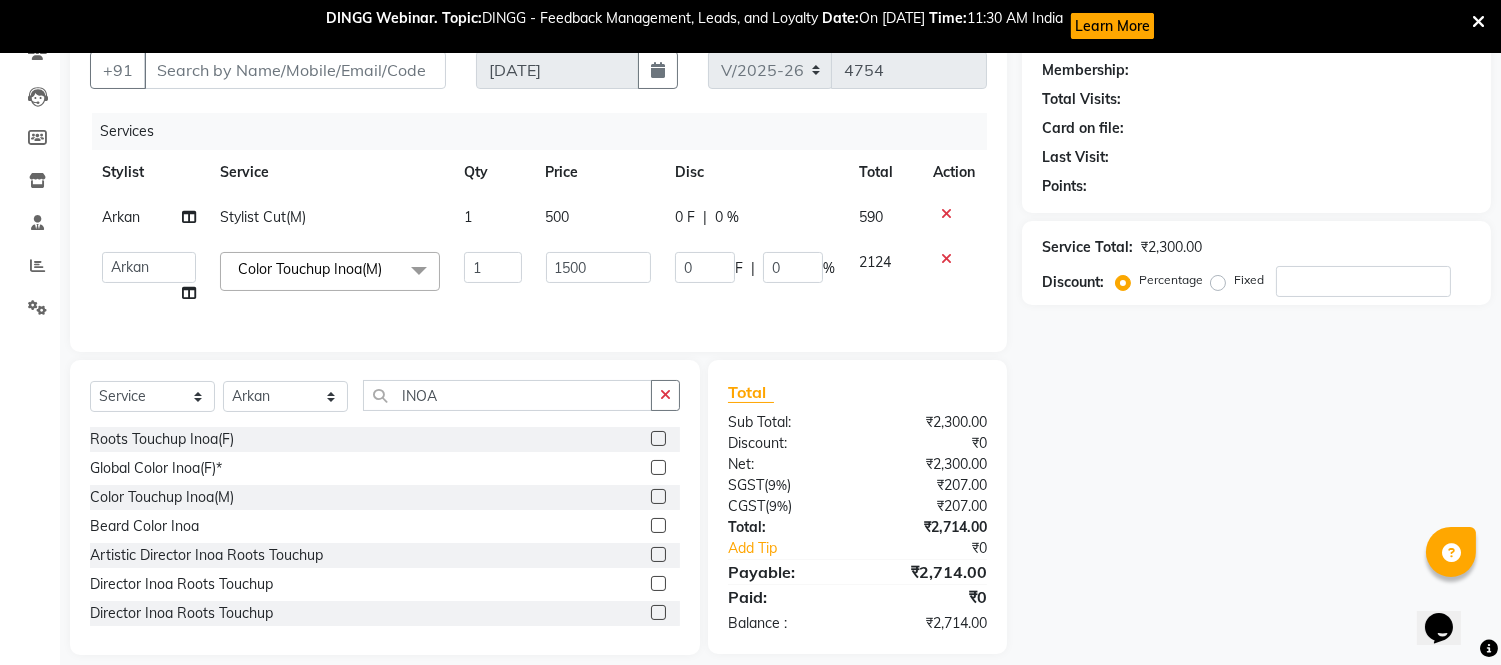 select on "43345" 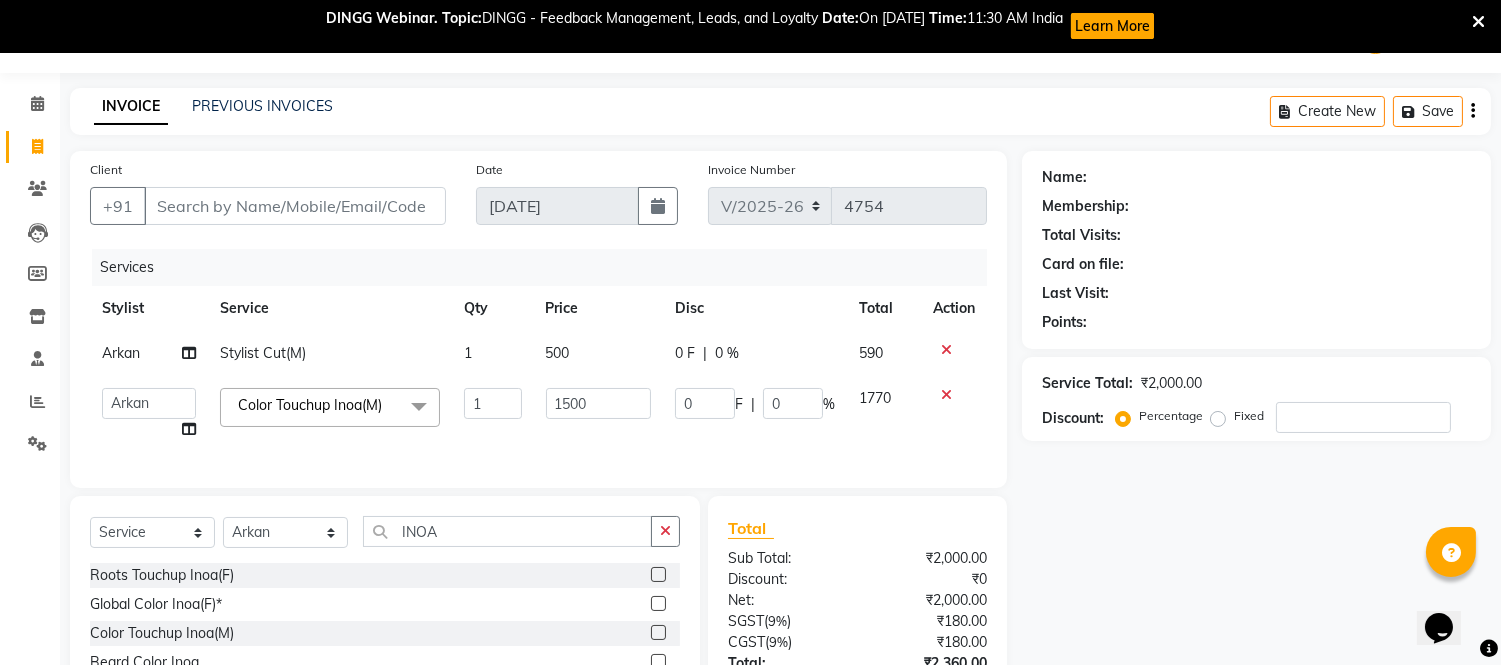 scroll, scrollTop: 0, scrollLeft: 0, axis: both 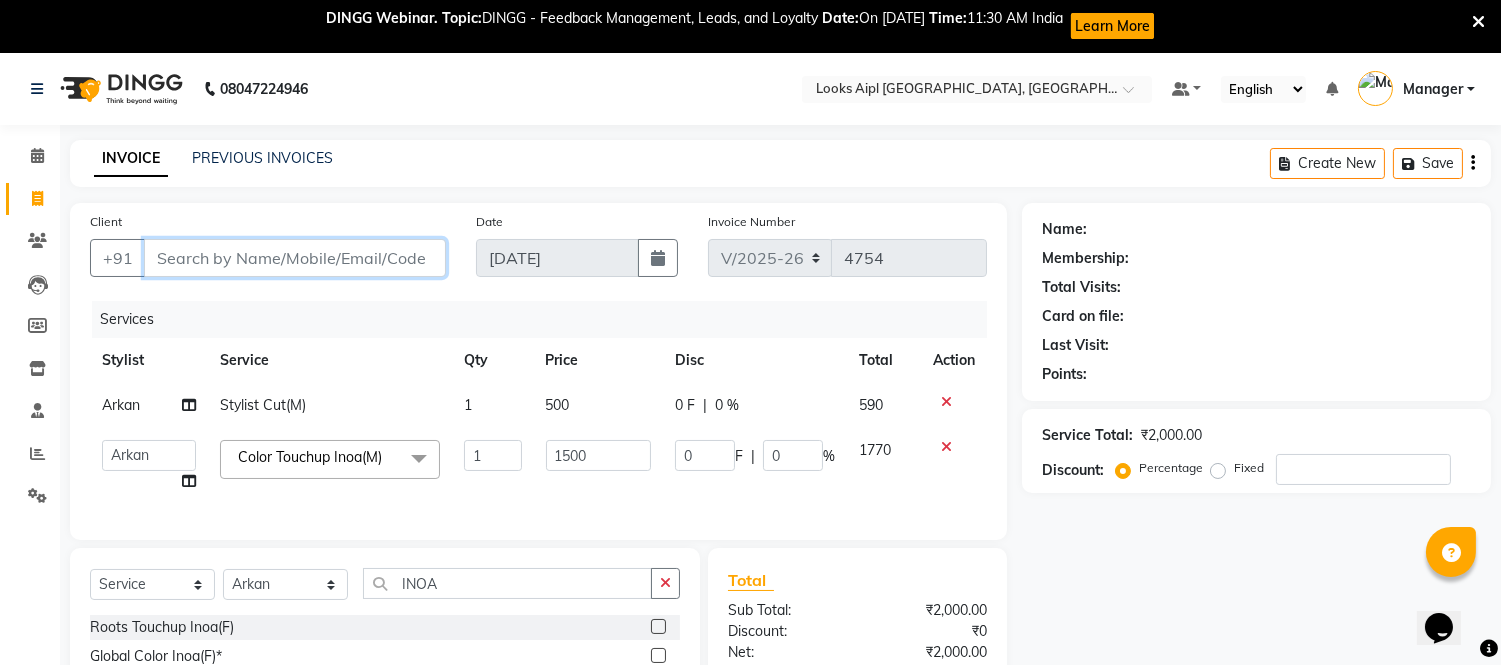 click on "Client" at bounding box center (295, 258) 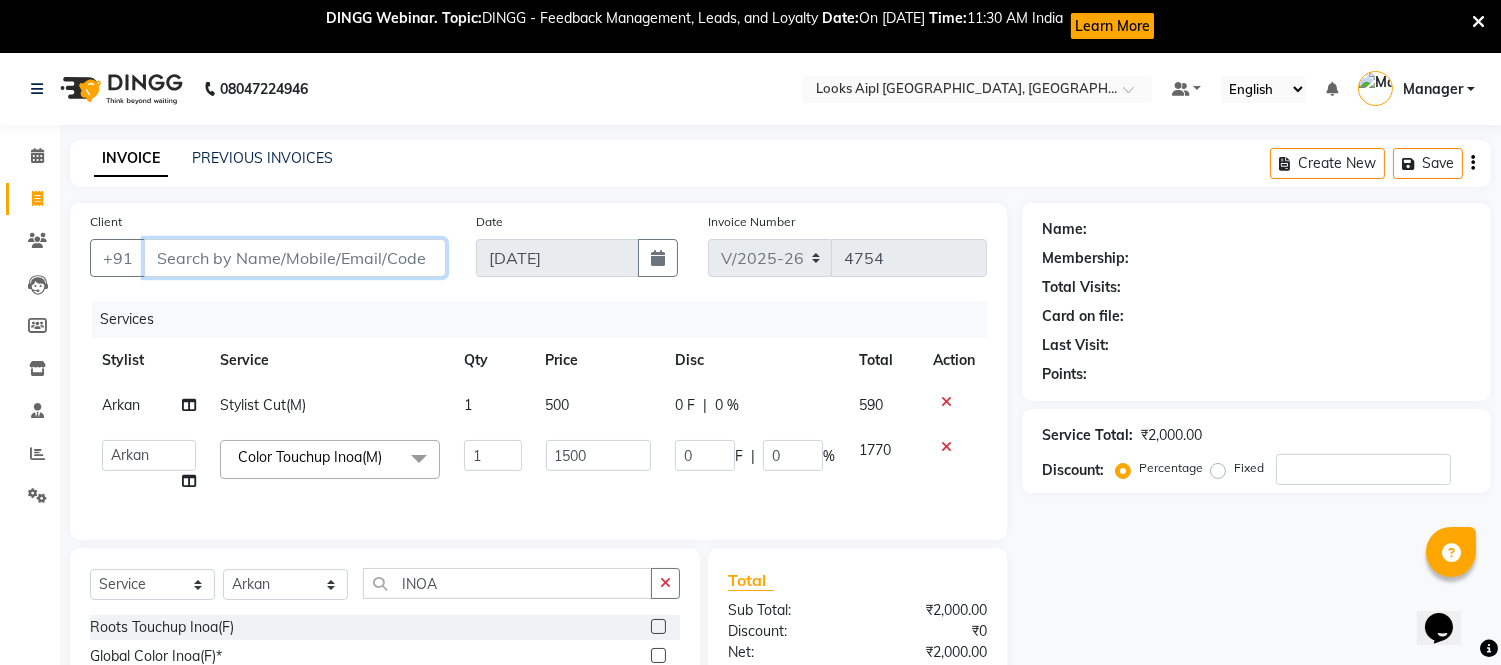 click on "Client" at bounding box center [295, 258] 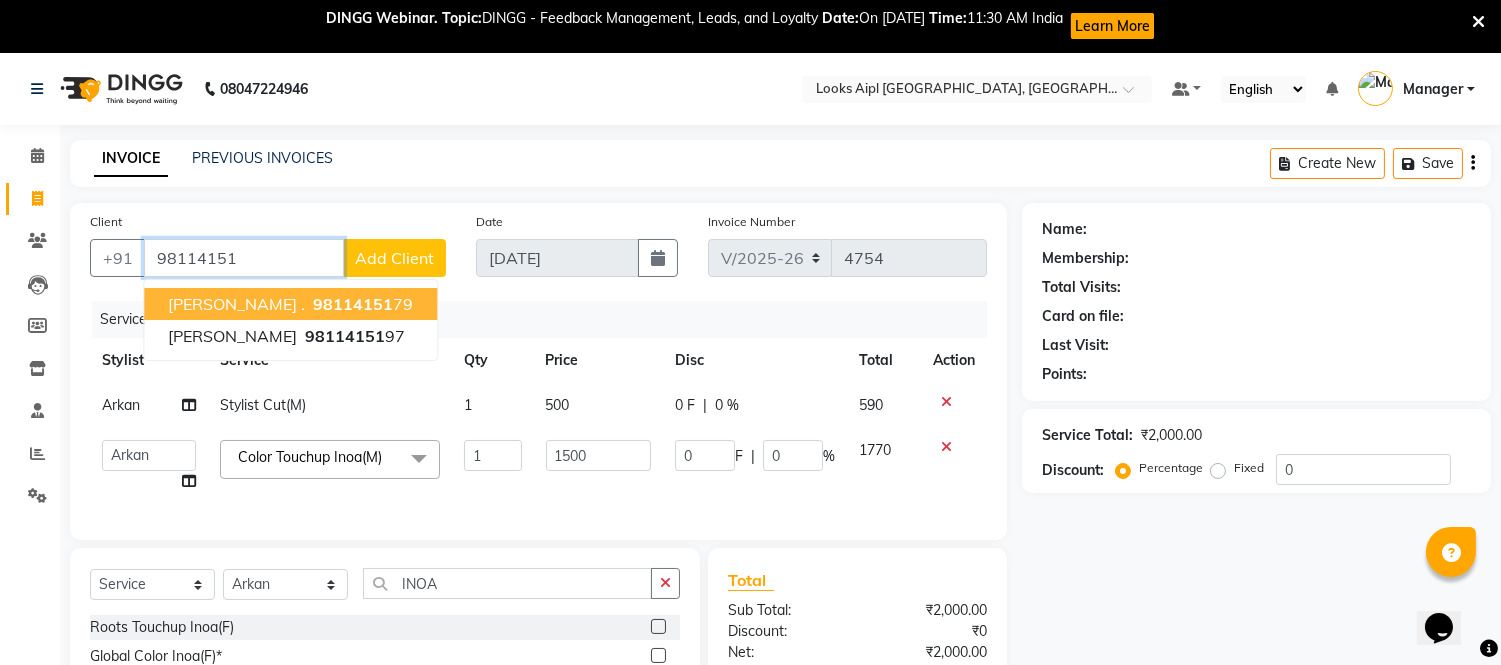 click on "EKTA .   98114151 79" at bounding box center [290, 304] 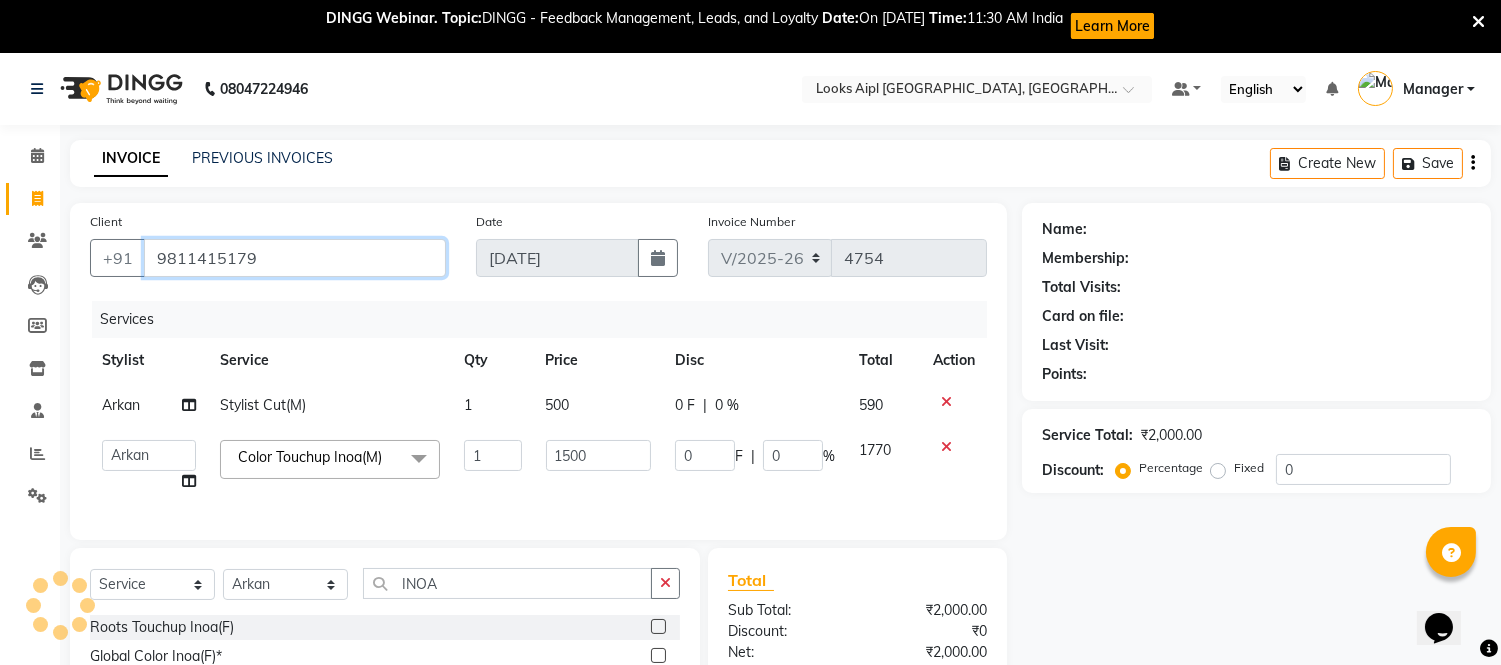 type on "9811415179" 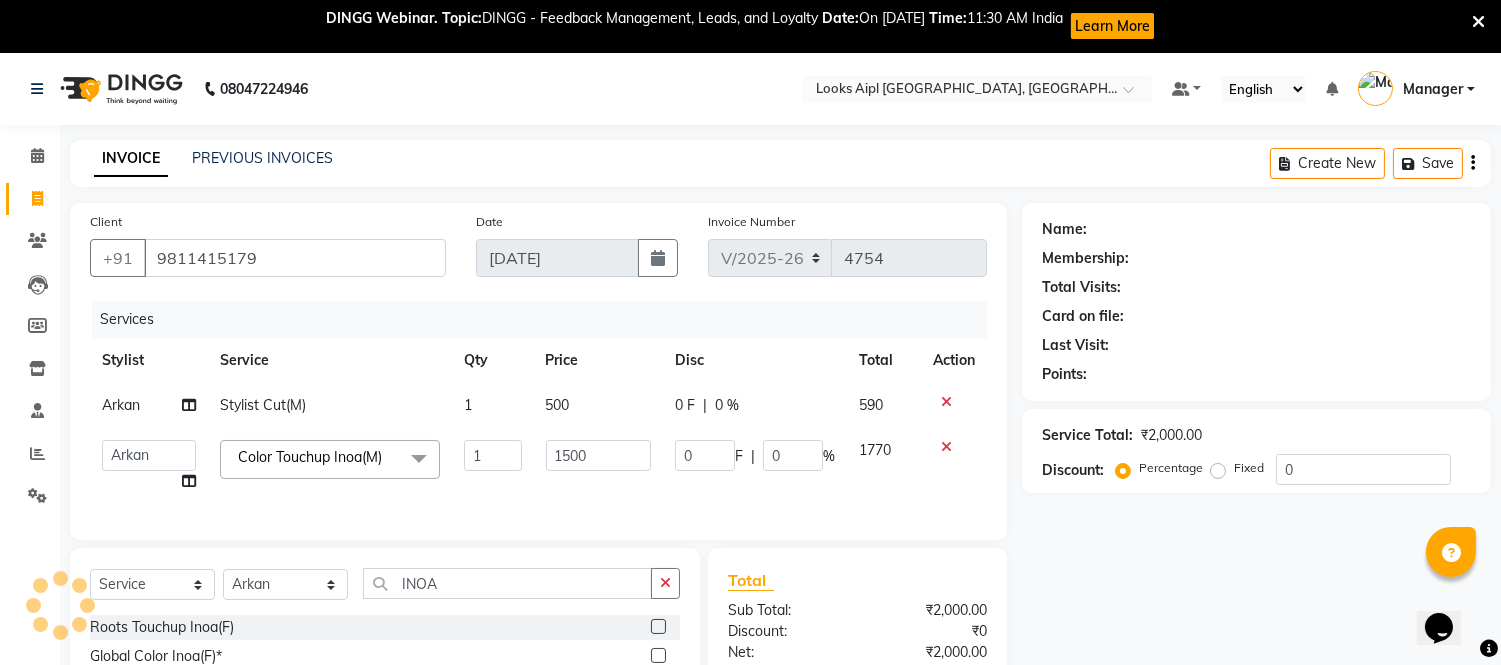 select on "1: Object" 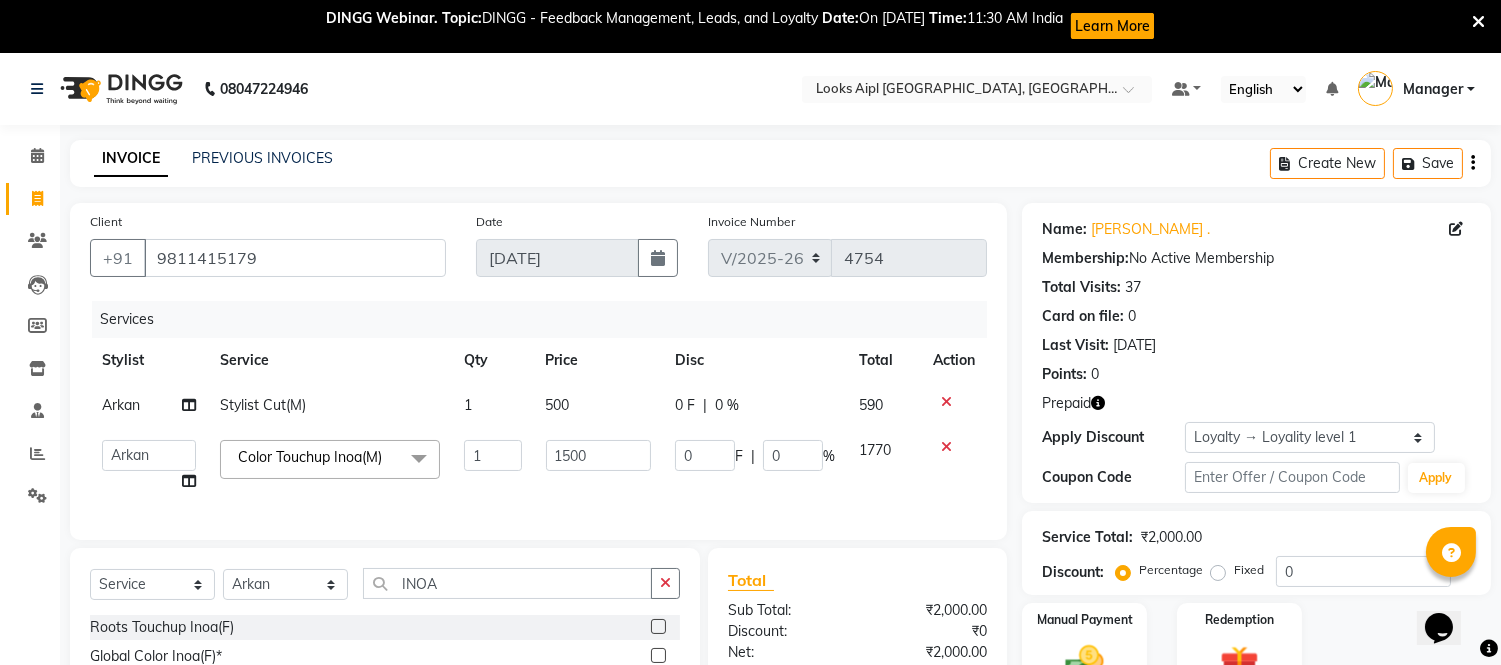 scroll, scrollTop: 222, scrollLeft: 0, axis: vertical 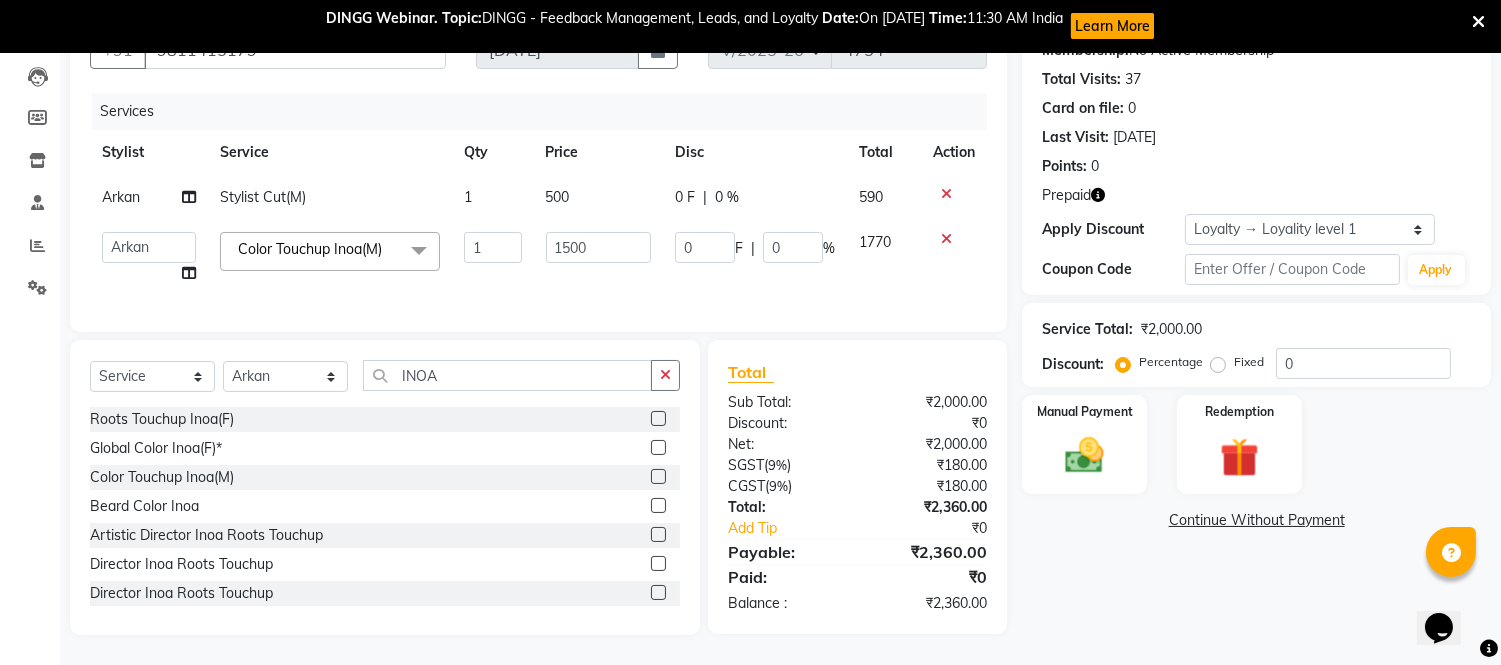 click 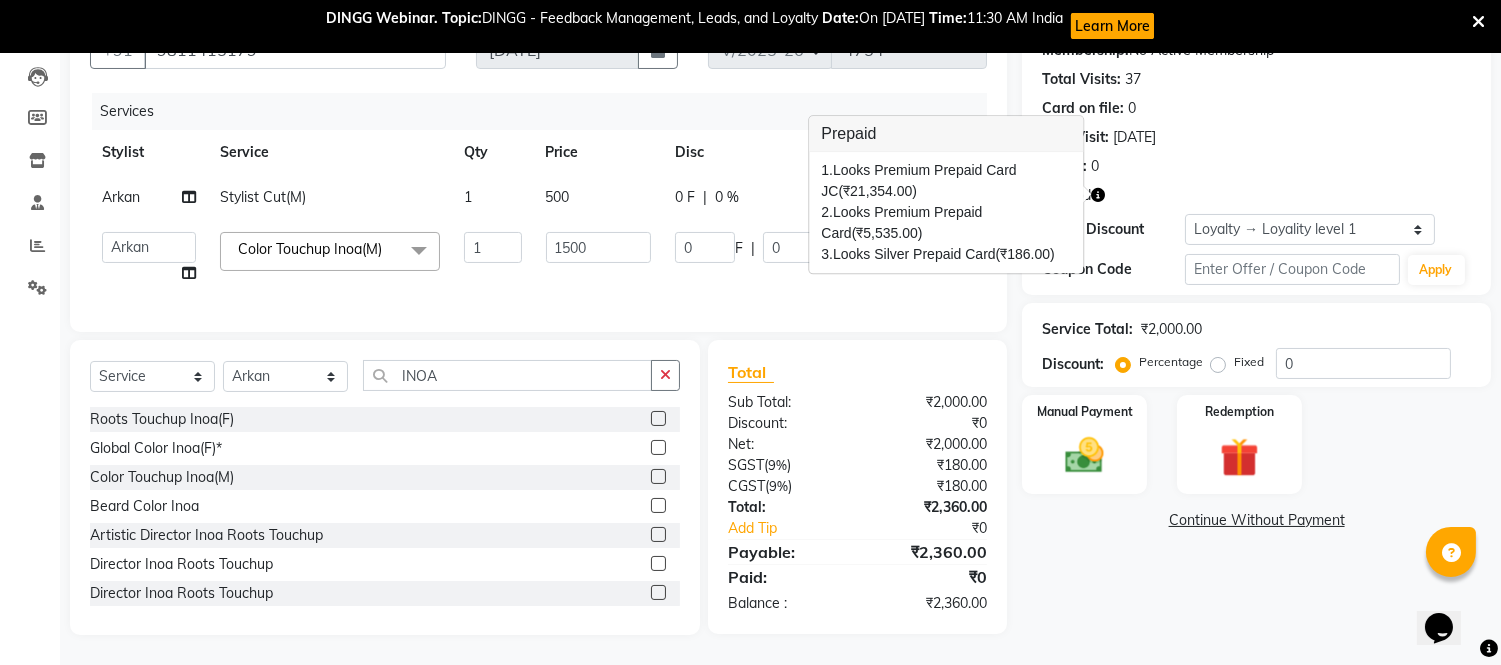 click 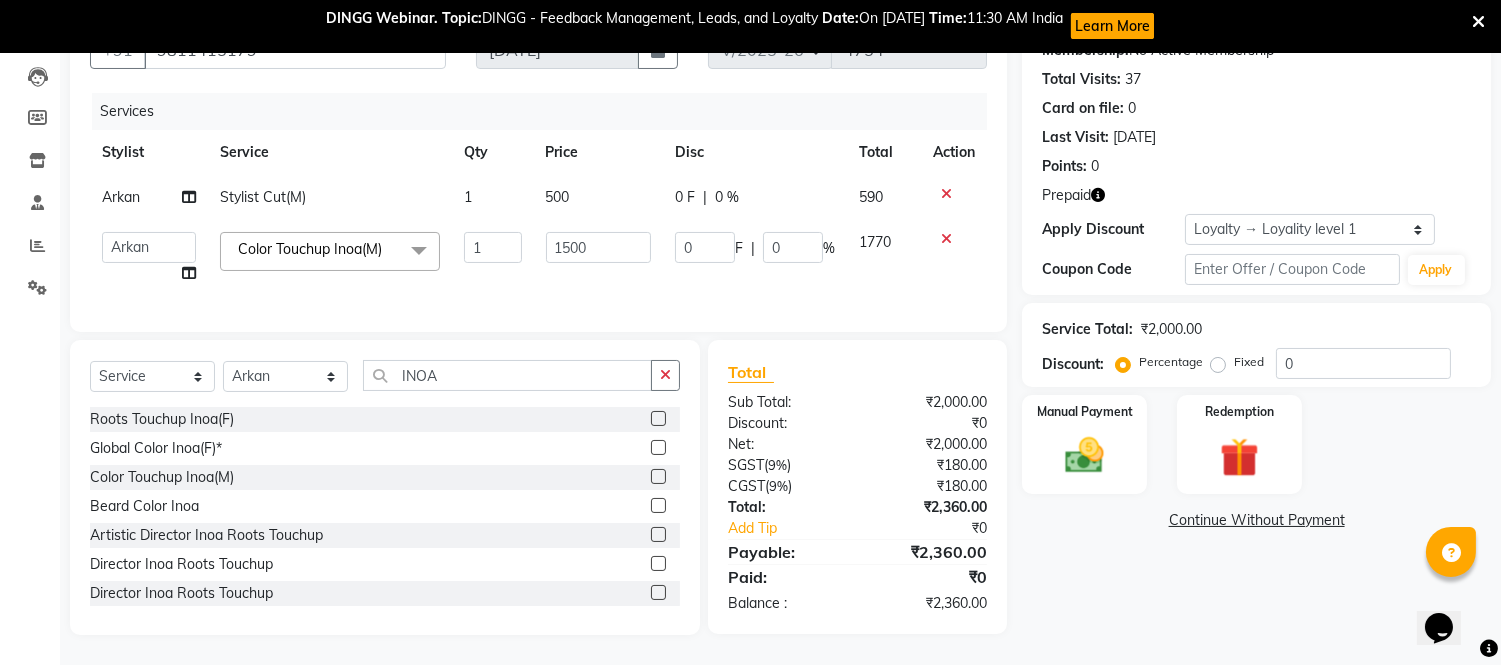 scroll, scrollTop: 224, scrollLeft: 0, axis: vertical 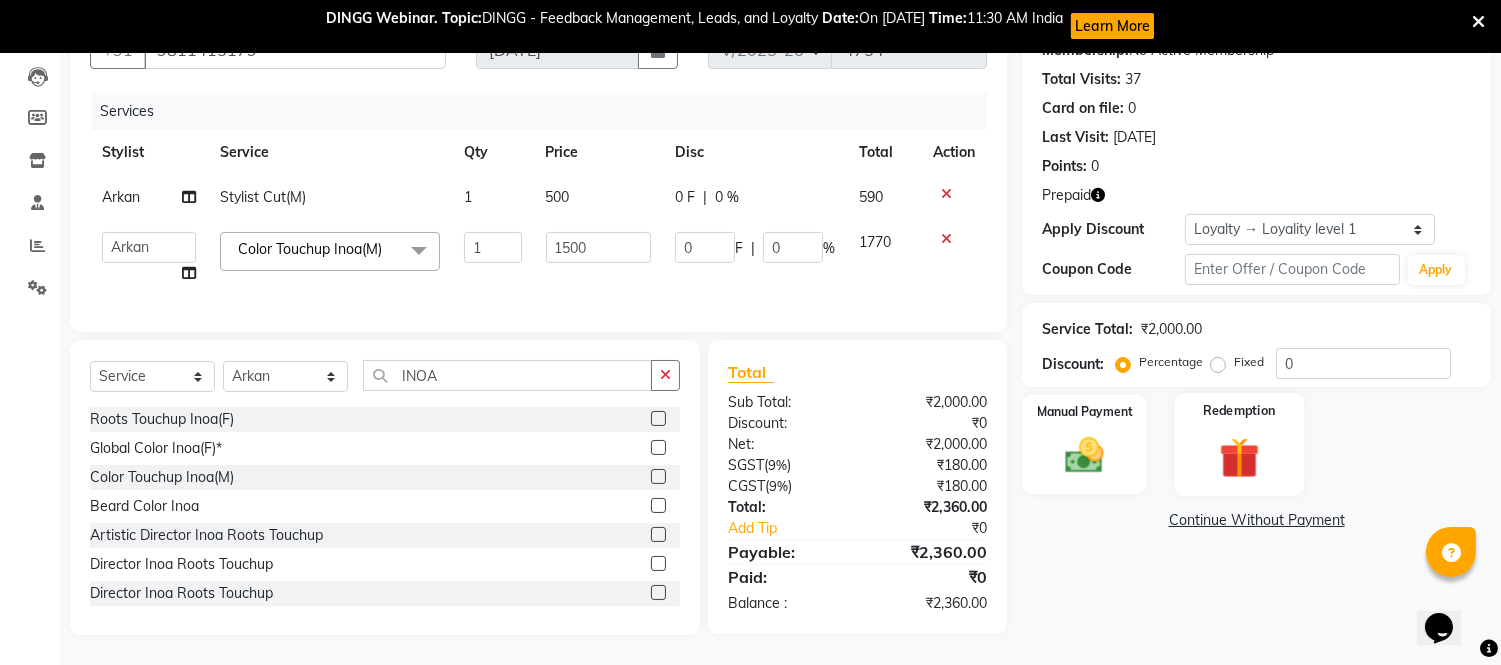 click 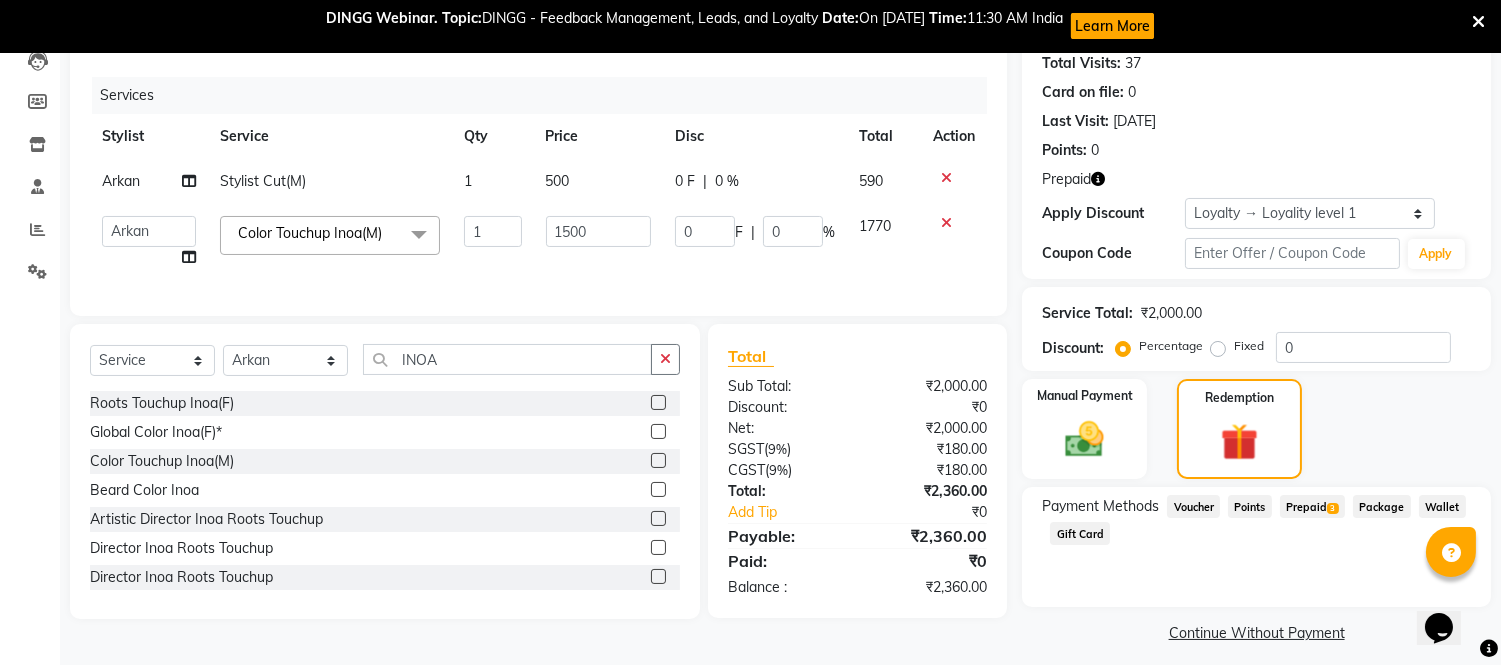 drag, startPoint x: 1324, startPoint y: 502, endPoint x: 1342, endPoint y: 523, distance: 27.658634 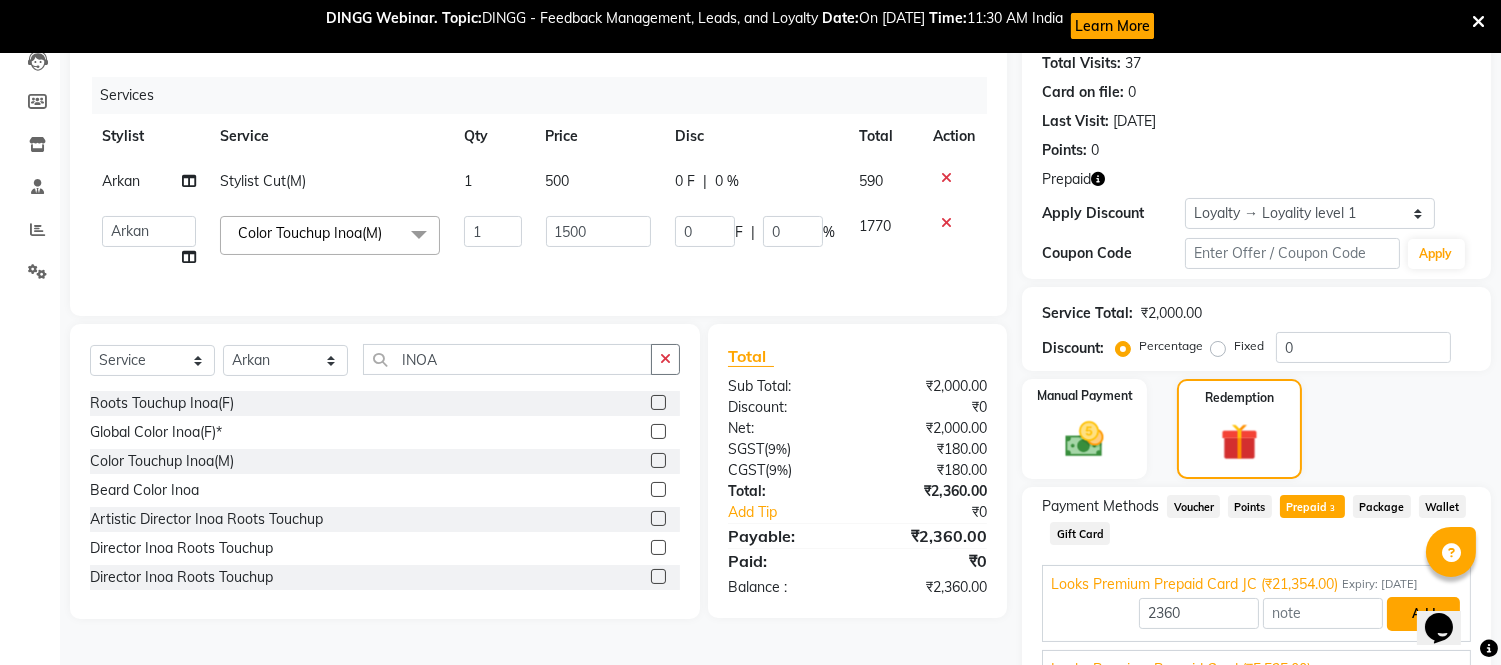 click on "Add" at bounding box center [1423, 614] 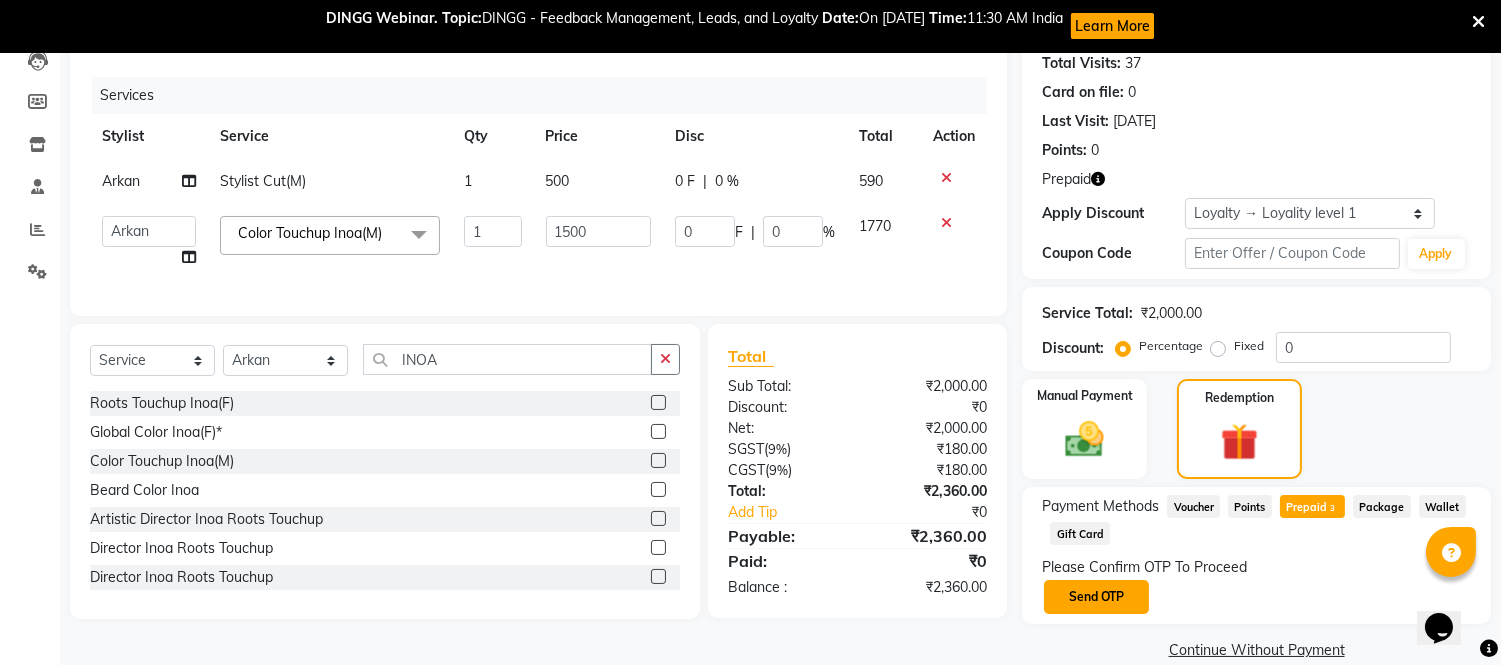 click on "Send OTP" 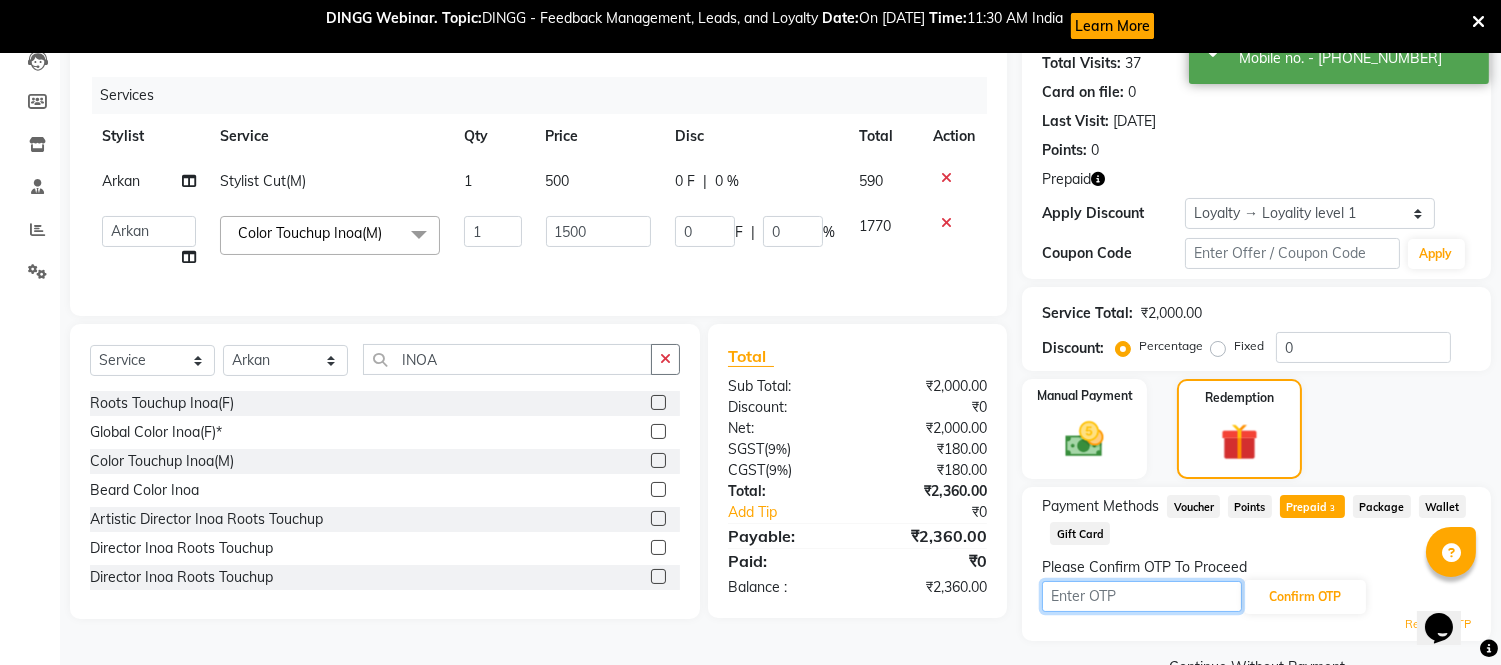 click at bounding box center (1142, 596) 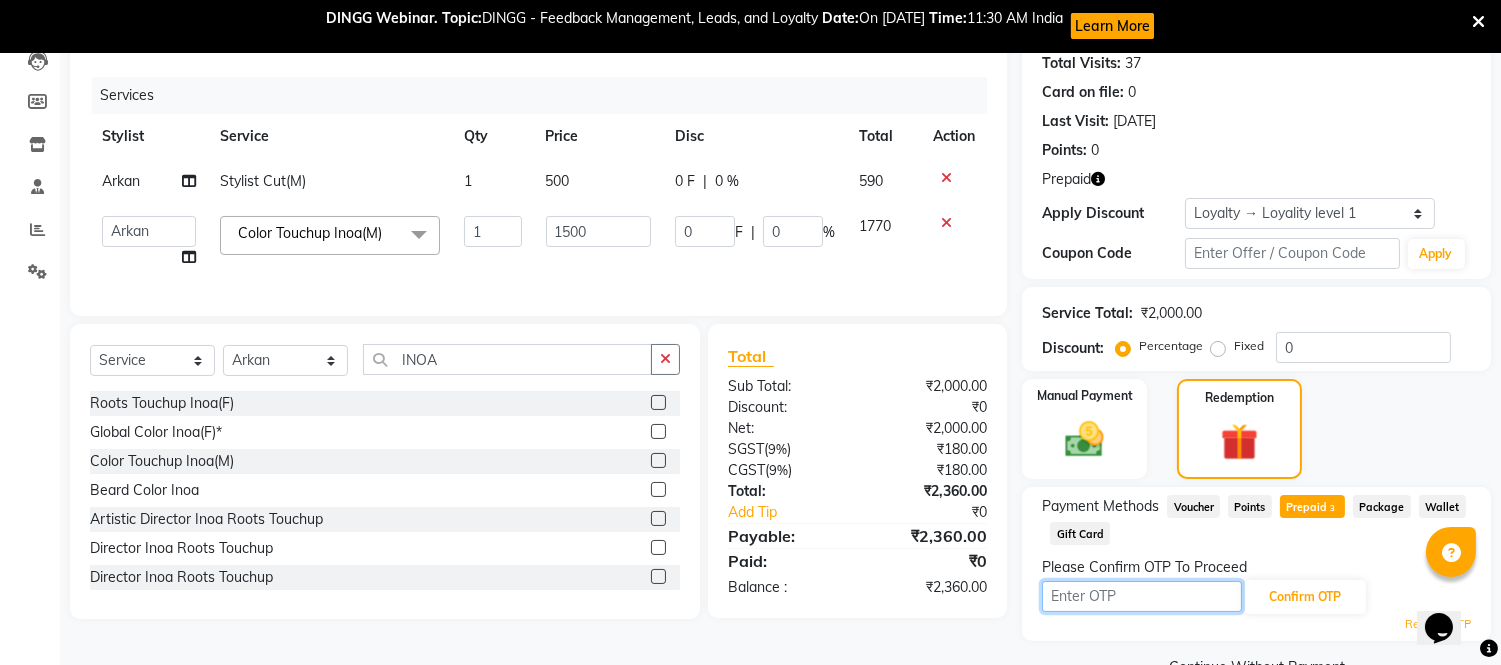 scroll, scrollTop: 270, scrollLeft: 0, axis: vertical 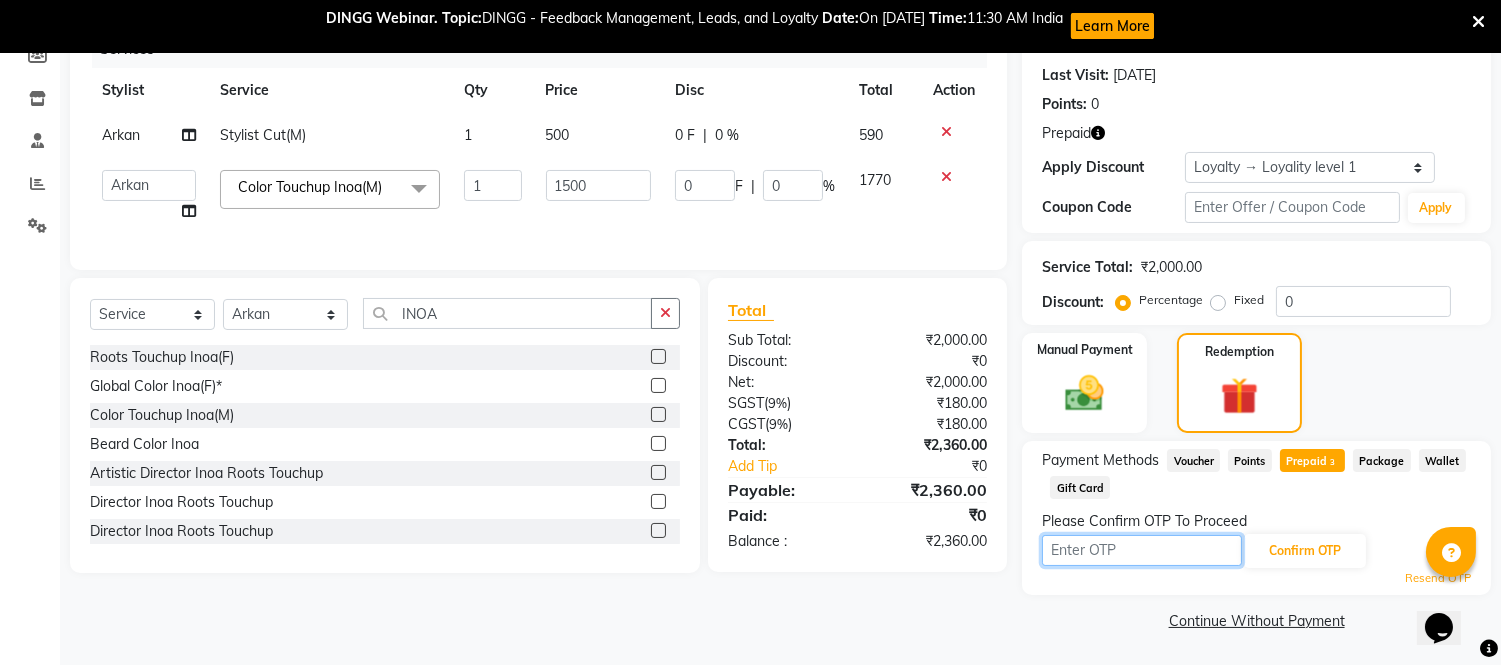 click at bounding box center (1142, 550) 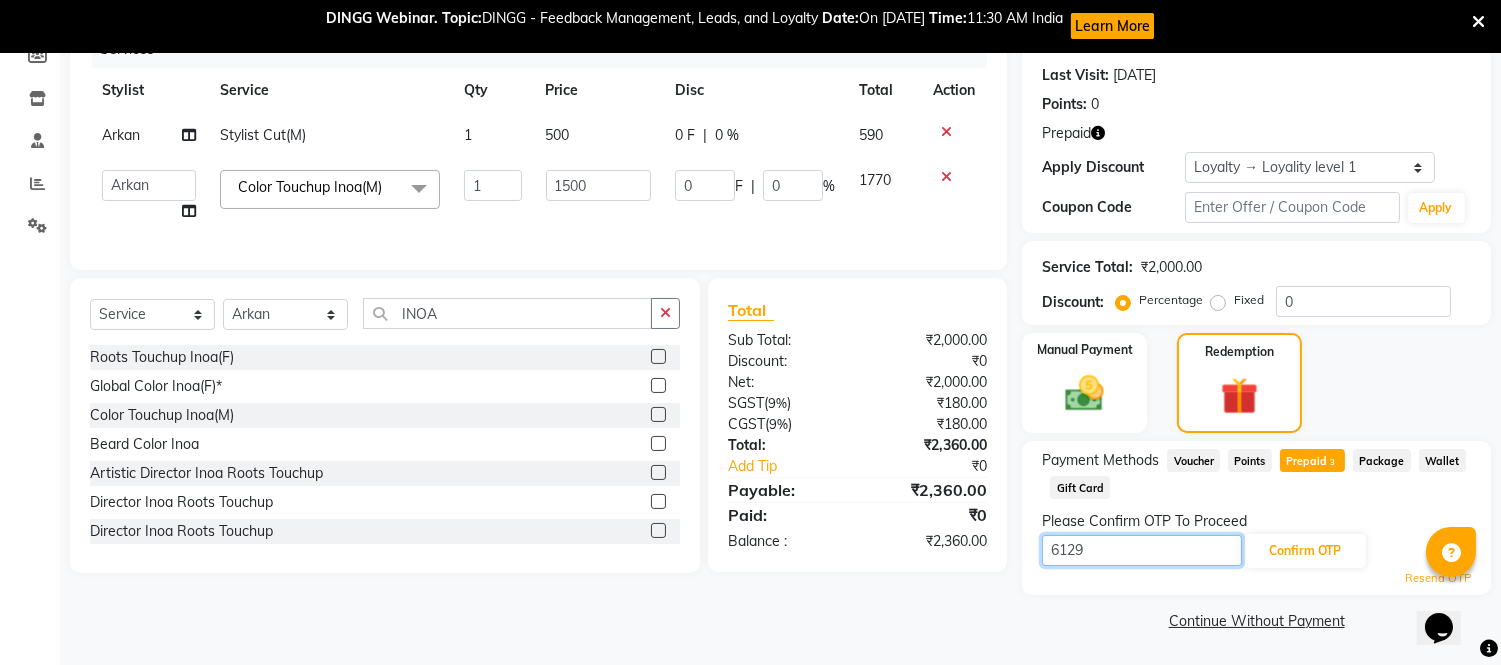 type on "6129" 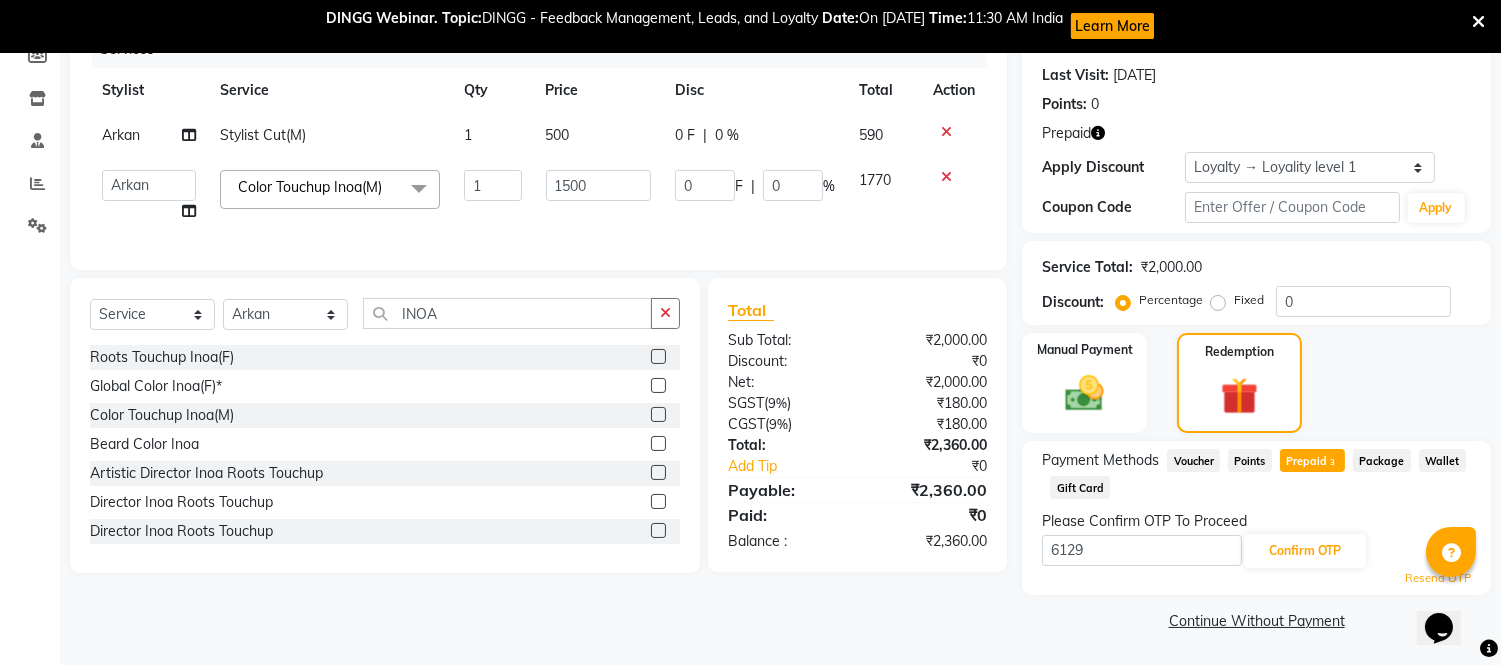 click on "Please Confirm OTP To Proceed" 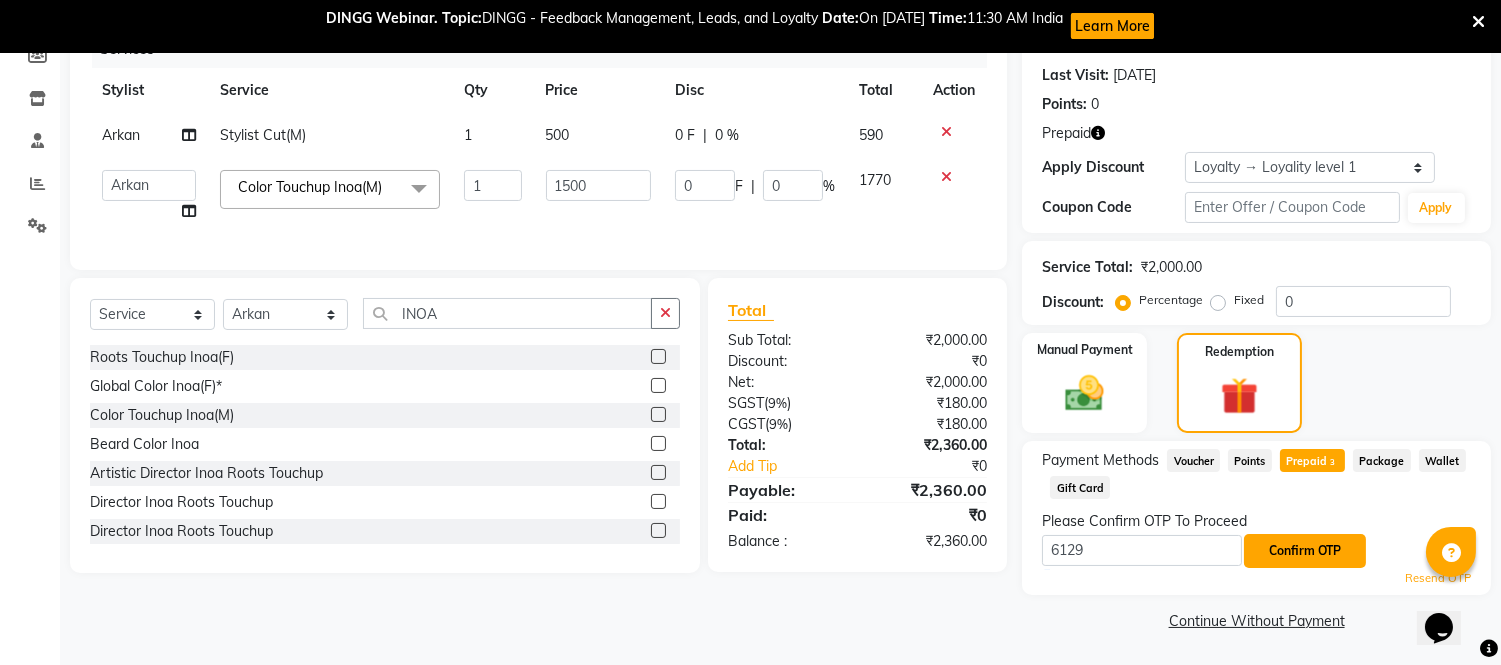 click on "Confirm OTP" 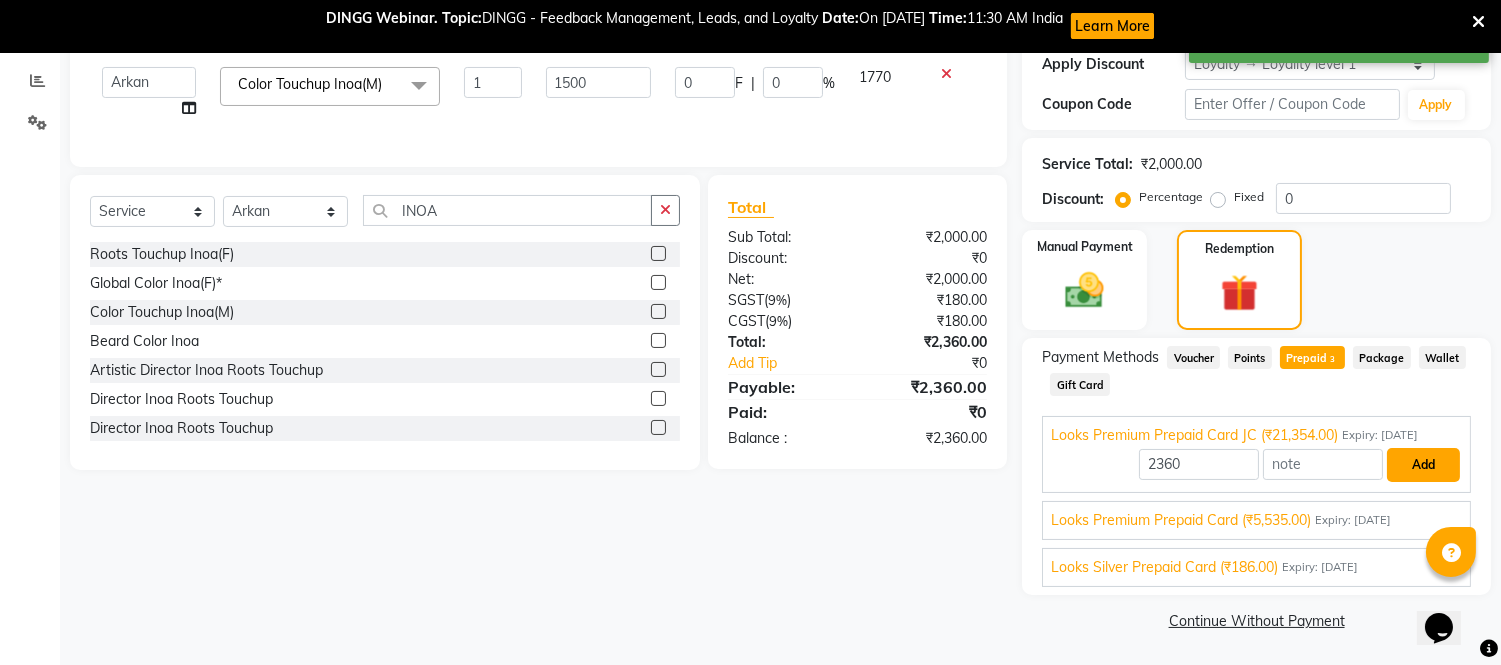 click on "Add" at bounding box center [1423, 465] 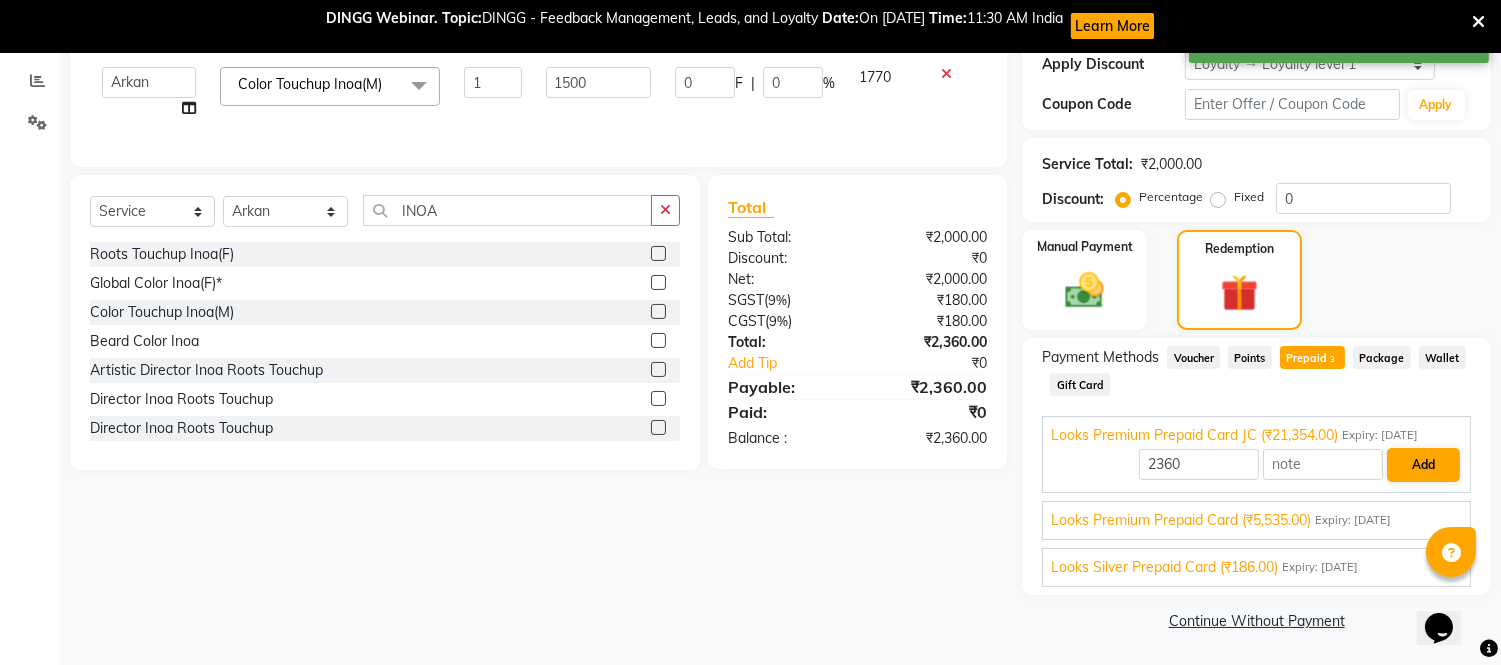 scroll, scrollTop: 348, scrollLeft: 0, axis: vertical 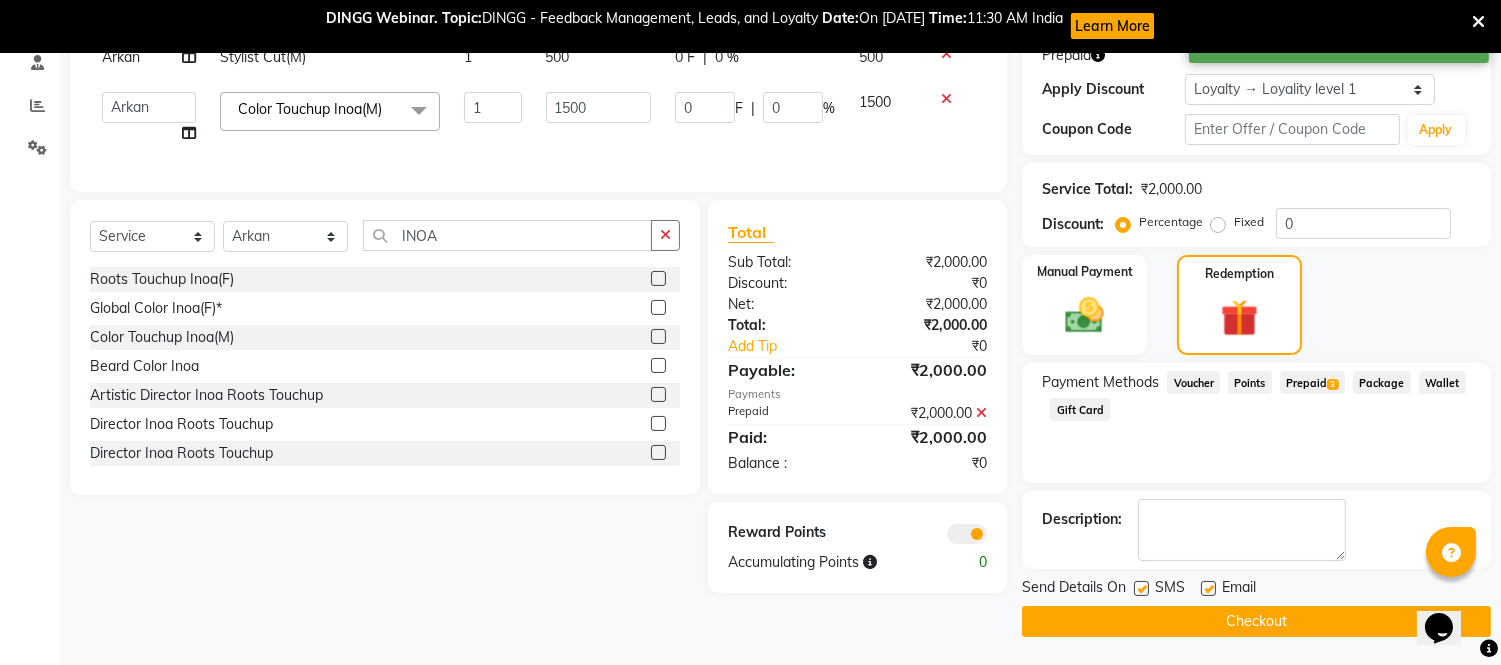 click on "Checkout" 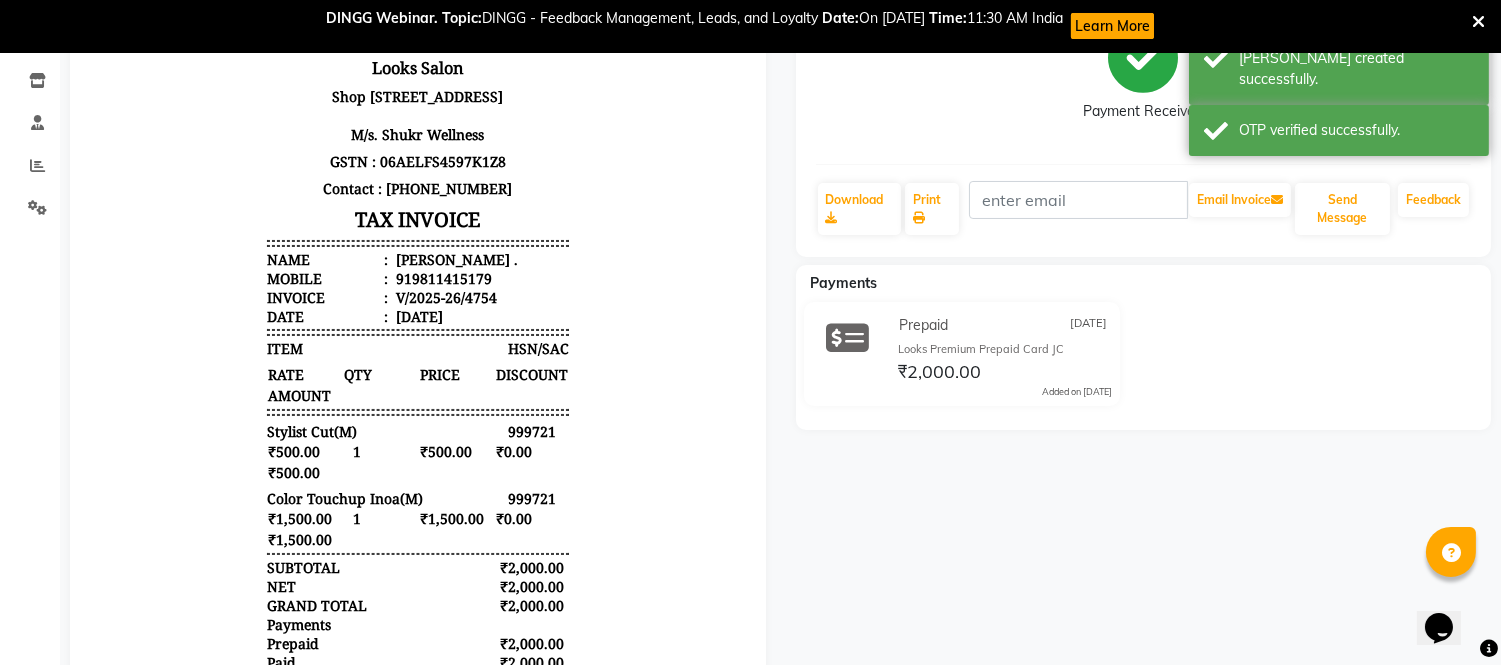 scroll, scrollTop: 0, scrollLeft: 0, axis: both 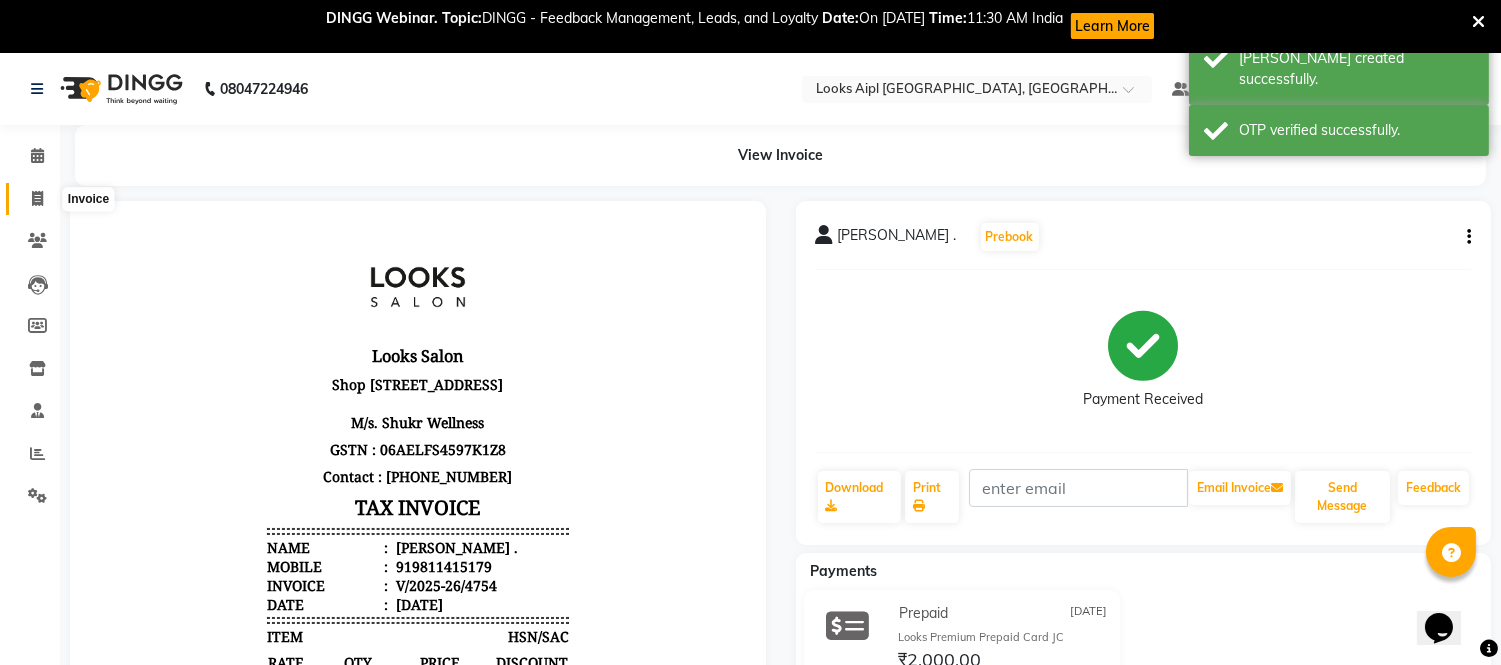 click 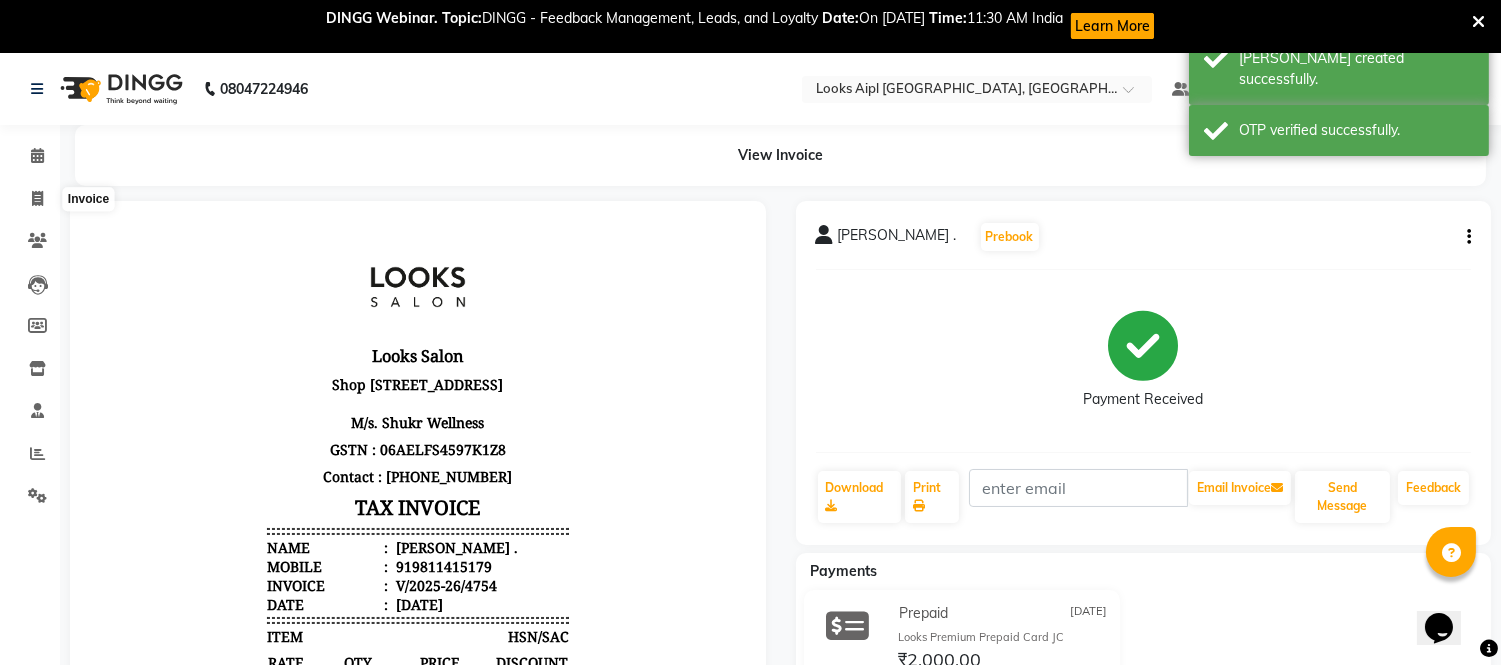 select on "6047" 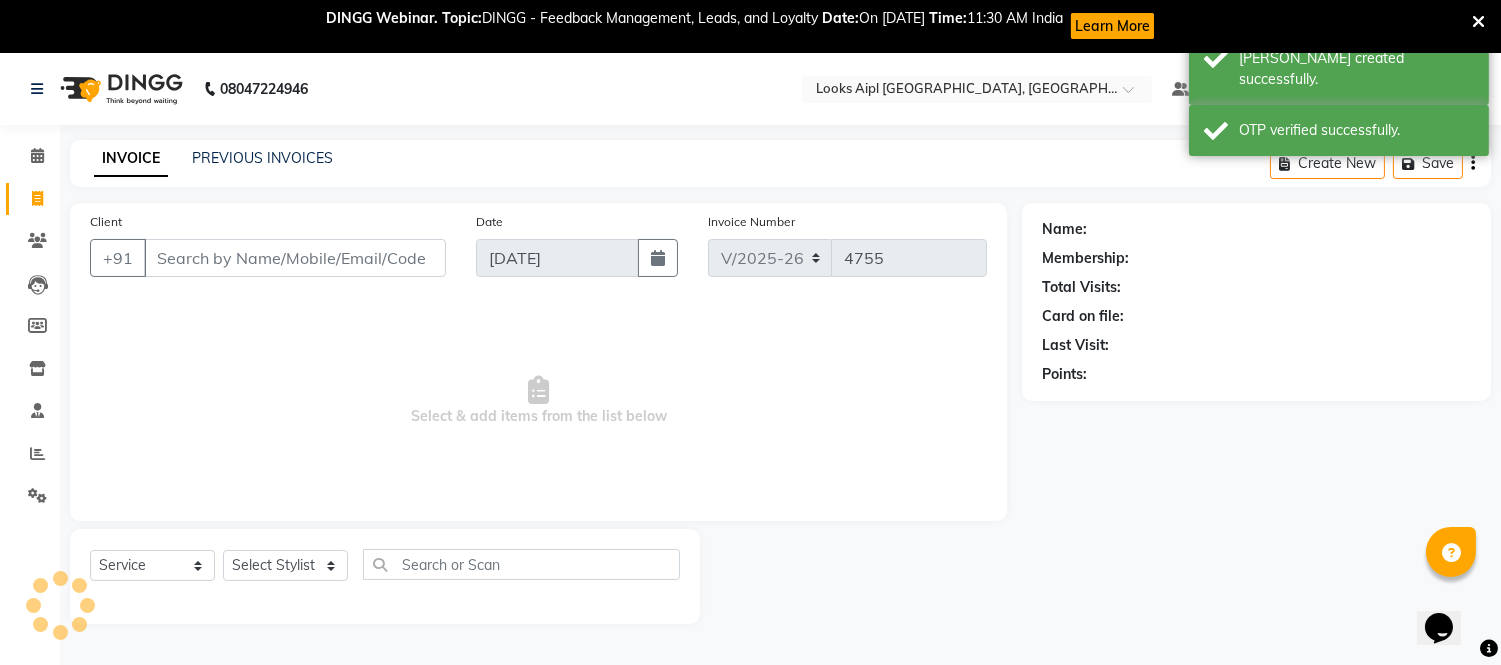 scroll, scrollTop: 53, scrollLeft: 0, axis: vertical 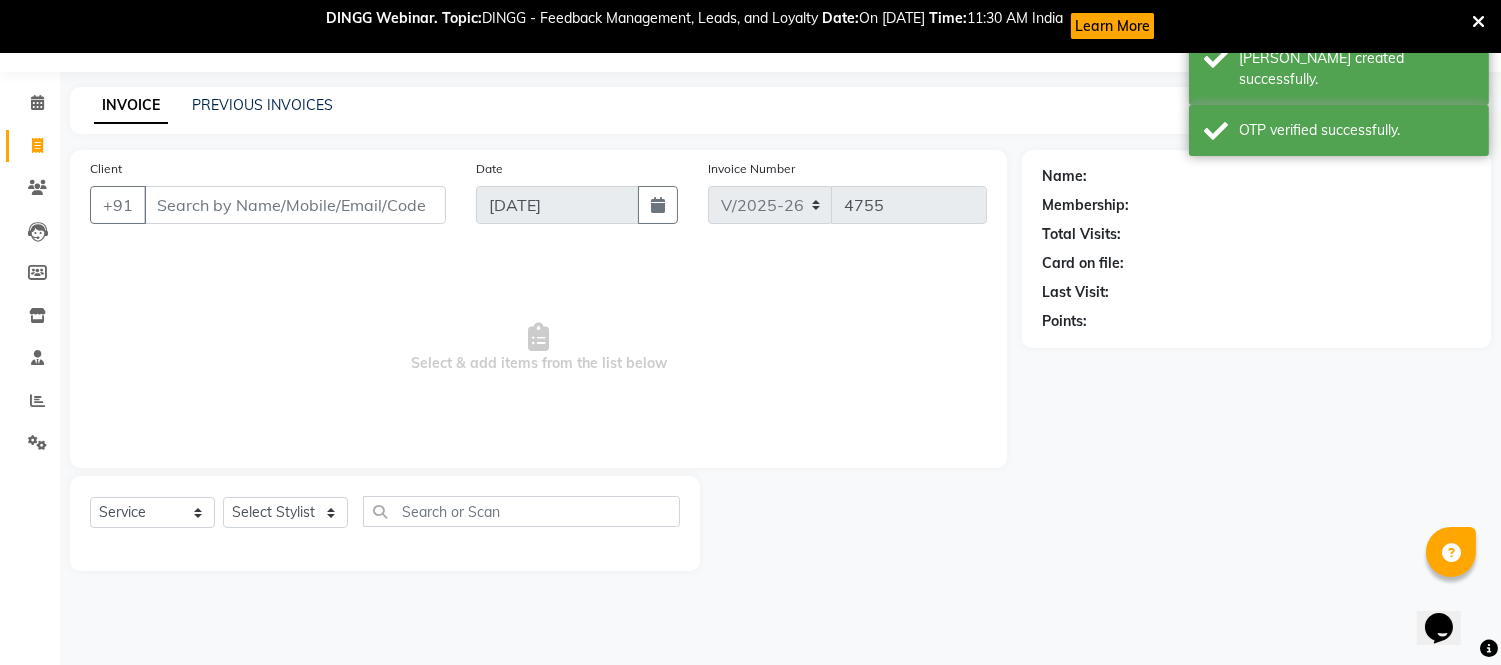 click on "Client" at bounding box center (295, 205) 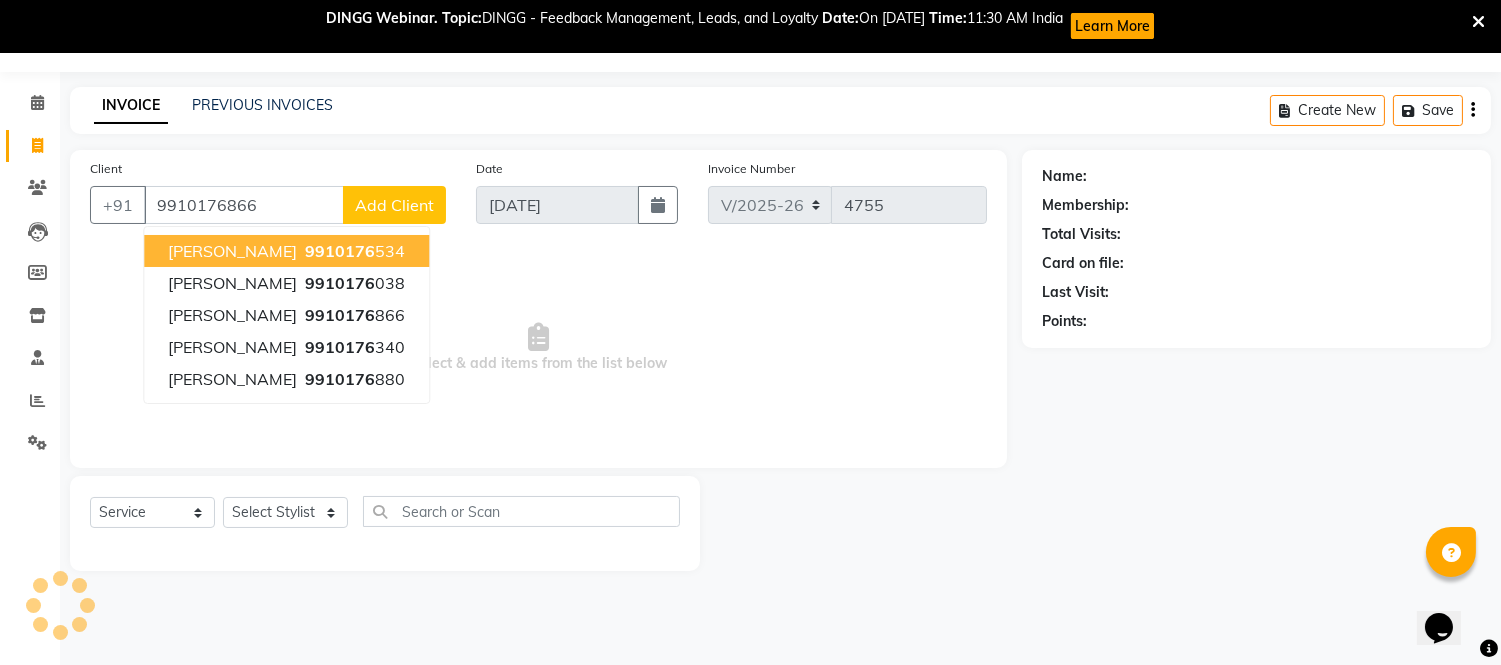 type on "9910176866" 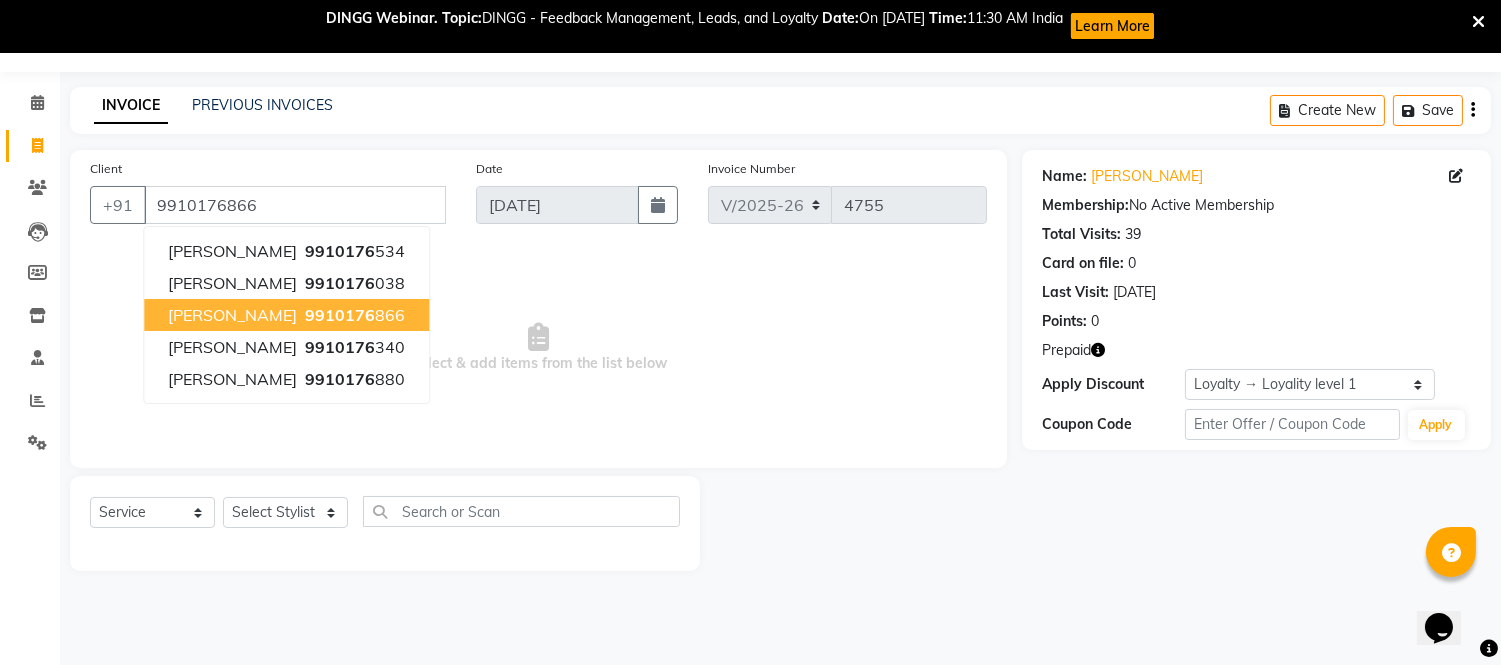 click on "Select & add items from the list below" at bounding box center [538, 348] 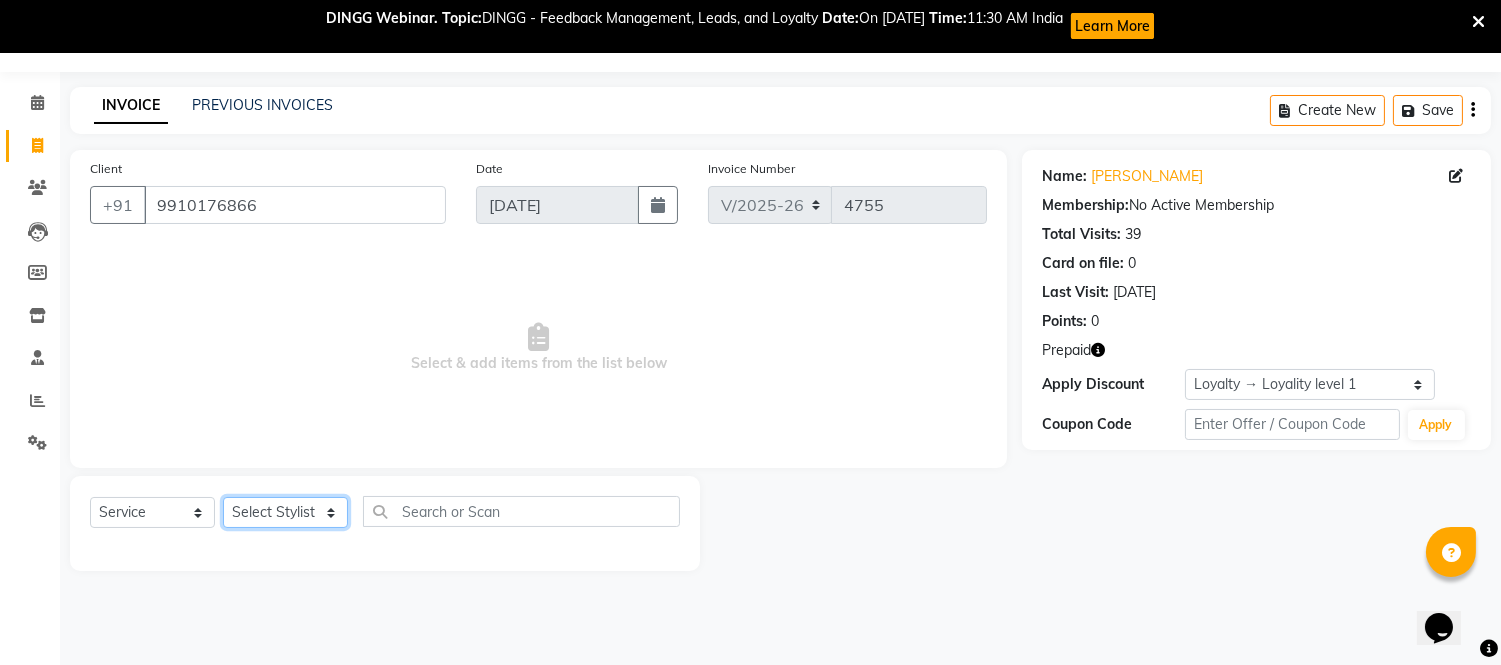 click on "Select Stylist Akash Akshar_asst Alam _Pdct Amit Arkan Arsh Counter Sales Geeta Hema ilfan Kuldeep Laxmi Manager Neeraj Prince sagar_pdct Surejit Vijay Zakir_pdct" 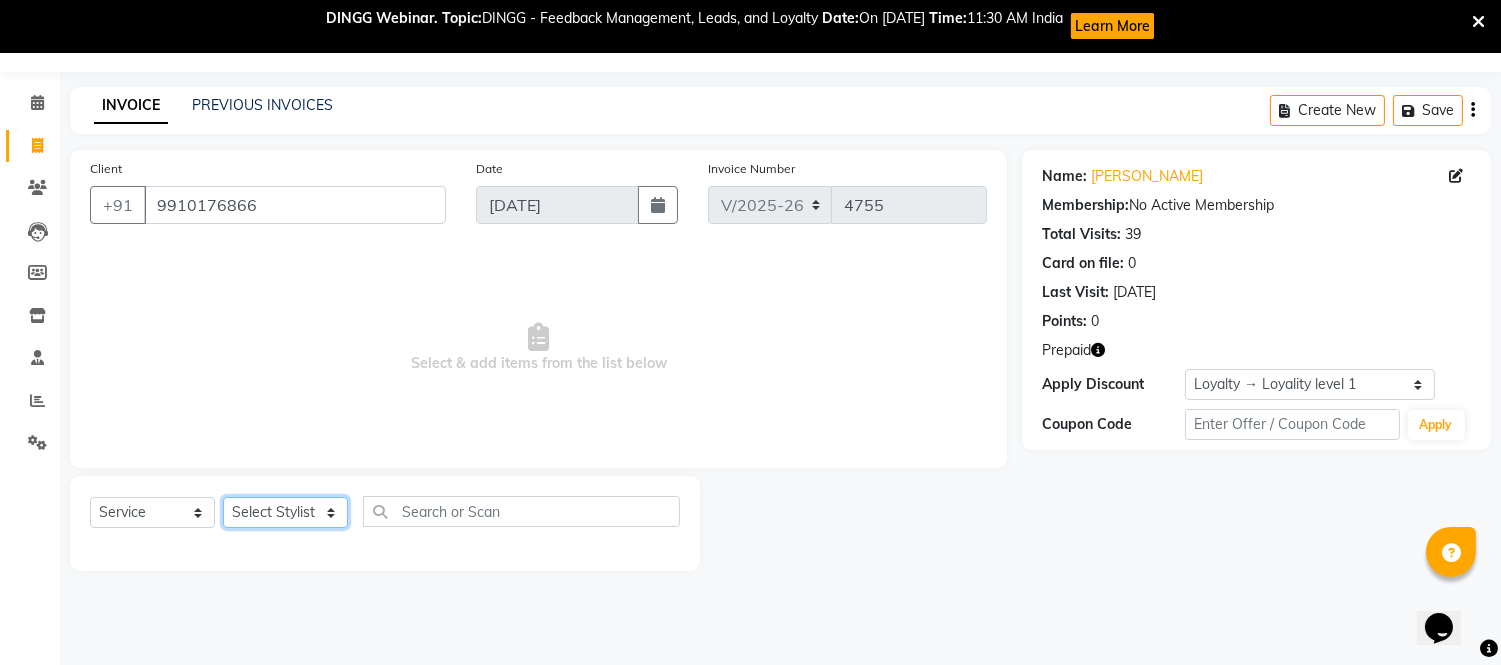select on "62238" 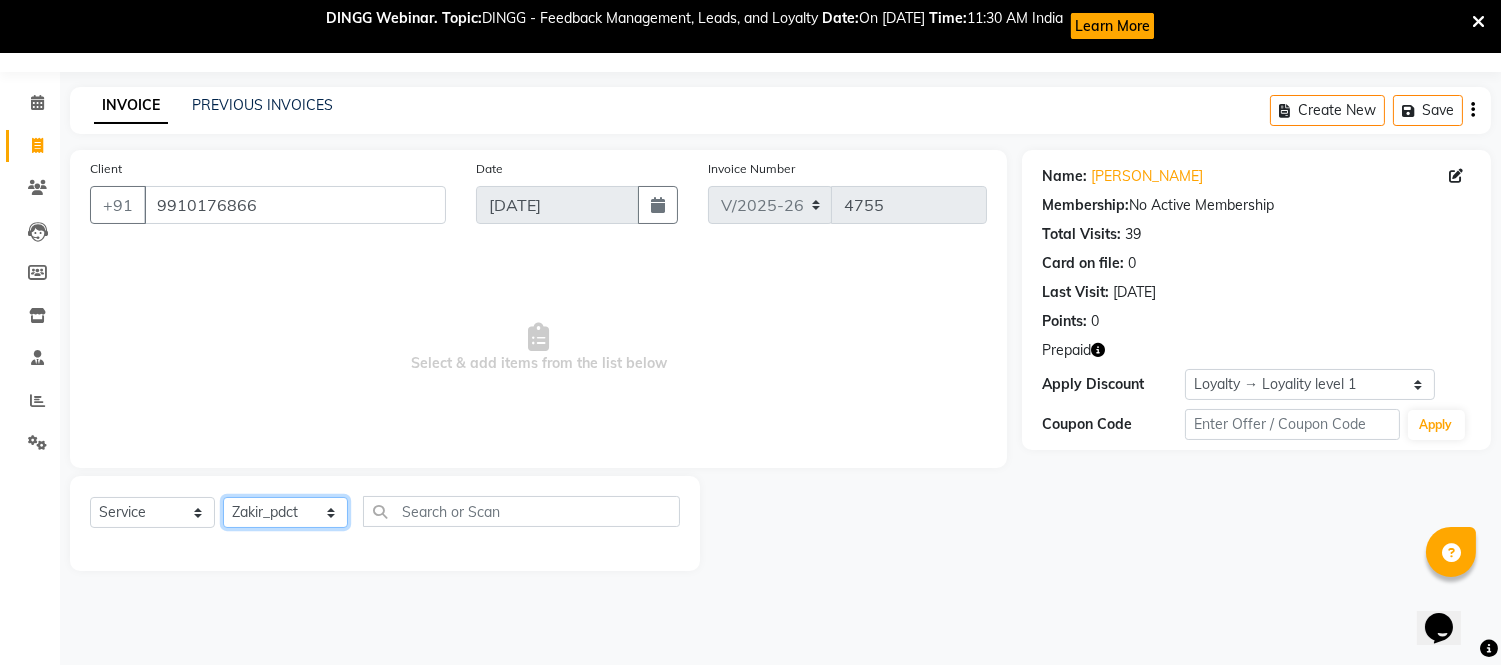 click on "Select Stylist Akash Akshar_asst Alam _Pdct Amit Arkan Arsh Counter Sales Geeta Hema ilfan Kuldeep Laxmi Manager Neeraj Prince sagar_pdct Surejit Vijay Zakir_pdct" 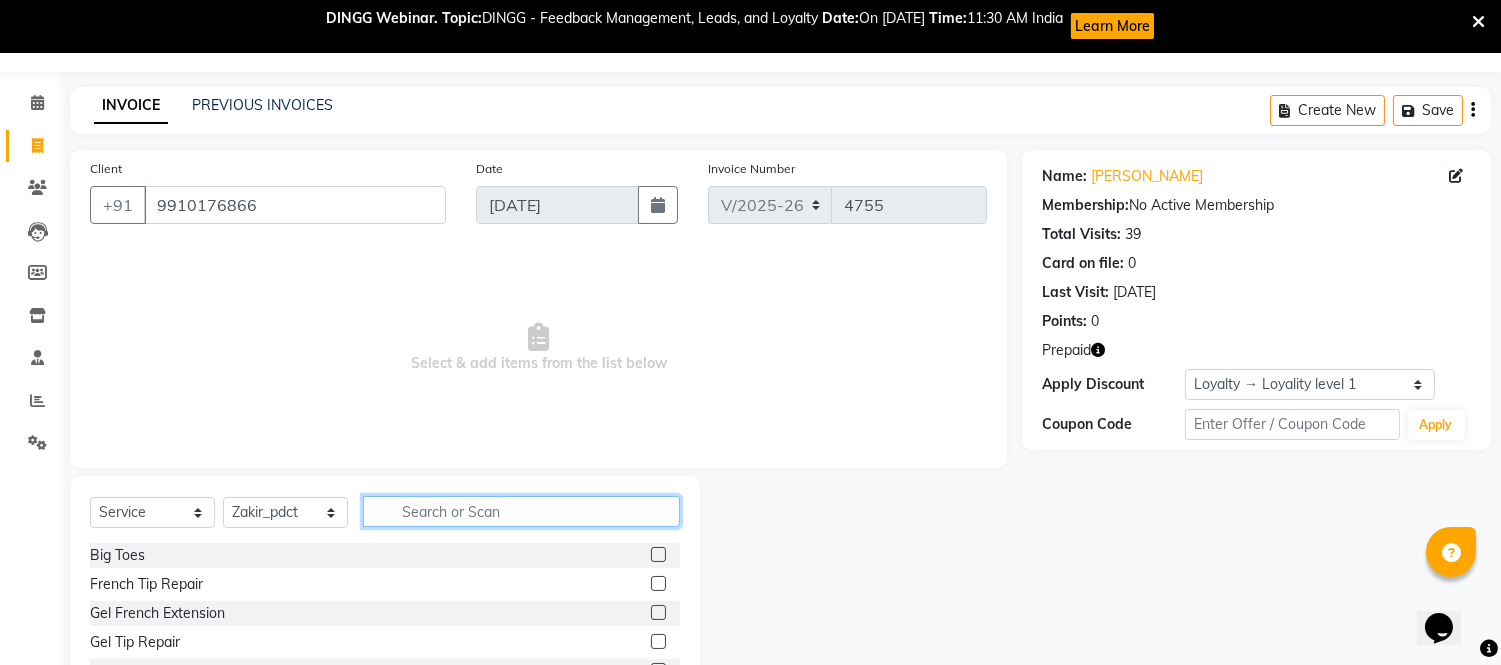 click 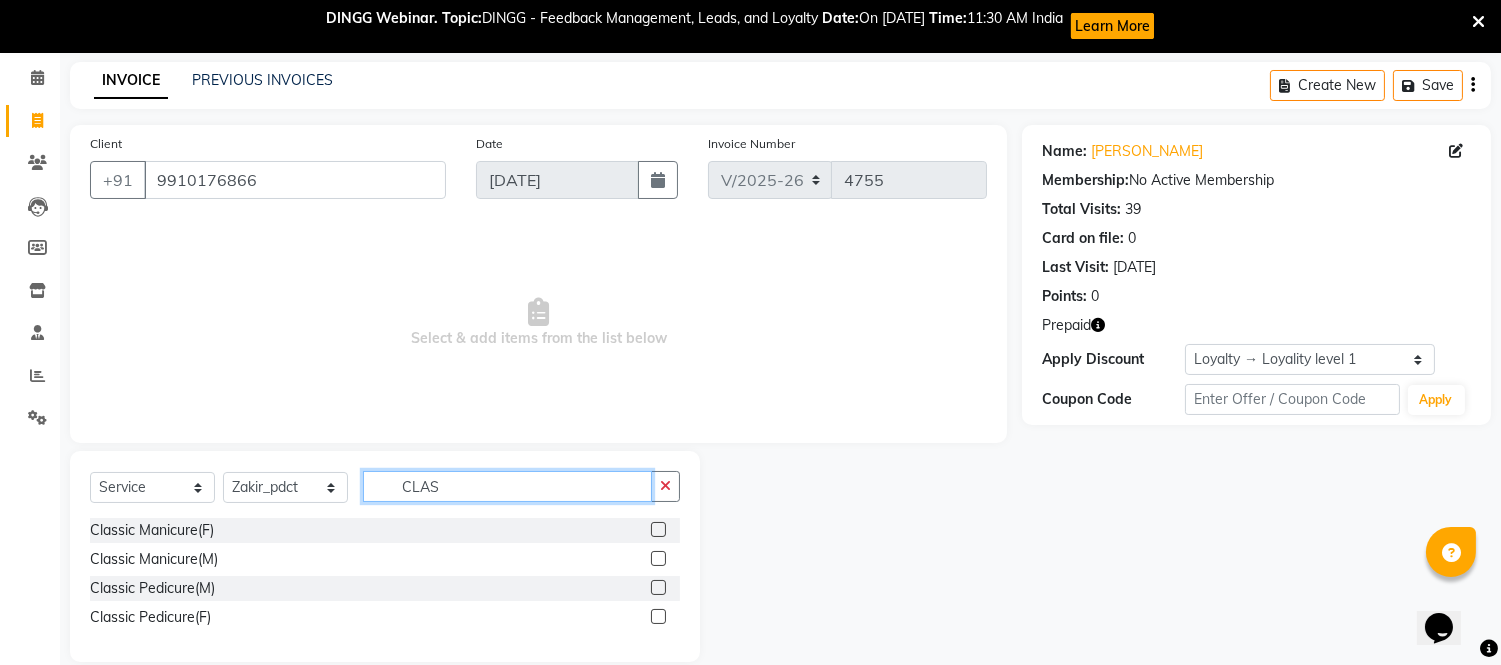 scroll, scrollTop: 104, scrollLeft: 0, axis: vertical 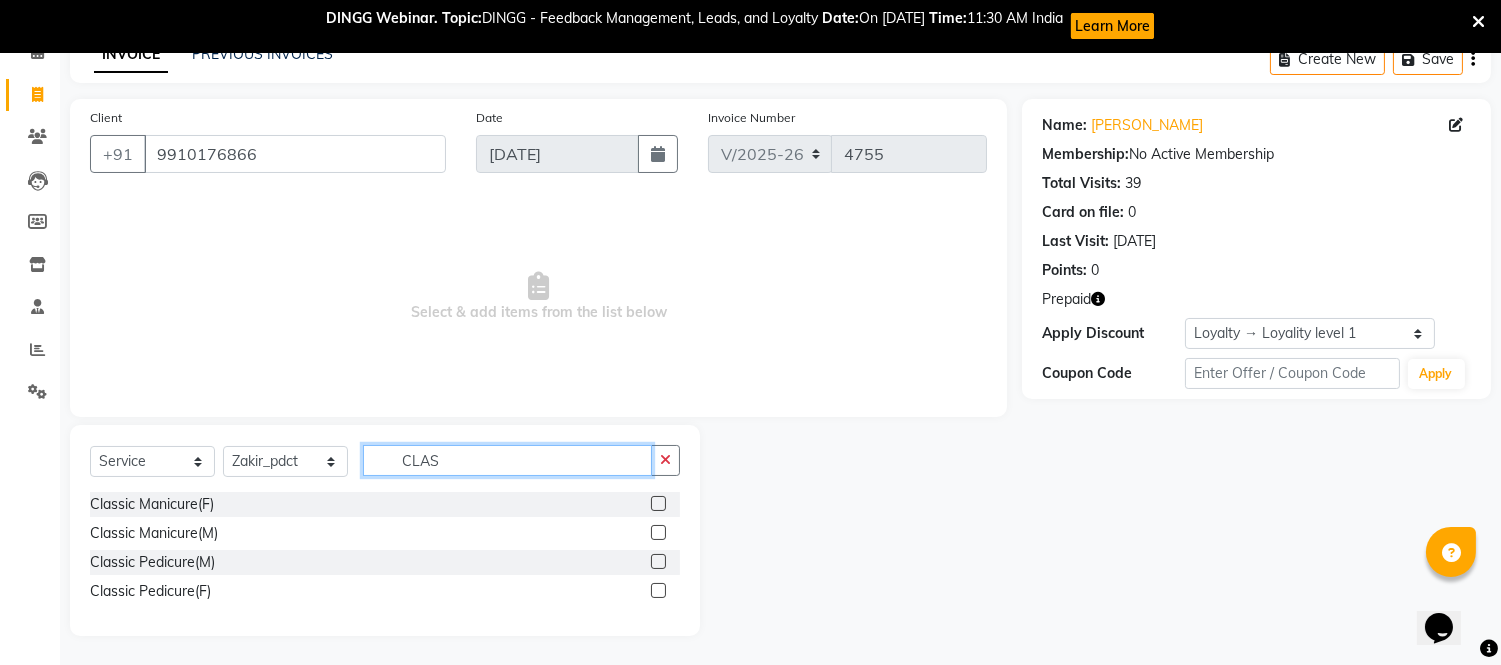 type on "CLAS" 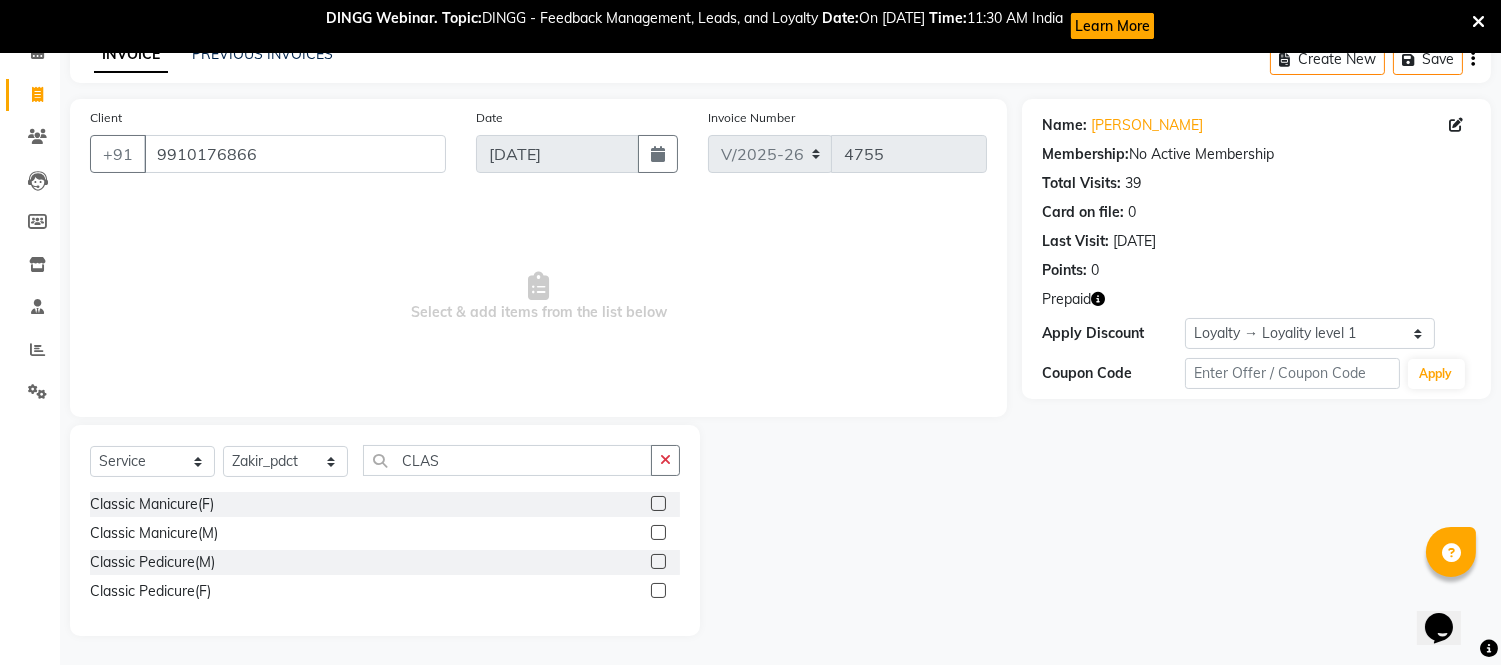 click 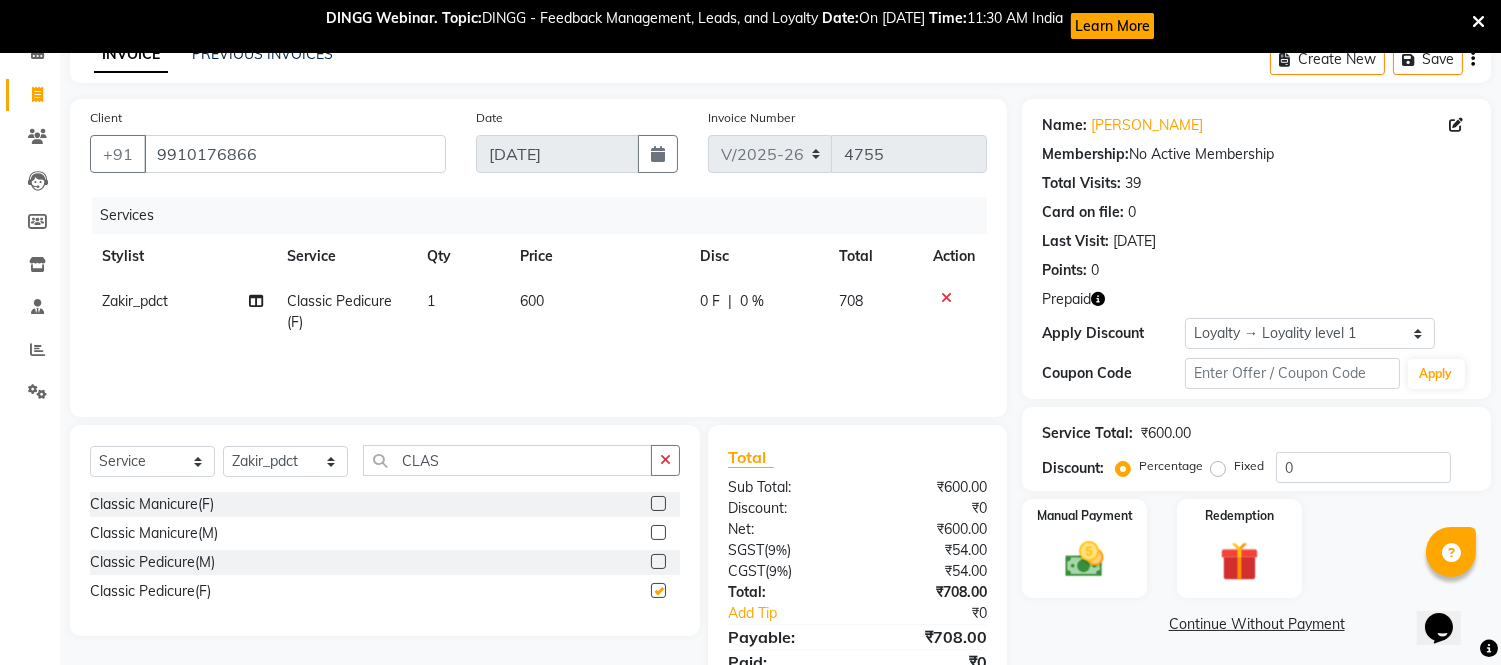 checkbox on "false" 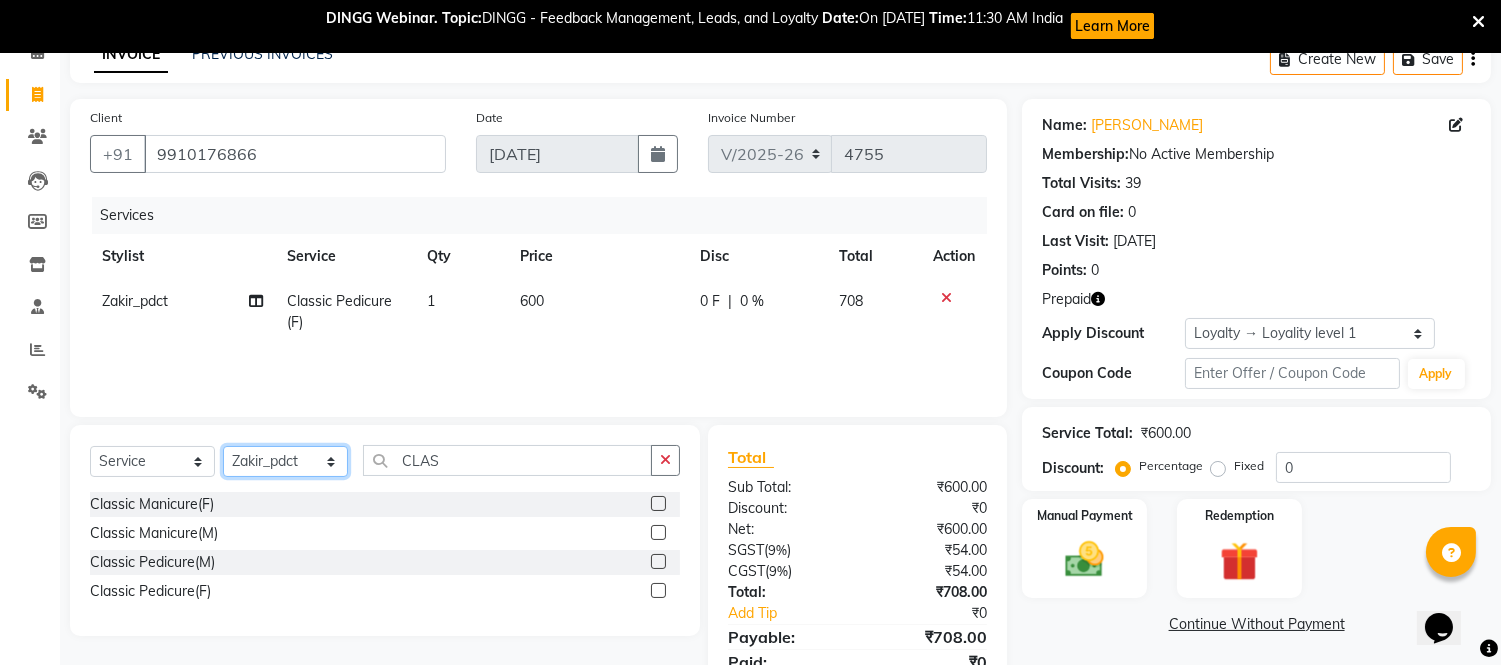 drag, startPoint x: 261, startPoint y: 470, endPoint x: 267, endPoint y: 452, distance: 18.973665 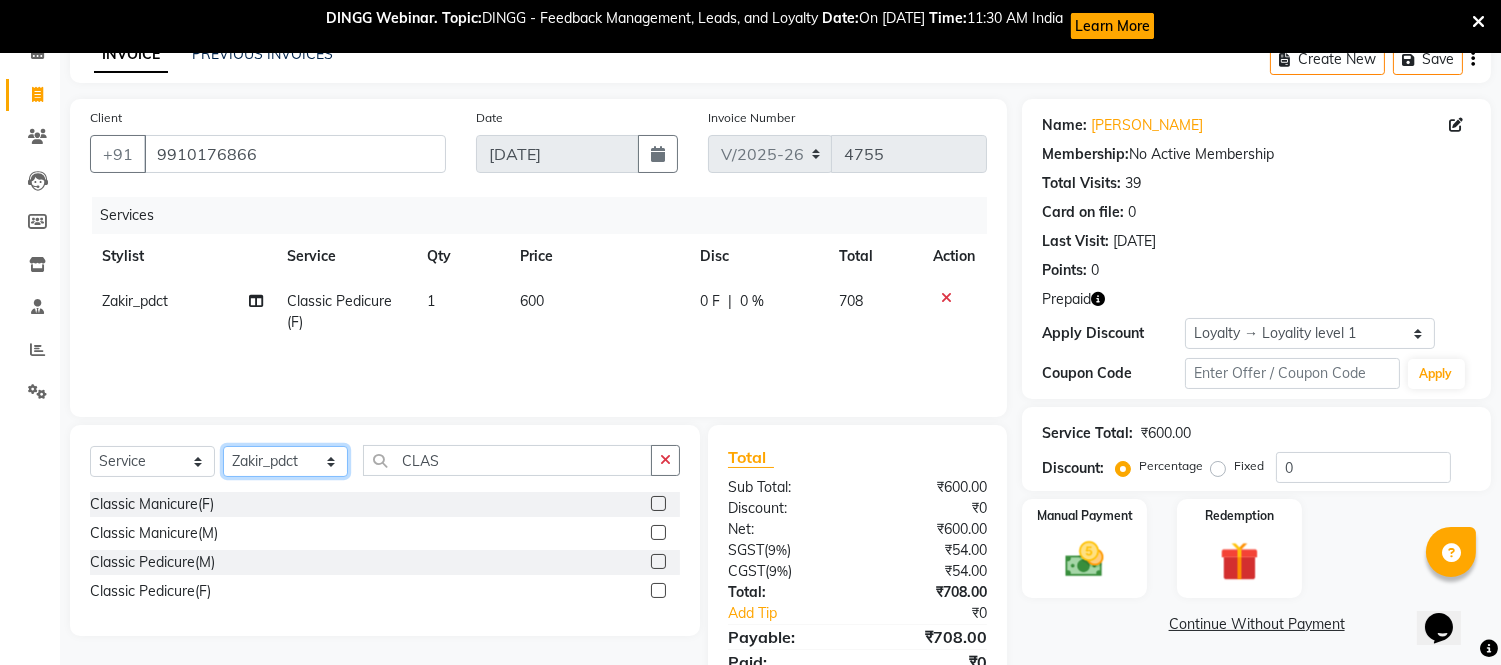 select on "43350" 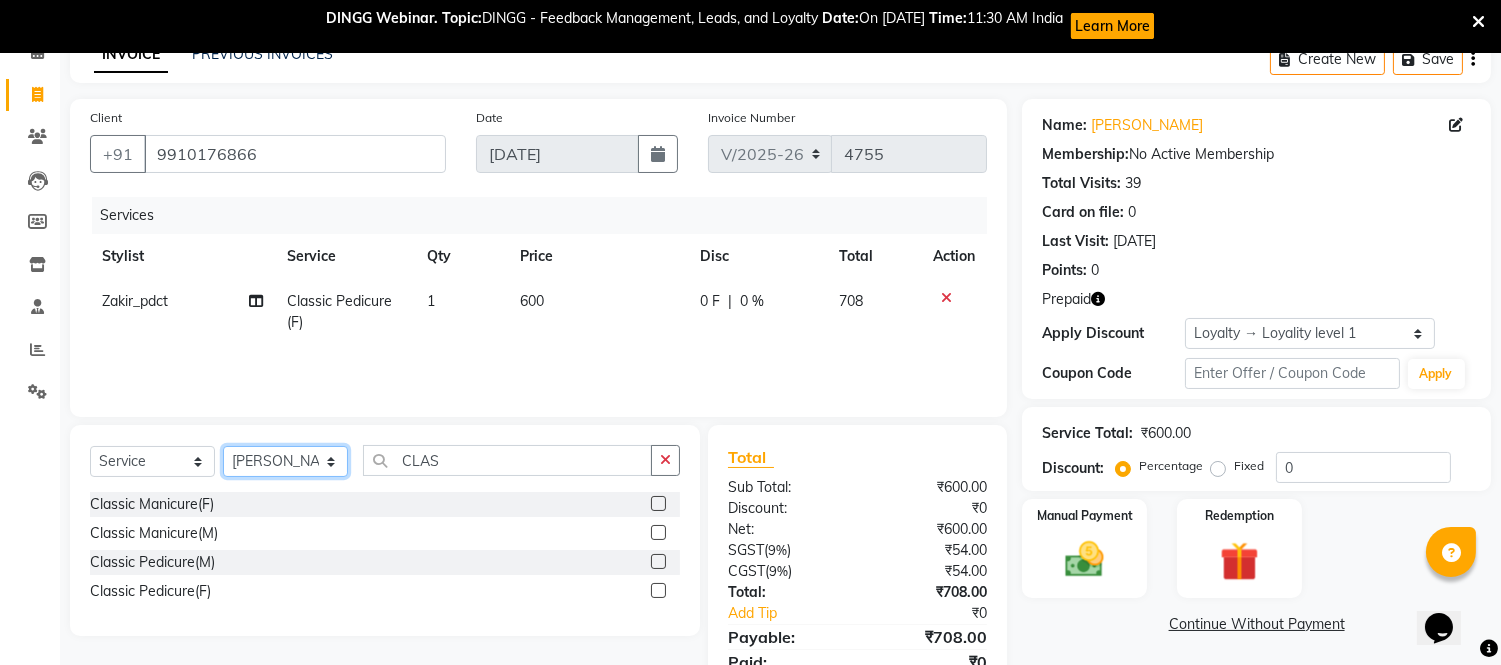 click on "Select Stylist Akash Akshar_asst Alam _Pdct Amit Arkan Arsh Counter Sales Geeta Hema ilfan Kuldeep Laxmi Manager Neeraj Prince sagar_pdct Surejit Vijay Zakir_pdct" 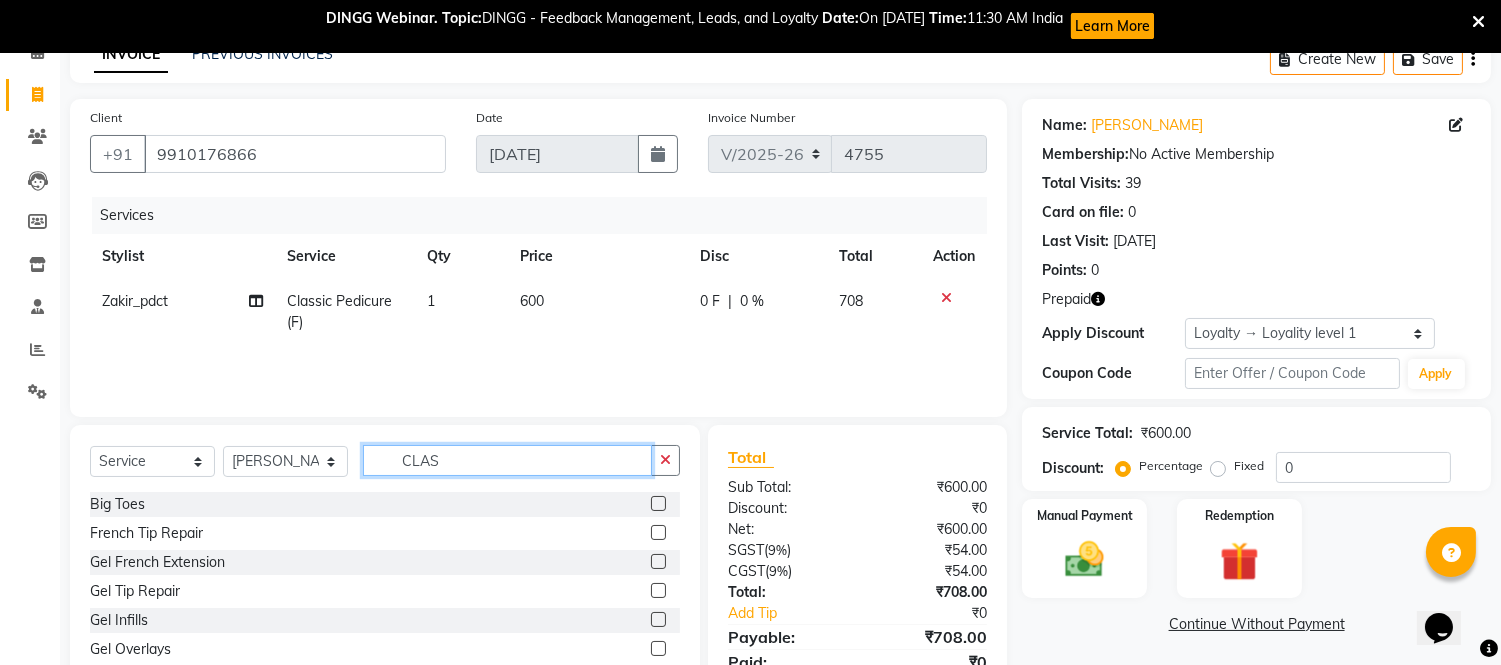 drag, startPoint x: 218, startPoint y: 457, endPoint x: 727, endPoint y: 461, distance: 509.01572 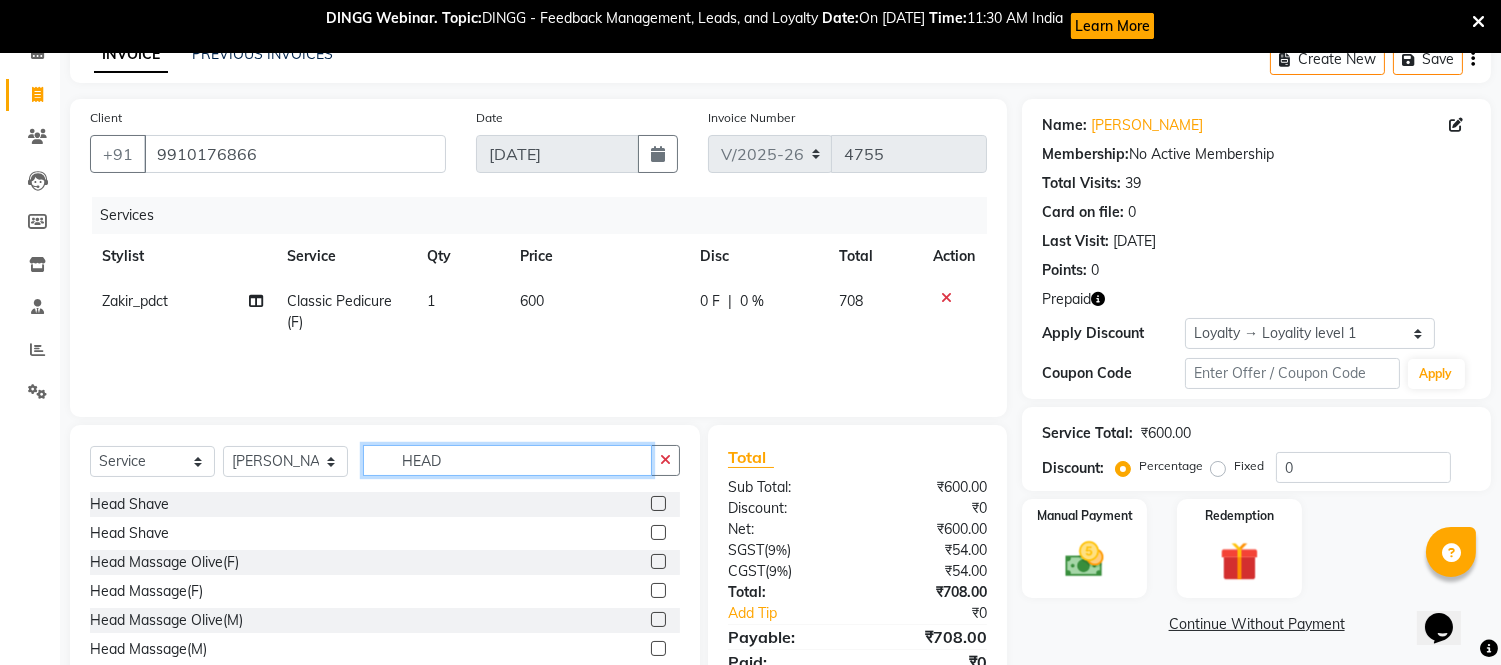 scroll, scrollTop: 188, scrollLeft: 0, axis: vertical 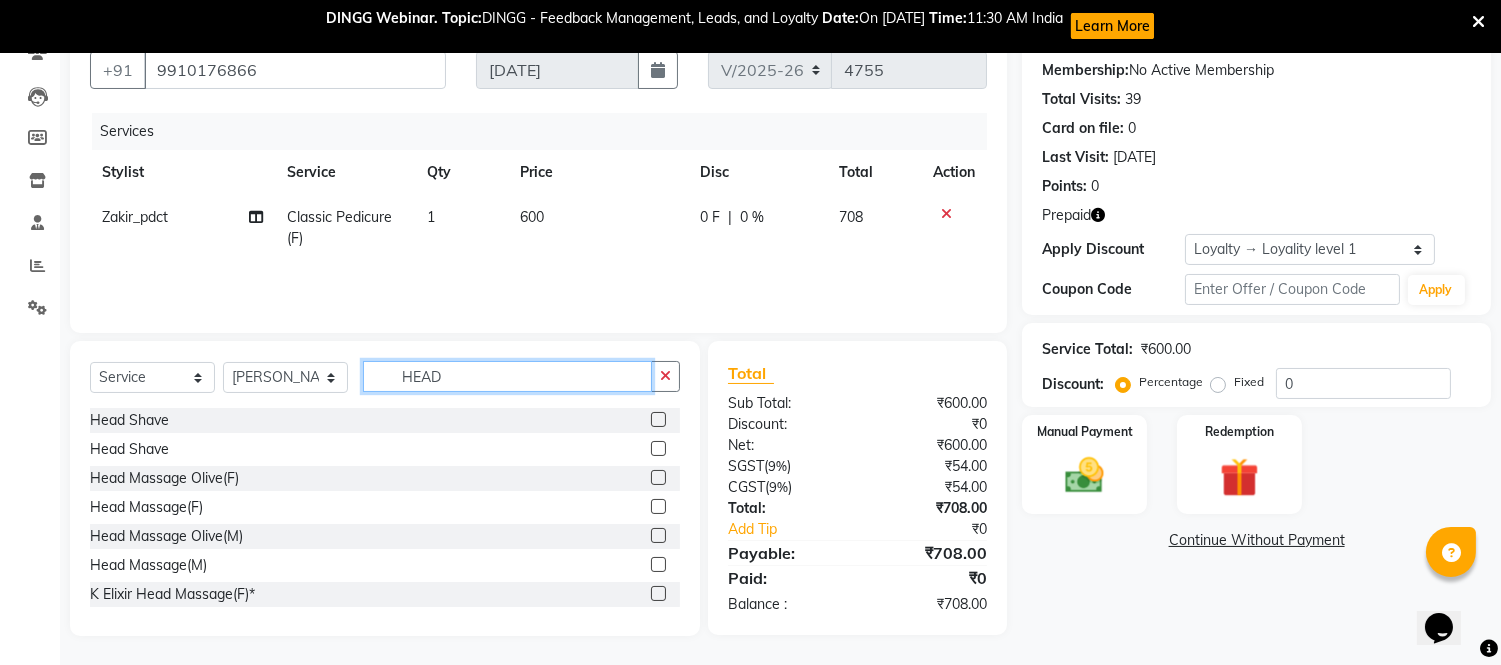type on "HEAD" 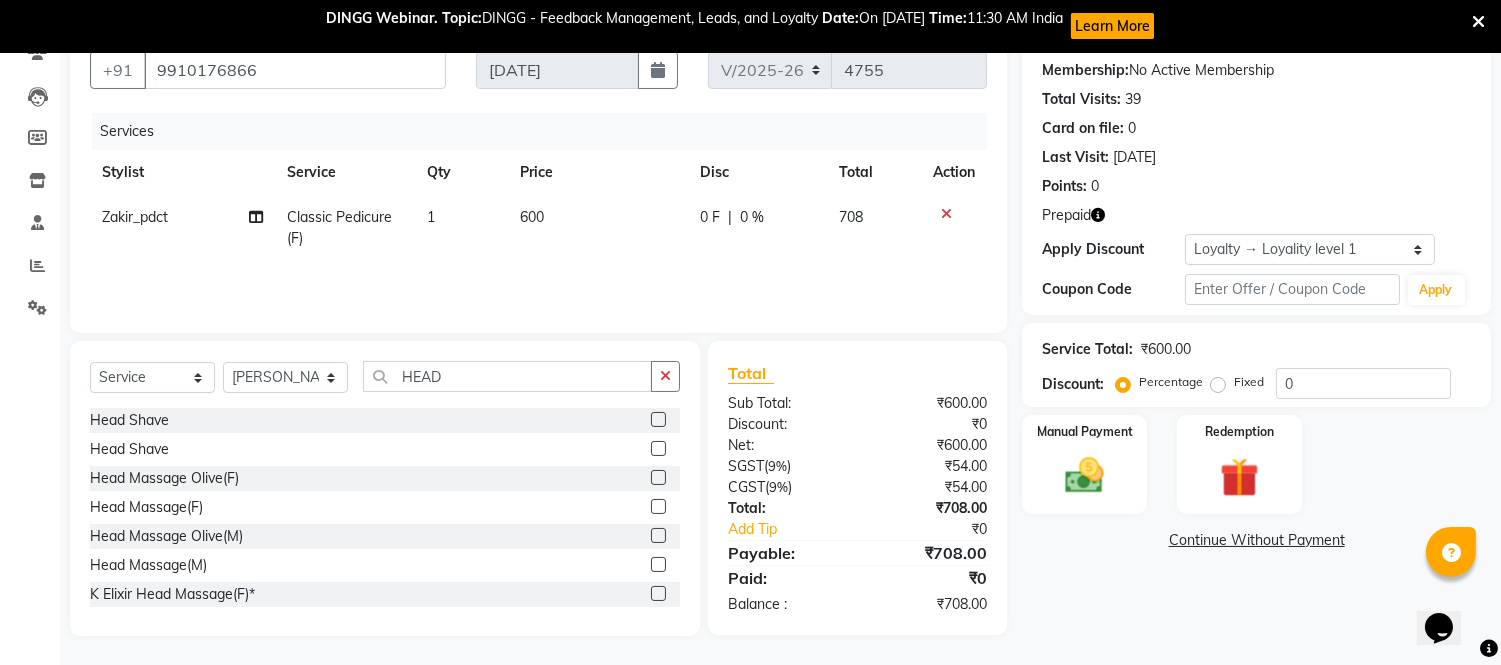 drag, startPoint x: 641, startPoint y: 563, endPoint x: 785, endPoint y: 544, distance: 145.24806 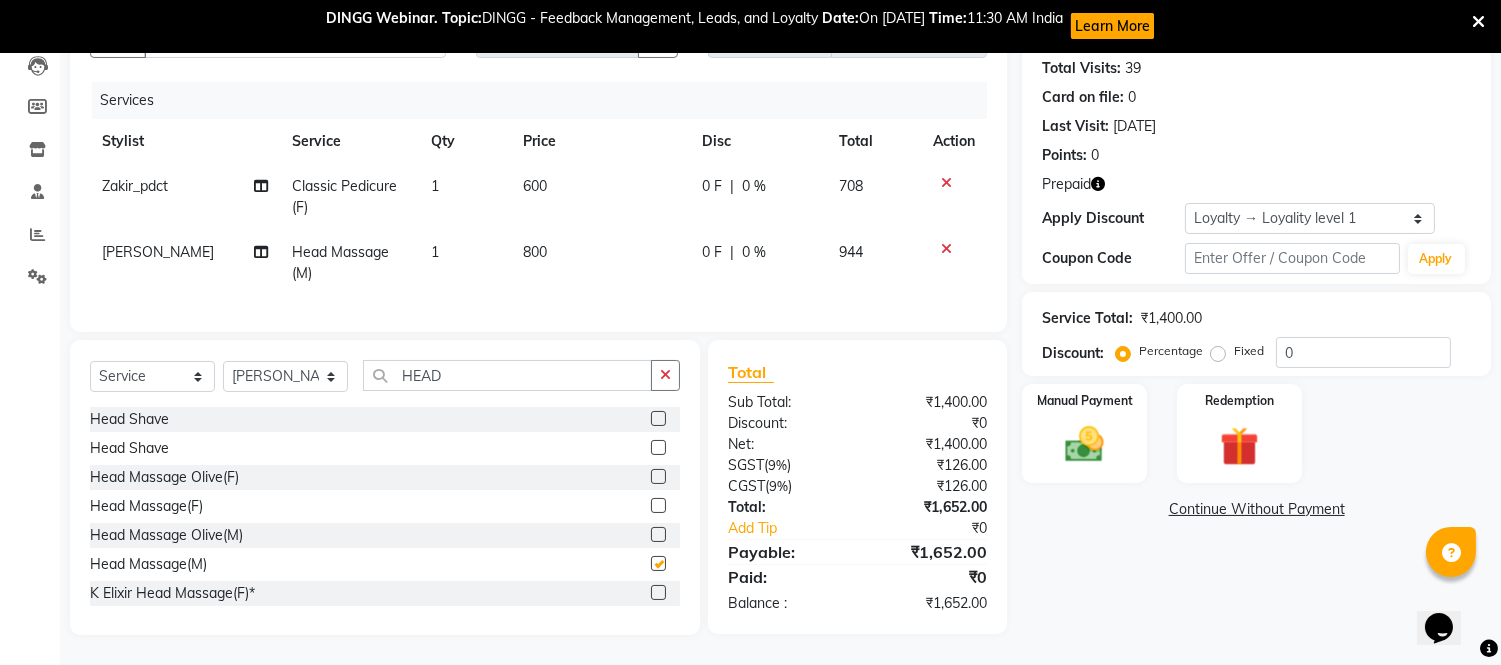 checkbox on "false" 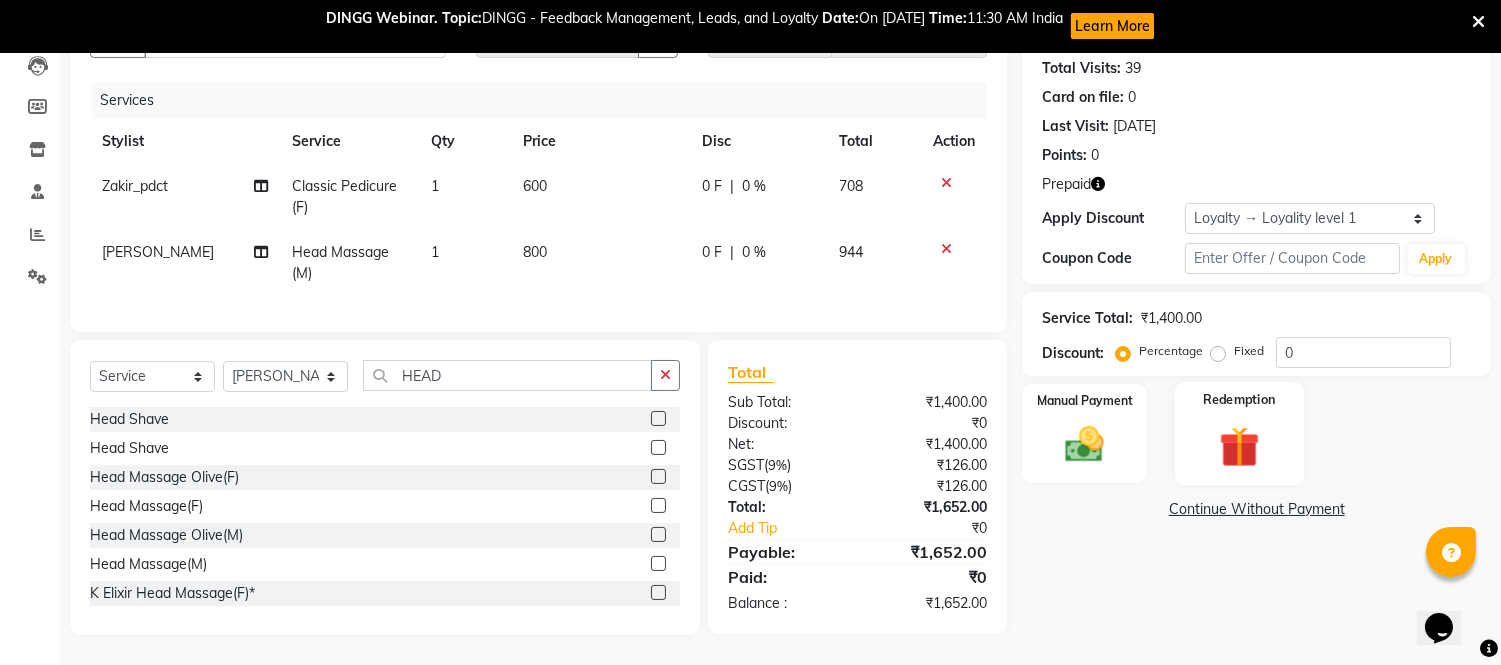 scroll, scrollTop: 235, scrollLeft: 0, axis: vertical 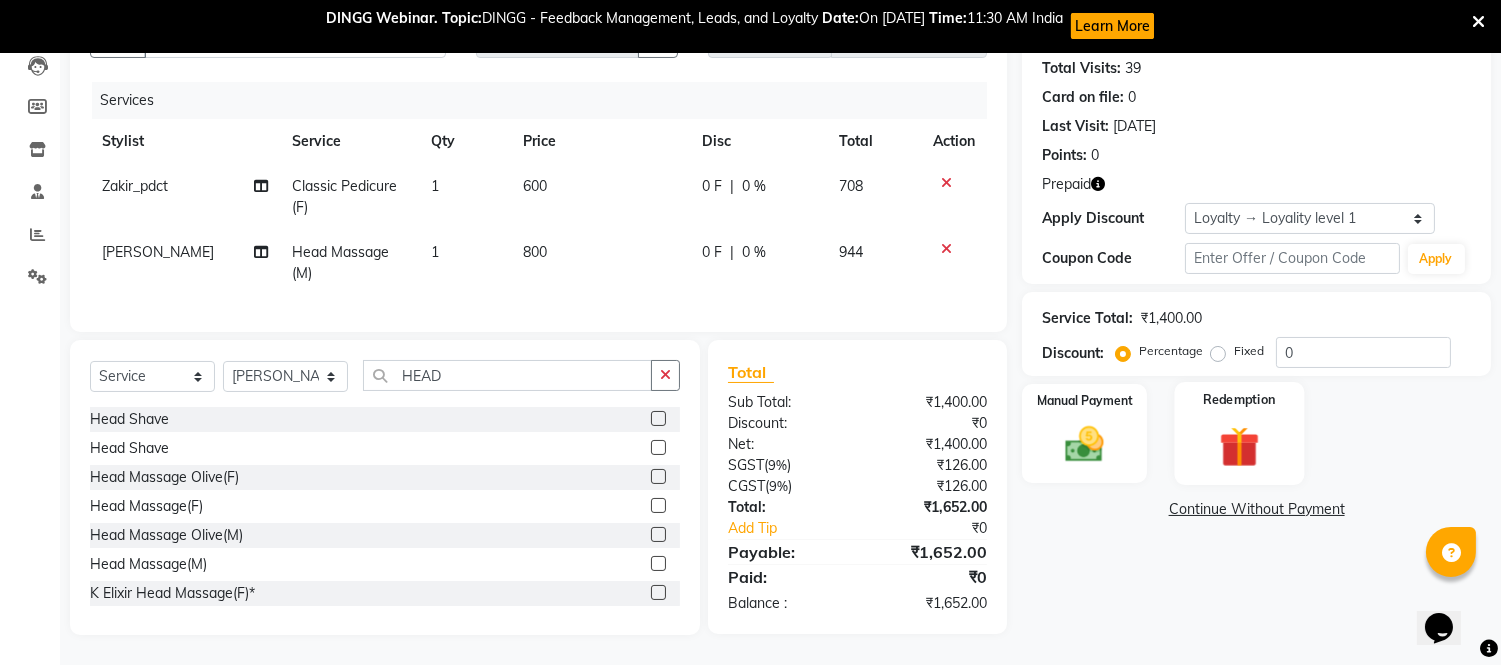drag, startPoint x: 1244, startPoint y: 421, endPoint x: 1253, endPoint y: 438, distance: 19.235384 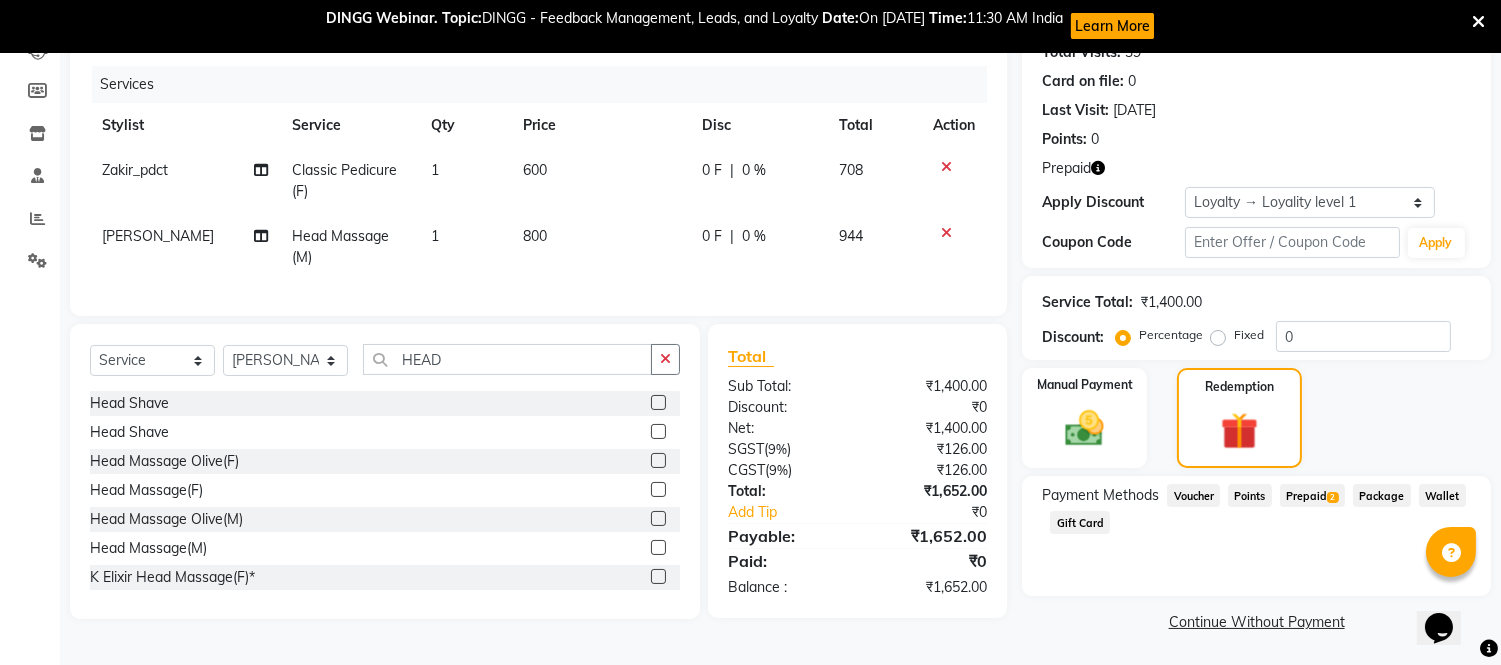 click on "Prepaid  2" 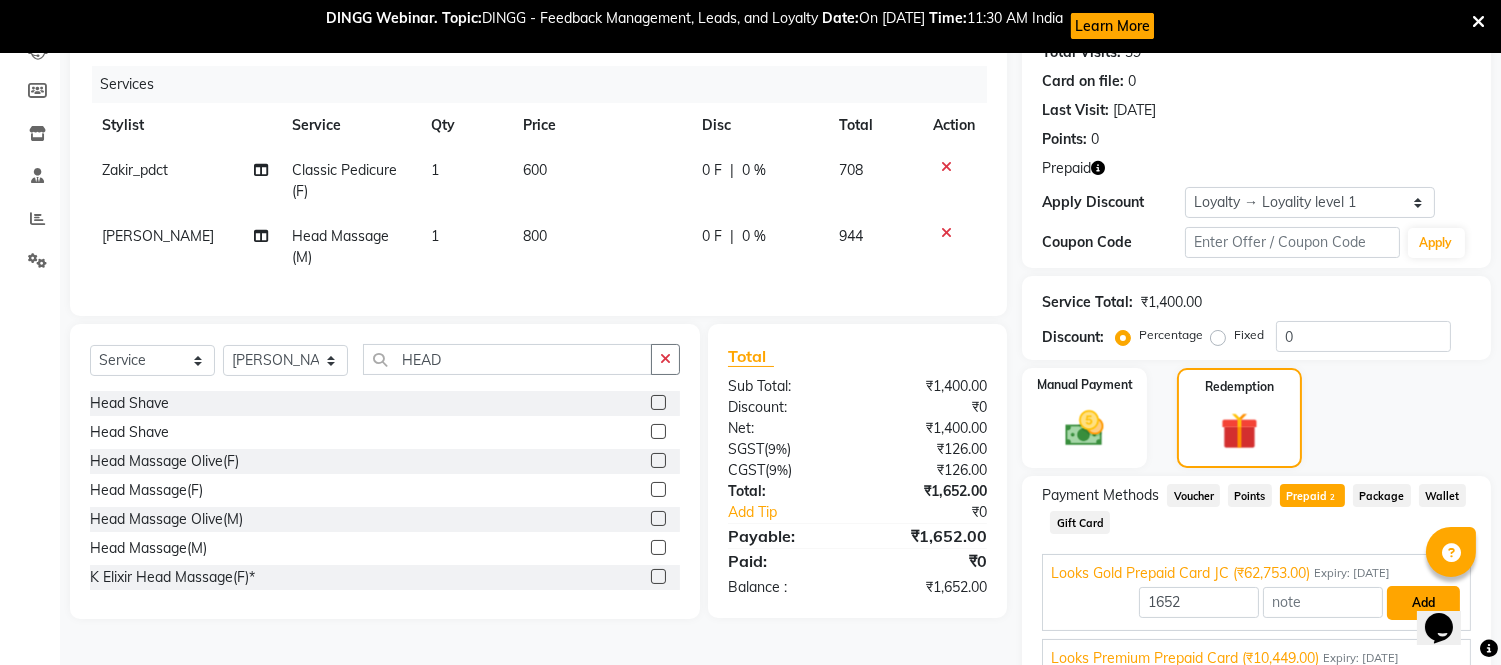 click on "Add" at bounding box center (1423, 603) 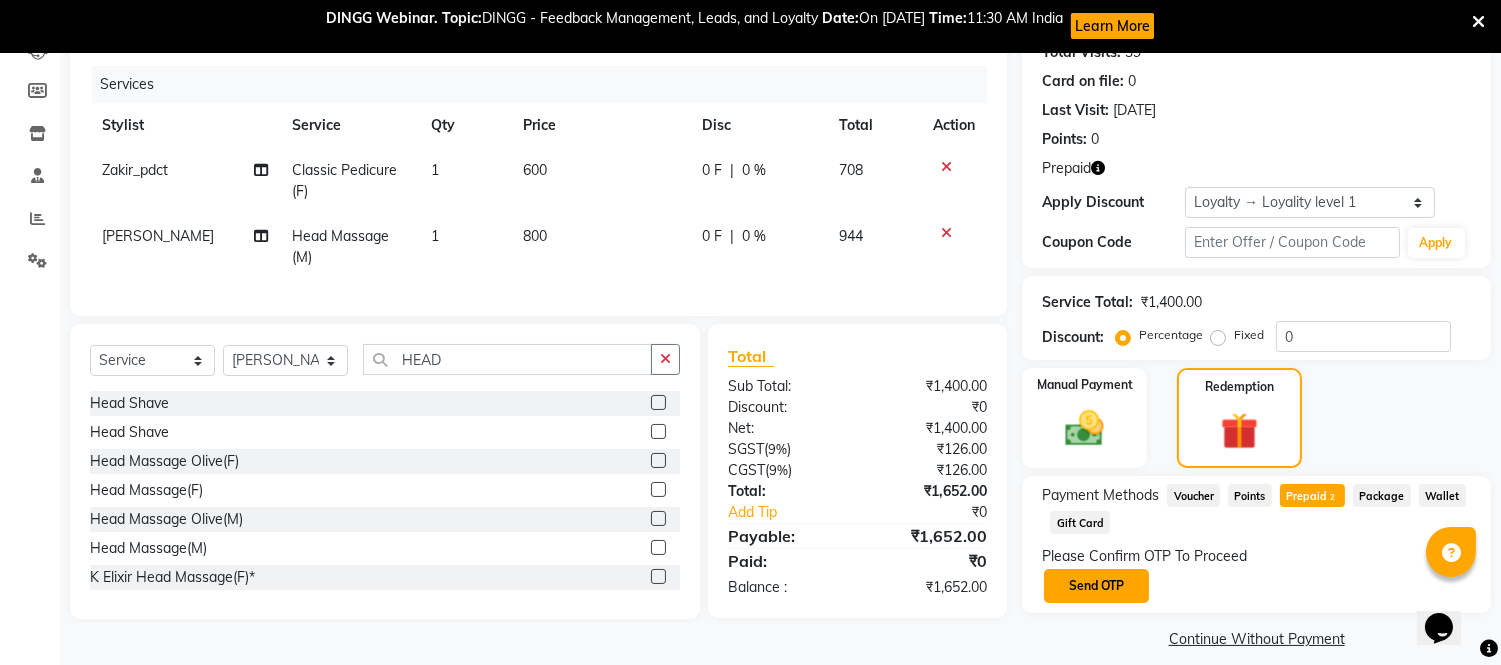 click on "Send OTP" 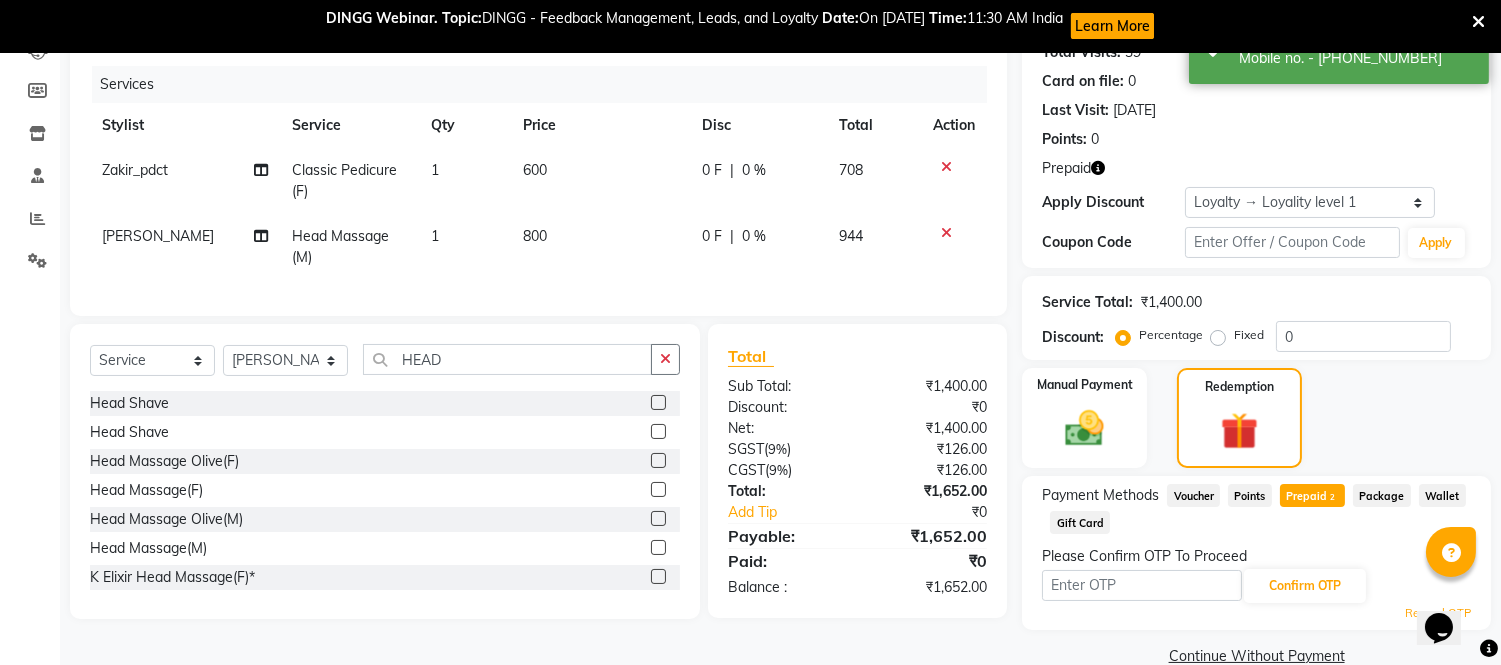 click on "600" 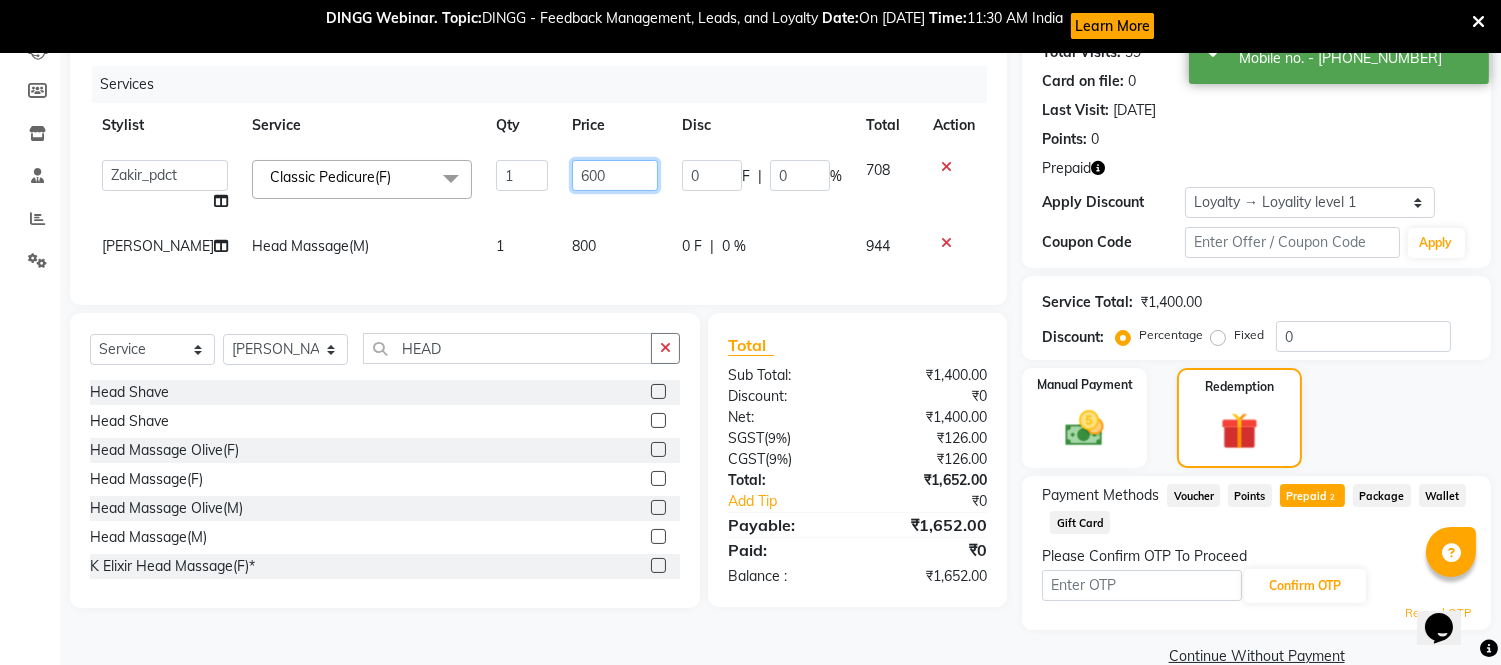 click on "600" 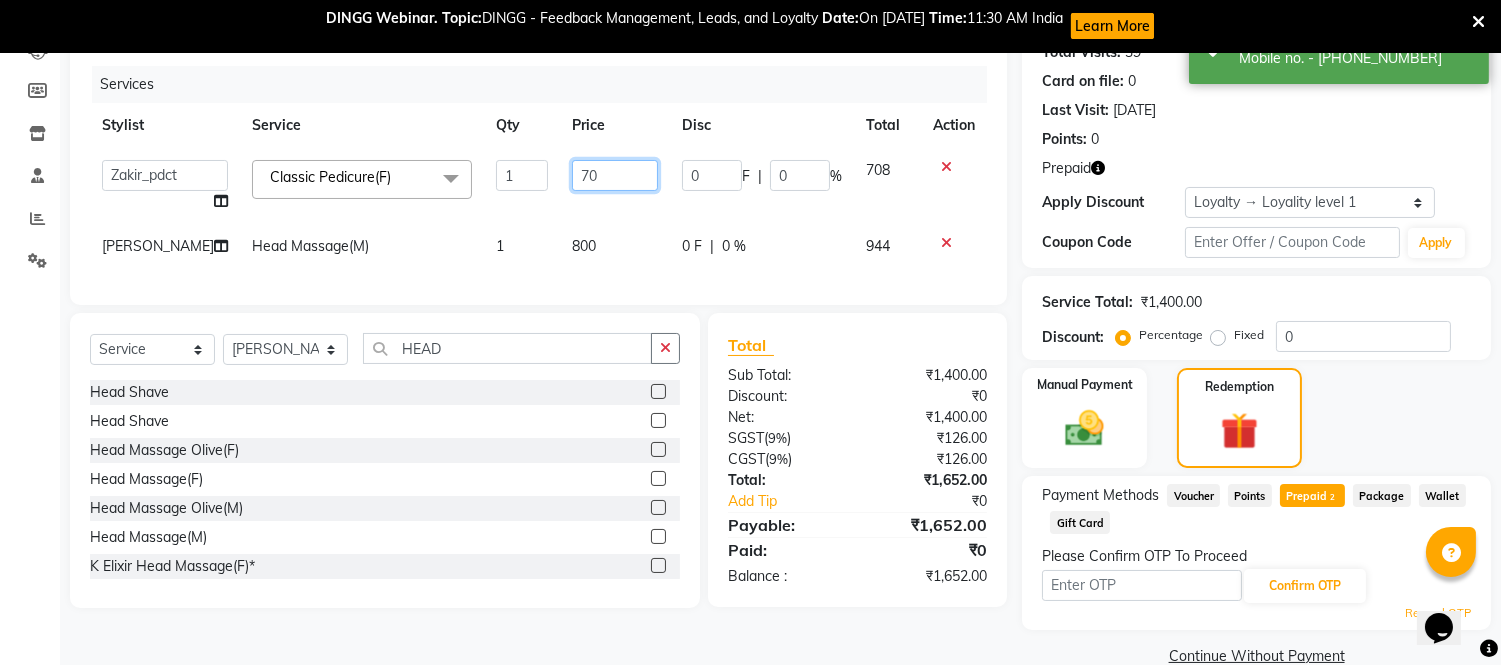 type on "700" 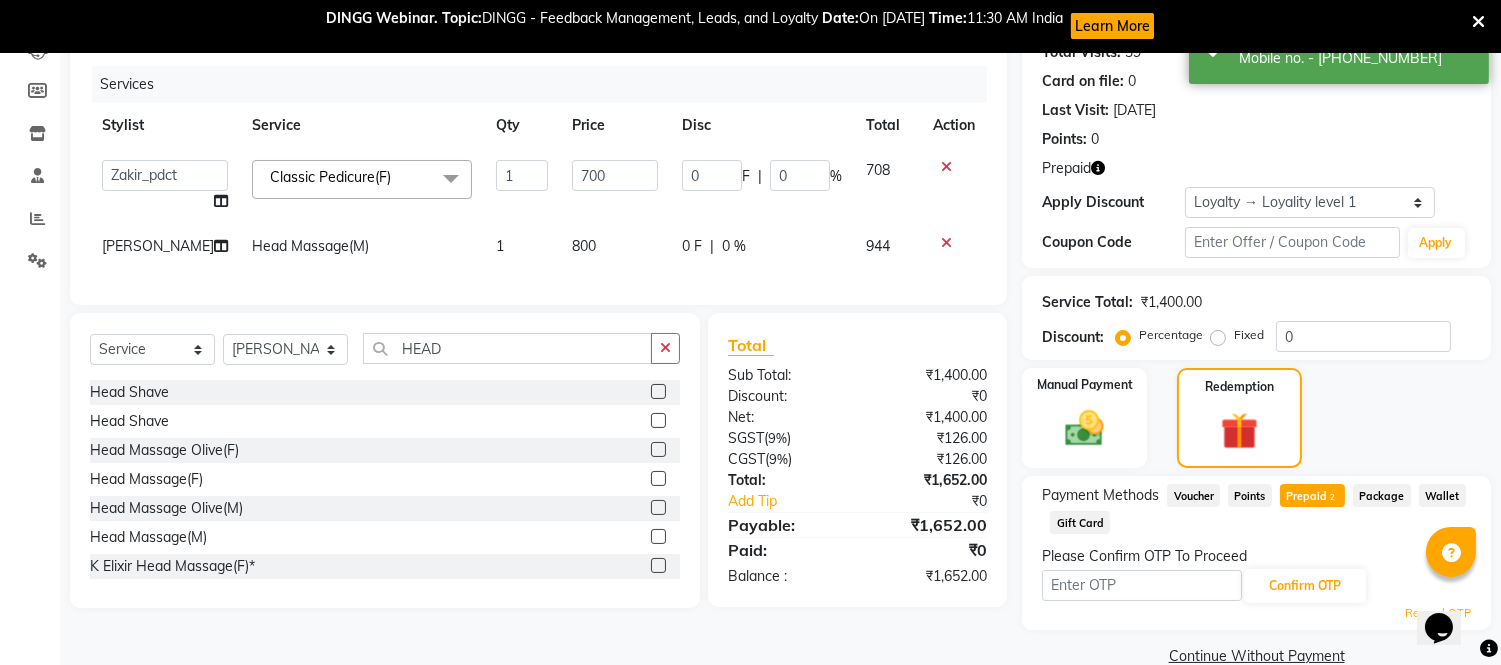 click on "800" 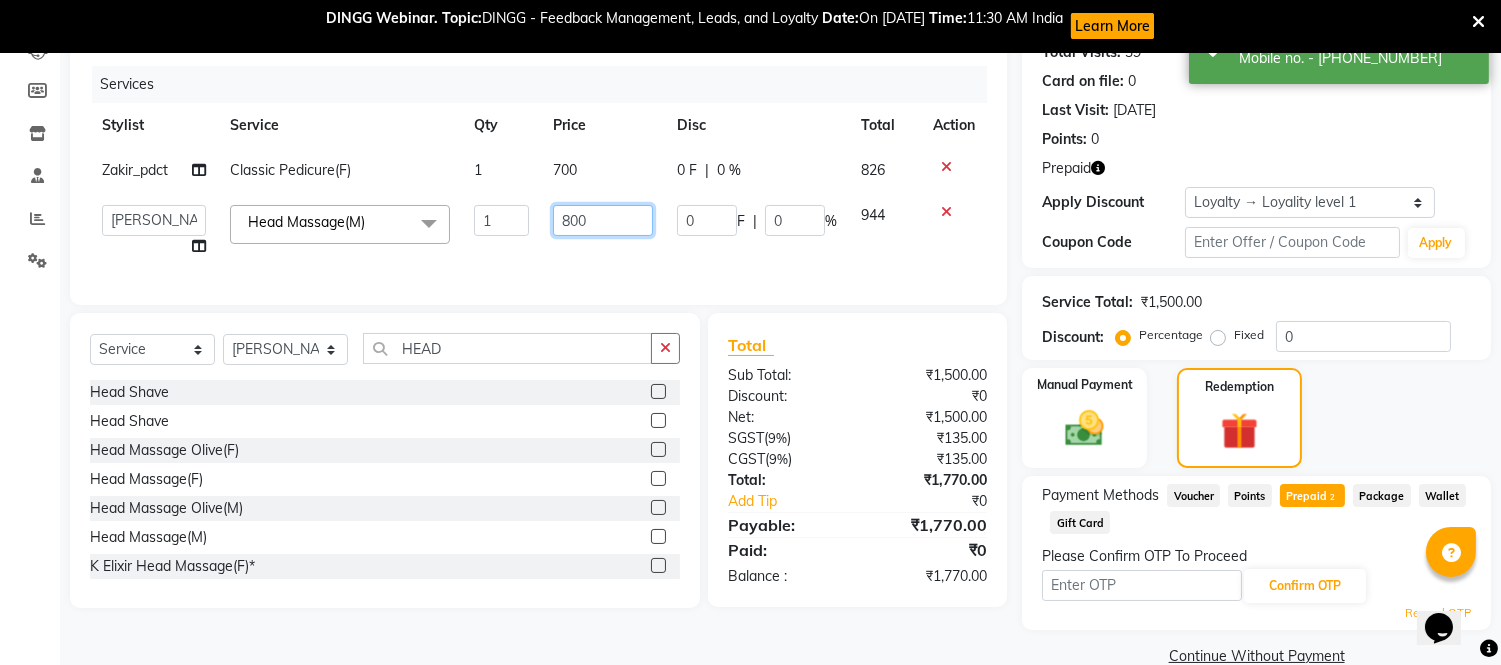 click on "800" 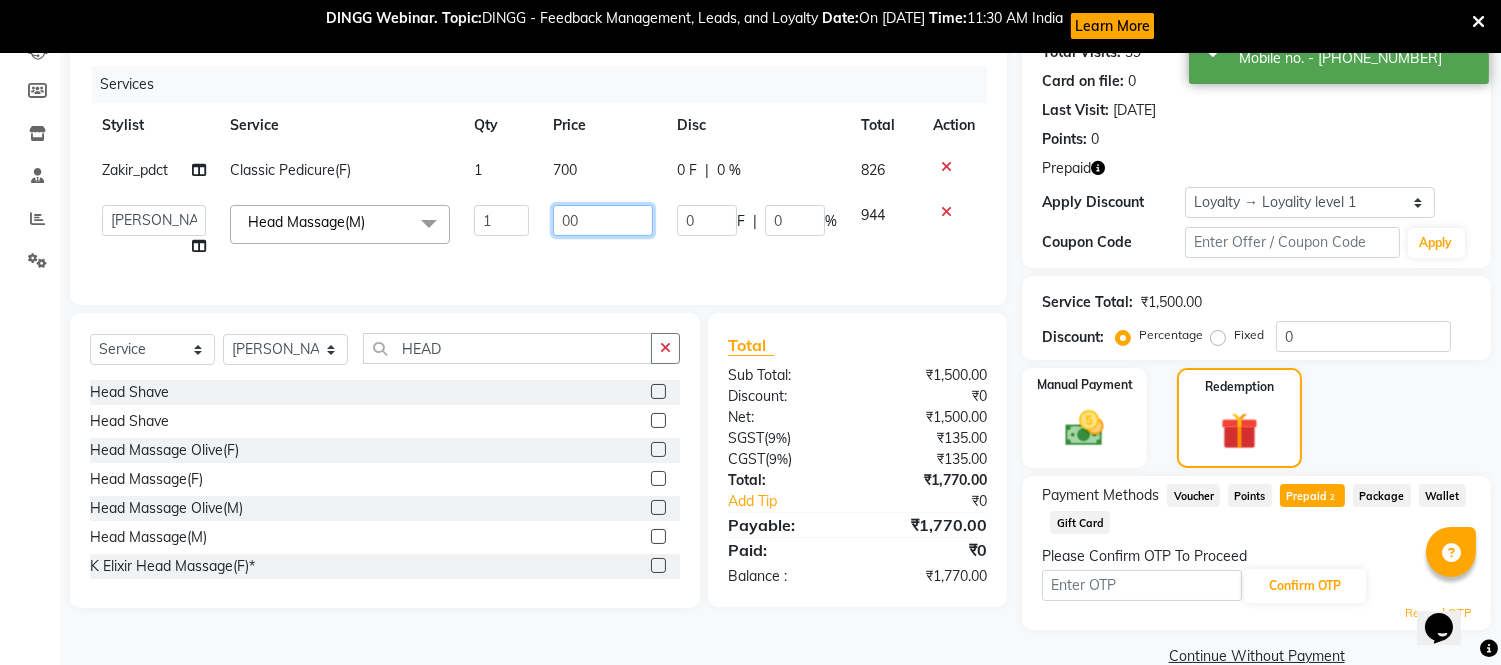 type on "600" 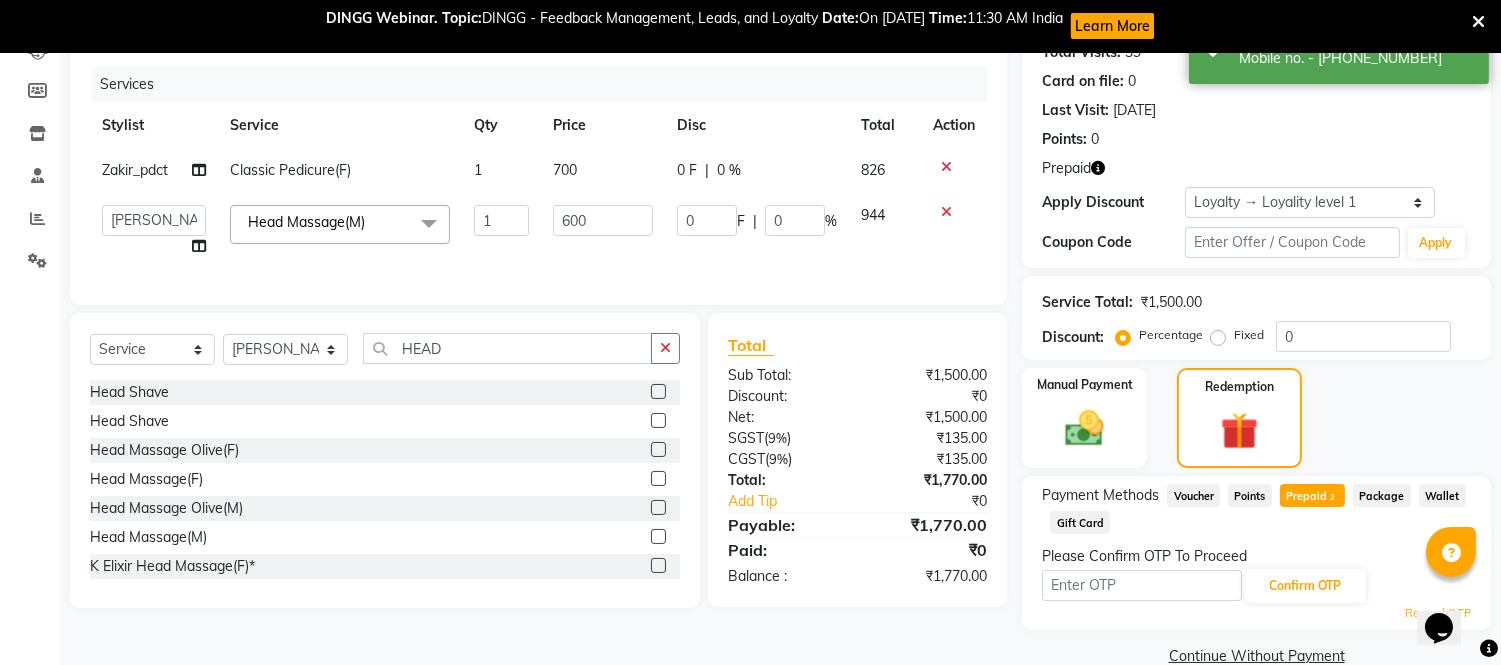 click on "600" 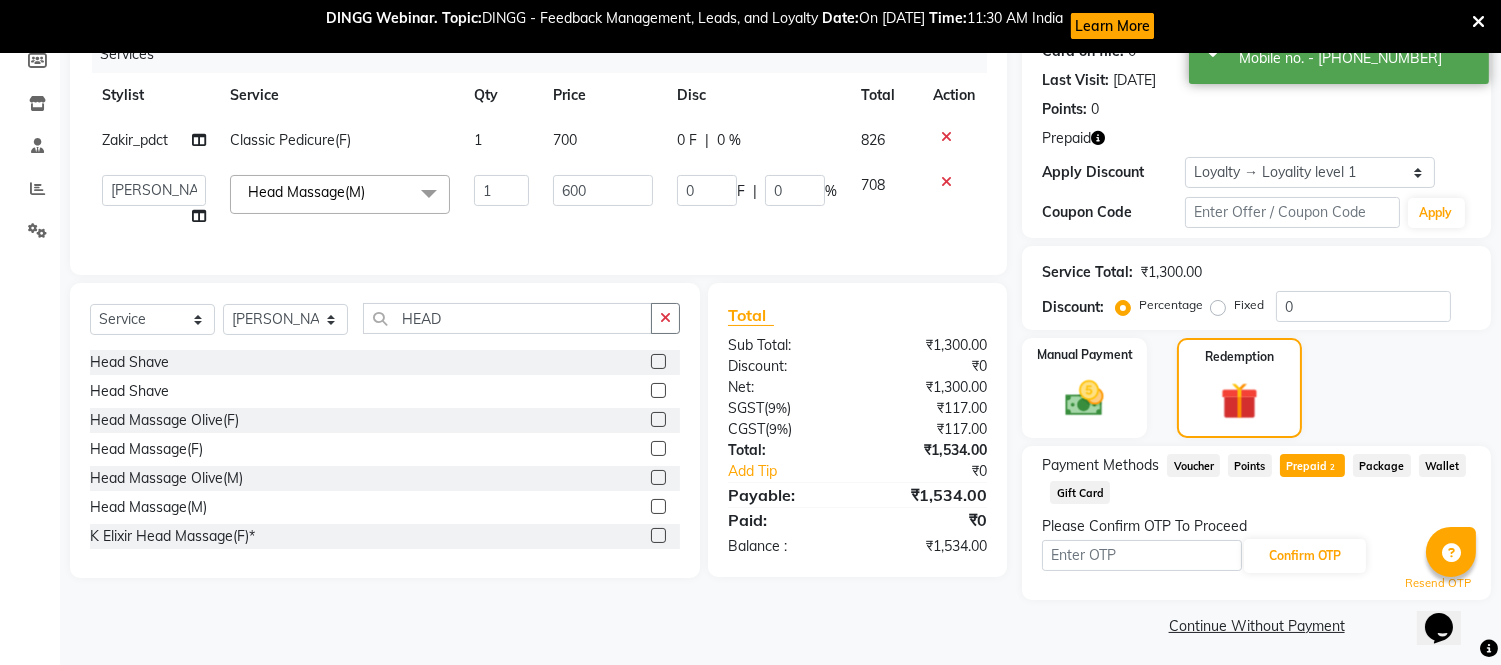 scroll, scrollTop: 270, scrollLeft: 0, axis: vertical 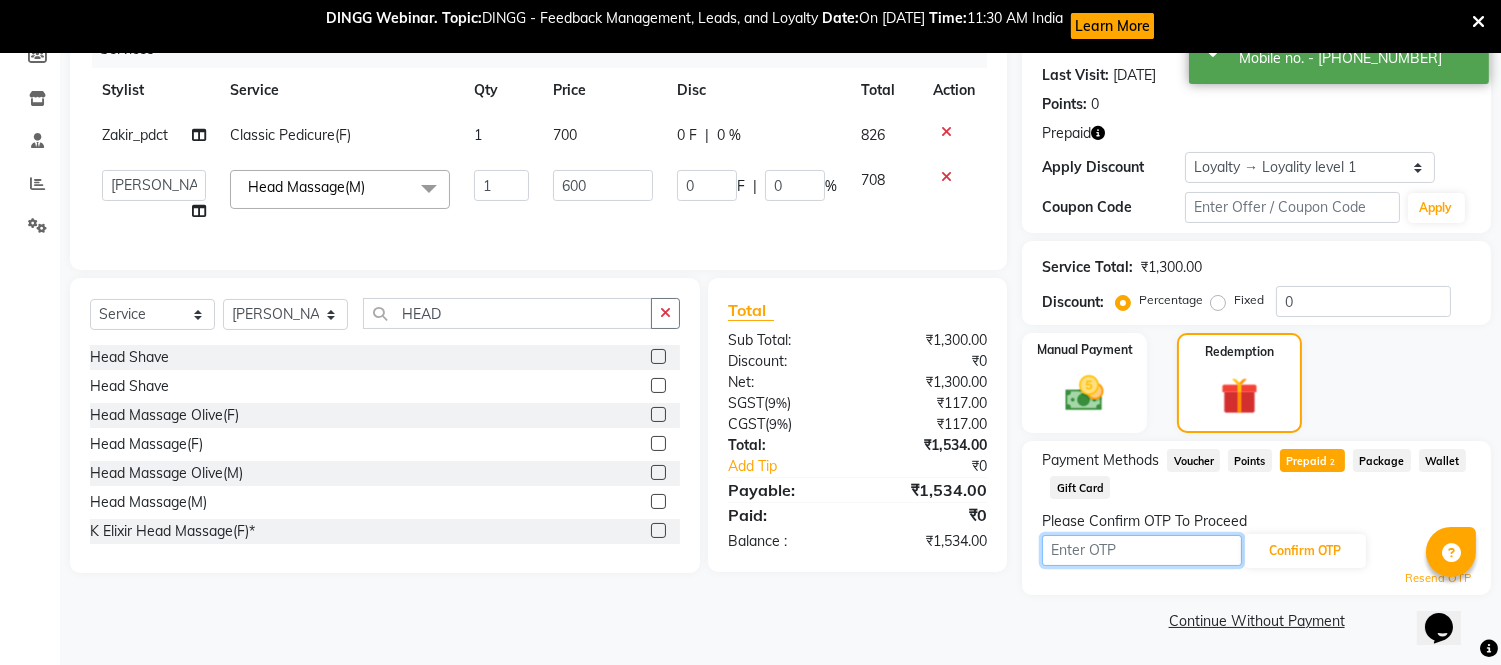 click at bounding box center (1142, 550) 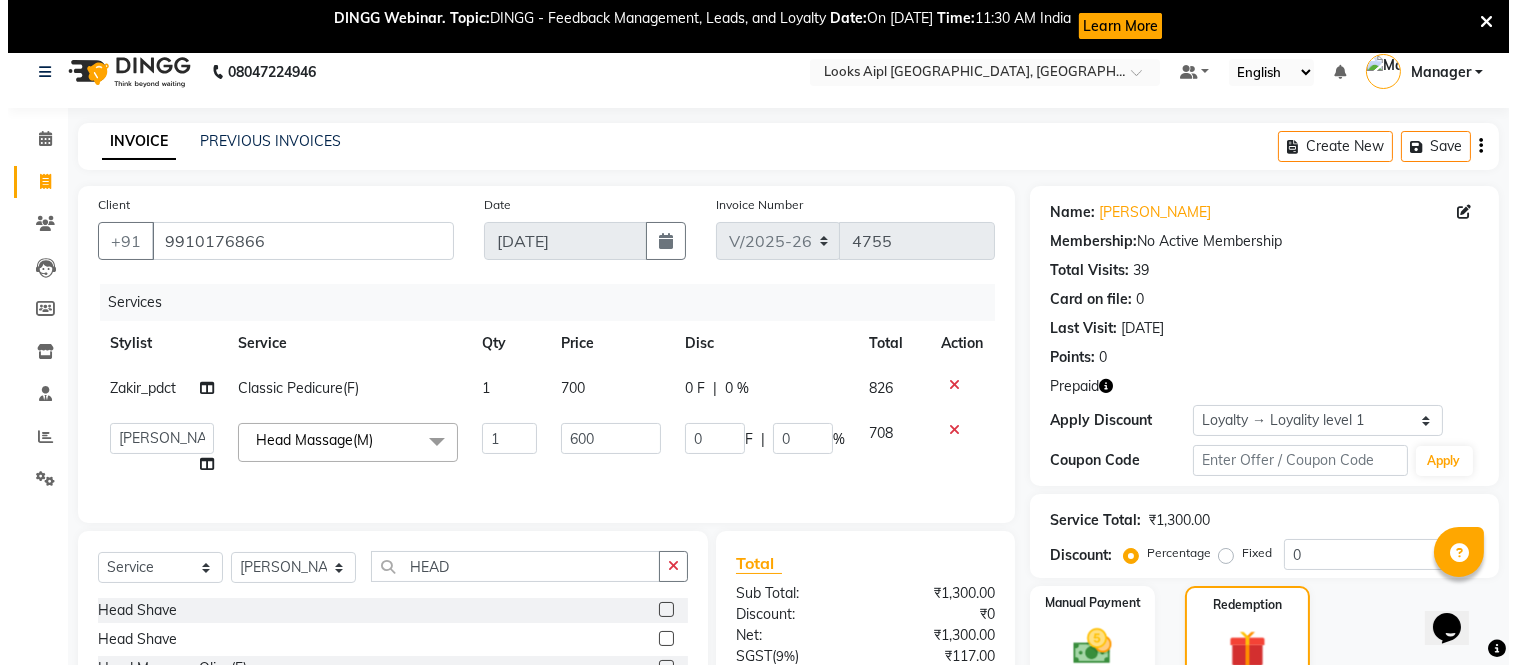 scroll, scrollTop: 0, scrollLeft: 0, axis: both 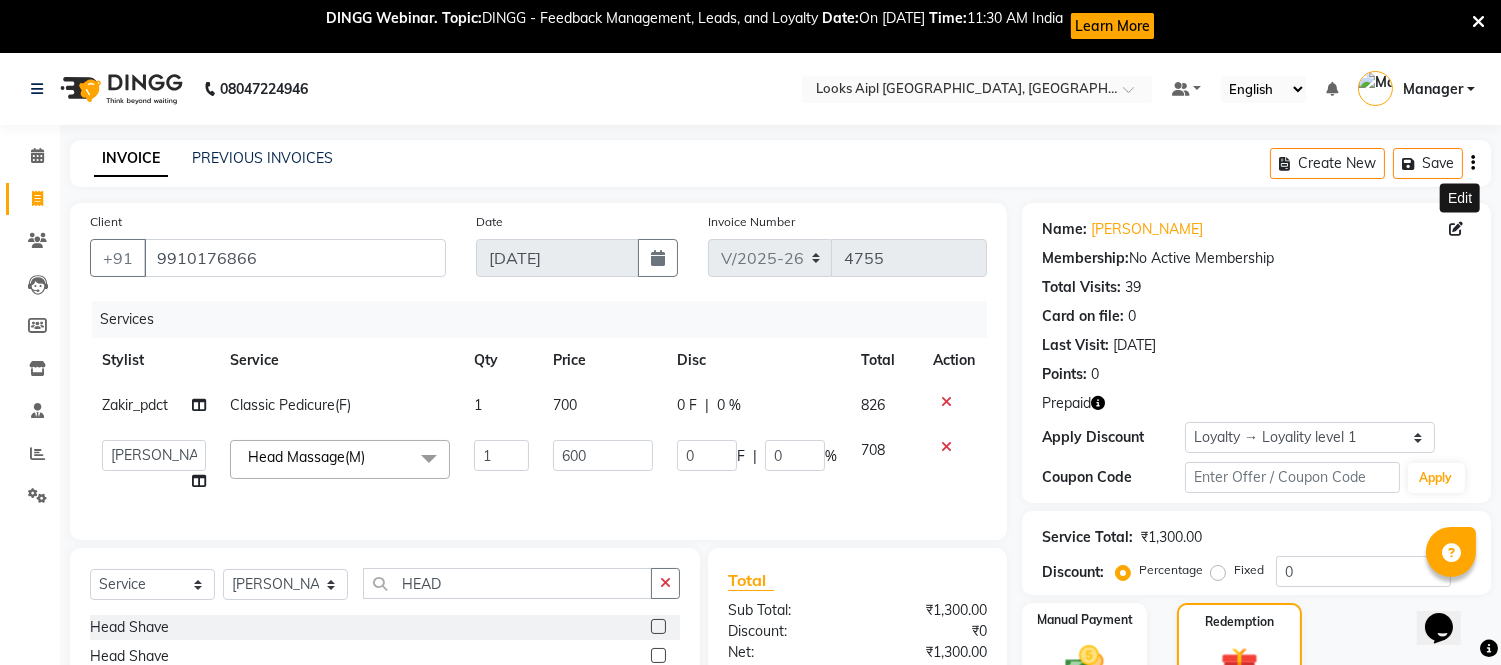 click 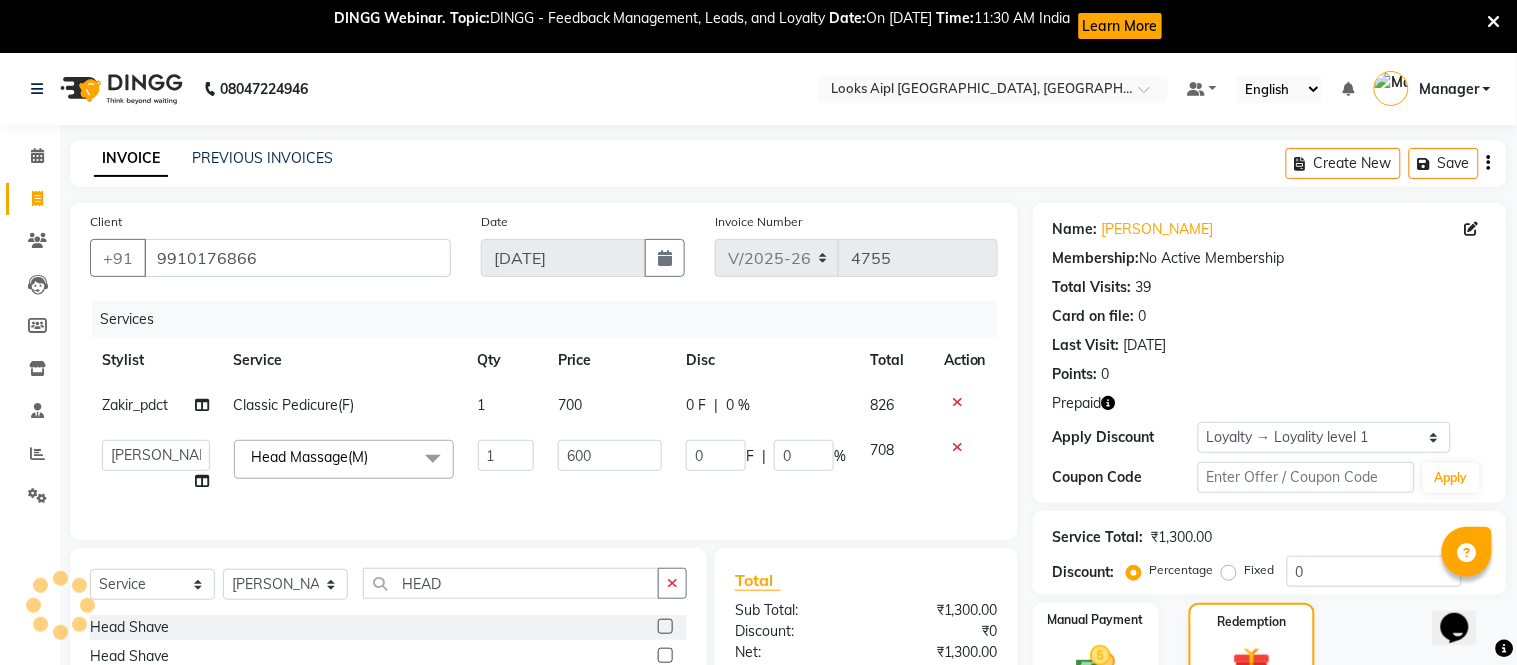 select on "male" 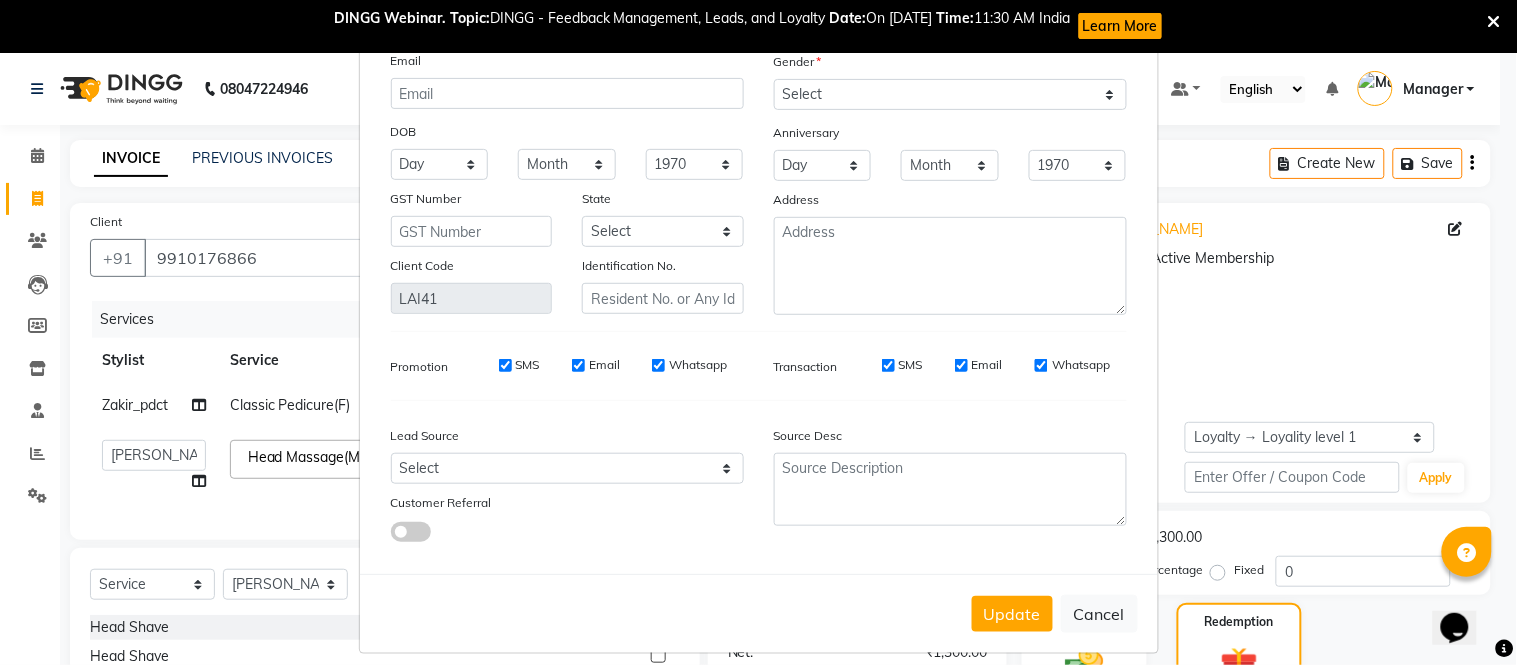 scroll, scrollTop: 150, scrollLeft: 0, axis: vertical 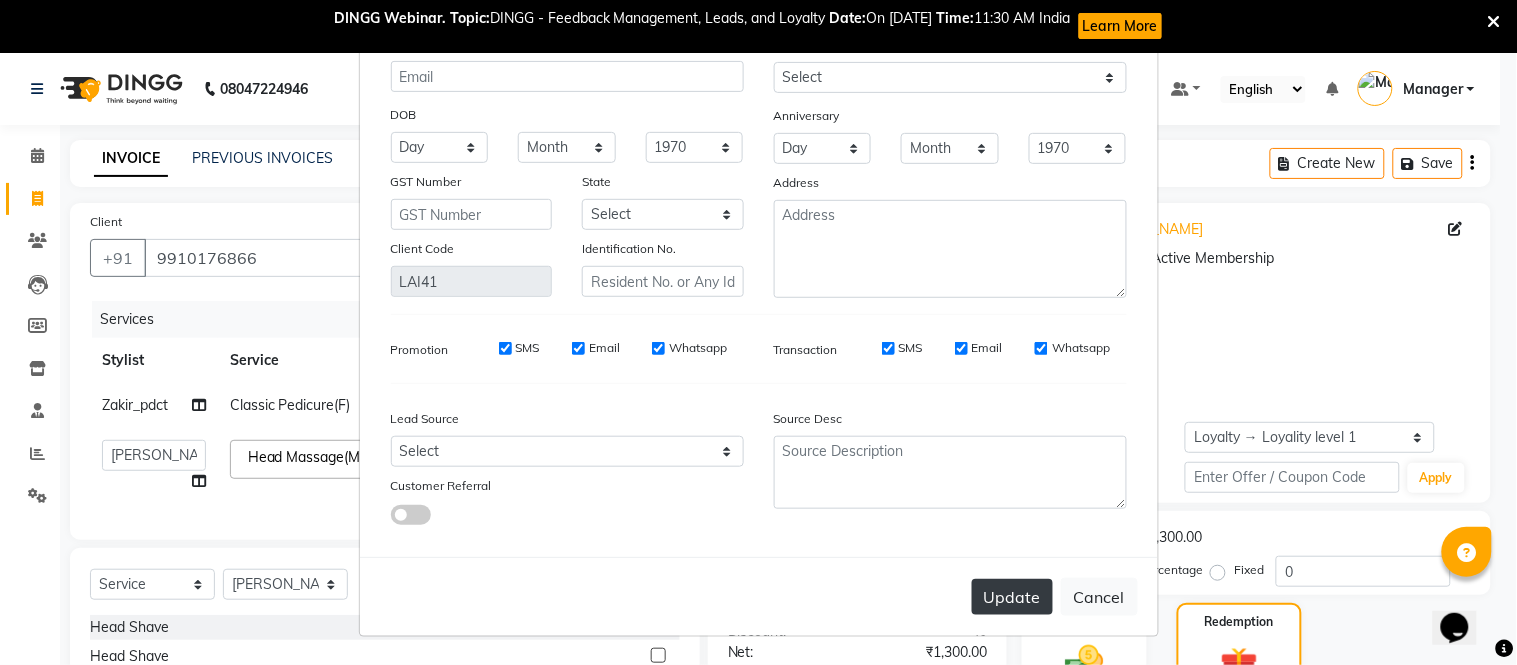 click on "Update" at bounding box center (1012, 597) 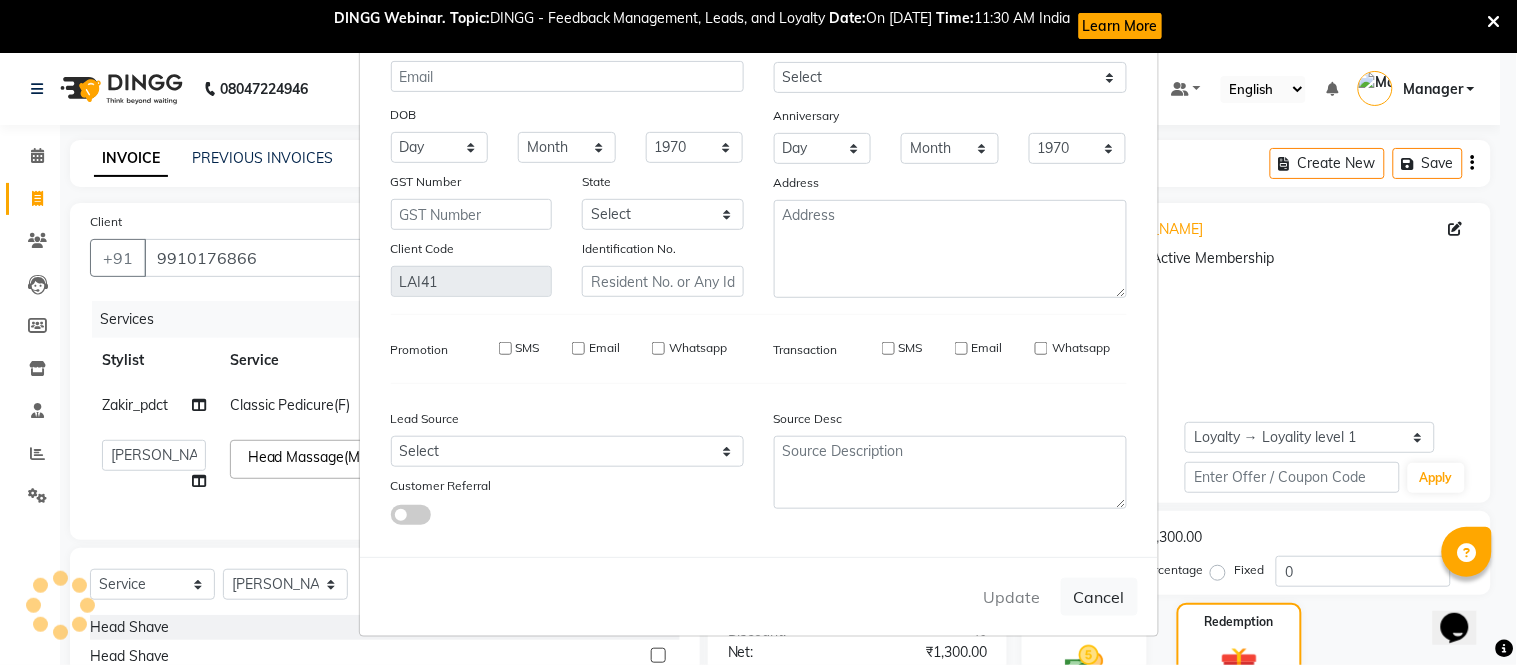 type 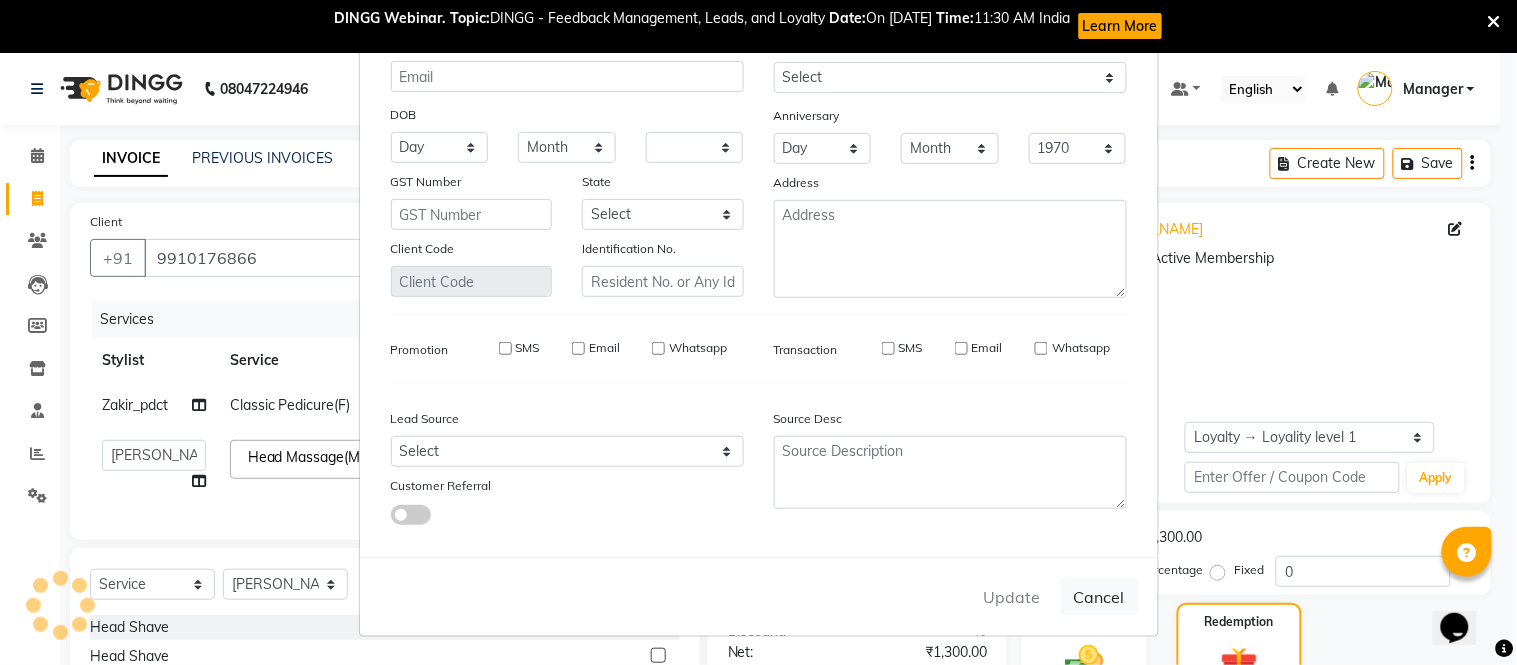 select 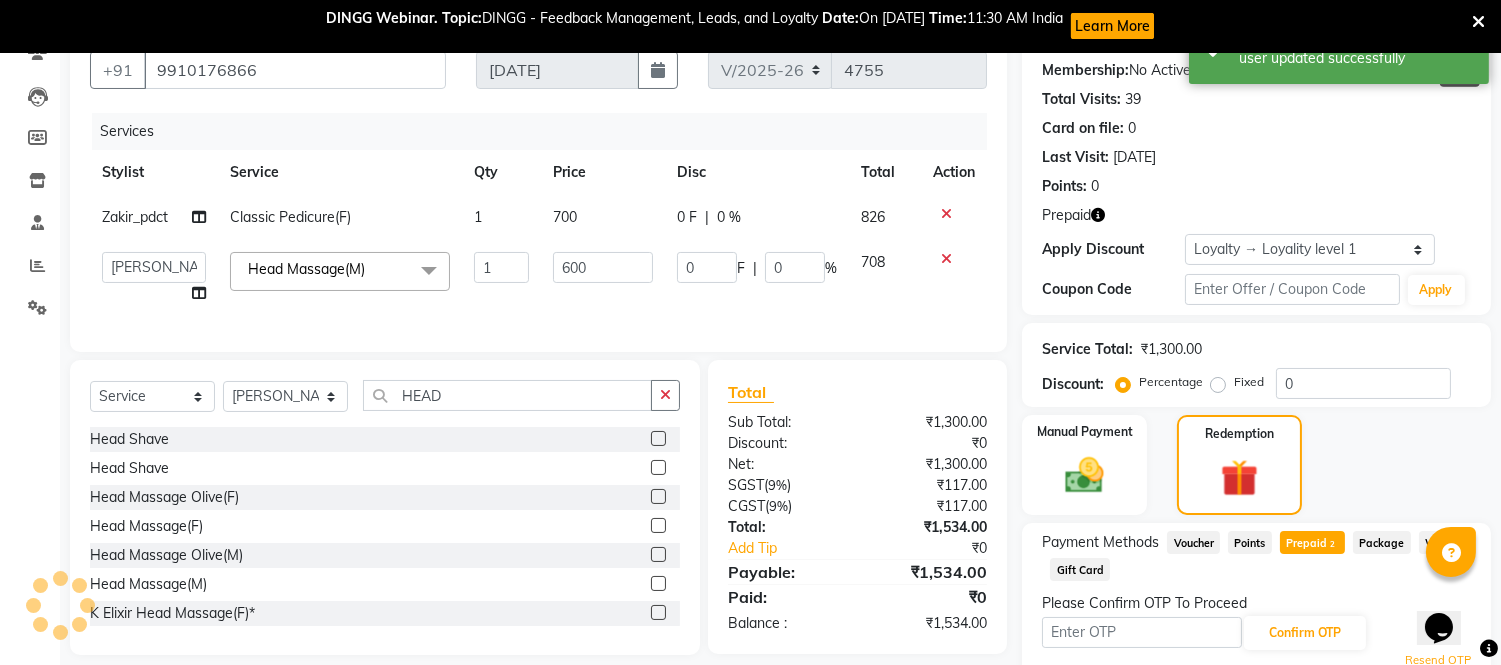 scroll, scrollTop: 270, scrollLeft: 0, axis: vertical 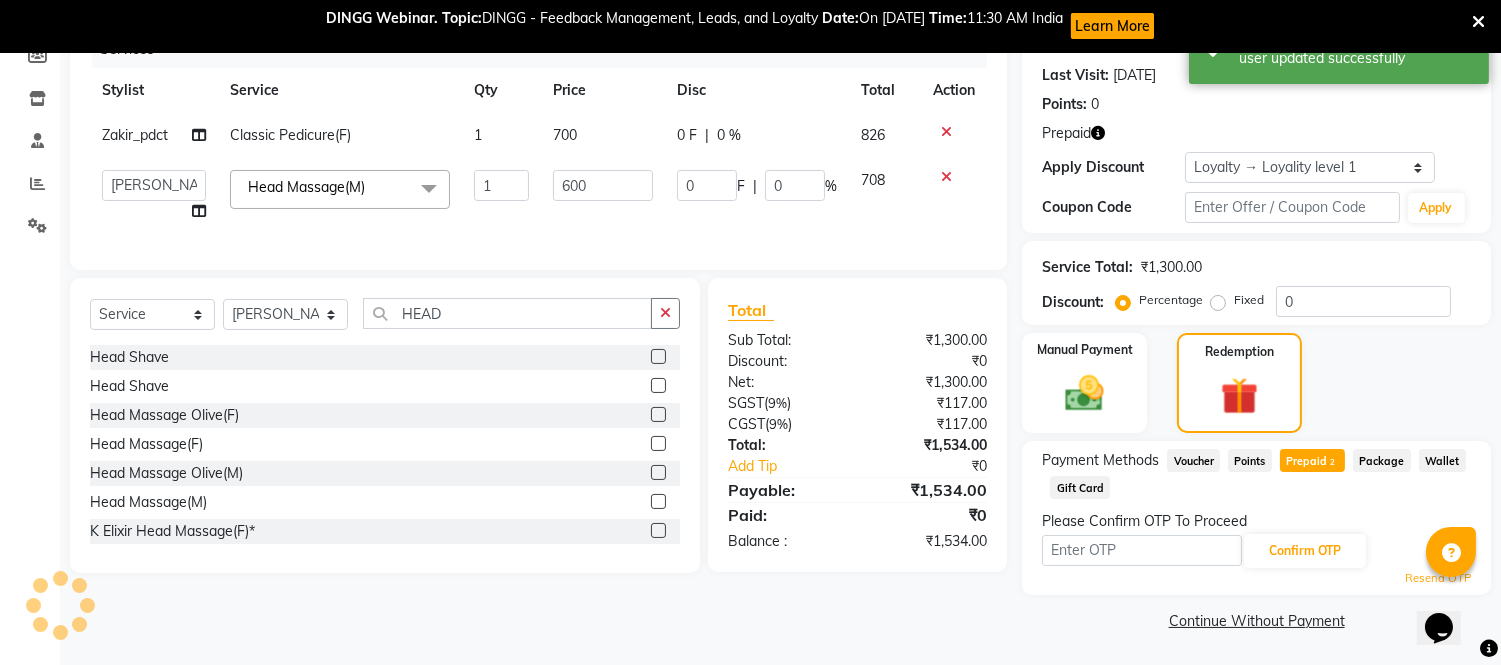 select on "1: Object" 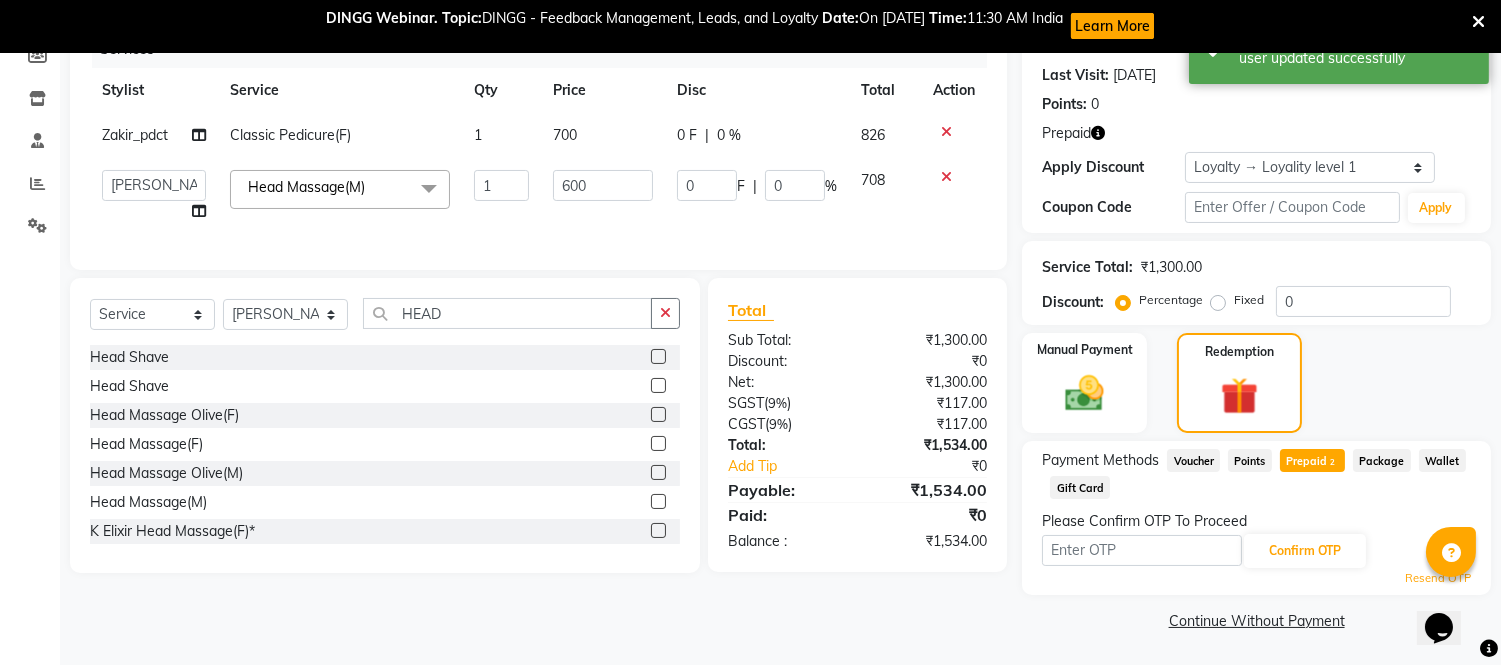 click on "Resend OTP" 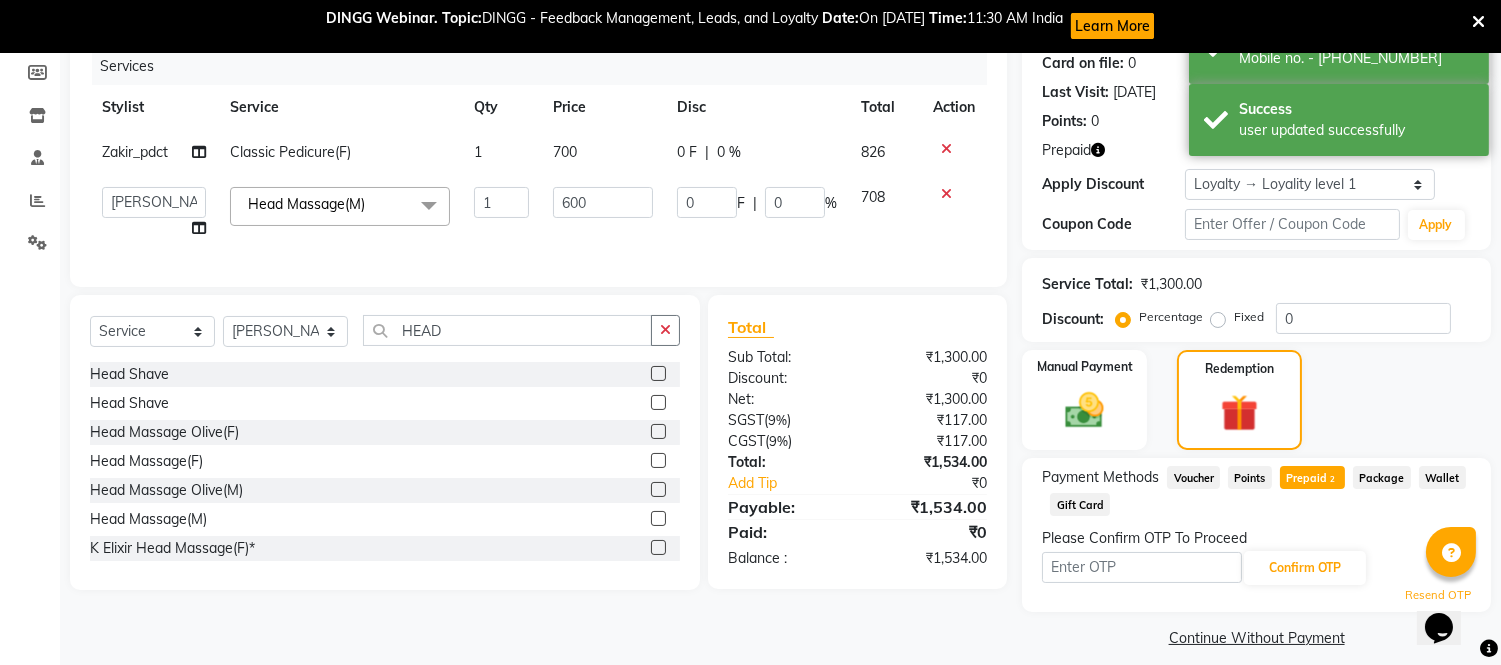 scroll, scrollTop: 270, scrollLeft: 0, axis: vertical 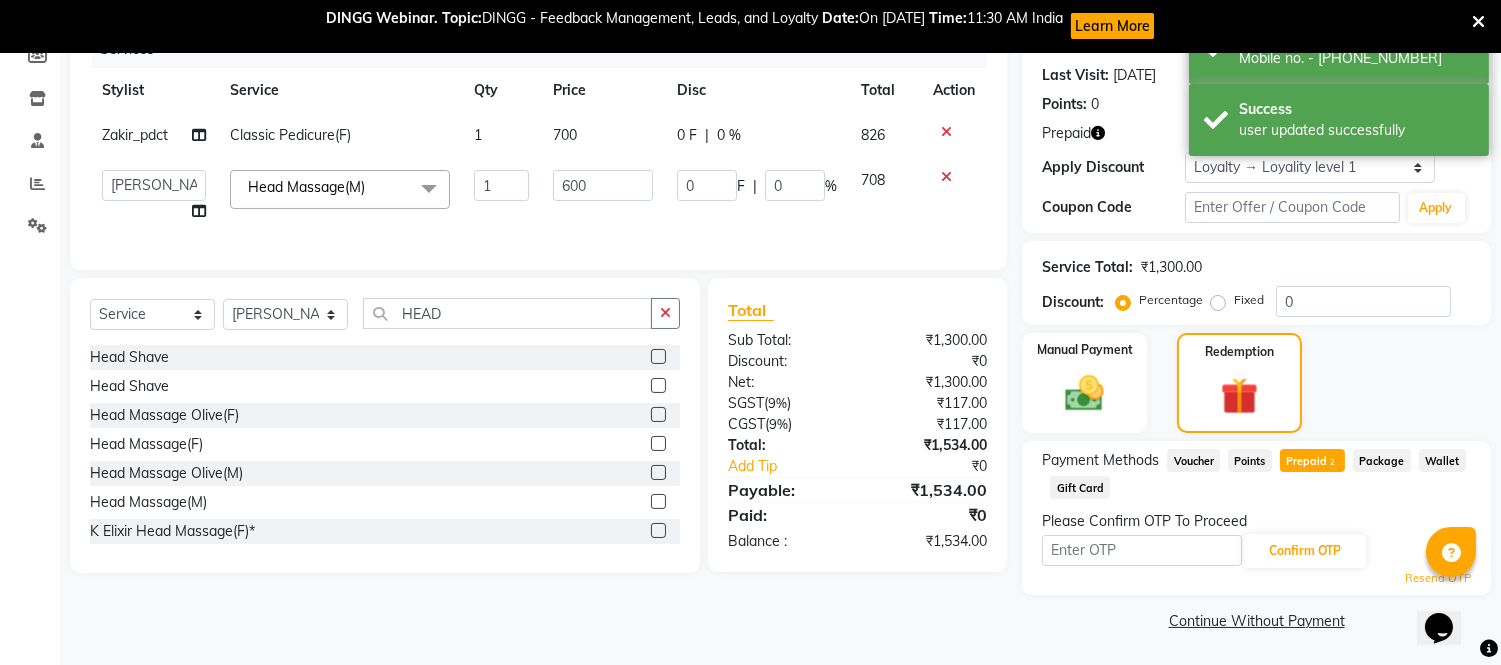 click on "Resend OTP" 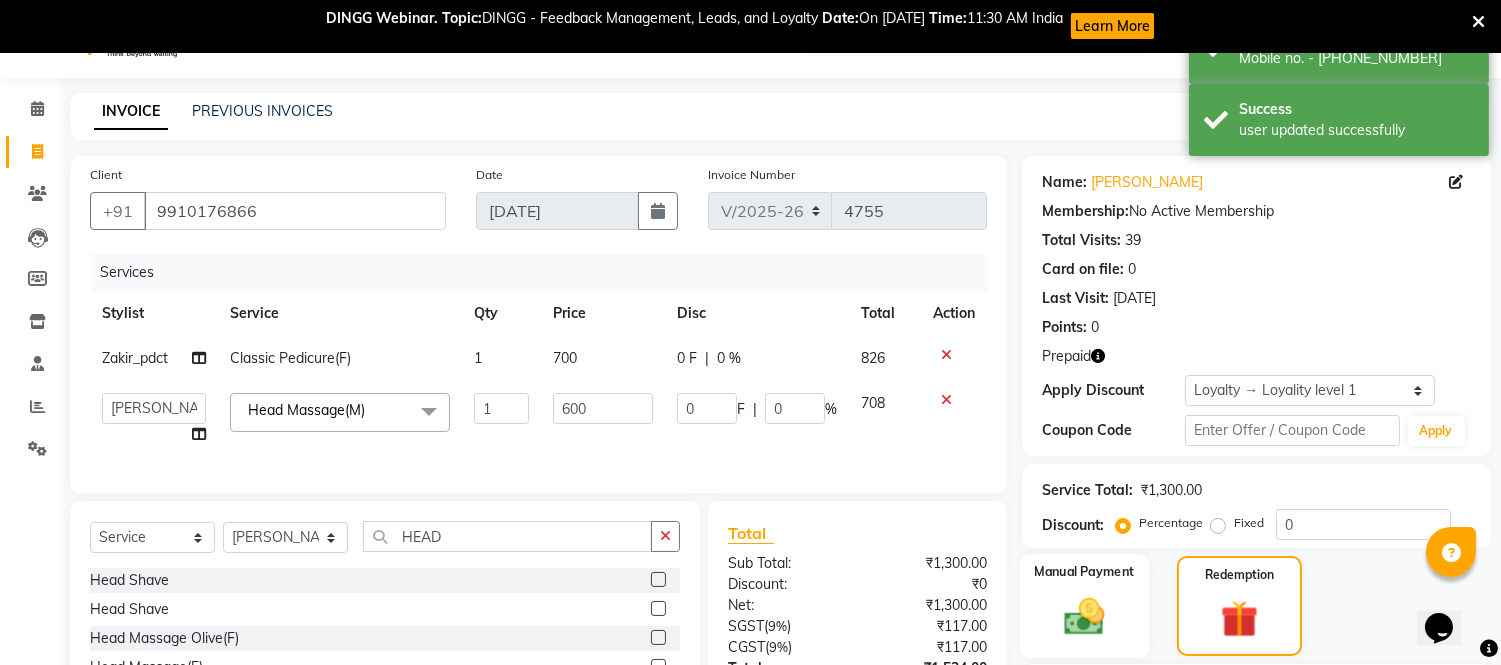 scroll, scrollTop: 270, scrollLeft: 0, axis: vertical 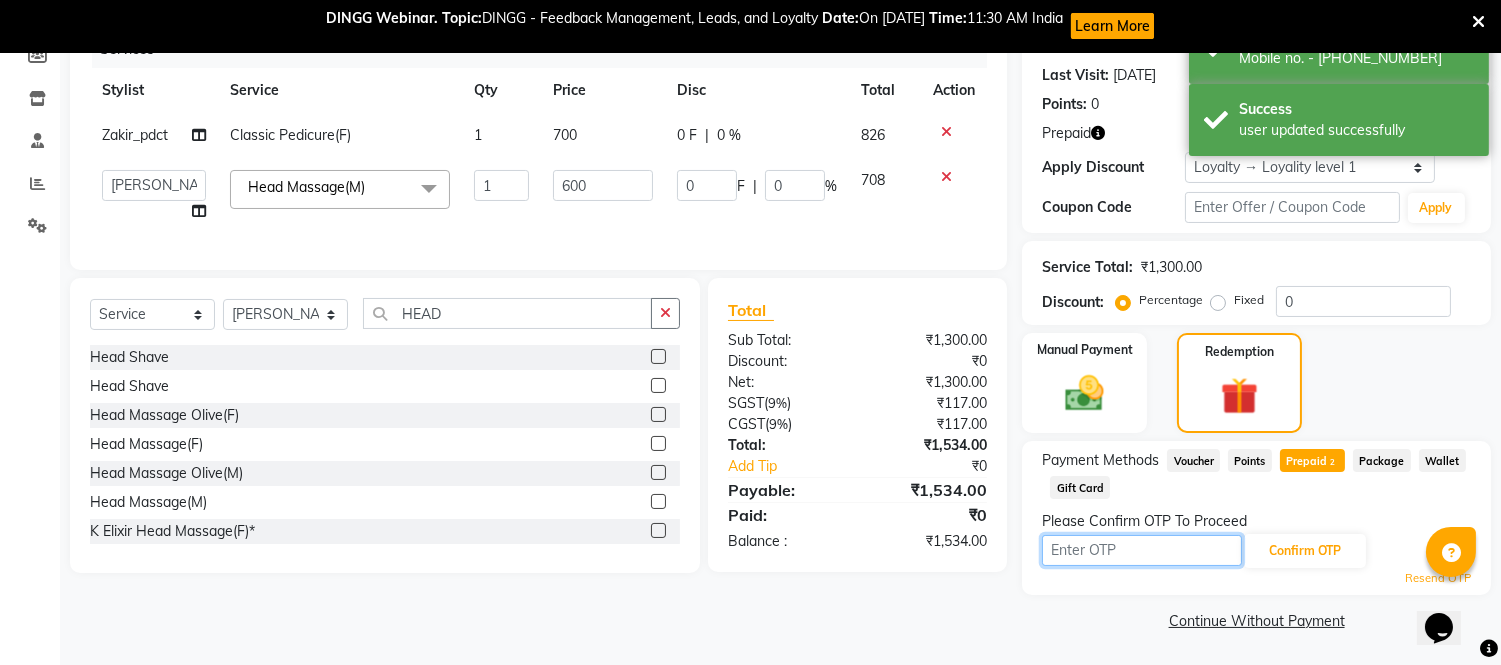 click at bounding box center (1142, 550) 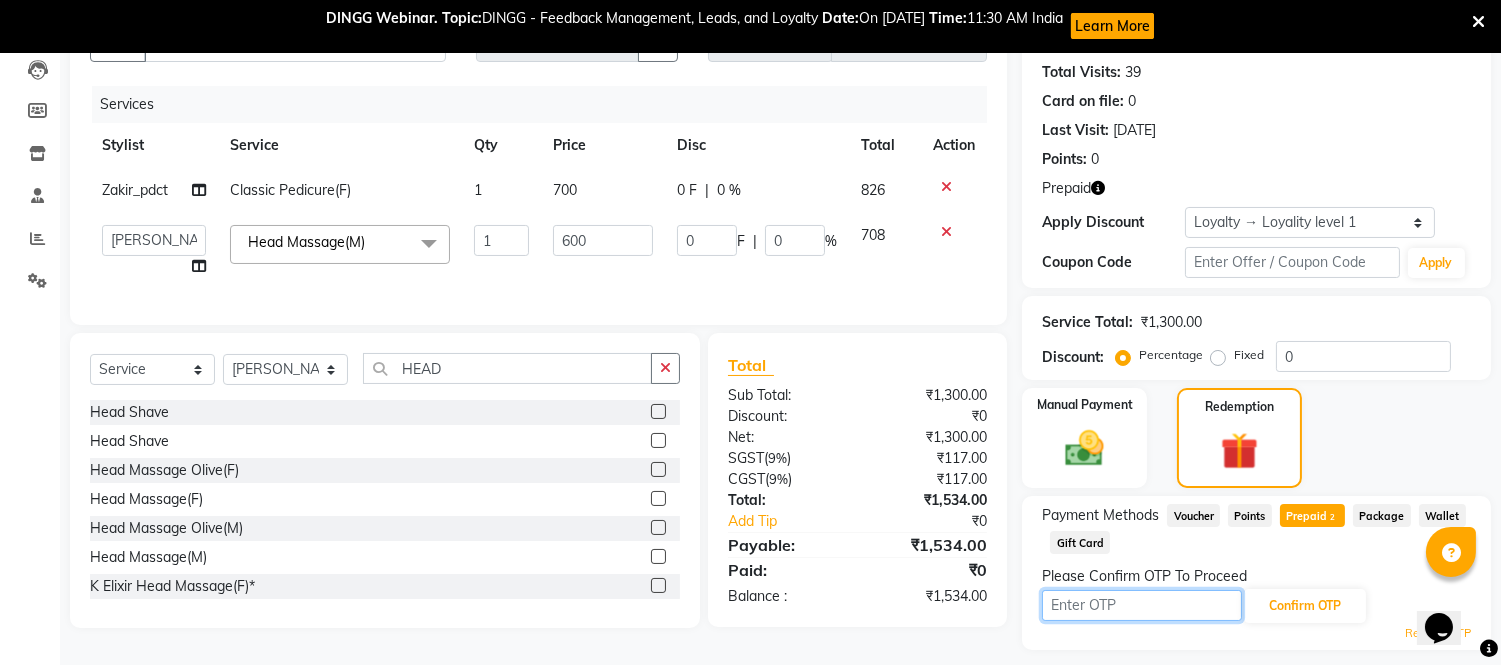 scroll, scrollTop: 0, scrollLeft: 0, axis: both 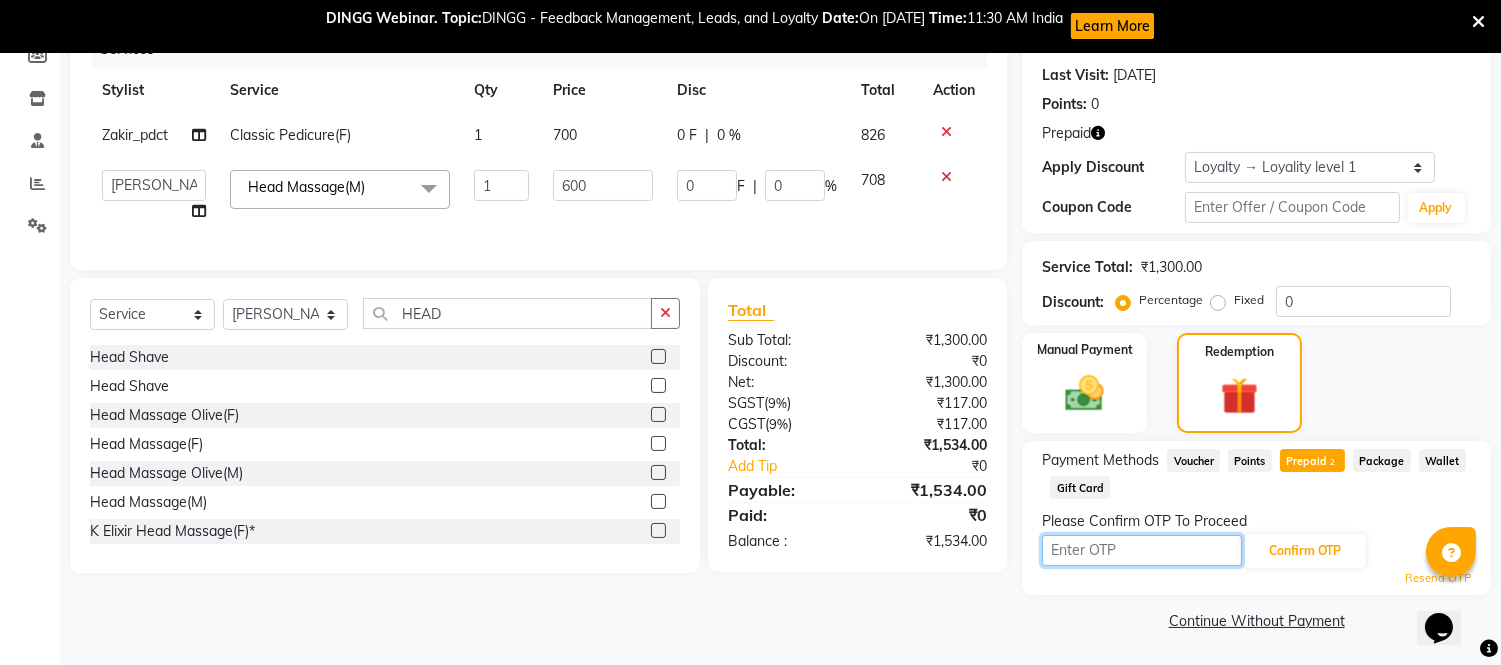 click at bounding box center [1142, 550] 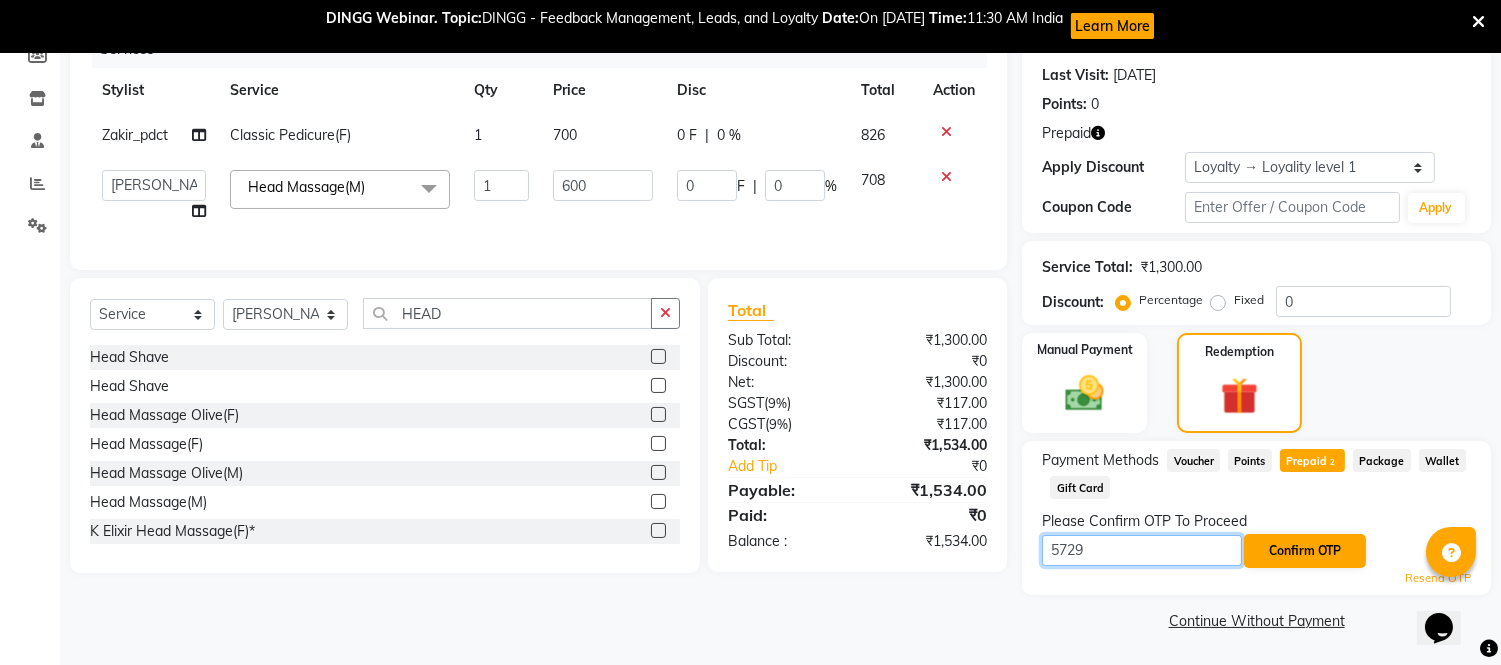 type on "5729" 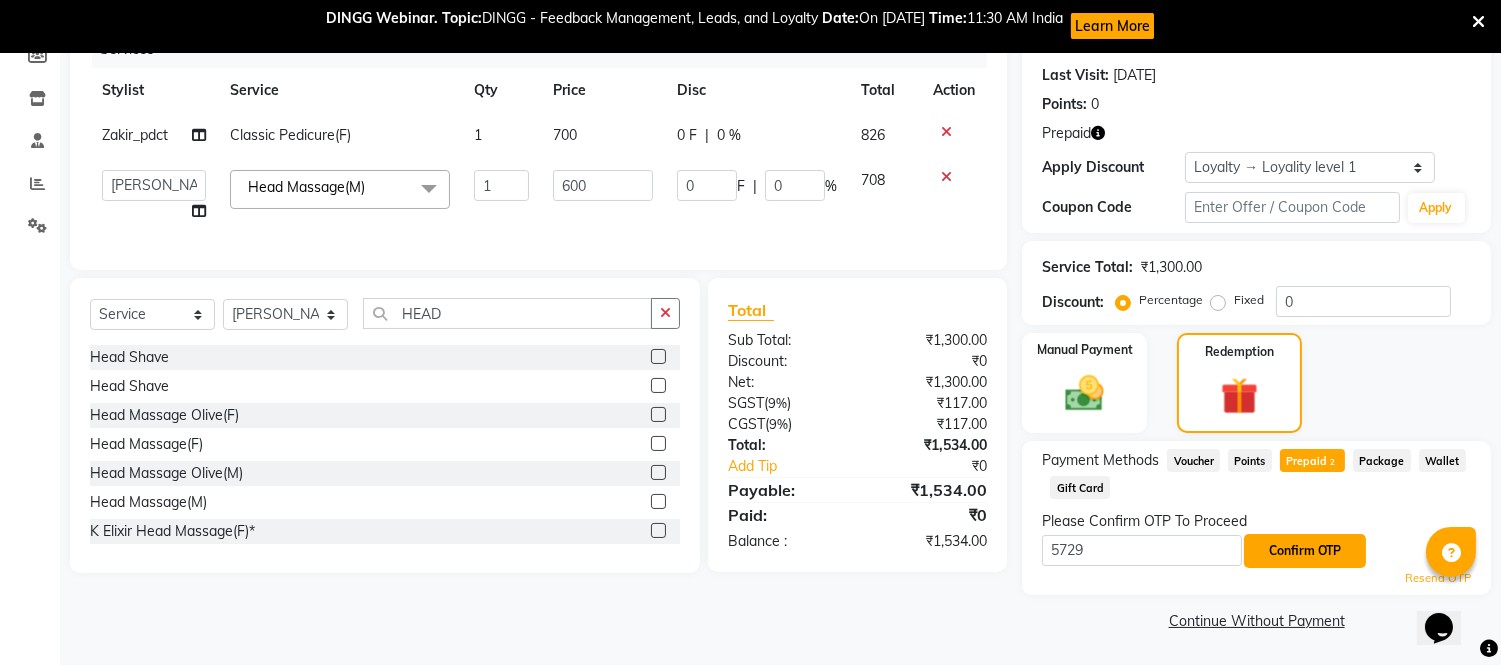 click on "Confirm OTP" 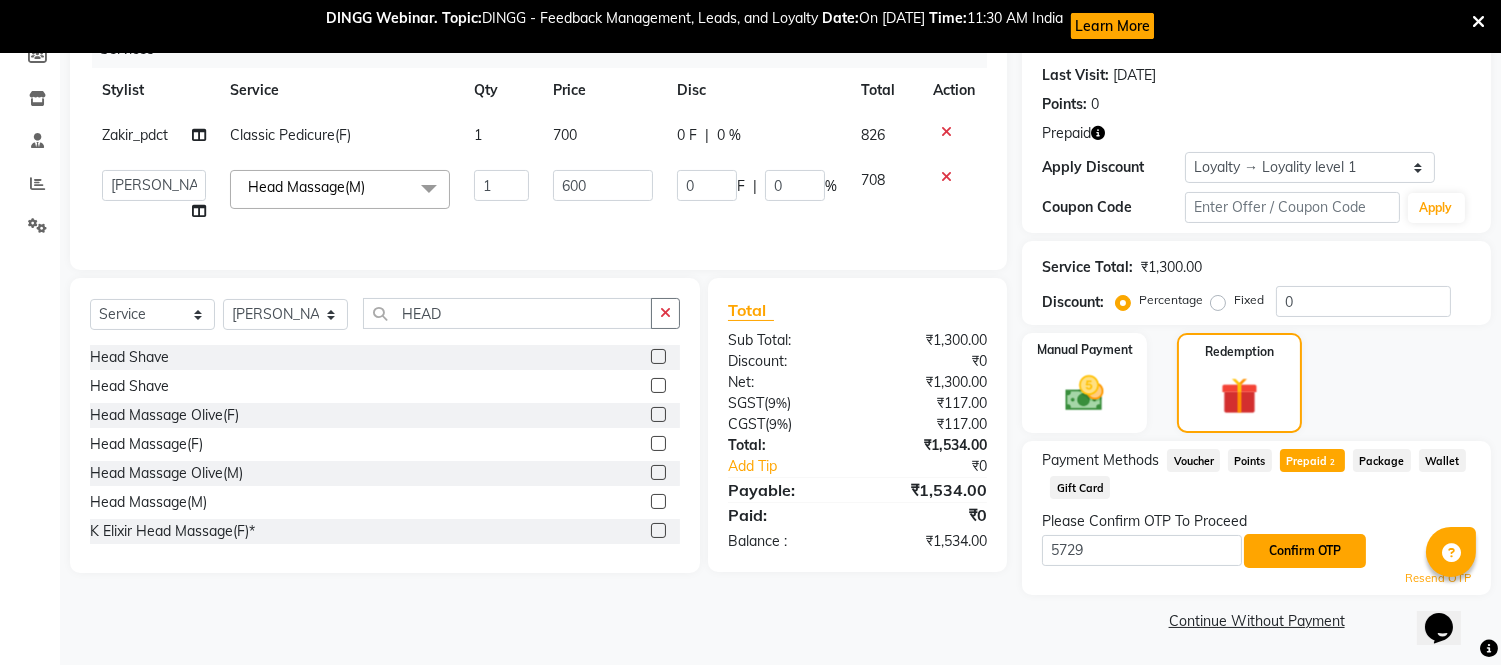 click on "Confirm OTP" 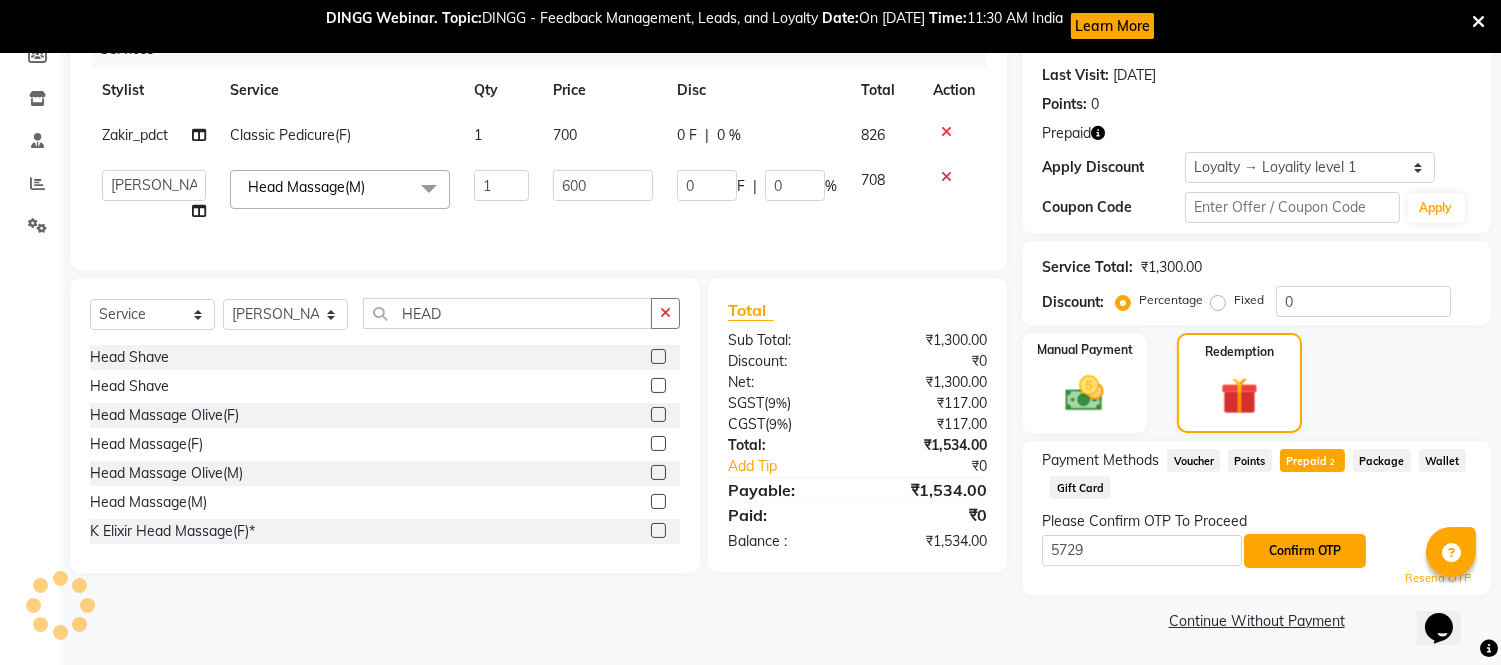 click on "Confirm OTP" 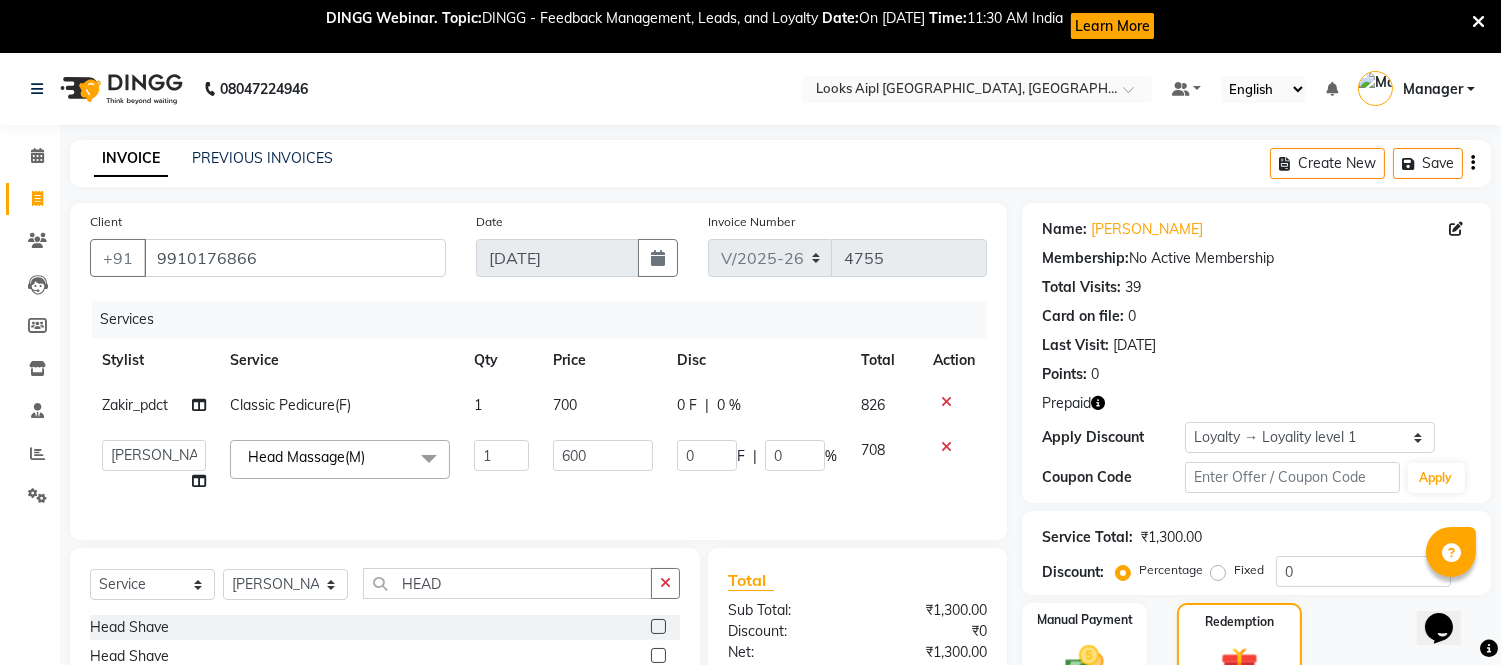 scroll, scrollTop: 270, scrollLeft: 0, axis: vertical 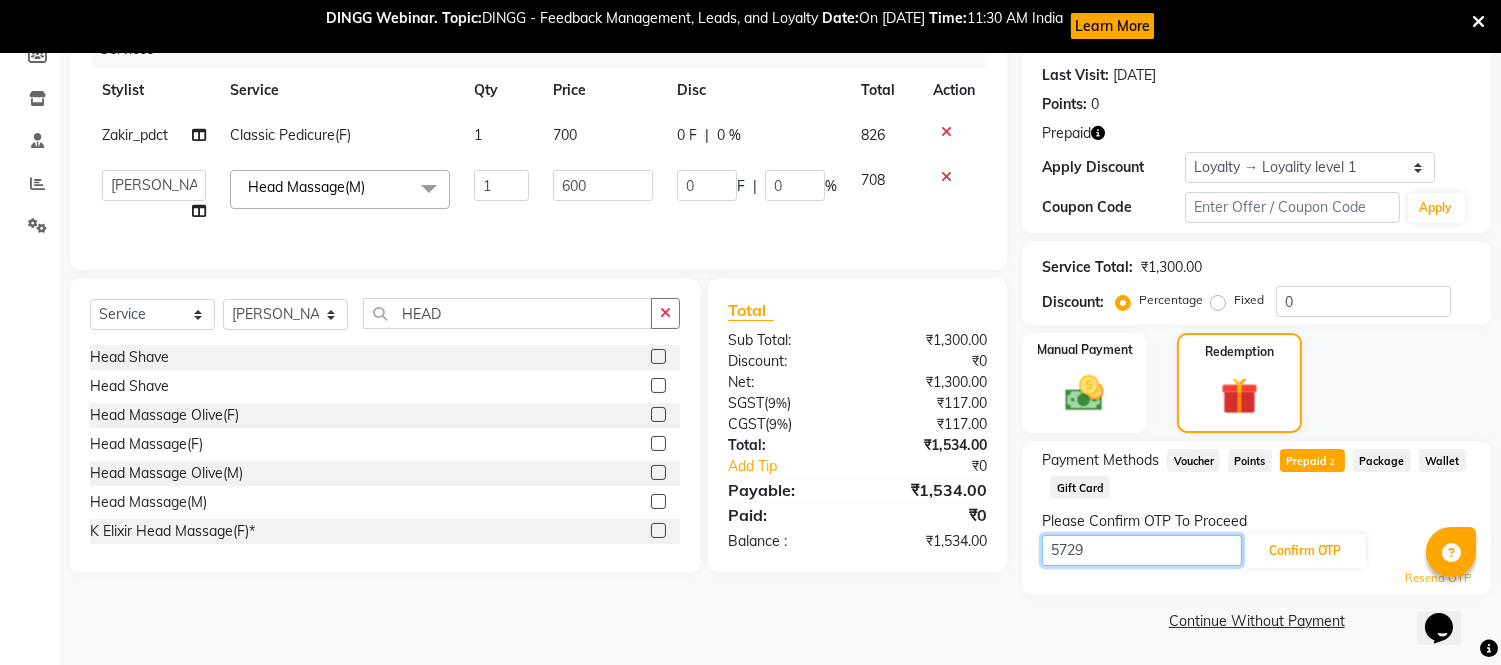 drag, startPoint x: 1094, startPoint y: 551, endPoint x: 966, endPoint y: 563, distance: 128.56126 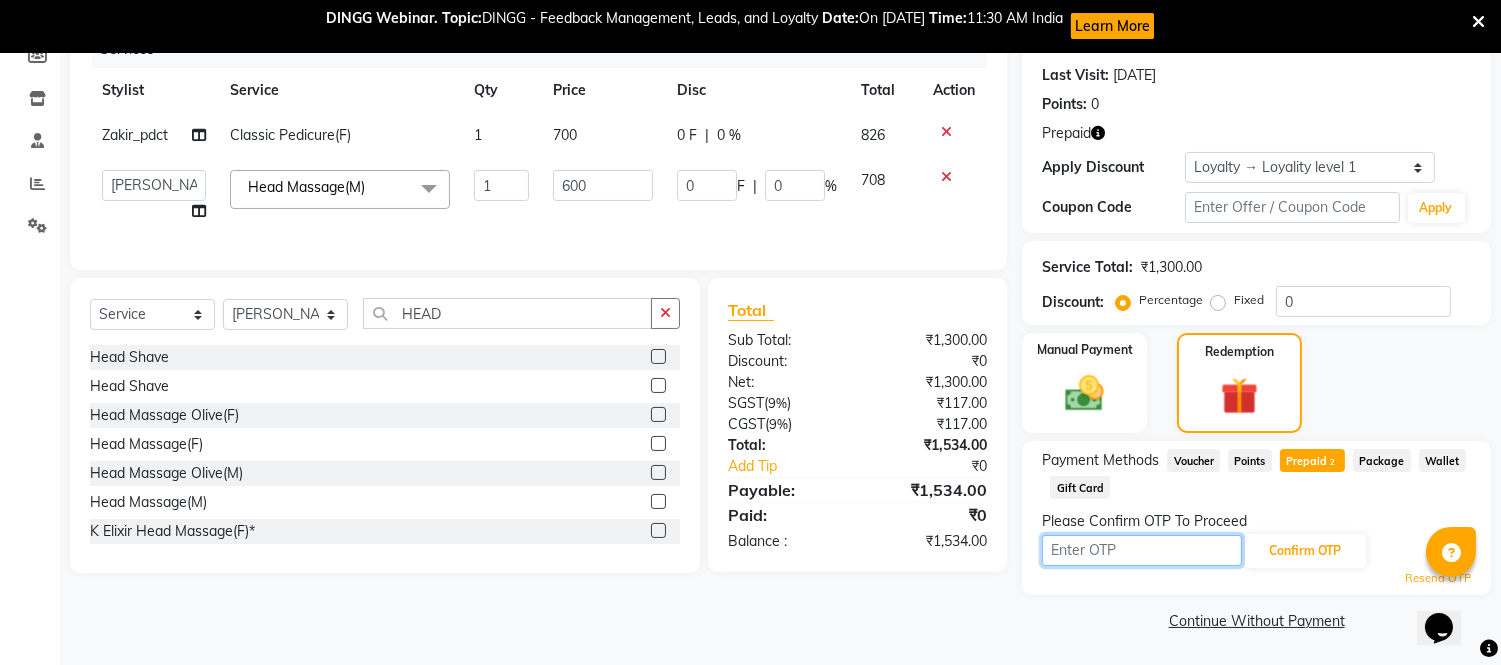 click at bounding box center [1142, 550] 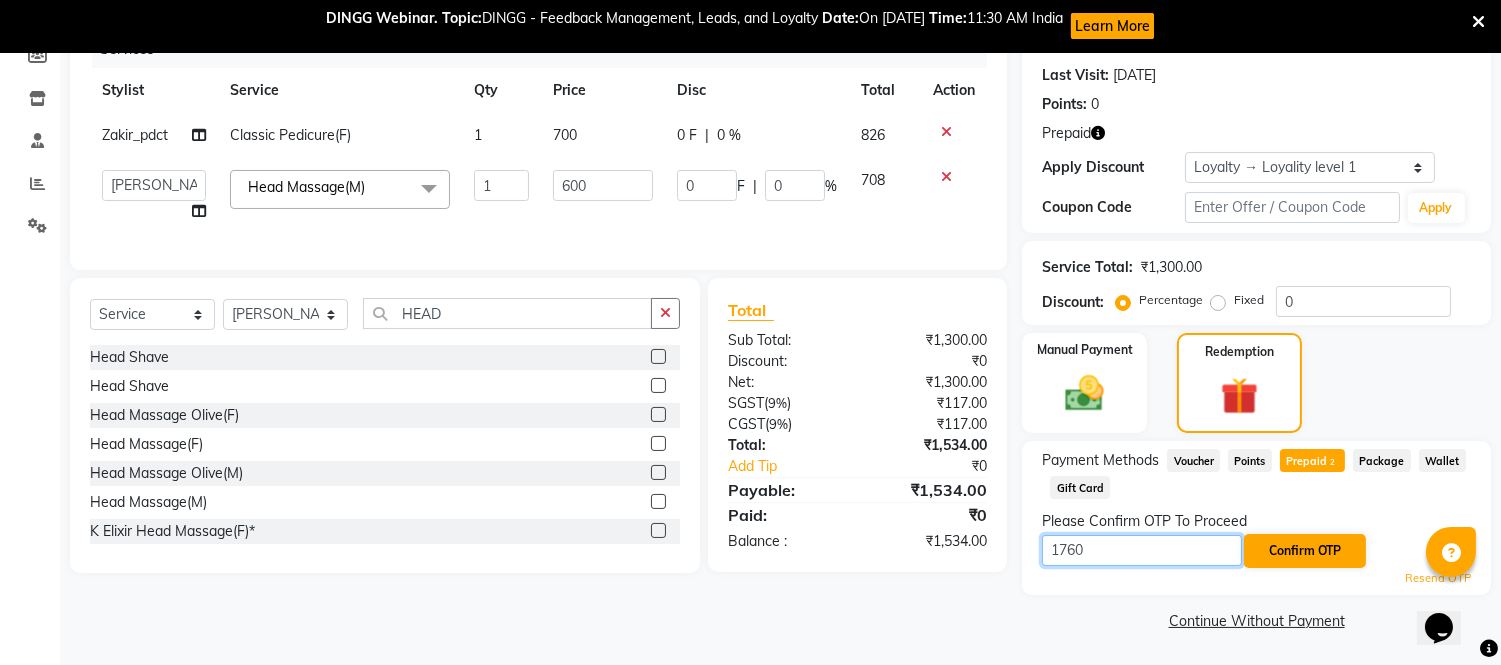 type on "1760" 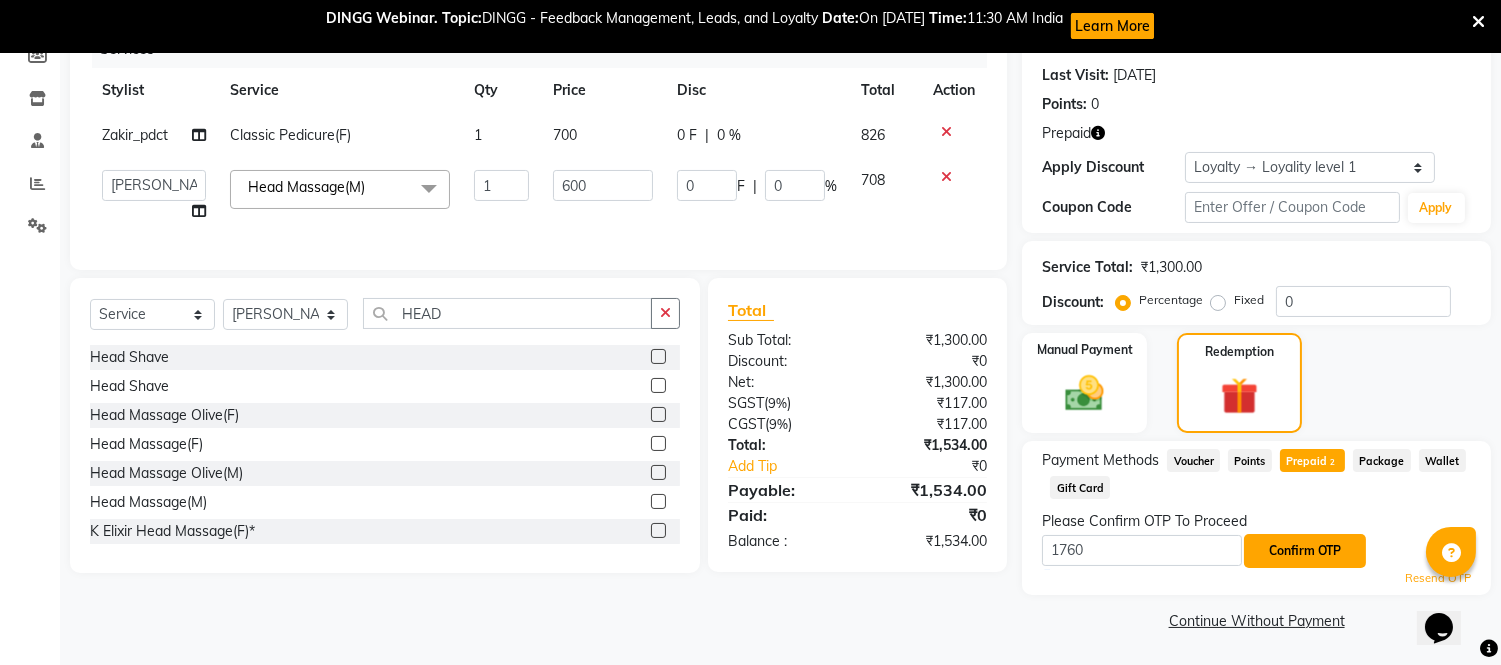click on "Confirm OTP" 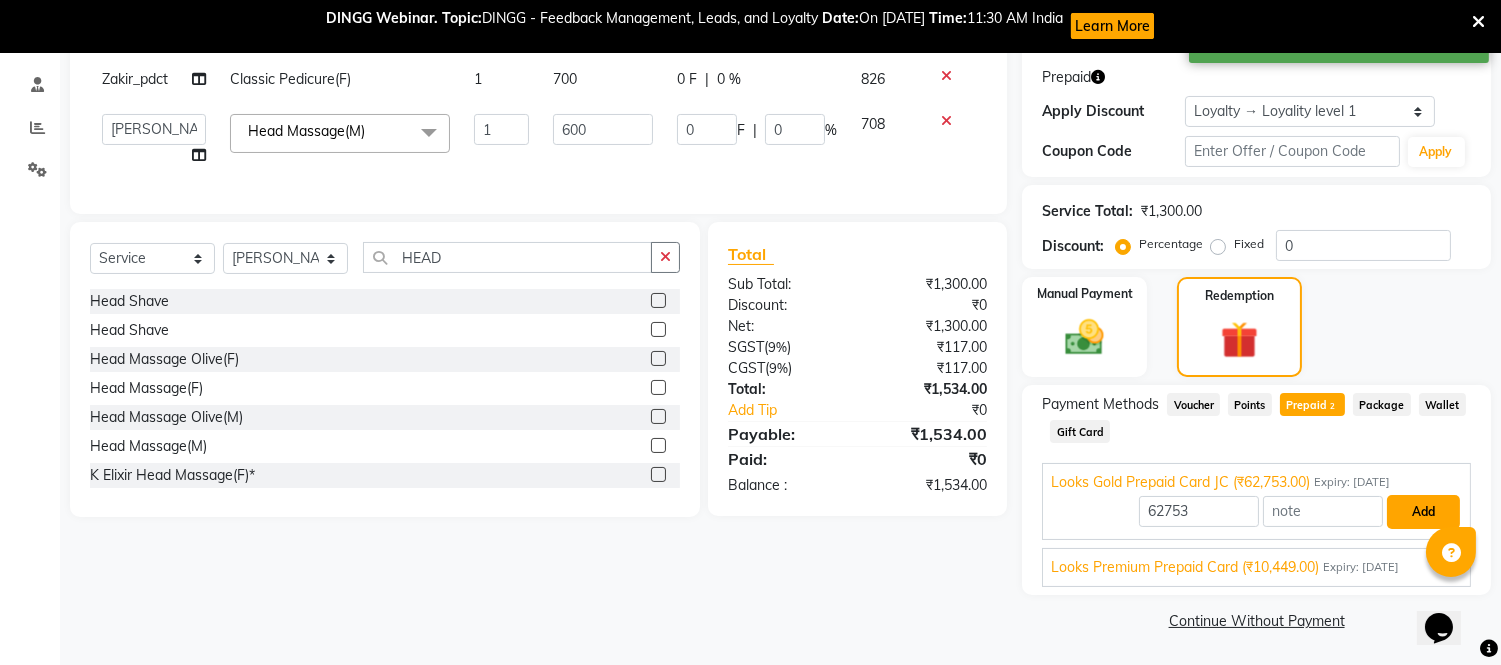 click on "Add" at bounding box center [1423, 512] 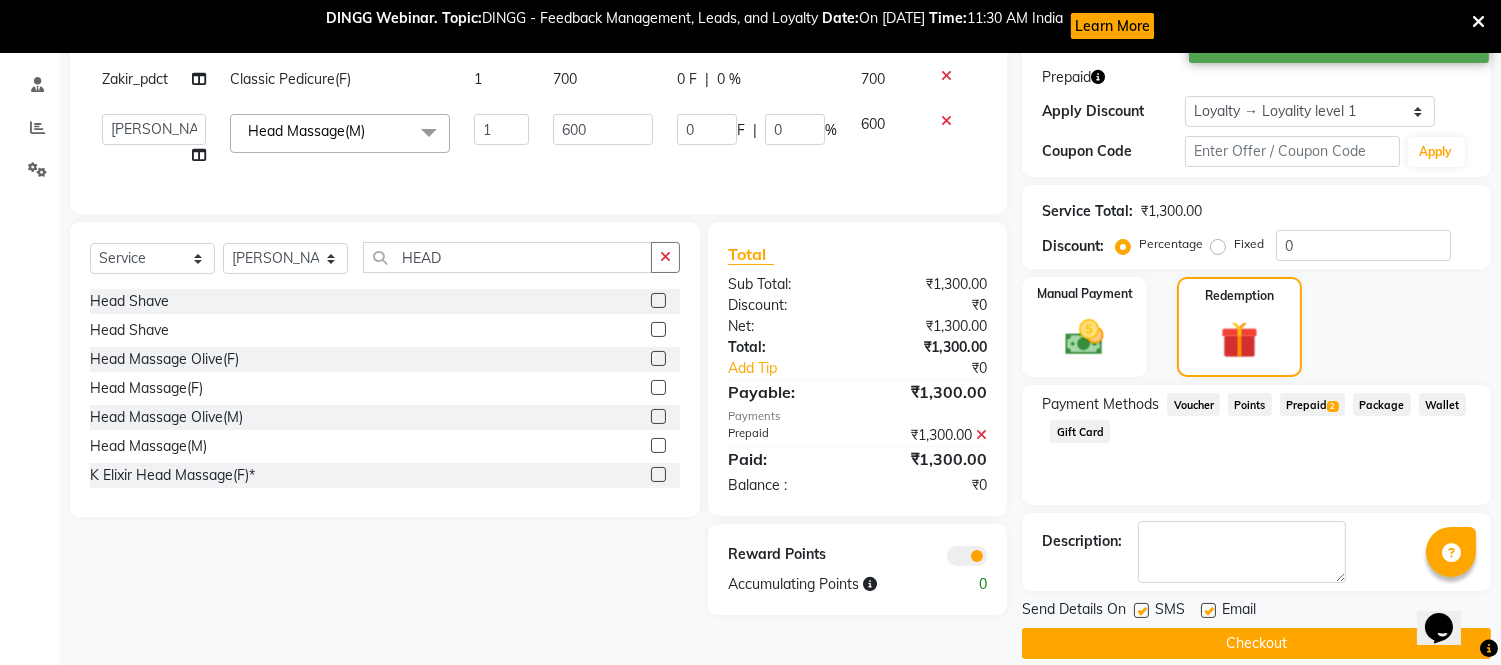 scroll, scrollTop: 348, scrollLeft: 0, axis: vertical 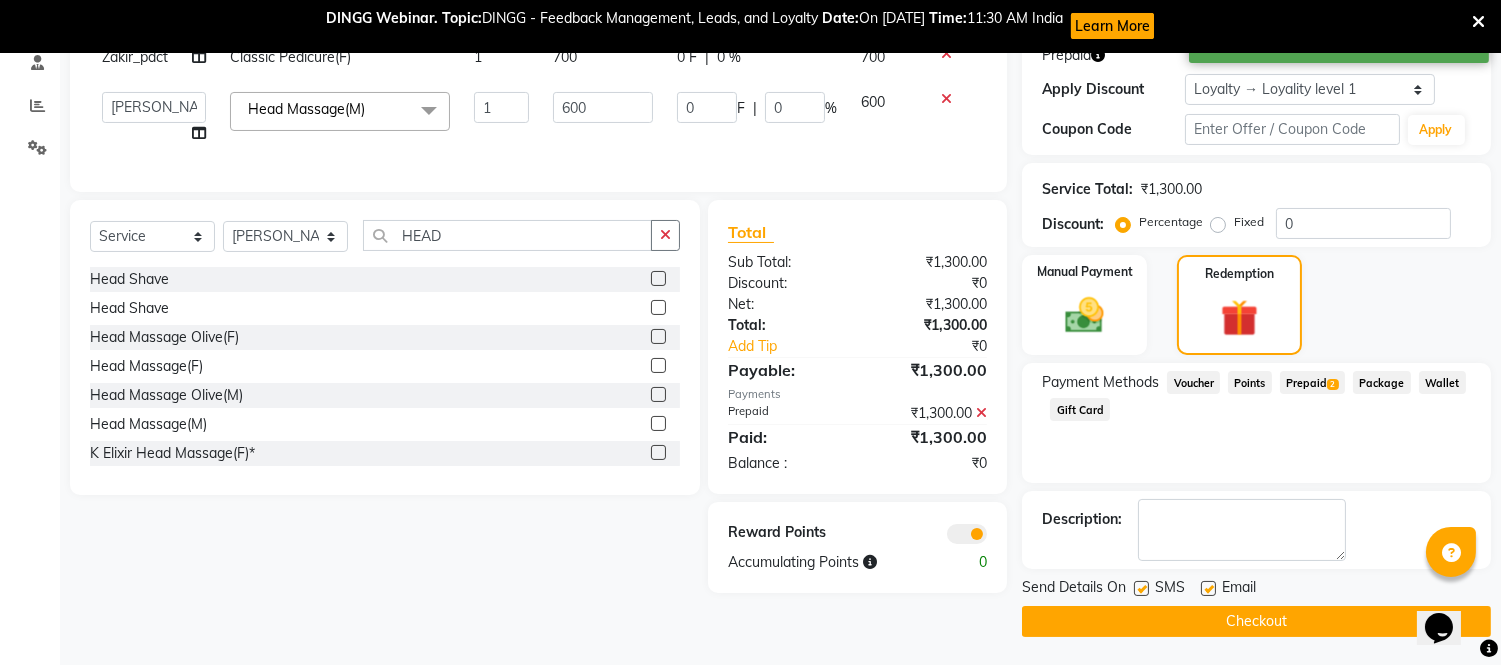 click on "Checkout" 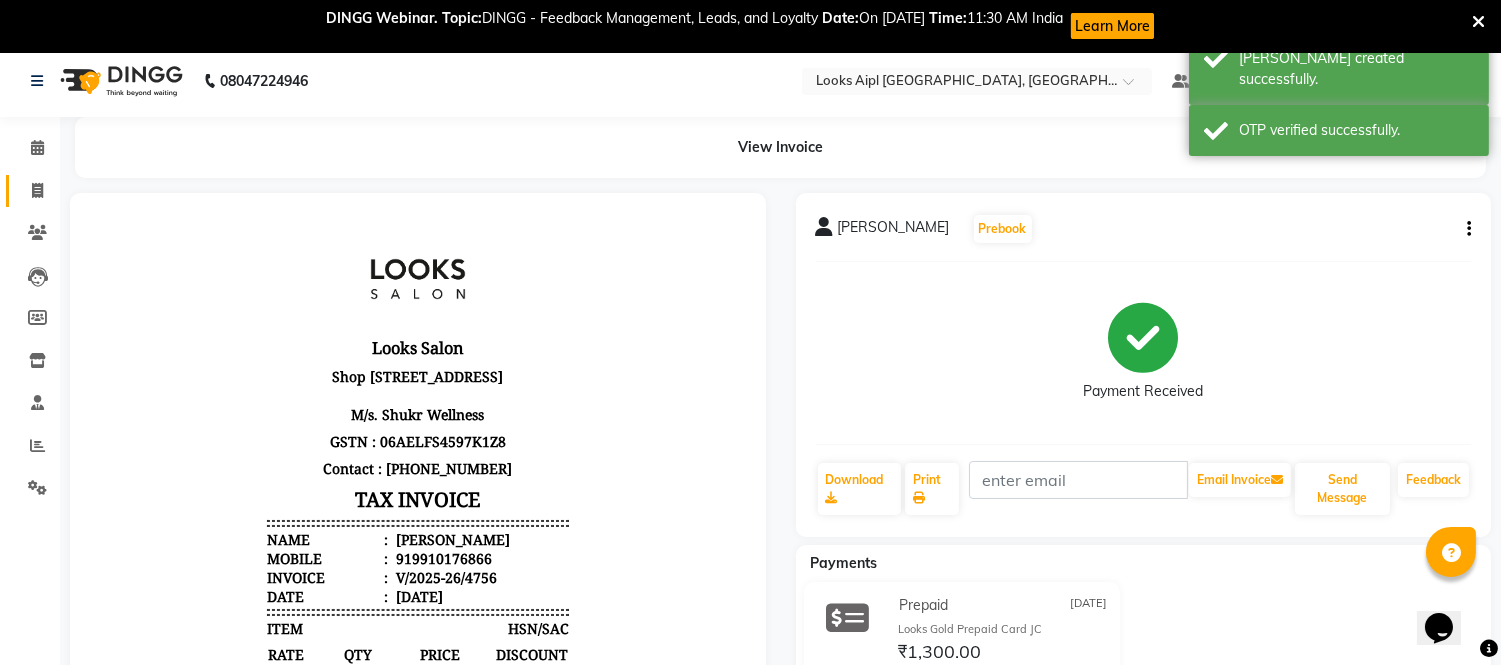 scroll, scrollTop: 0, scrollLeft: 0, axis: both 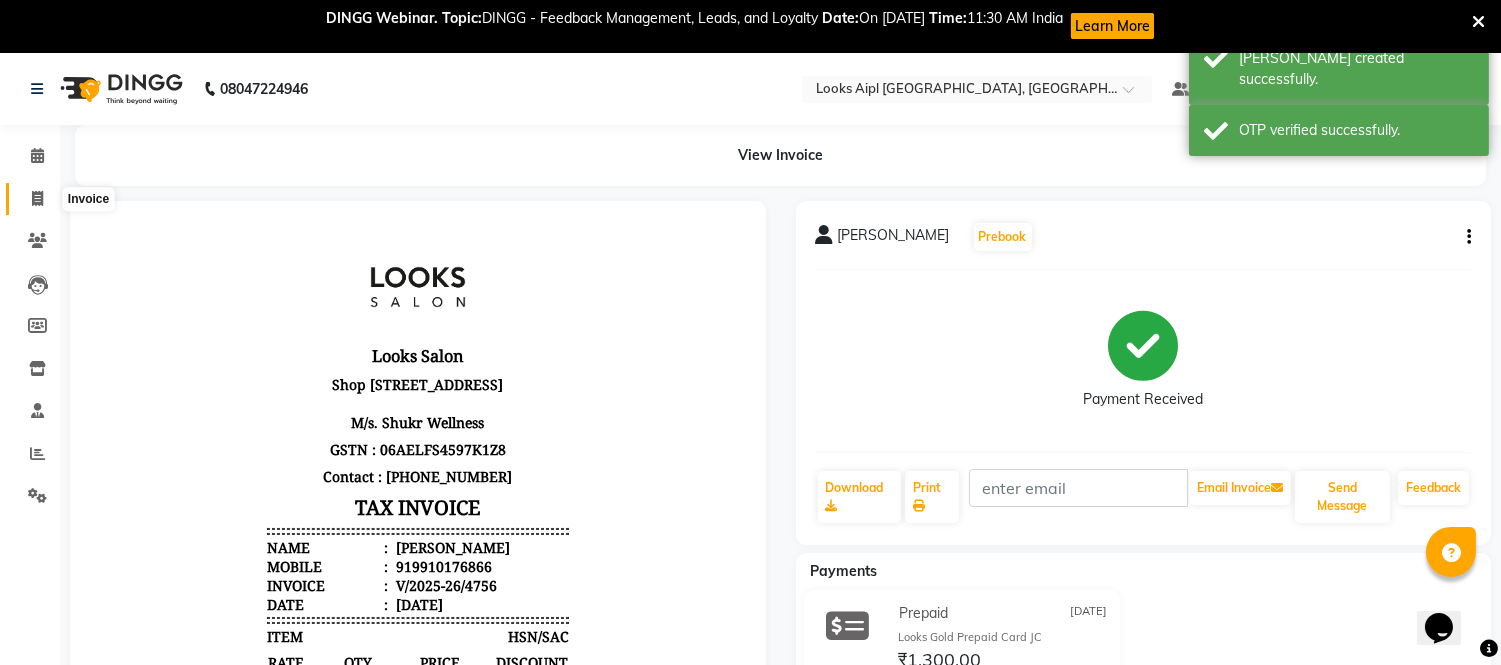 click 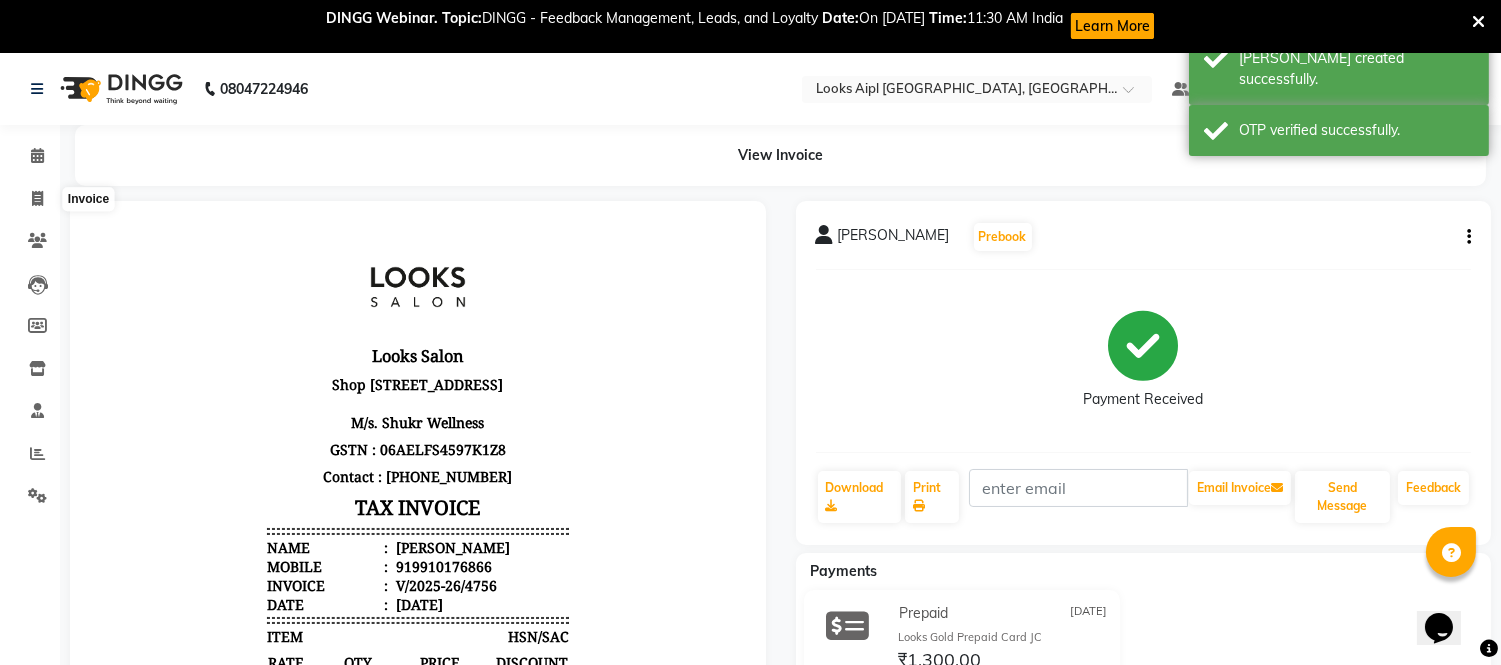 select on "6047" 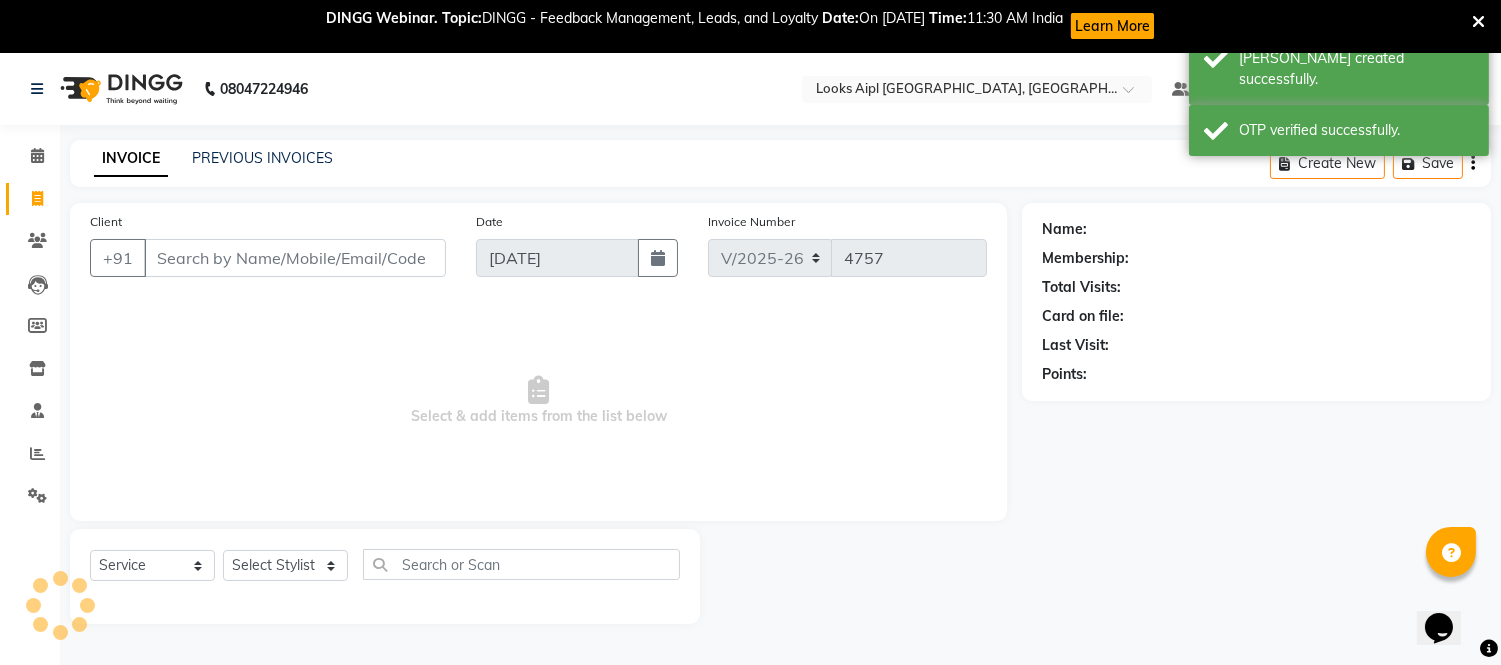 scroll, scrollTop: 53, scrollLeft: 0, axis: vertical 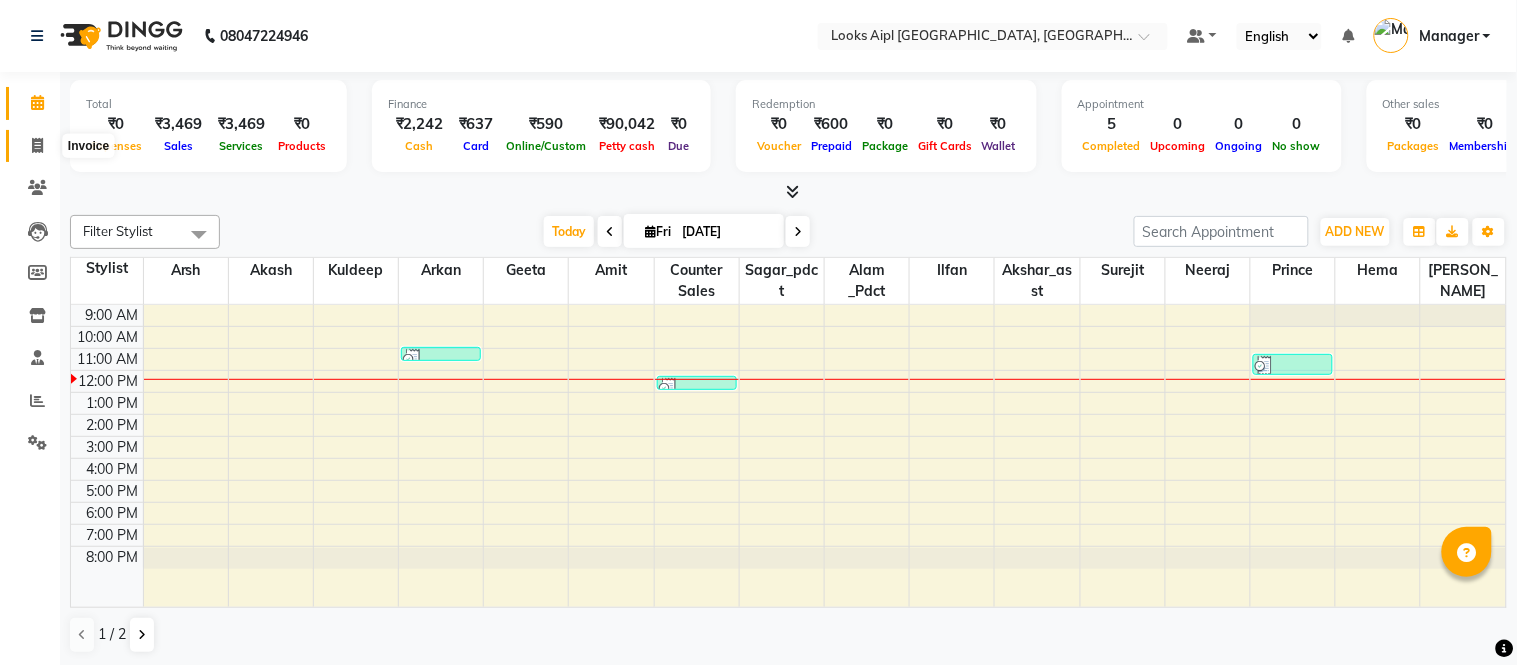 click 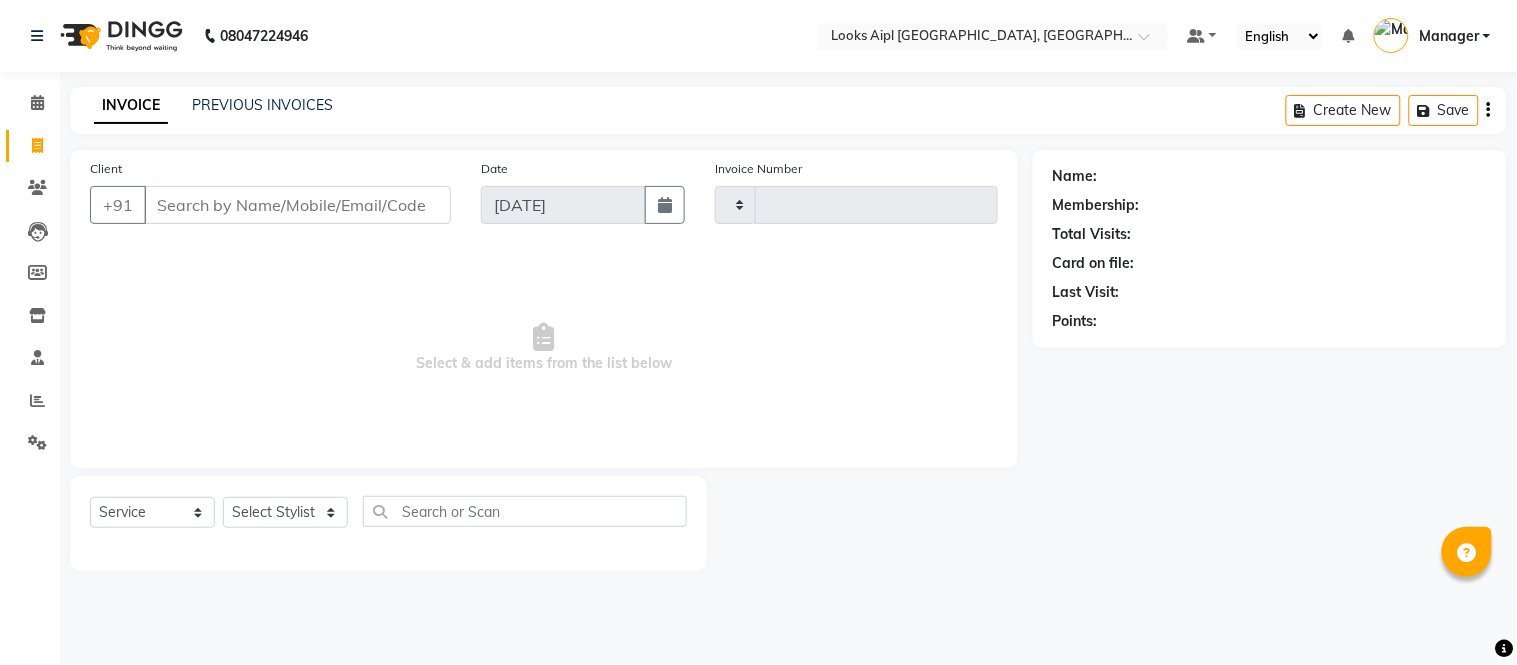 type on "4754" 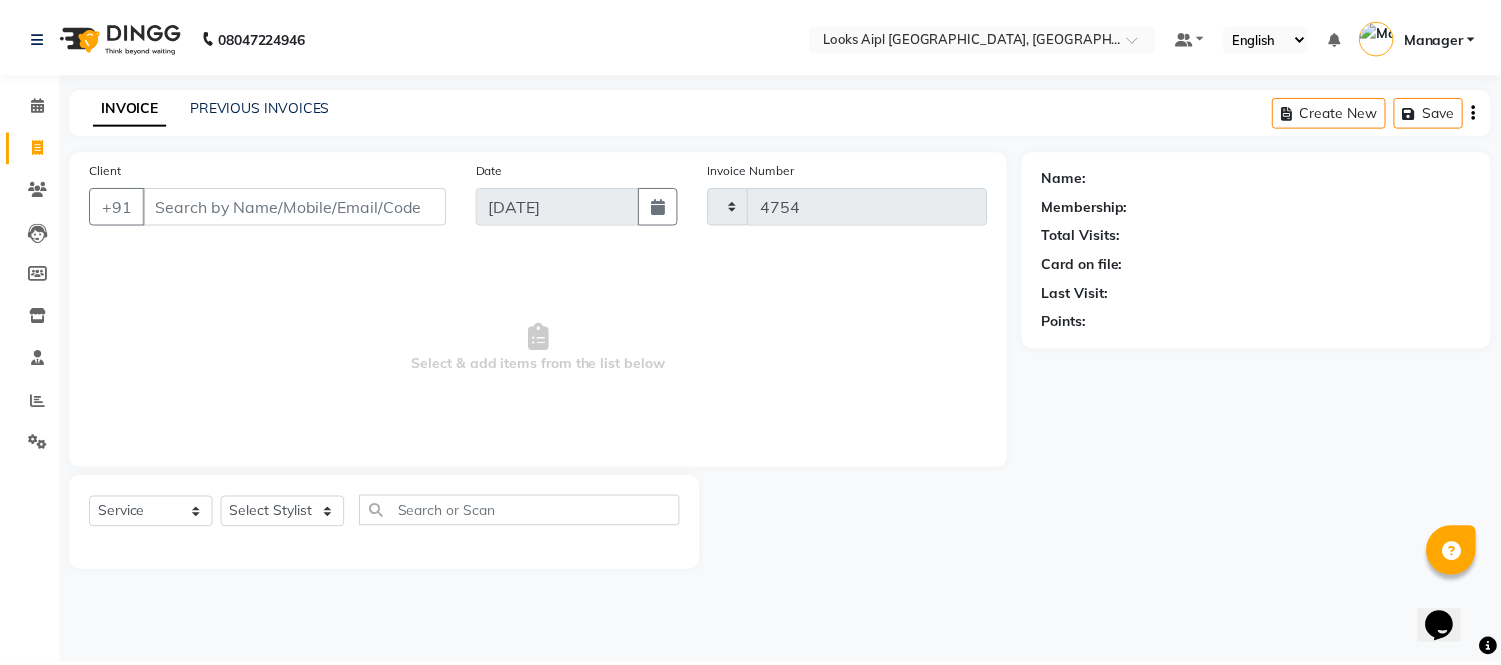 scroll, scrollTop: 0, scrollLeft: 0, axis: both 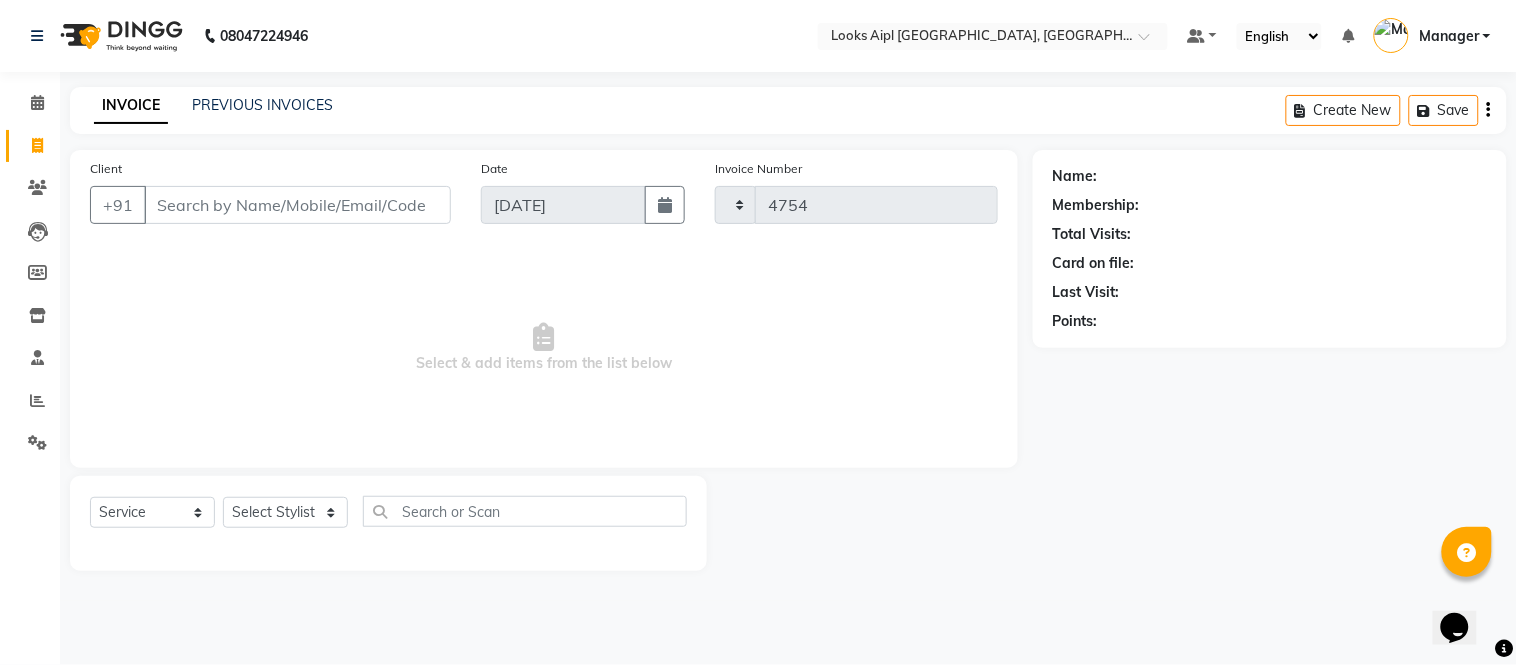 select on "6047" 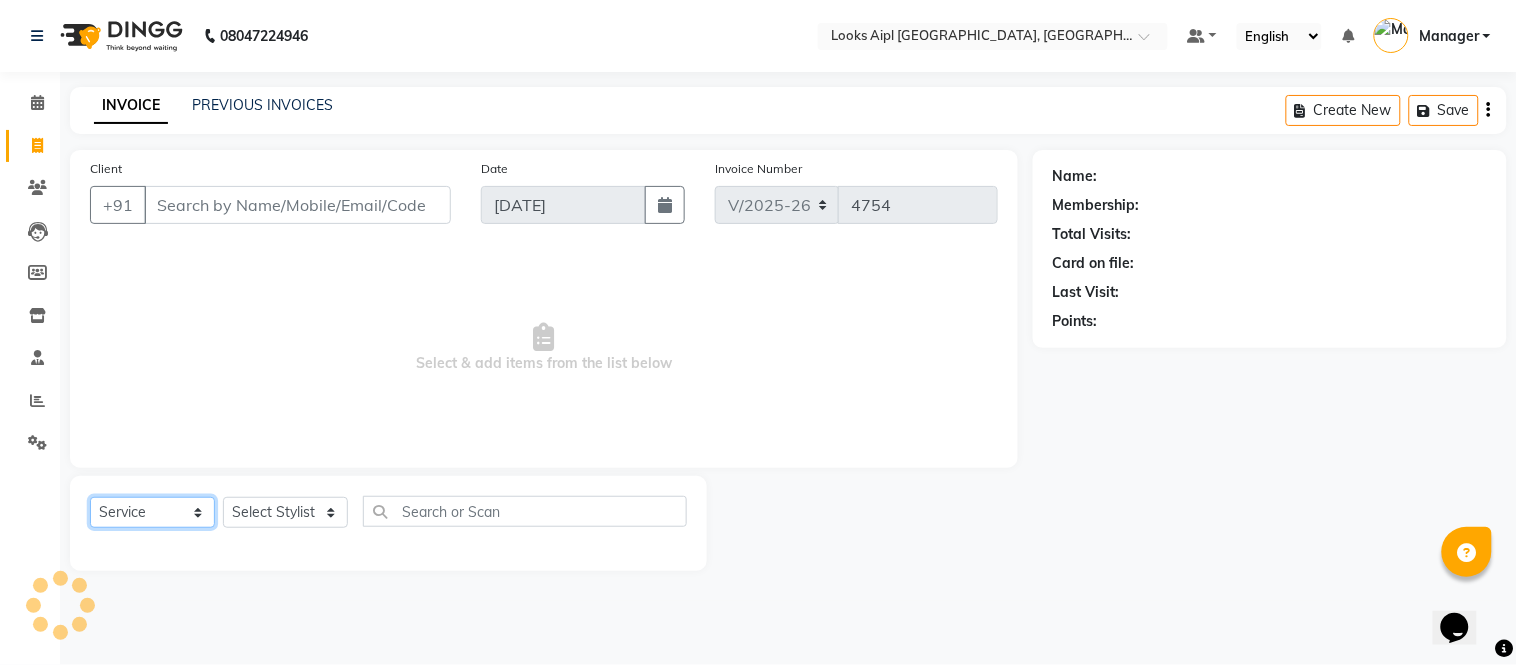 click on "Select  Service  Product  Membership  Package Voucher Prepaid Gift Card" 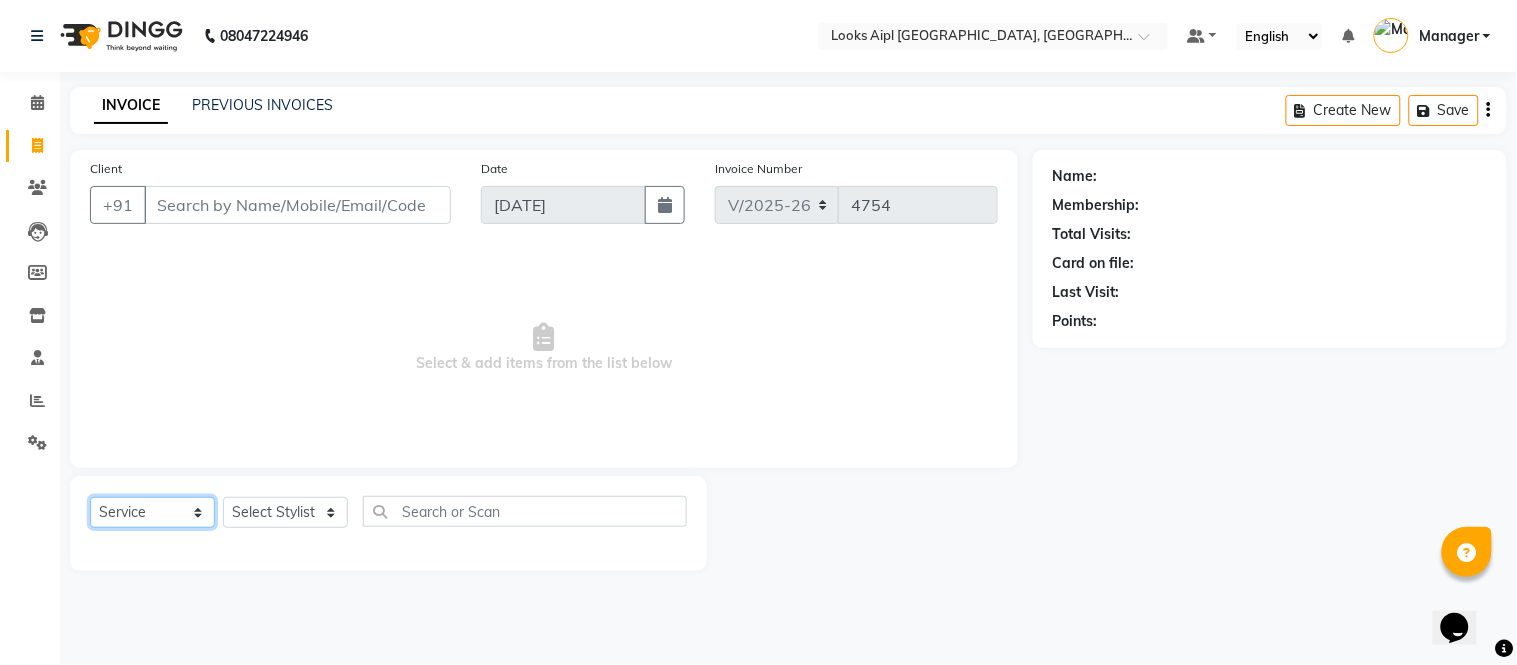select on "product" 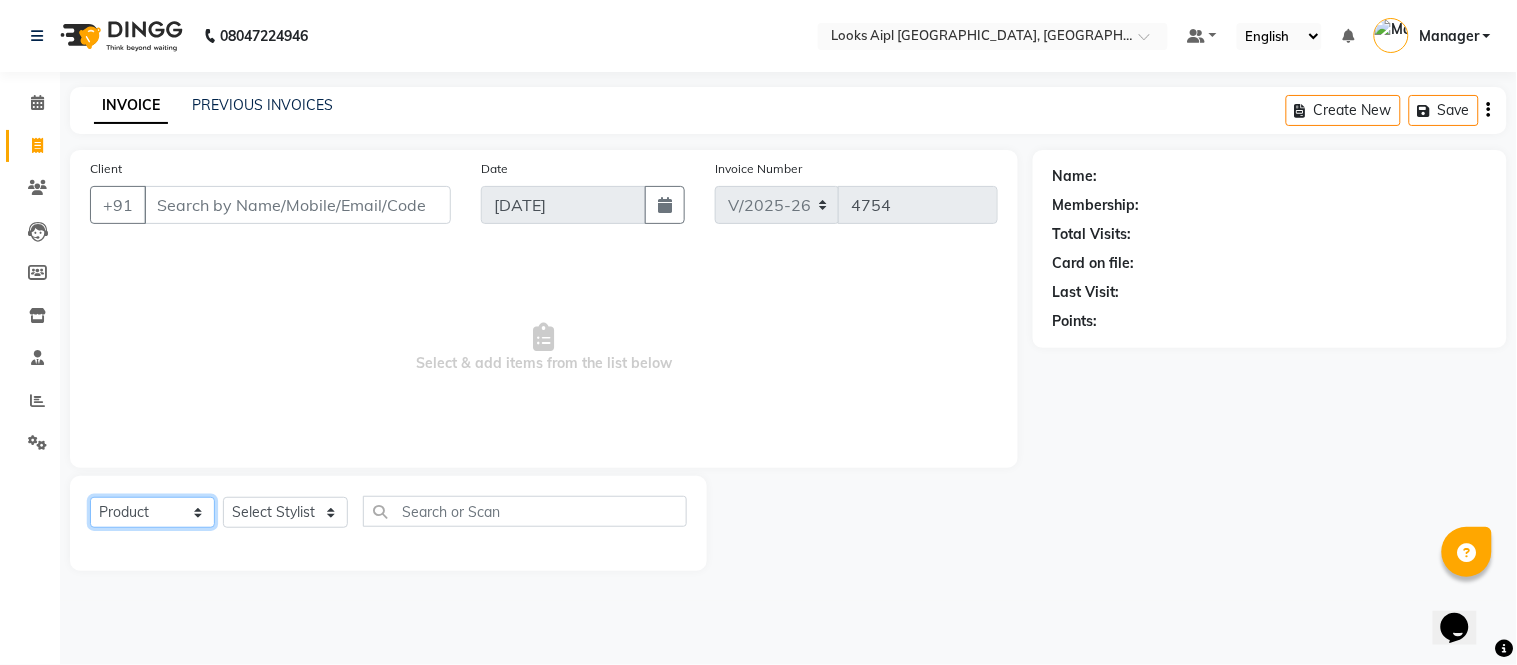 click on "Select  Service  Product  Membership  Package Voucher Prepaid Gift Card" 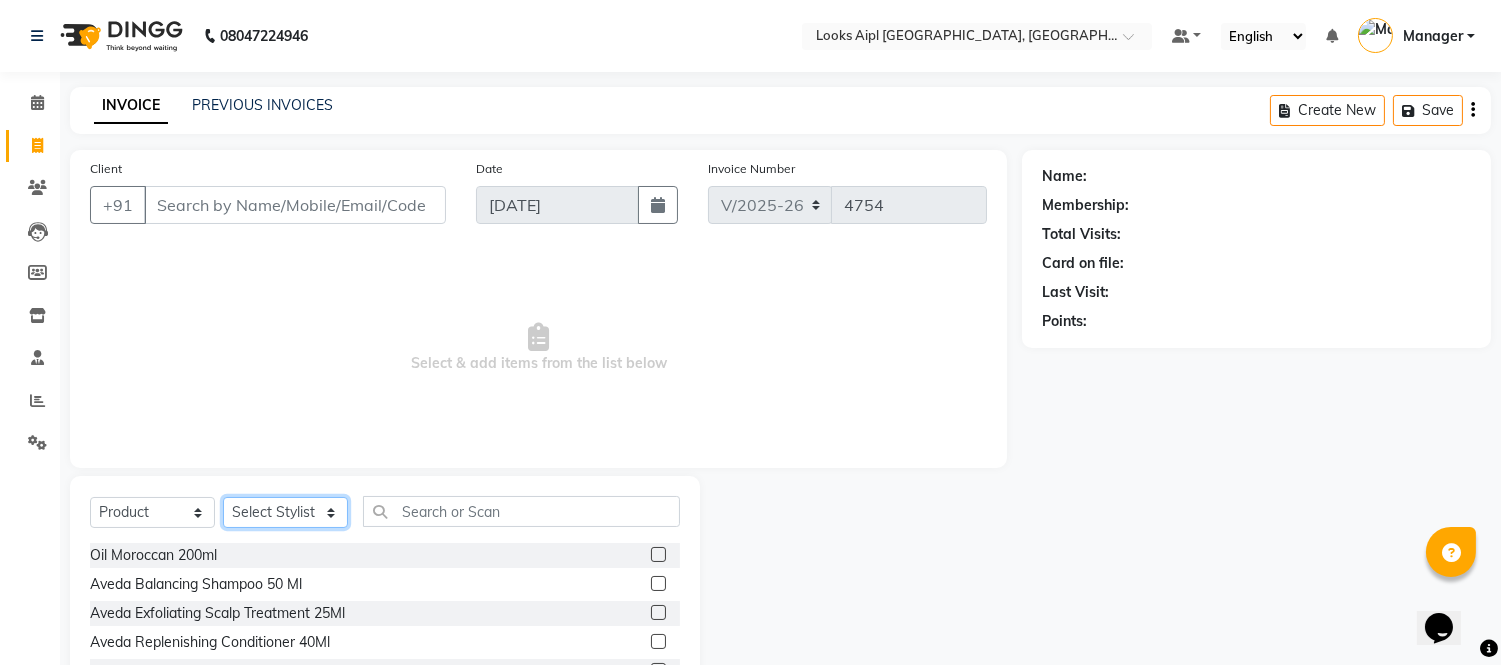 click on "Select Stylist Akash Akshar_asst Alam _Pdct Amit Arkan Arsh Counter Sales Geeta Hema ilfan Kuldeep Laxmi Manager Neeraj Prince sagar_pdct Surejit Vijay Zakir_pdct" 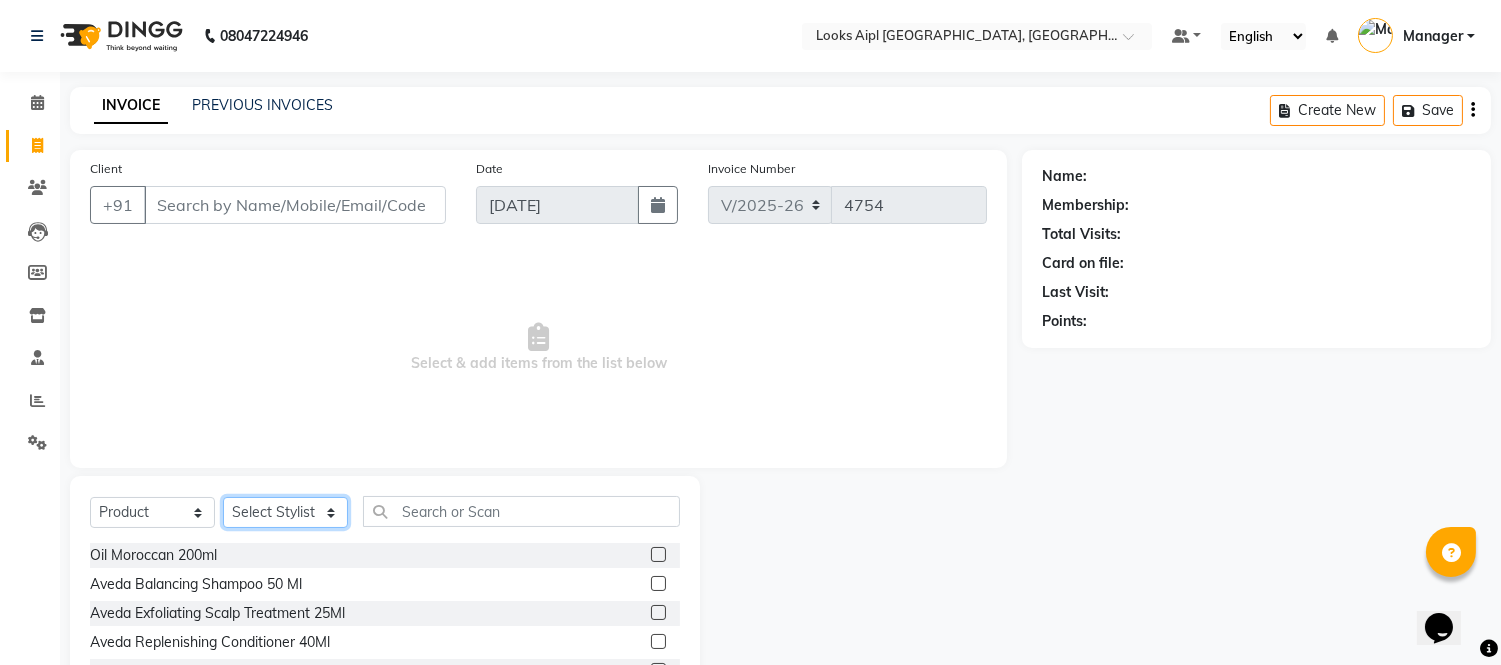 select on "43345" 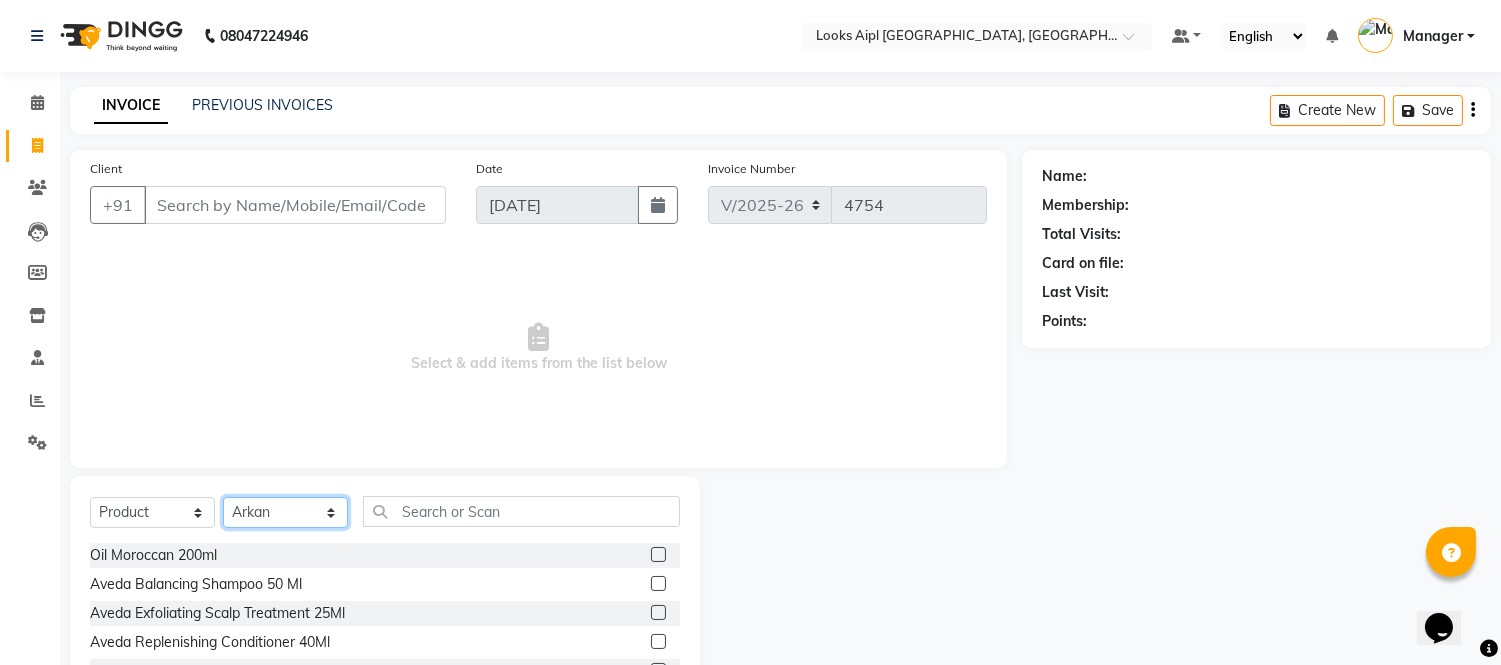 click on "Select Stylist Akash Akshar_asst Alam _Pdct Amit Arkan Arsh Counter Sales Geeta Hema ilfan Kuldeep Laxmi Manager Neeraj Prince sagar_pdct Surejit Vijay Zakir_pdct" 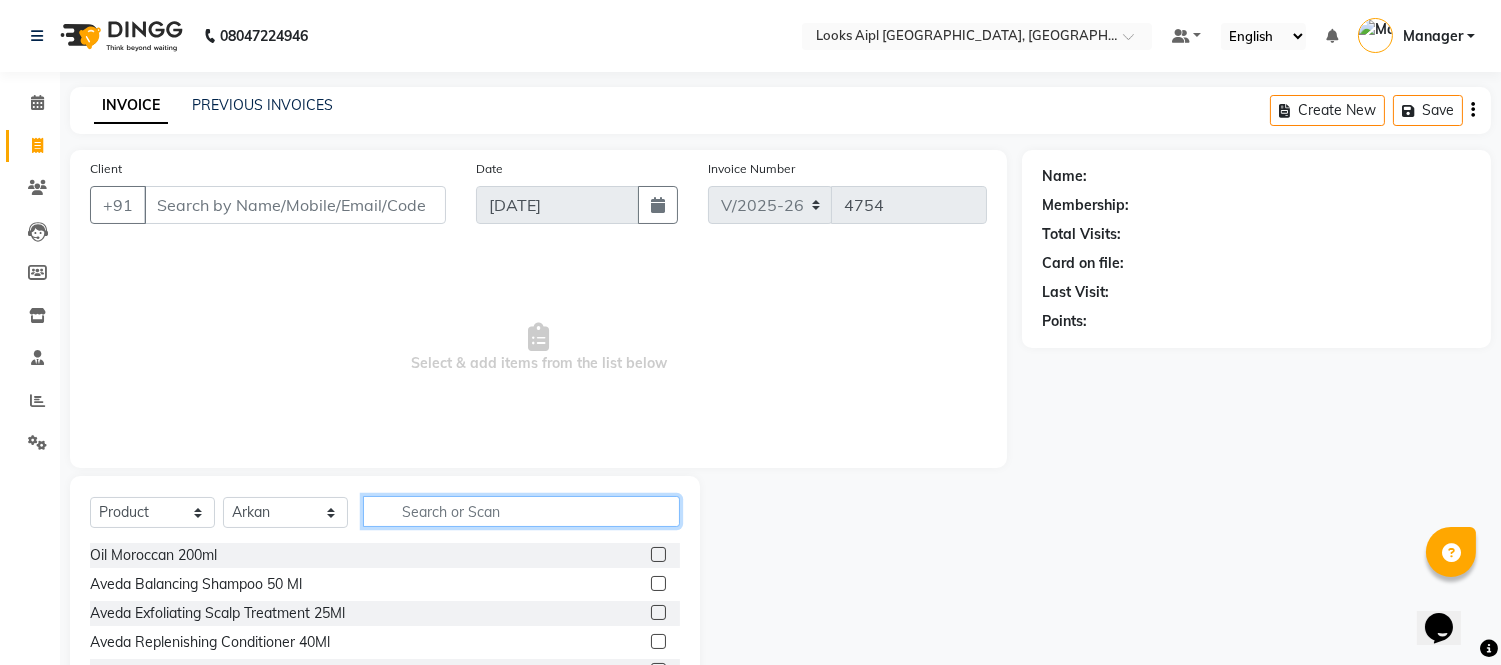drag, startPoint x: 452, startPoint y: 517, endPoint x: 414, endPoint y: 173, distance: 346.09247 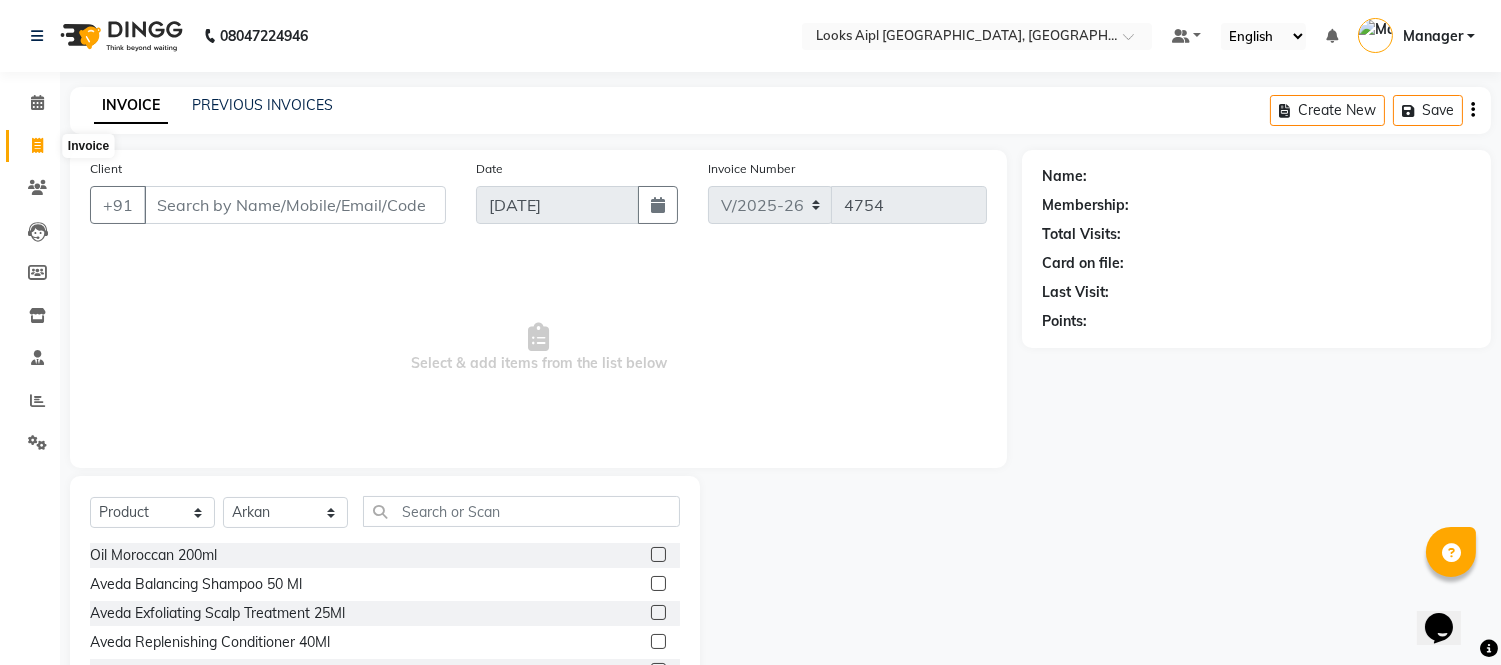 click 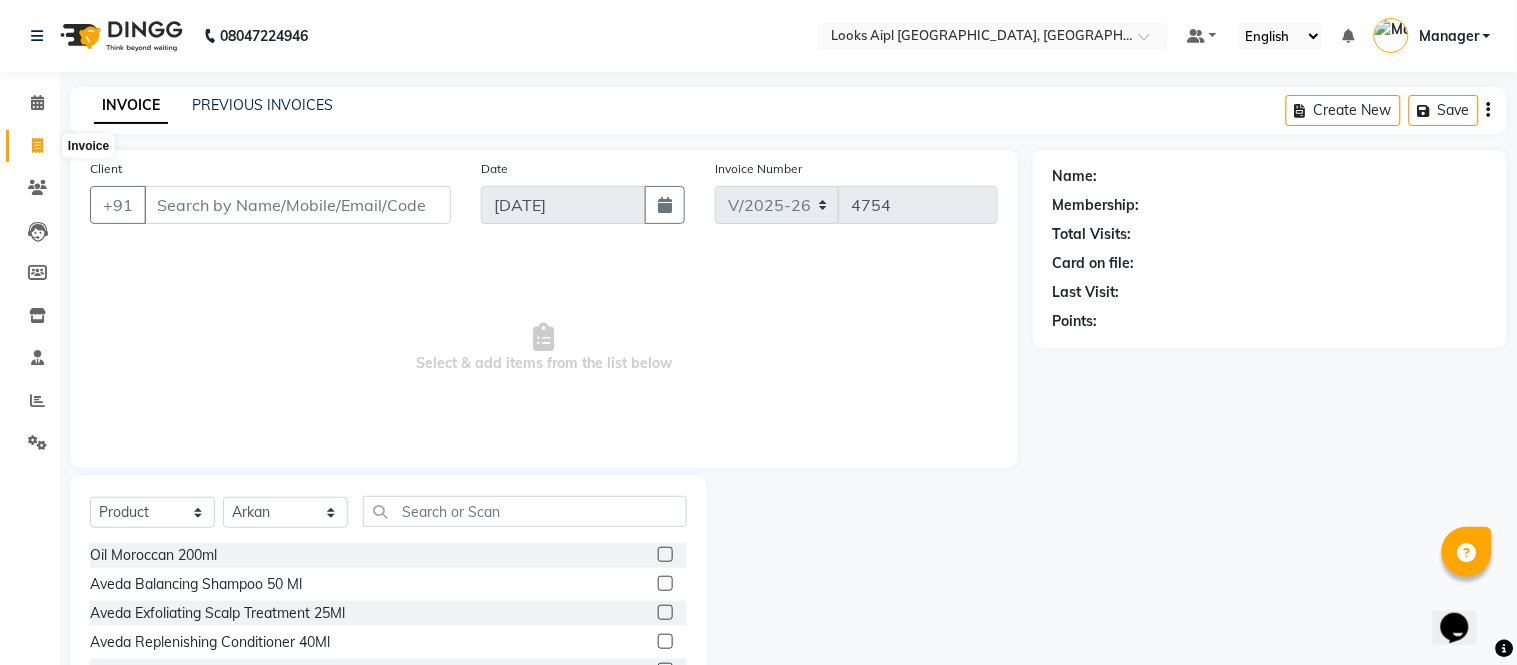 select on "service" 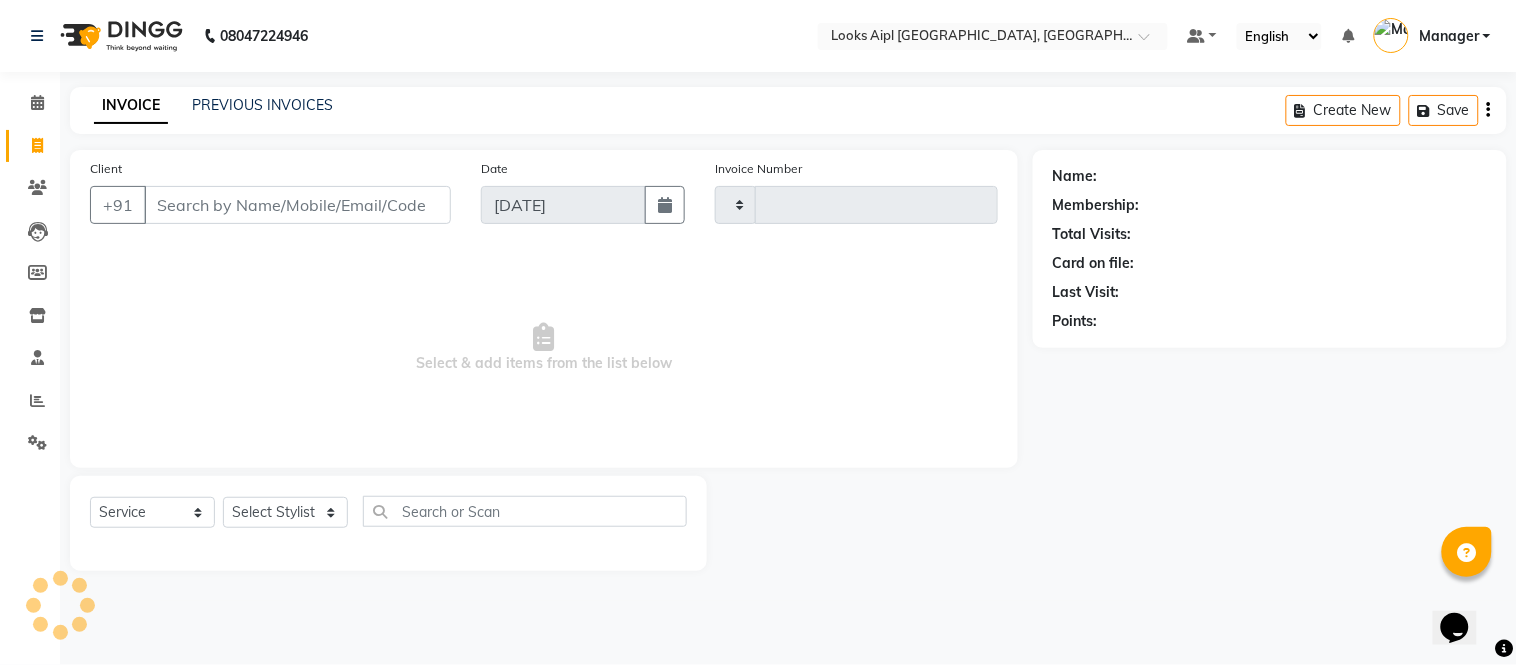 type on "4754" 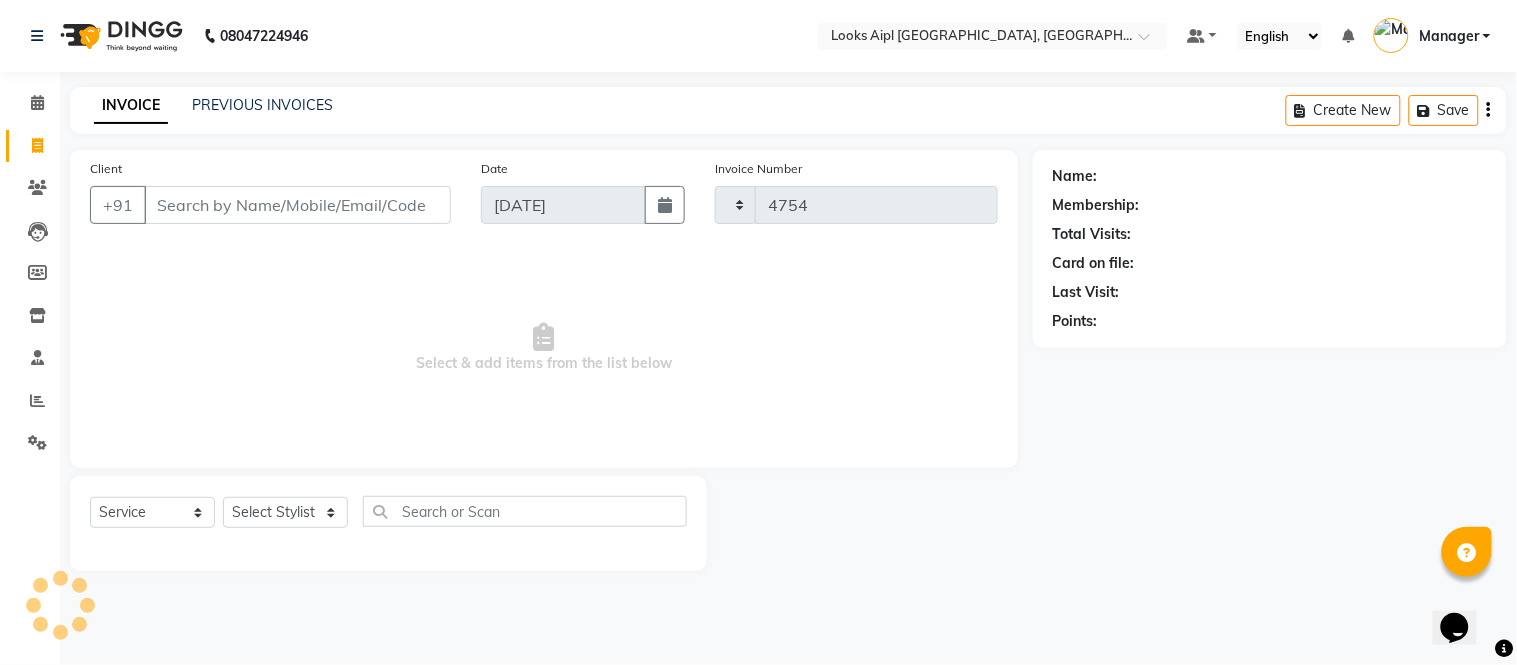select on "6047" 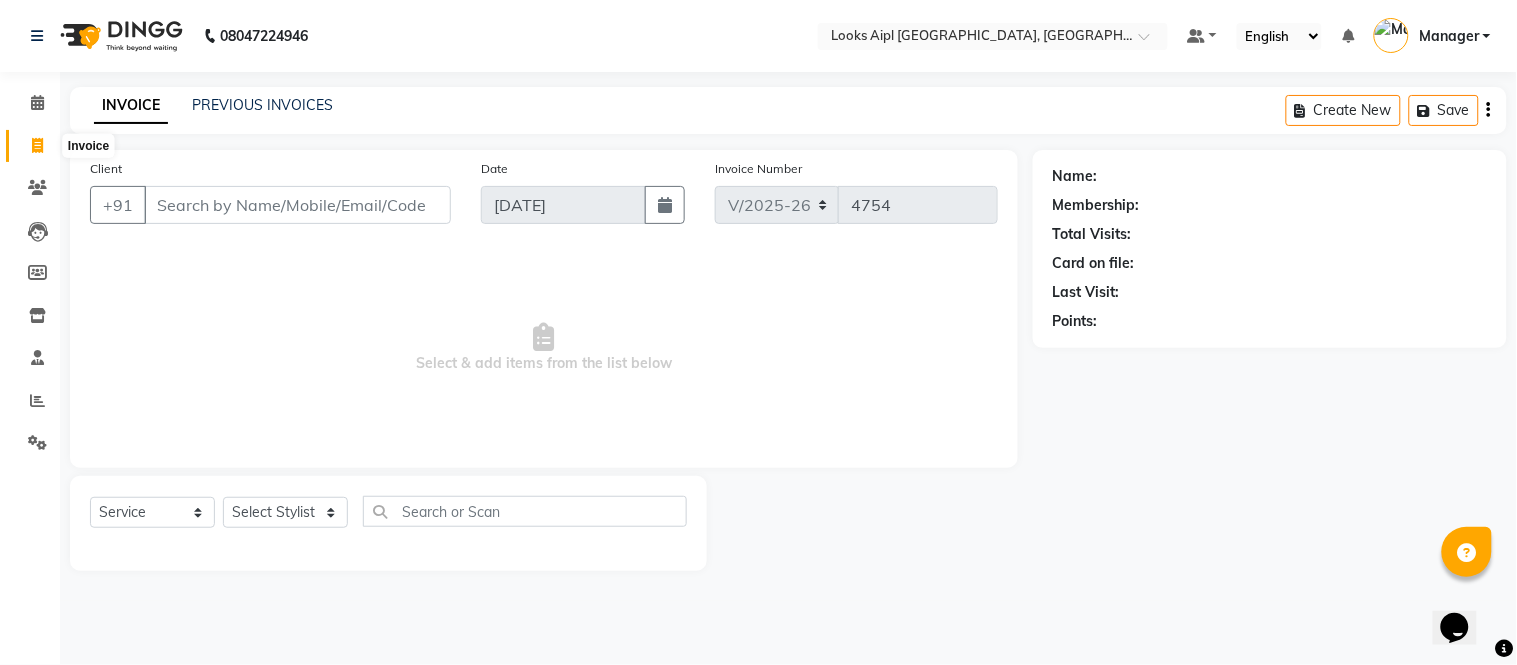 click 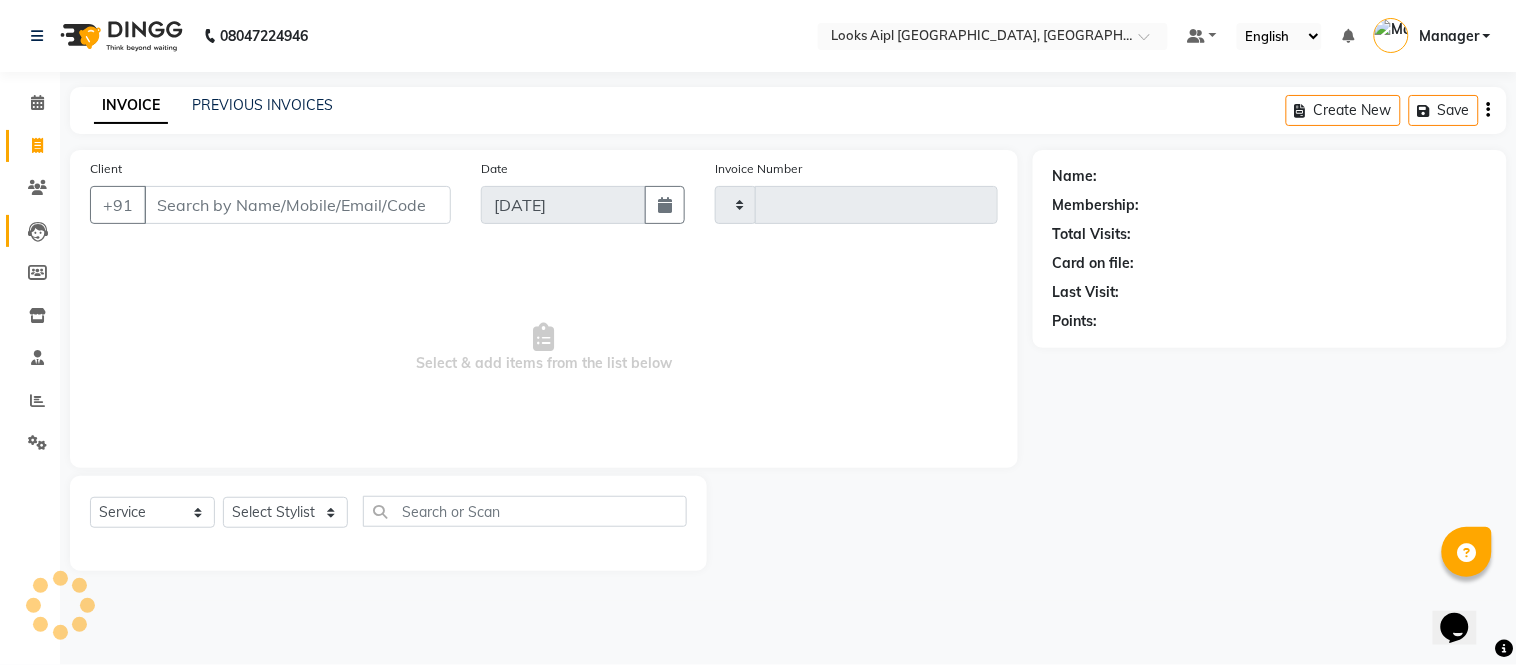 type on "4754" 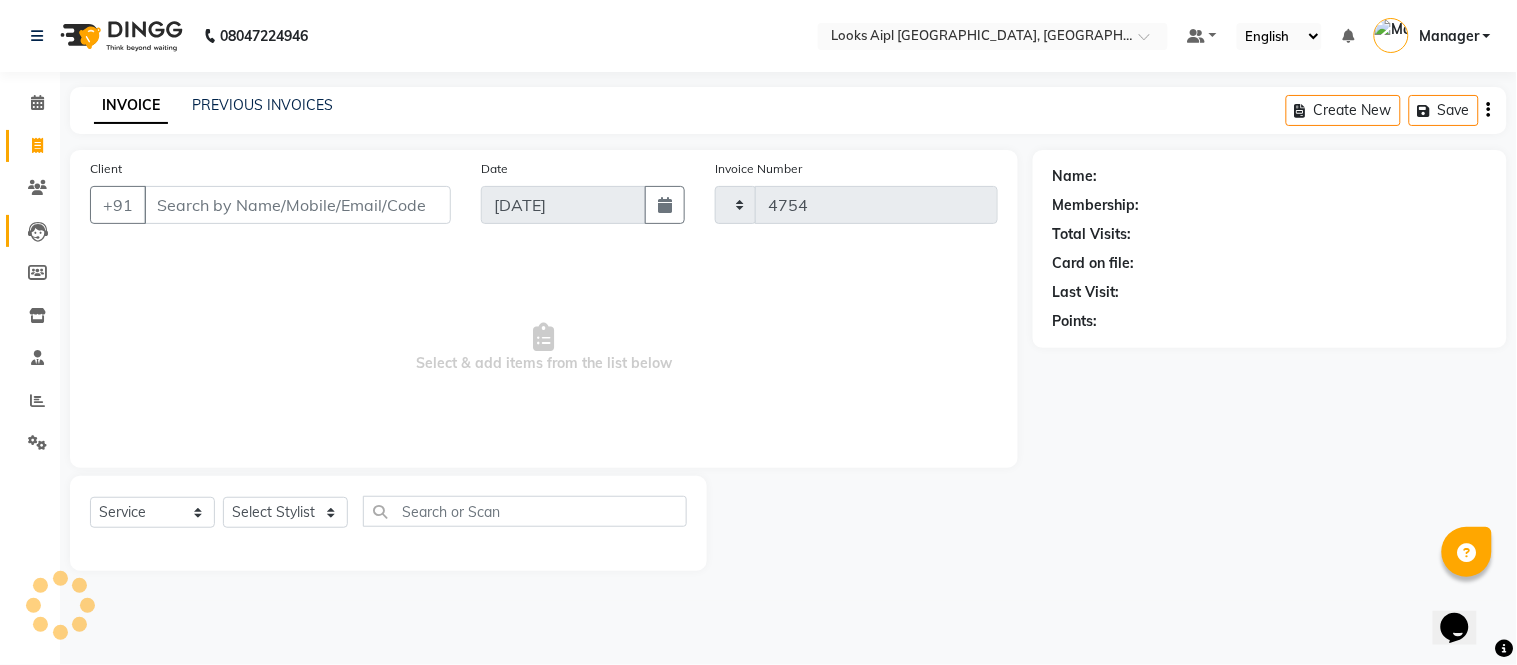 select on "6047" 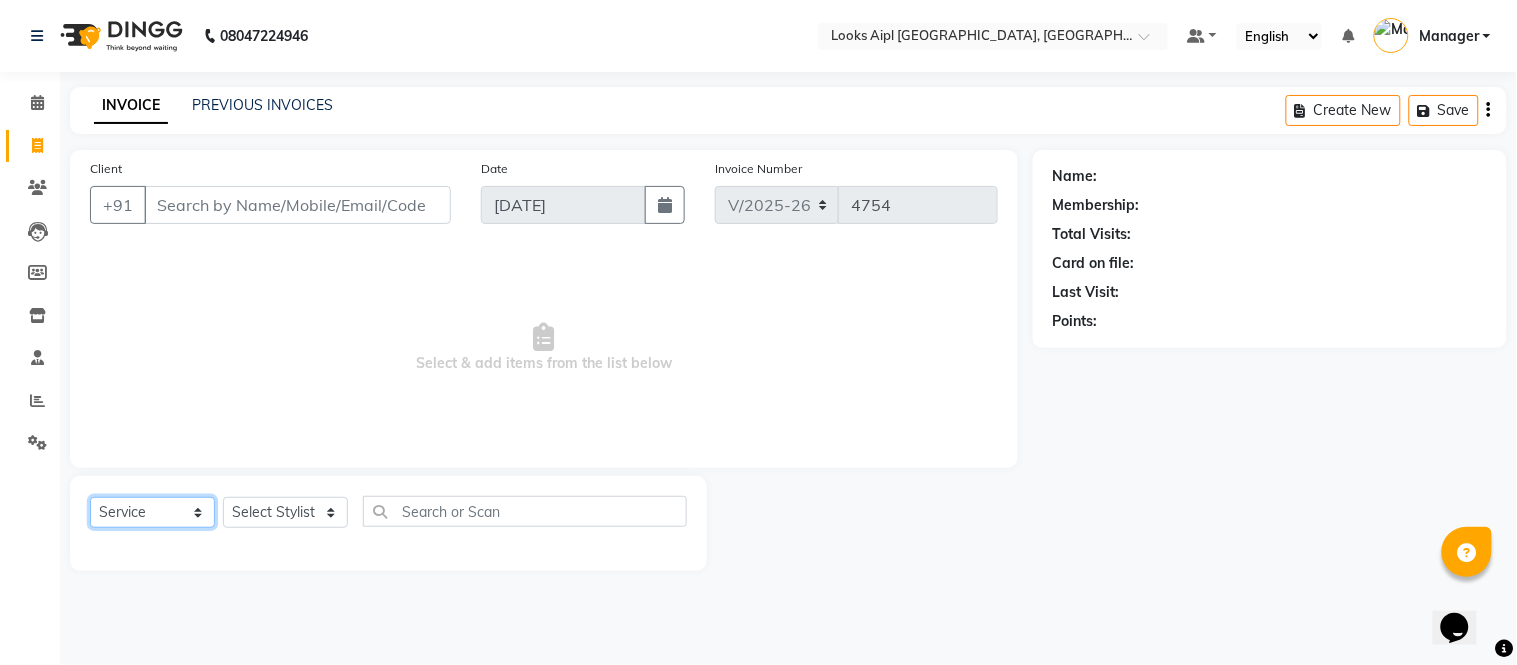 drag, startPoint x: 143, startPoint y: 512, endPoint x: 144, endPoint y: 502, distance: 10.049875 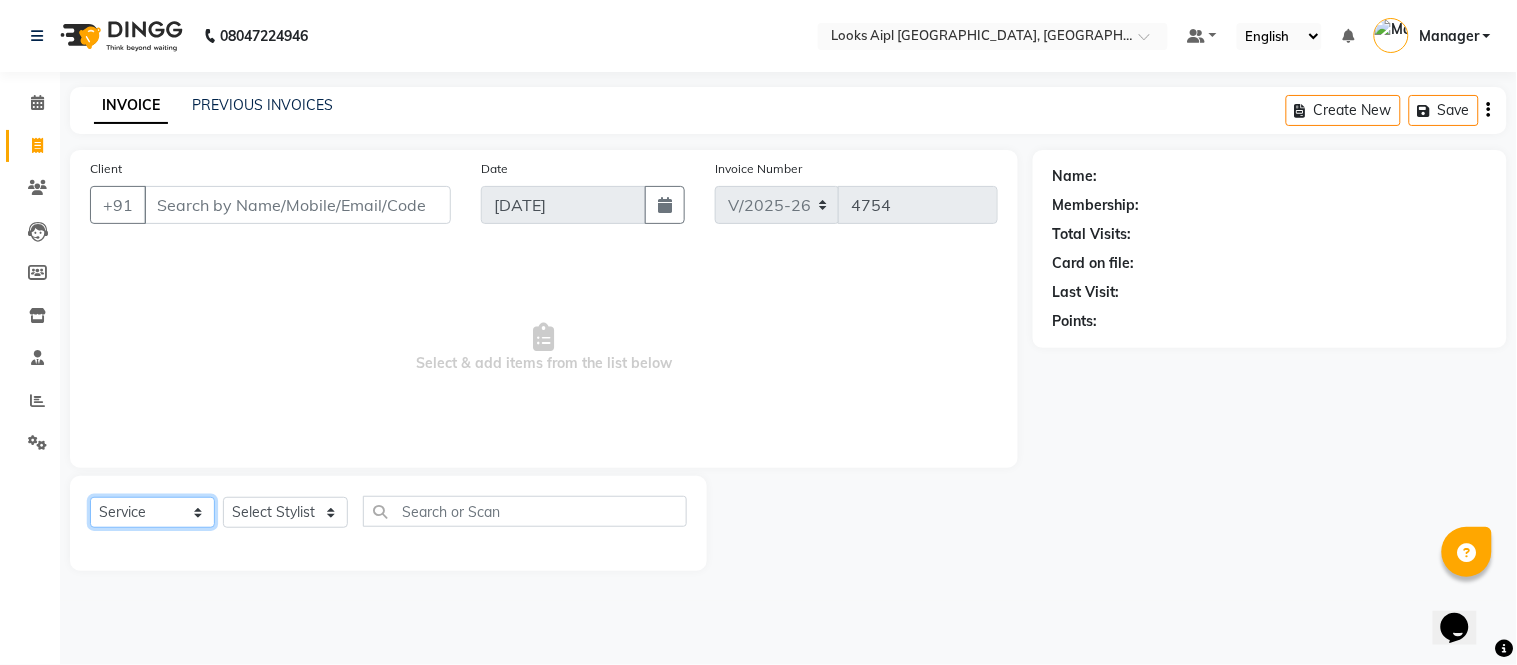 select on "product" 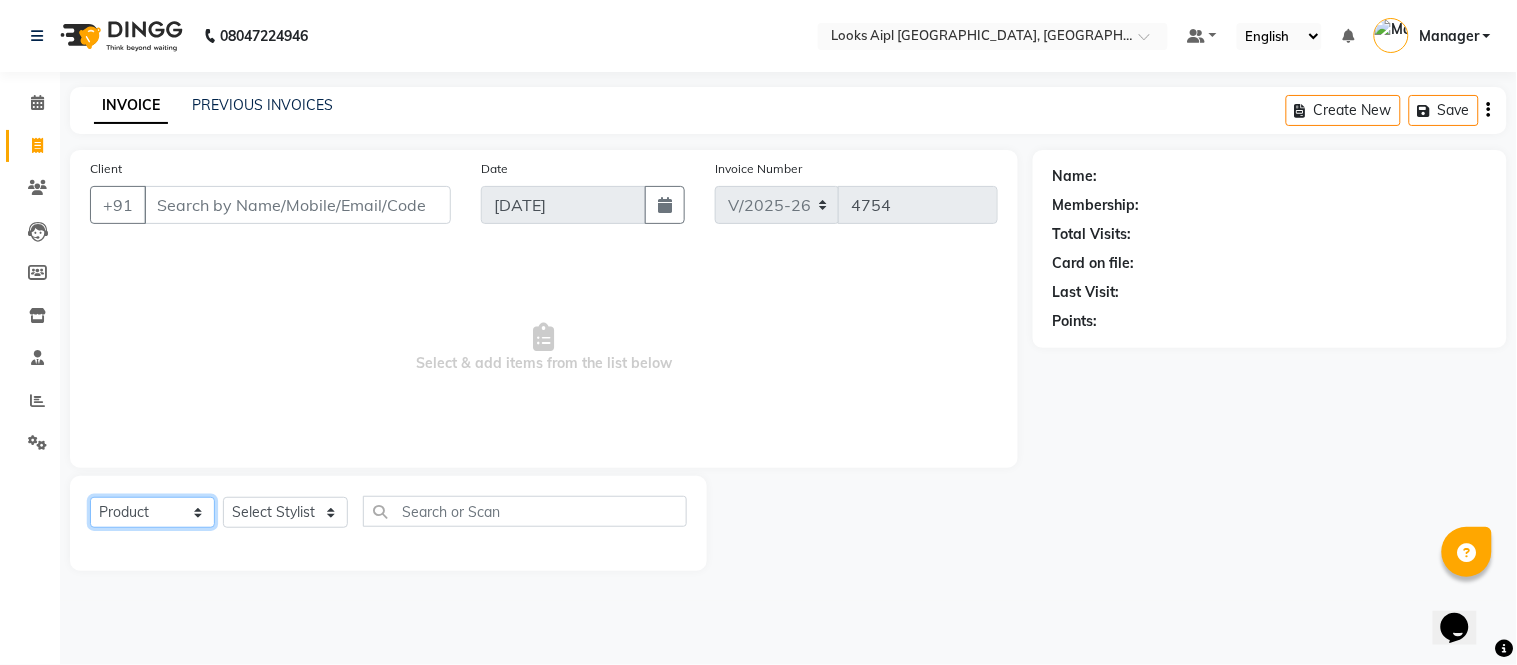 click on "Select  Service  Product  Membership  Package Voucher Prepaid Gift Card" 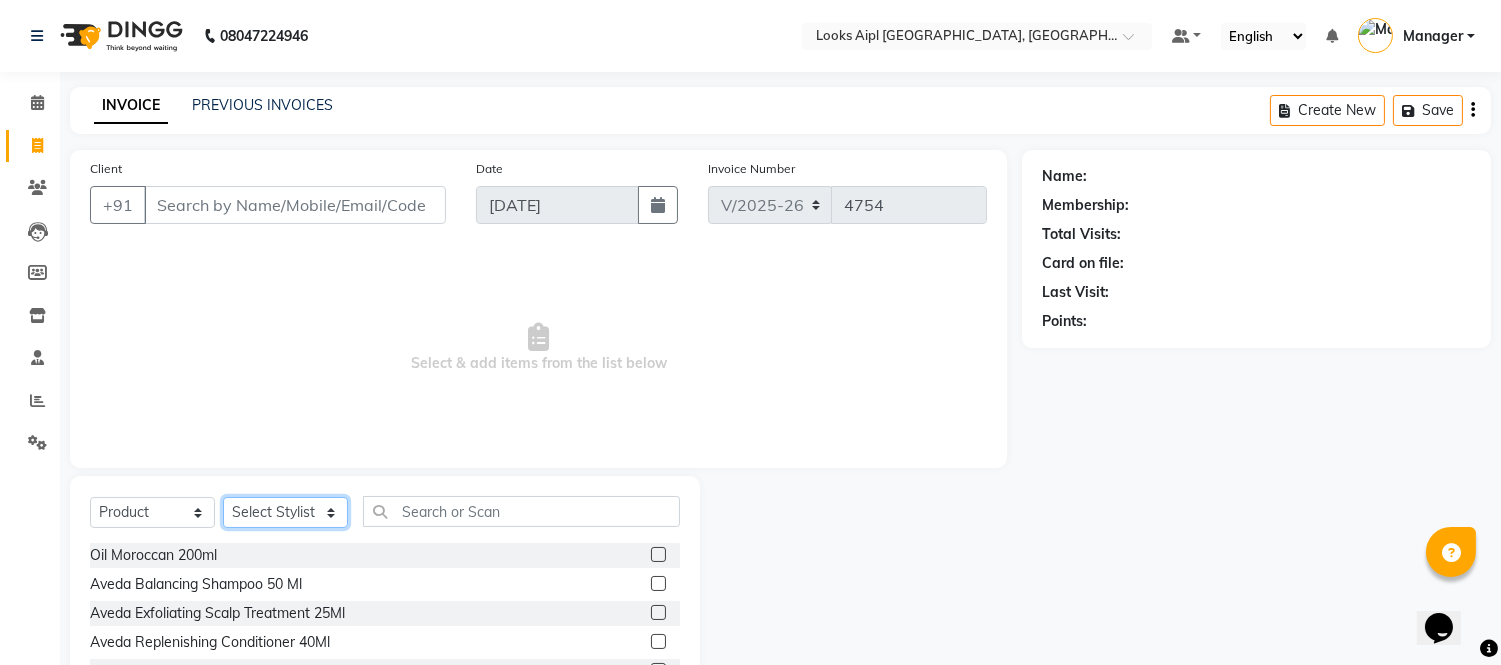 click on "Select Stylist [PERSON_NAME] Alam _Pdct [PERSON_NAME] [PERSON_NAME] Counter Sales Geeta [PERSON_NAME] ilfan [PERSON_NAME] Manager [PERSON_NAME] sagar_pdct Surejit [PERSON_NAME]" 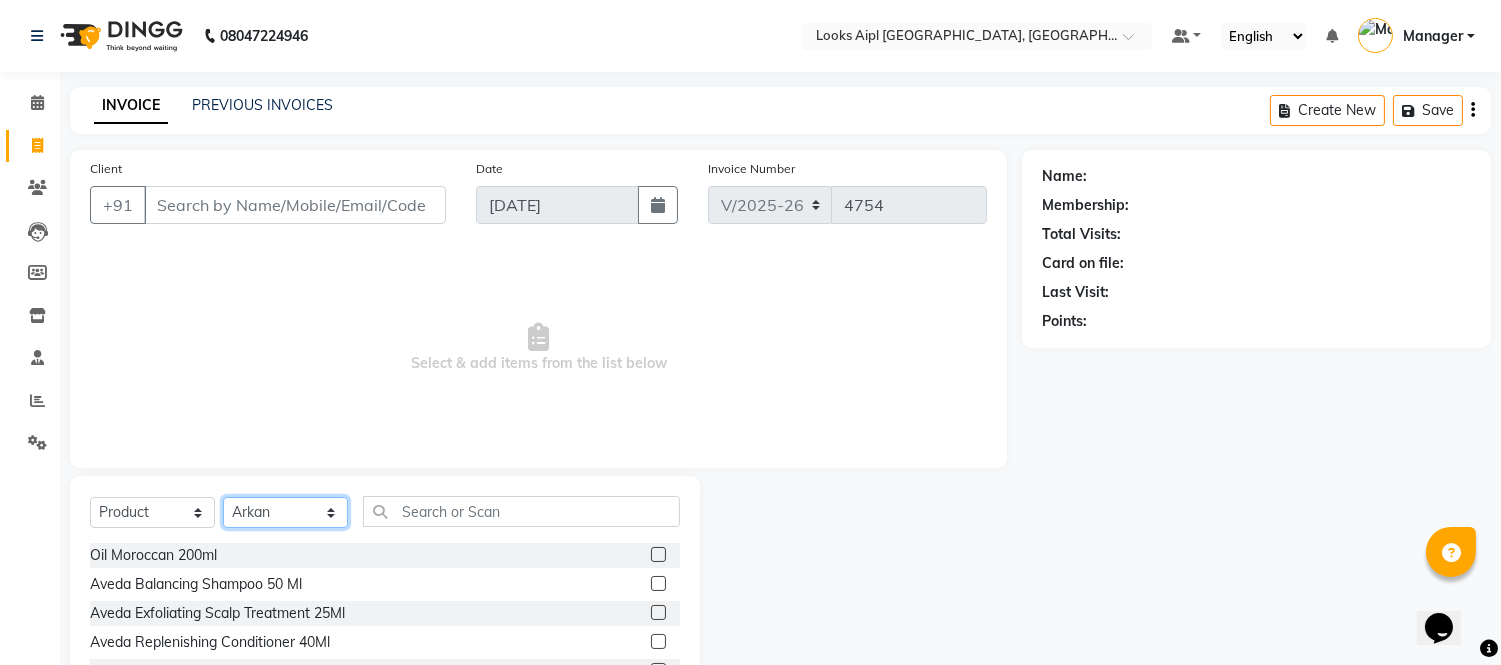 click on "Select Stylist [PERSON_NAME] Alam _Pdct [PERSON_NAME] [PERSON_NAME] Counter Sales Geeta [PERSON_NAME] ilfan [PERSON_NAME] Manager [PERSON_NAME] sagar_pdct Surejit [PERSON_NAME]" 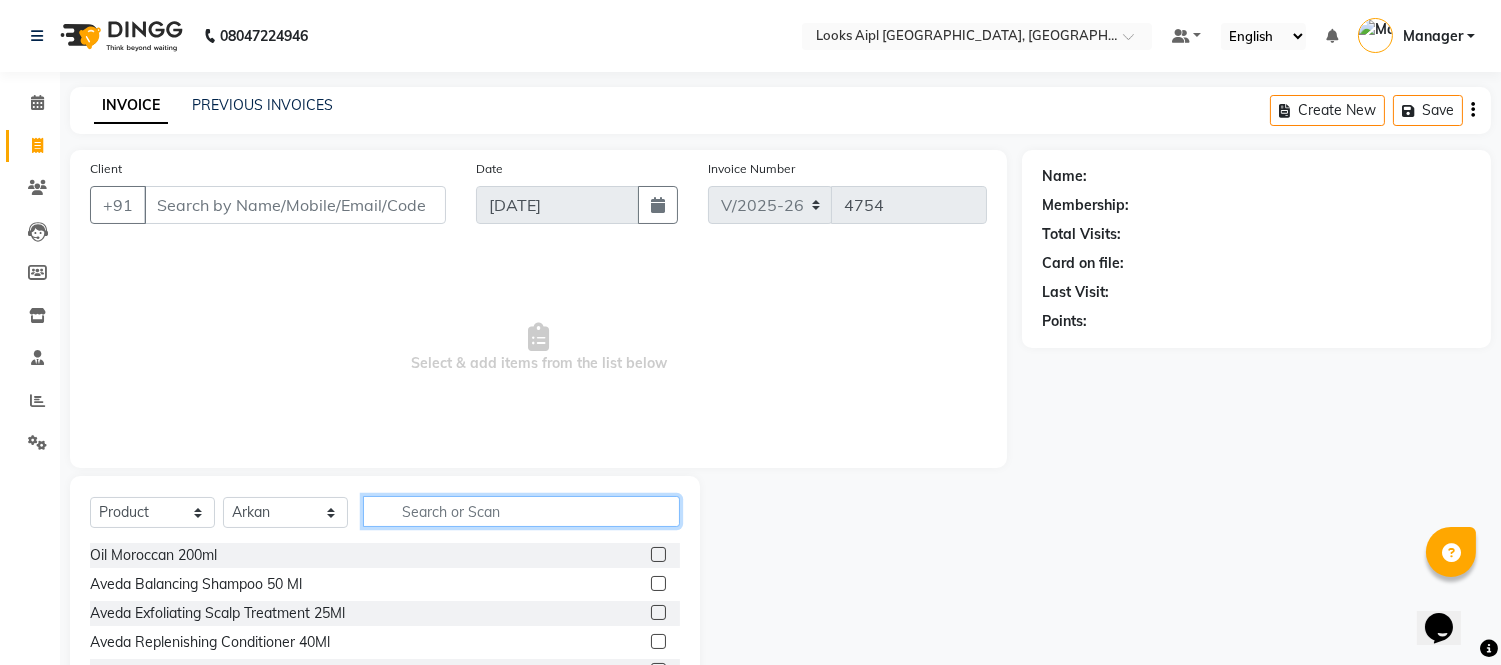 click 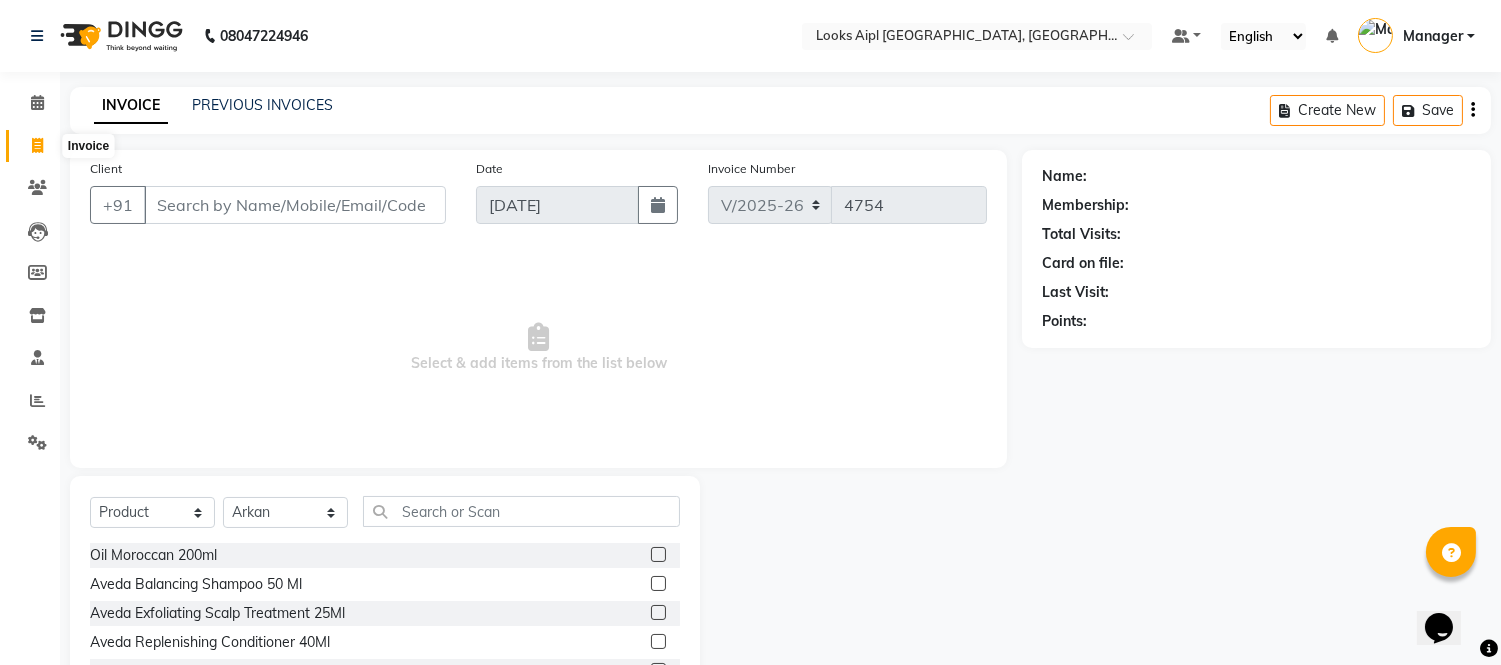 click 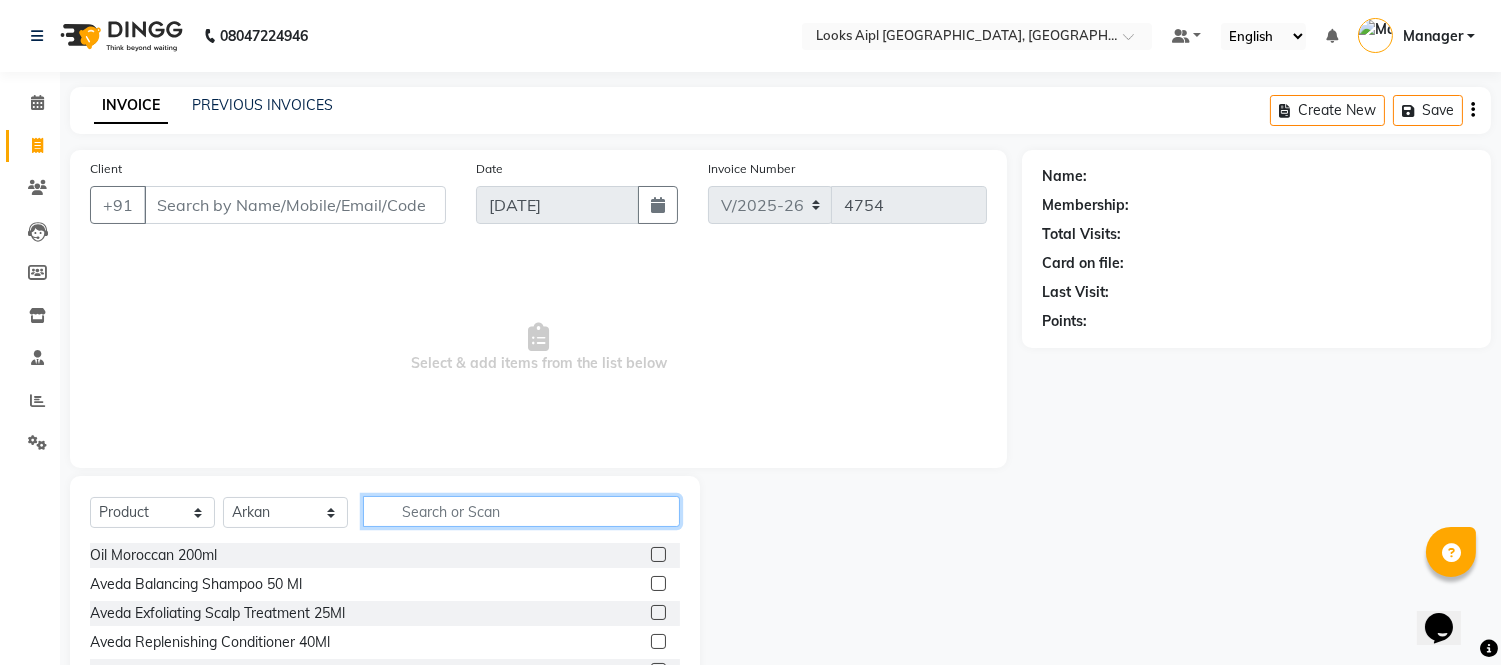 click 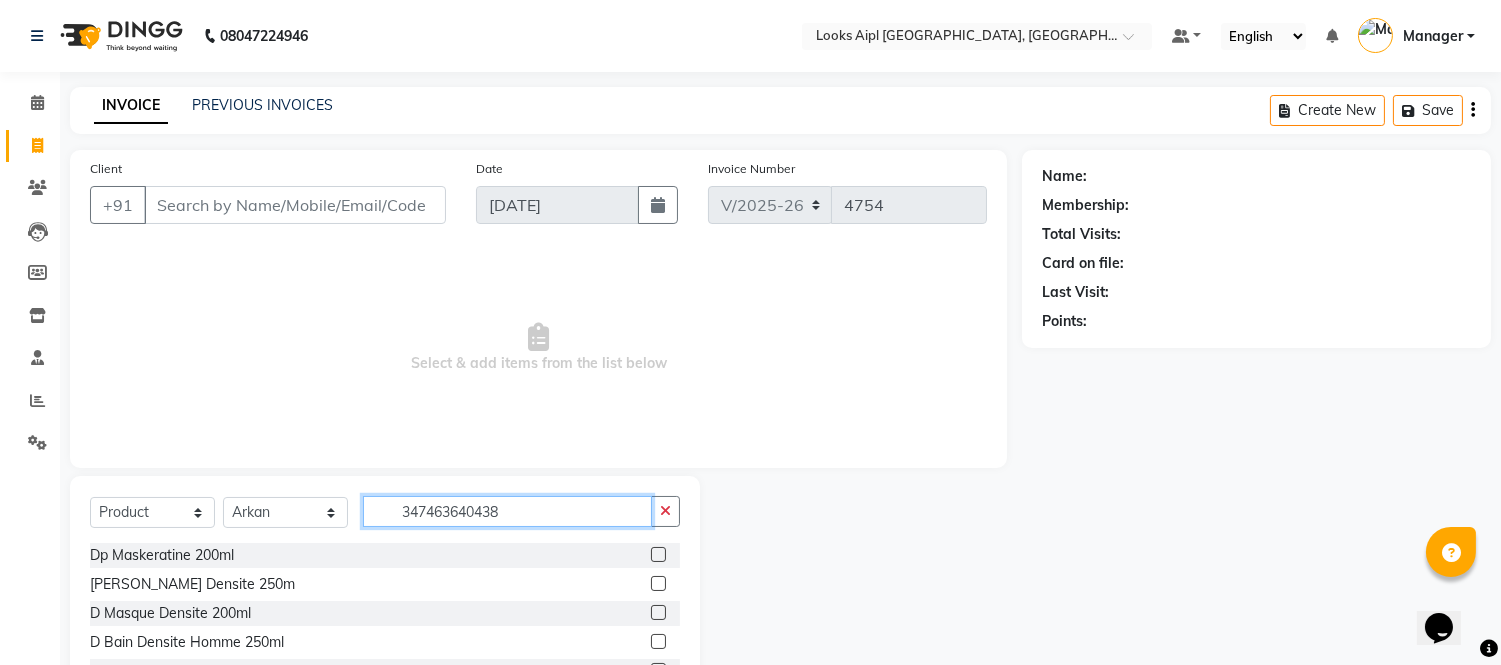 type on "3474636404384" 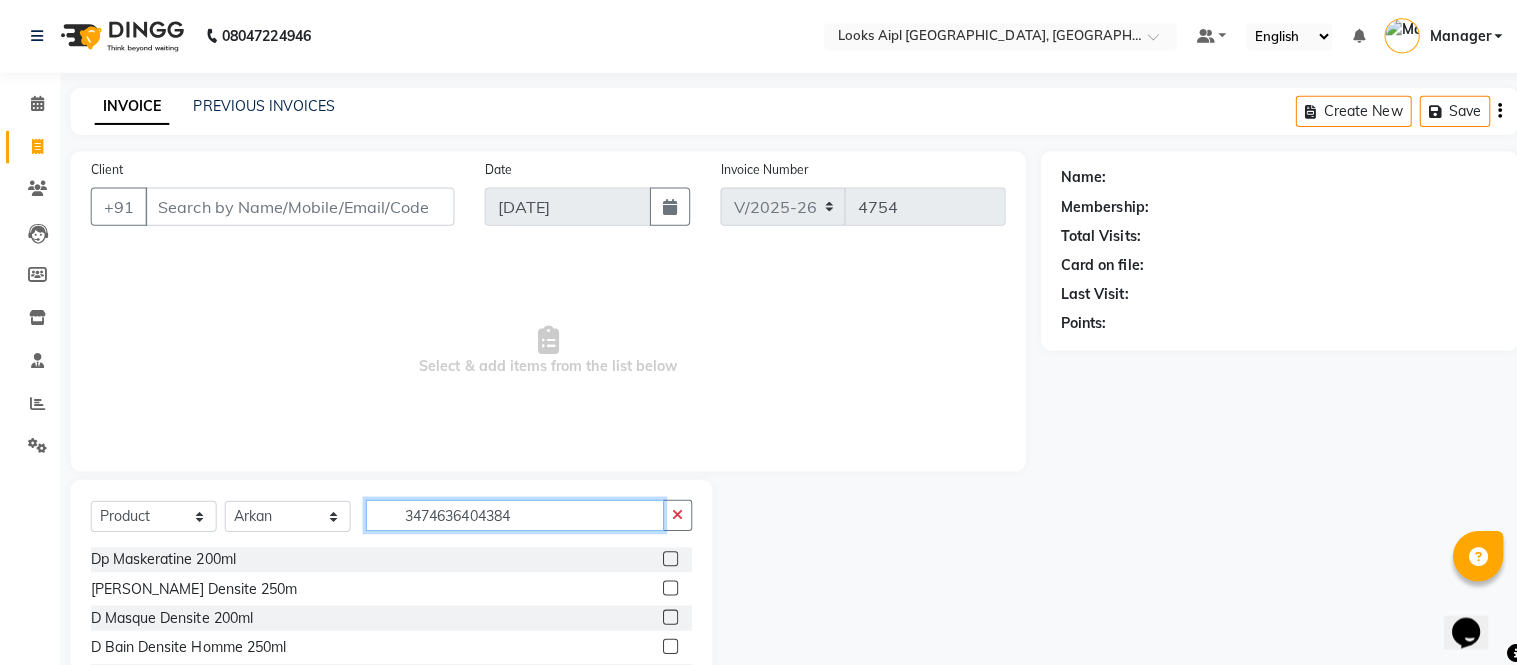 type 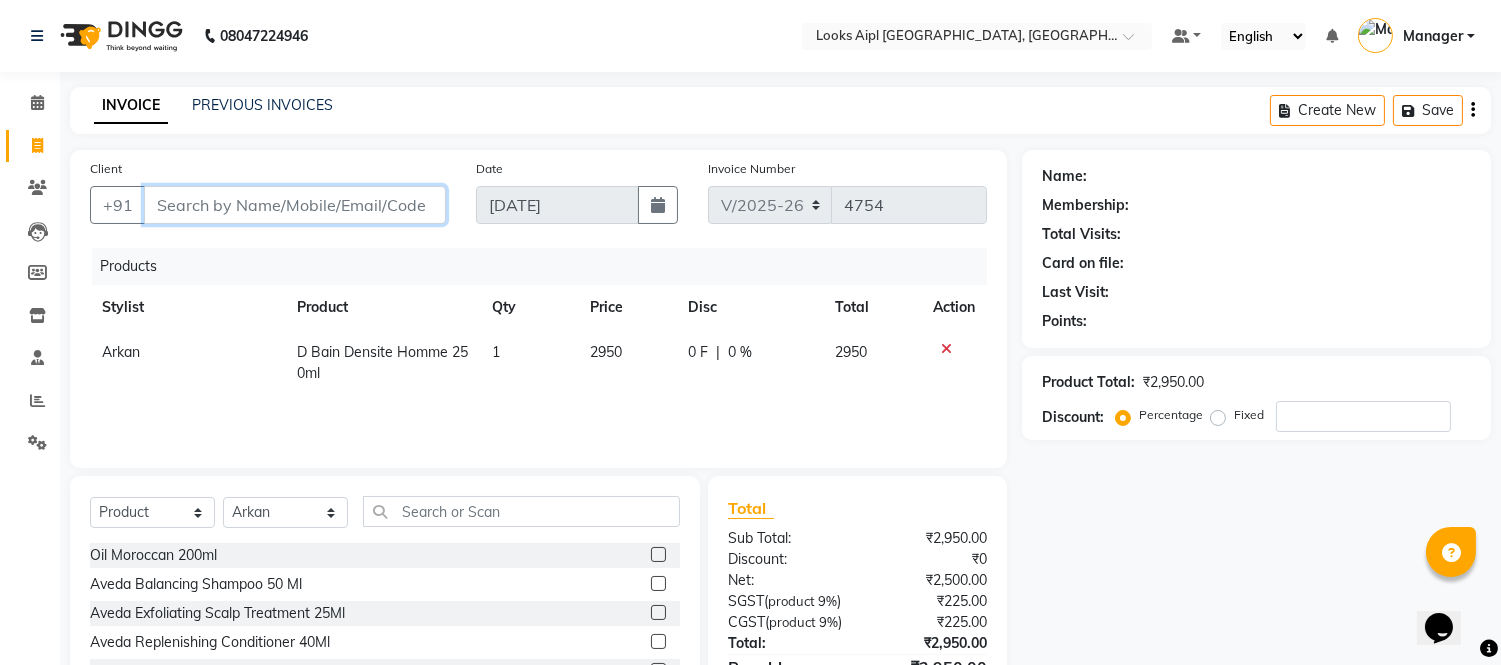 click on "Client" at bounding box center (295, 205) 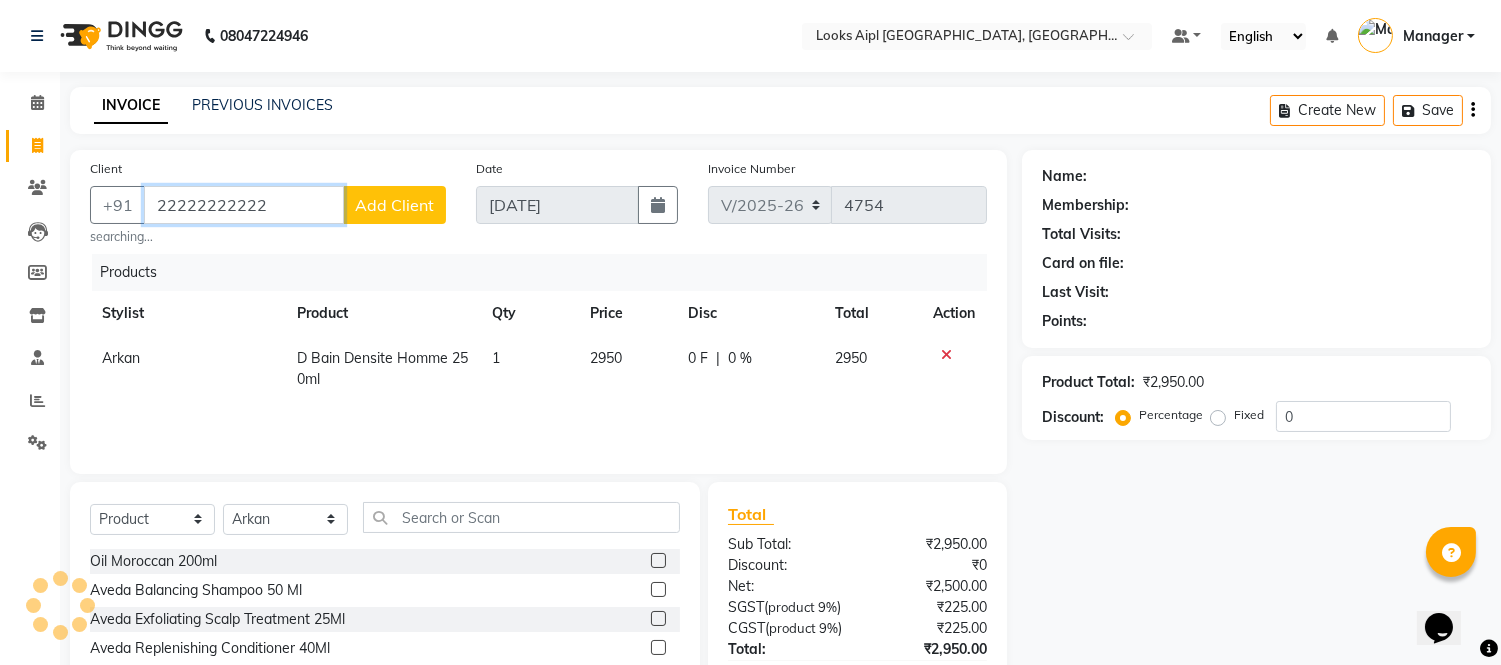 type on "22222222222" 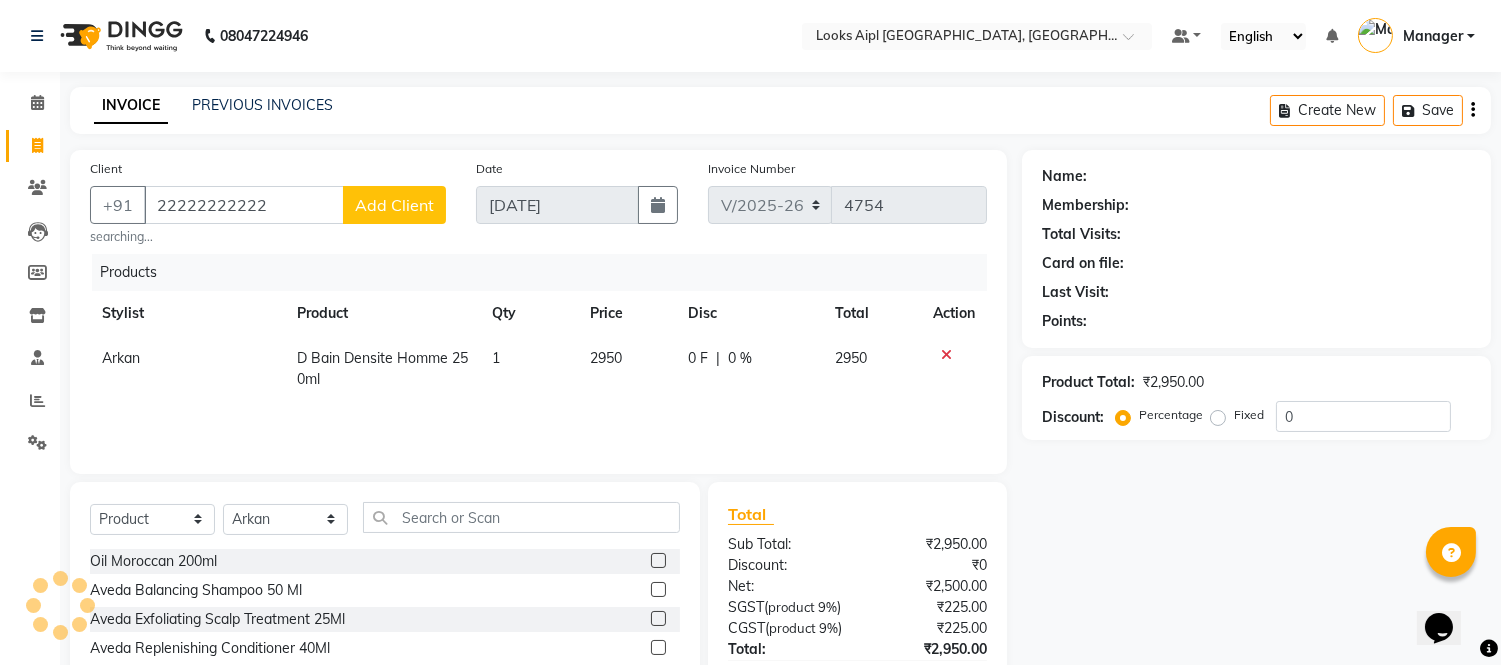 select on "1: Object" 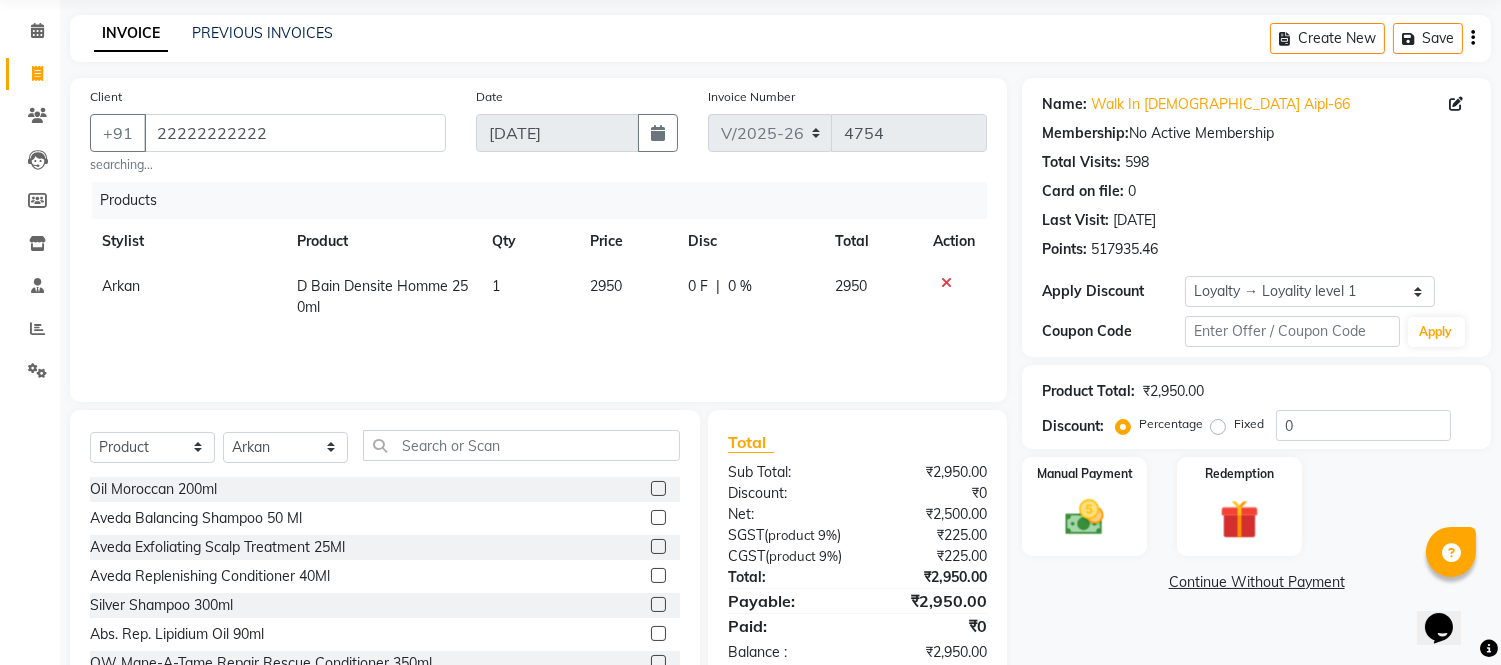scroll, scrollTop: 162, scrollLeft: 0, axis: vertical 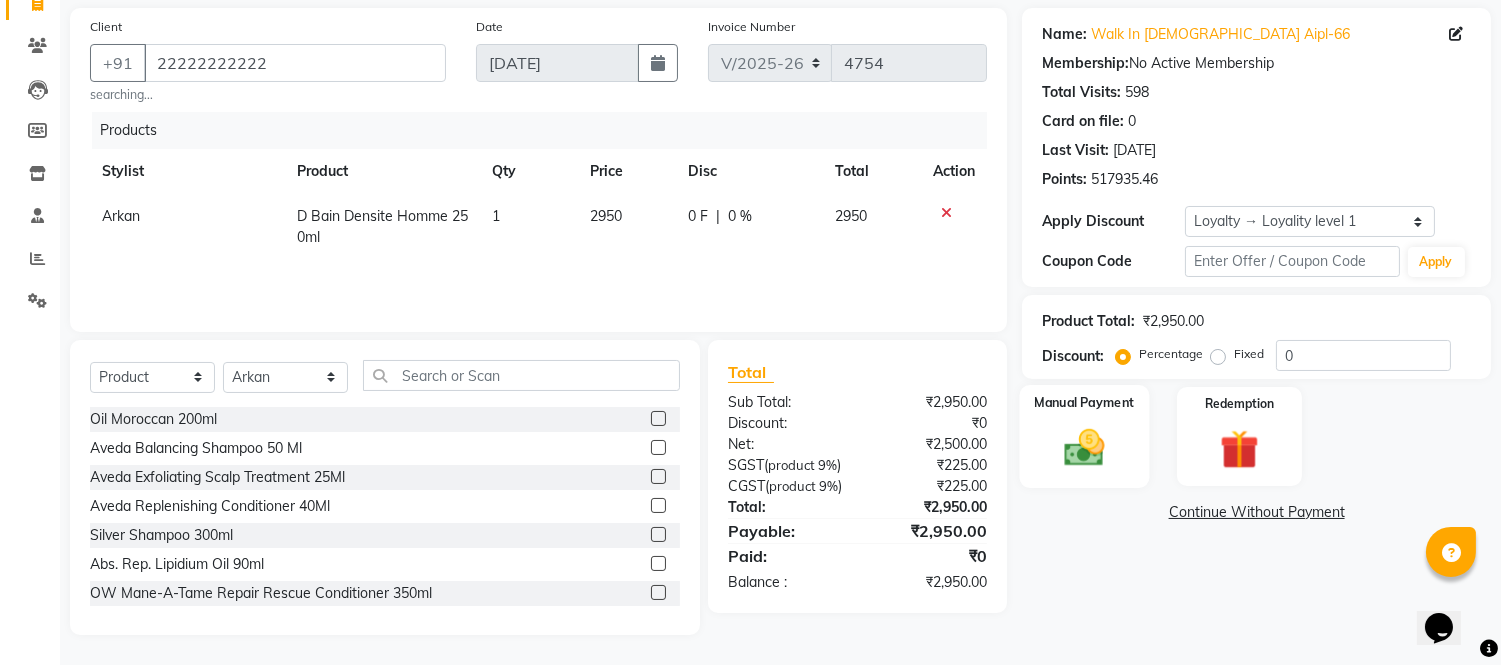 click 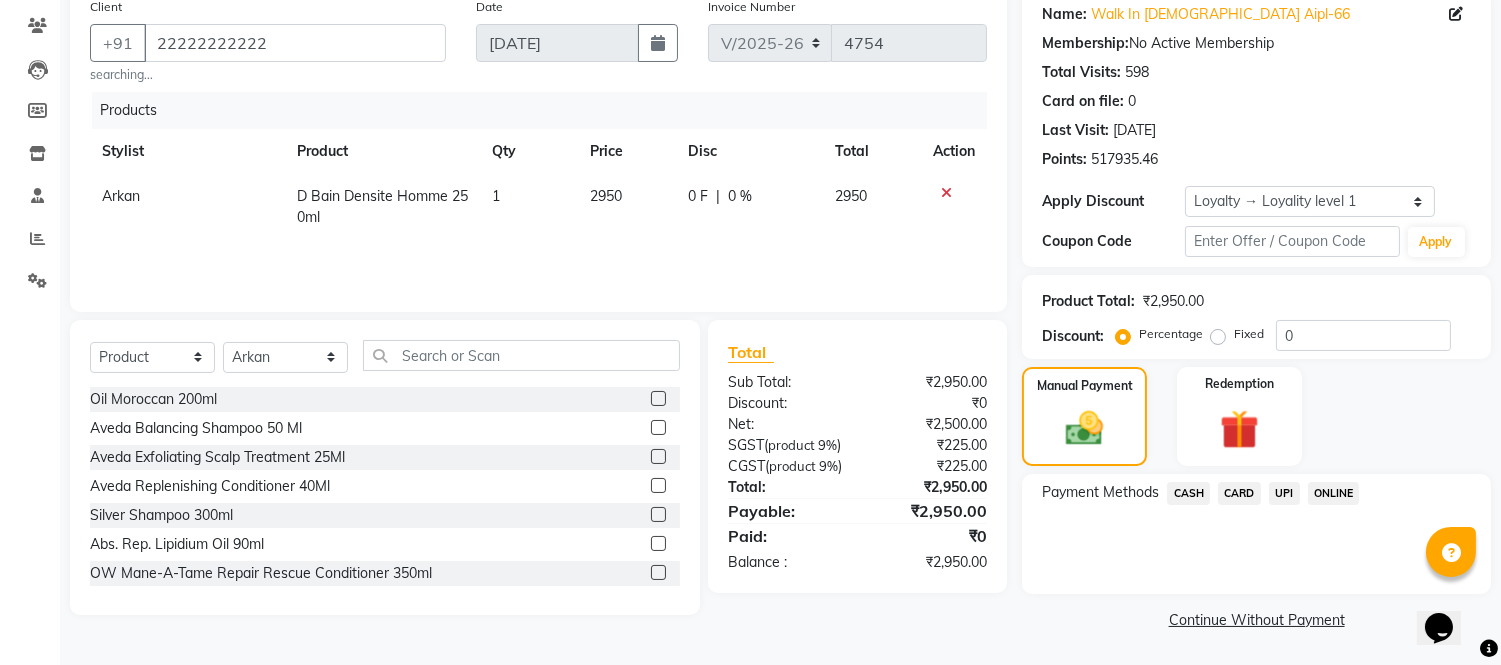 click on "UPI" 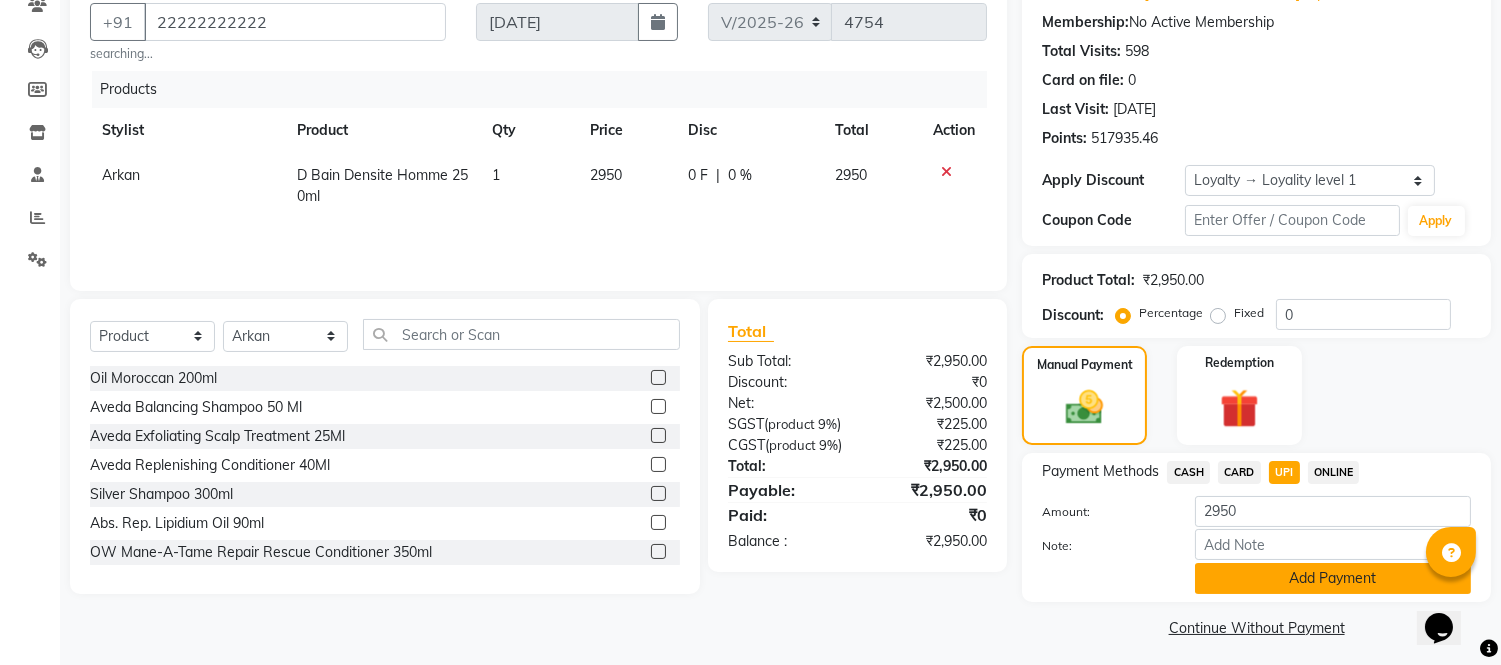 scroll, scrollTop: 190, scrollLeft: 0, axis: vertical 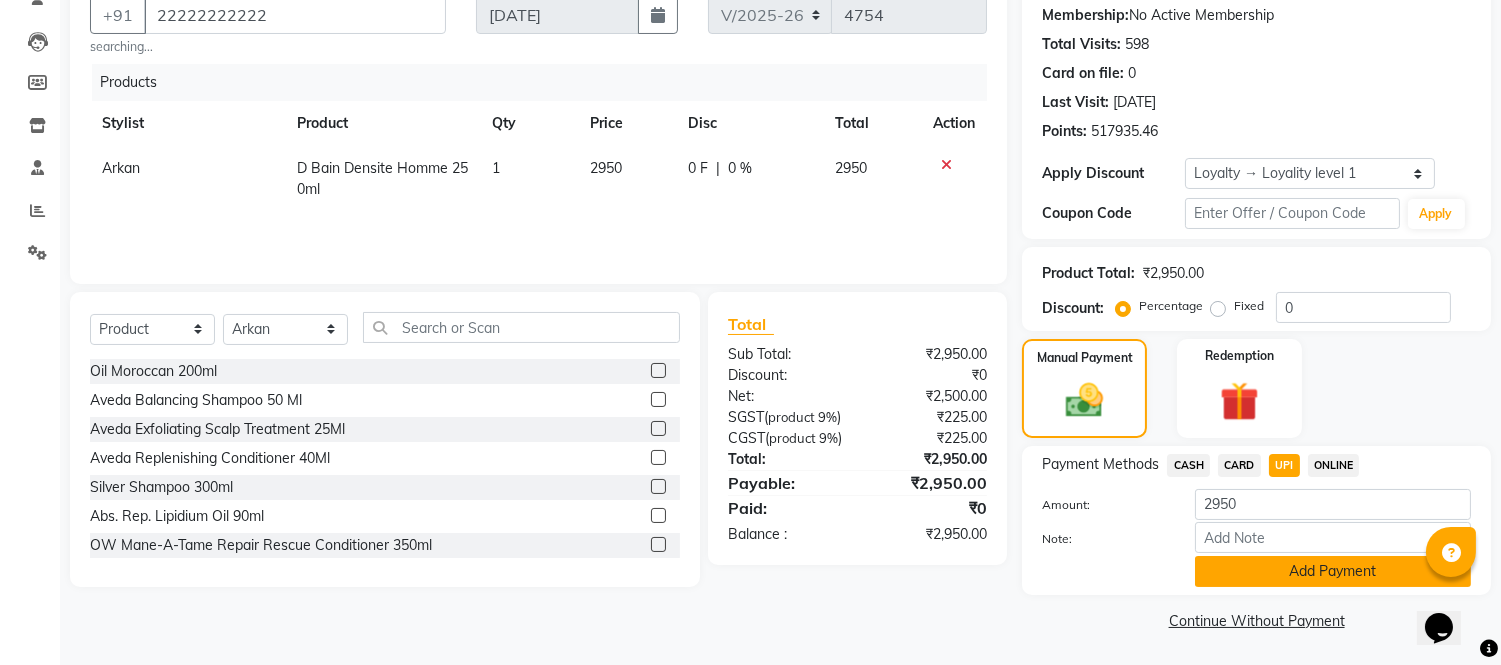 click on "Add Payment" 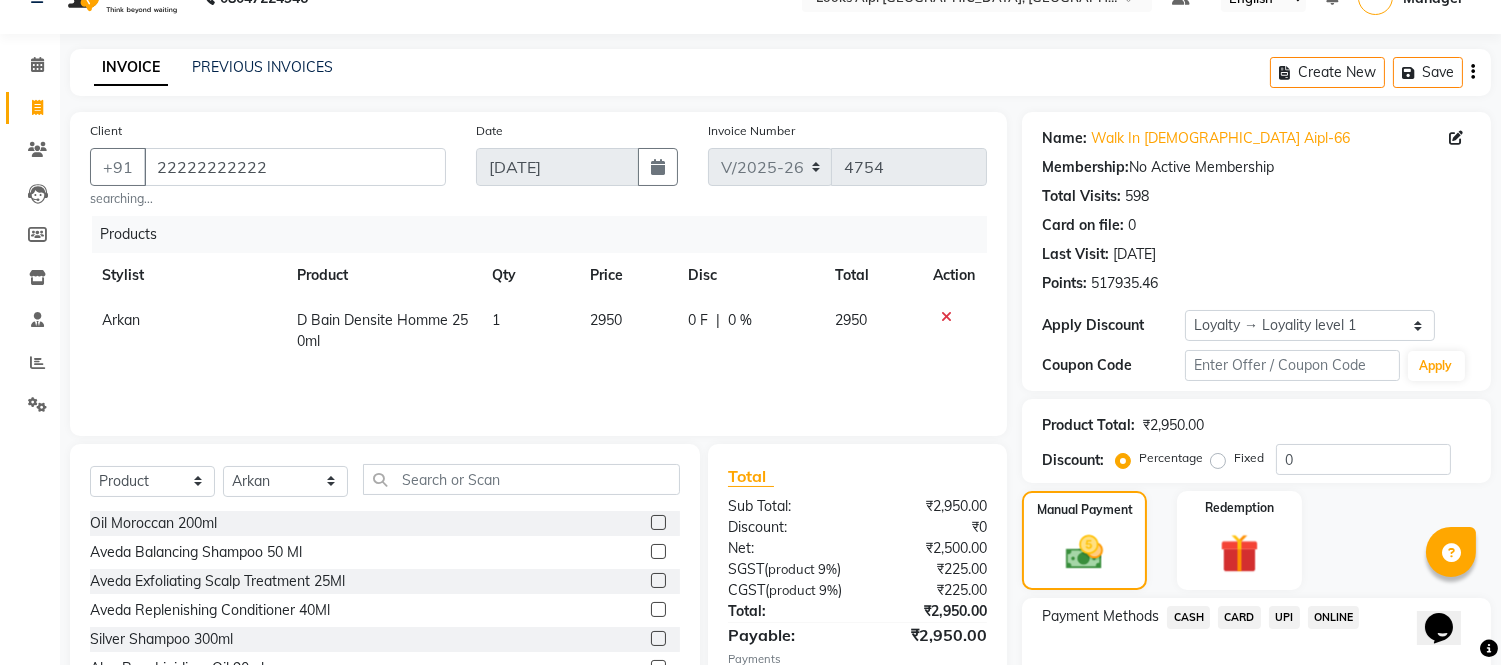 scroll, scrollTop: 0, scrollLeft: 0, axis: both 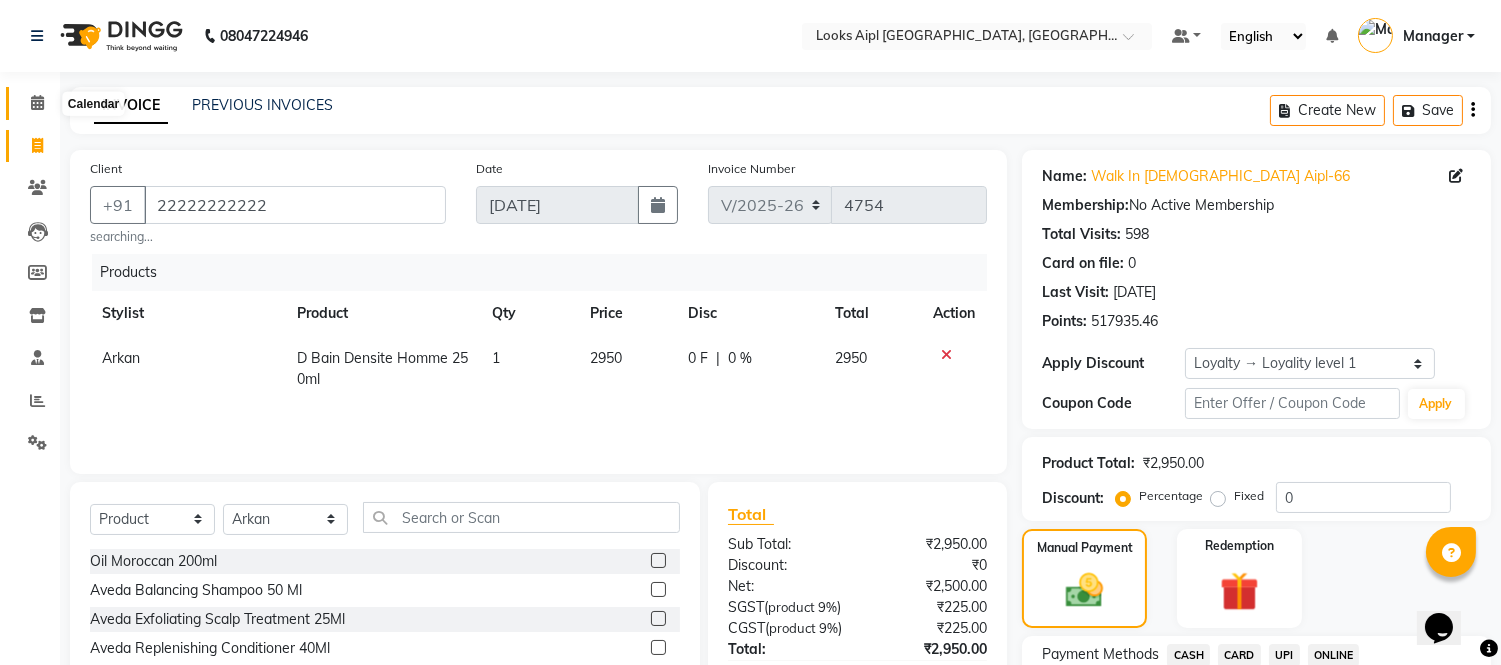 click 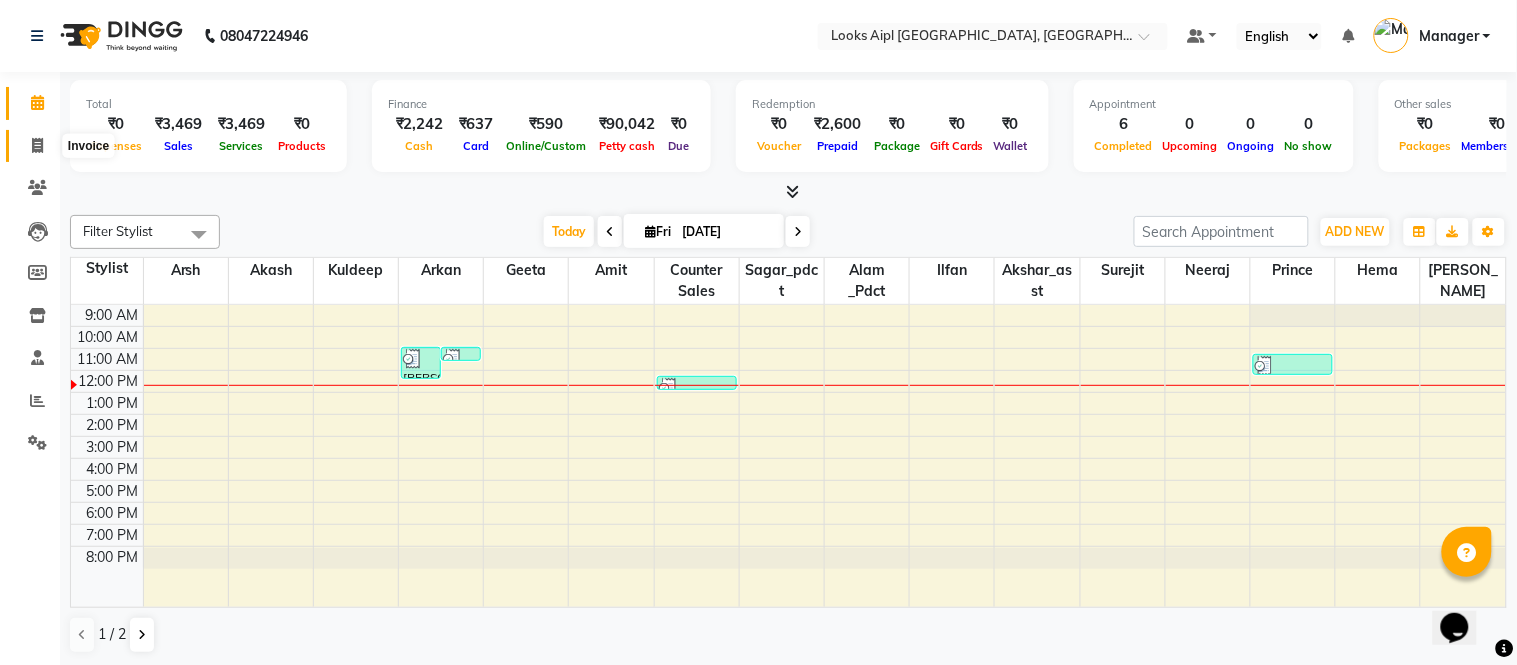 click 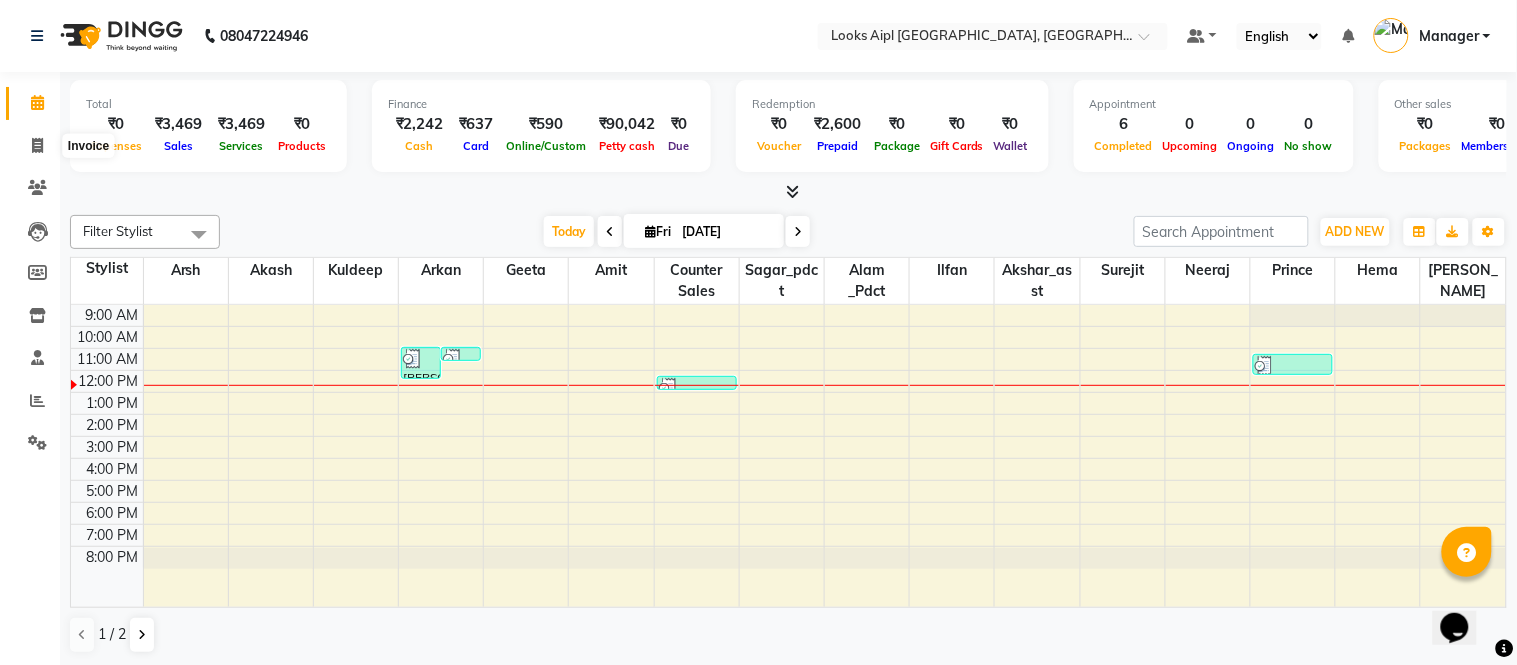 select on "6047" 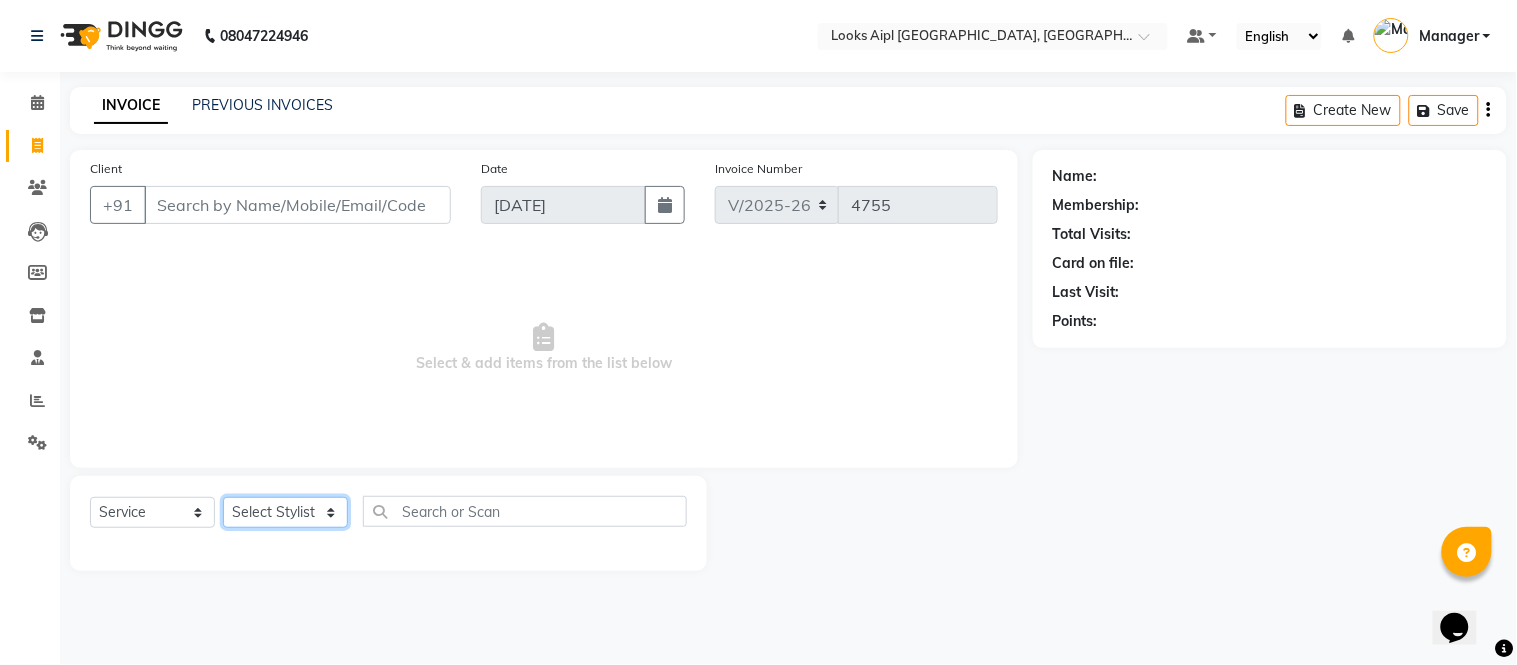 click on "Select Stylist [PERSON_NAME] Alam _Pdct [PERSON_NAME] [PERSON_NAME] Counter Sales Geeta [PERSON_NAME] ilfan [PERSON_NAME] Manager [PERSON_NAME] sagar_pdct Surejit [PERSON_NAME]" 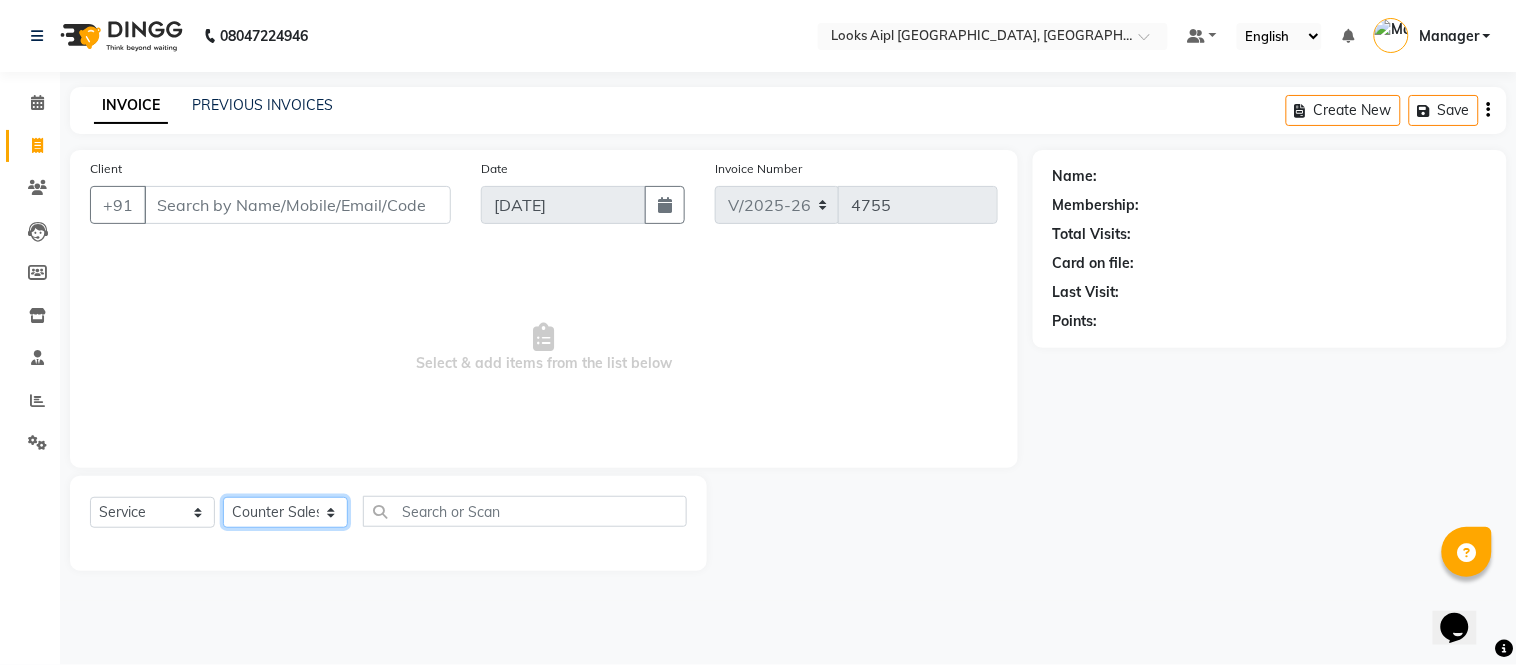 click on "Select Stylist [PERSON_NAME] Alam _Pdct [PERSON_NAME] [PERSON_NAME] Counter Sales Geeta [PERSON_NAME] ilfan [PERSON_NAME] Manager [PERSON_NAME] sagar_pdct Surejit [PERSON_NAME]" 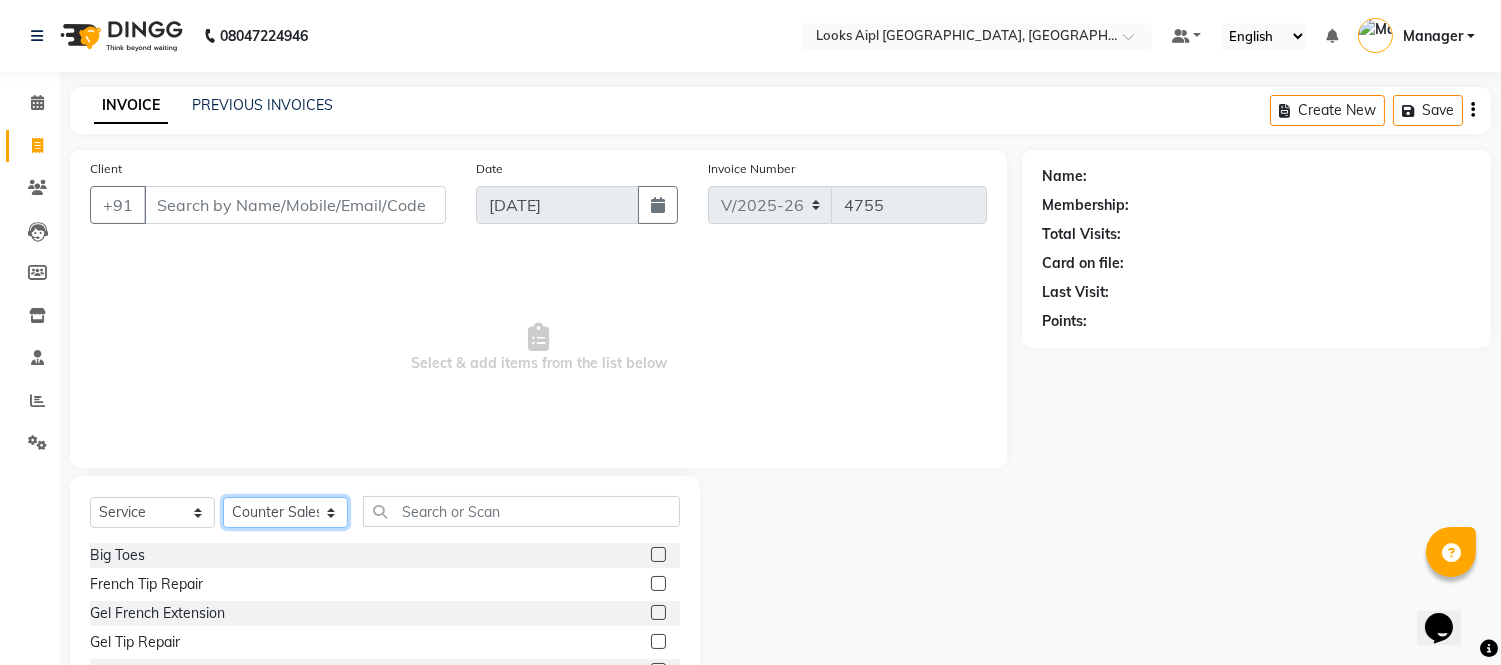 drag, startPoint x: 307, startPoint y: 514, endPoint x: 313, endPoint y: 497, distance: 18.027756 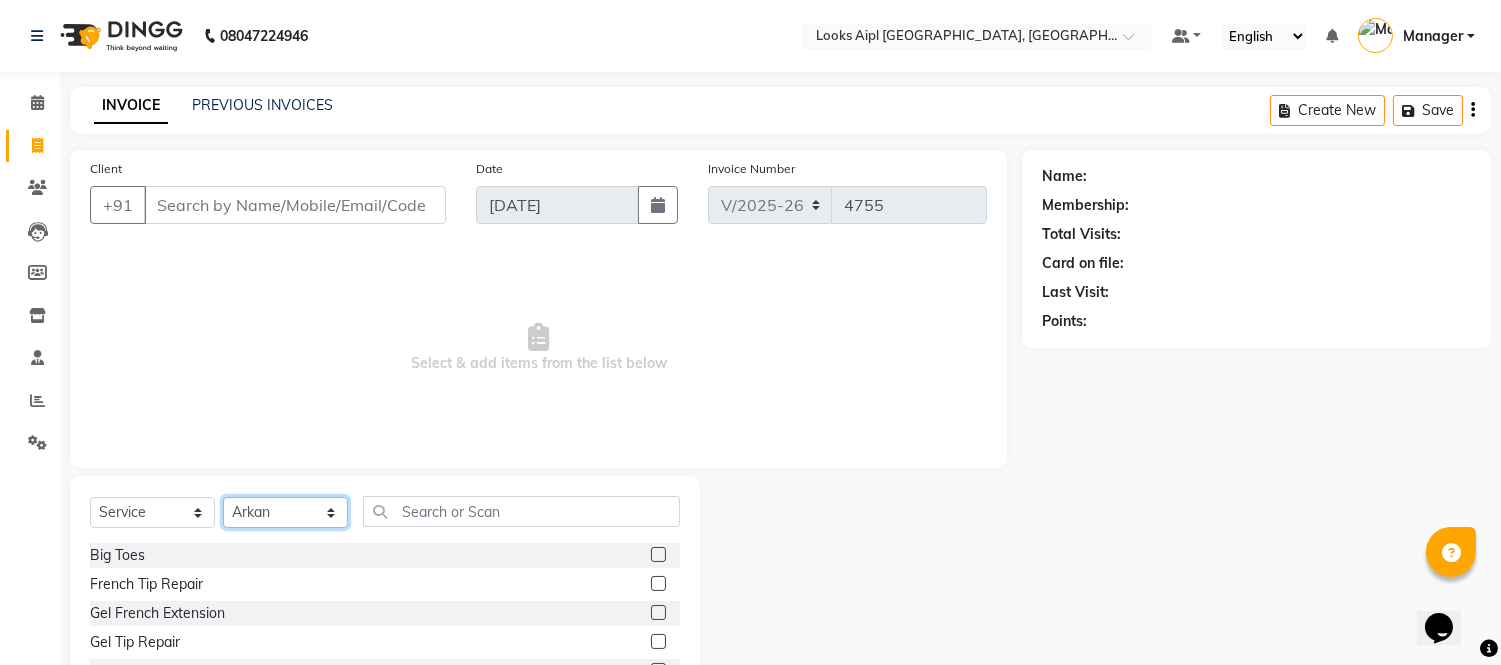 click on "Select Stylist [PERSON_NAME] Alam _Pdct [PERSON_NAME] [PERSON_NAME] Counter Sales Geeta [PERSON_NAME] ilfan [PERSON_NAME] Manager [PERSON_NAME] sagar_pdct Surejit [PERSON_NAME]" 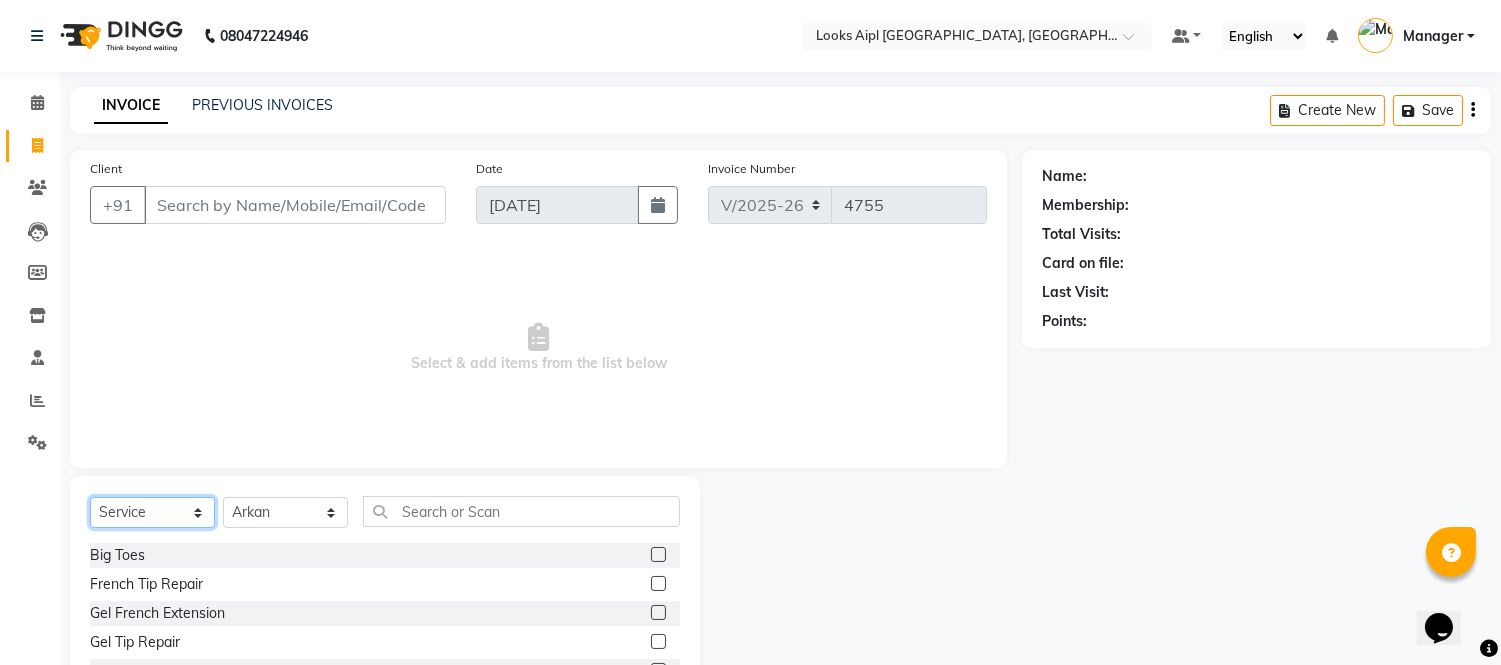 drag, startPoint x: 175, startPoint y: 523, endPoint x: 172, endPoint y: 498, distance: 25.179358 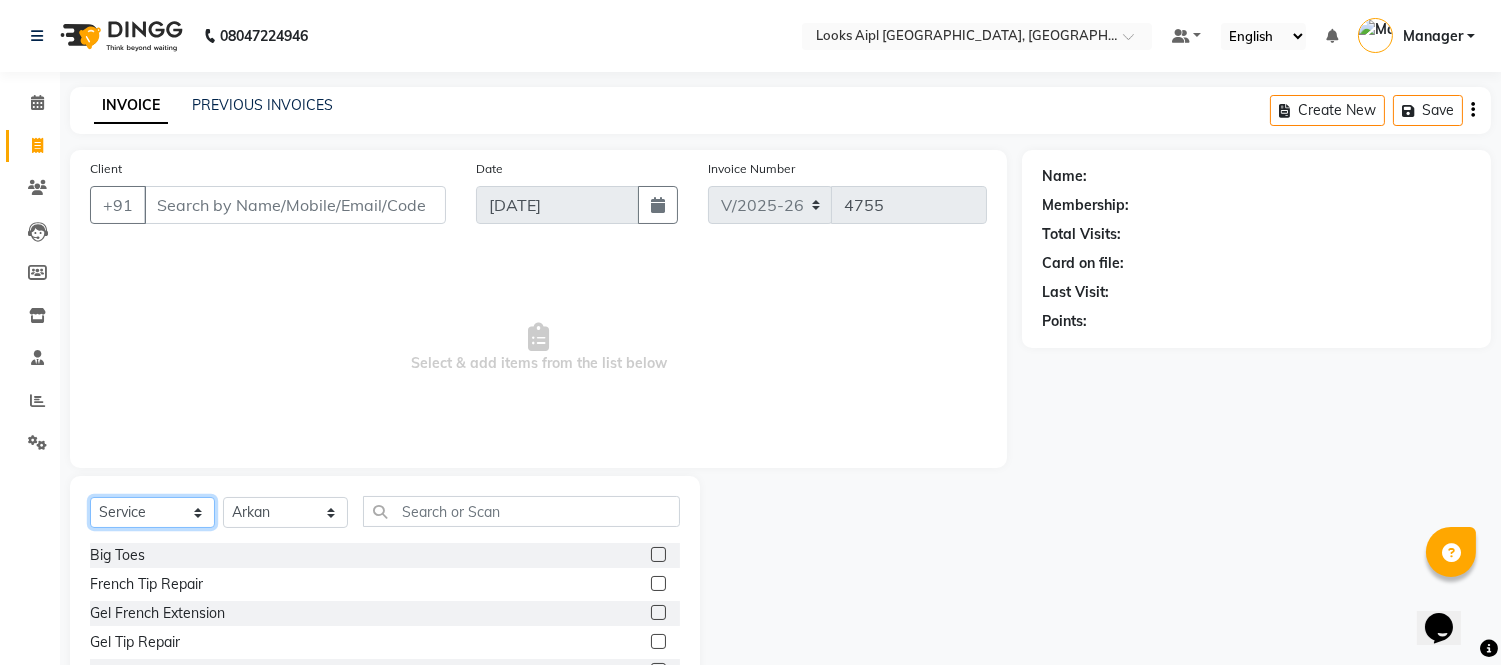 select on "product" 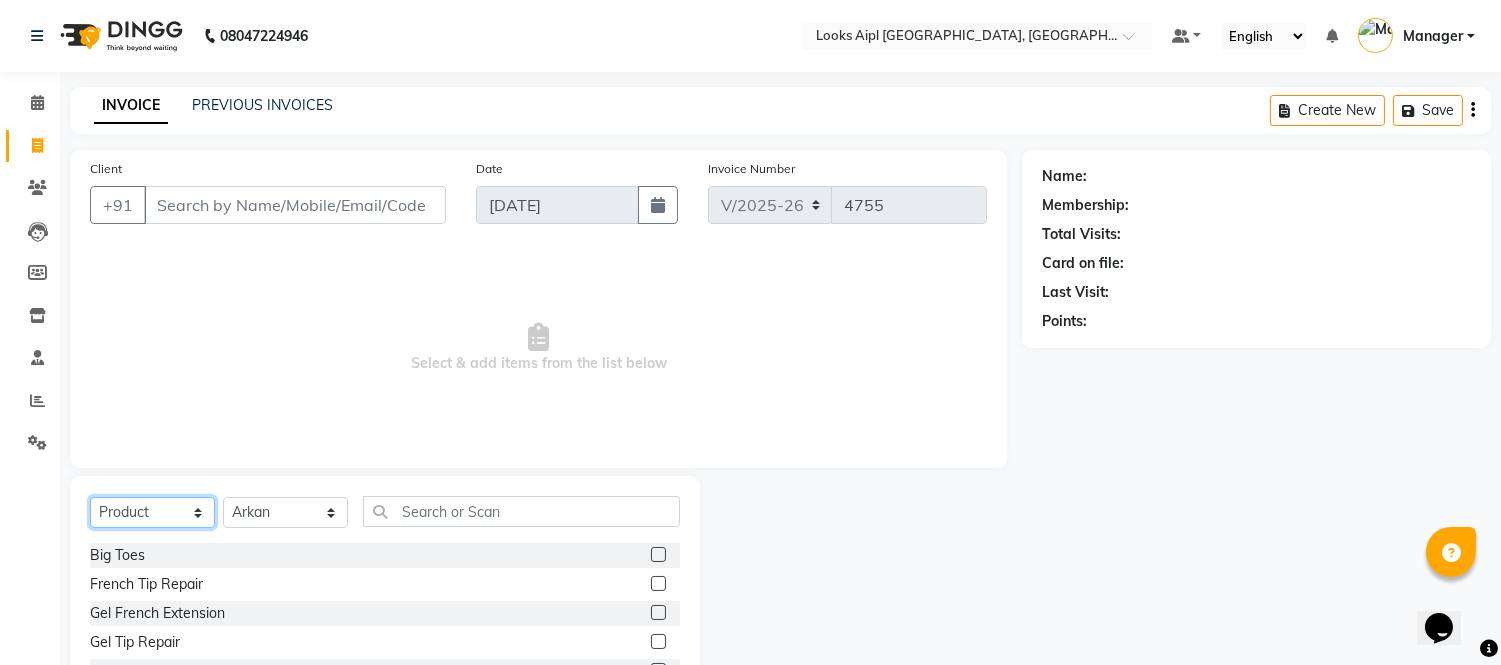 click on "Select  Service  Product  Membership  Package Voucher Prepaid Gift Card" 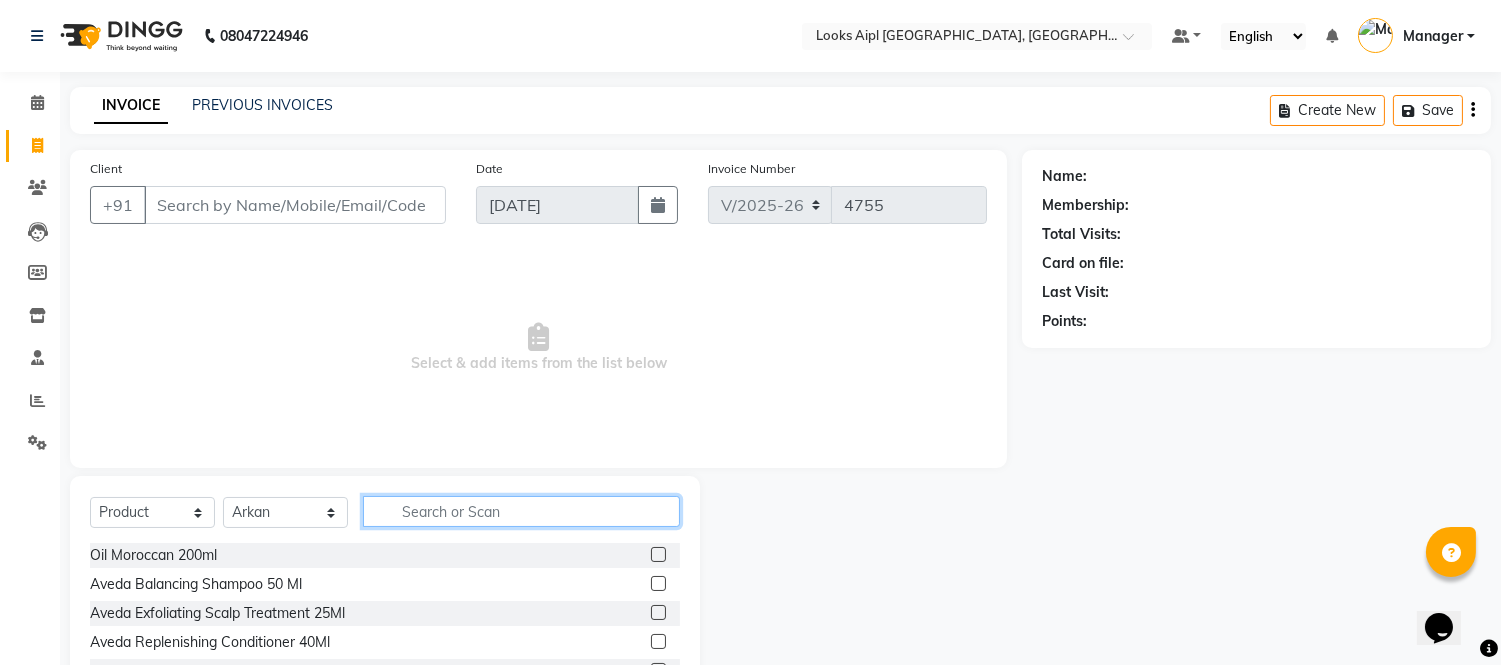 click 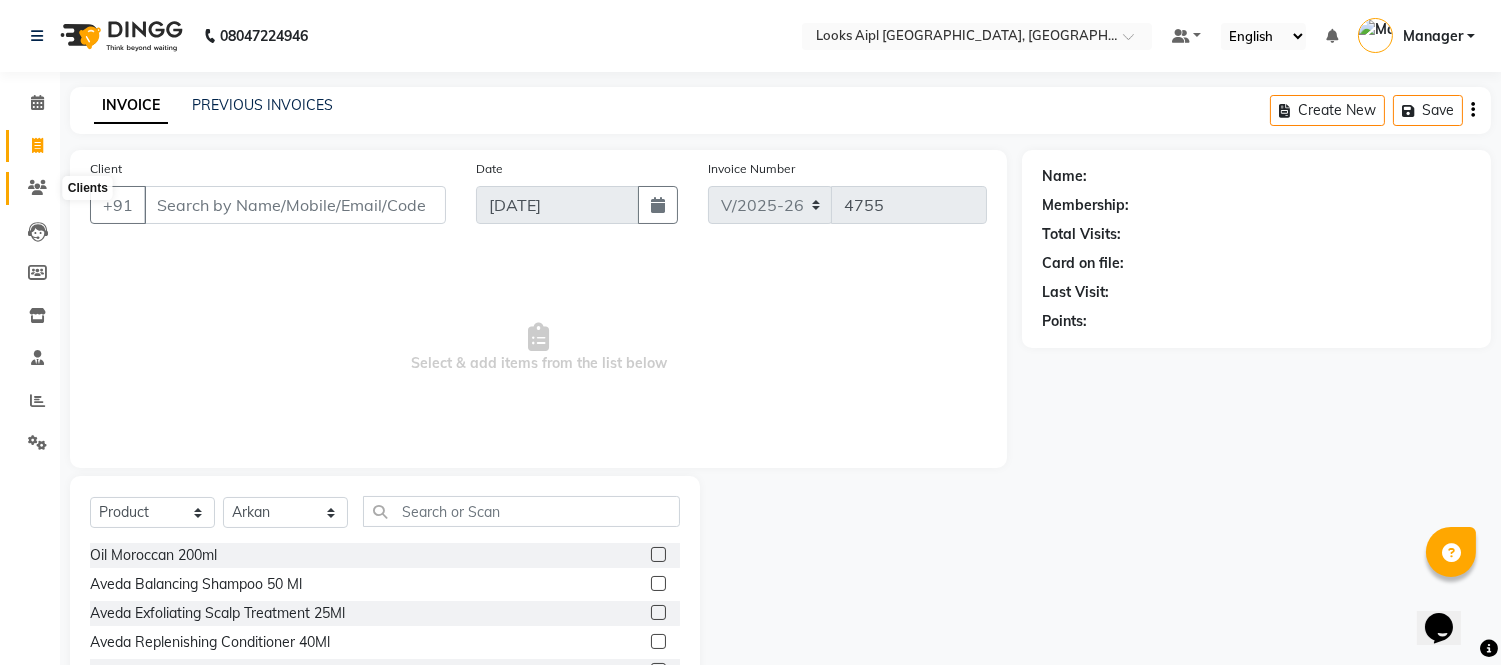 click 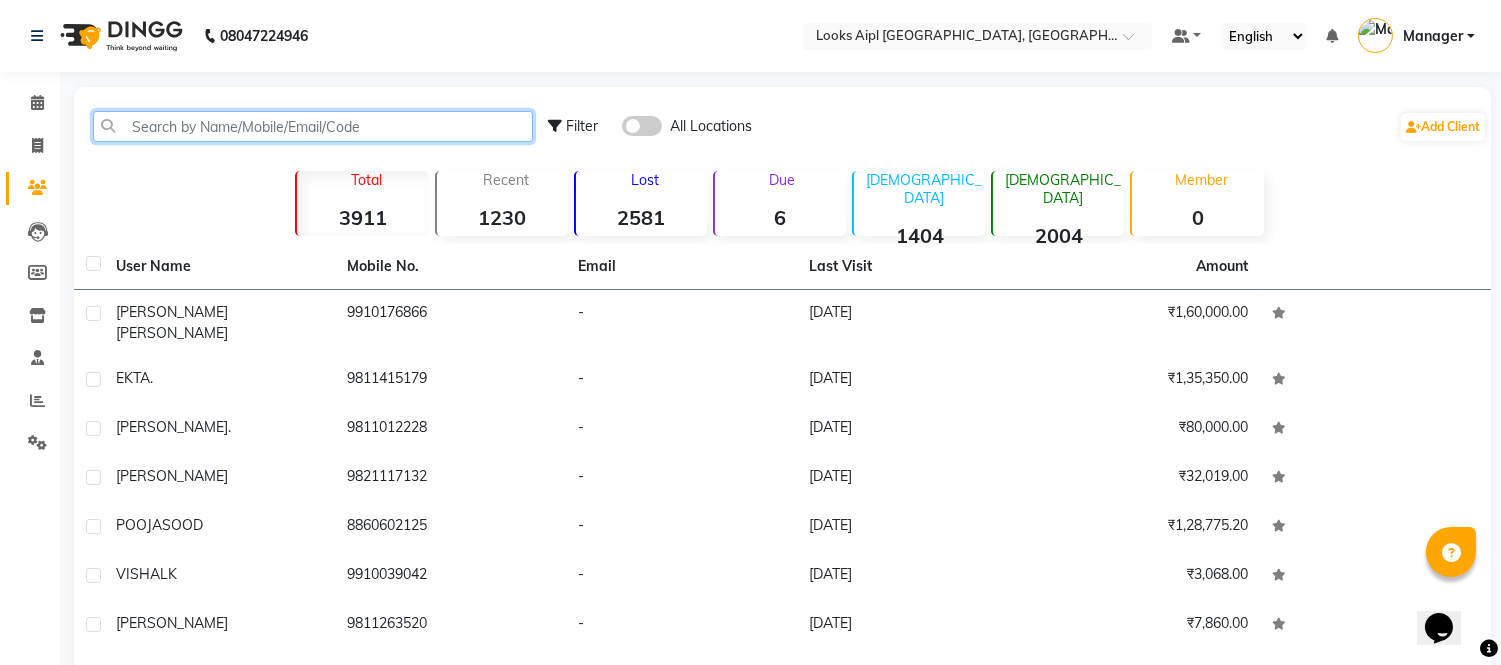 click 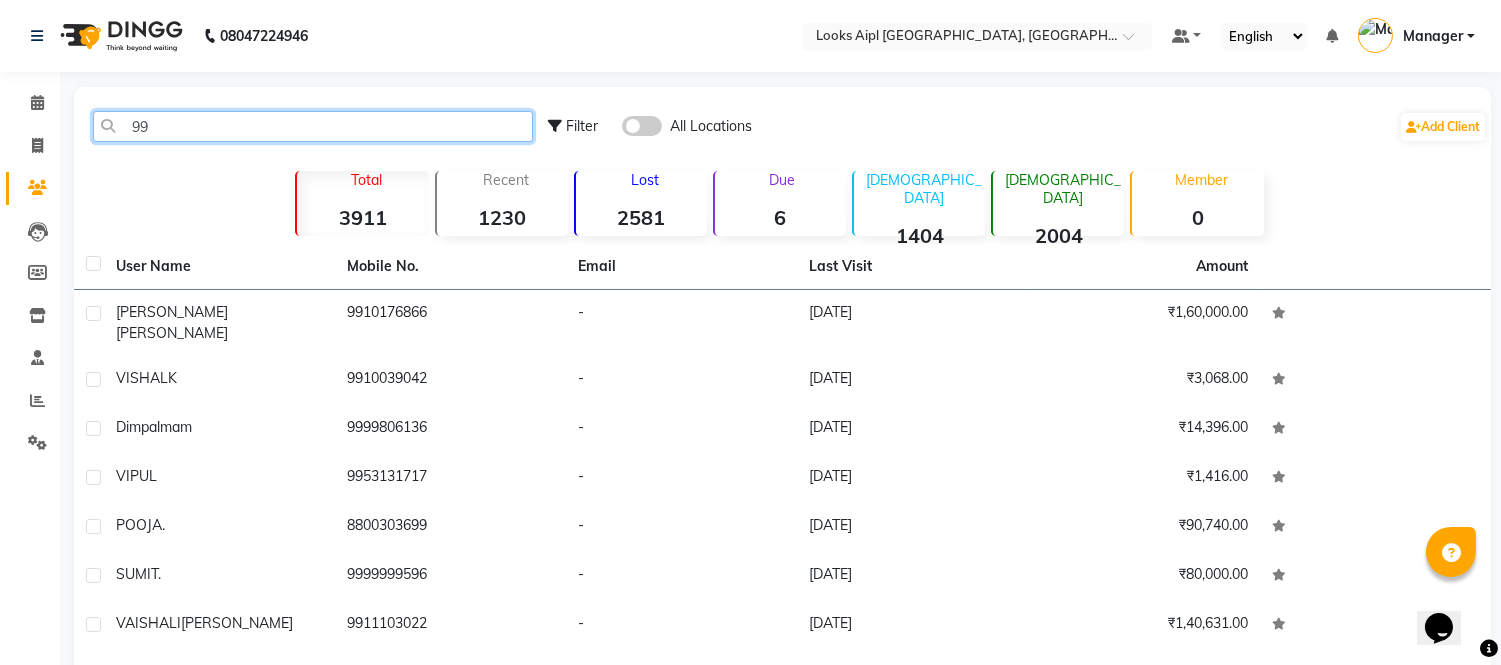 type on "9" 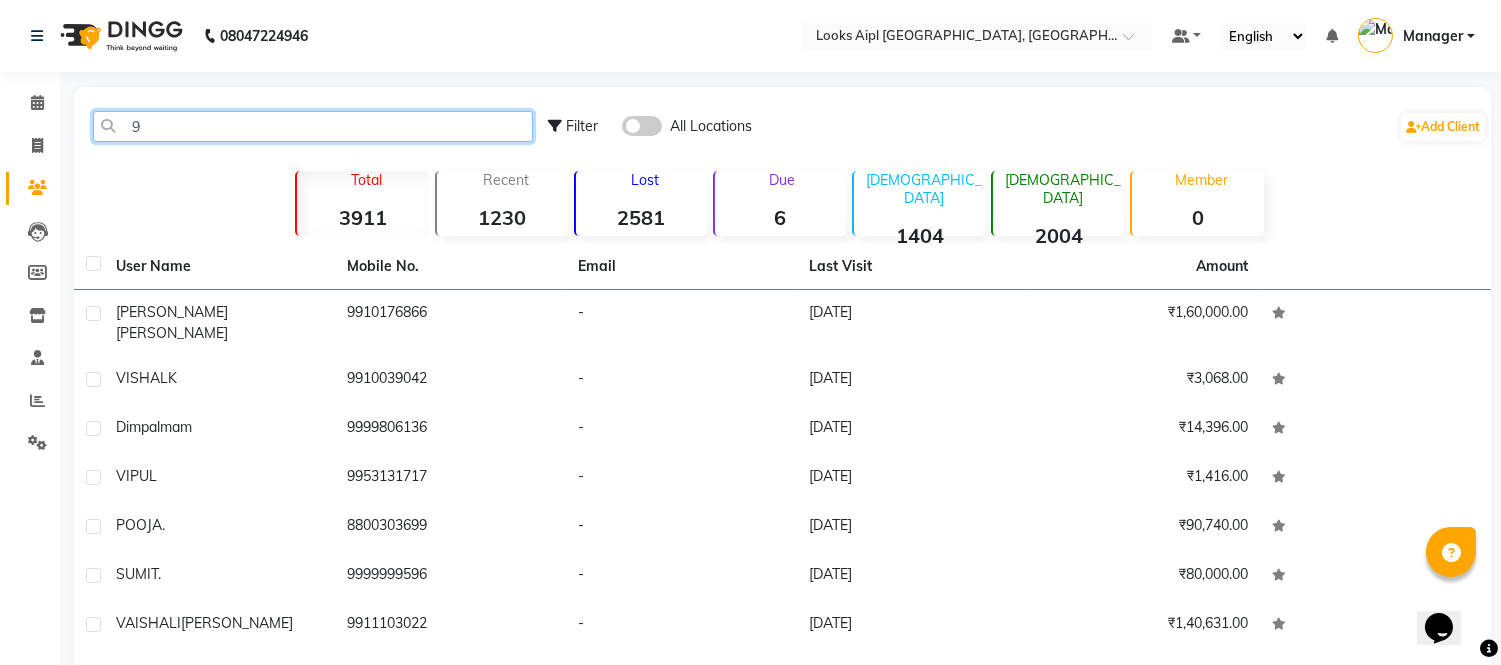 type 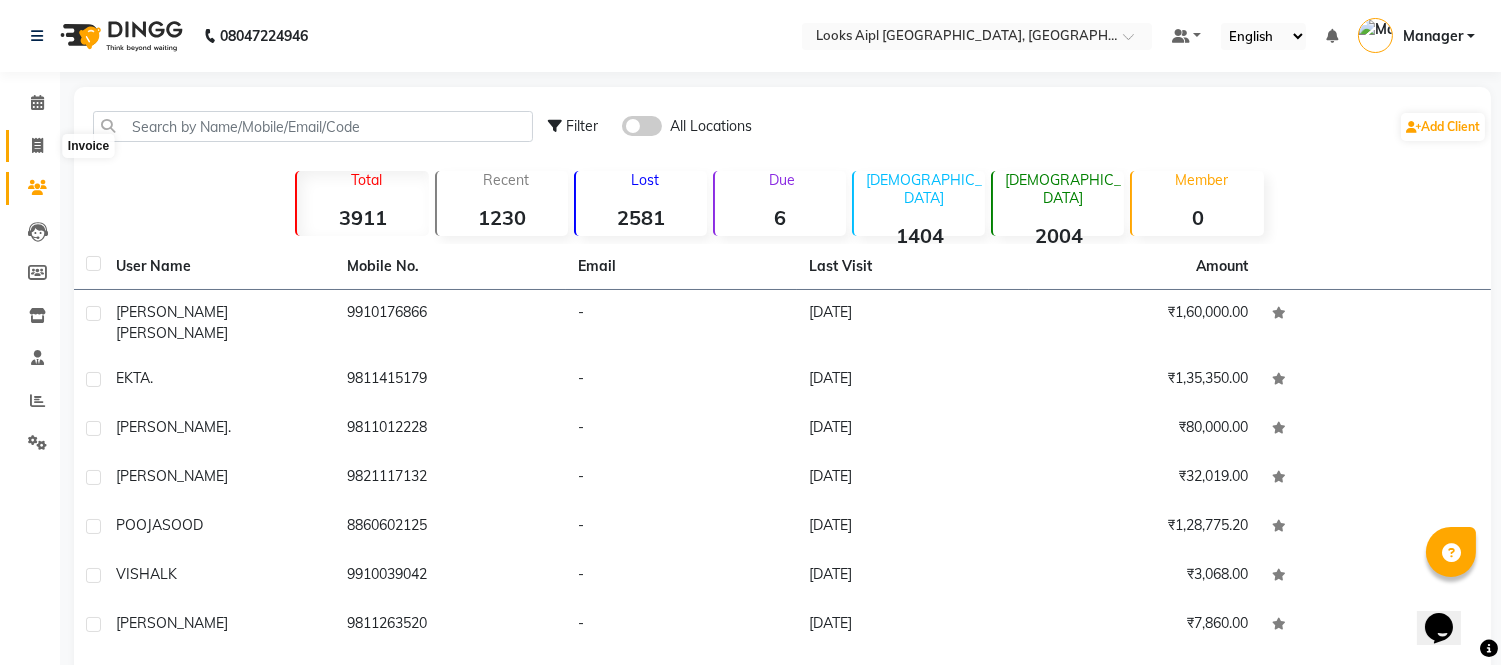 click 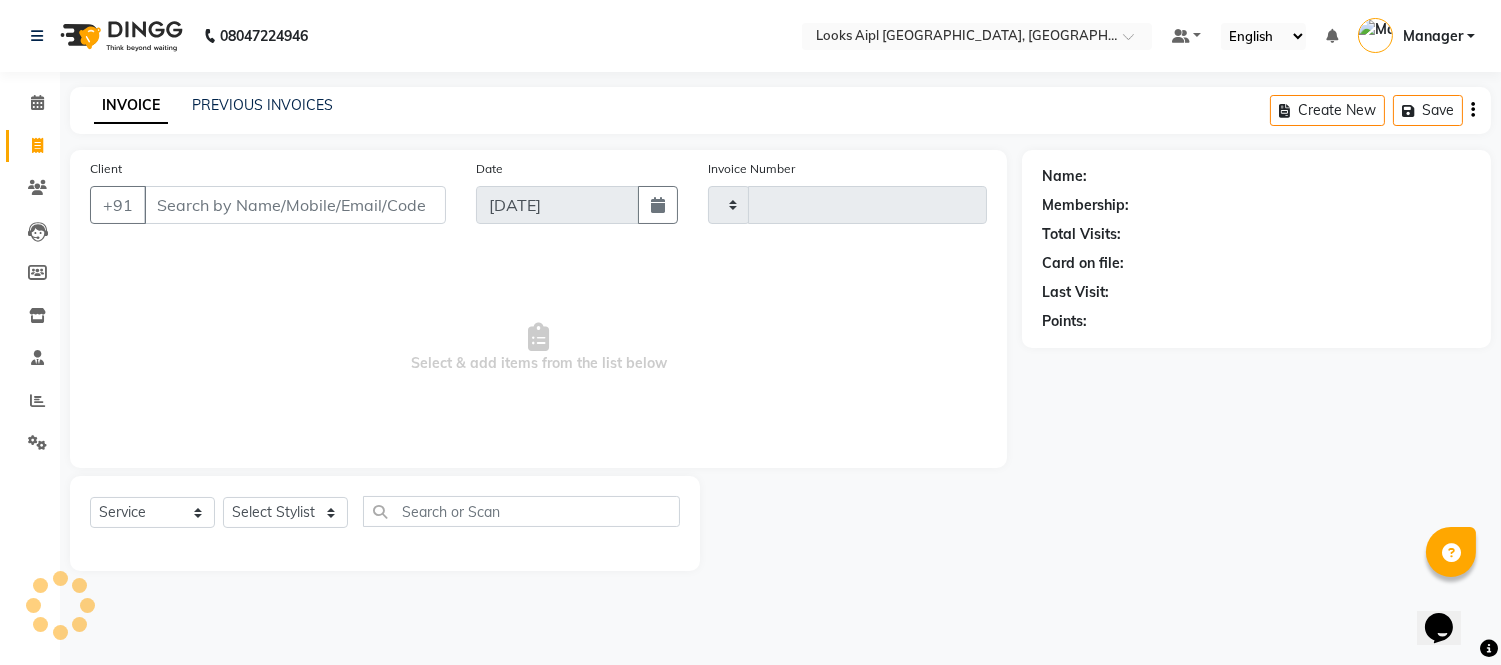 type on "4755" 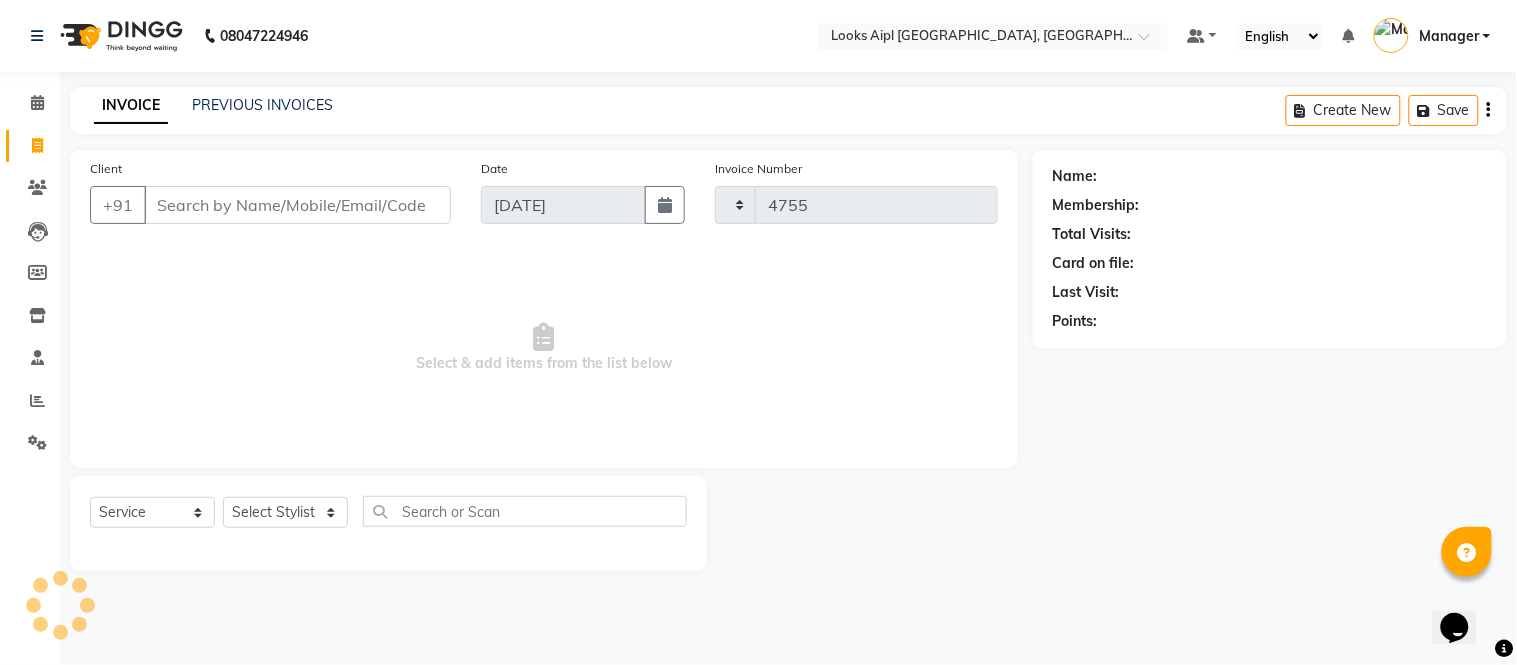 select on "6047" 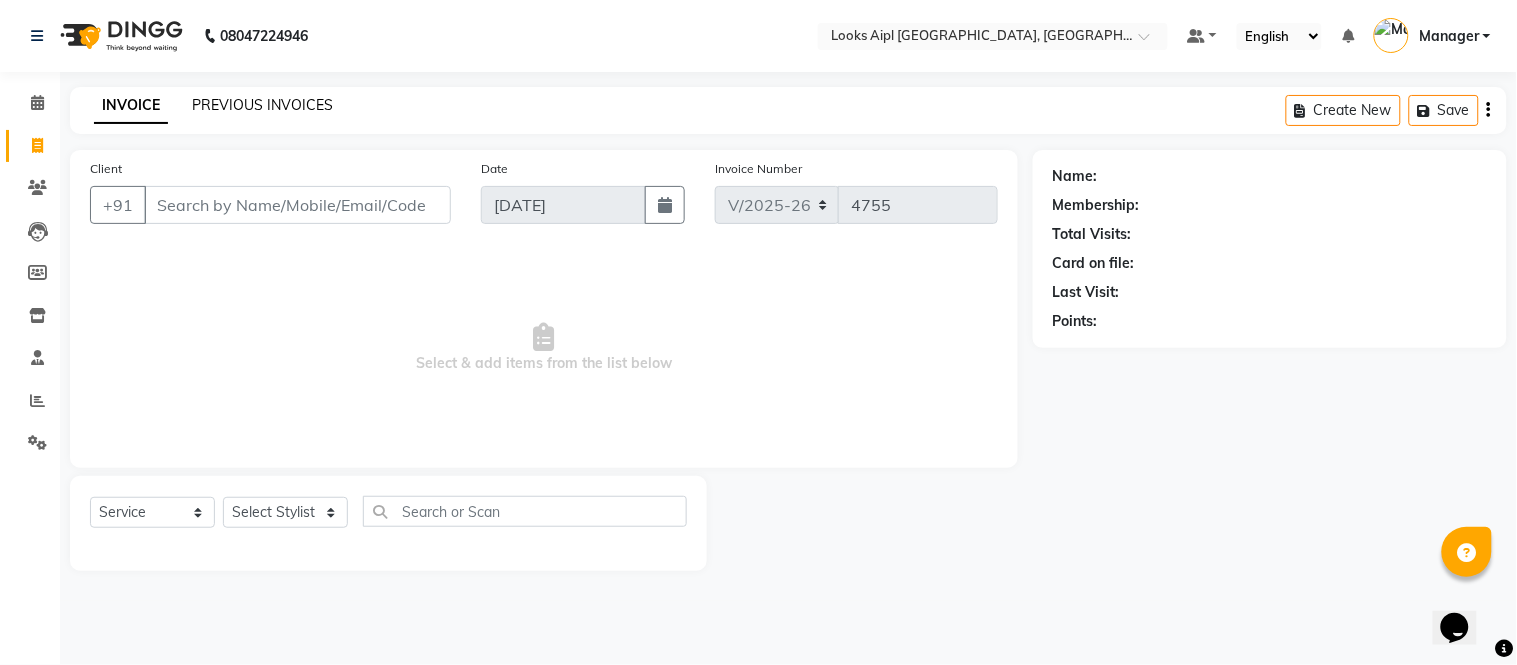 click on "PREVIOUS INVOICES" 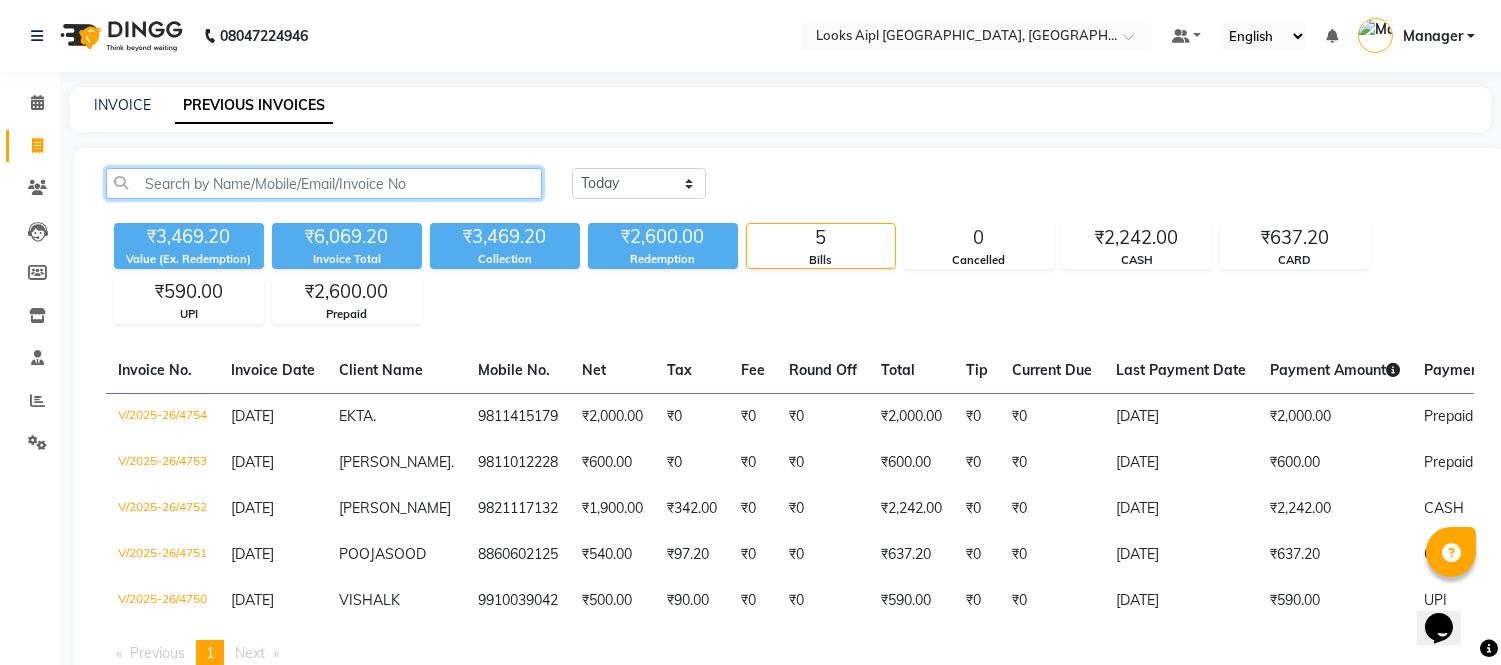 click 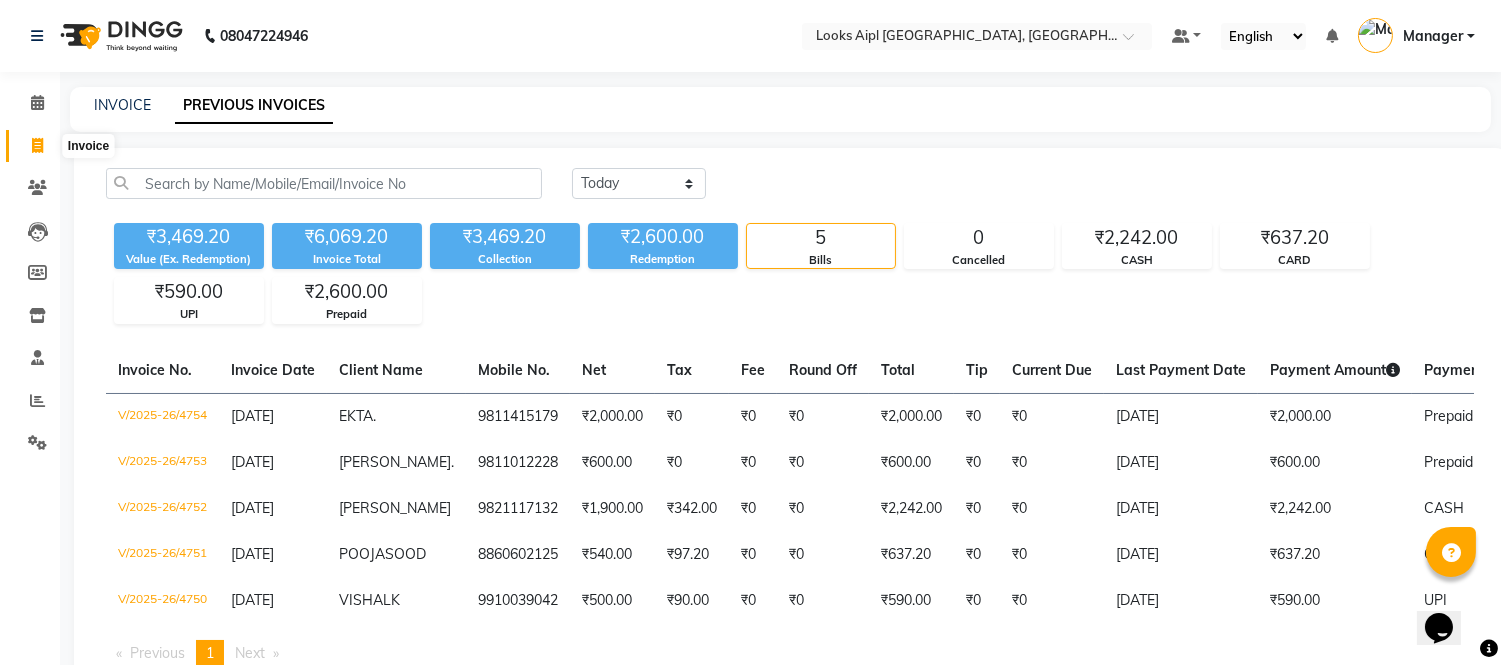click 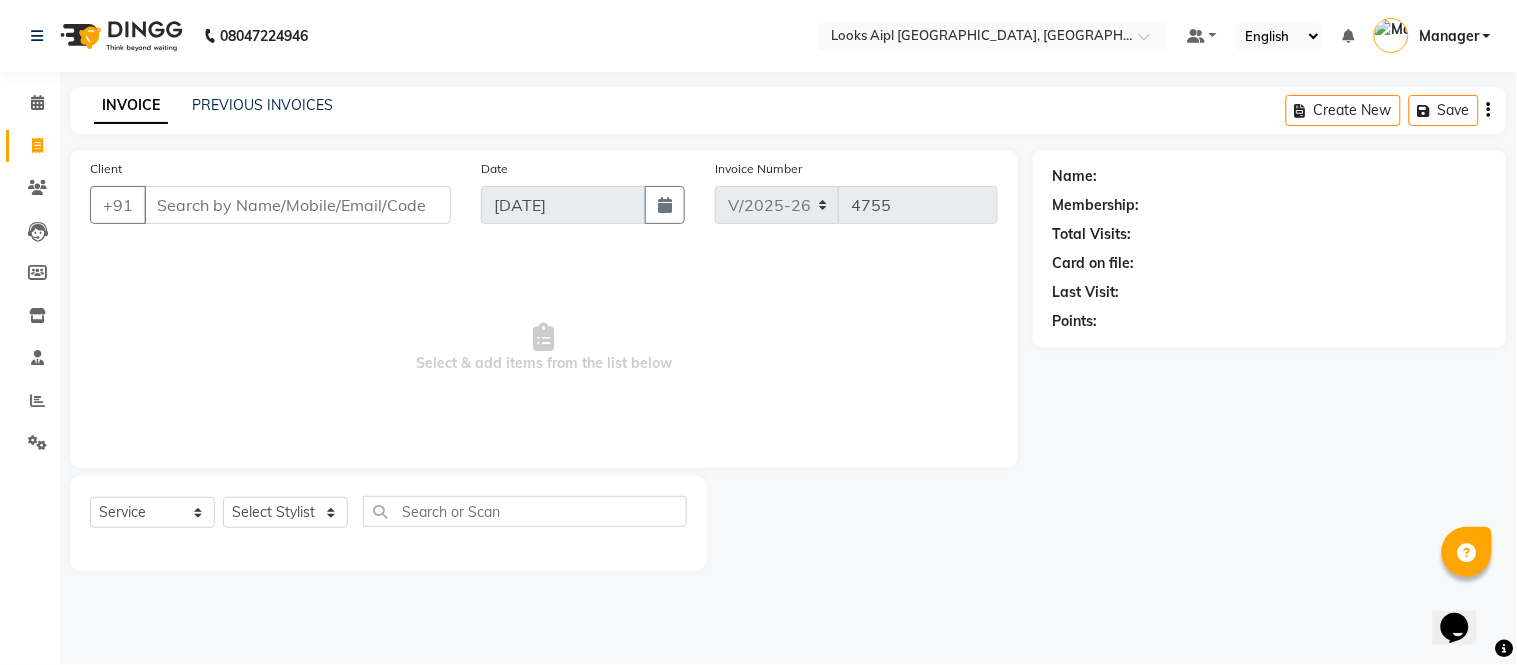 drag, startPoint x: 225, startPoint y: 194, endPoint x: 238, endPoint y: 196, distance: 13.152946 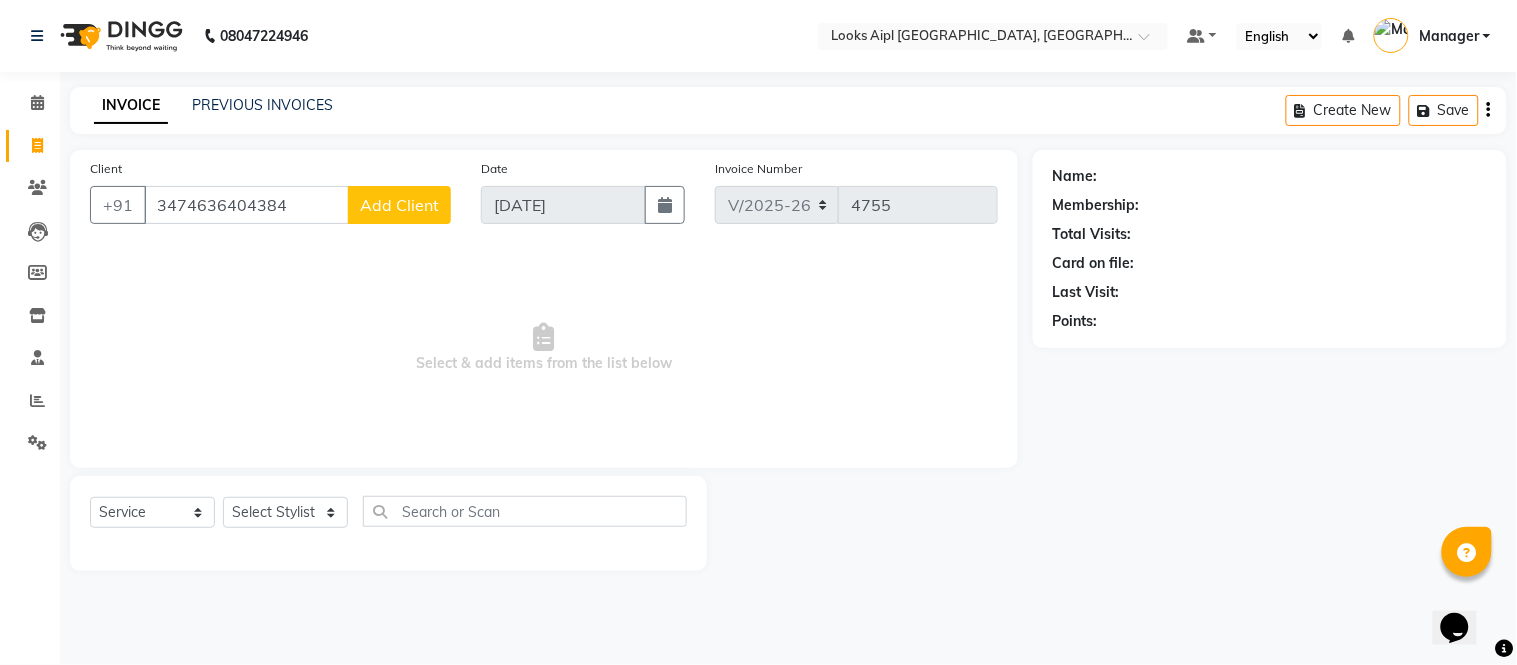 type on "3474636404384" 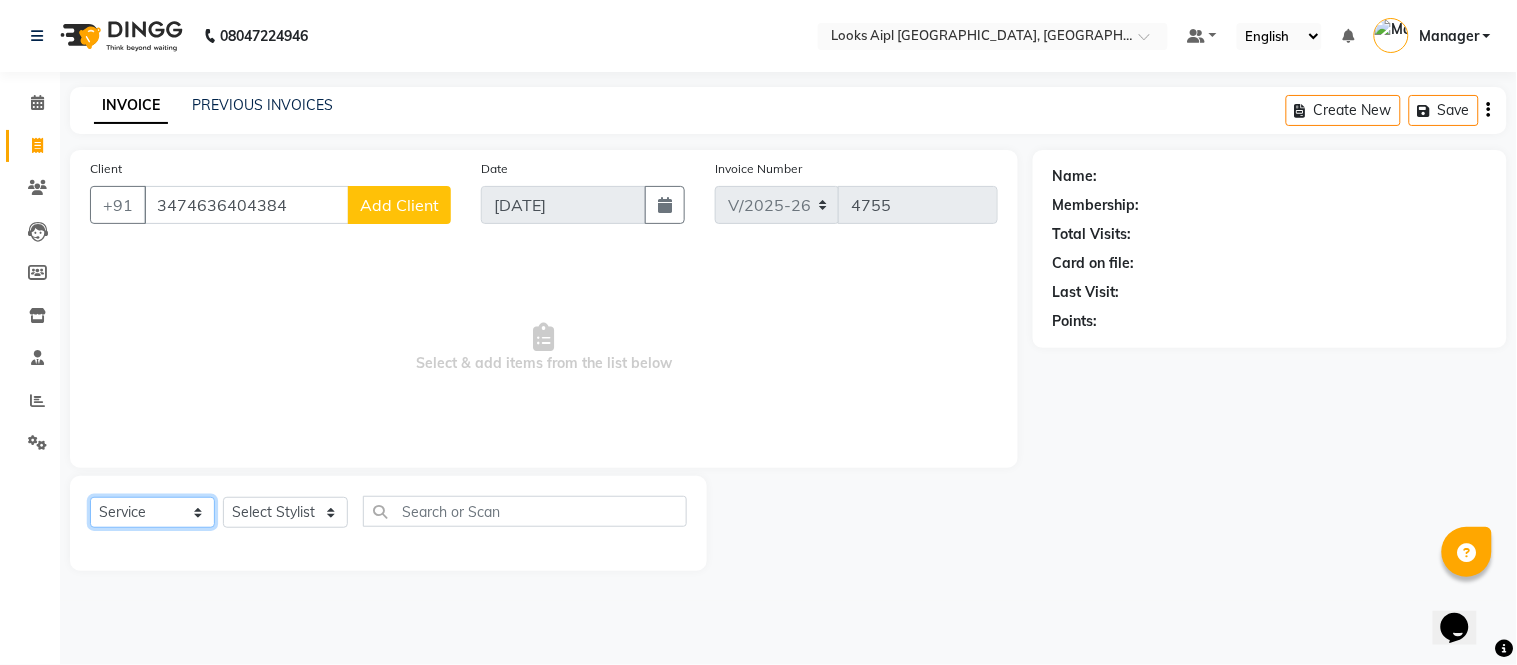 drag, startPoint x: 162, startPoint y: 523, endPoint x: 161, endPoint y: 500, distance: 23.021729 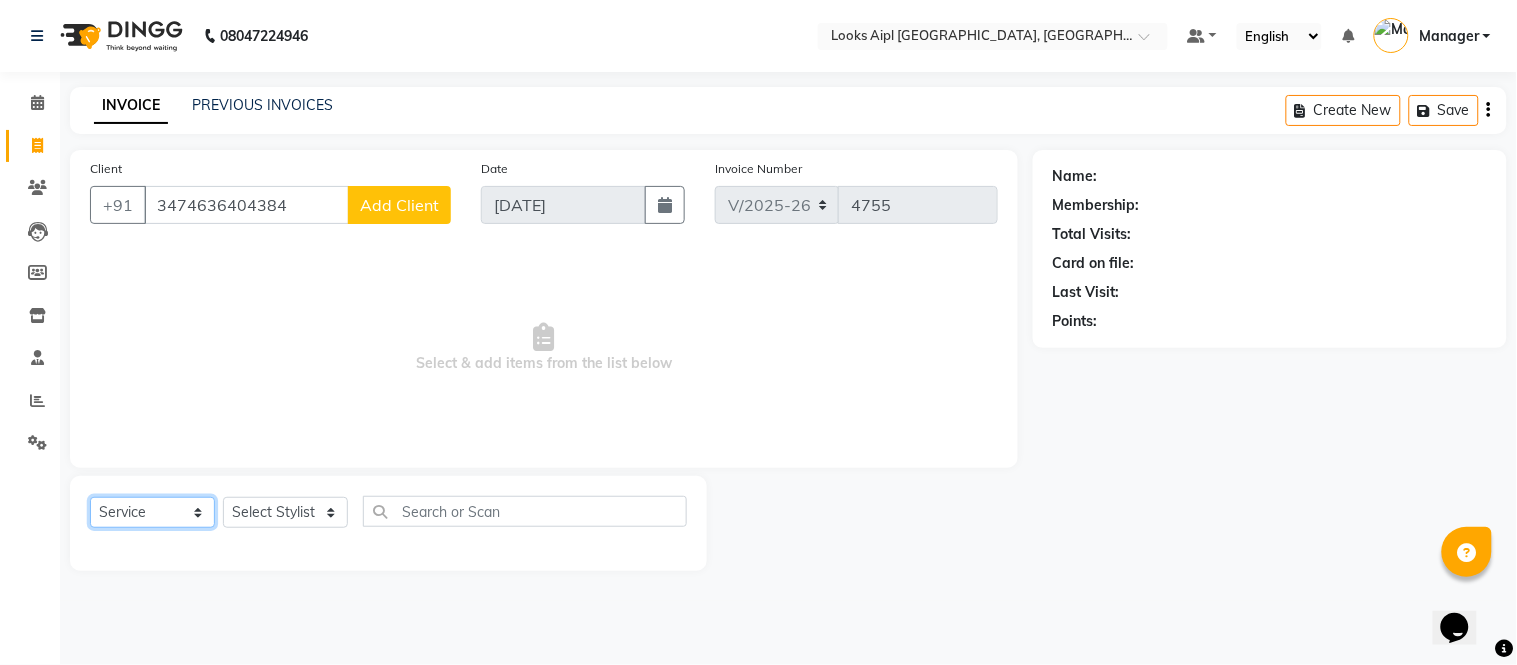 click on "Select  Service  Product  Membership  Package Voucher Prepaid Gift Card" 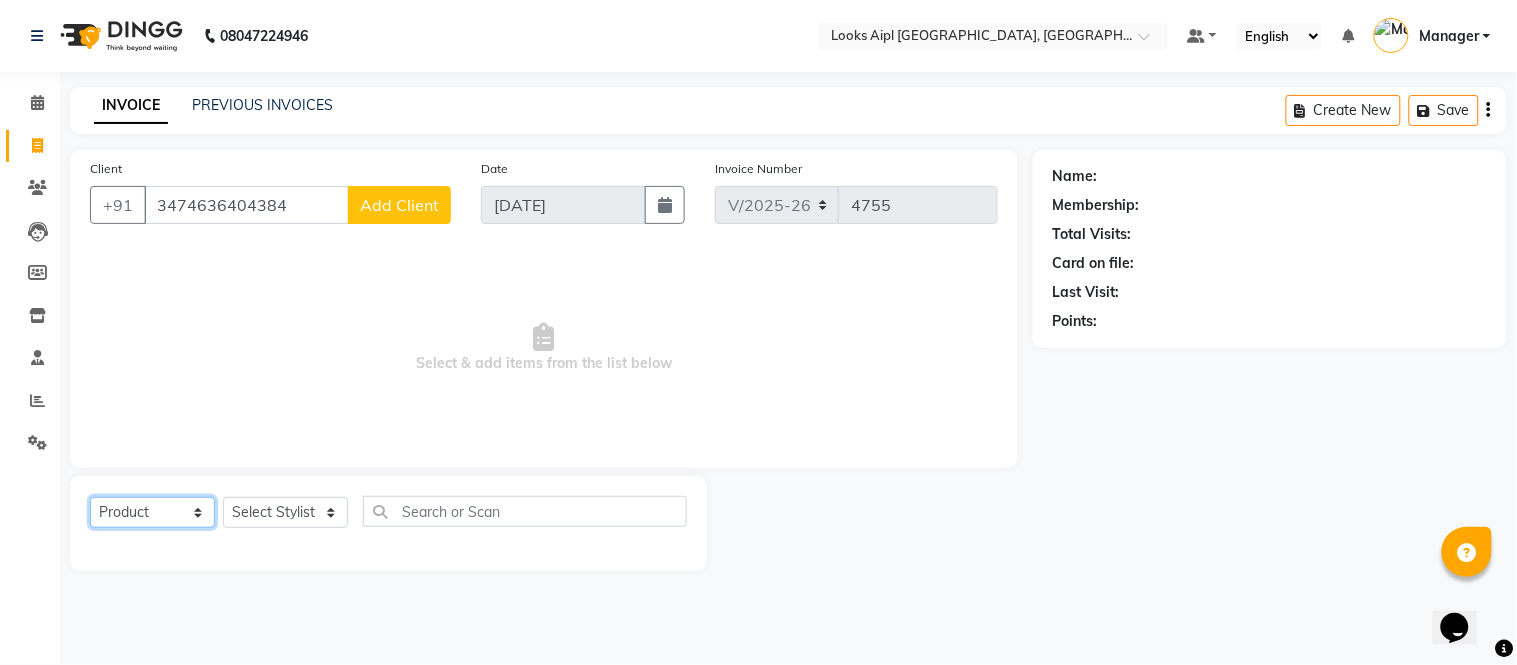 click on "Select  Service  Product  Membership  Package Voucher Prepaid Gift Card" 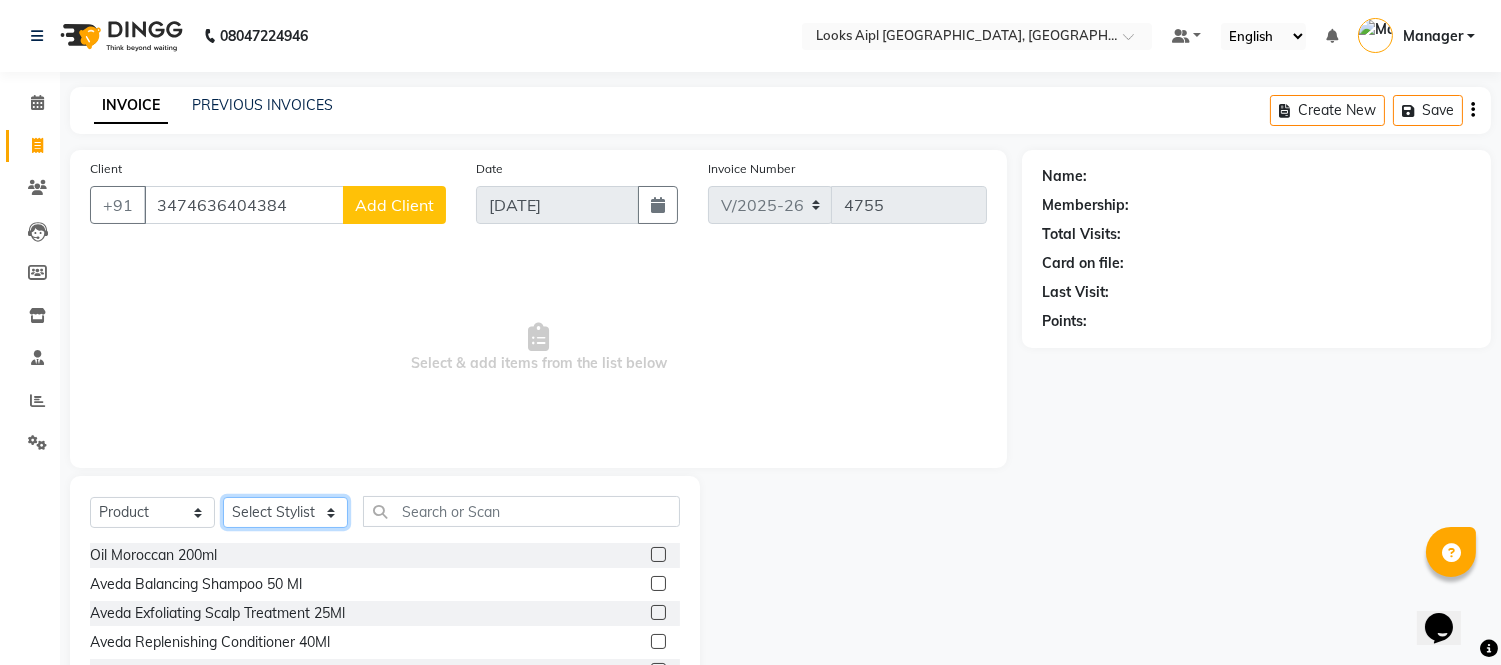 click on "Select Stylist [PERSON_NAME] Alam _Pdct [PERSON_NAME] [PERSON_NAME] Counter Sales Geeta [PERSON_NAME] ilfan [PERSON_NAME] Manager [PERSON_NAME] sagar_pdct Surejit [PERSON_NAME]" 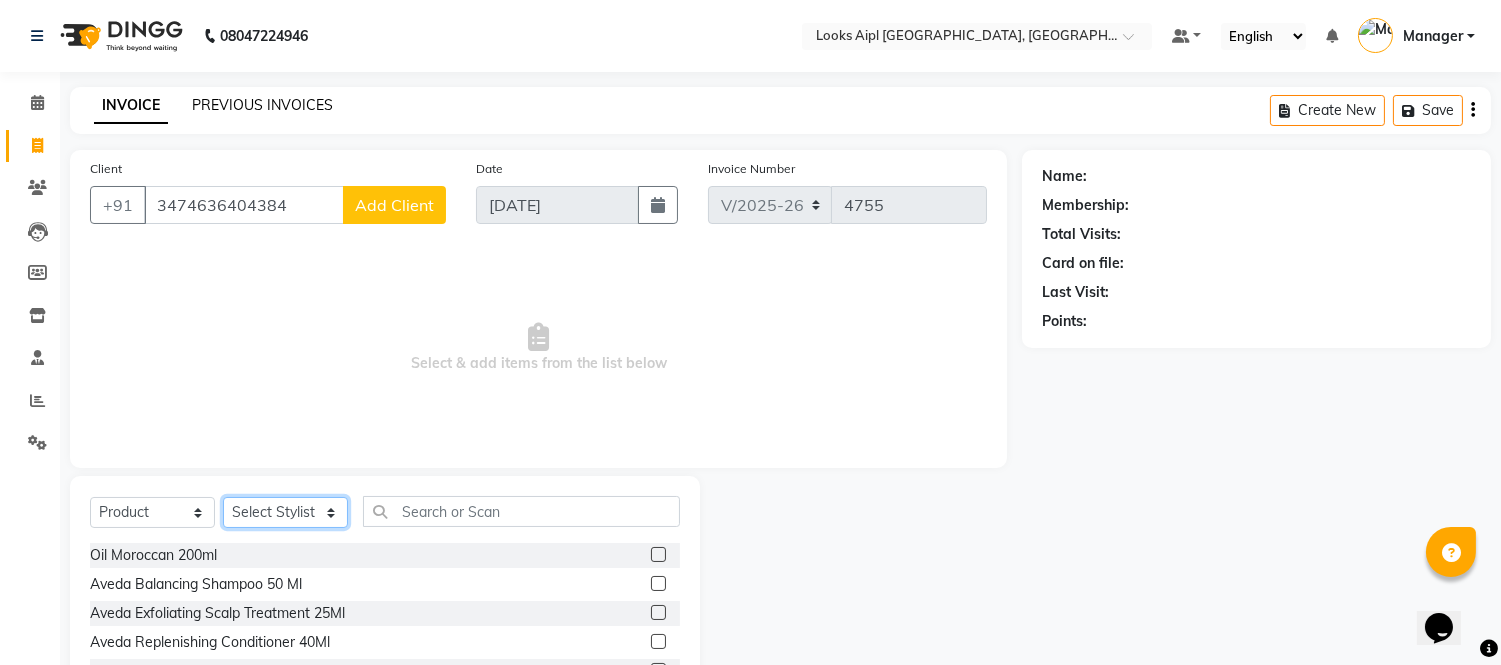 select on "43345" 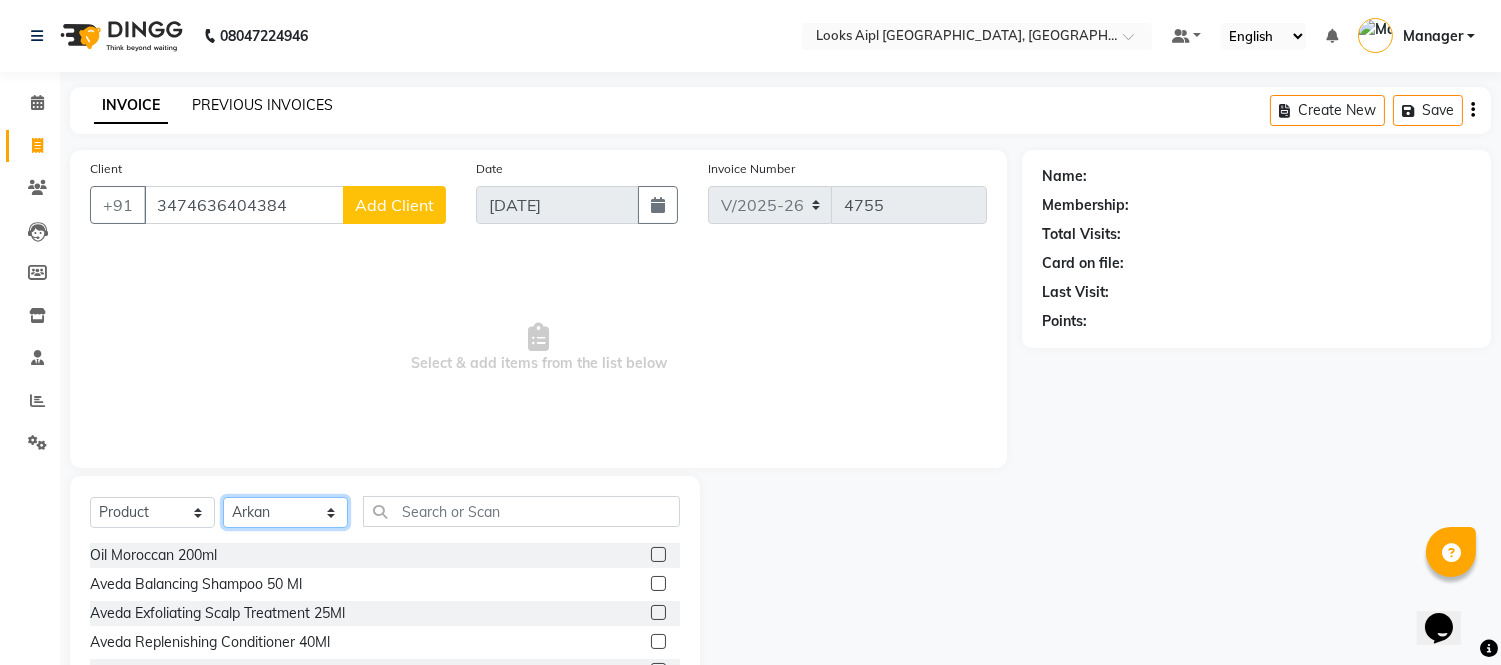 click on "Select Stylist [PERSON_NAME] Alam _Pdct [PERSON_NAME] [PERSON_NAME] Counter Sales Geeta [PERSON_NAME] ilfan [PERSON_NAME] Manager [PERSON_NAME] sagar_pdct Surejit [PERSON_NAME]" 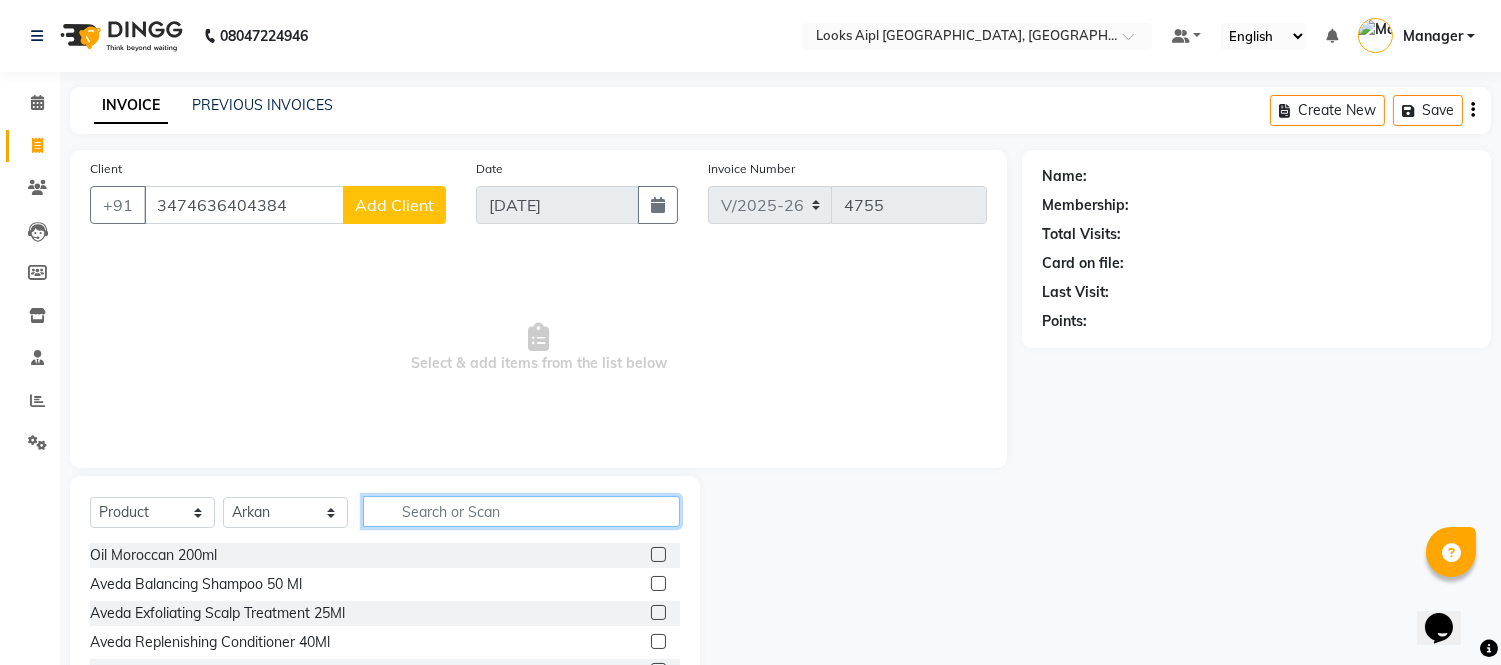 click 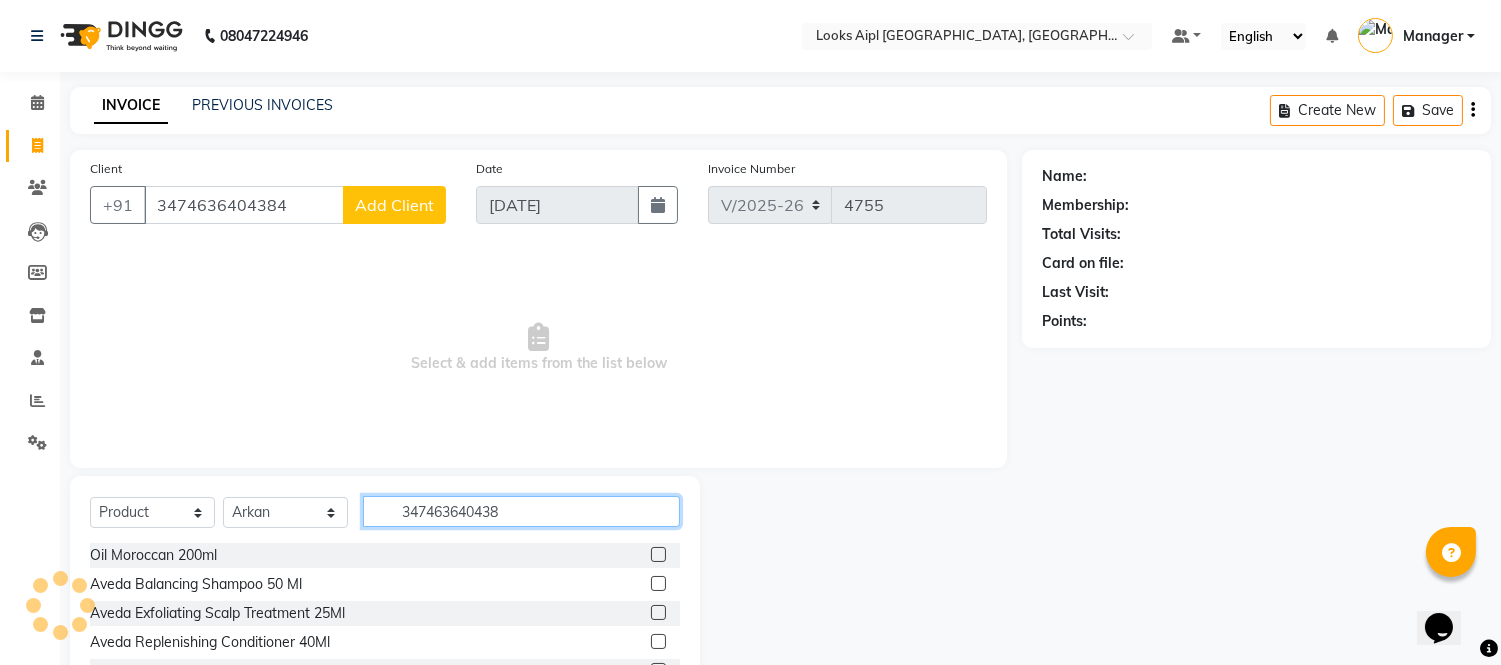 type on "3474636404384" 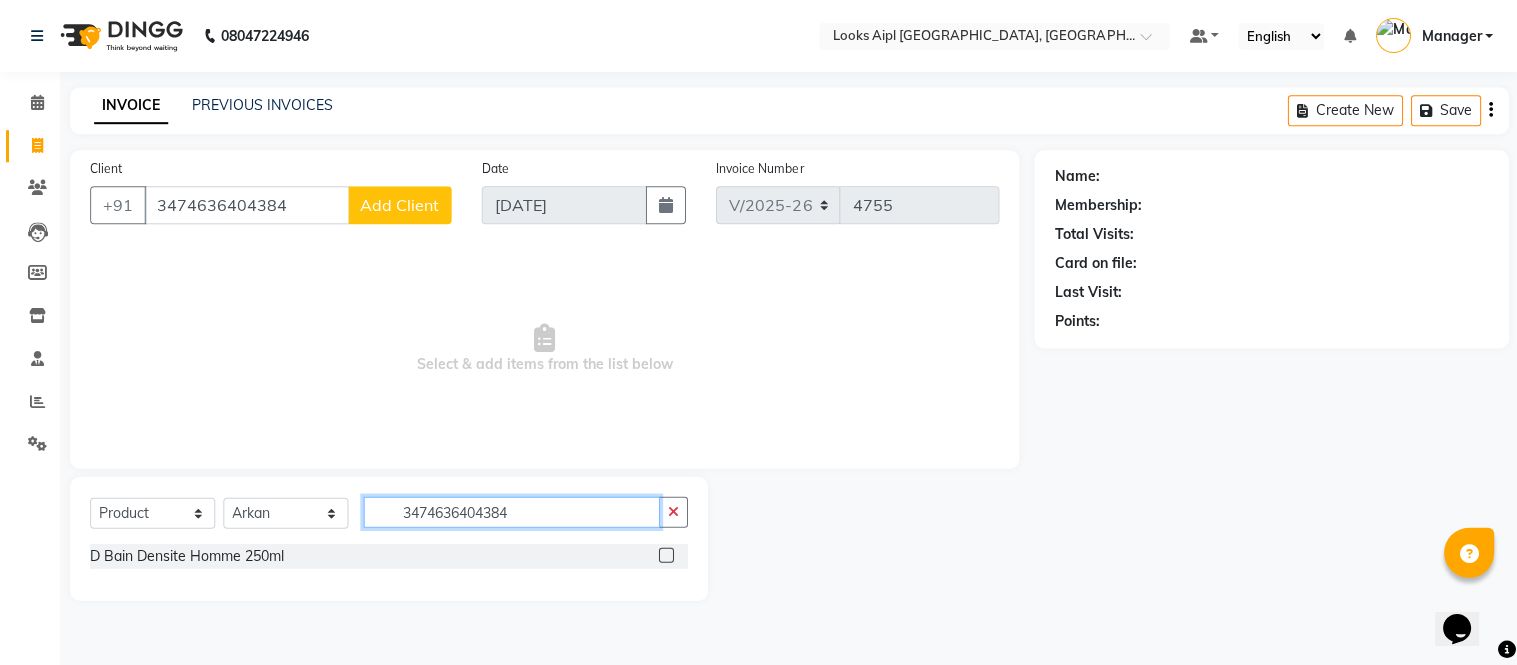 type 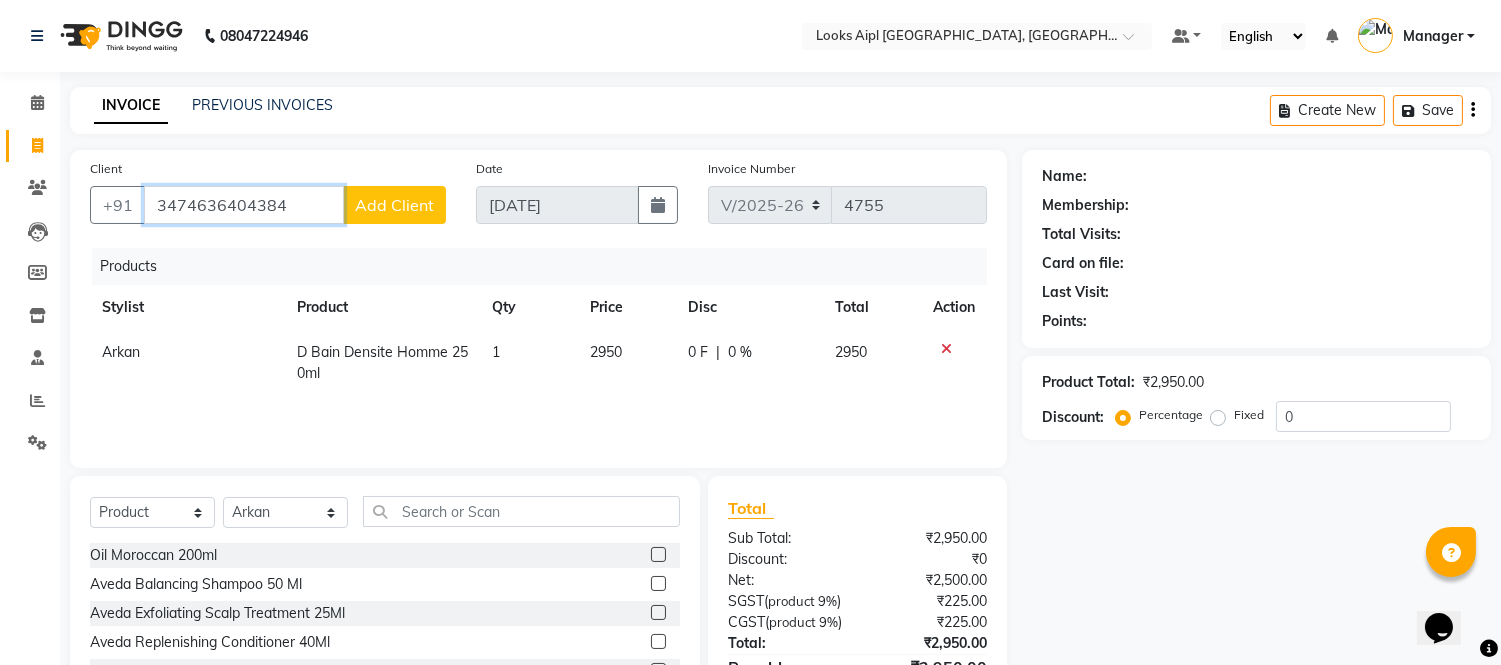 drag, startPoint x: 281, startPoint y: 208, endPoint x: 237, endPoint y: 217, distance: 44.911022 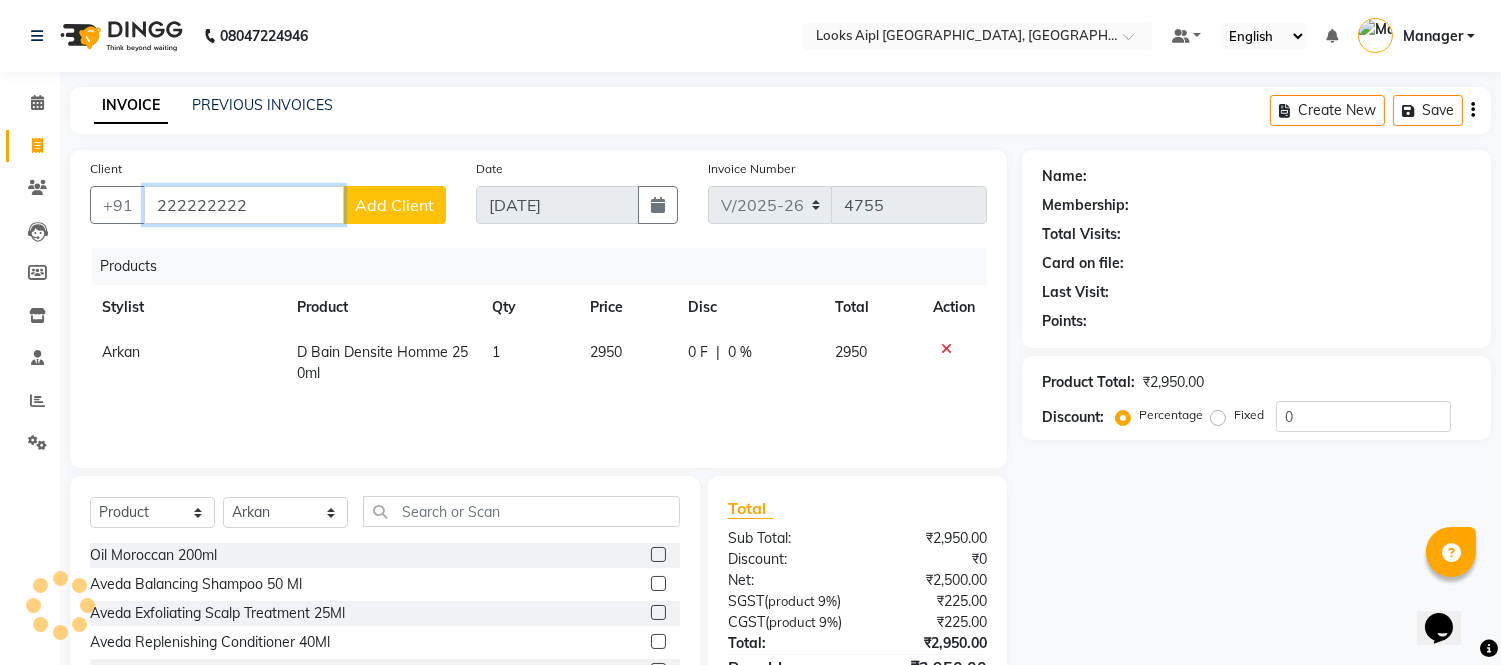 type on "222222222" 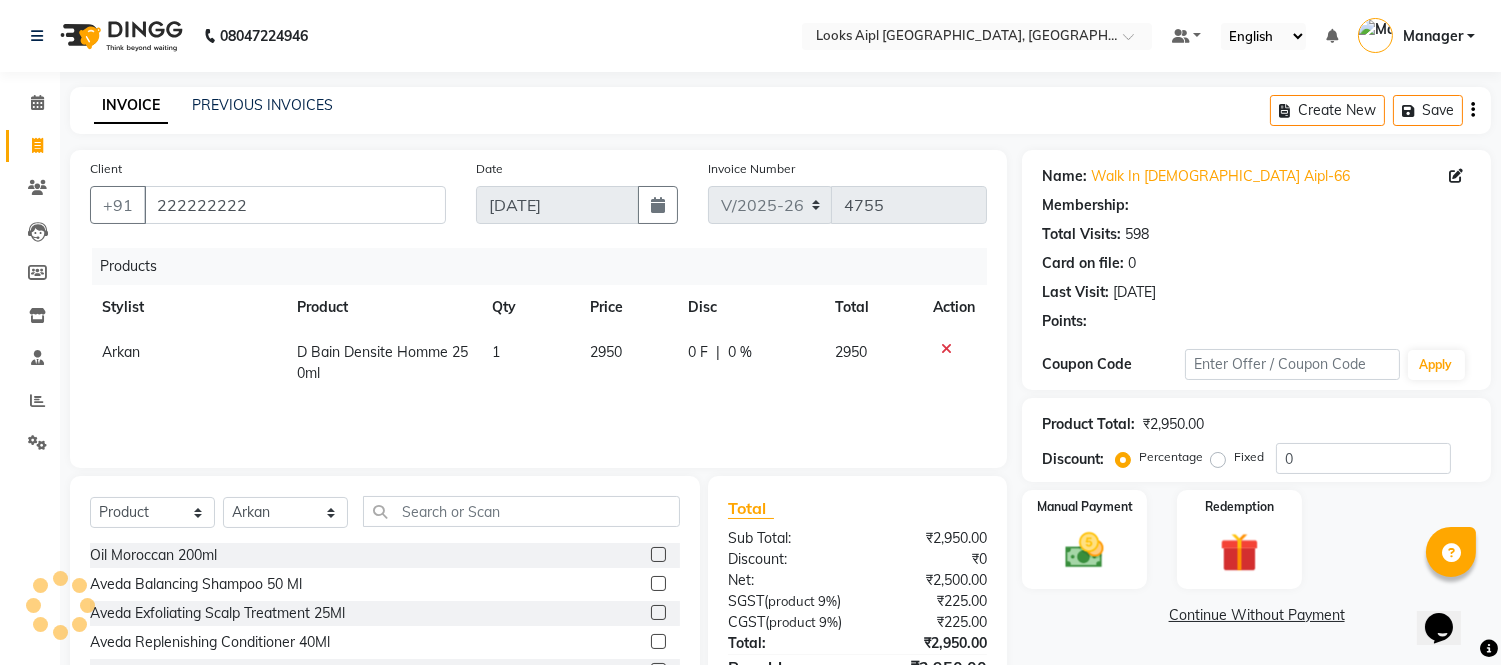select on "1: Object" 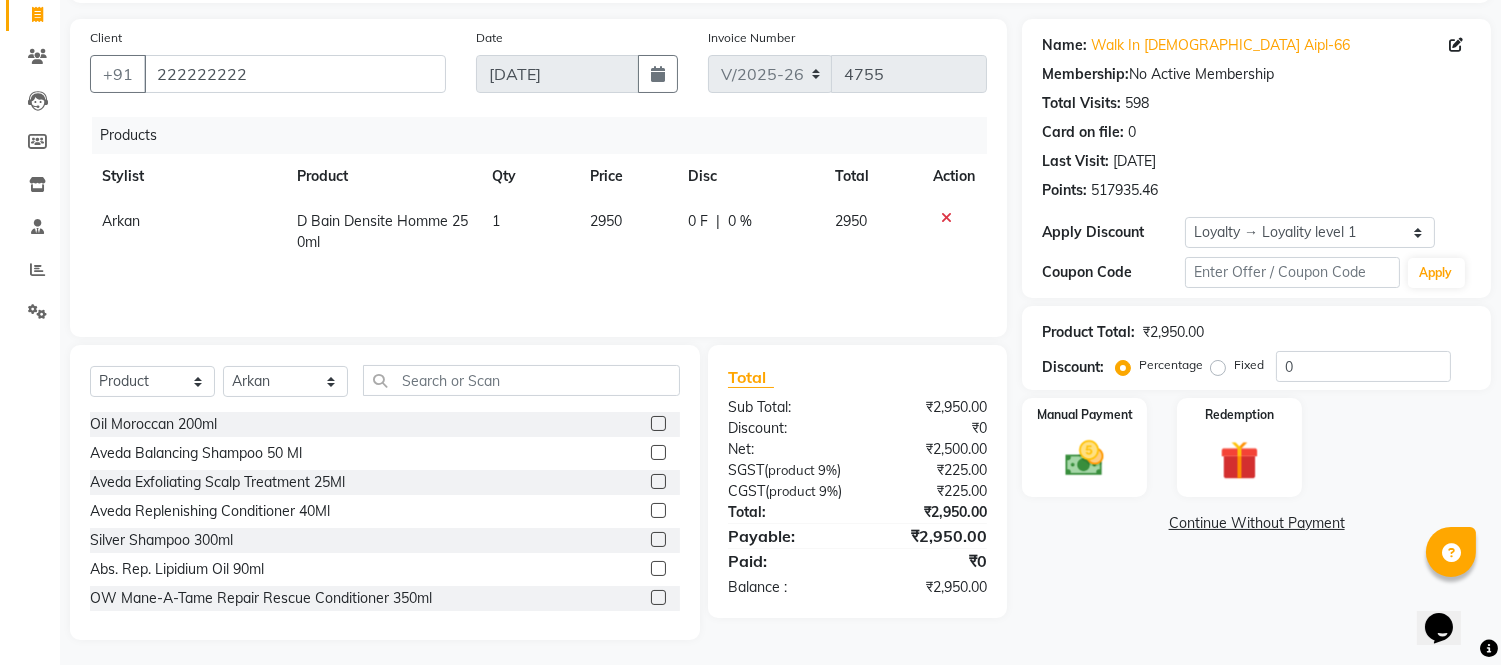scroll, scrollTop: 155, scrollLeft: 0, axis: vertical 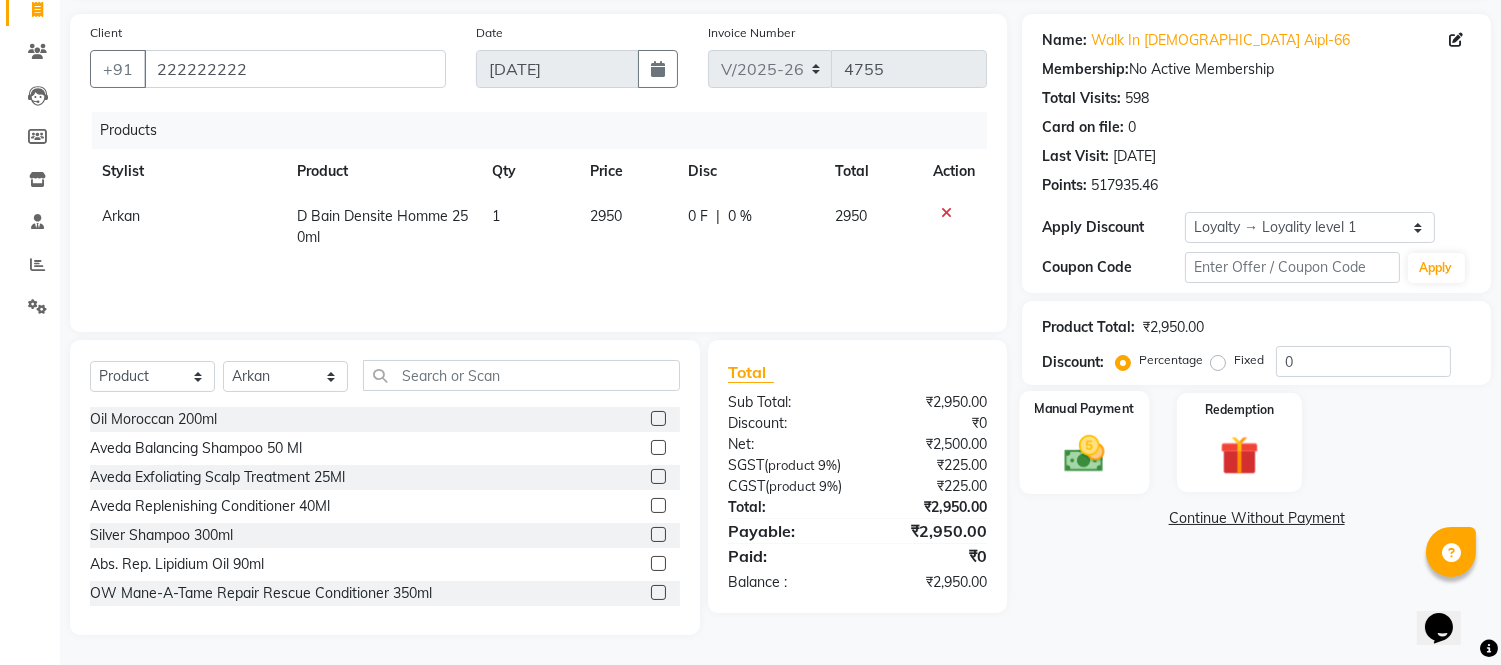 click 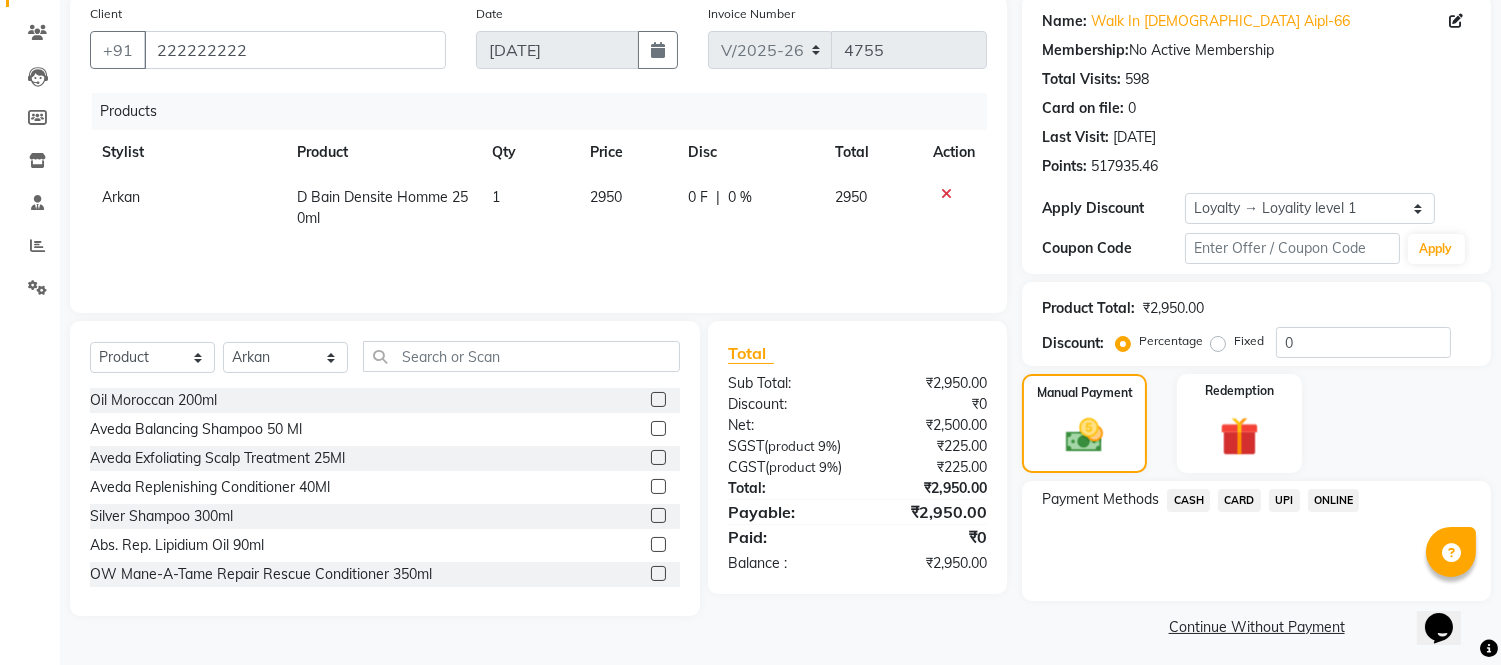 click on "UPI" 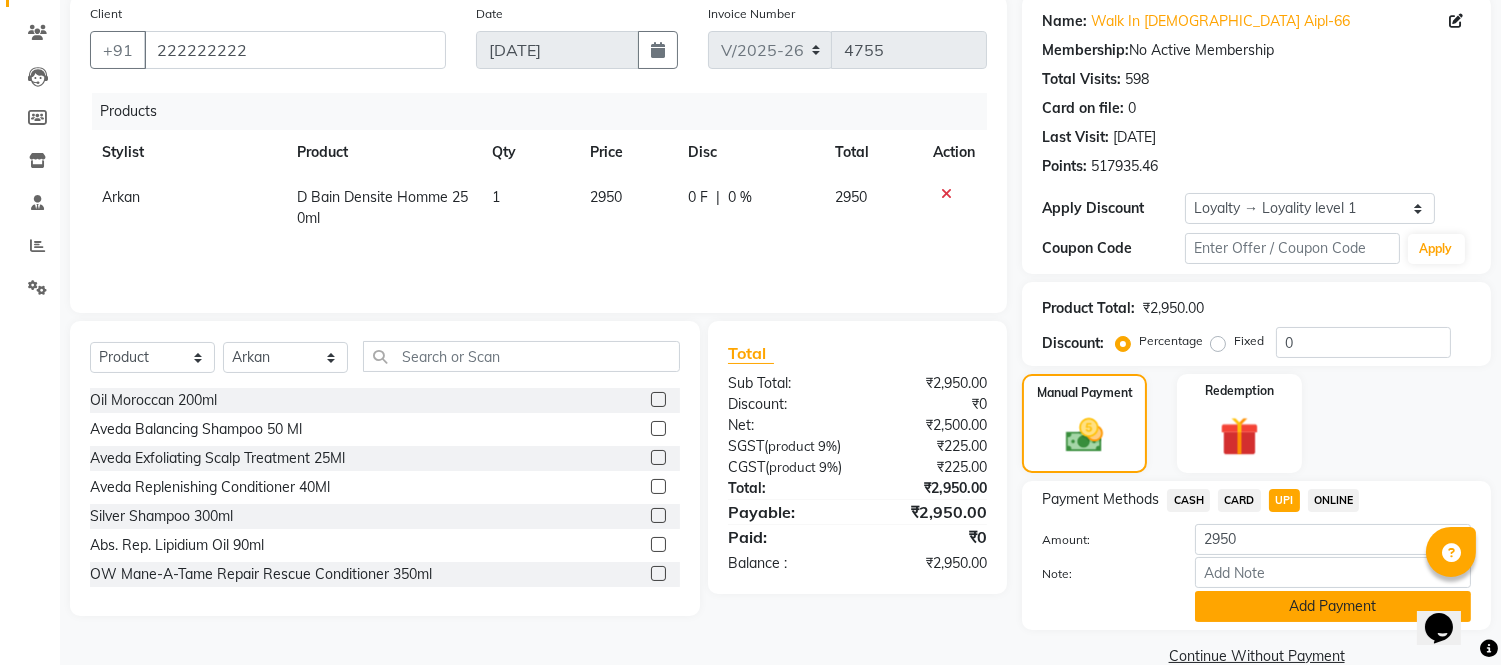 click on "Add Payment" 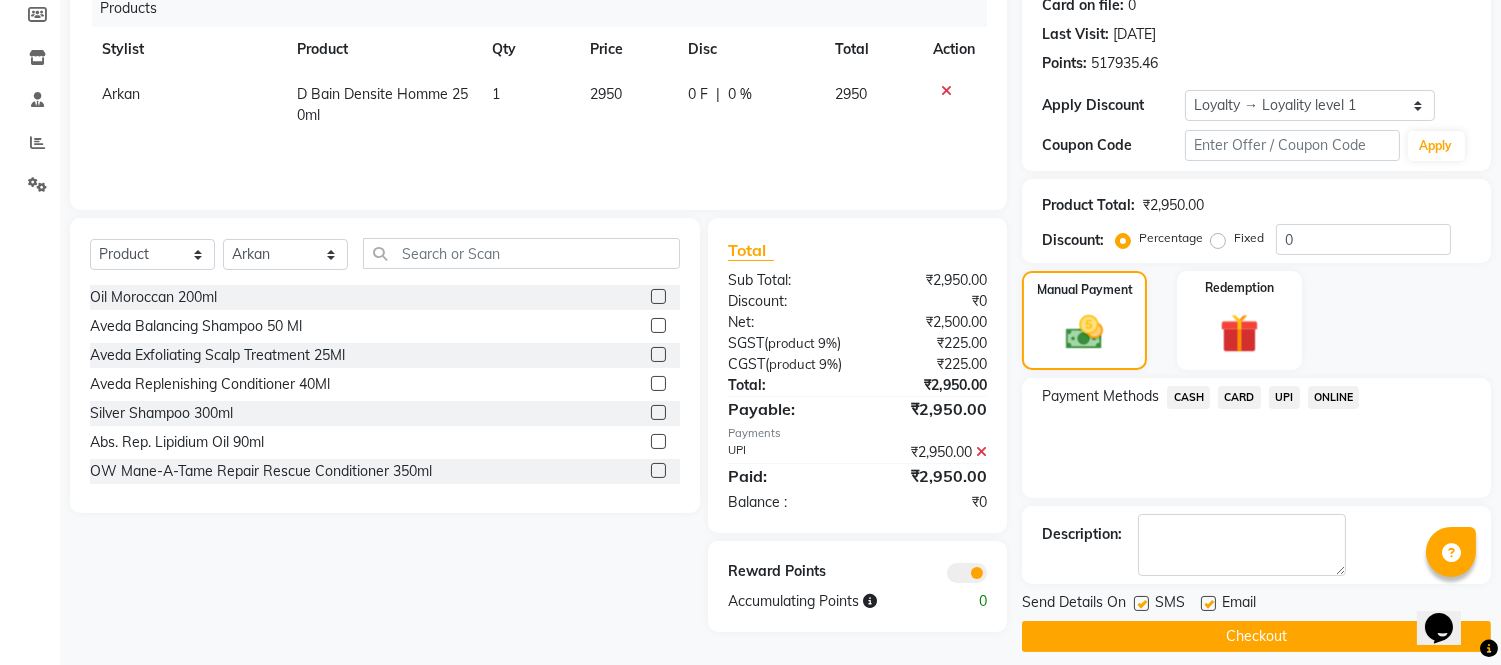 scroll, scrollTop: 296, scrollLeft: 0, axis: vertical 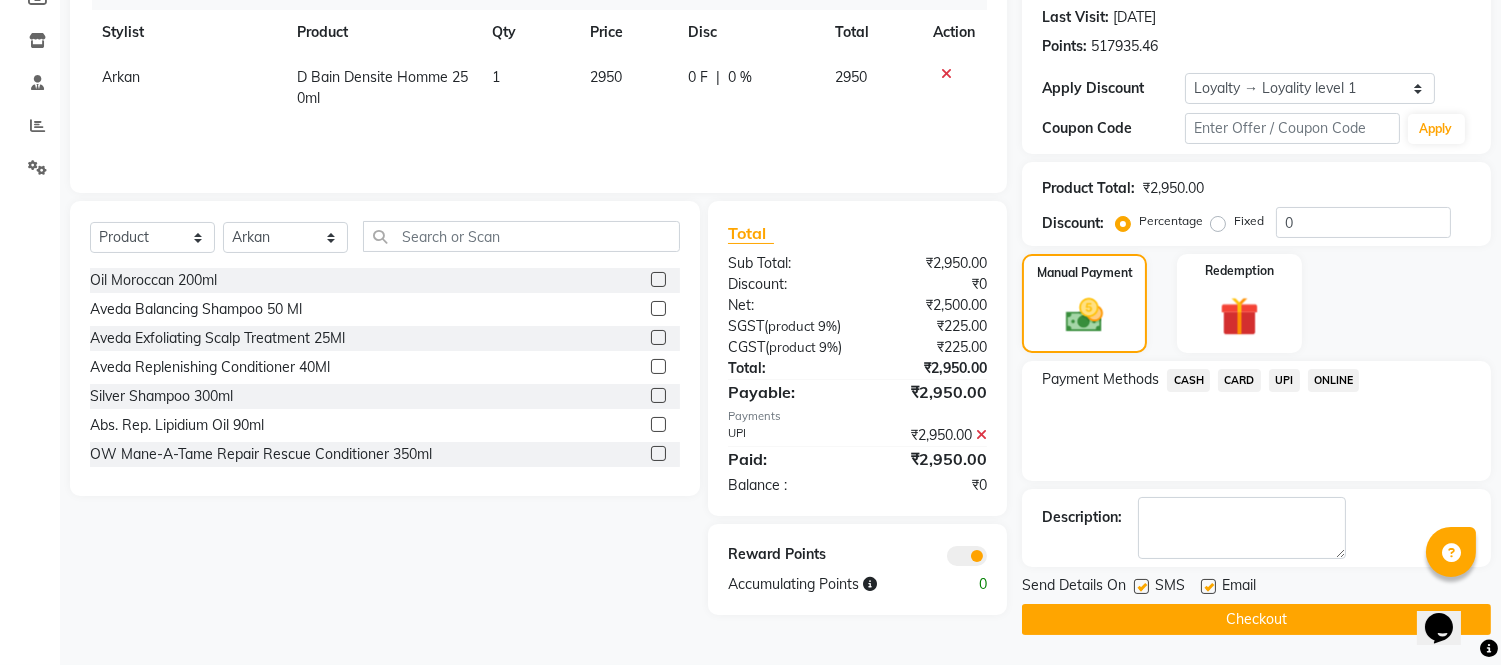 click on "Checkout" 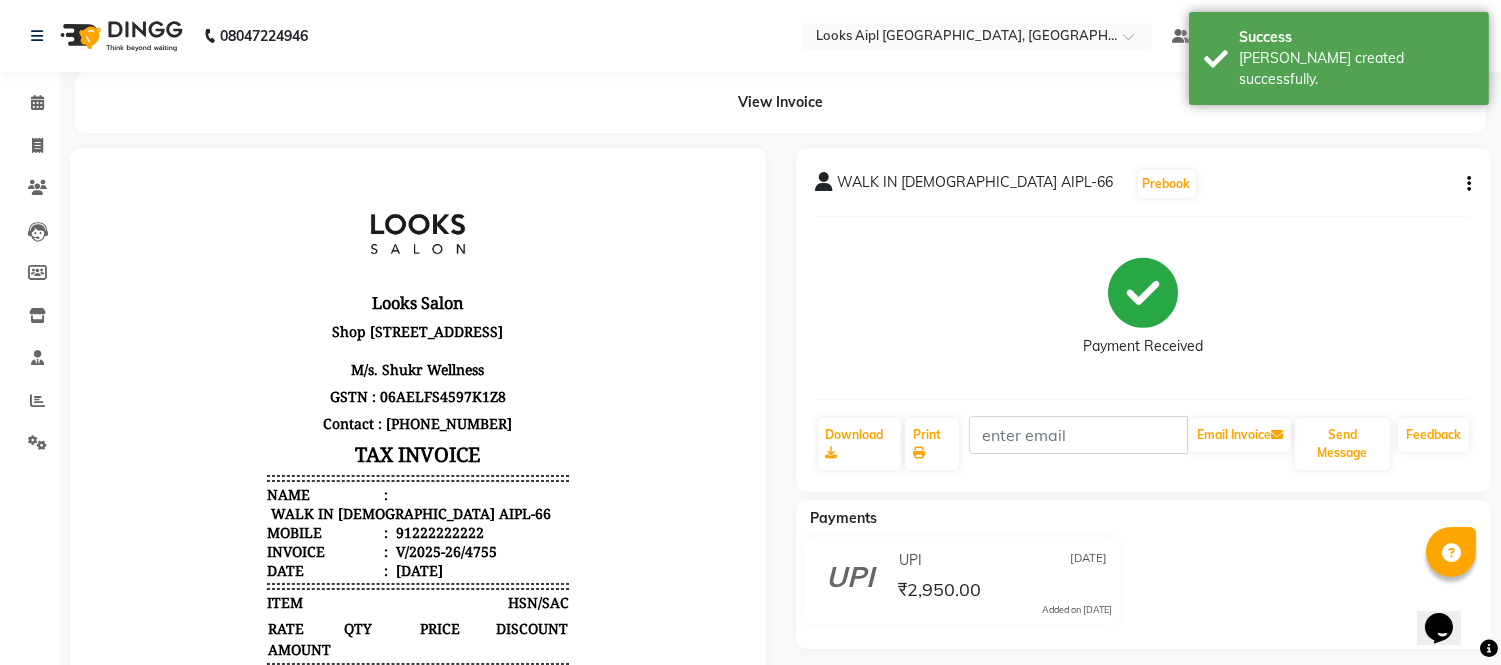 scroll, scrollTop: 0, scrollLeft: 0, axis: both 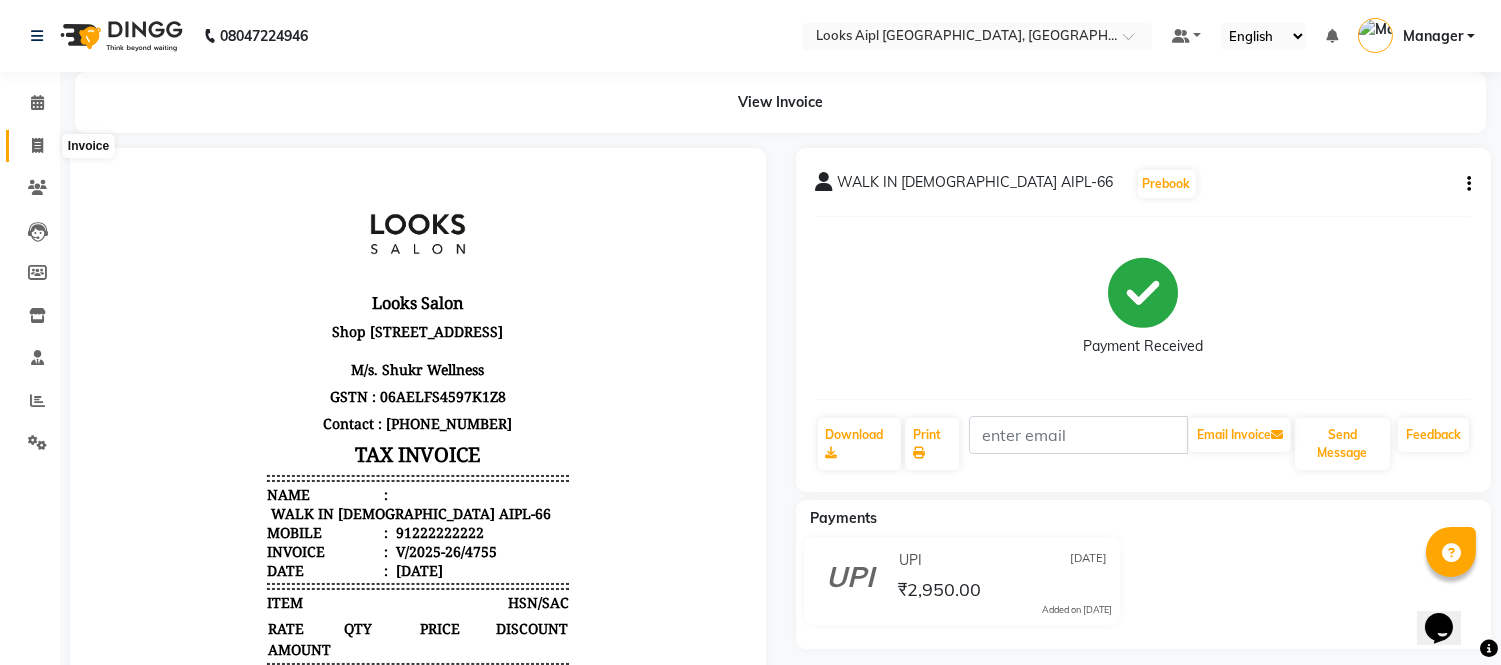 click 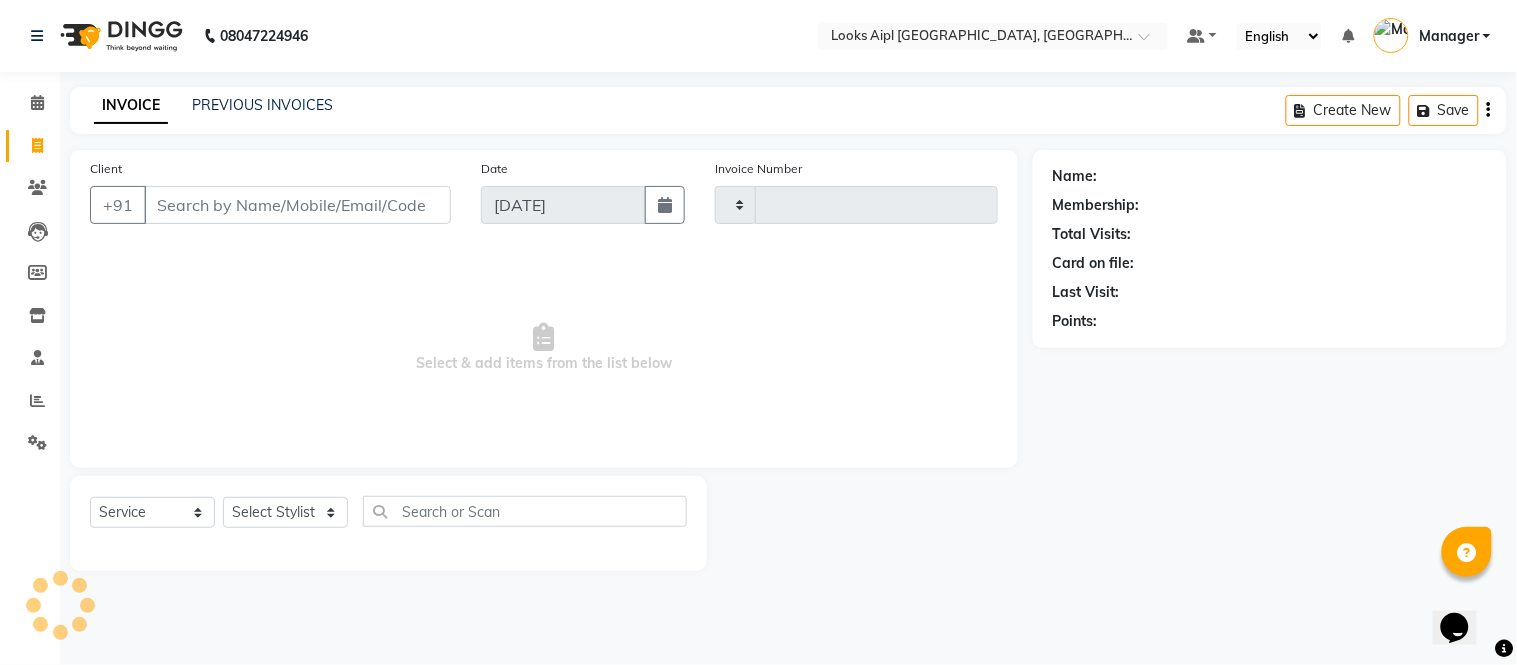 type on "4756" 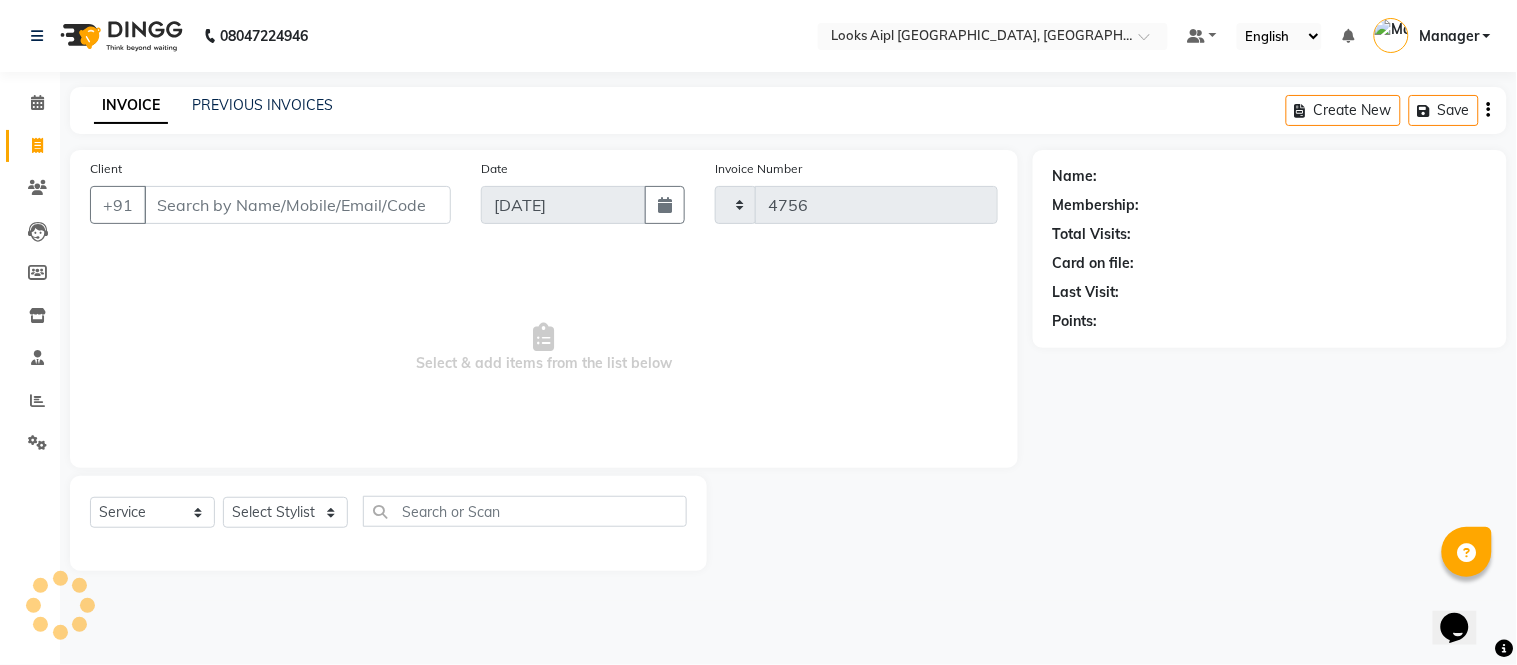 select on "6047" 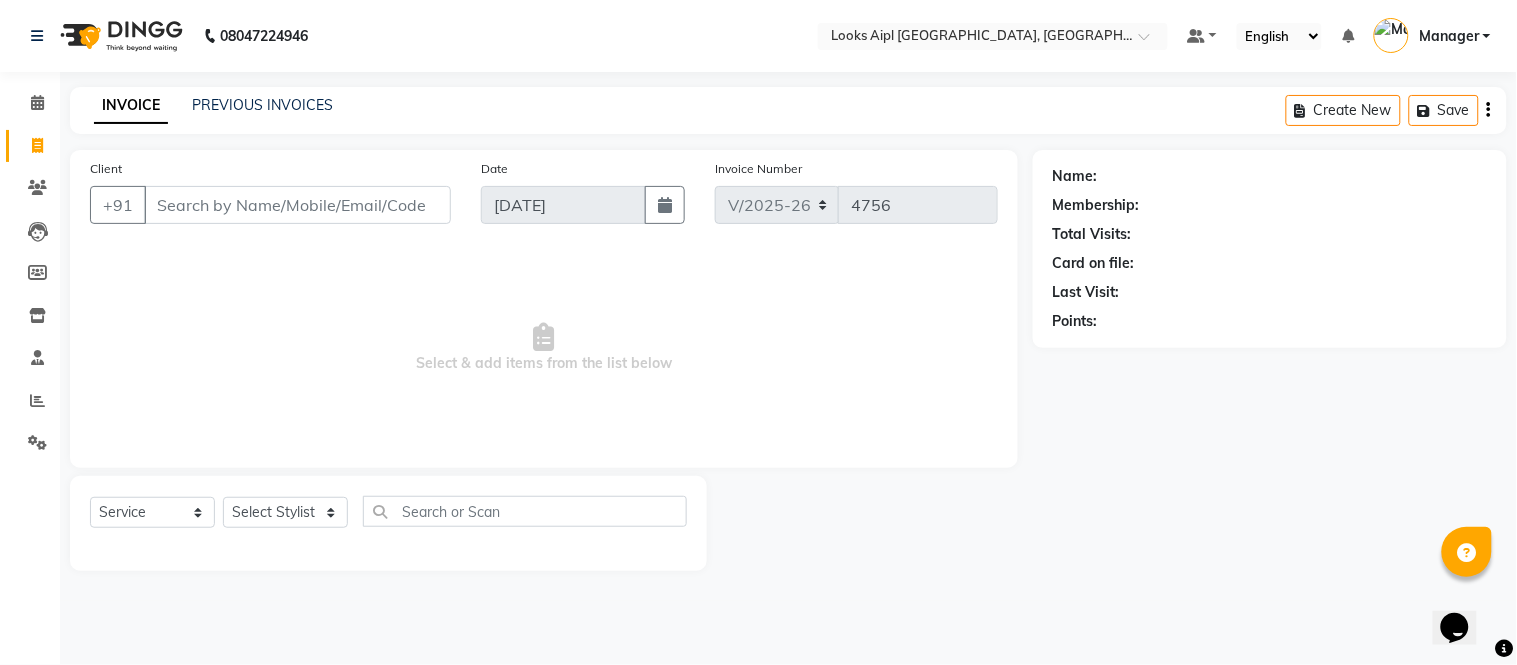 click on "Client" at bounding box center (297, 205) 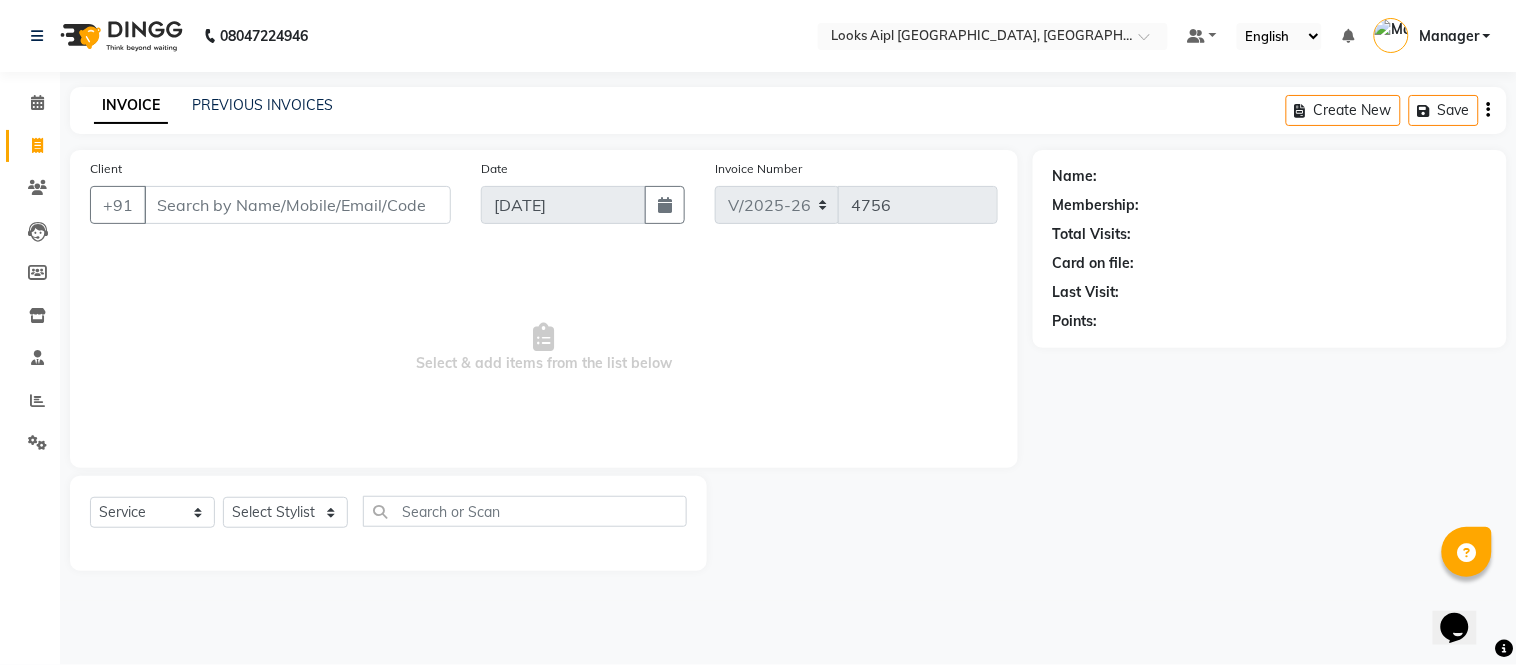 click on "Client" at bounding box center [297, 205] 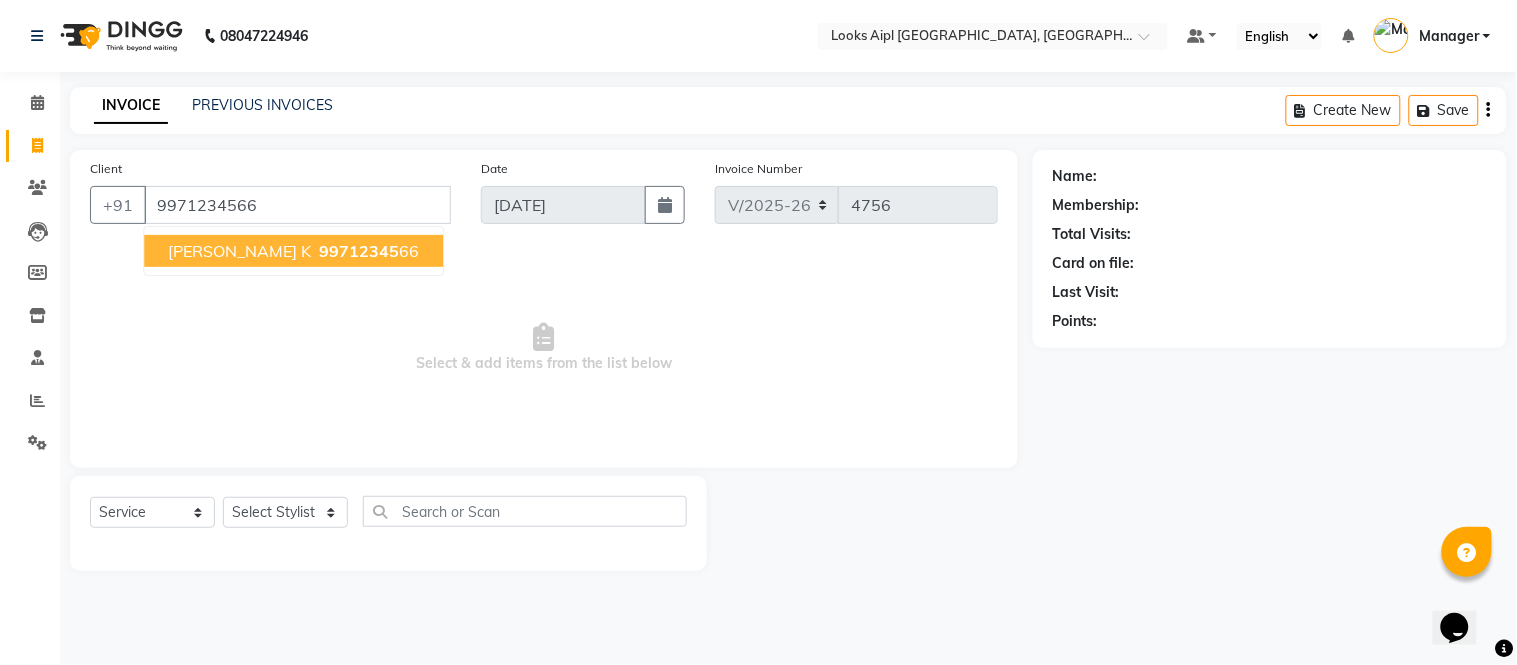 type on "9971234566" 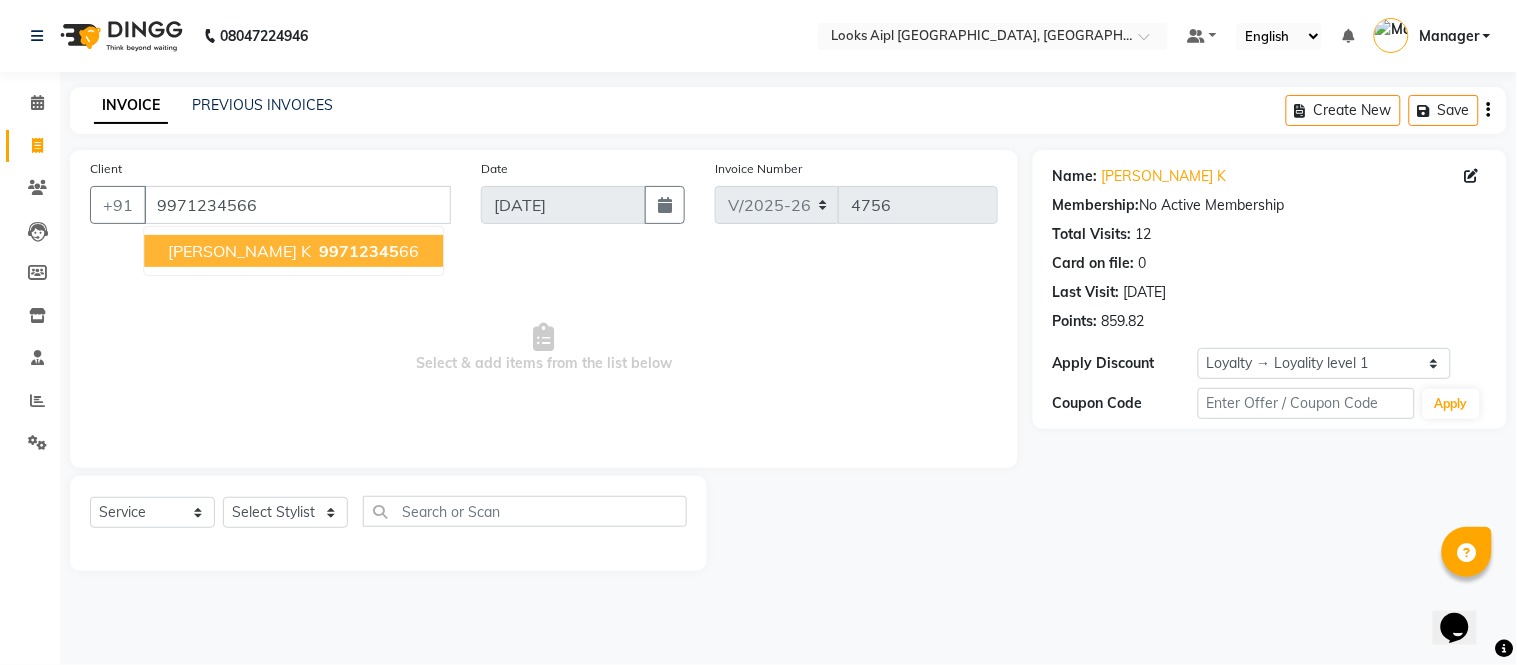 click on "99712345" at bounding box center (359, 251) 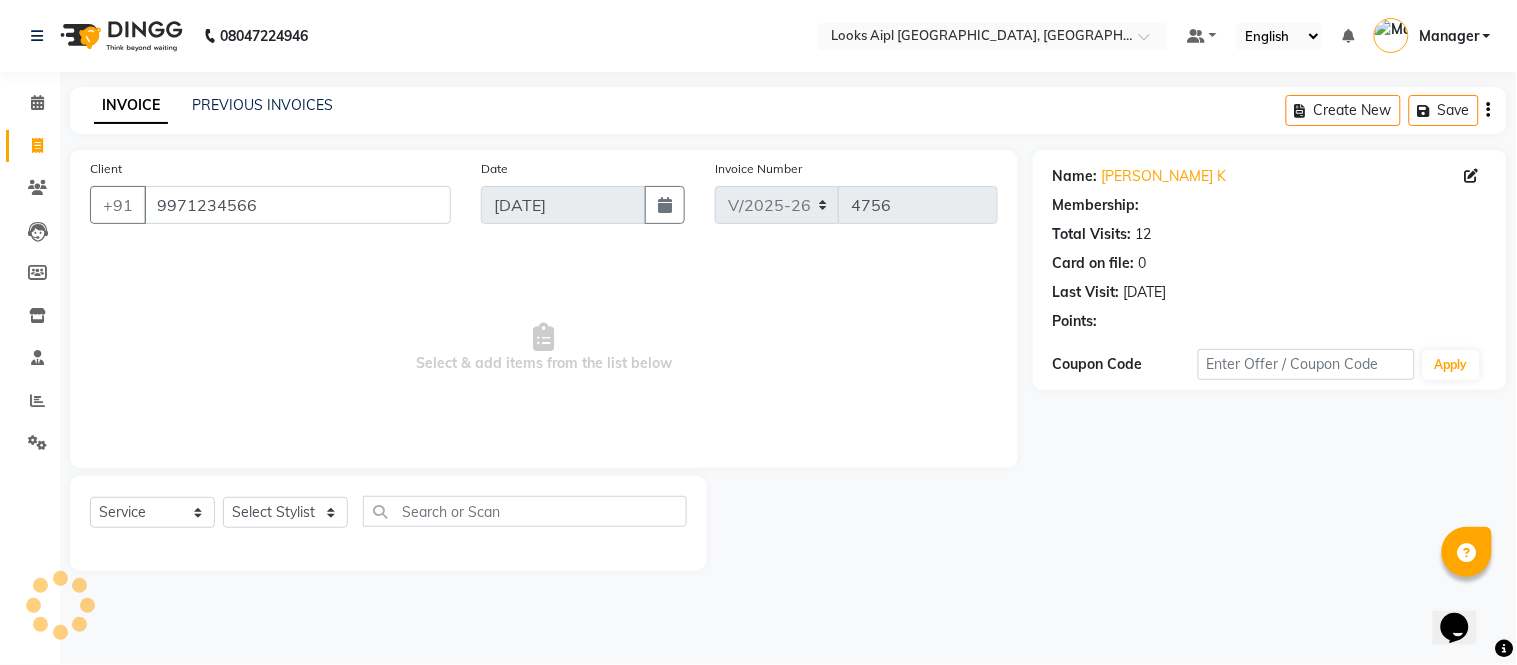 select on "1: Object" 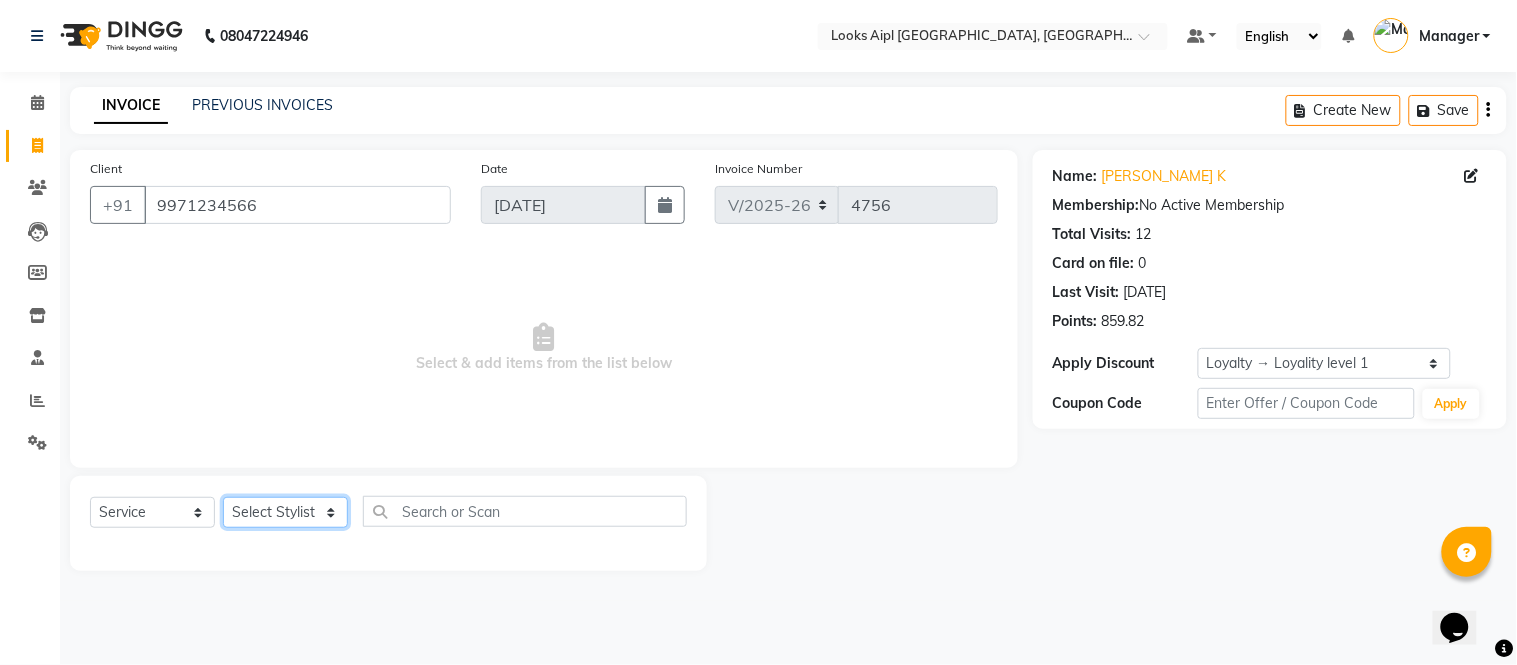 click on "Select Stylist [PERSON_NAME] Alam _Pdct [PERSON_NAME] [PERSON_NAME] Counter Sales Geeta [PERSON_NAME] ilfan [PERSON_NAME] Manager [PERSON_NAME] sagar_pdct Surejit [PERSON_NAME]" 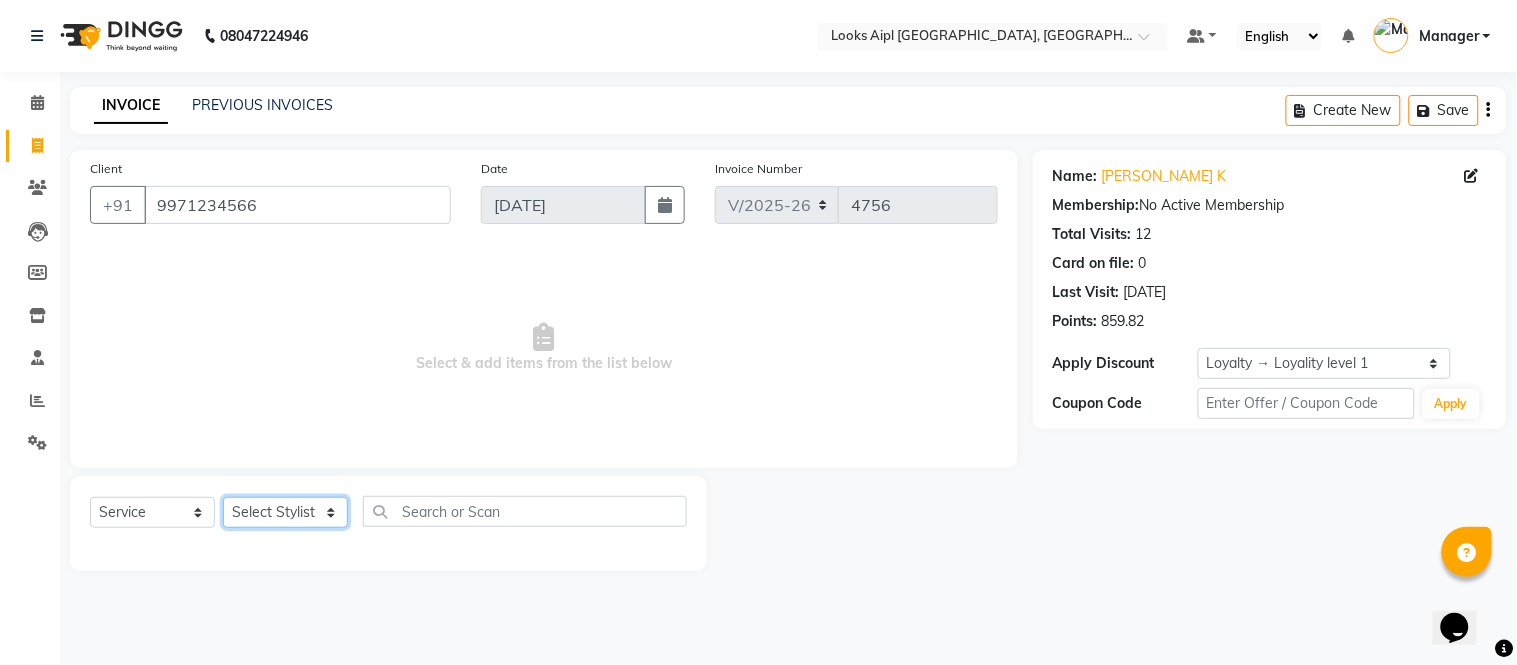 select on "43346" 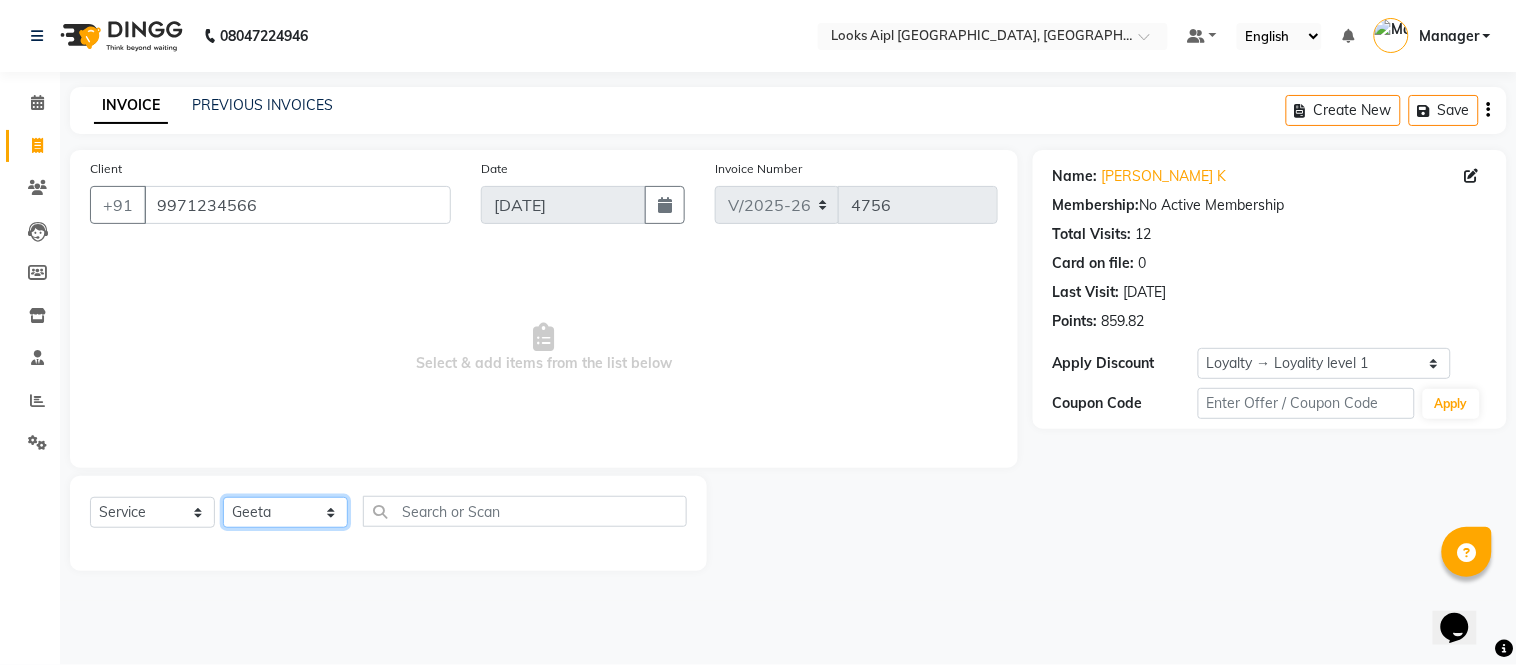 click on "Select Stylist [PERSON_NAME] Alam _Pdct [PERSON_NAME] [PERSON_NAME] Counter Sales Geeta [PERSON_NAME] ilfan [PERSON_NAME] Manager [PERSON_NAME] sagar_pdct Surejit [PERSON_NAME]" 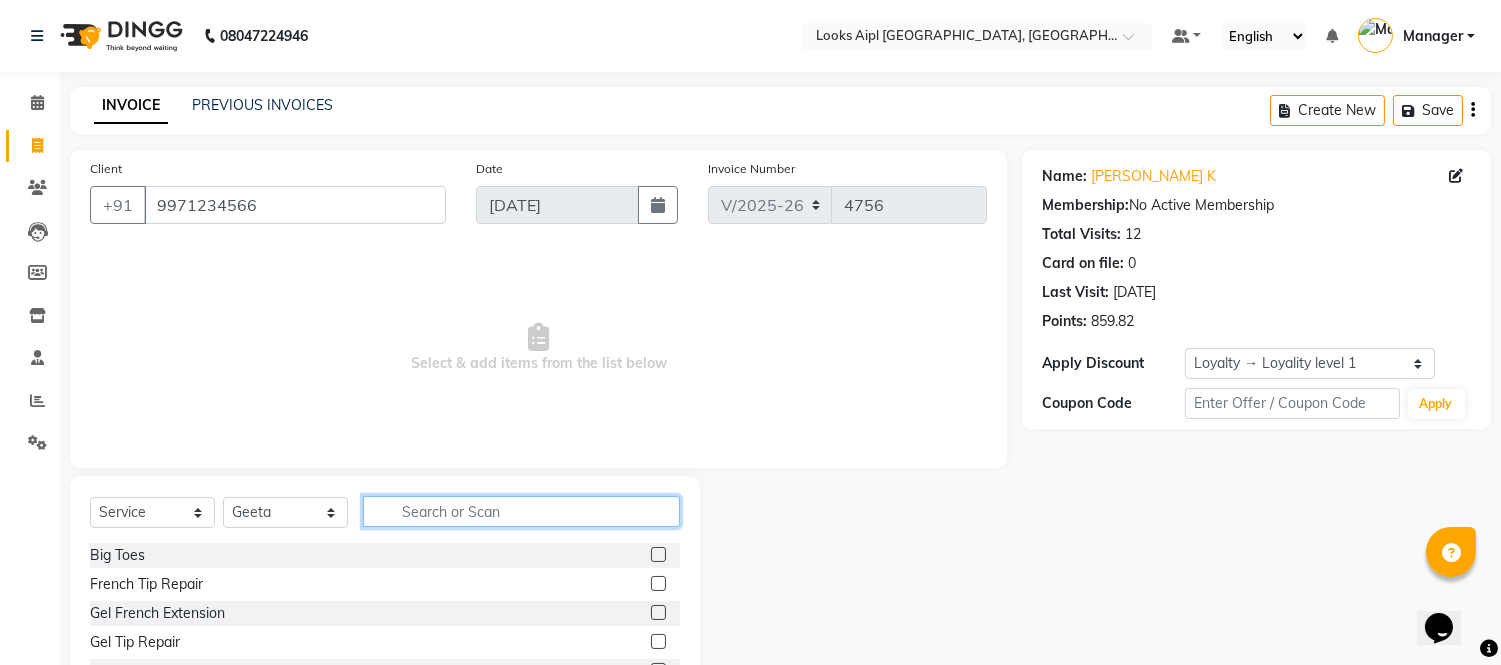 click 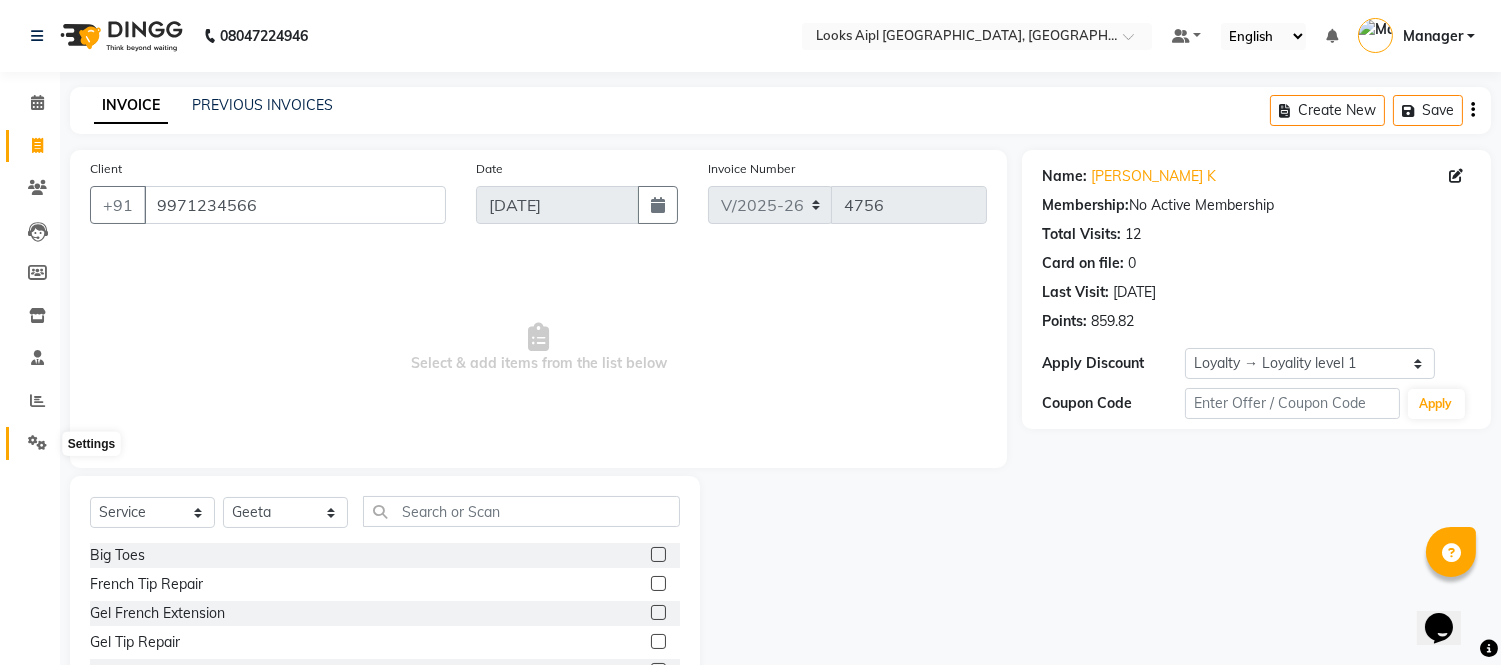 click 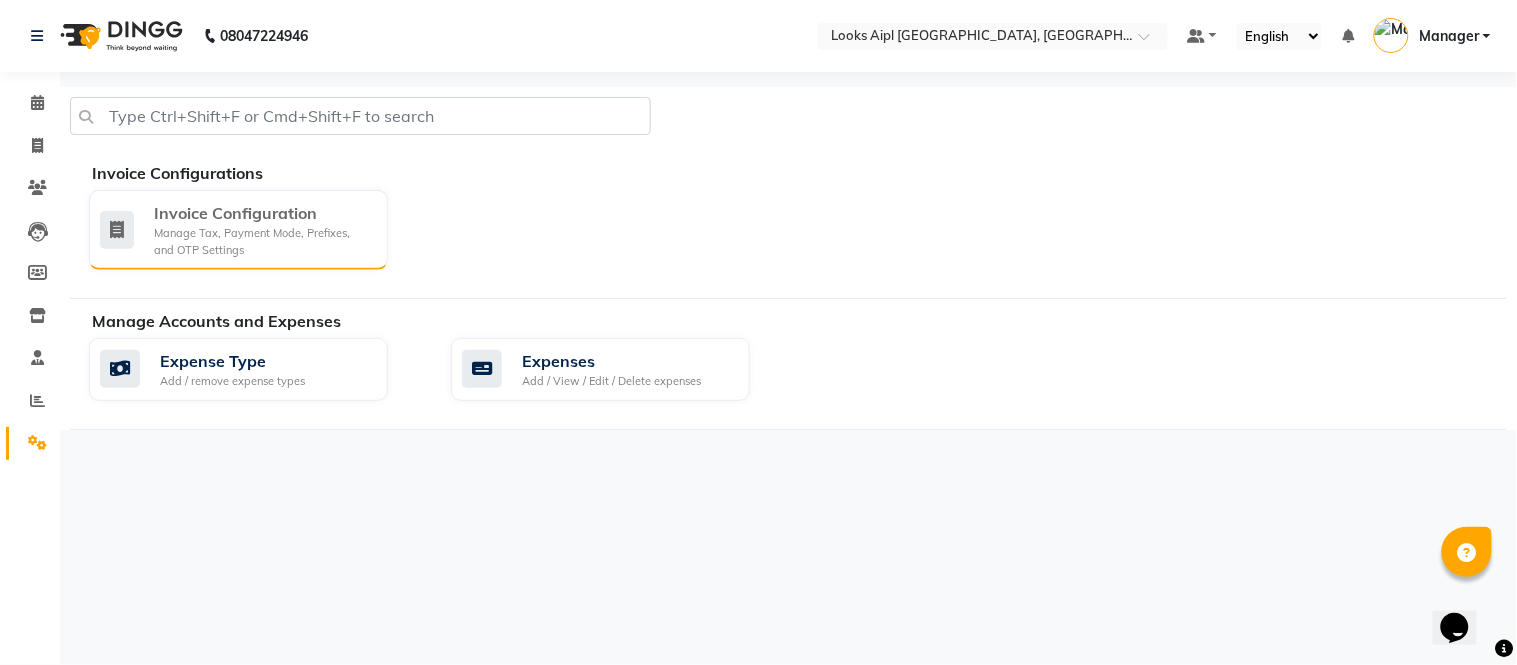 click on "Invoice Configuration" 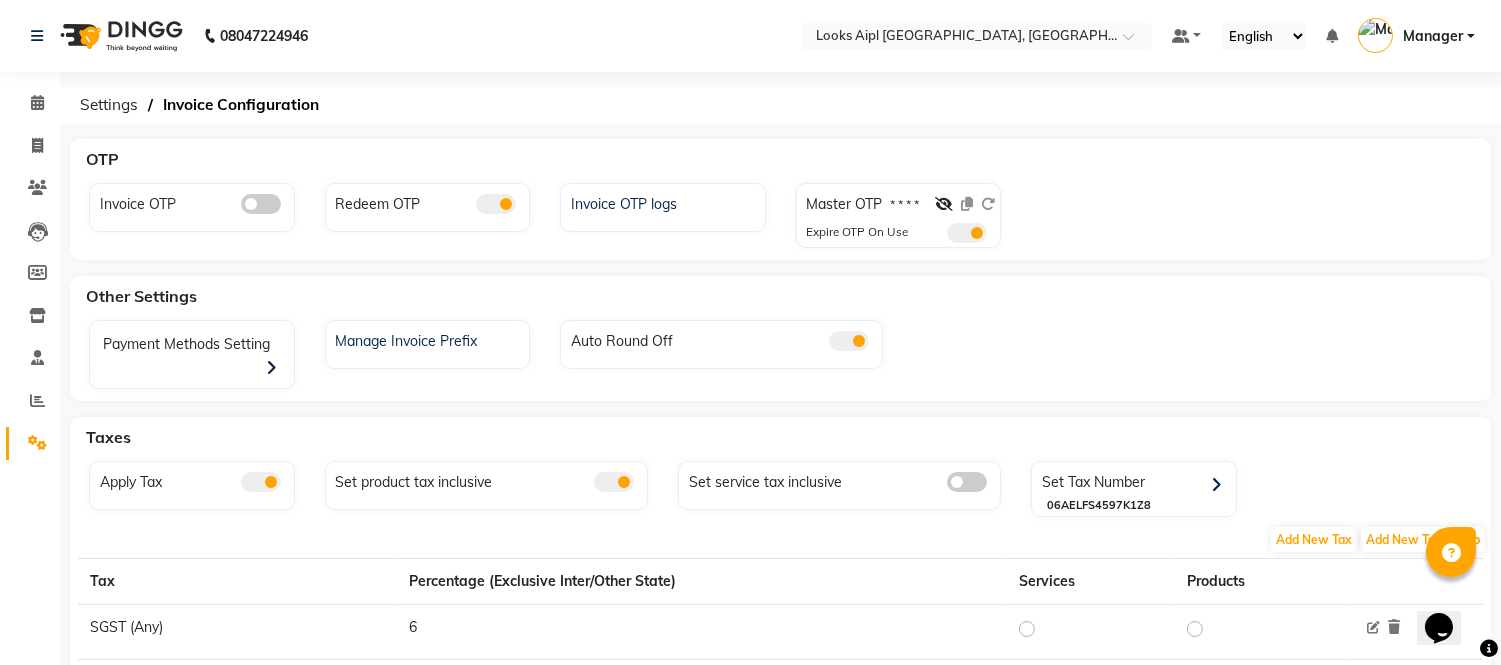click 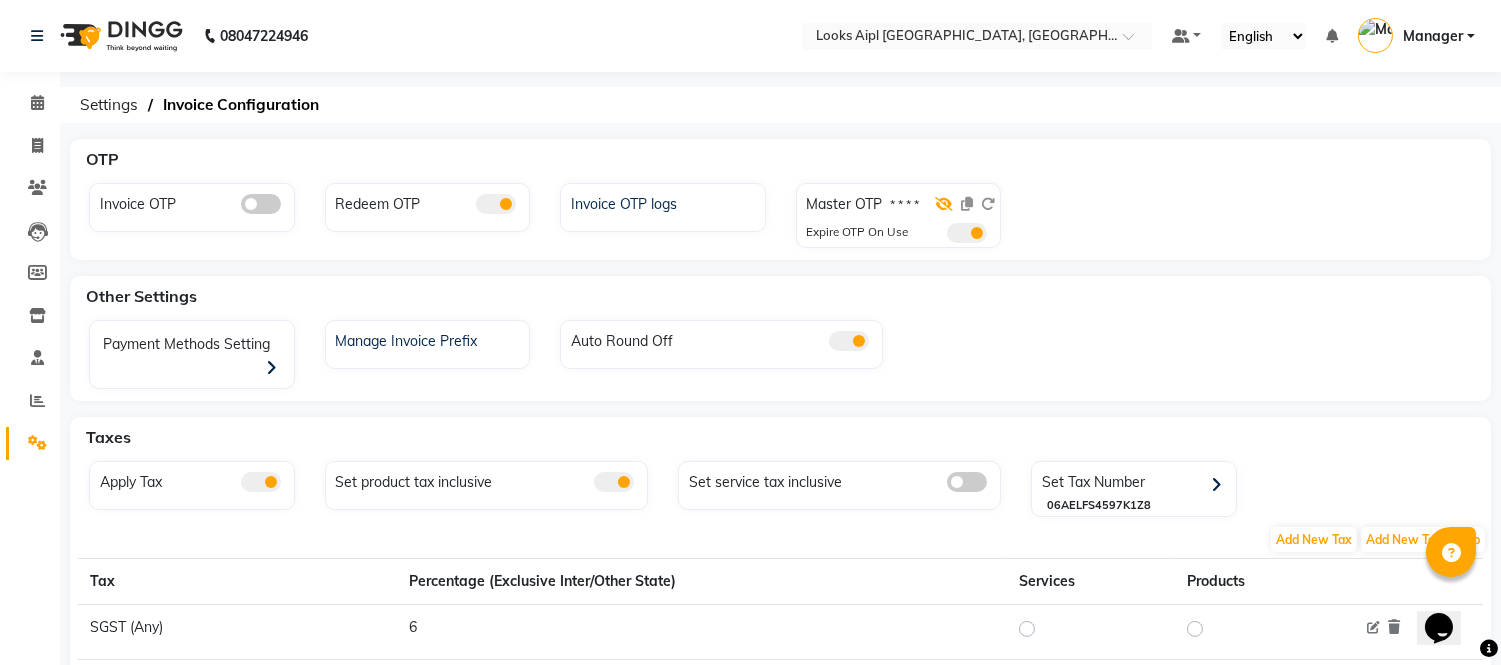 click 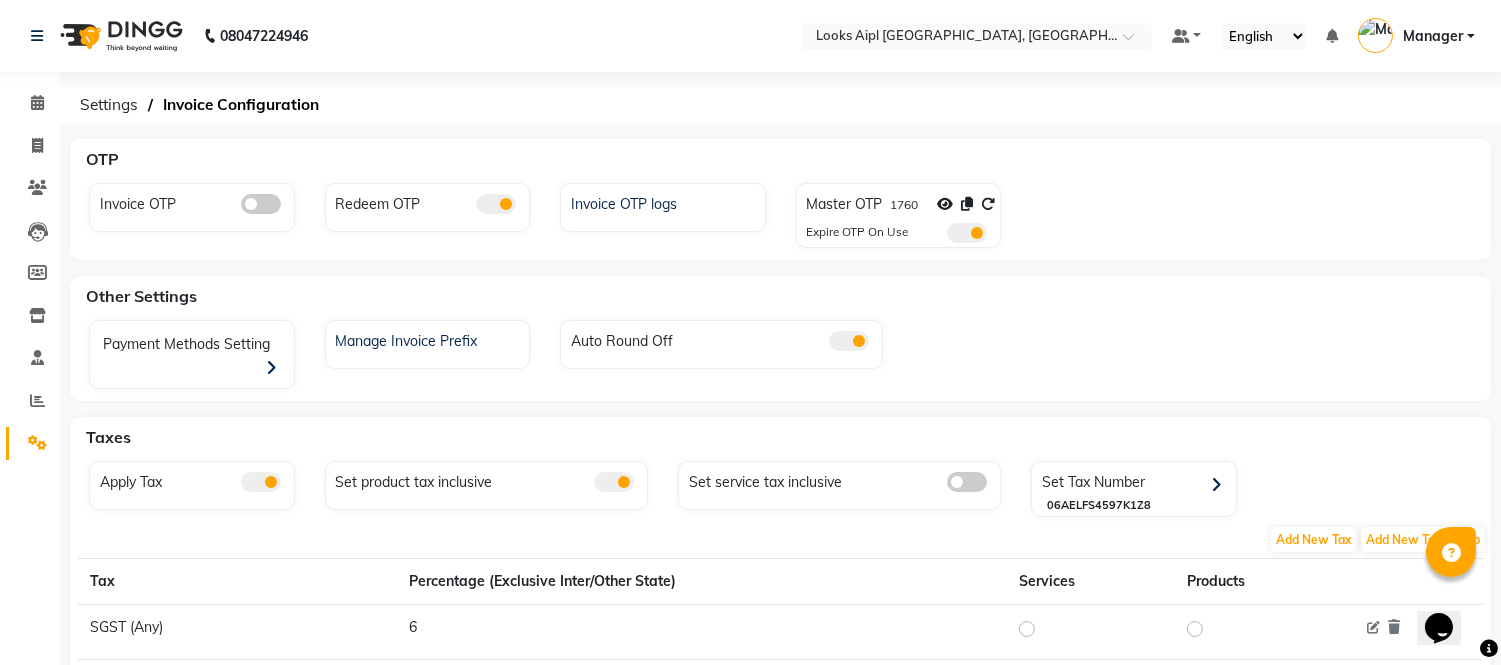 click 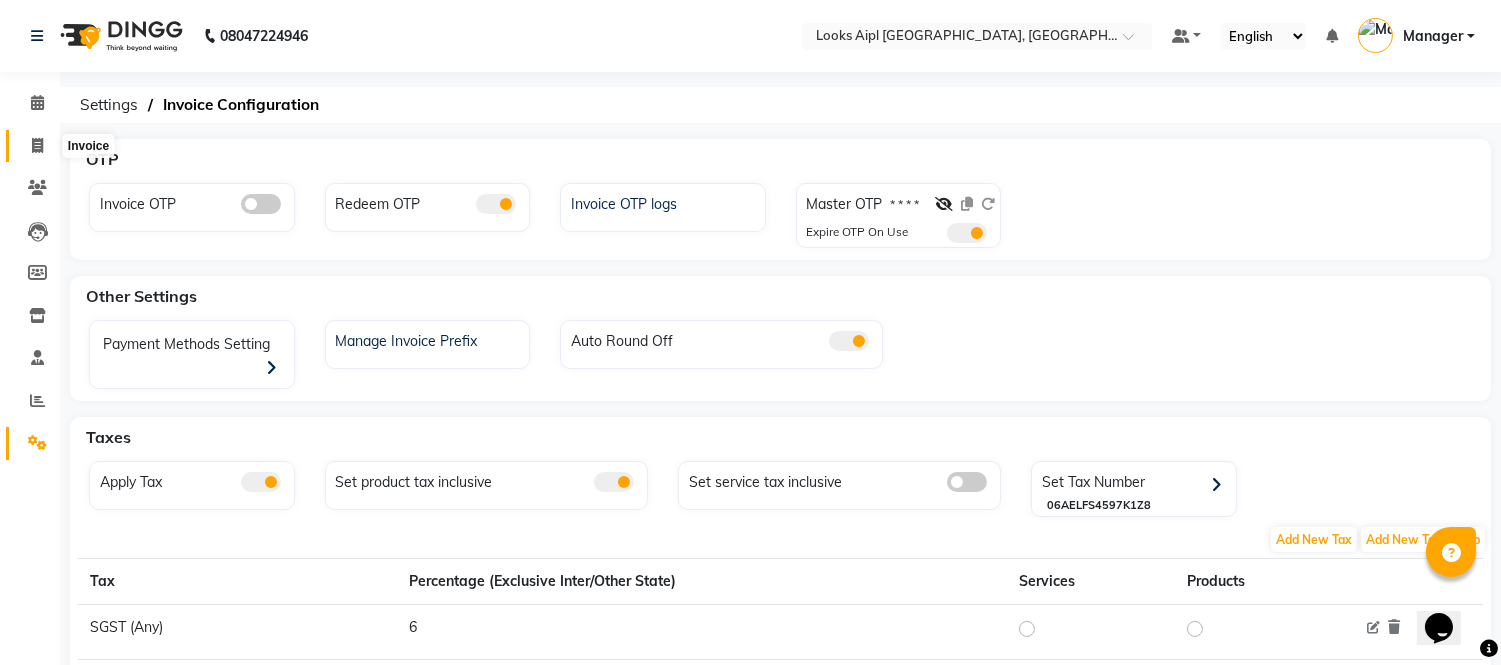 click 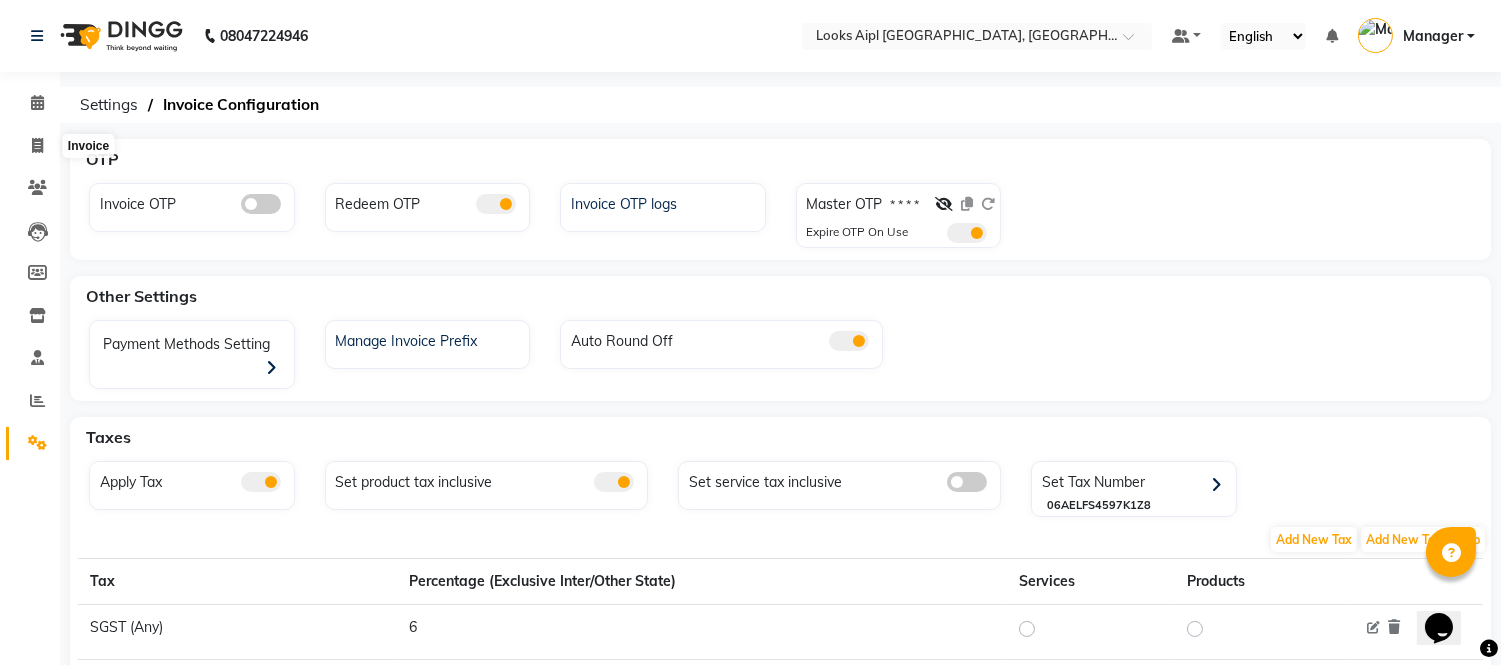 select on "6047" 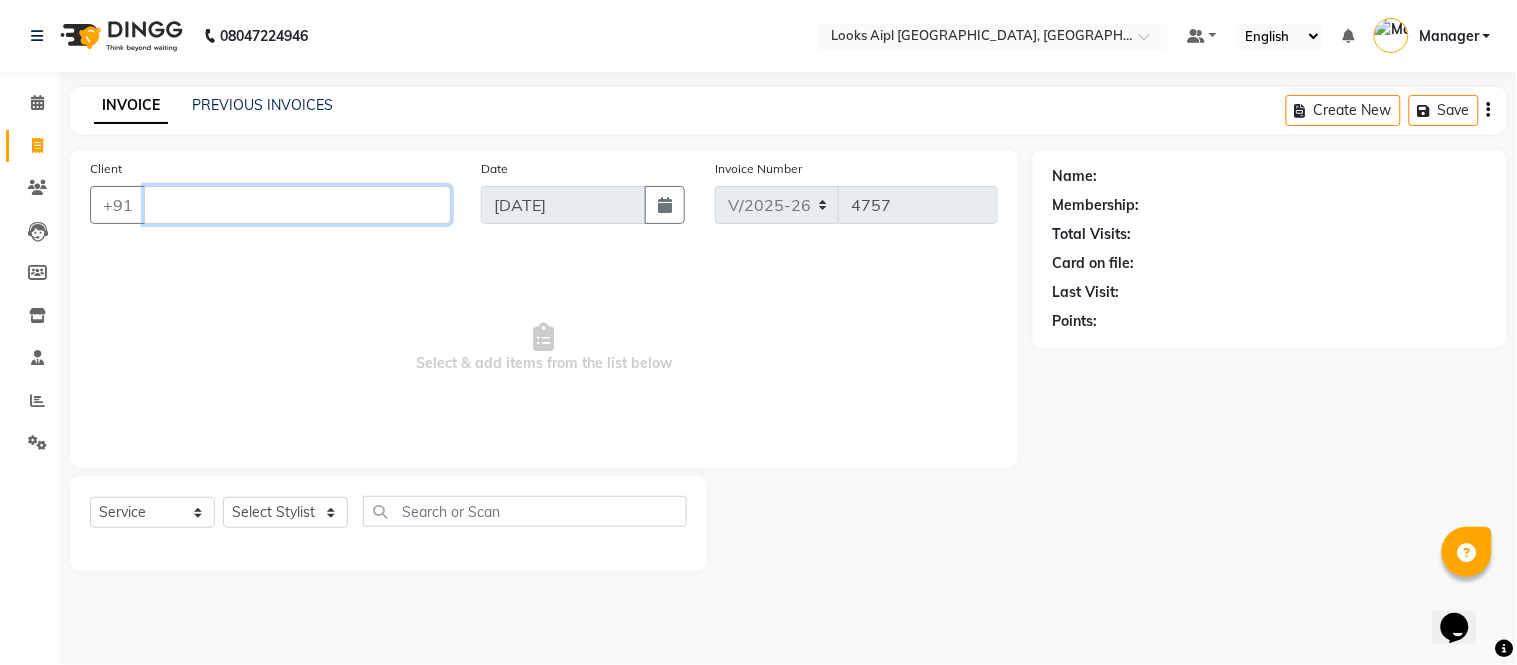 click on "Client" at bounding box center (297, 205) 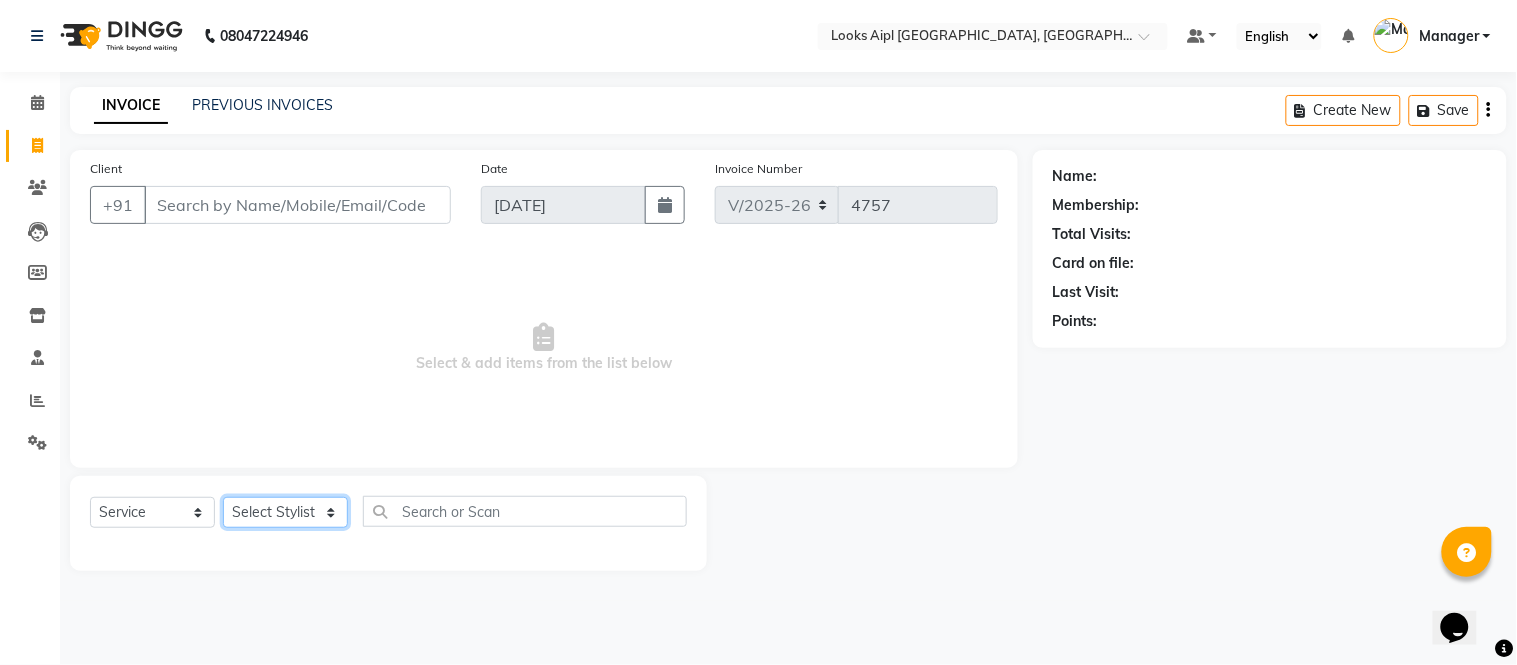click on "Select Stylist Akash Akshar_asst Alam _Pdct Amit Arkan Arsh Counter Sales Geeta Hema ilfan Kuldeep Laxmi Manager Neeraj Prince sagar_pdct Surejit Vijay Zakir_pdct" 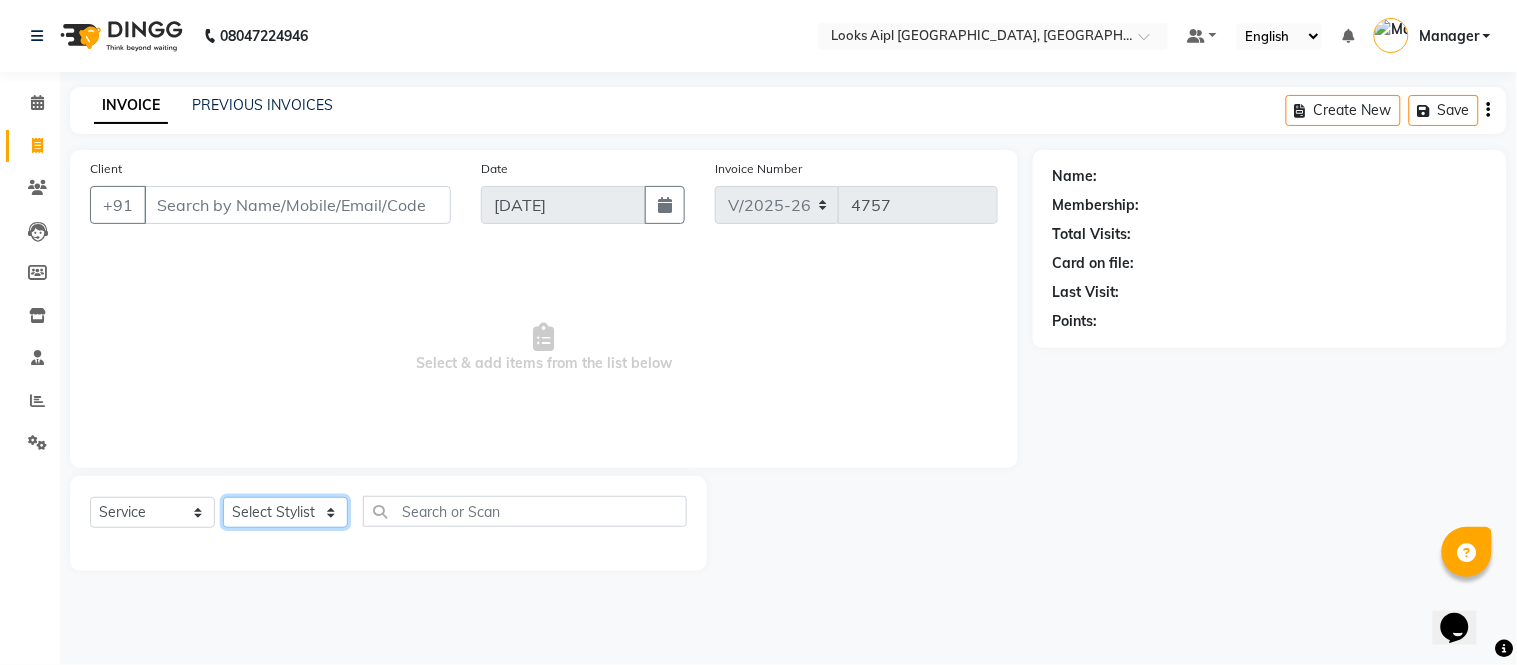 select on "43346" 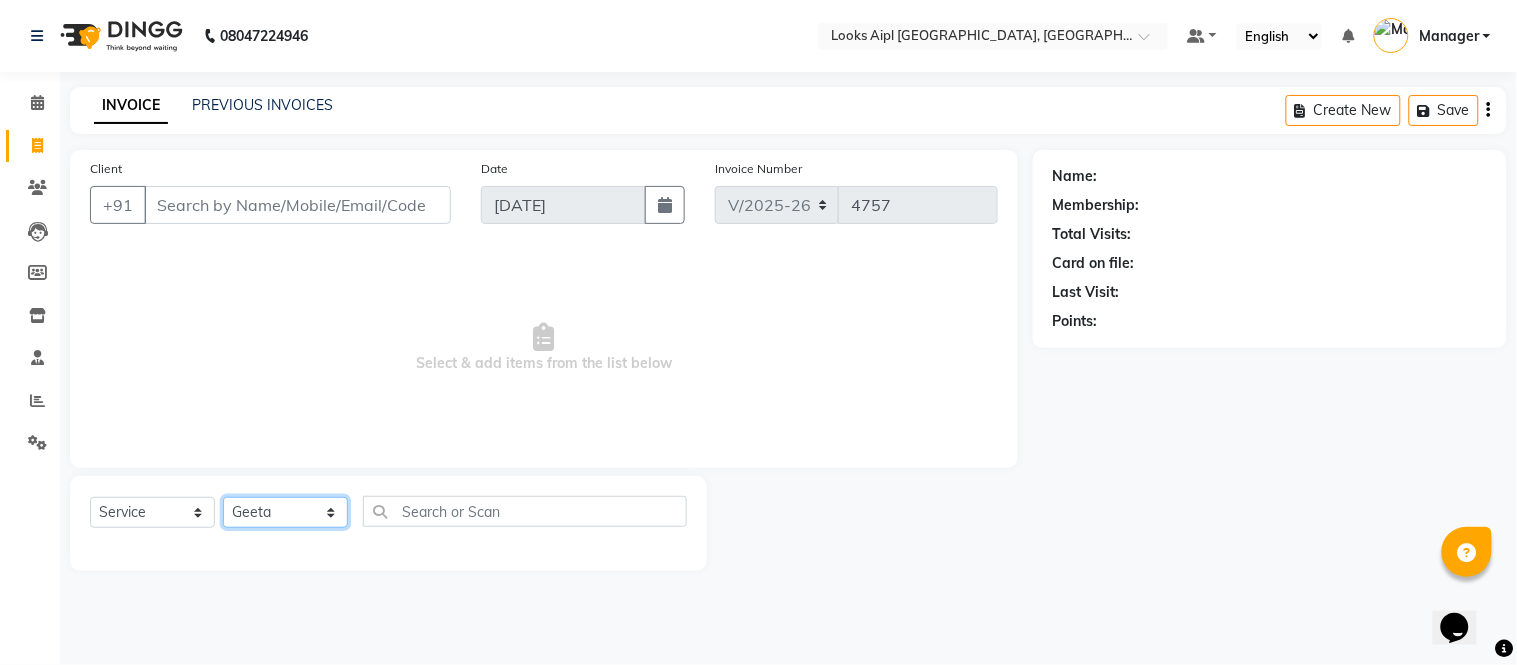 click on "Select Stylist Akash Akshar_asst Alam _Pdct Amit Arkan Arsh Counter Sales Geeta Hema ilfan Kuldeep Laxmi Manager Neeraj Prince sagar_pdct Surejit Vijay Zakir_pdct" 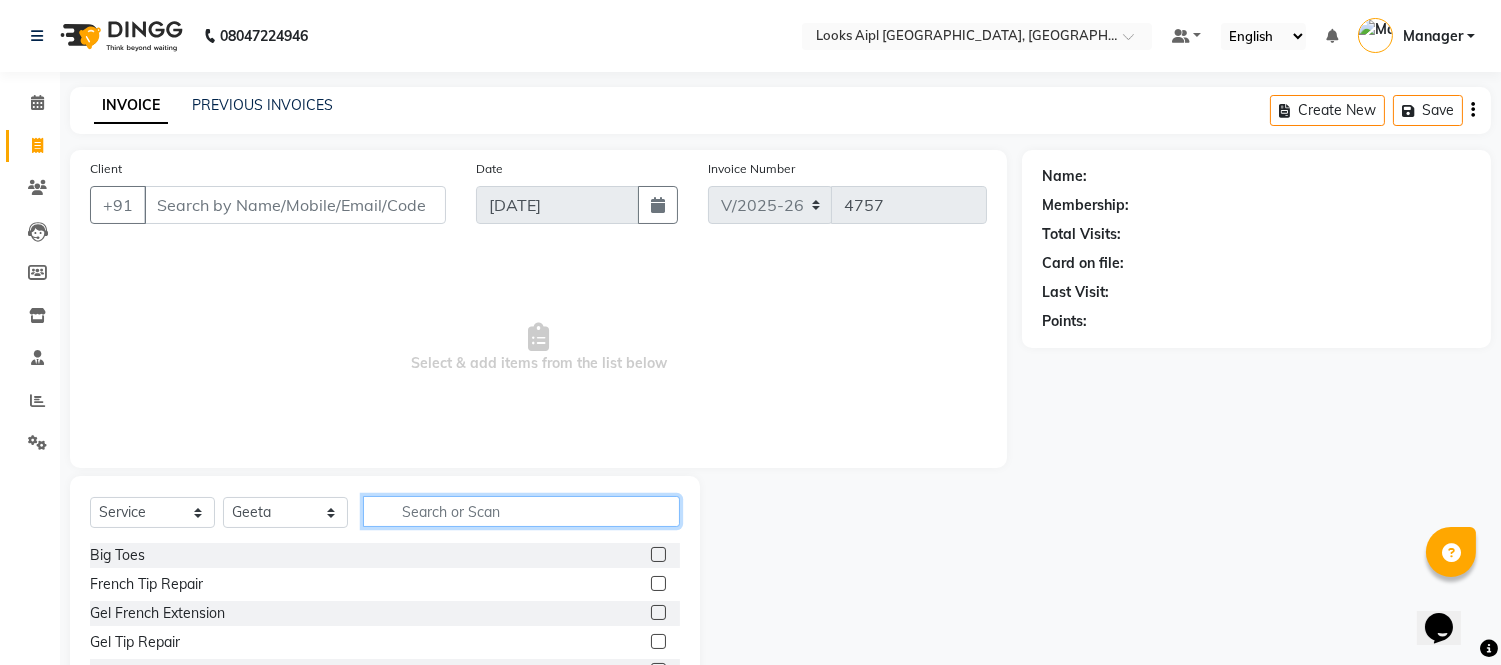 click 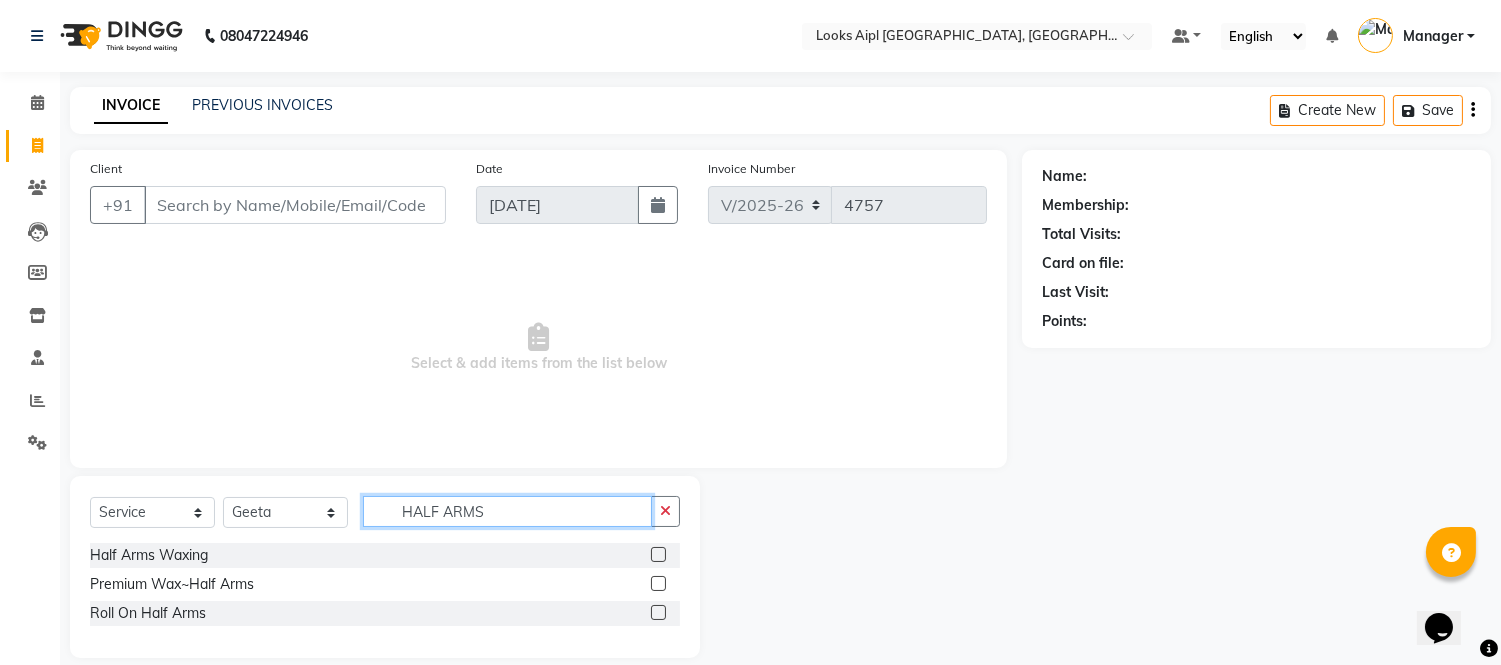 type on "HALF ARMS" 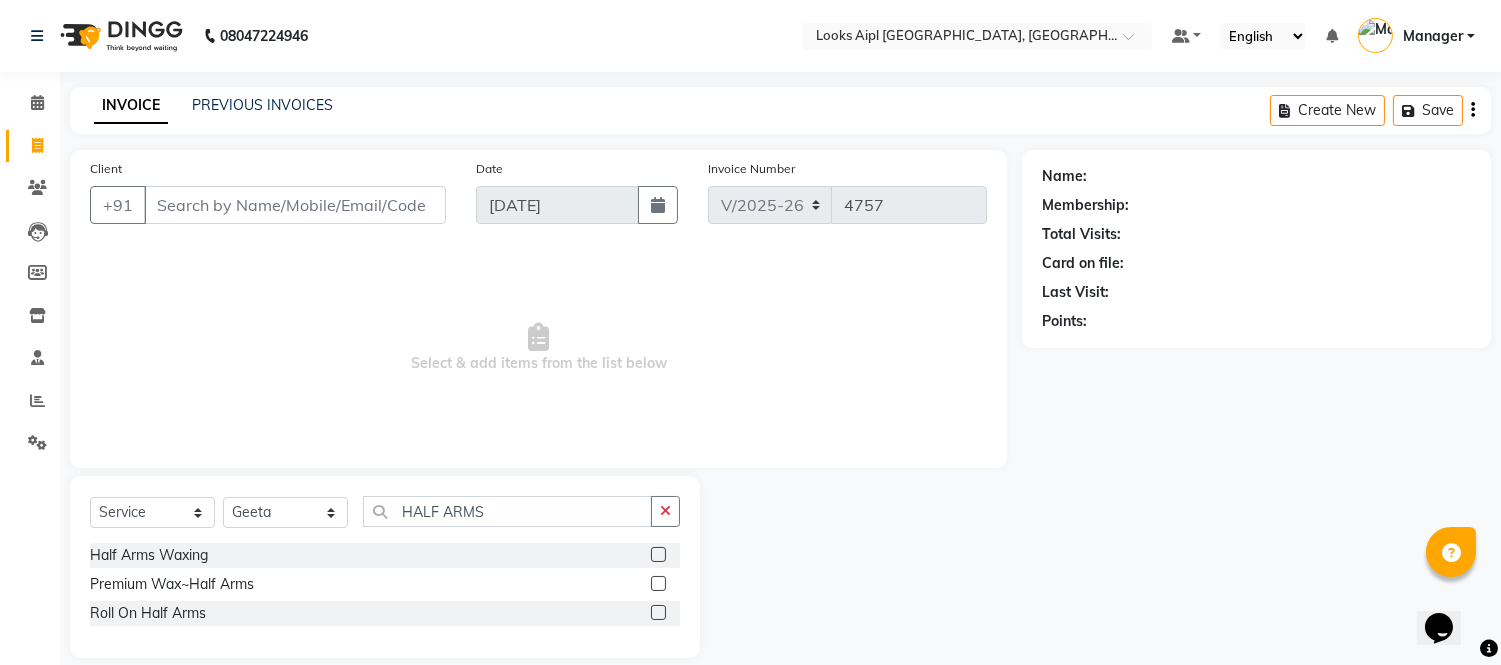 click 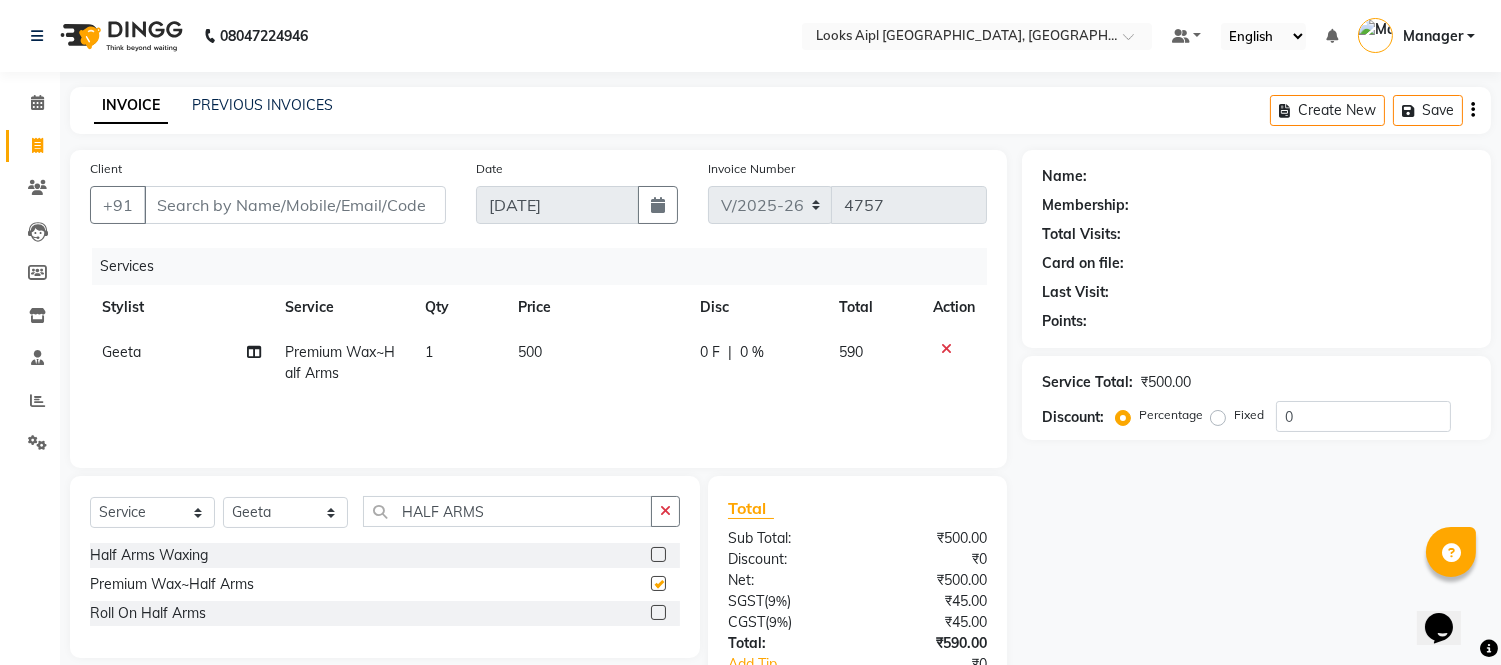checkbox on "false" 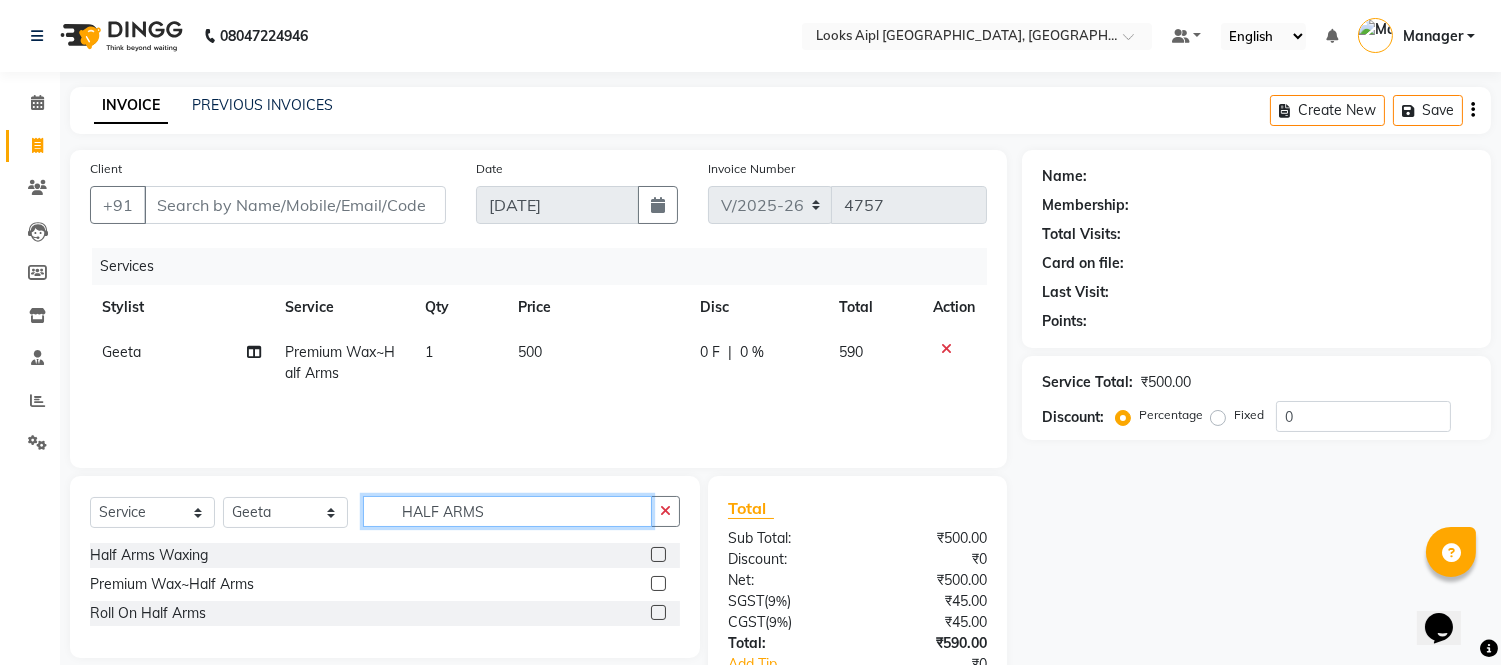 drag, startPoint x: 516, startPoint y: 515, endPoint x: 377, endPoint y: 512, distance: 139.03236 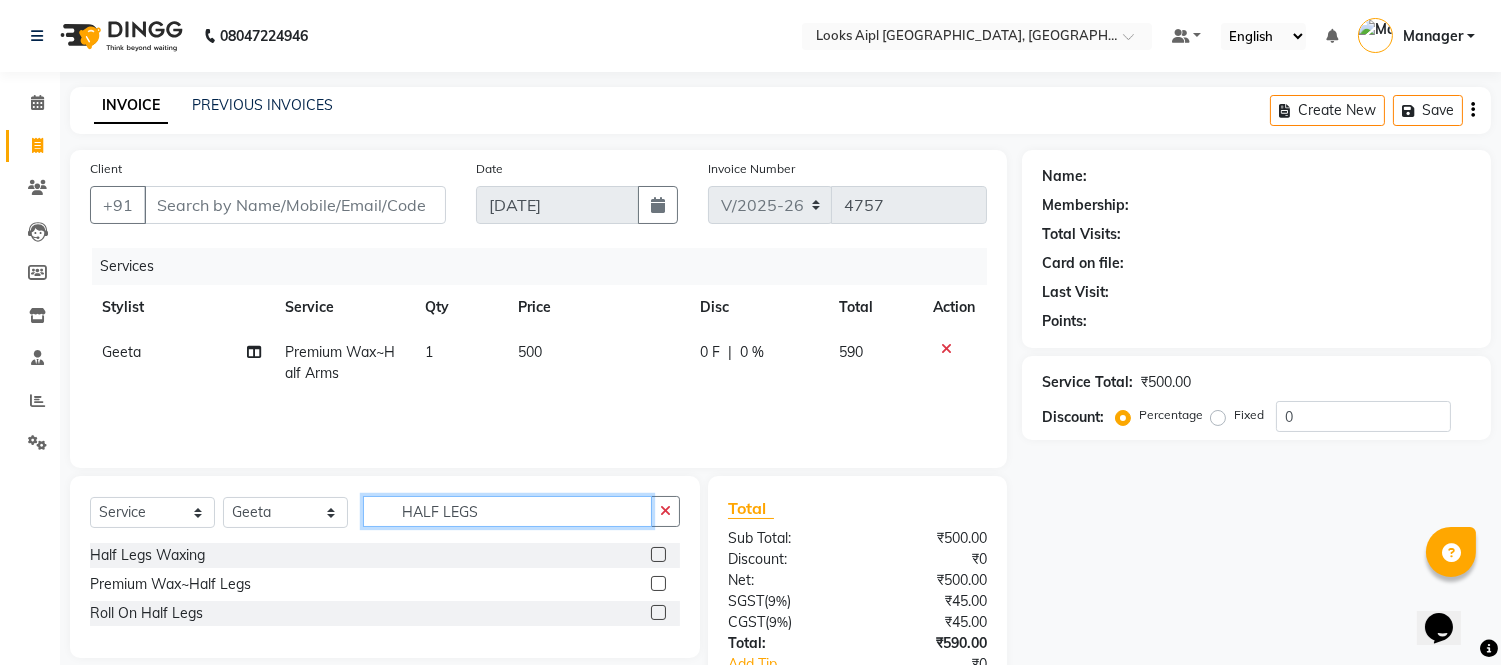 type on "HALF LEGS" 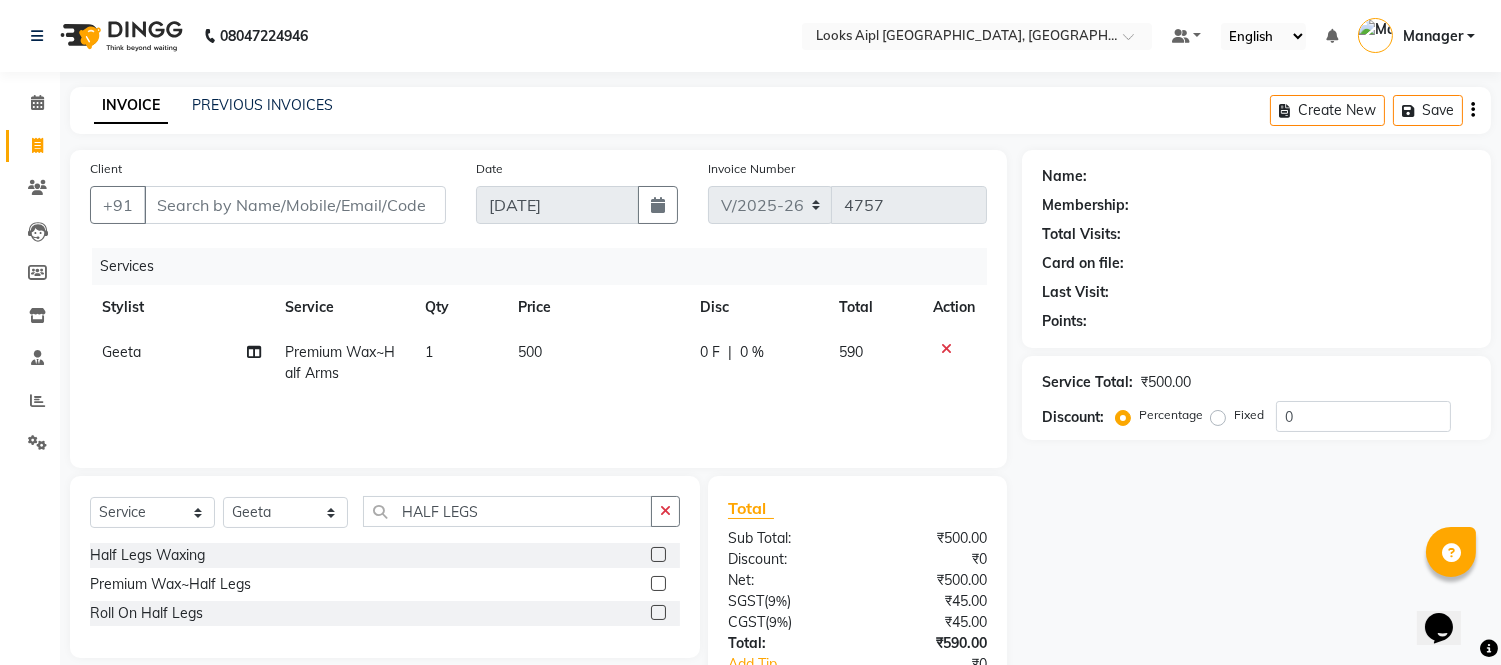 drag, startPoint x: 661, startPoint y: 580, endPoint x: 594, endPoint y: 491, distance: 111.40018 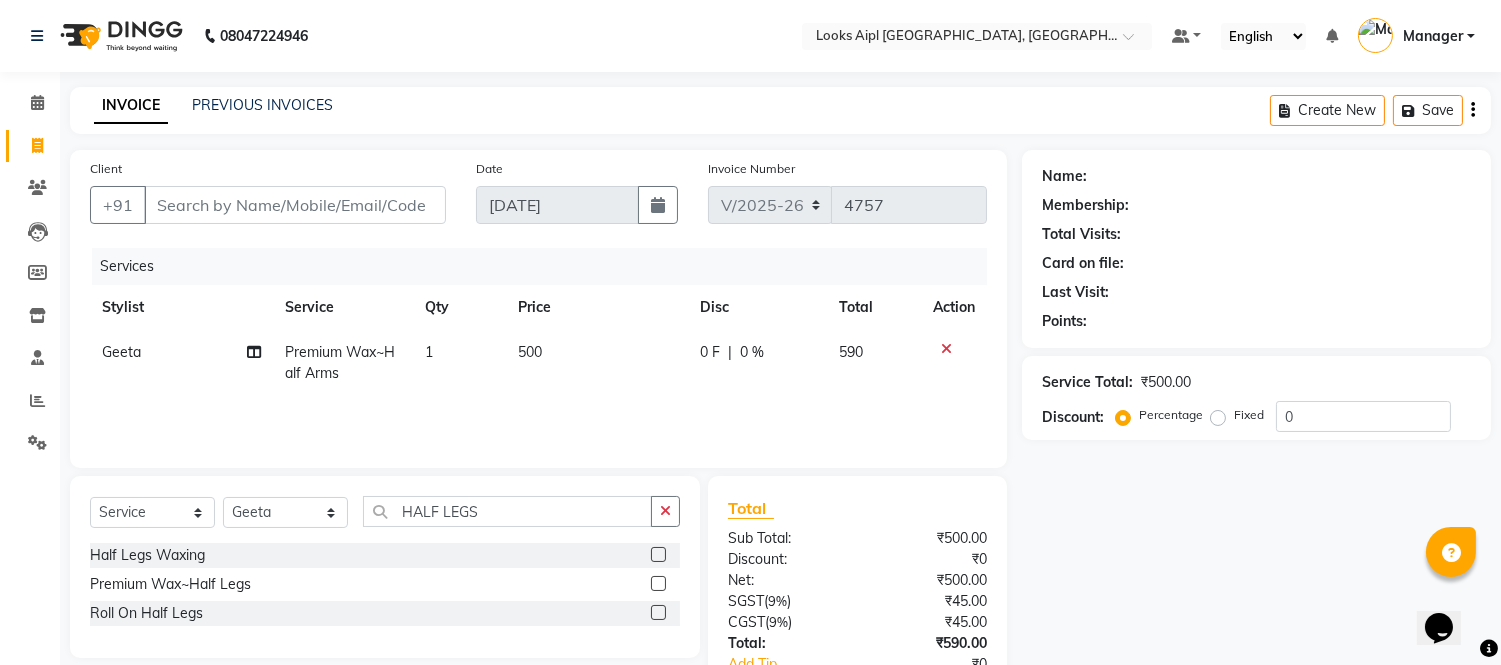 click 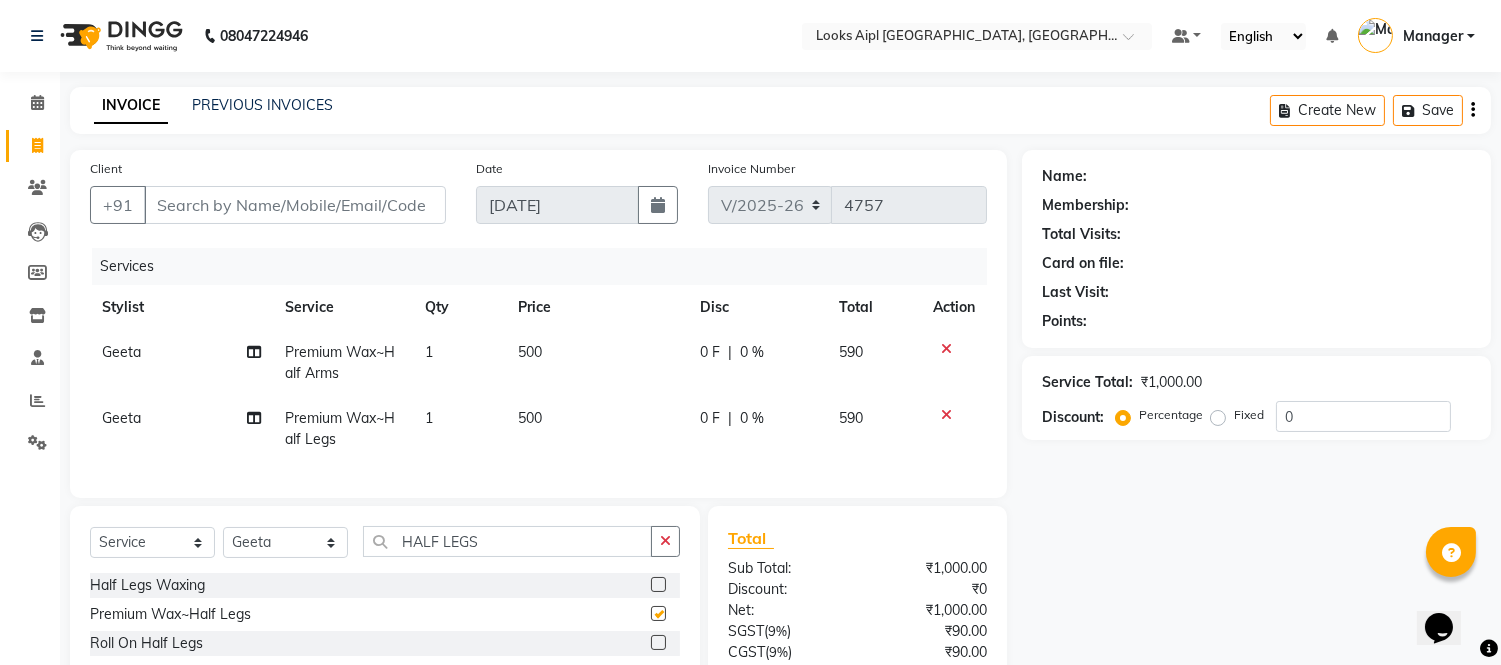 checkbox on "false" 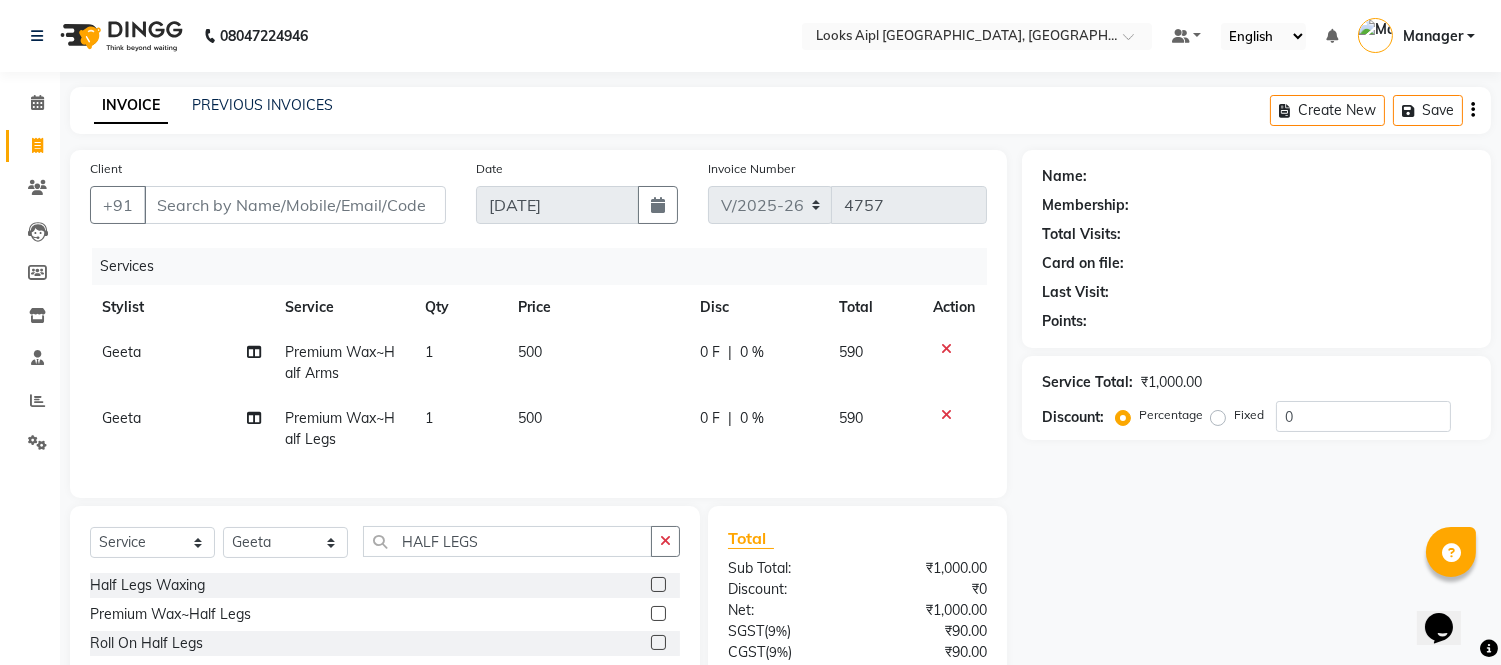 click on "500" 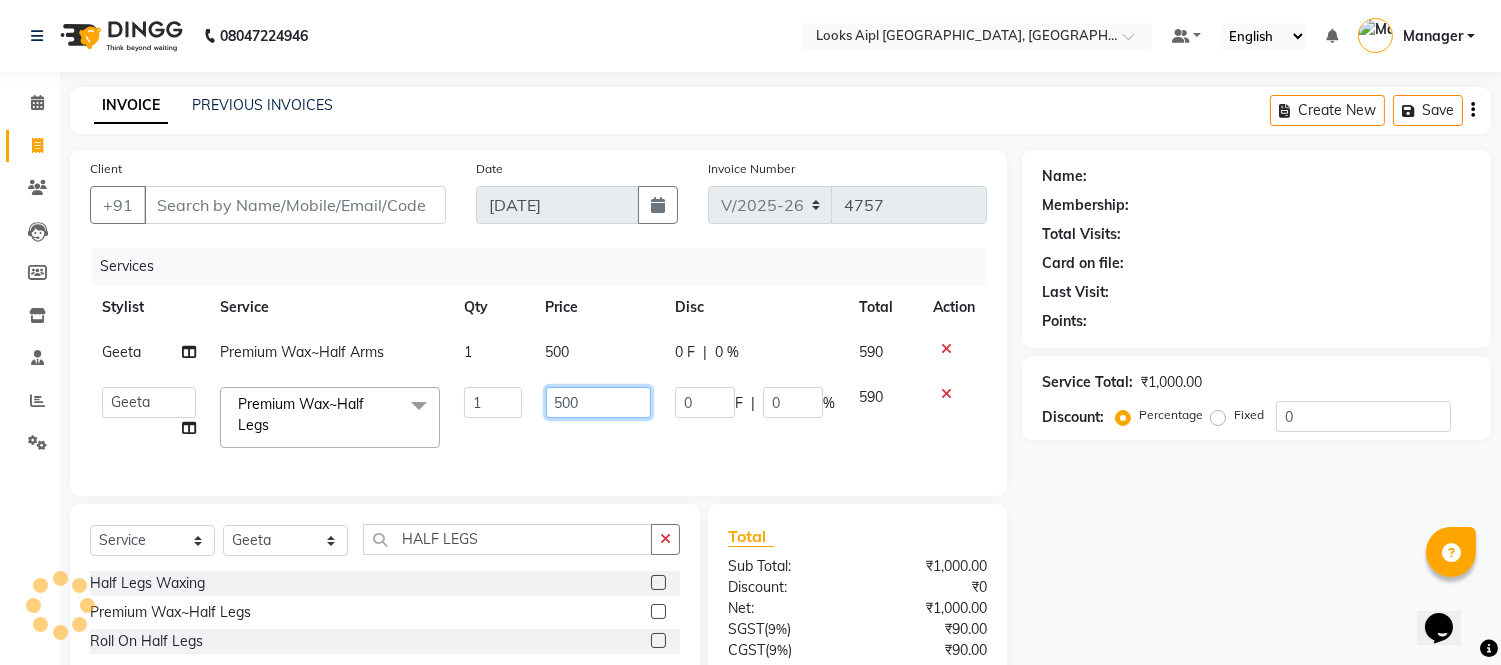 click on "500" 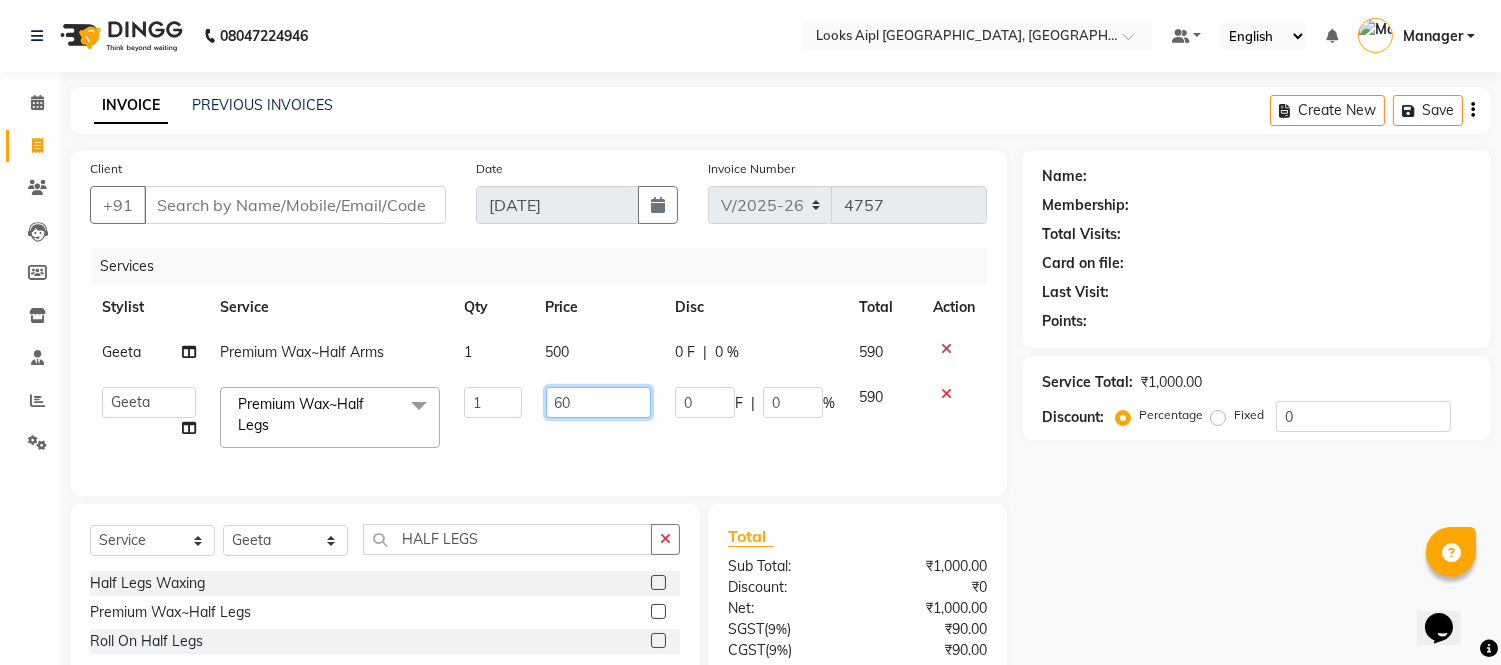 type on "600" 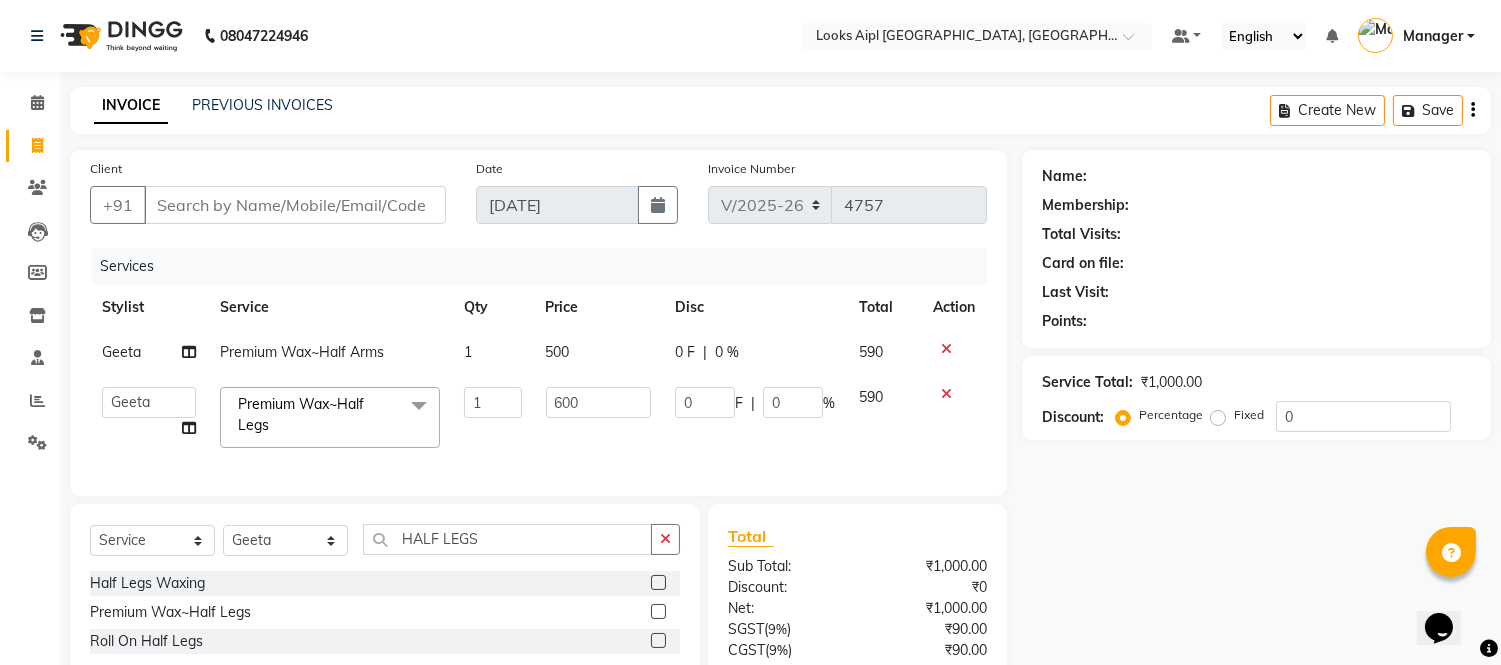 click on "500" 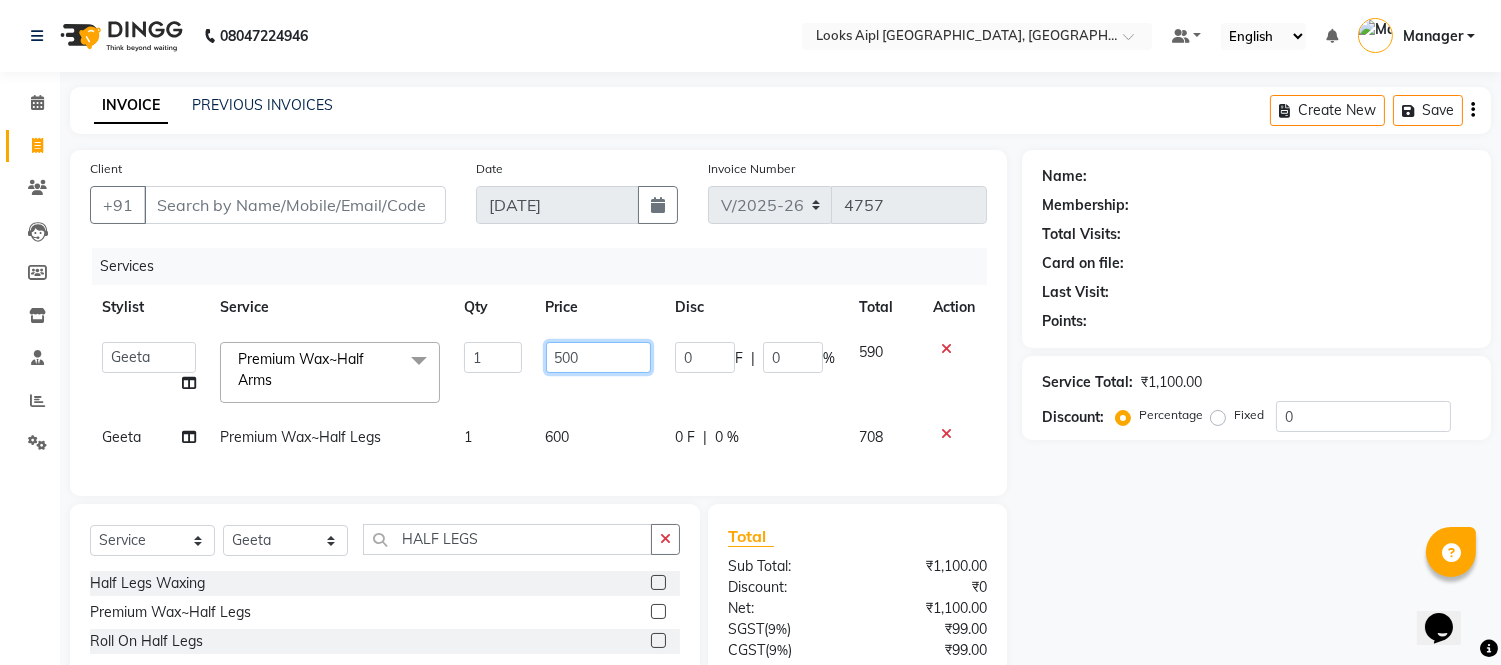 click on "500" 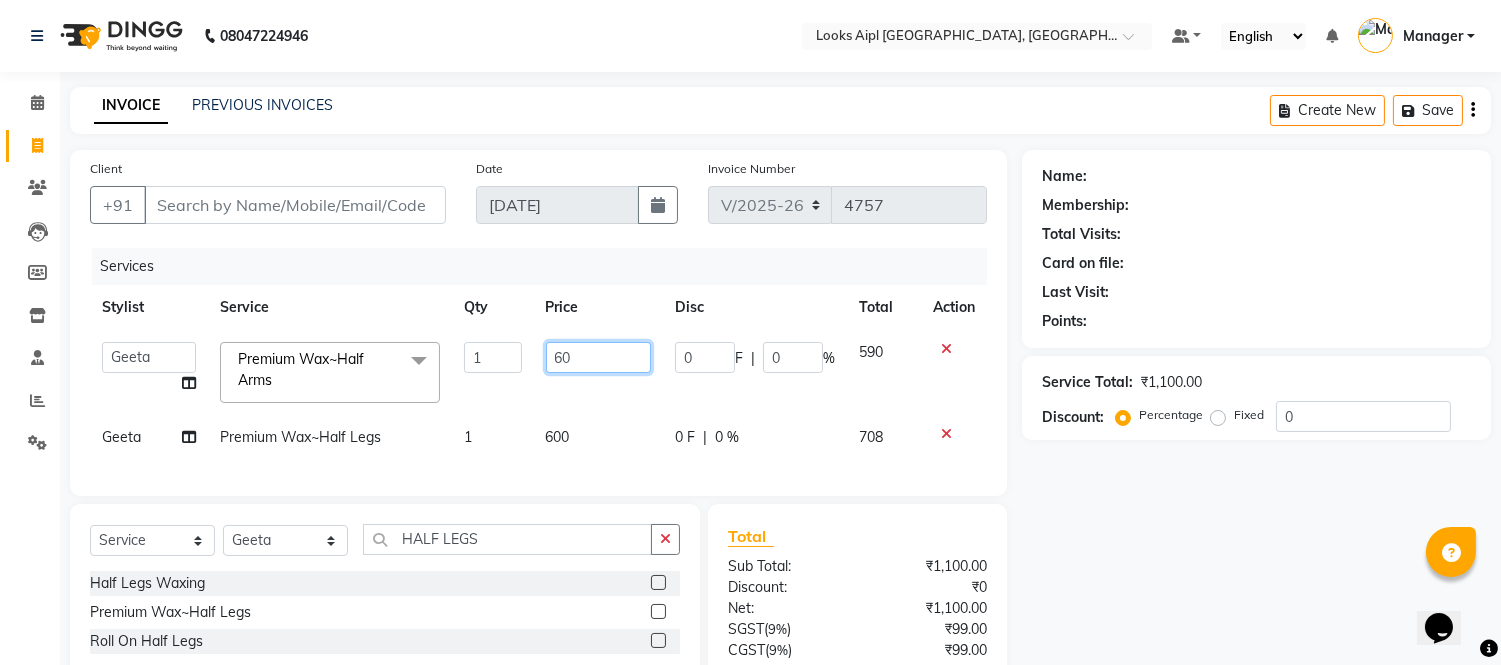 type on "600" 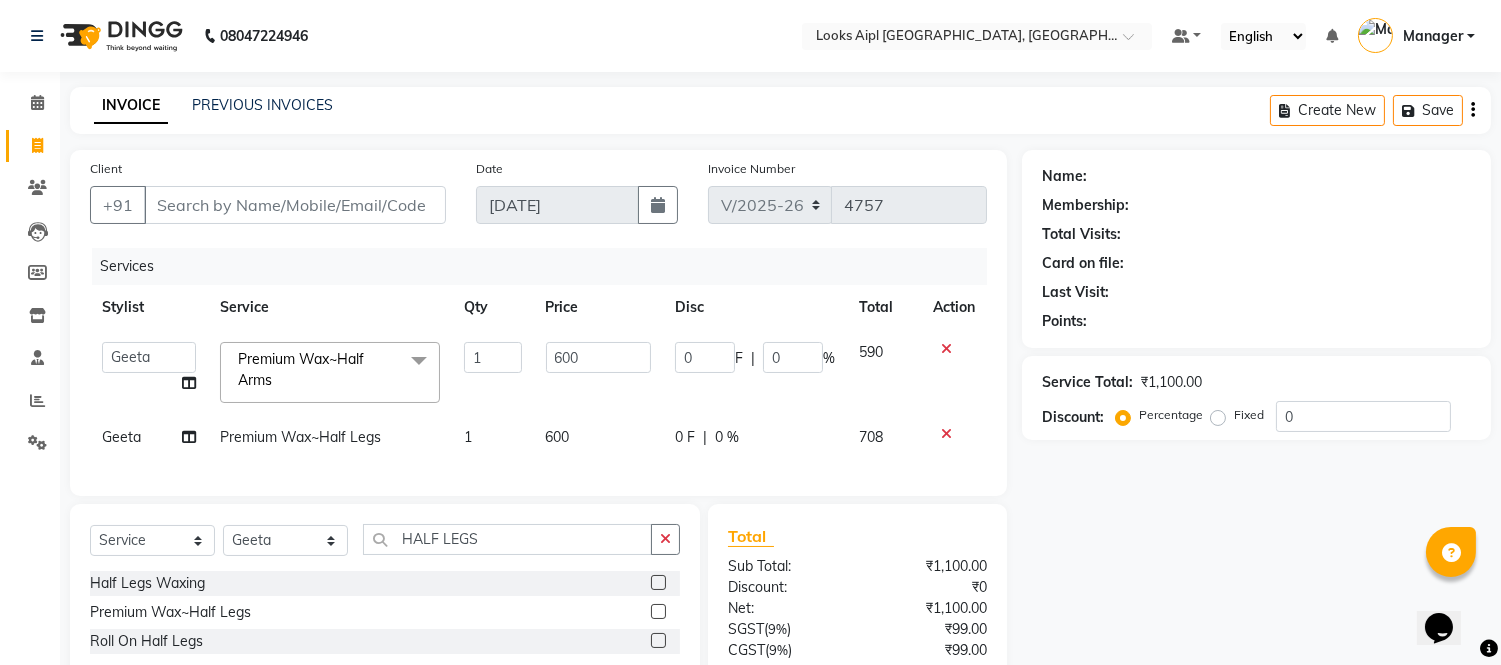click on "Date 11-07-2025" 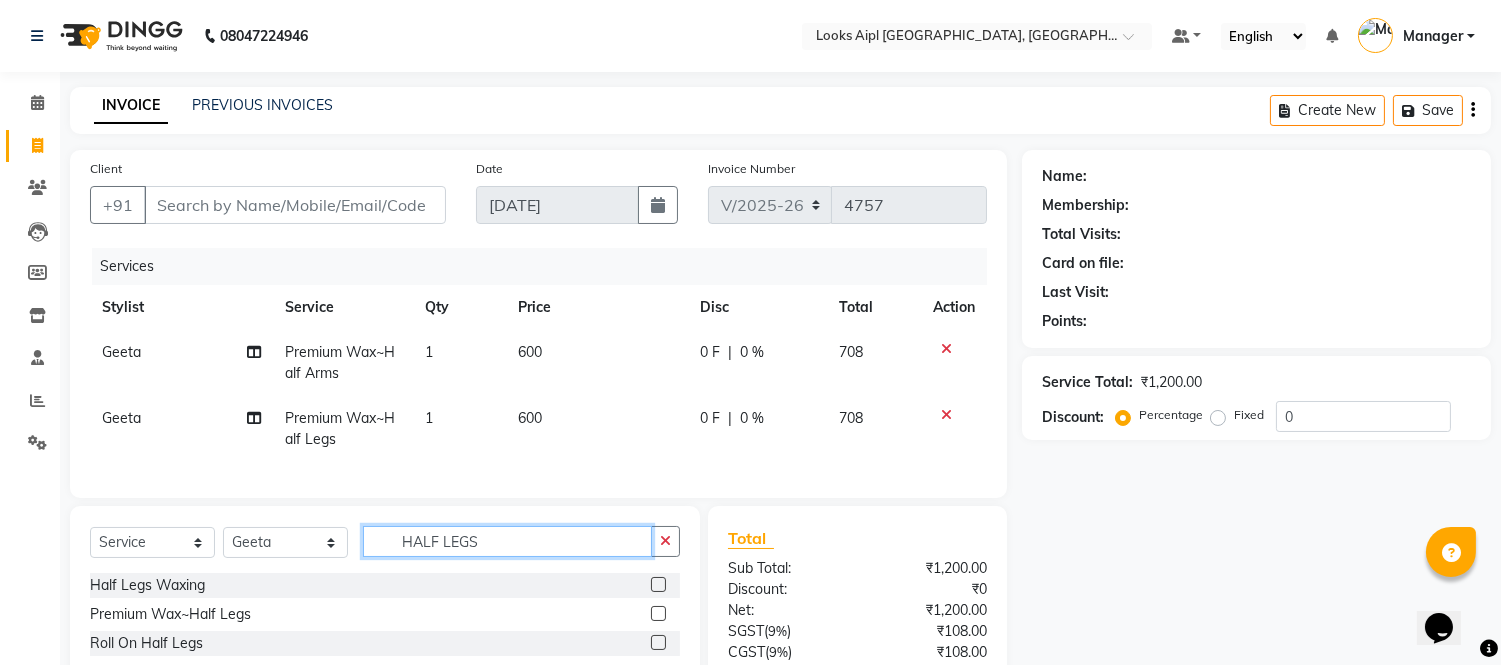 drag, startPoint x: 492, startPoint y: 556, endPoint x: 470, endPoint y: 548, distance: 23.409399 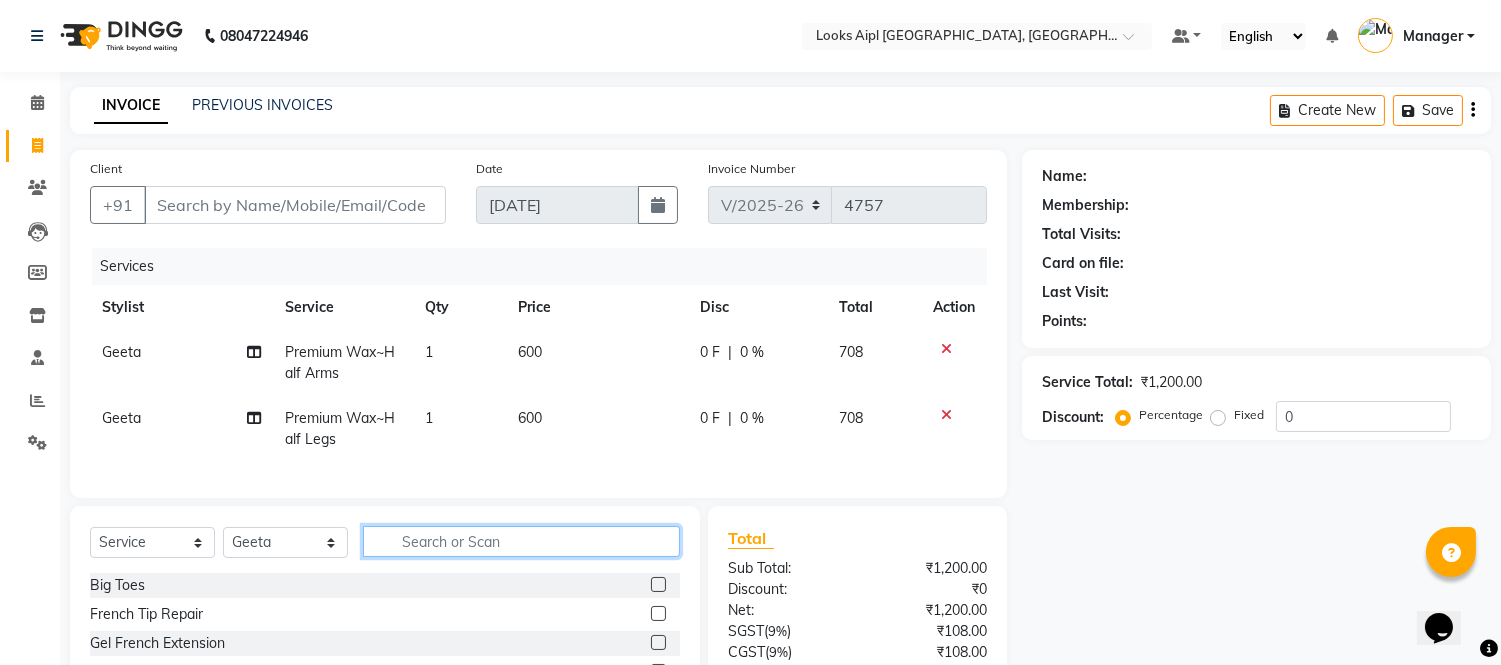 click 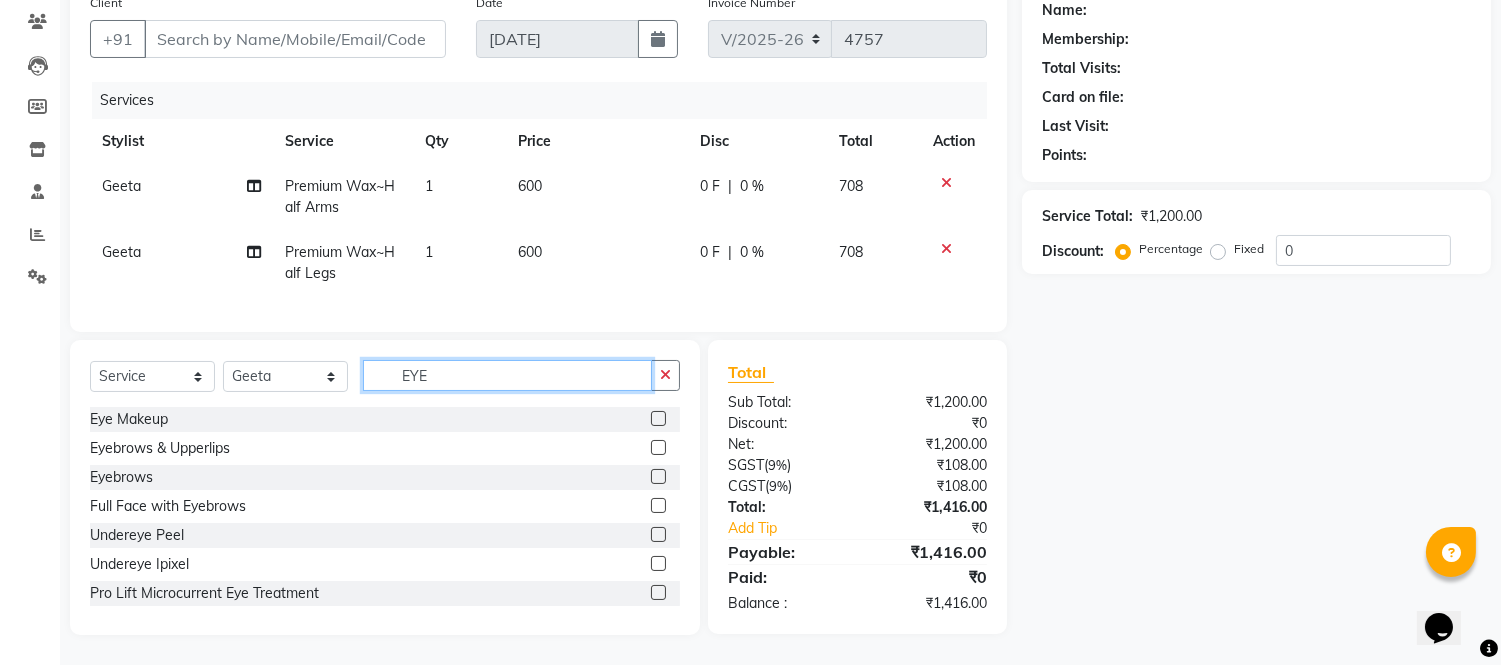 scroll, scrollTop: 182, scrollLeft: 0, axis: vertical 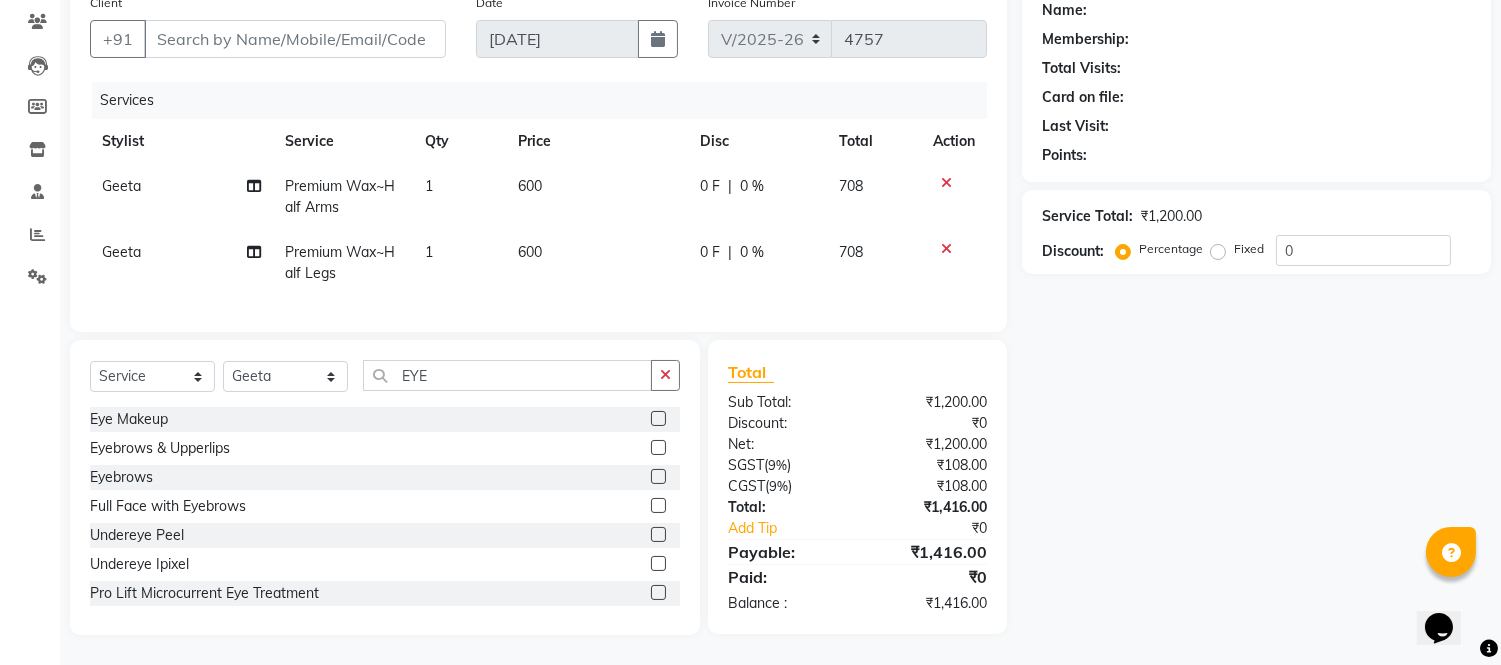 click 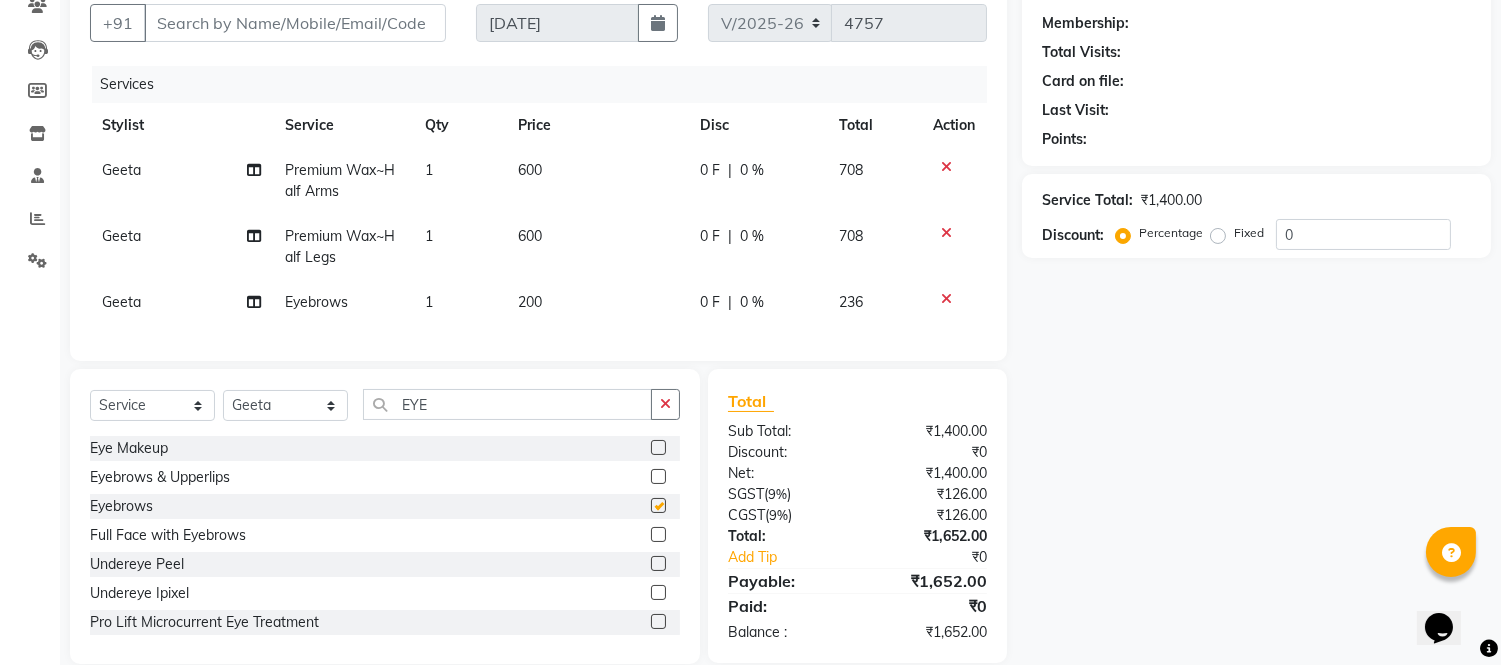 checkbox on "false" 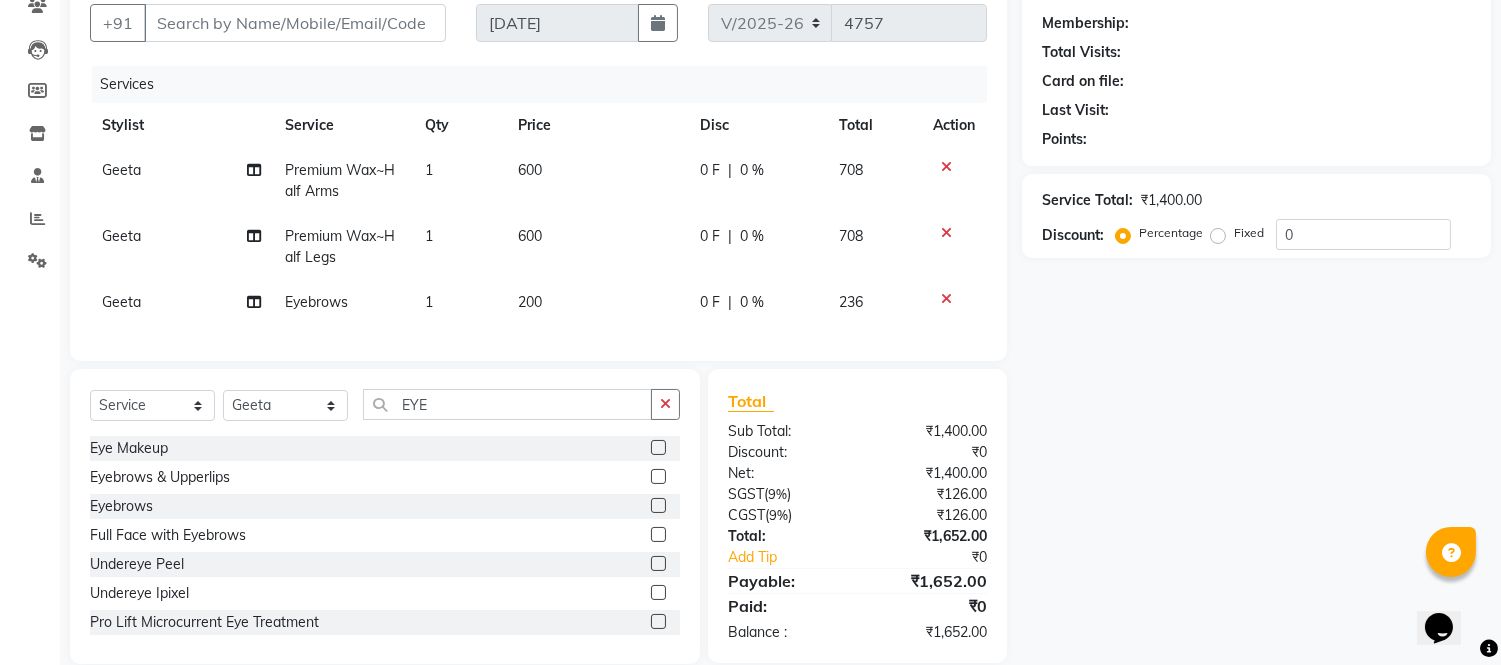 click on "200" 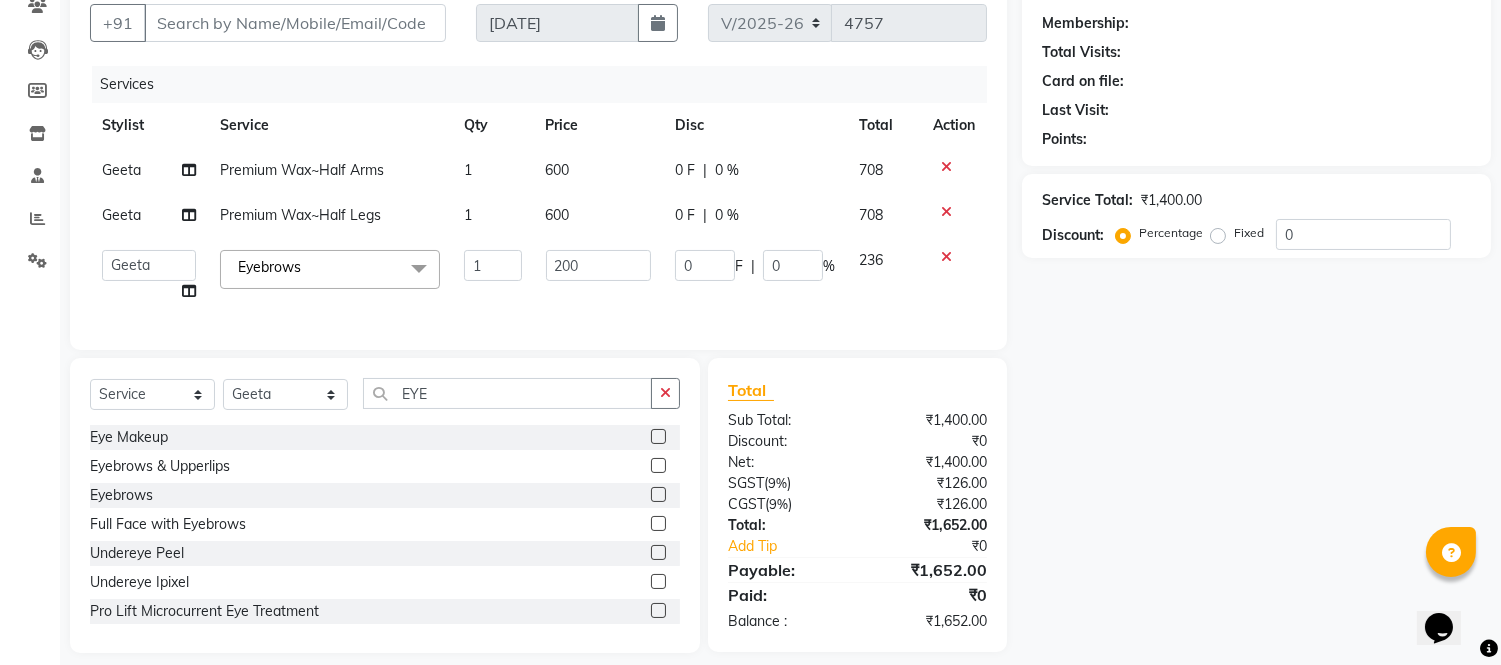 click on "200" 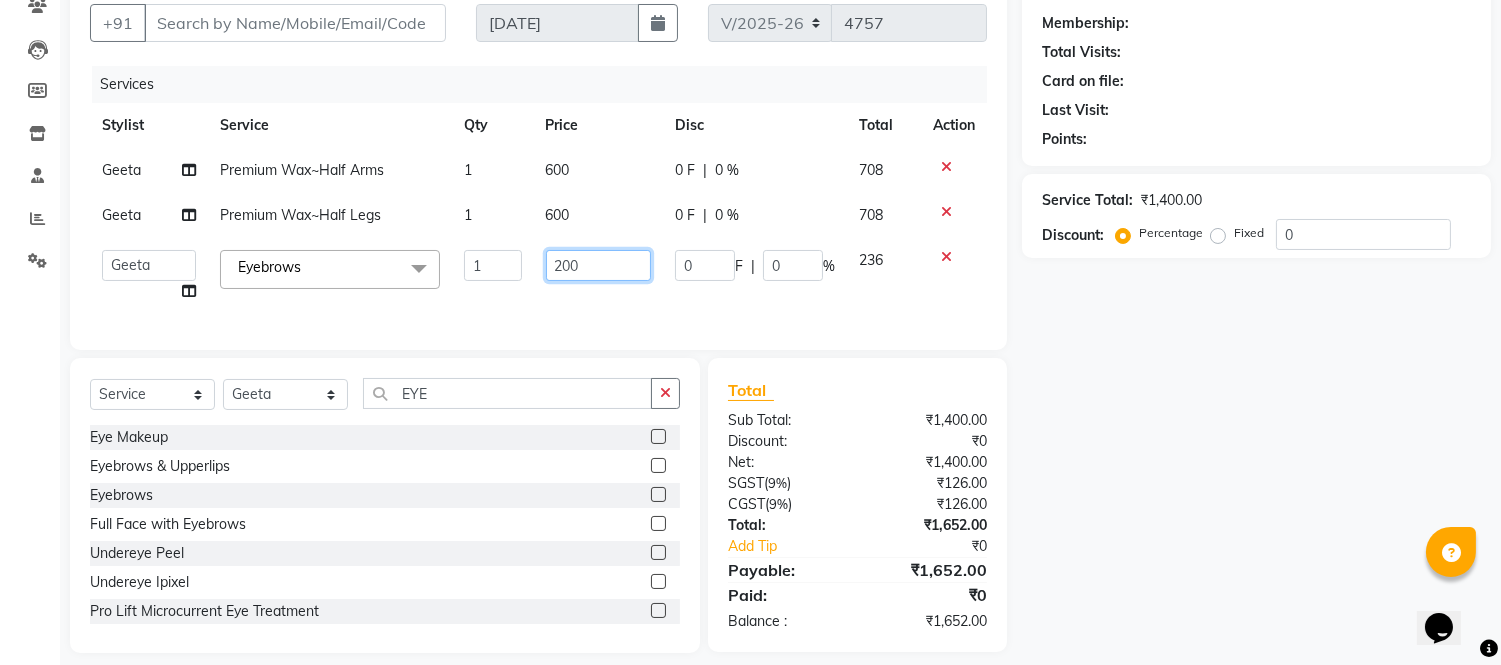 click on "200" 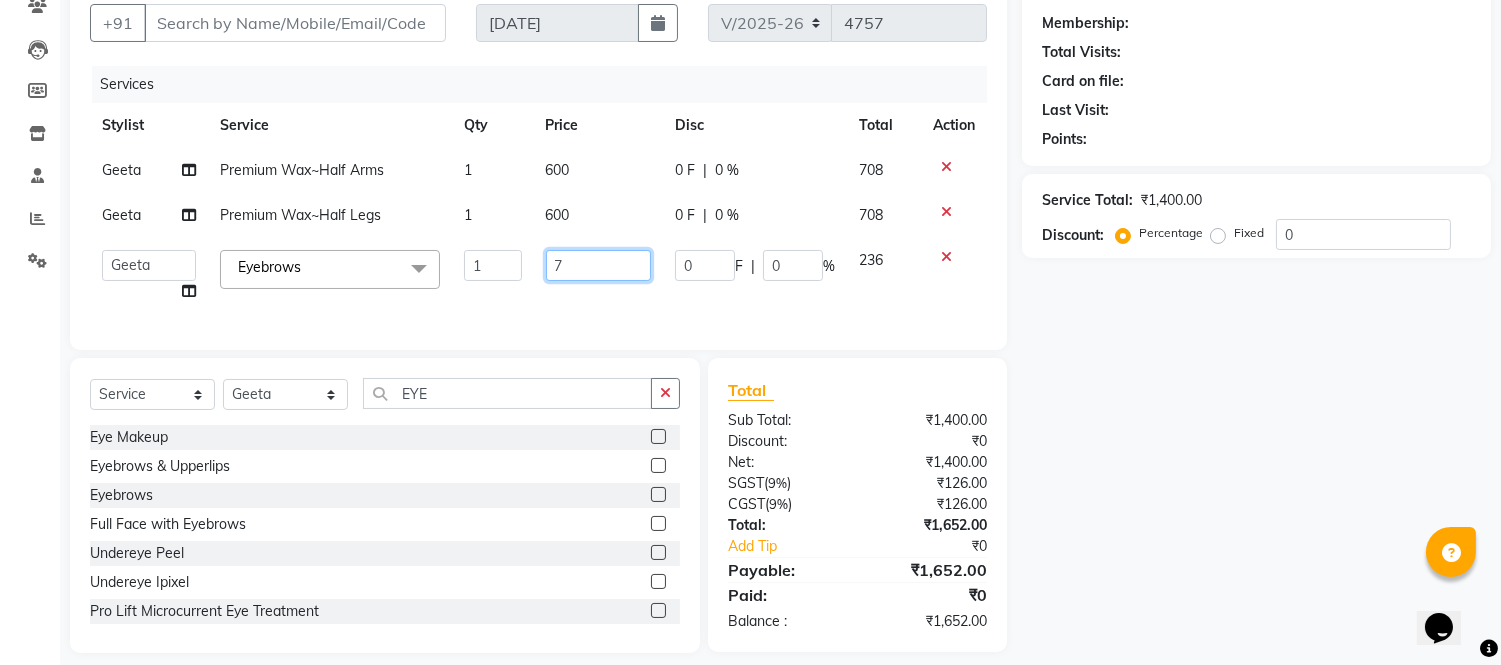 type on "70" 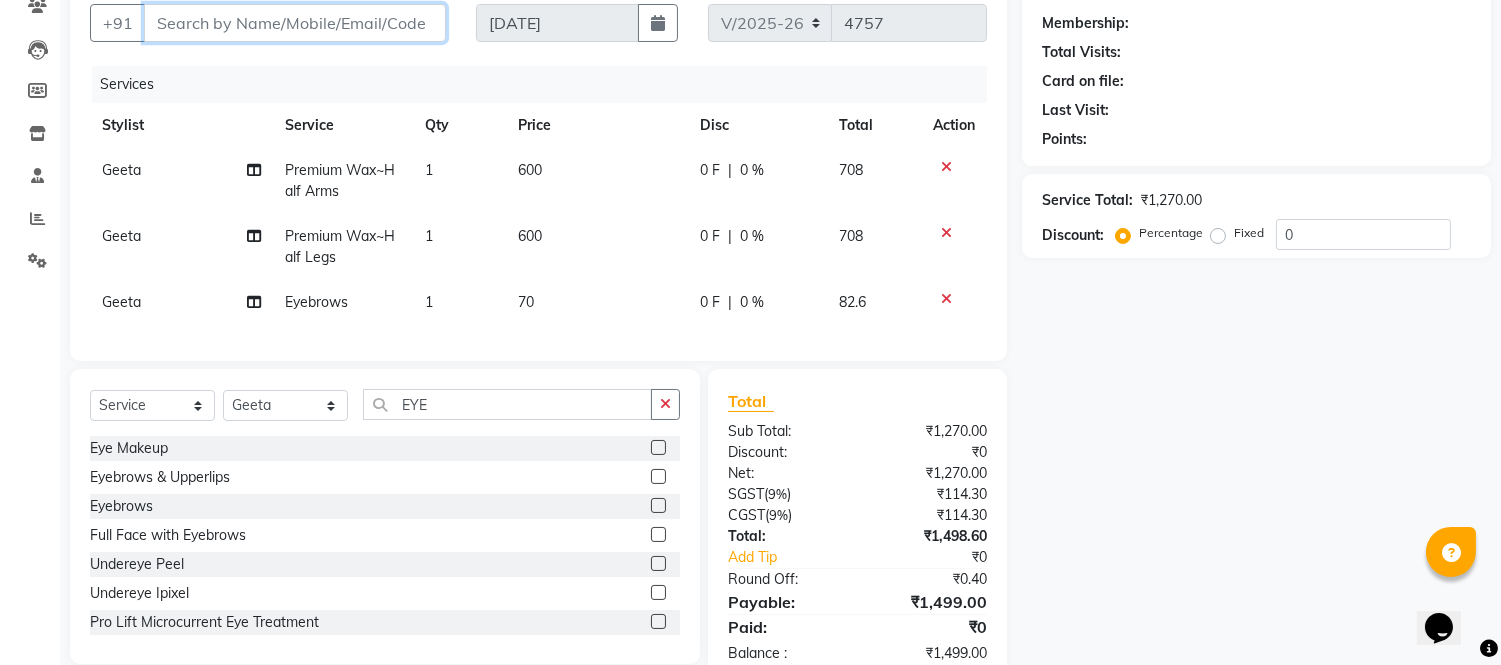 click on "Client" at bounding box center [295, 23] 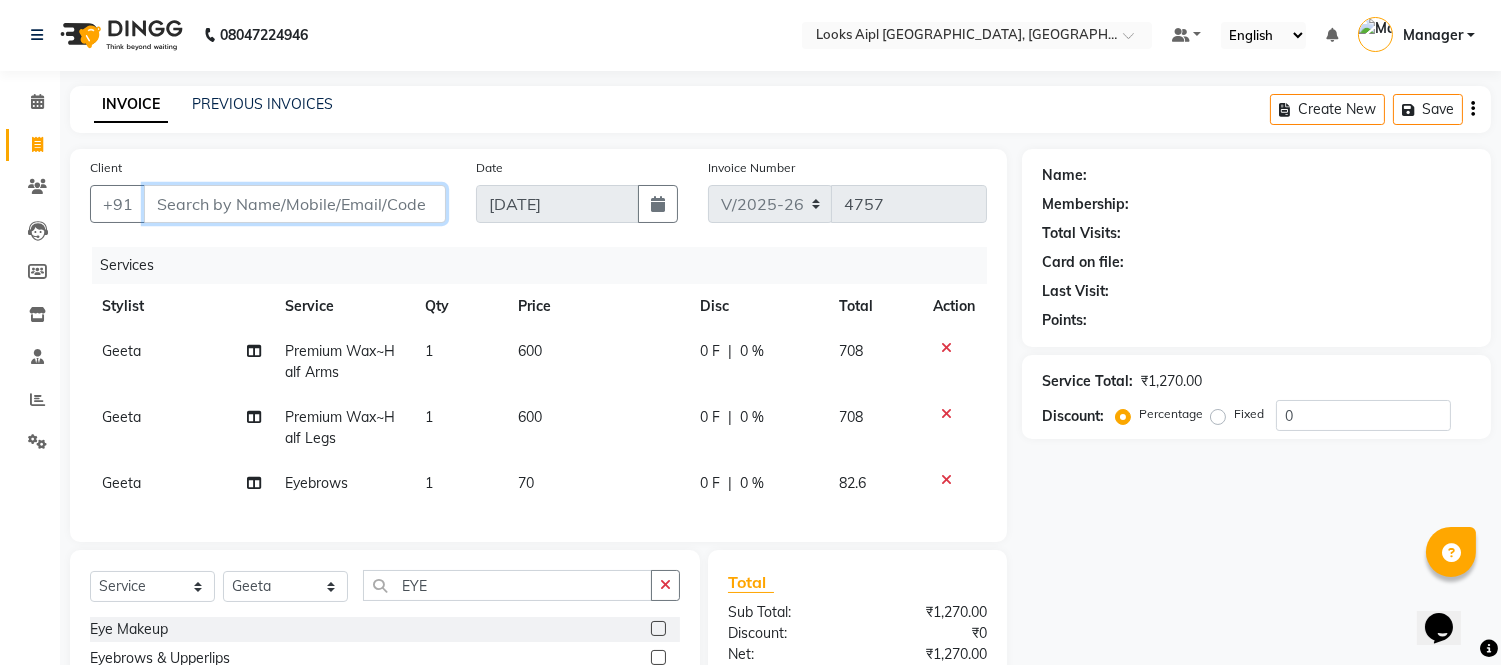 scroll, scrollTop: 0, scrollLeft: 0, axis: both 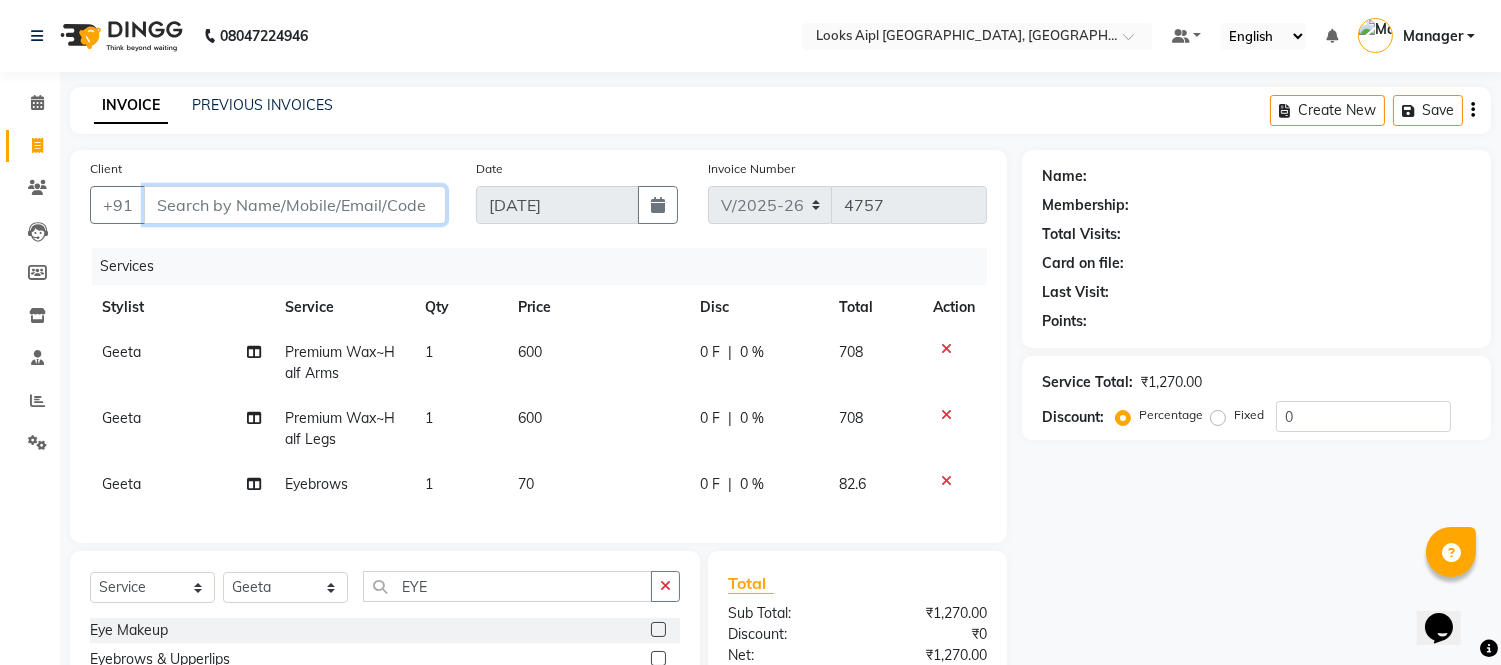 click on "Client" at bounding box center [295, 205] 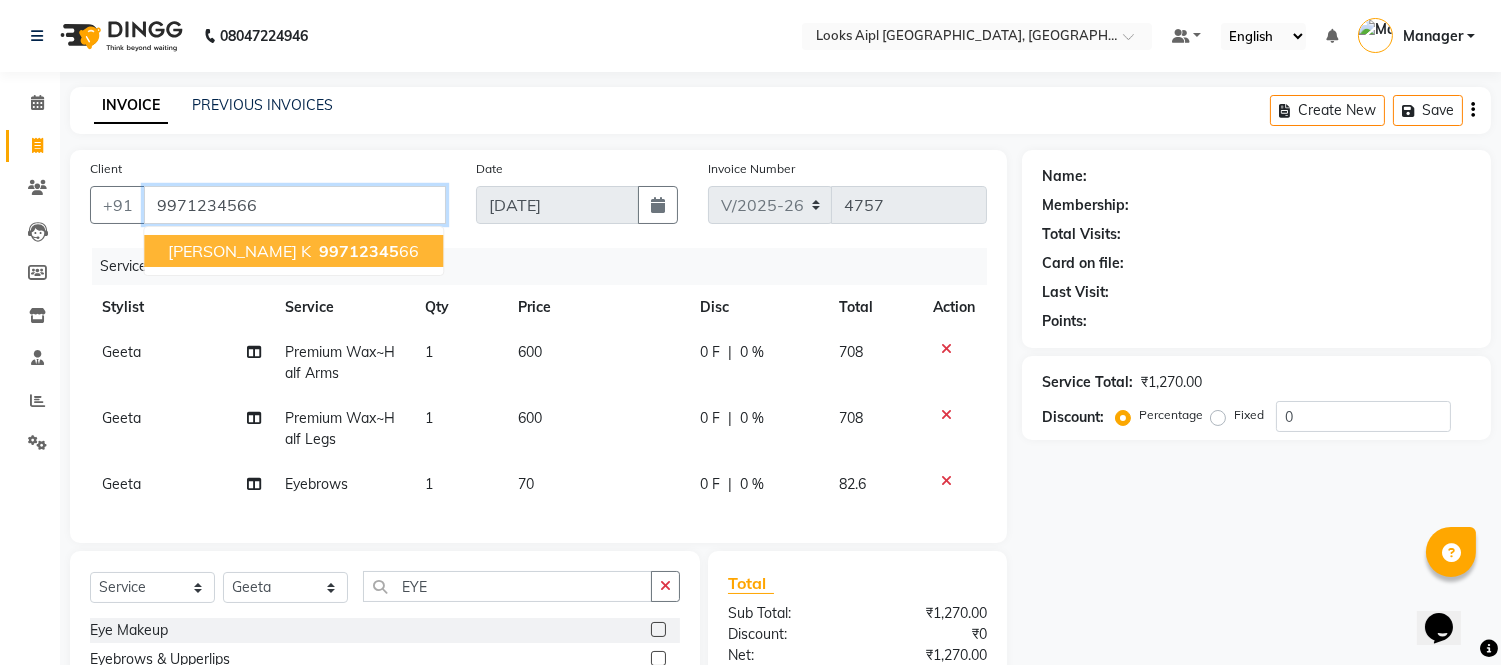 type on "9971234566" 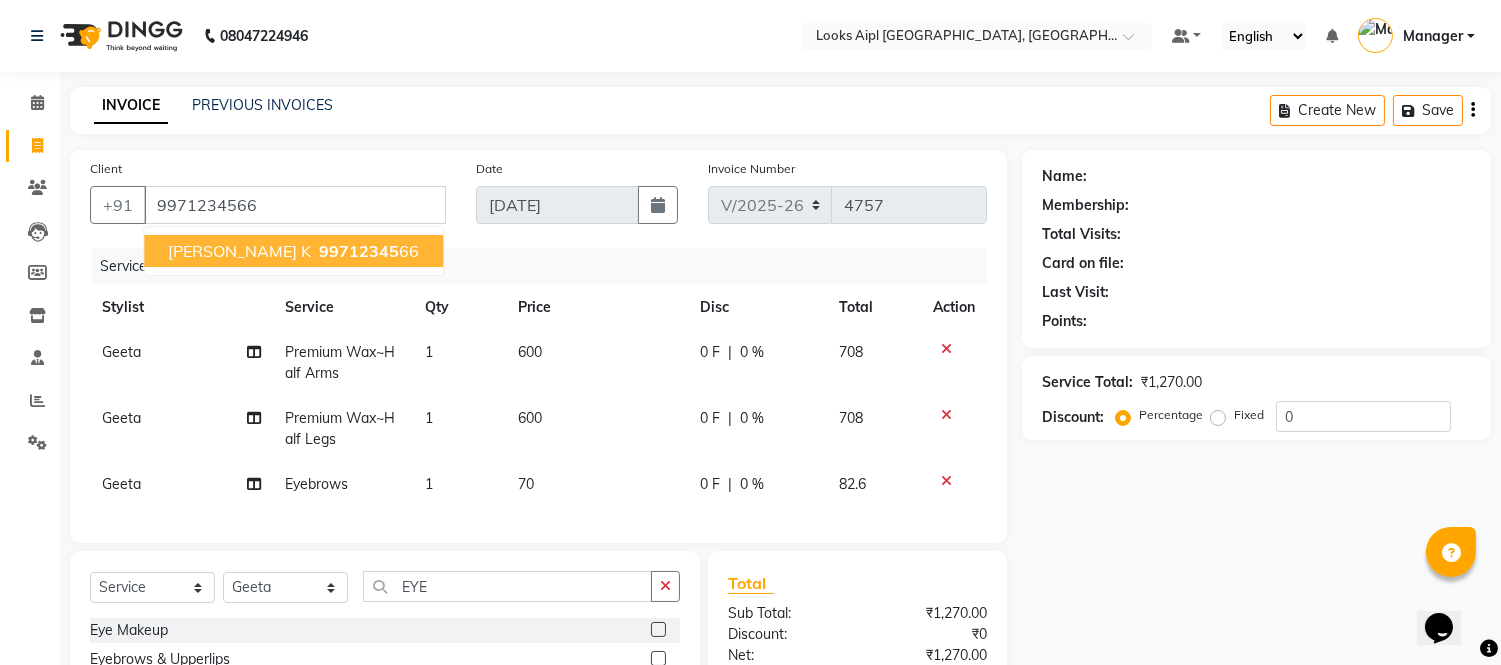 select on "1: Object" 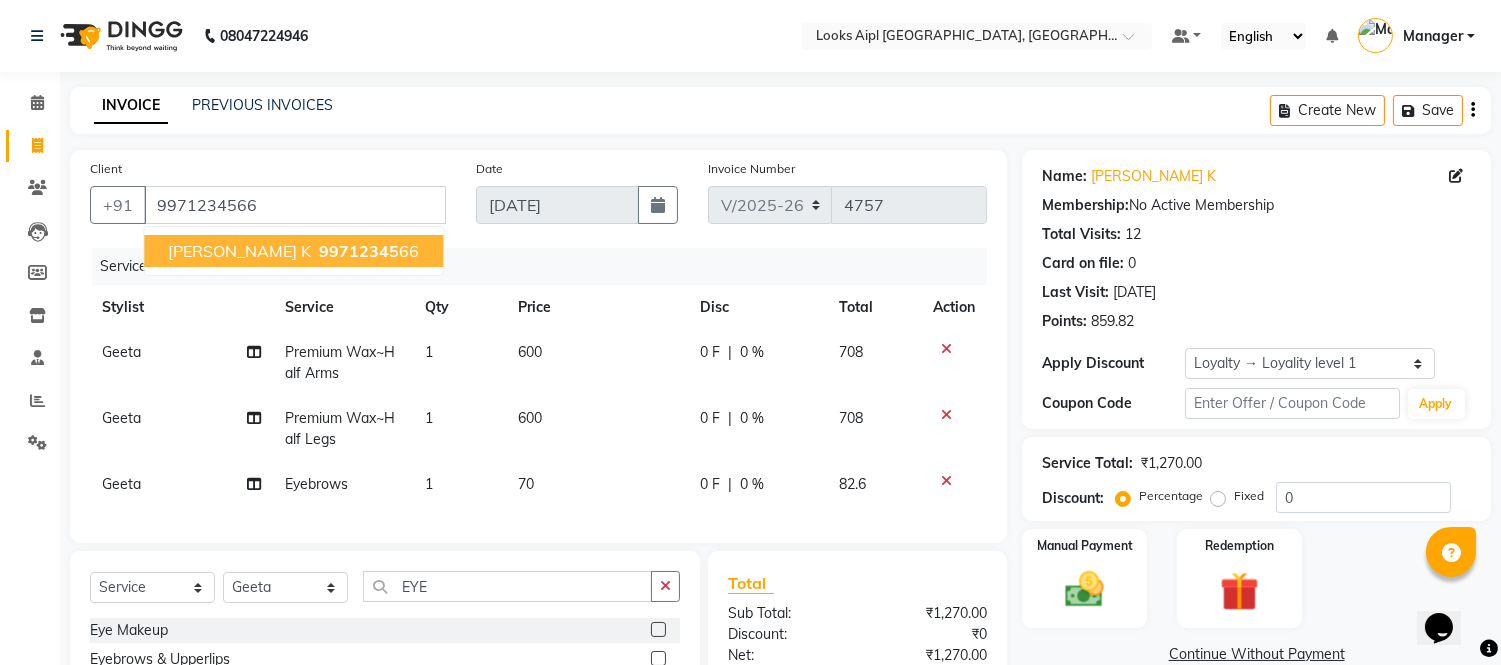 click on "INVOICE PREVIOUS INVOICES Create New   Save" 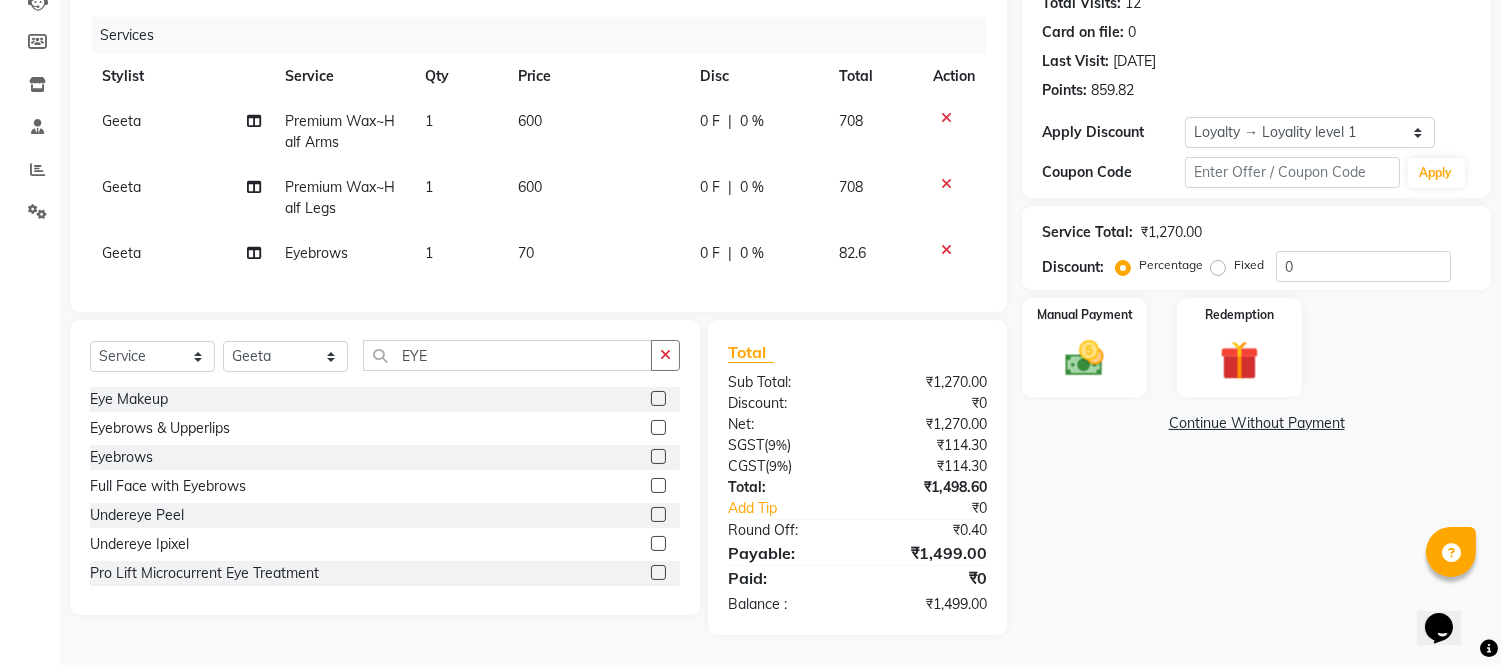 scroll, scrollTop: 247, scrollLeft: 0, axis: vertical 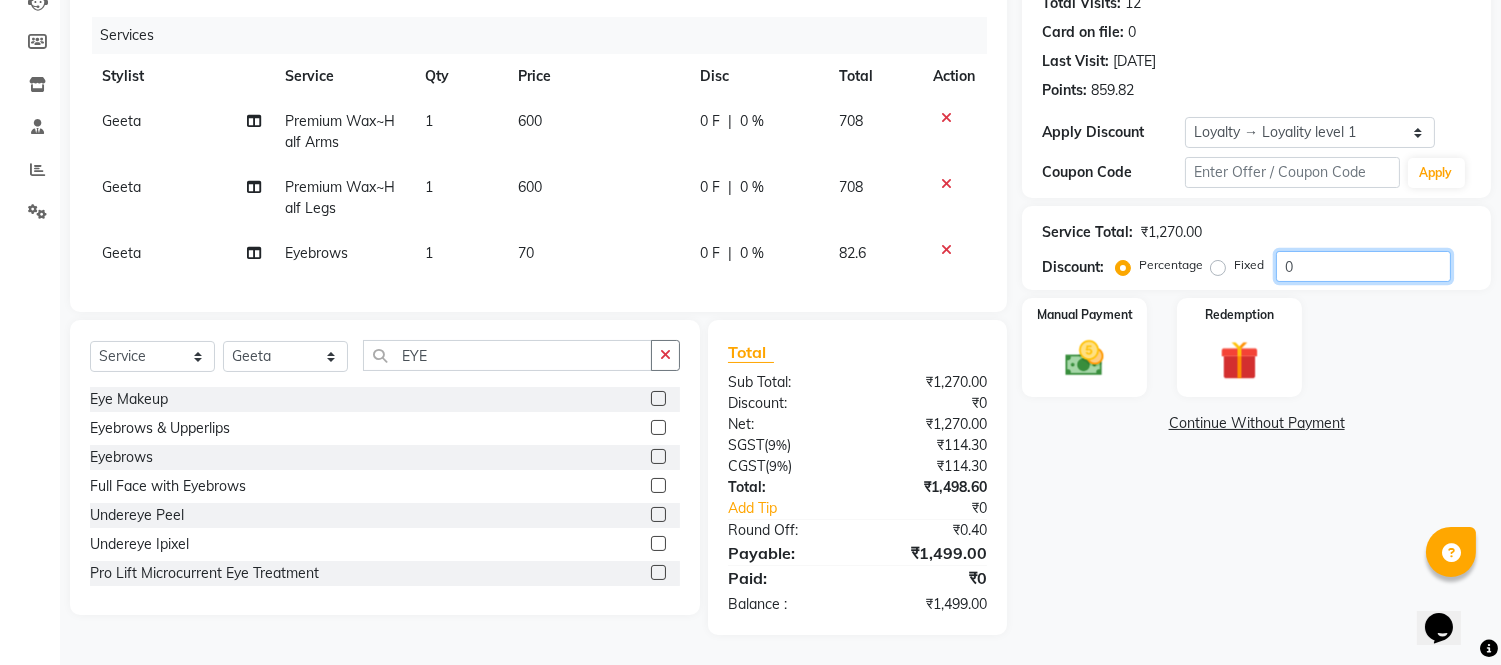 click on "0" 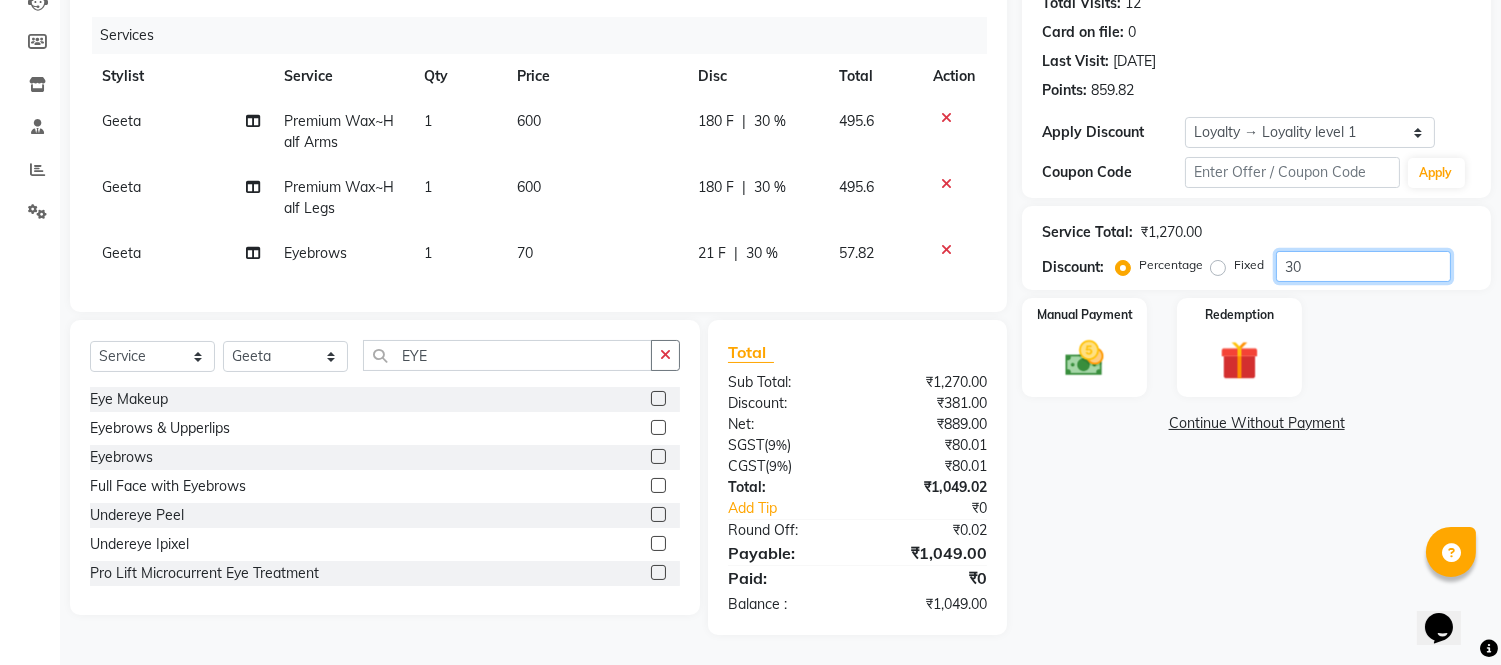 type on "30" 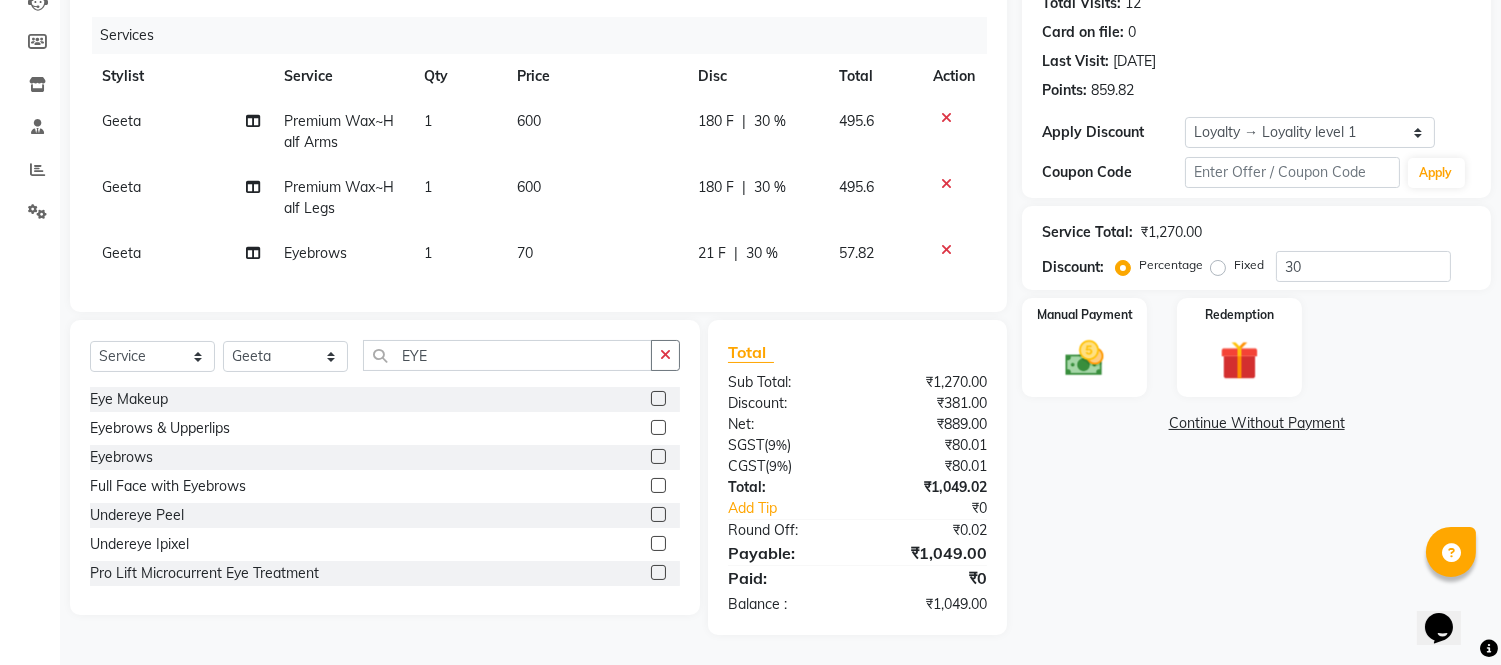 click on "Manual Payment Redemption" 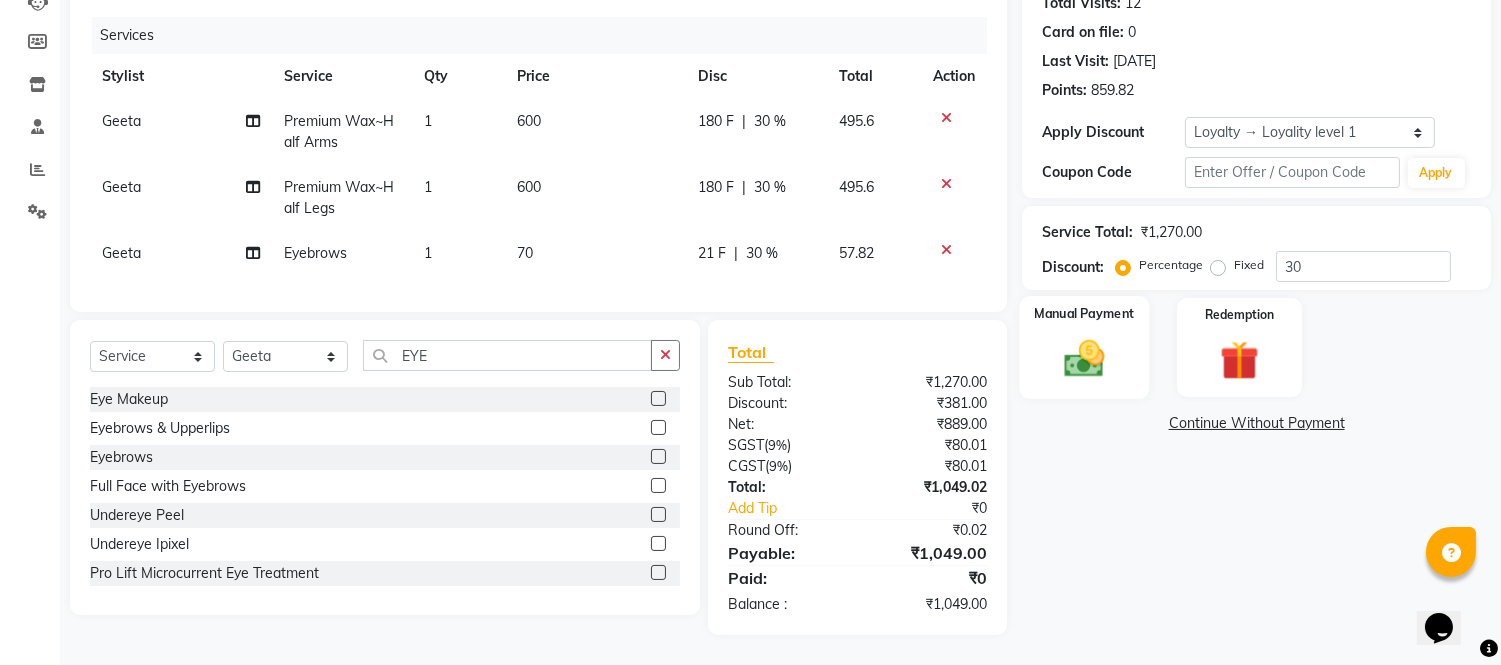 click 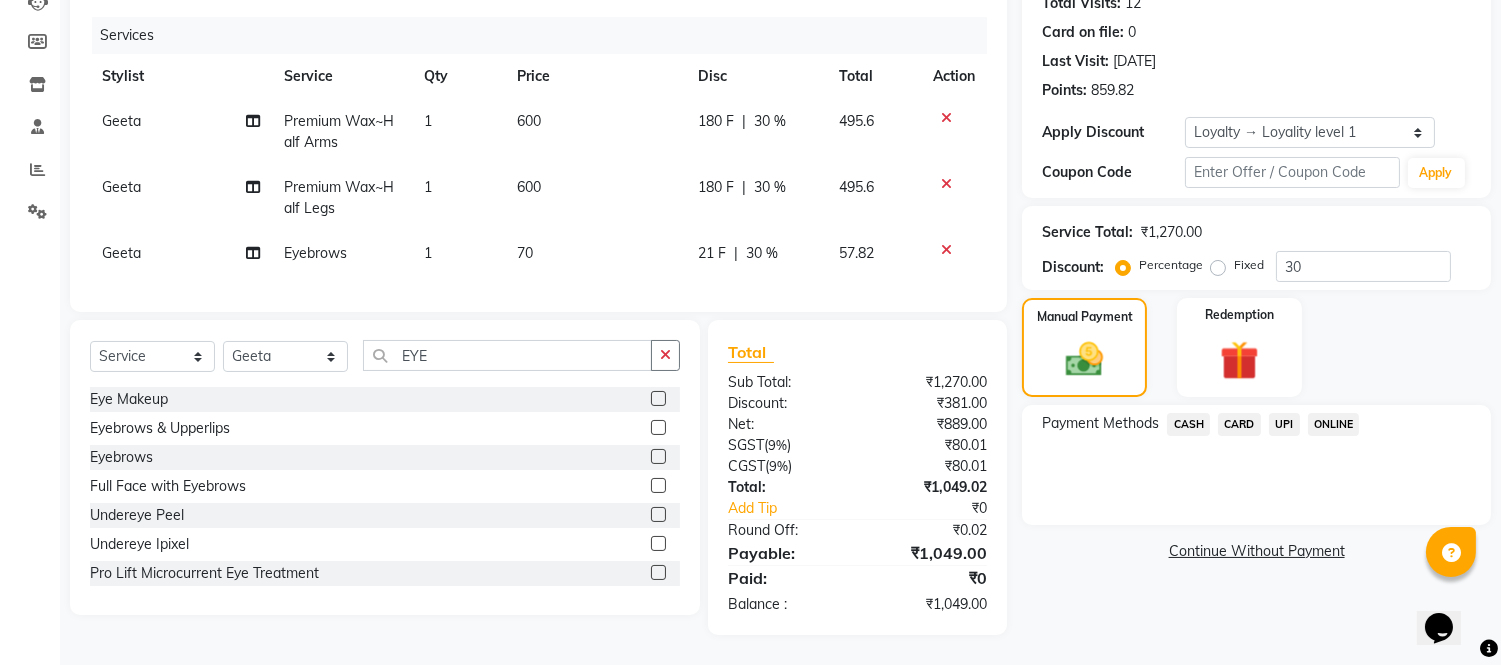 click on "CARD" 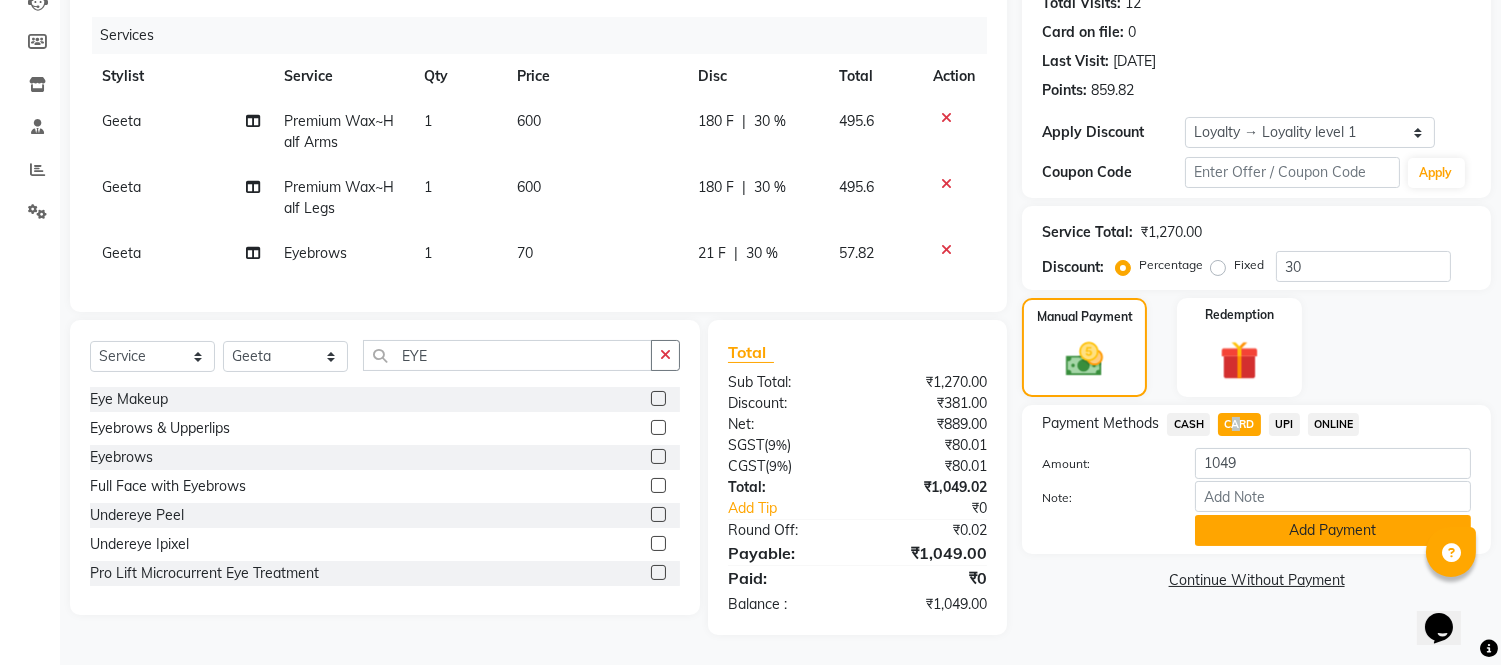 click on "Add Payment" 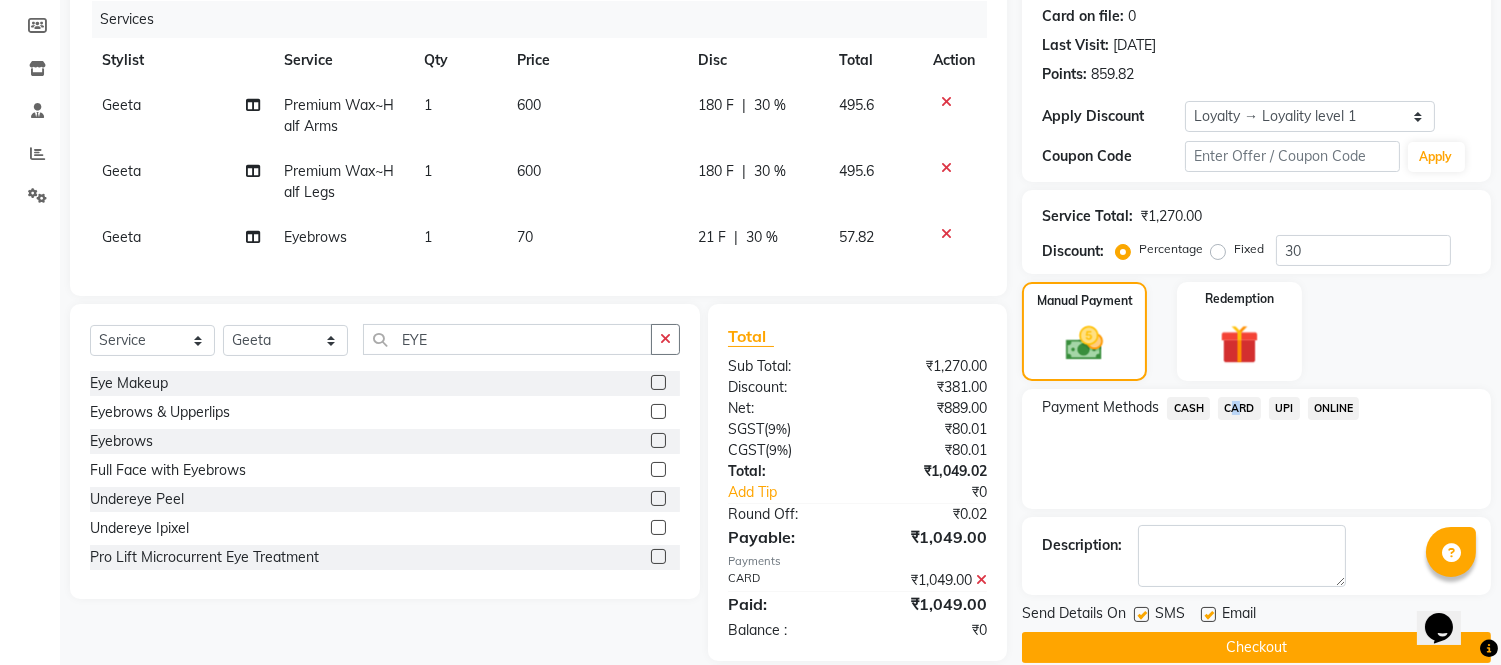 scroll, scrollTop: 387, scrollLeft: 0, axis: vertical 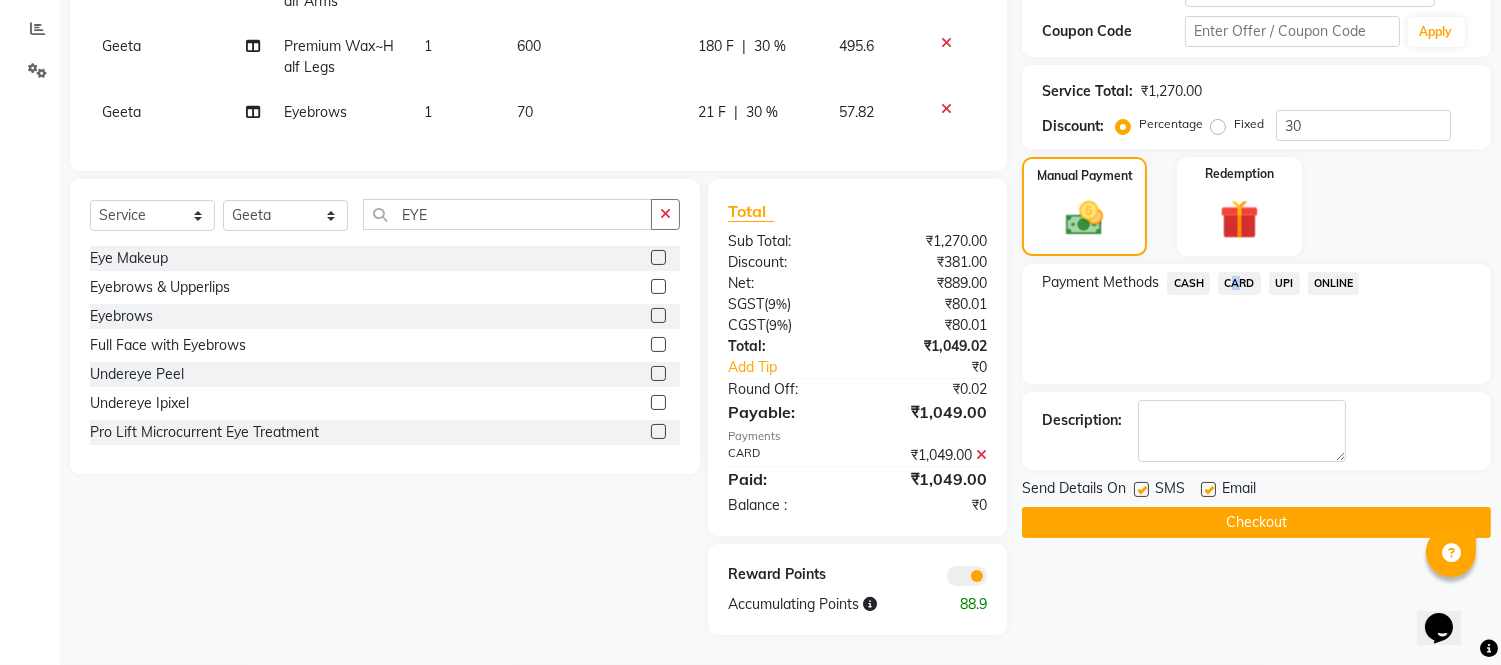 click on "Checkout" 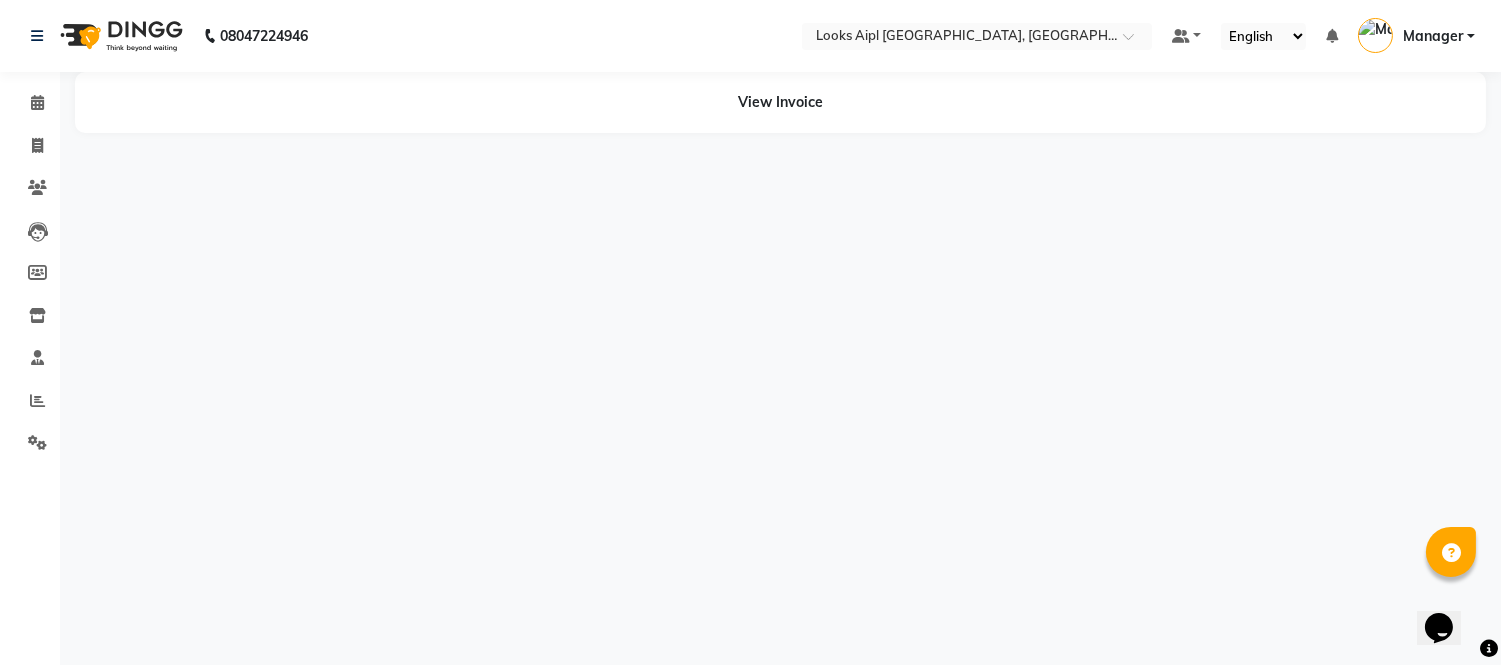 scroll, scrollTop: 0, scrollLeft: 0, axis: both 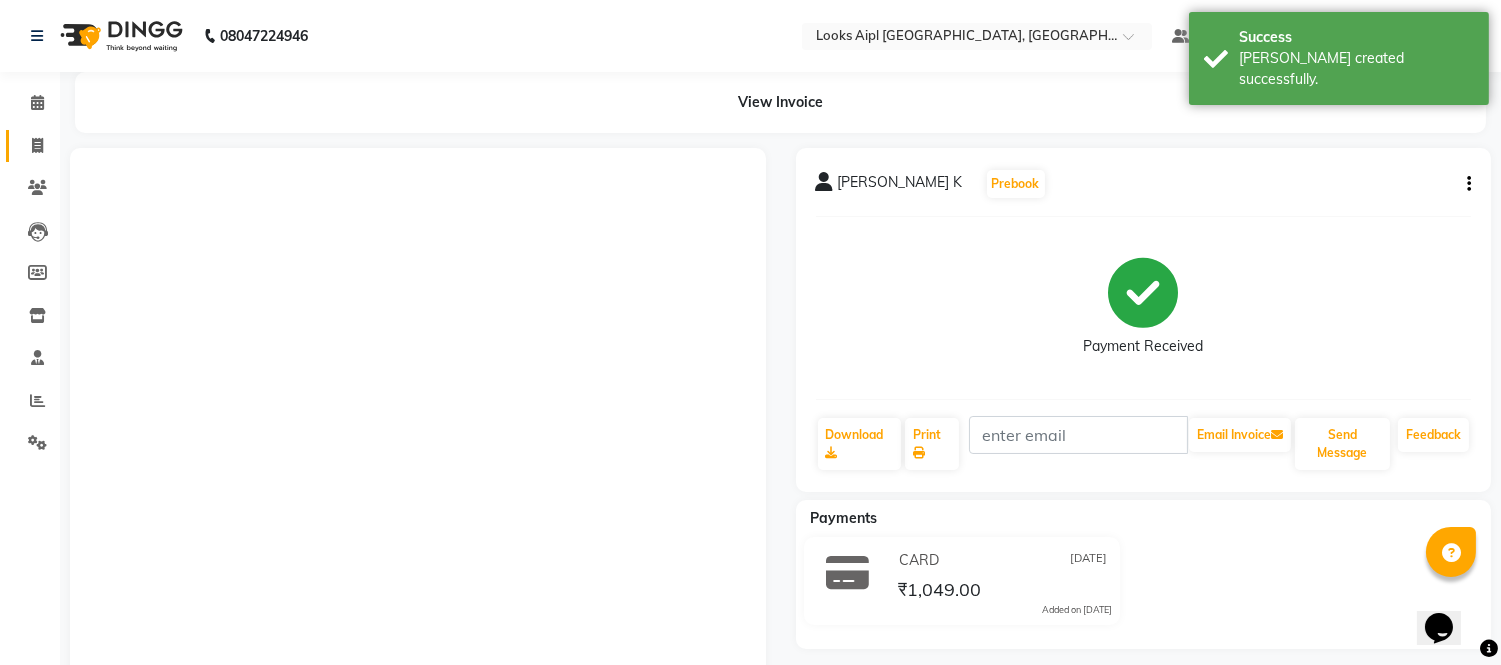 drag, startPoint x: 20, startPoint y: 133, endPoint x: 47, endPoint y: 141, distance: 28.160255 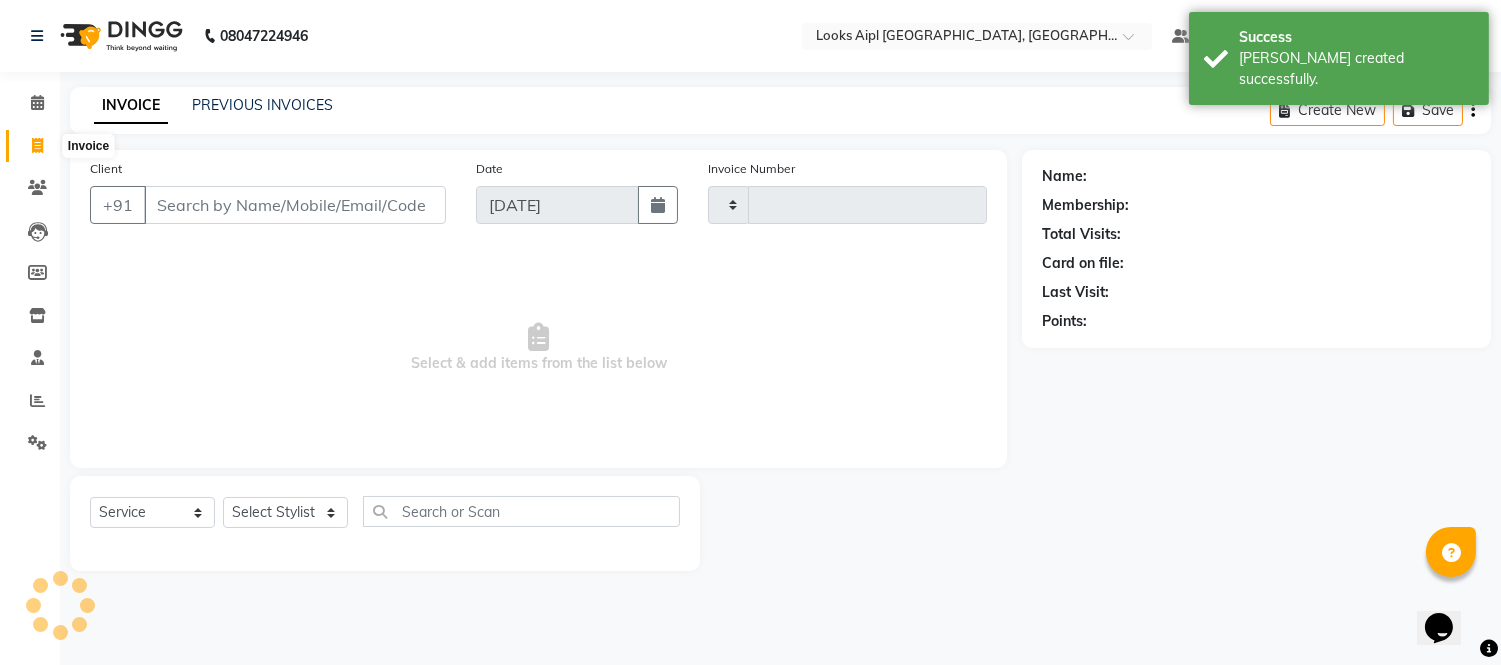 type on "4758" 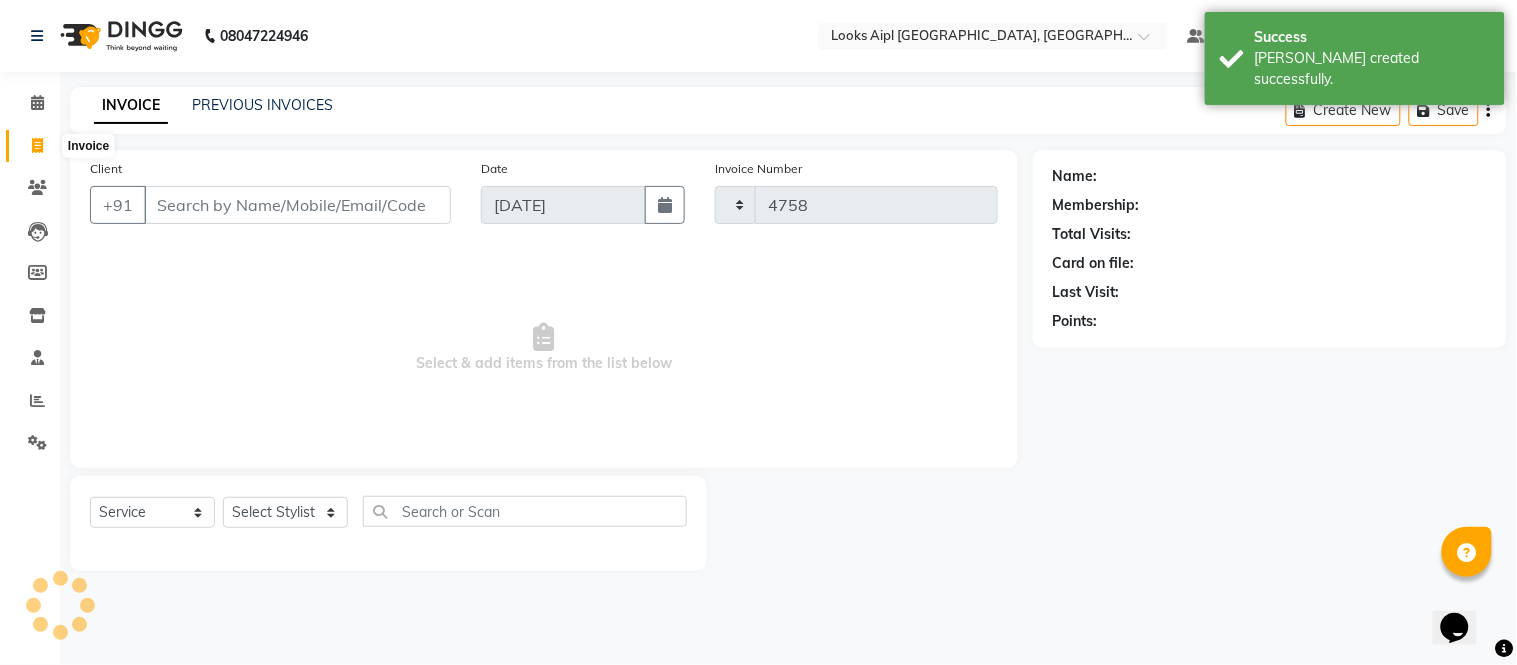 select on "6047" 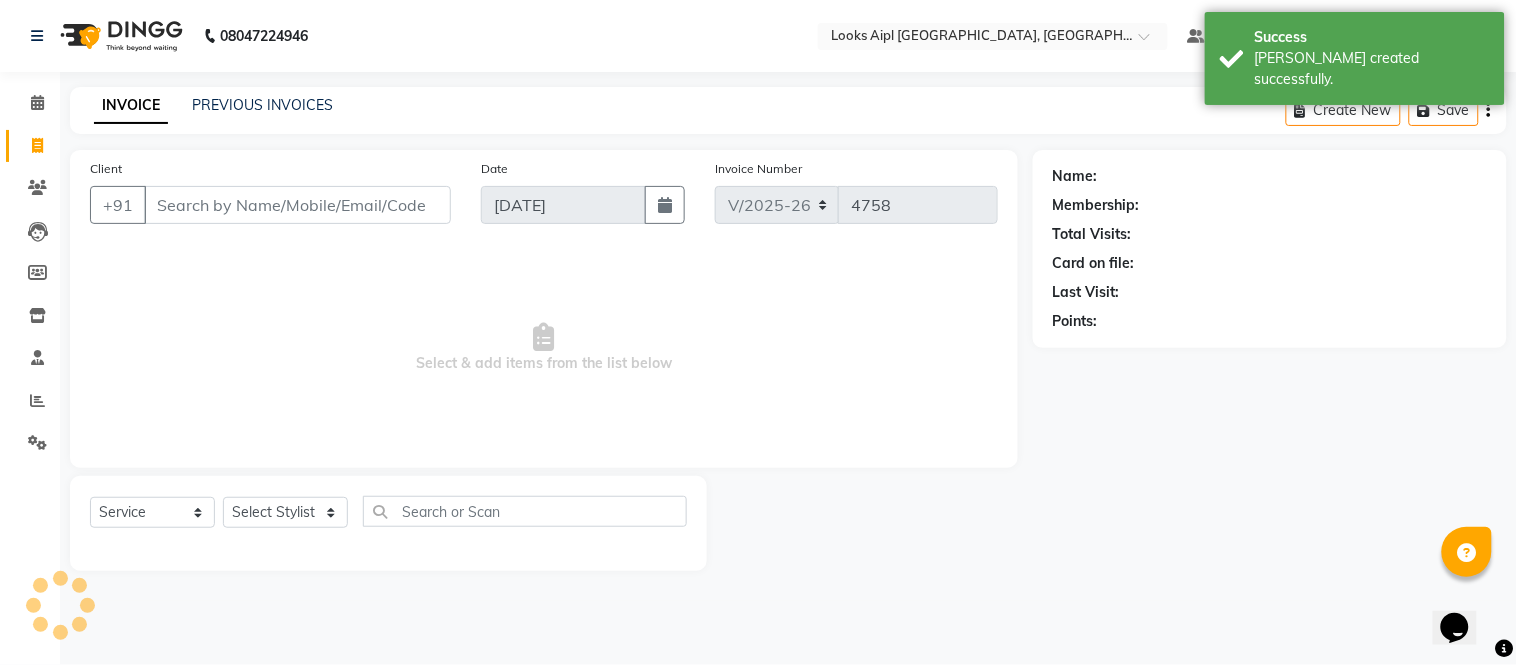 click on "Client" at bounding box center (297, 205) 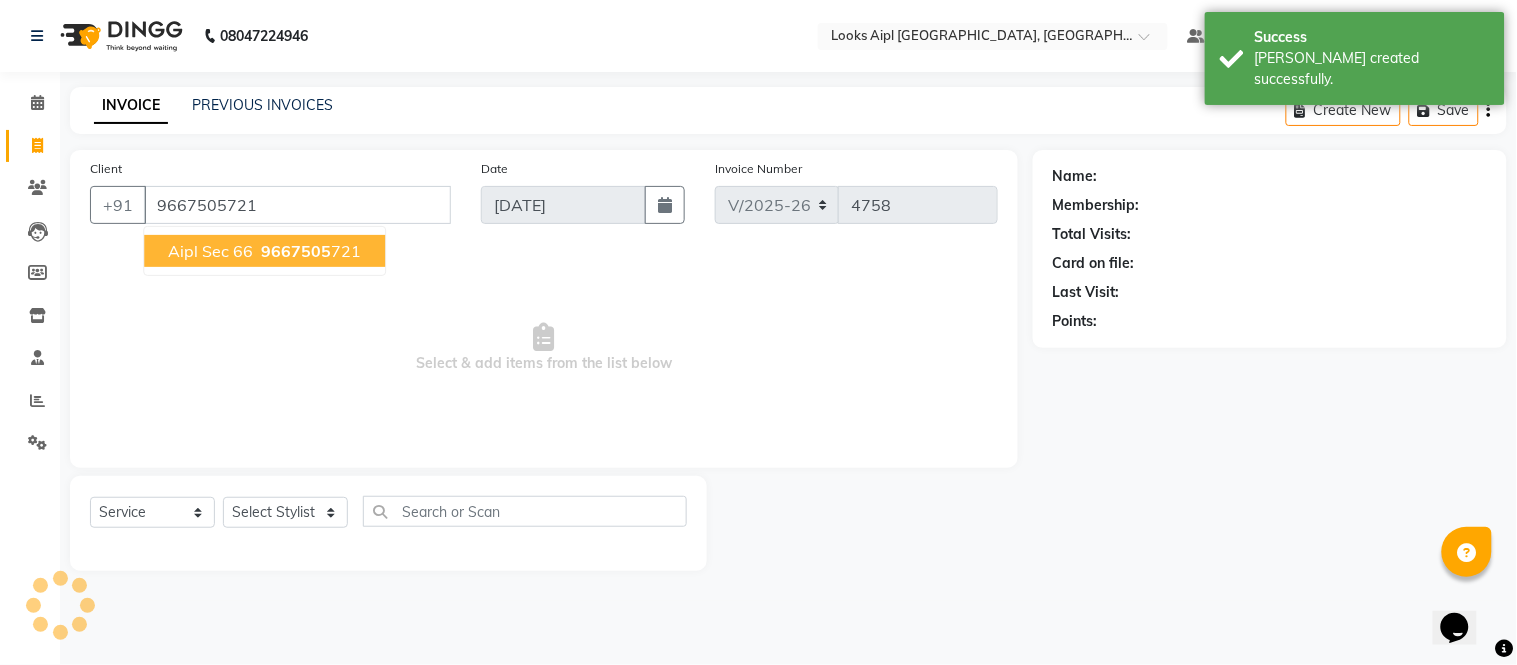 type on "9667505721" 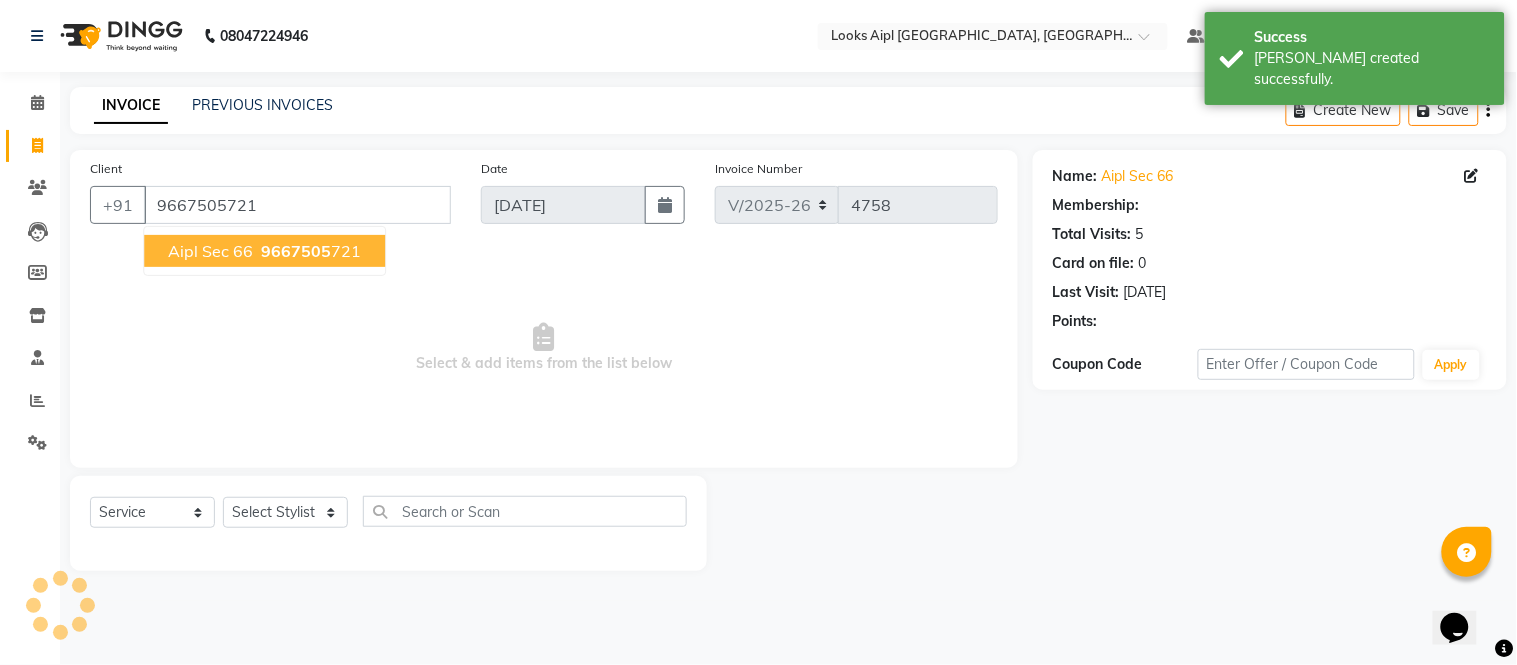 select on "1: Object" 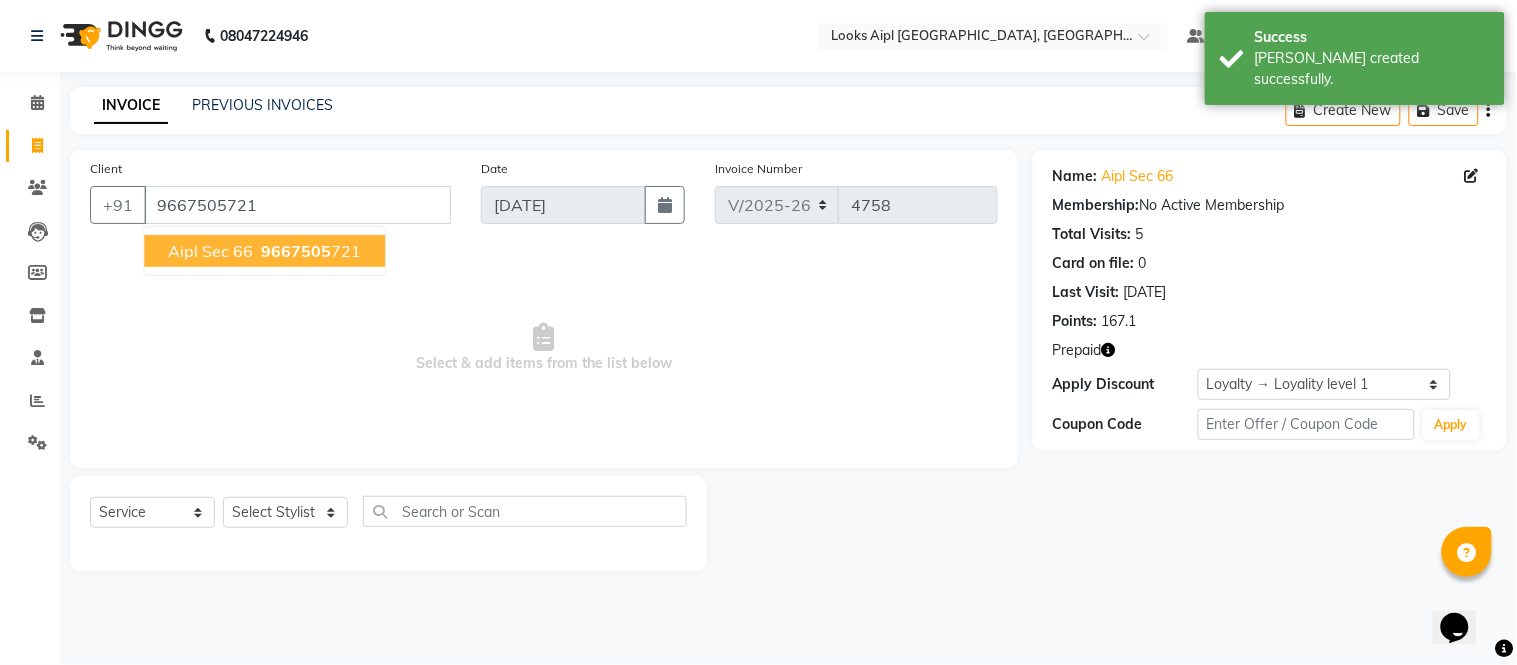 click on "9667505 721" at bounding box center [309, 251] 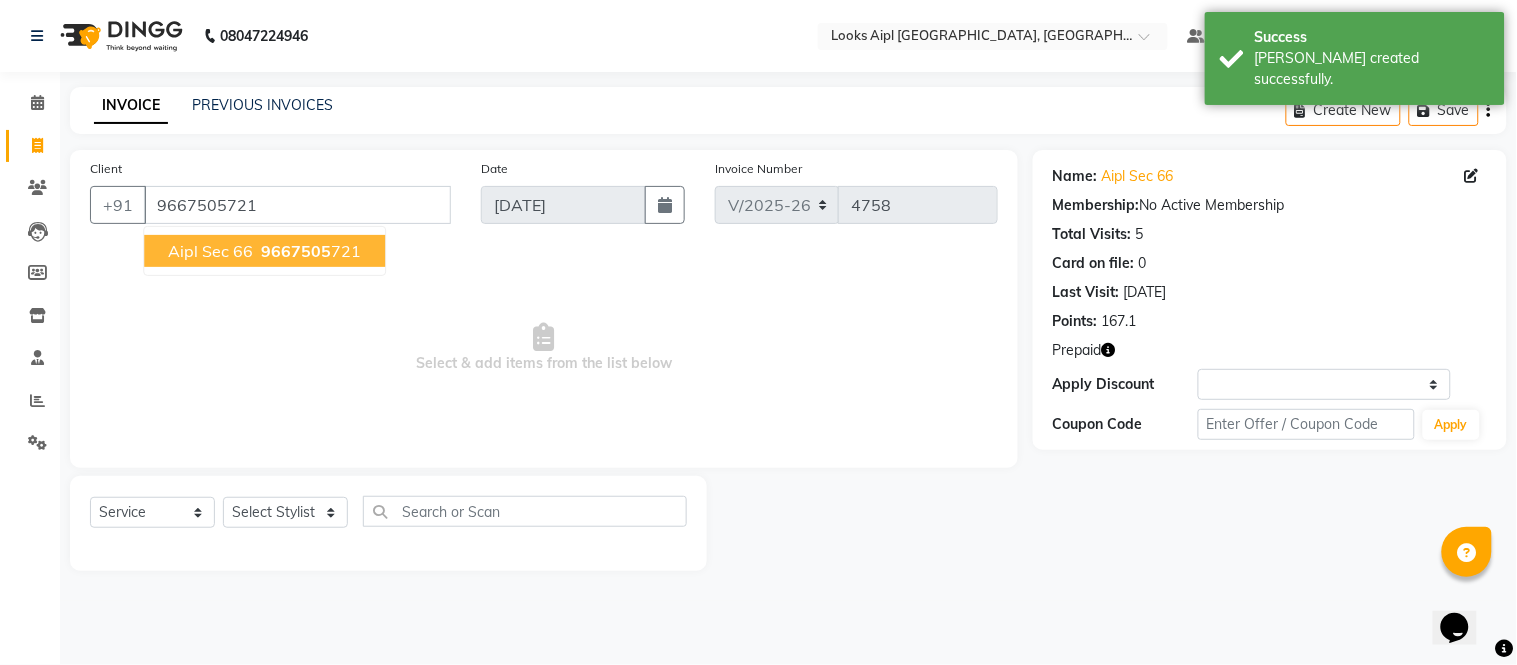 select on "1: Object" 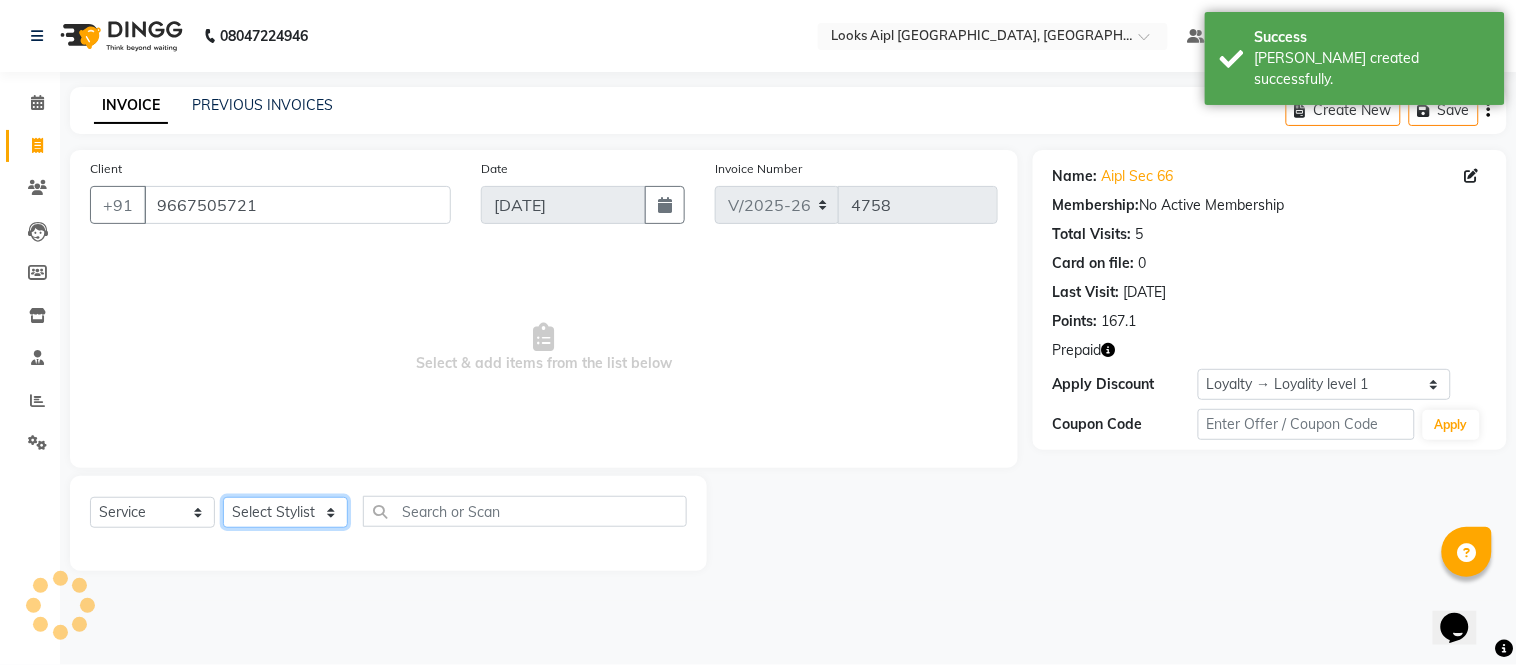 click on "Select Stylist Akash Akshar_asst Alam _Pdct Amit Arkan Arsh Counter Sales Geeta Hema ilfan Kuldeep Laxmi Manager Neeraj Prince sagar_pdct Surejit Vijay Zakir_pdct" 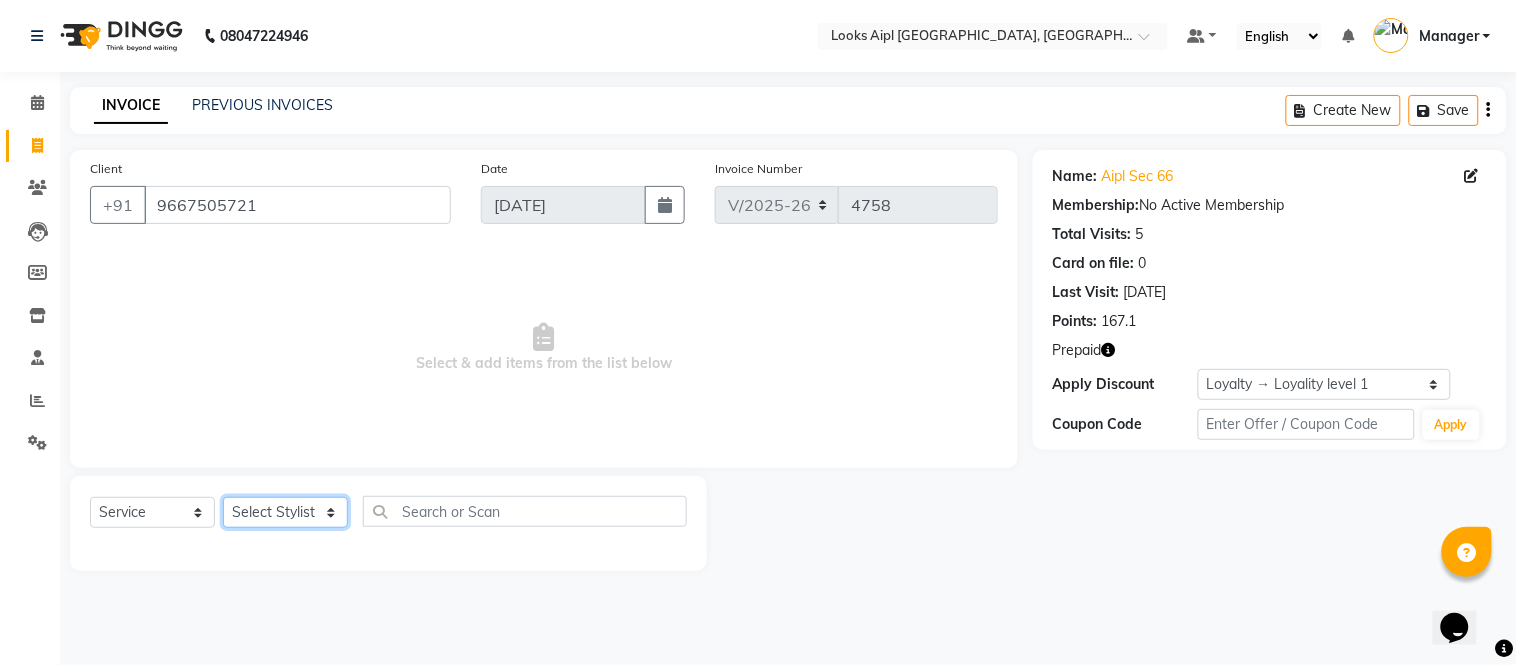 select on "78853" 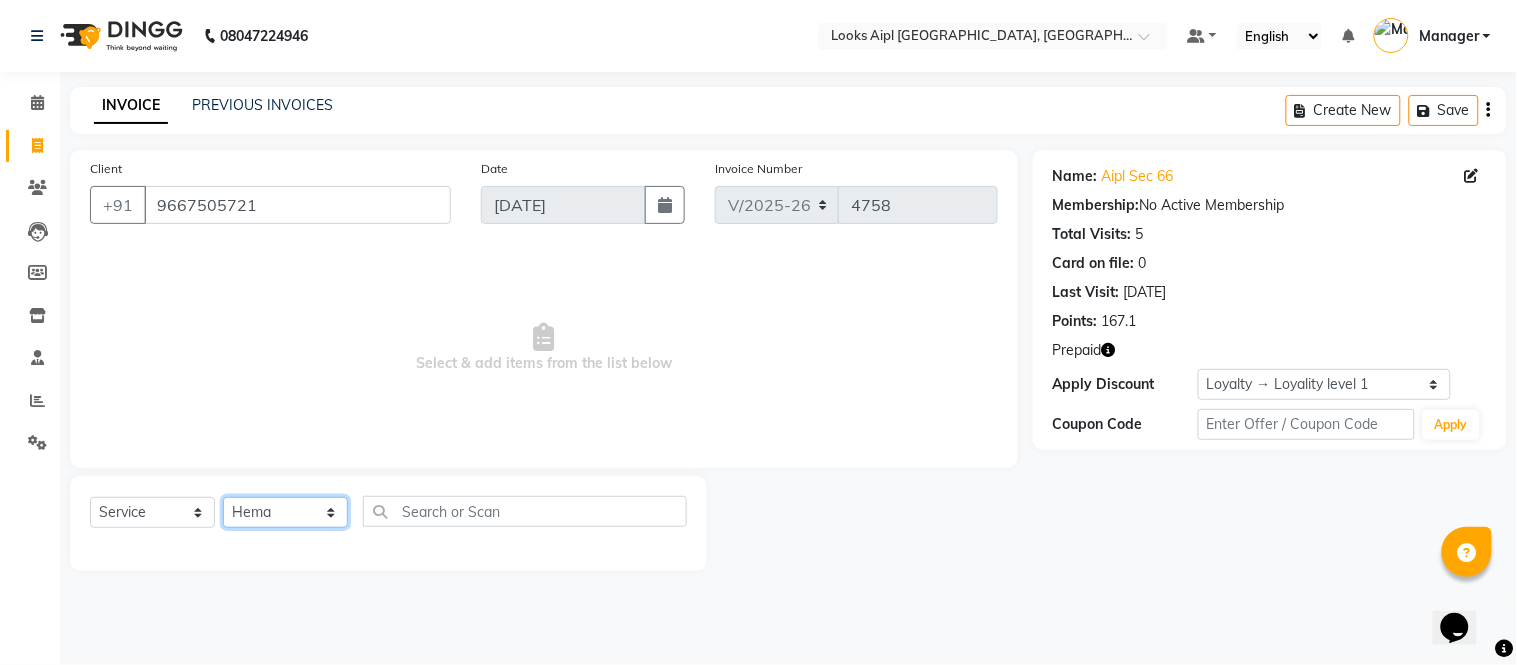 click on "Select Stylist Akash Akshar_asst Alam _Pdct Amit Arkan Arsh Counter Sales Geeta Hema ilfan Kuldeep Laxmi Manager Neeraj Prince sagar_pdct Surejit Vijay Zakir_pdct" 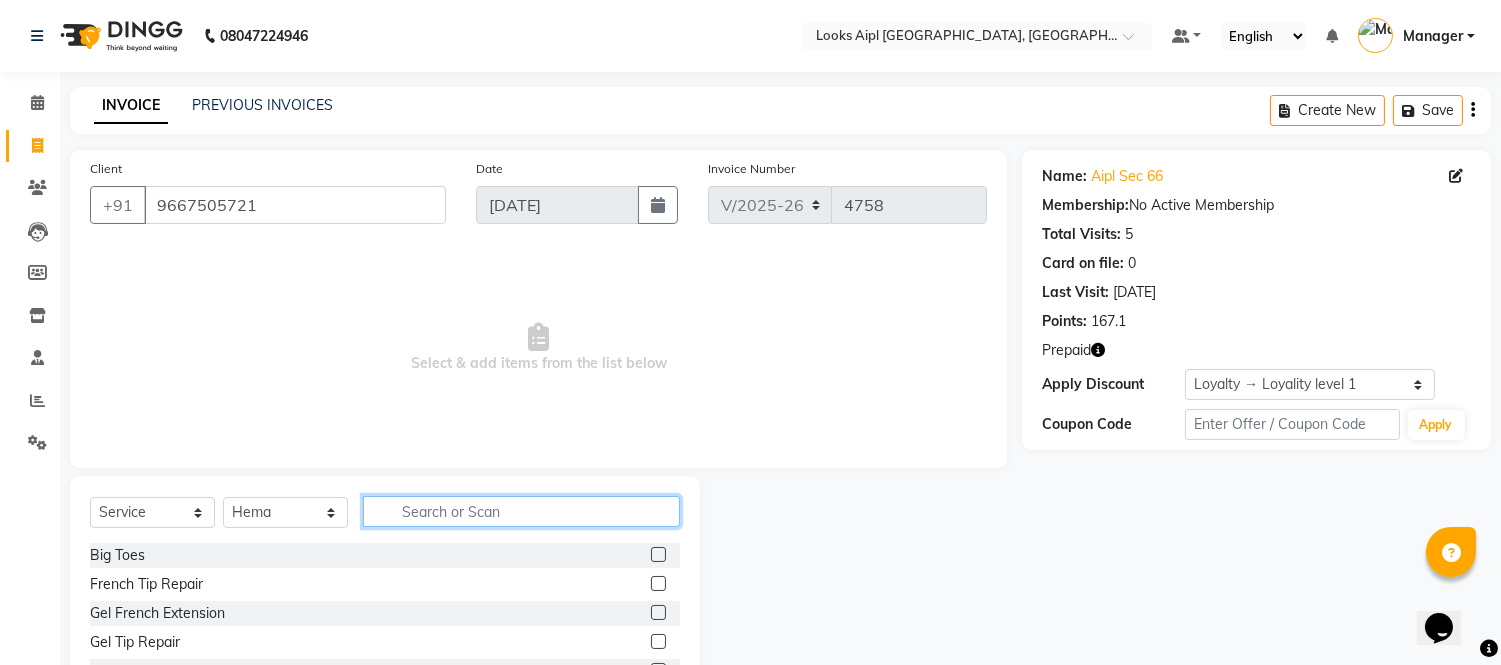 click 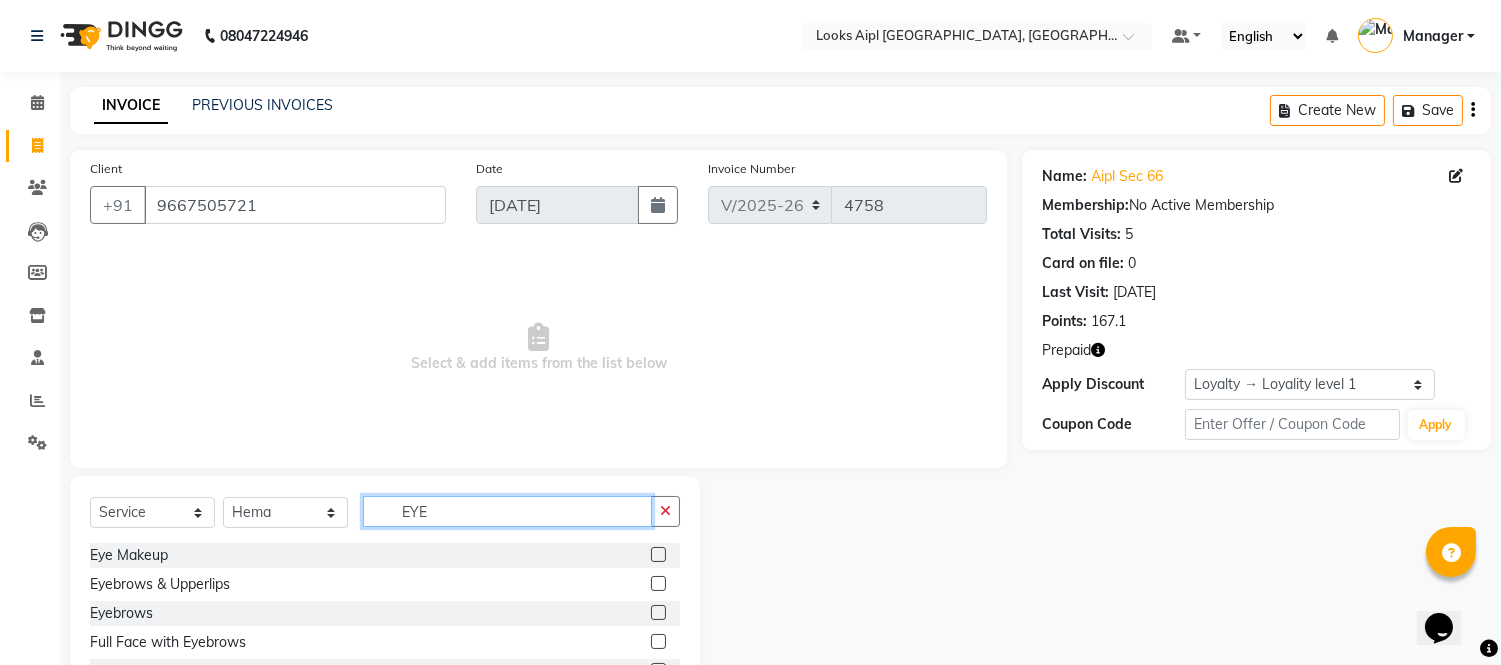 type on "EYE" 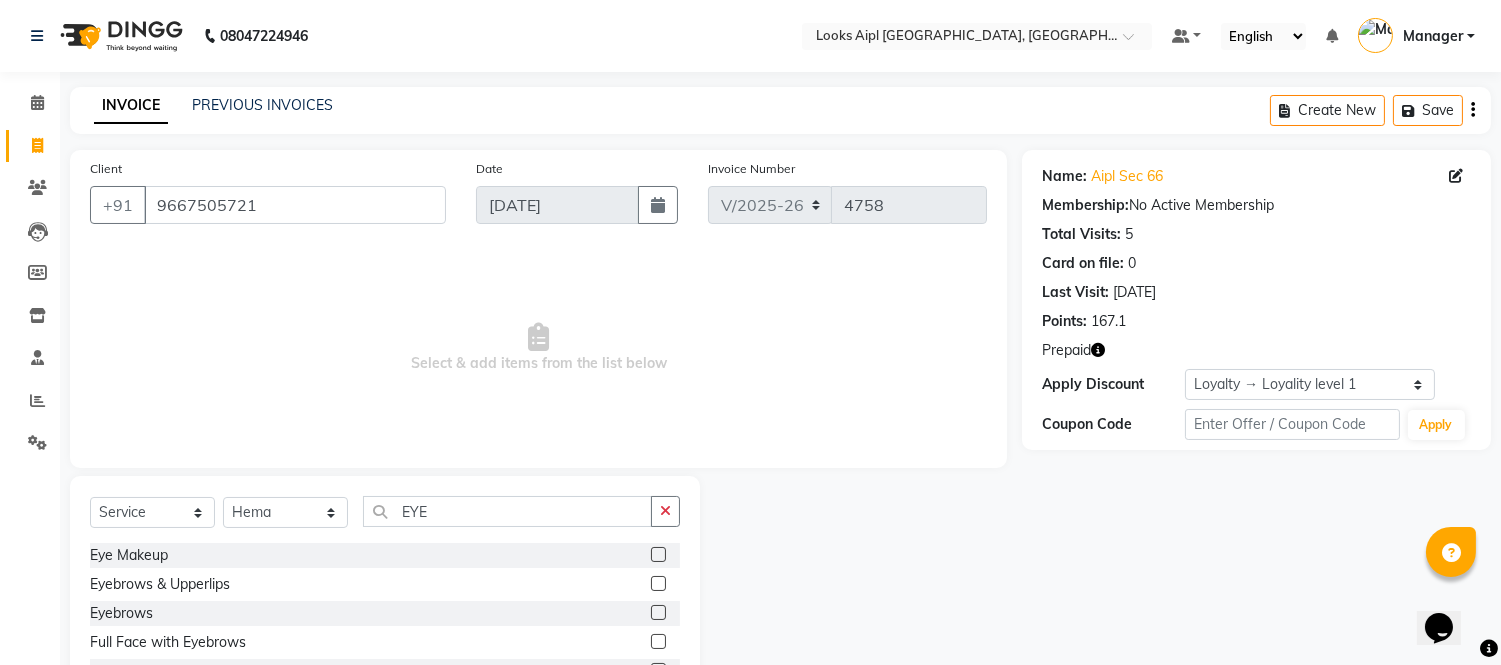 drag, startPoint x: 644, startPoint y: 617, endPoint x: 617, endPoint y: 582, distance: 44.20407 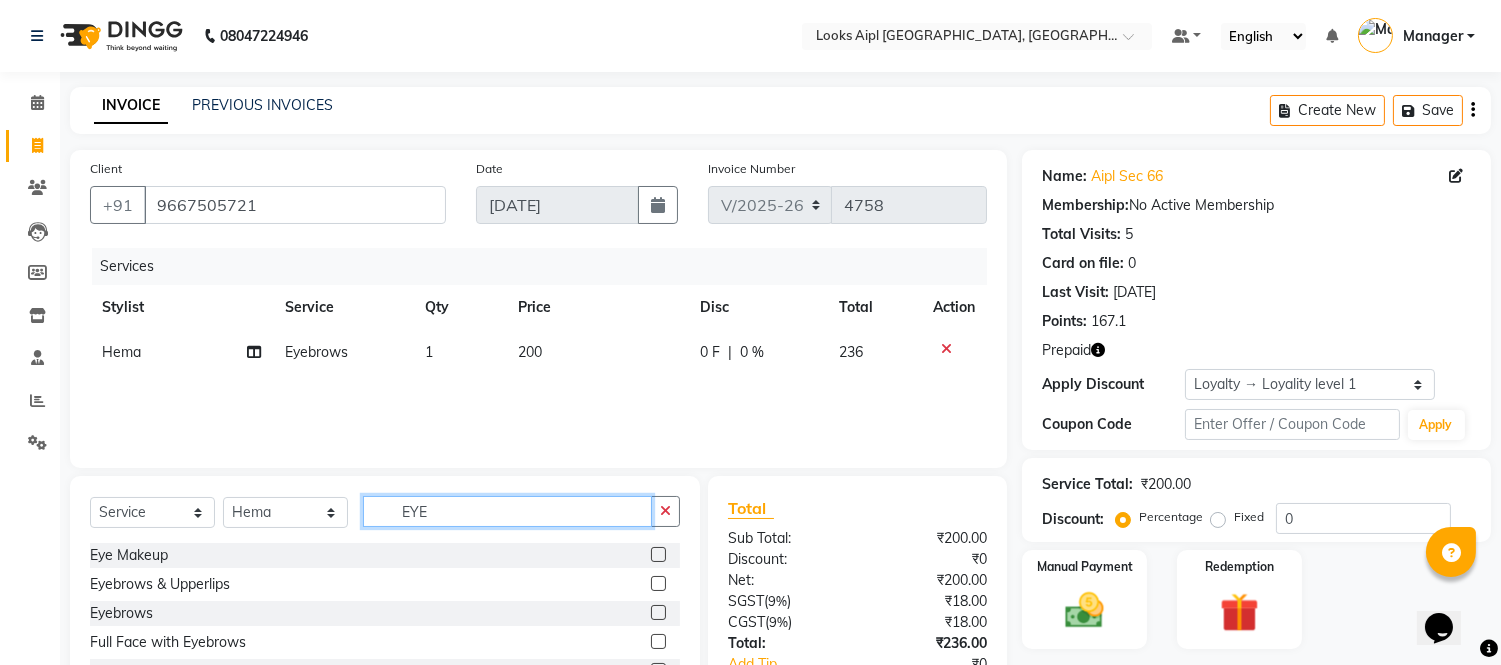 checkbox on "false" 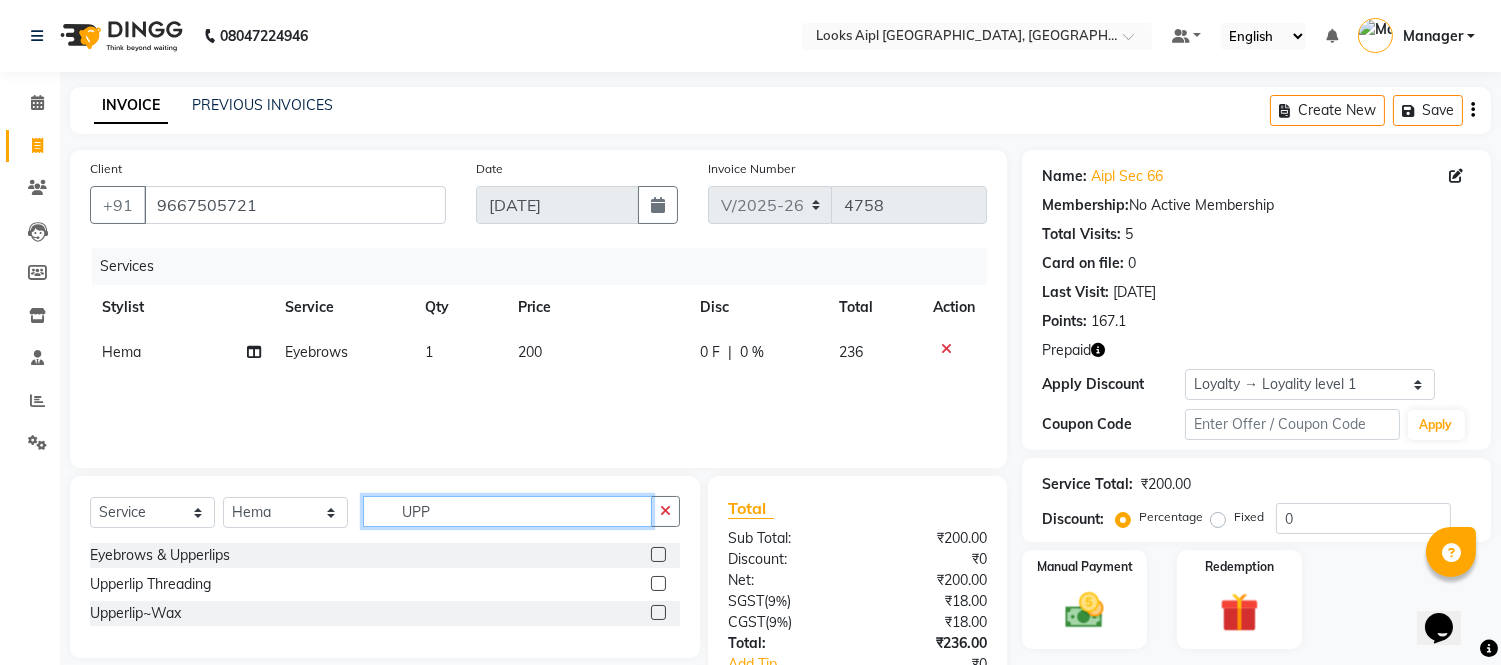 type on "UPP" 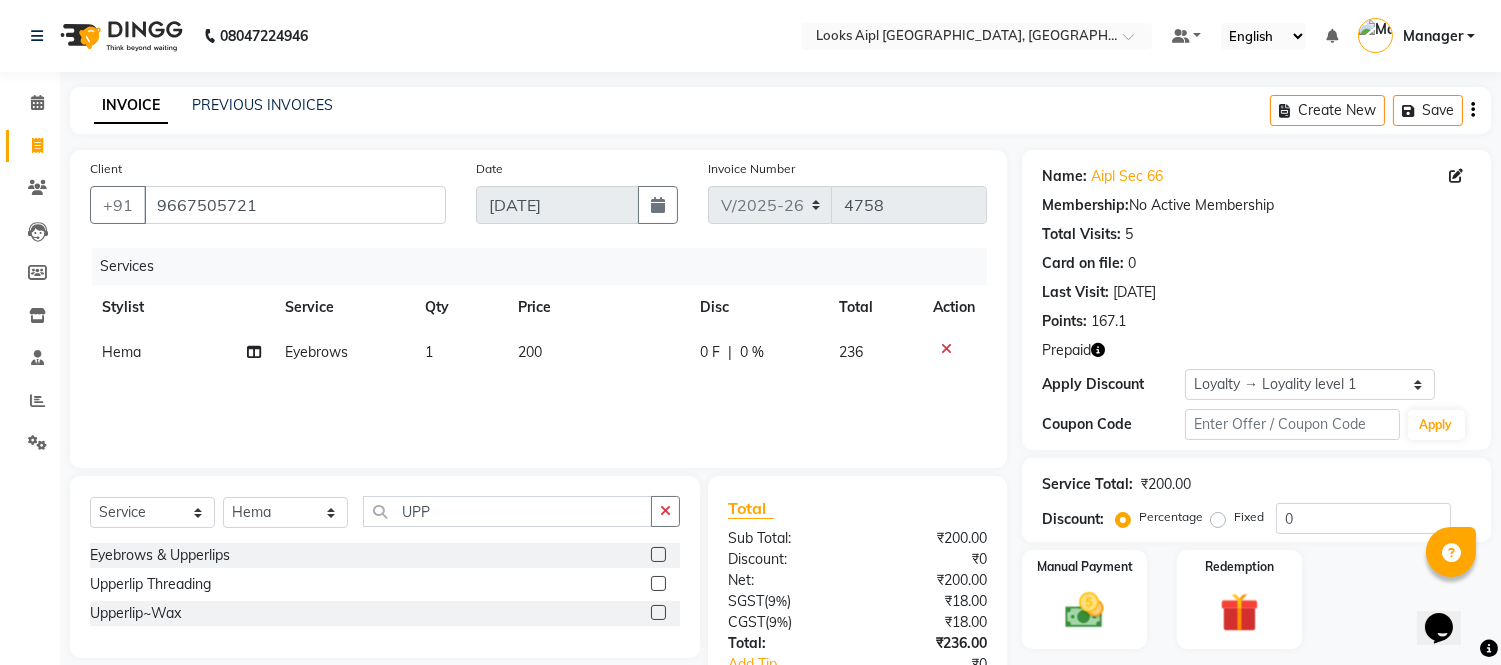 drag, startPoint x: 657, startPoint y: 607, endPoint x: 423, endPoint y: 514, distance: 251.8035 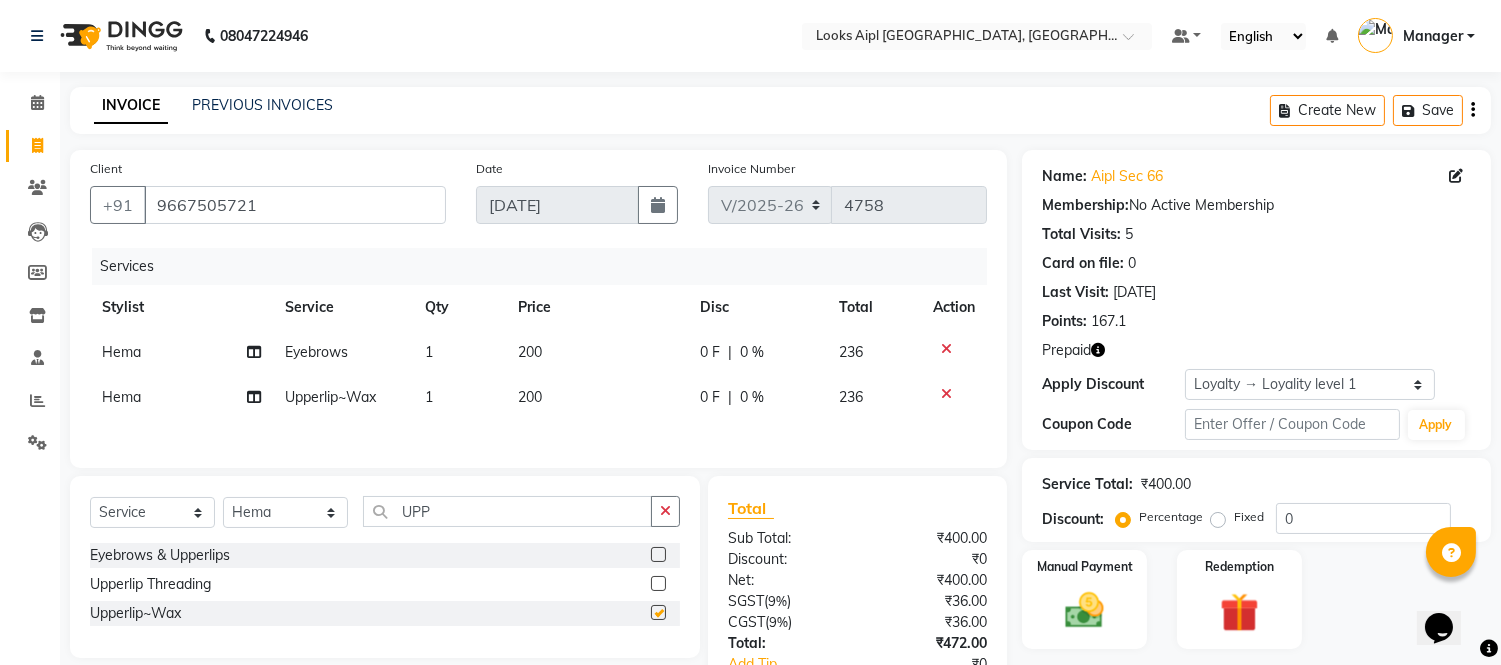 checkbox on "false" 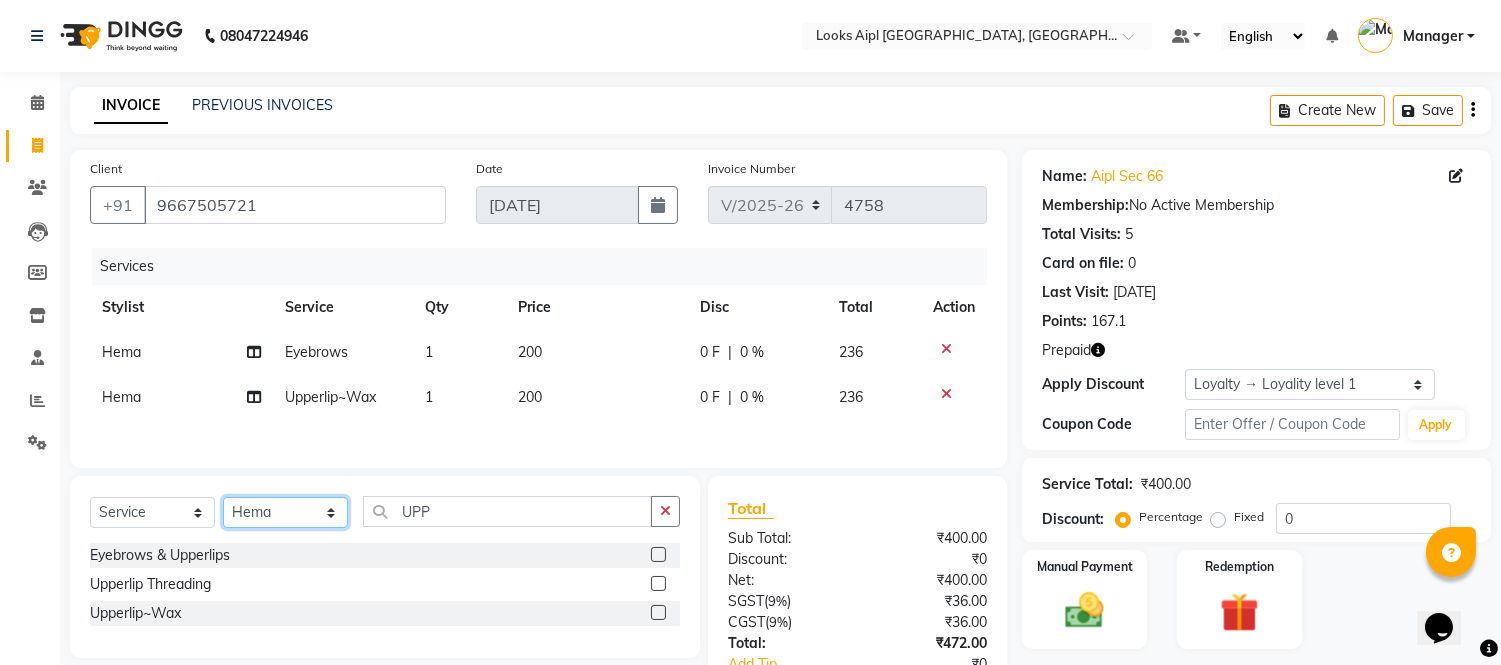 click on "Select Stylist Akash Akshar_asst Alam _Pdct Amit Arkan Arsh Counter Sales Geeta Hema ilfan Kuldeep Laxmi Manager Neeraj Prince sagar_pdct Surejit Vijay Zakir_pdct" 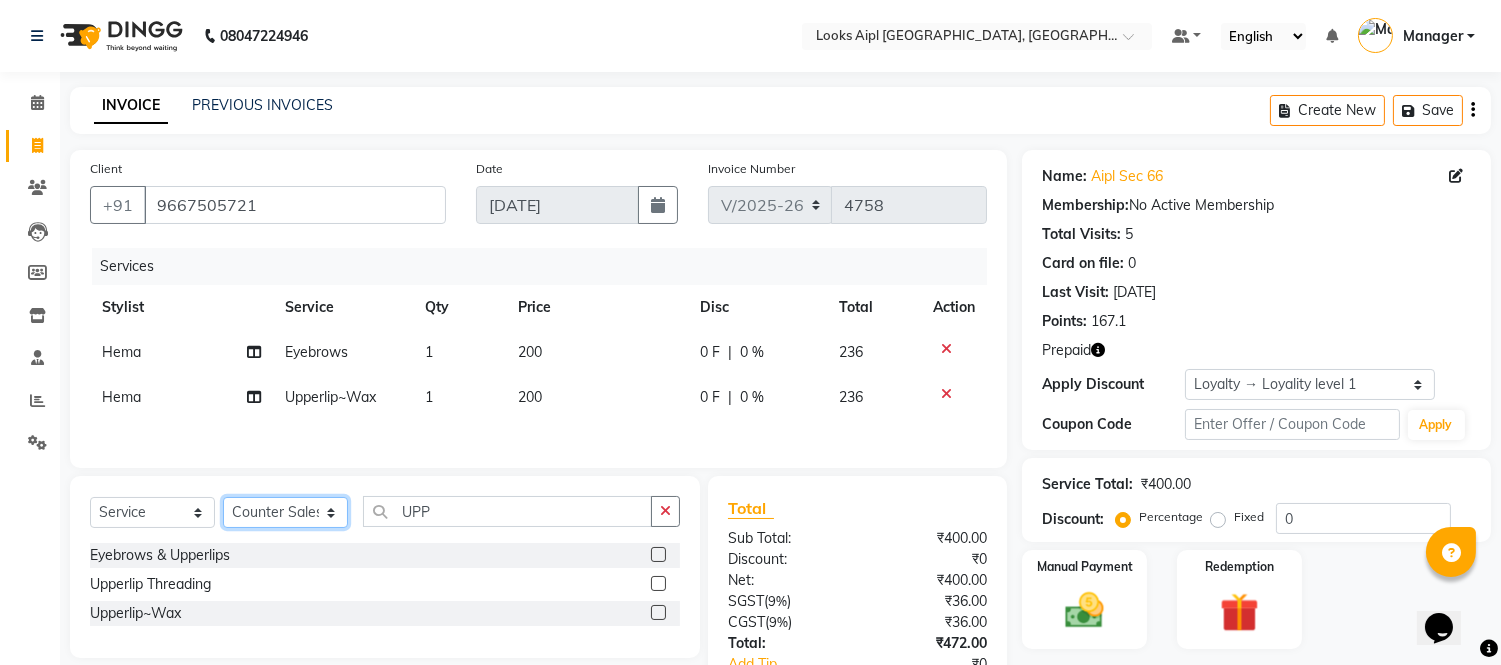 click on "Select Stylist Akash Akshar_asst Alam _Pdct Amit Arkan Arsh Counter Sales Geeta Hema ilfan Kuldeep Laxmi Manager Neeraj Prince sagar_pdct Surejit Vijay Zakir_pdct" 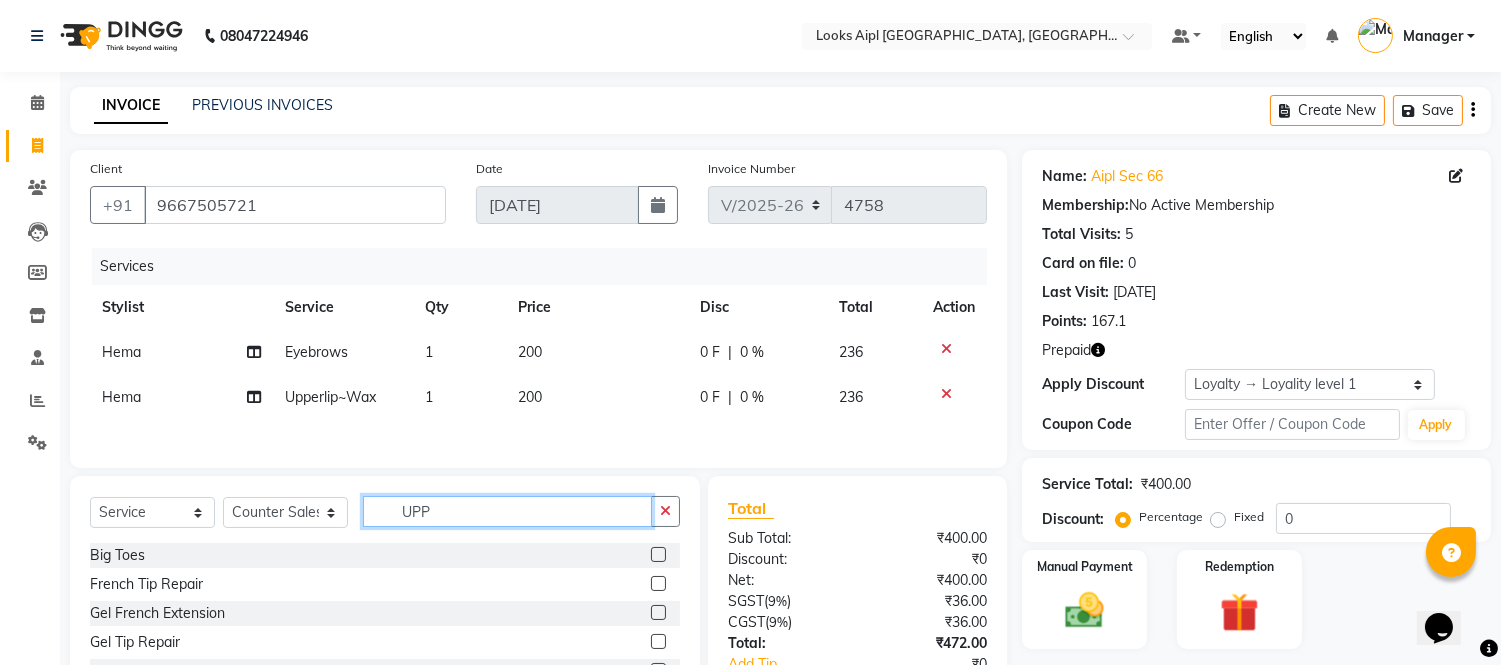 drag, startPoint x: 438, startPoint y: 504, endPoint x: 355, endPoint y: 511, distance: 83.294655 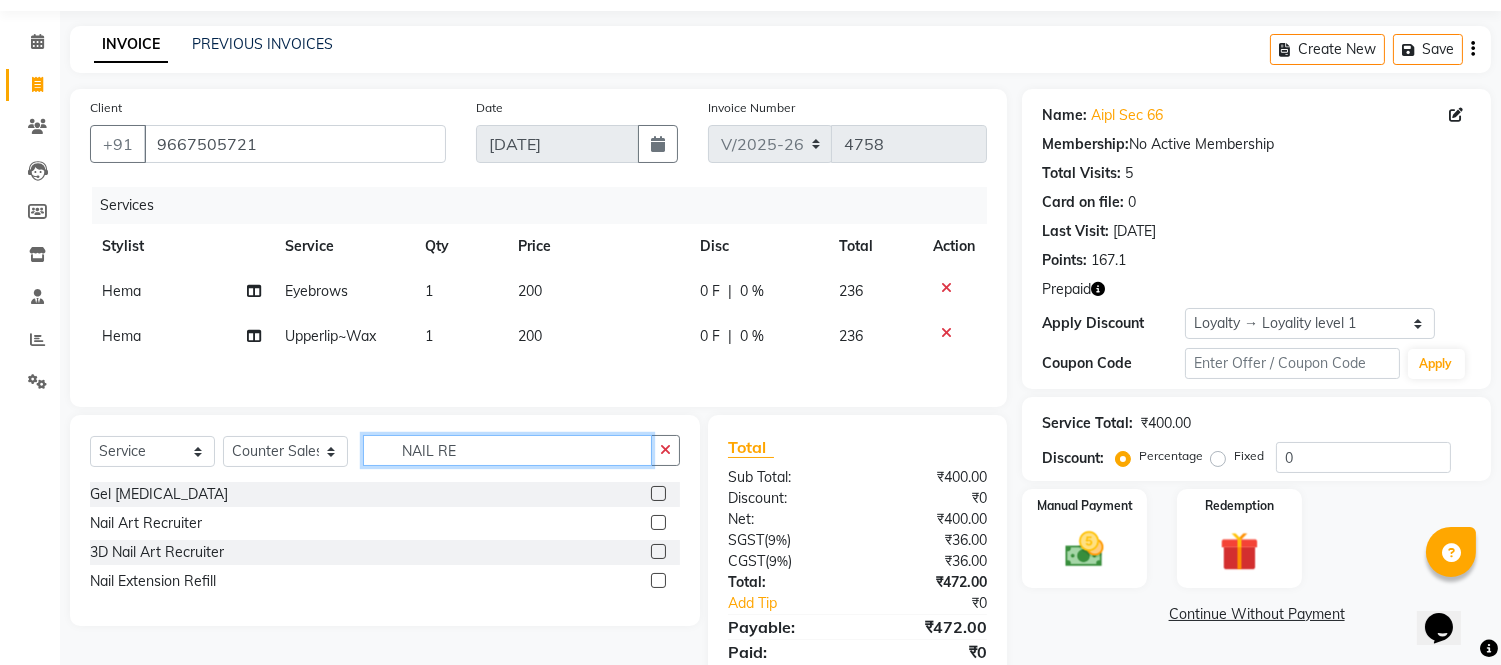scroll, scrollTop: 0, scrollLeft: 0, axis: both 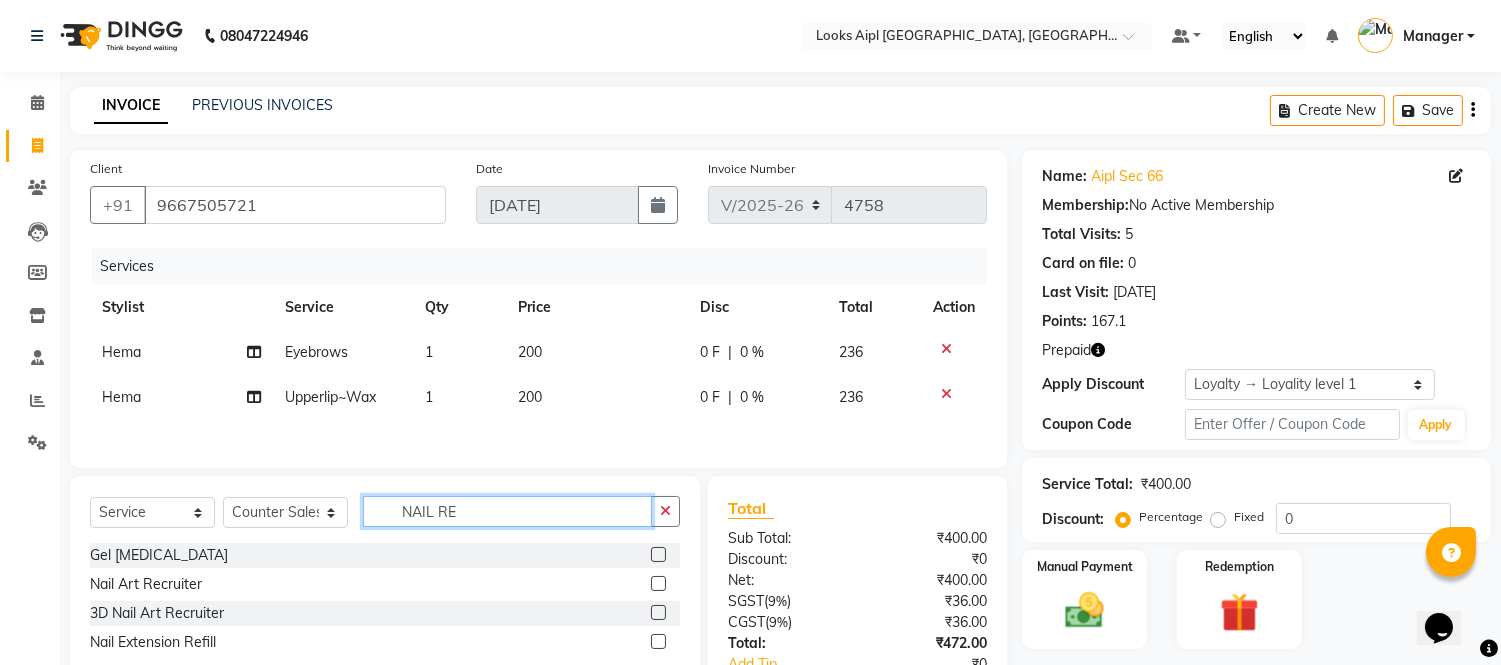 type on "NAIL RE" 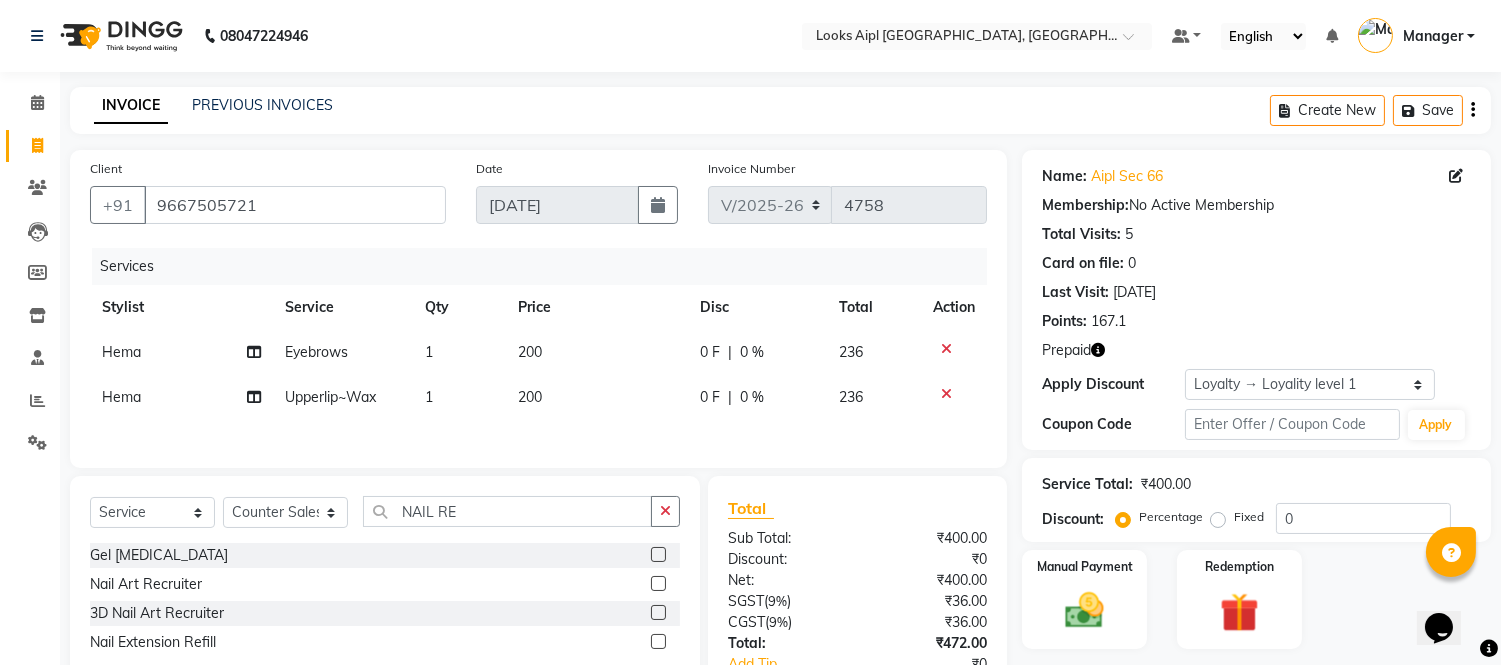 drag, startPoint x: 658, startPoint y: 558, endPoint x: 573, endPoint y: 418, distance: 163.78339 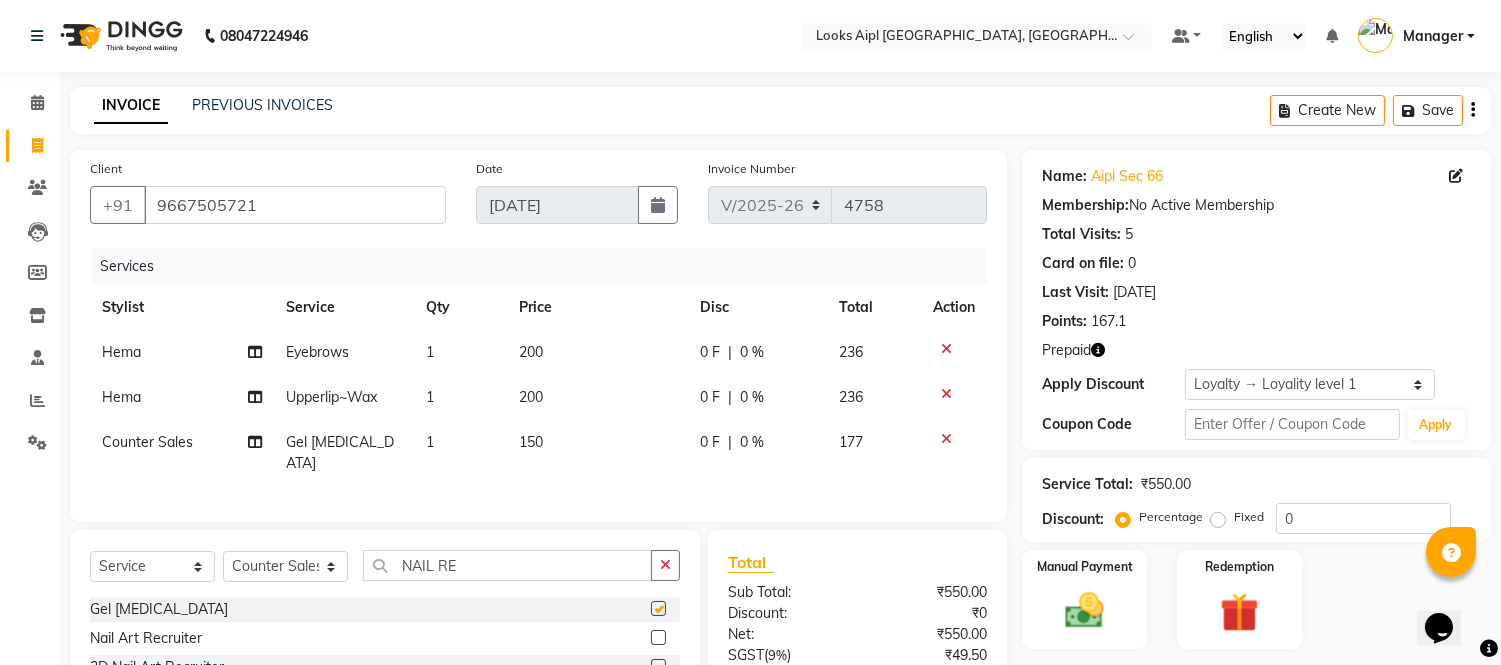 checkbox on "false" 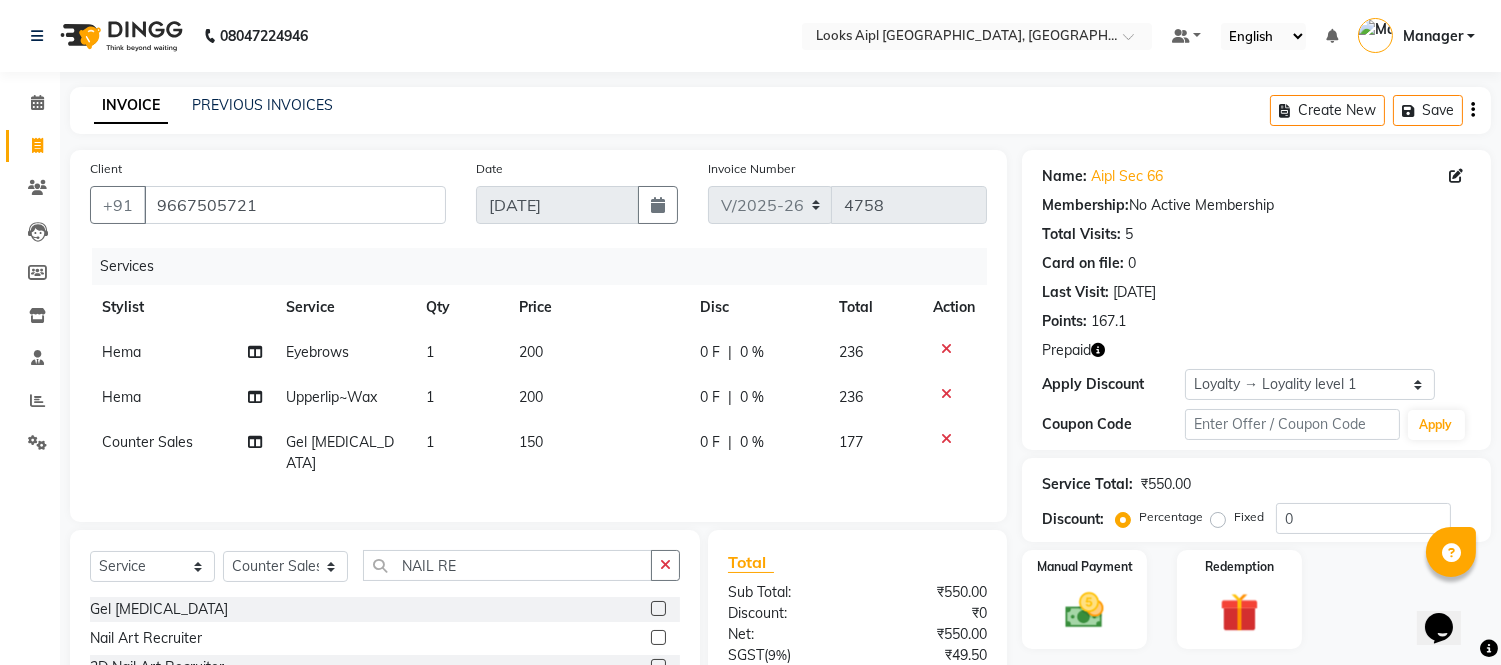 click on "150" 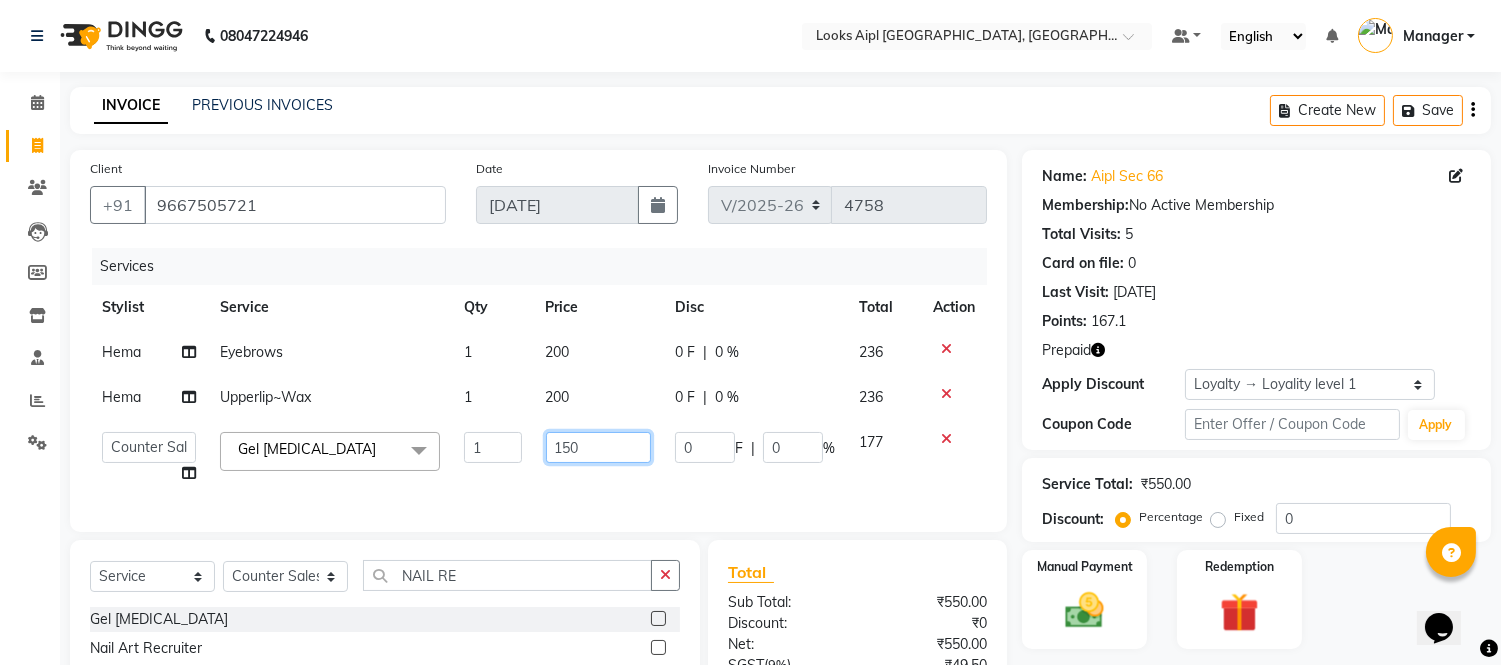click on "150" 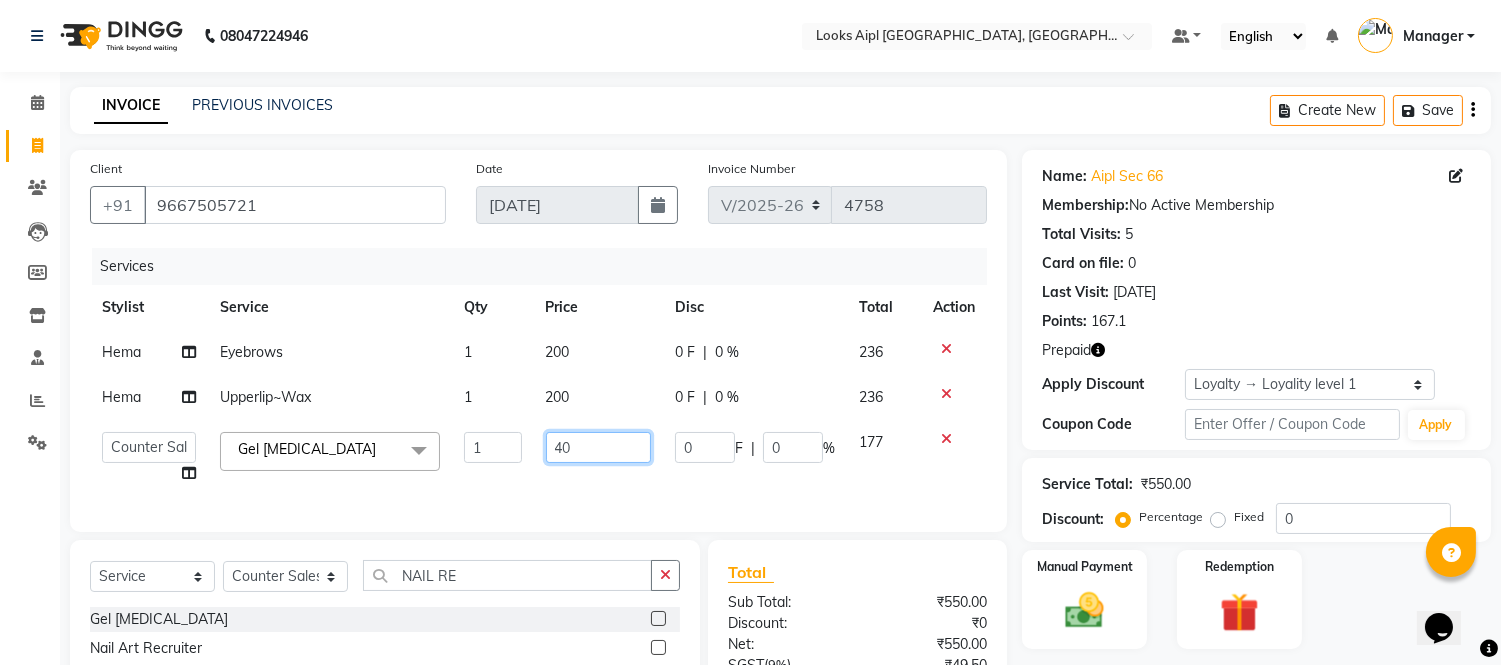 type on "400" 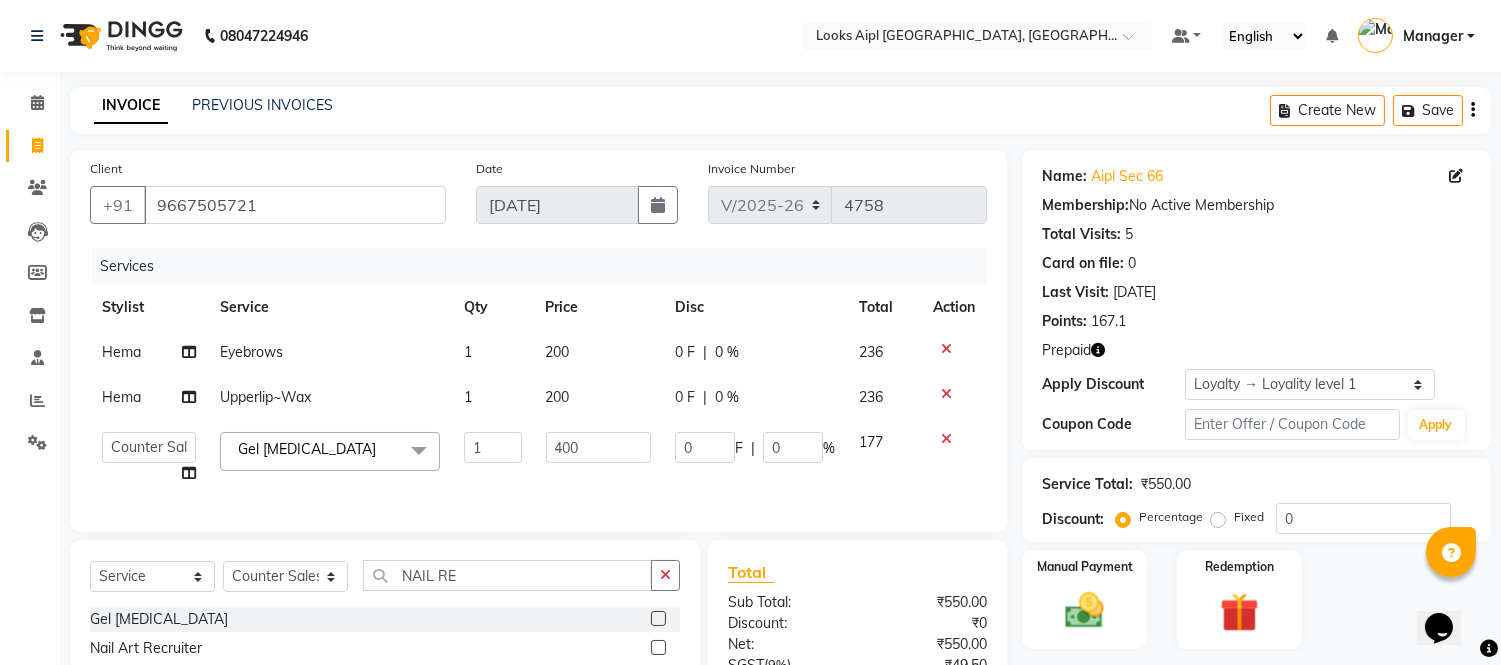 click on "200" 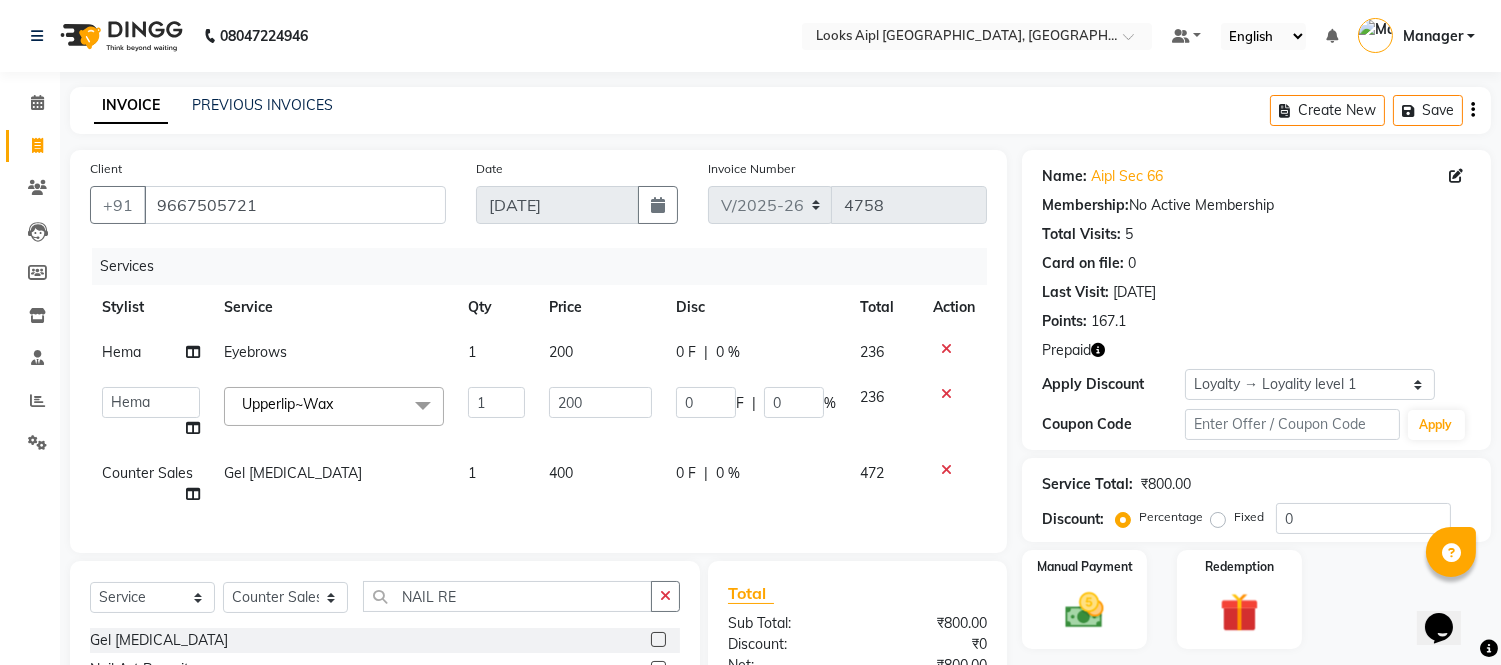 click on "200" 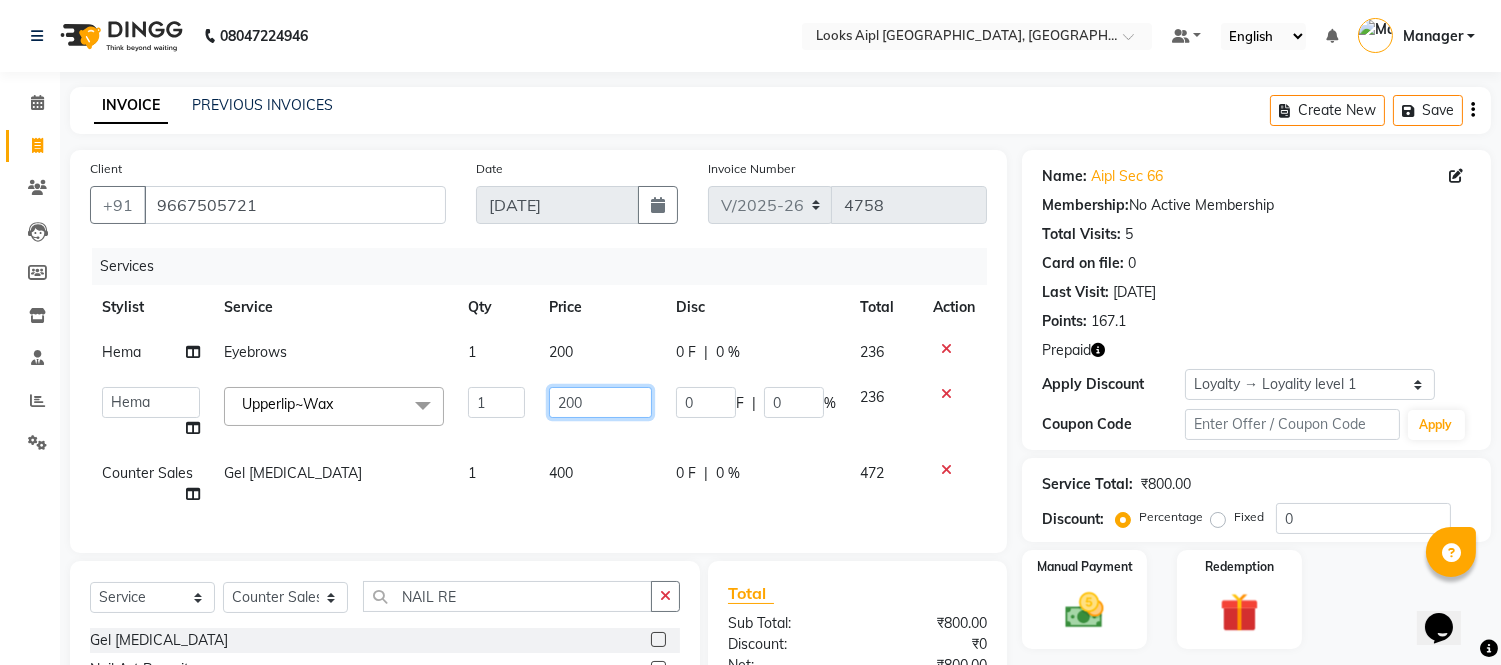 click on "200" 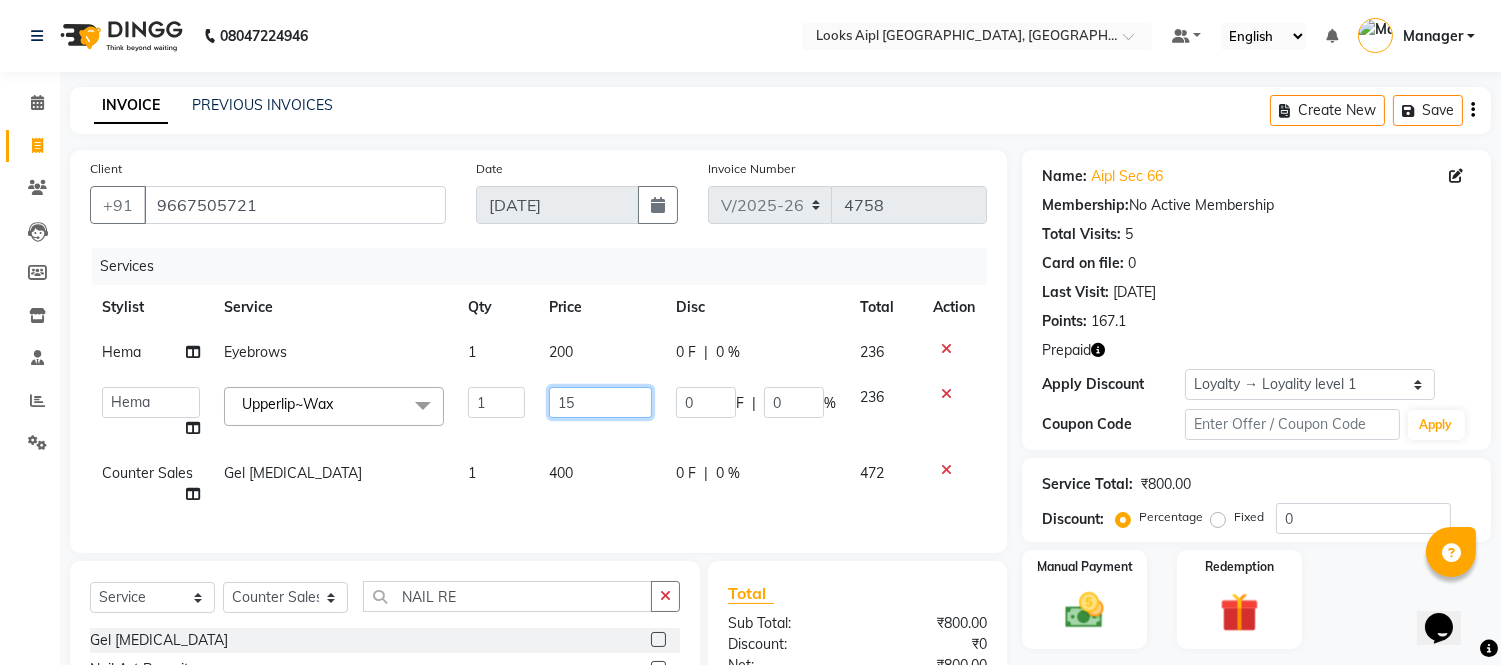 type on "150" 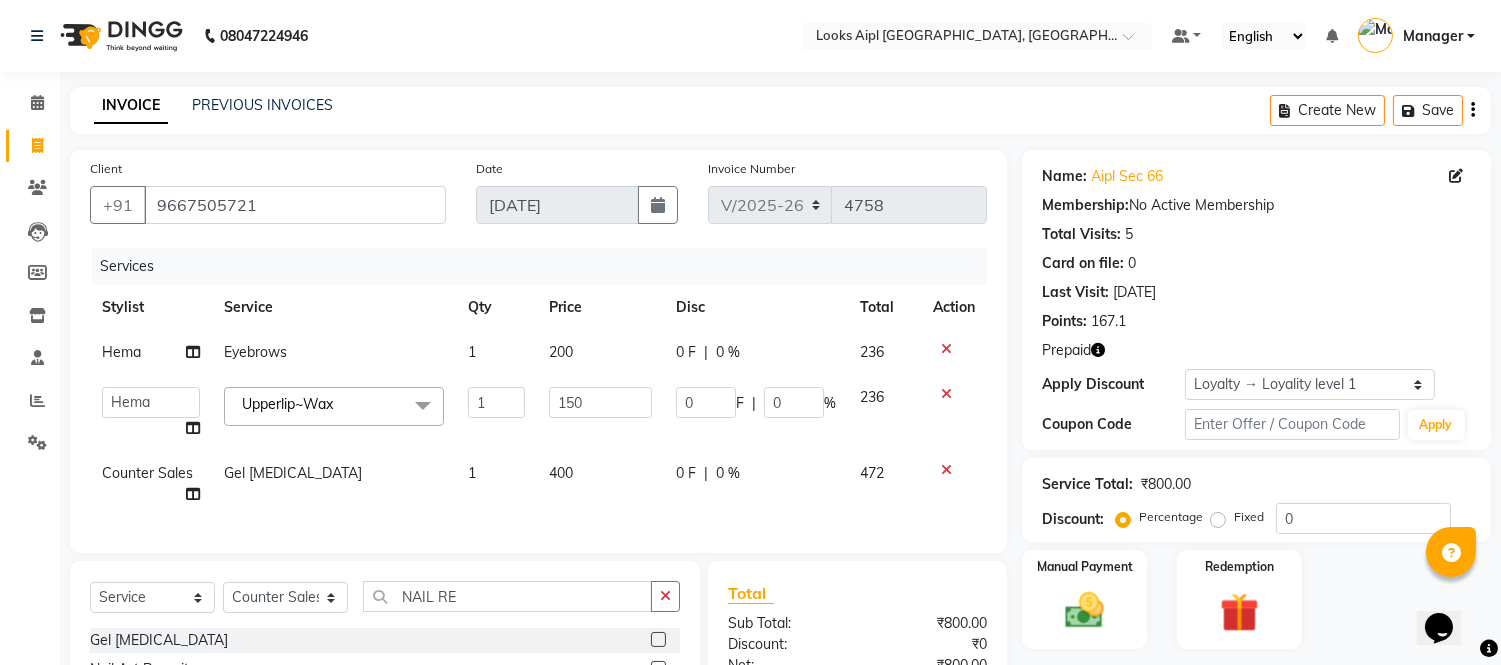 click on "200" 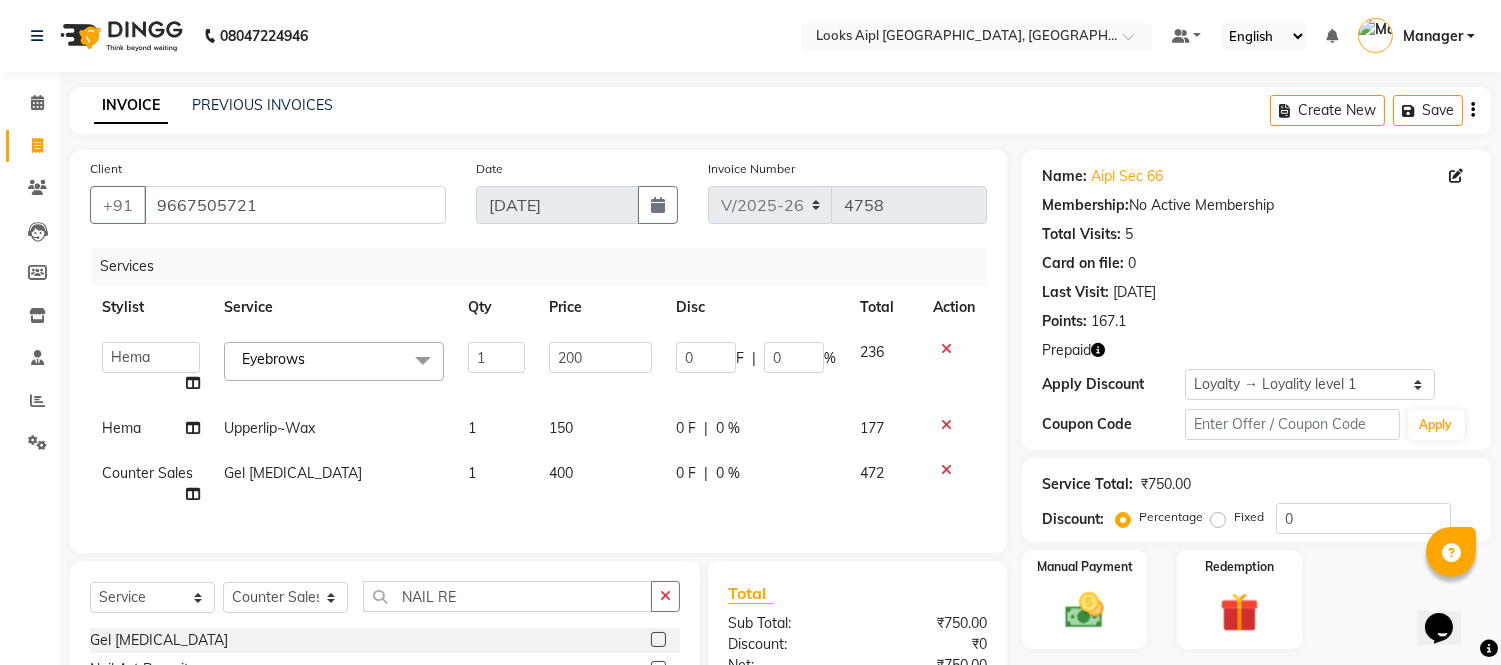 click on "200" 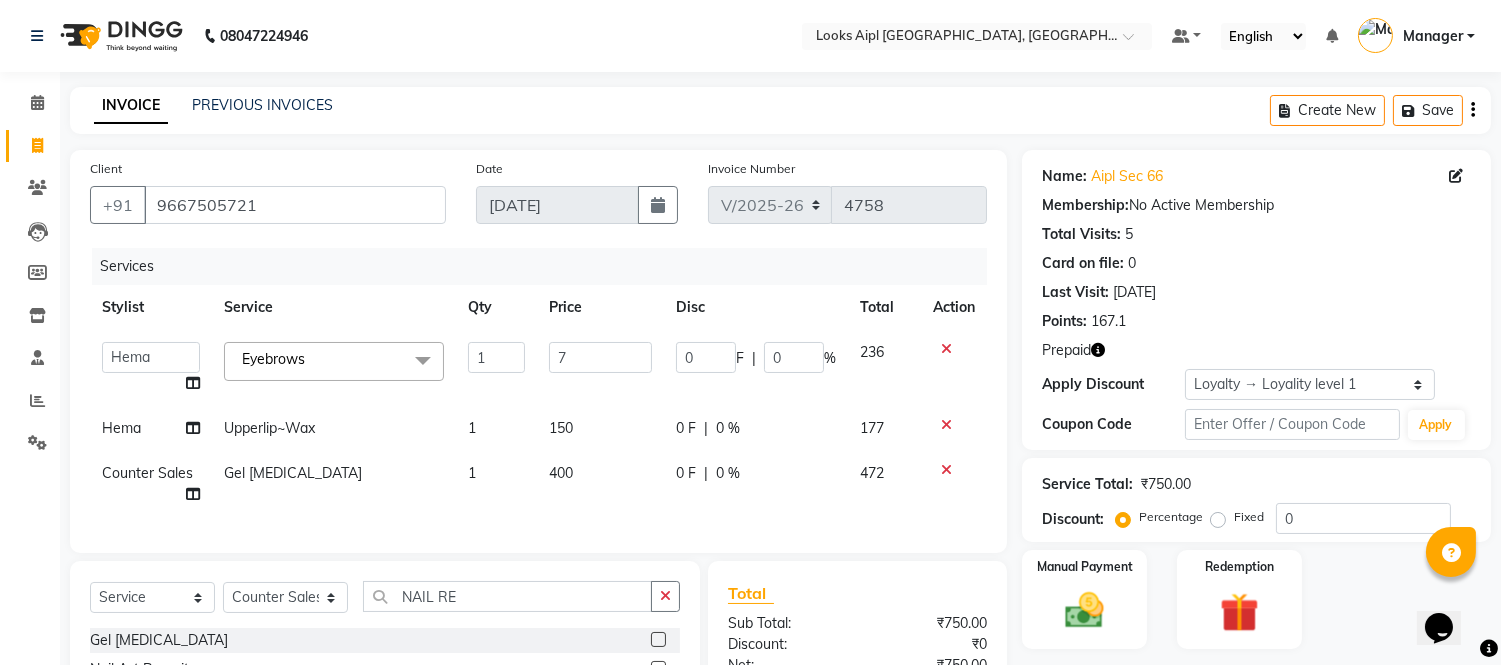 type on "70" 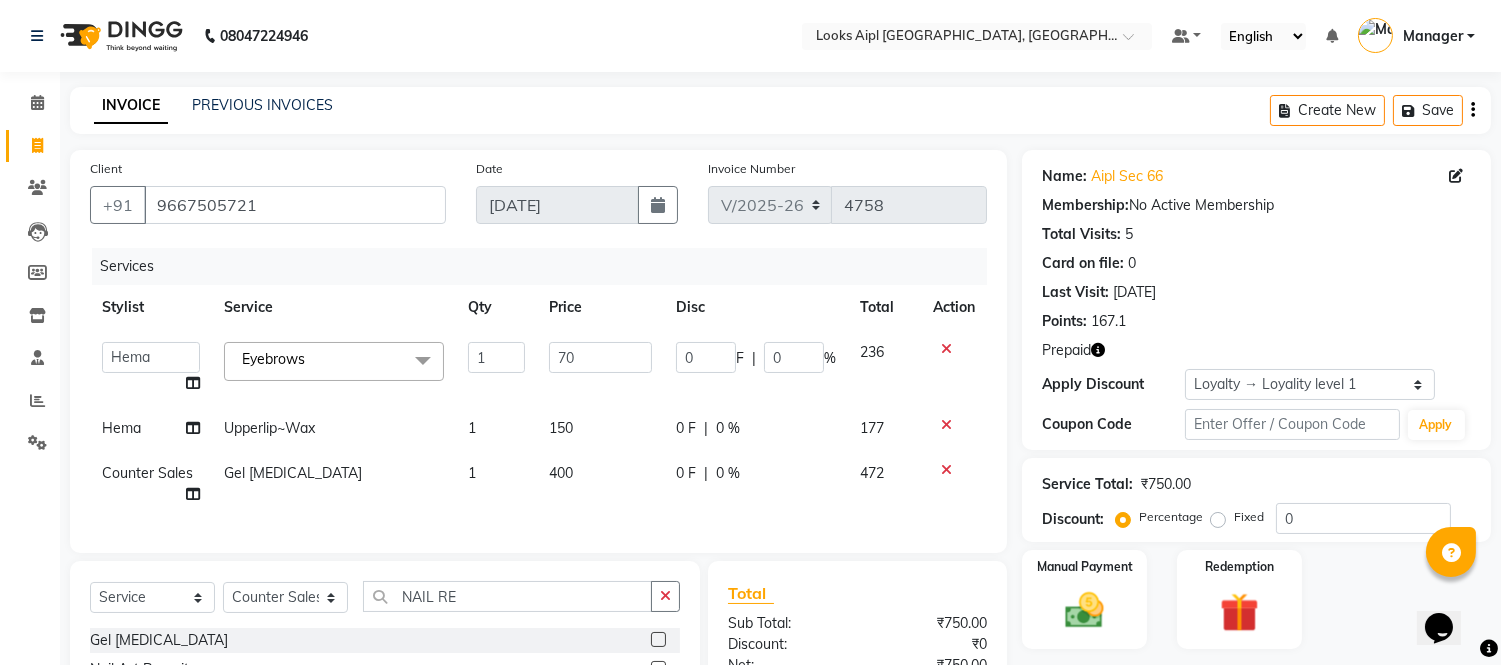 drag, startPoint x: 576, startPoint y: 277, endPoint x: 640, endPoint y: 236, distance: 76.00658 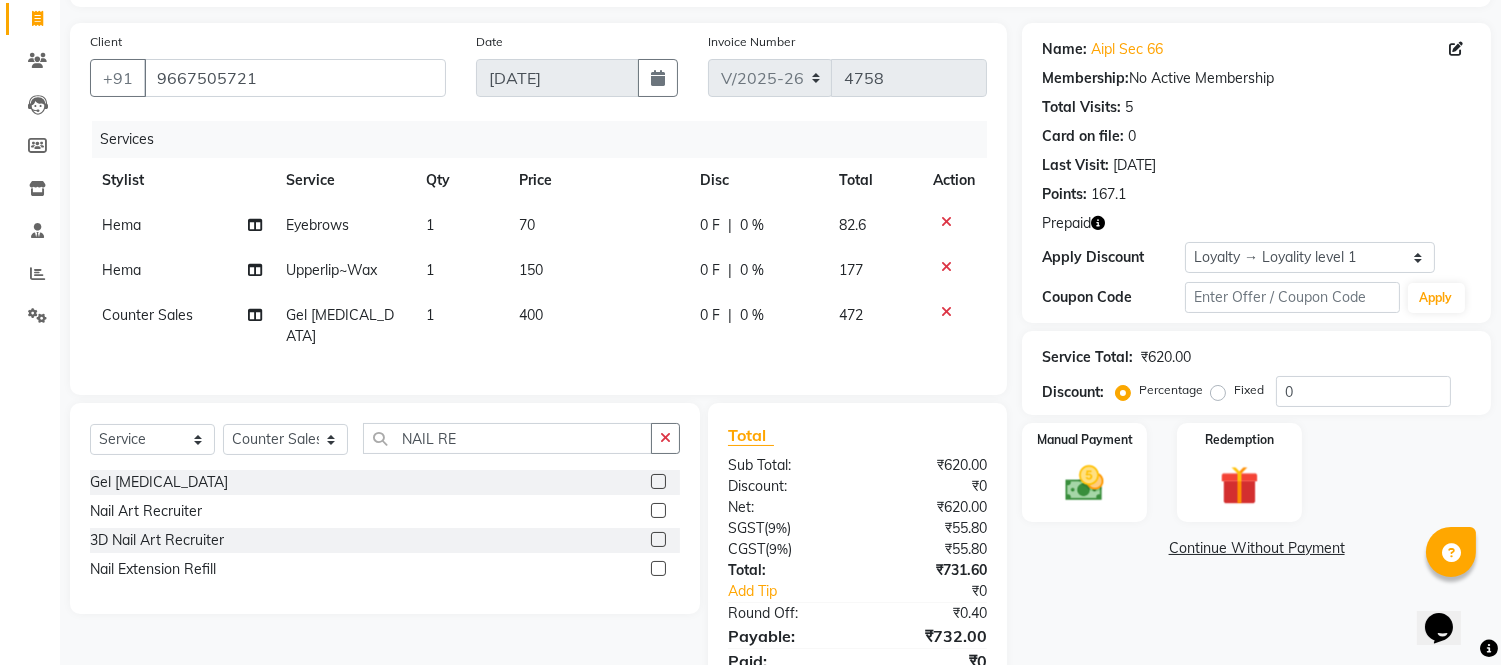 scroll, scrollTop: 205, scrollLeft: 0, axis: vertical 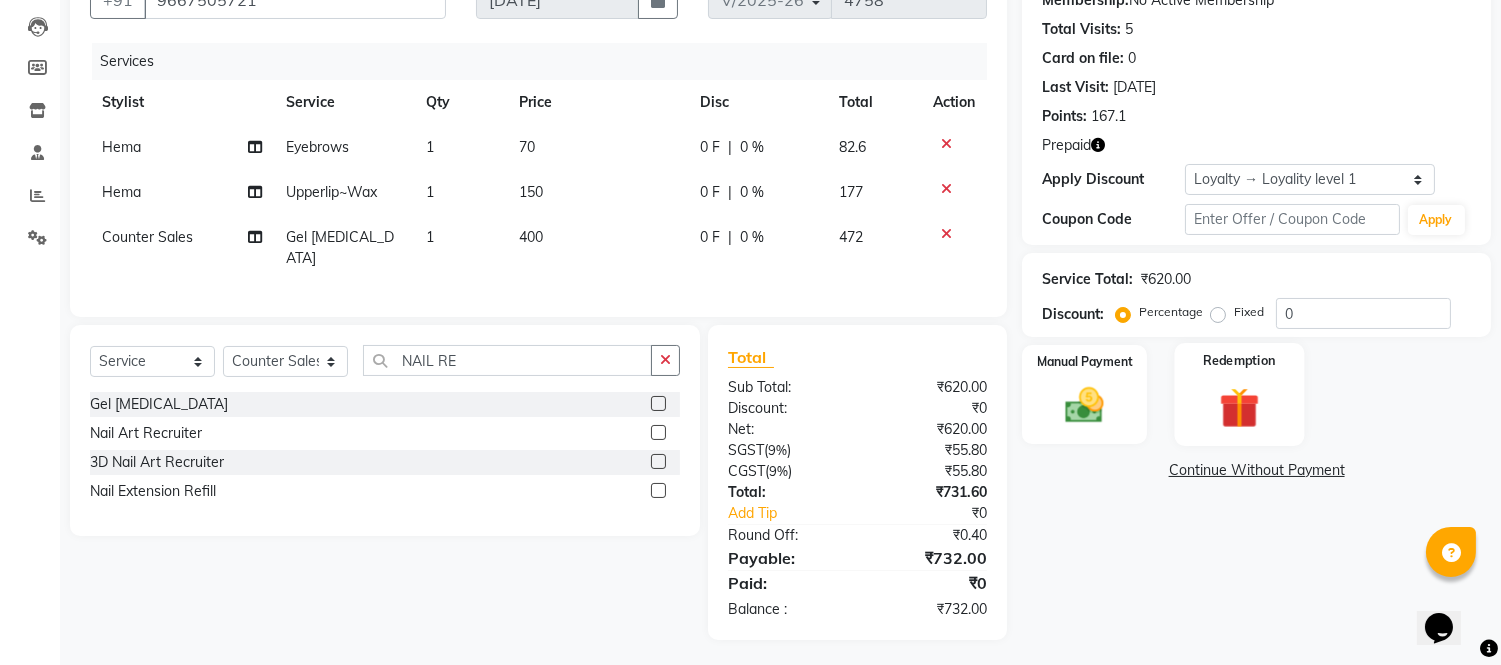 click 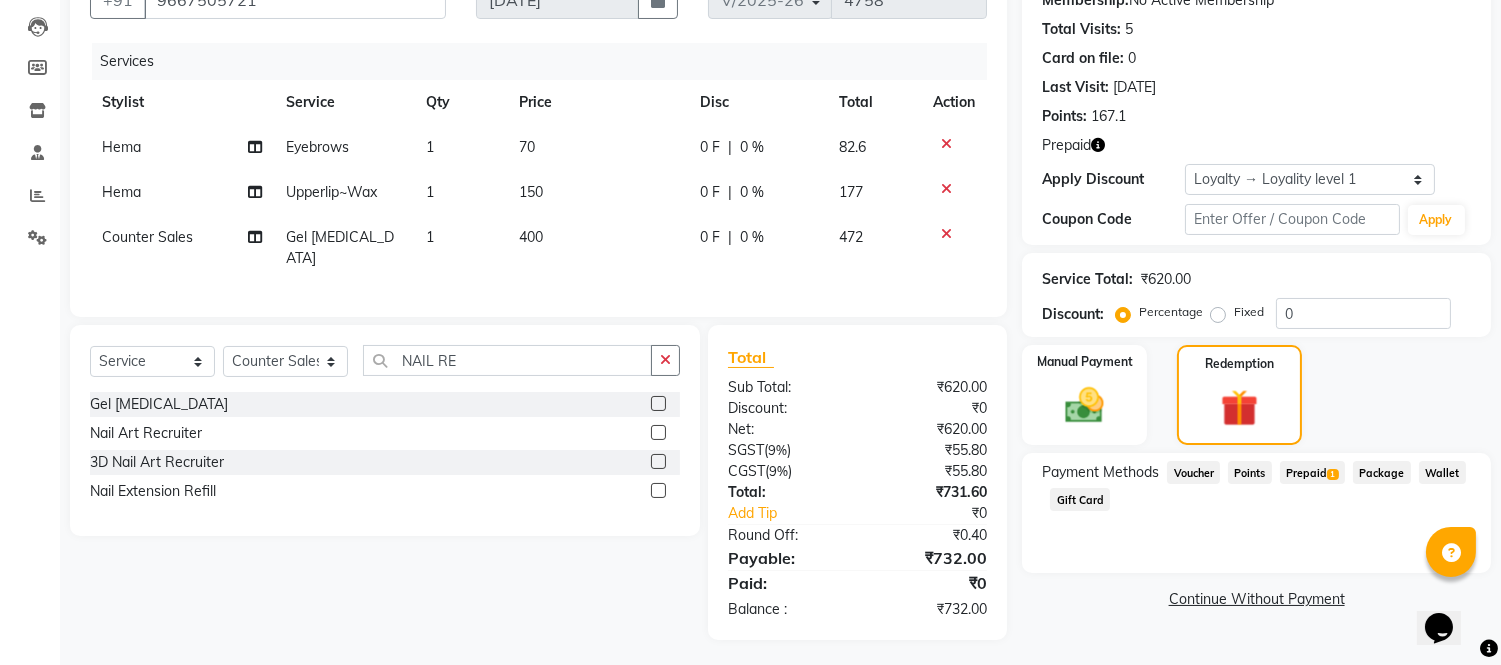 drag, startPoint x: 1325, startPoint y: 467, endPoint x: 1348, endPoint y: 512, distance: 50.537113 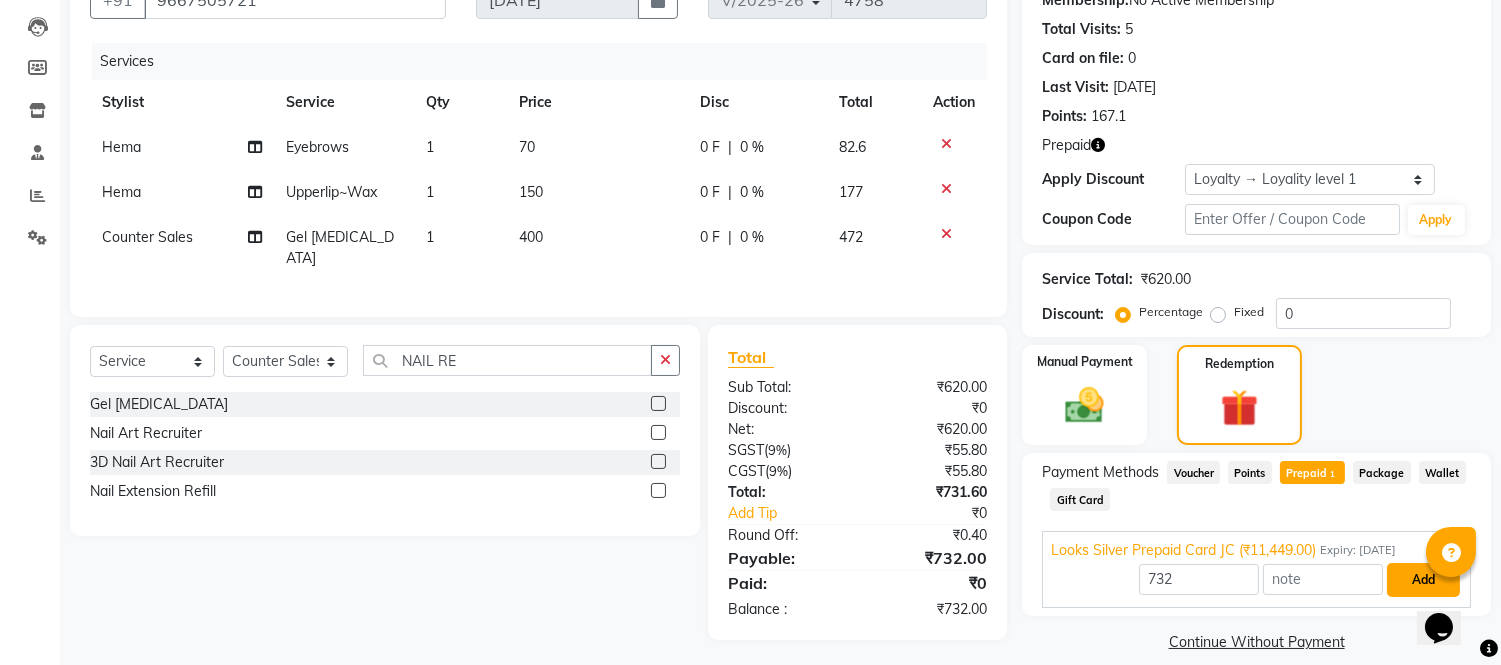 click on "Add" at bounding box center [1423, 580] 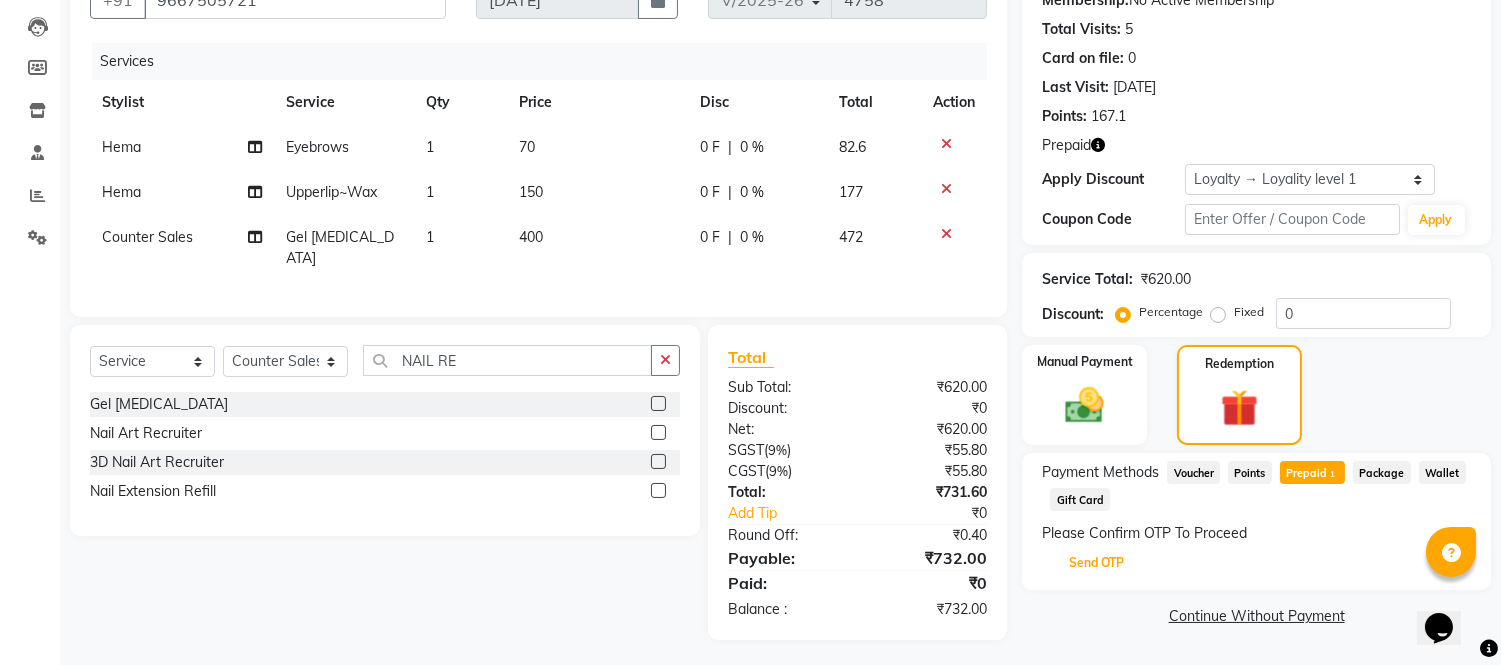 click on "Send OTP" 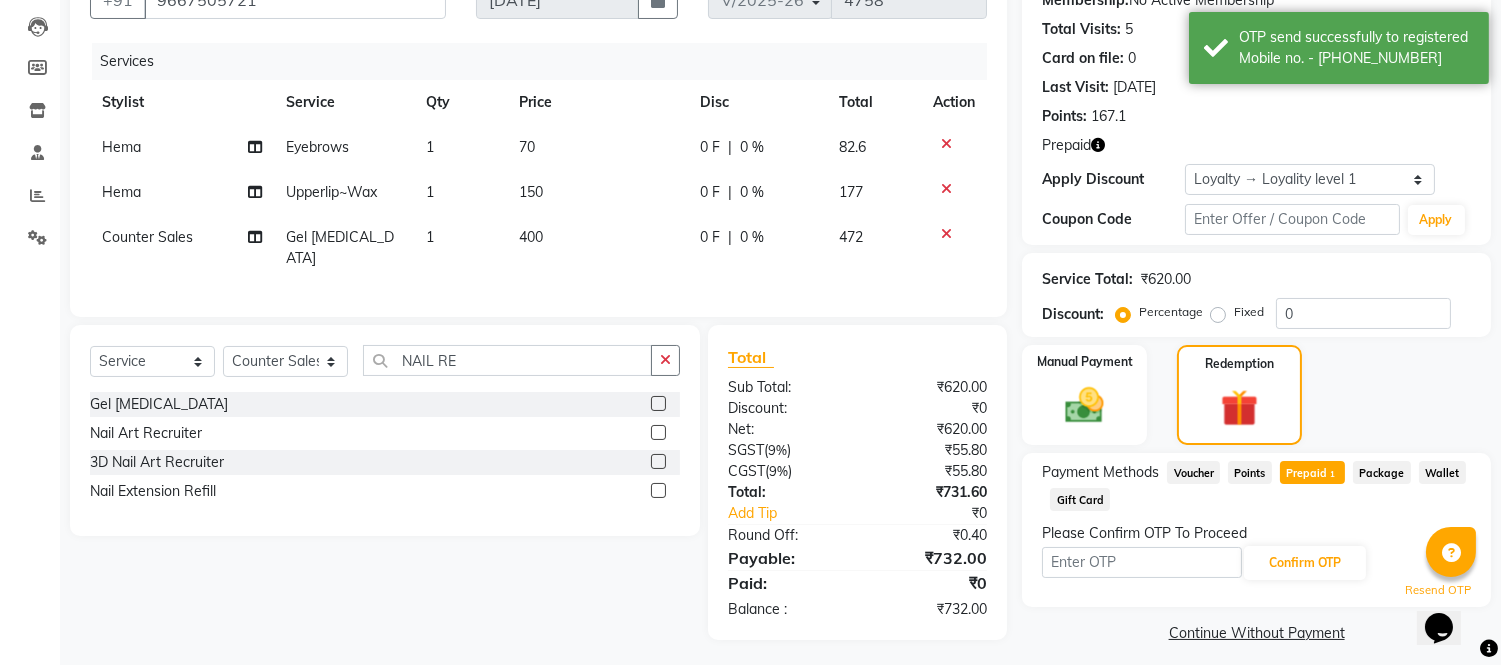 click 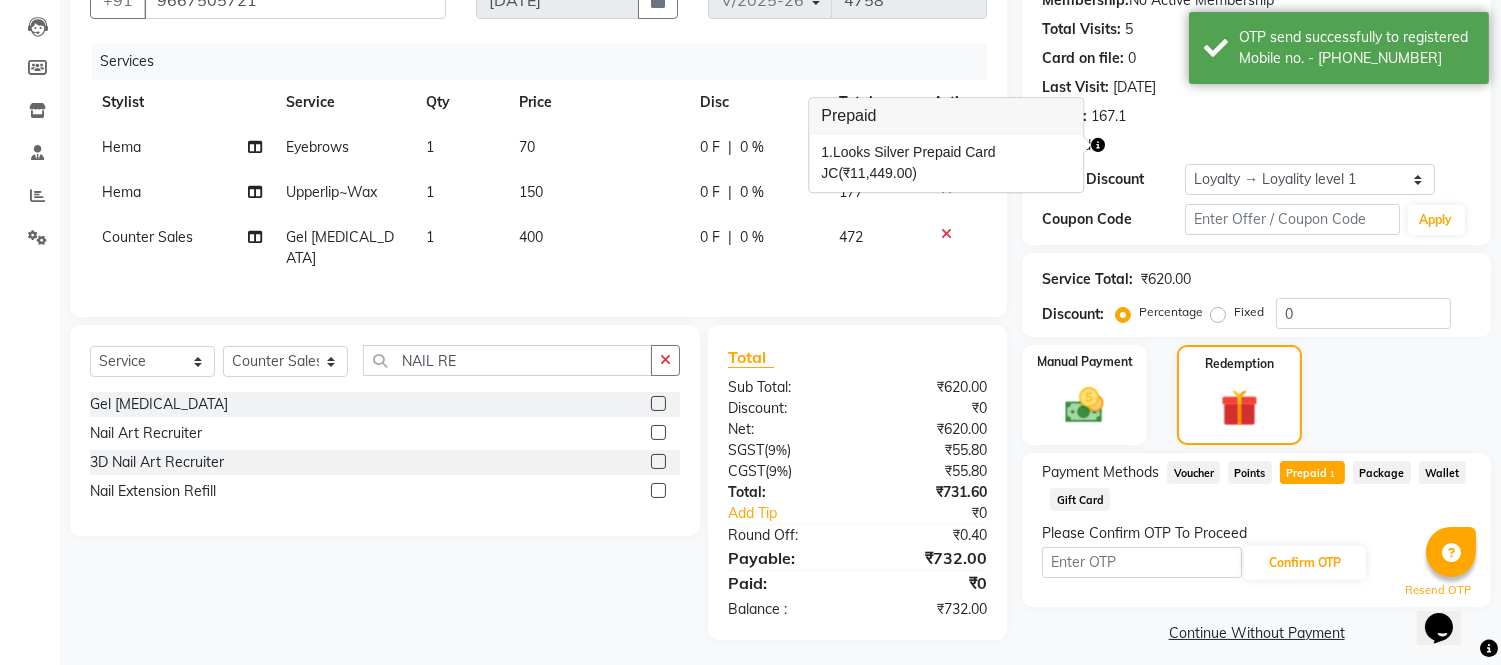 click 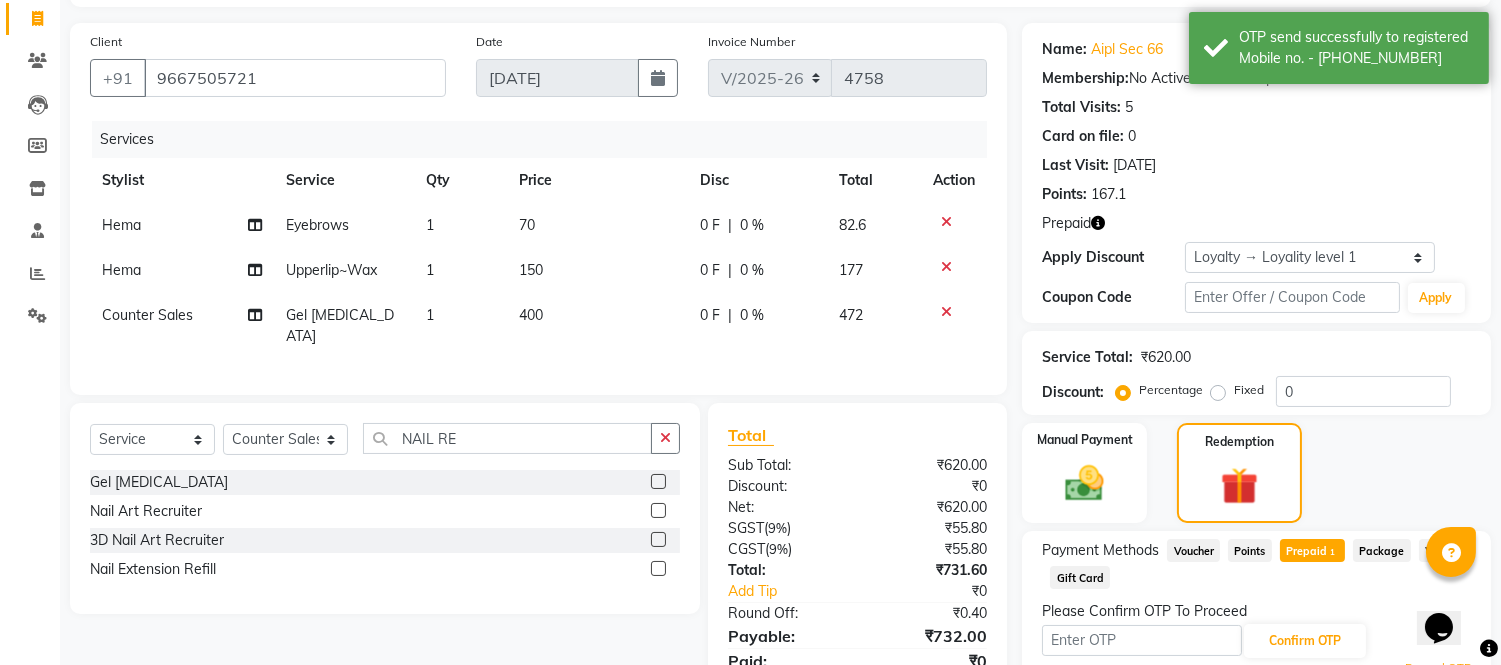 scroll, scrollTop: 0, scrollLeft: 0, axis: both 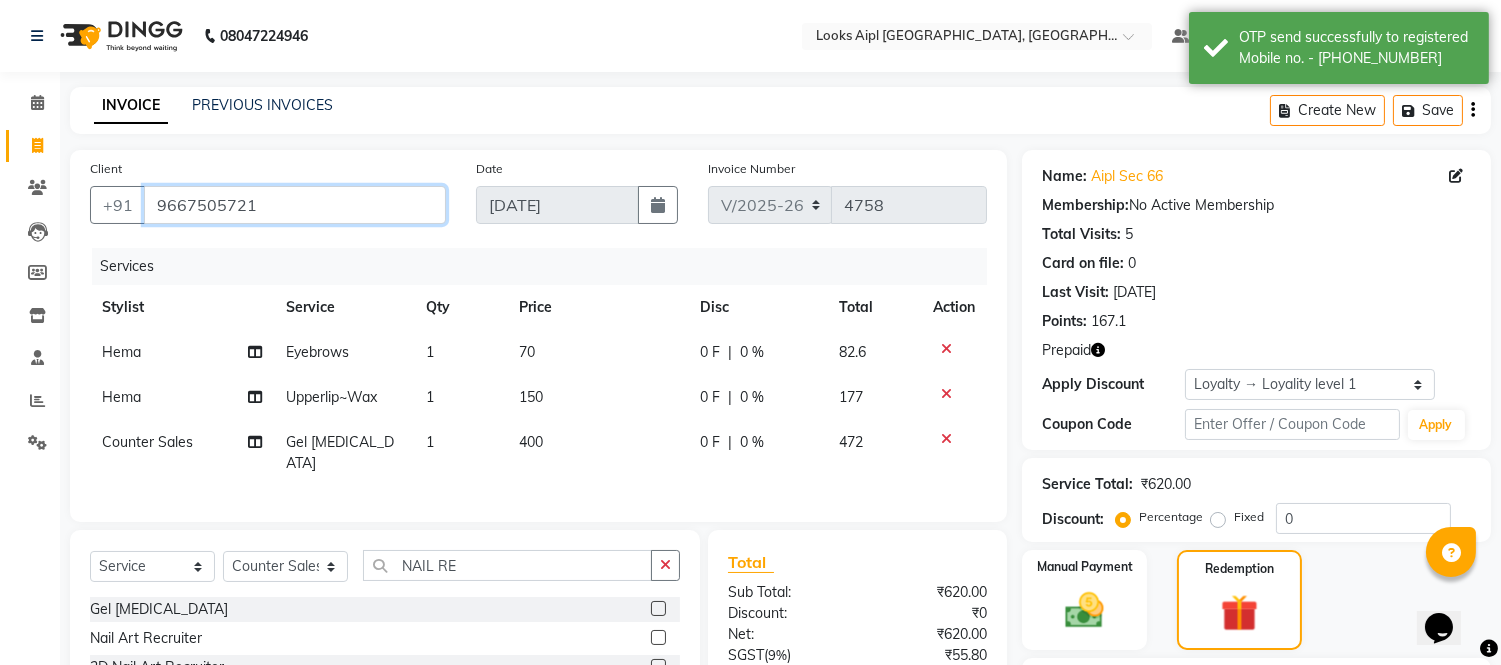 drag, startPoint x: 292, startPoint y: 204, endPoint x: 167, endPoint y: 197, distance: 125.19585 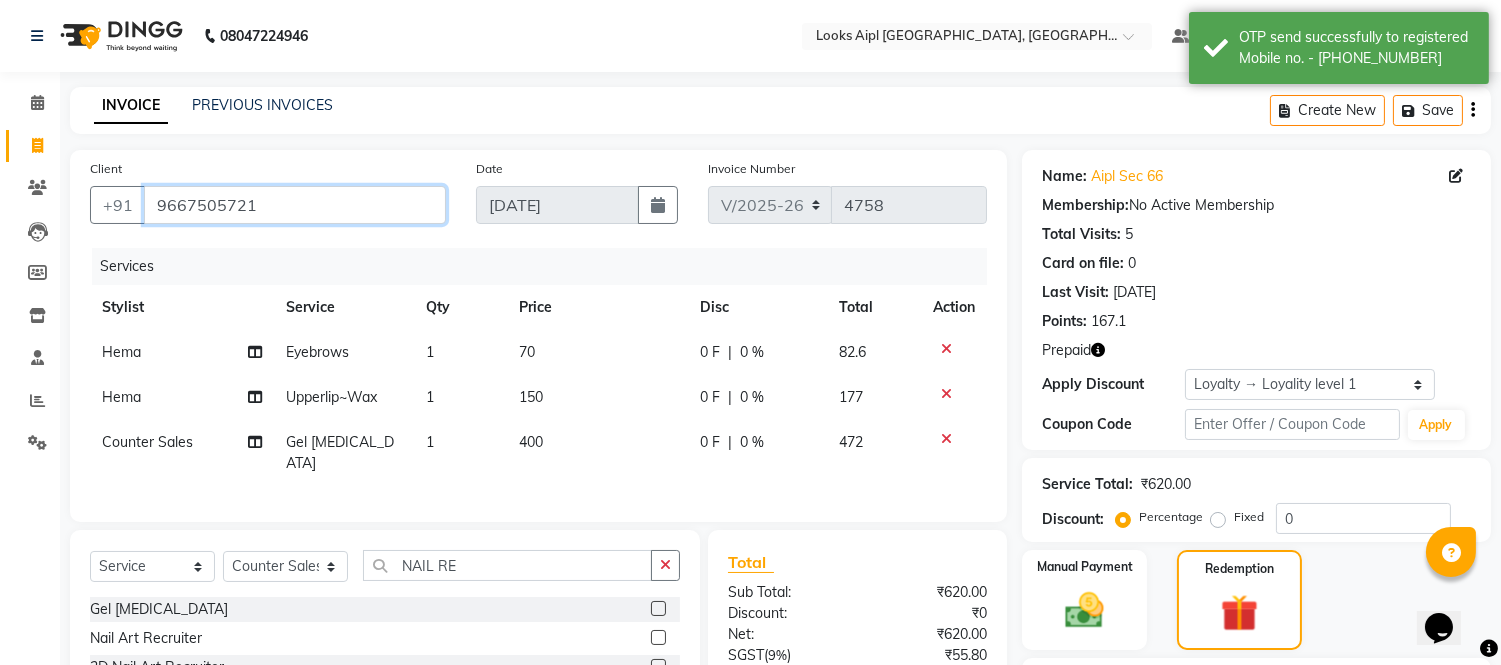 click on "9667505721" at bounding box center [295, 205] 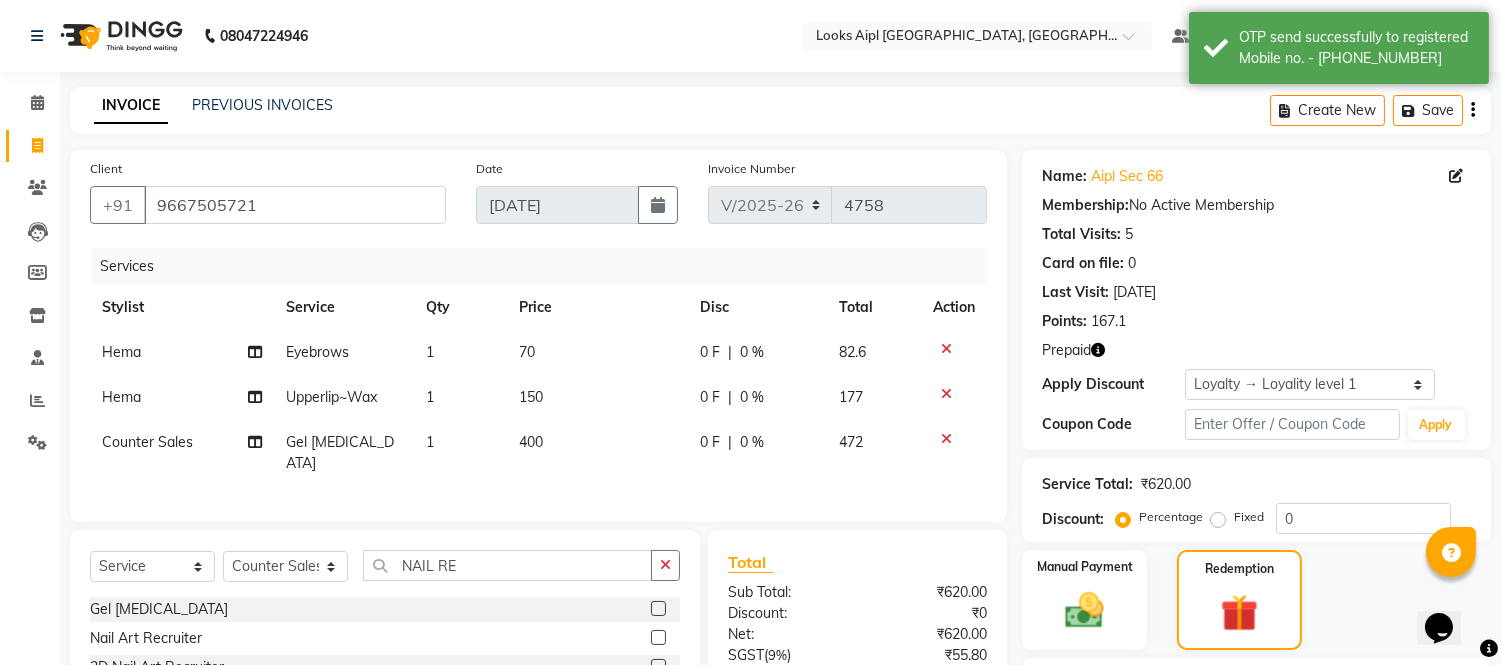 click on "08047224946 Select Location × Looks Aipl Joy Street, Gurgaon Default Panel My Panel English ENGLISH Español العربية मराठी हिंदी ગુજરાતી தமிழ் 中文 Notifications nothing to show Manager Manage Profile Change Password Sign out  Version:3.15.4" 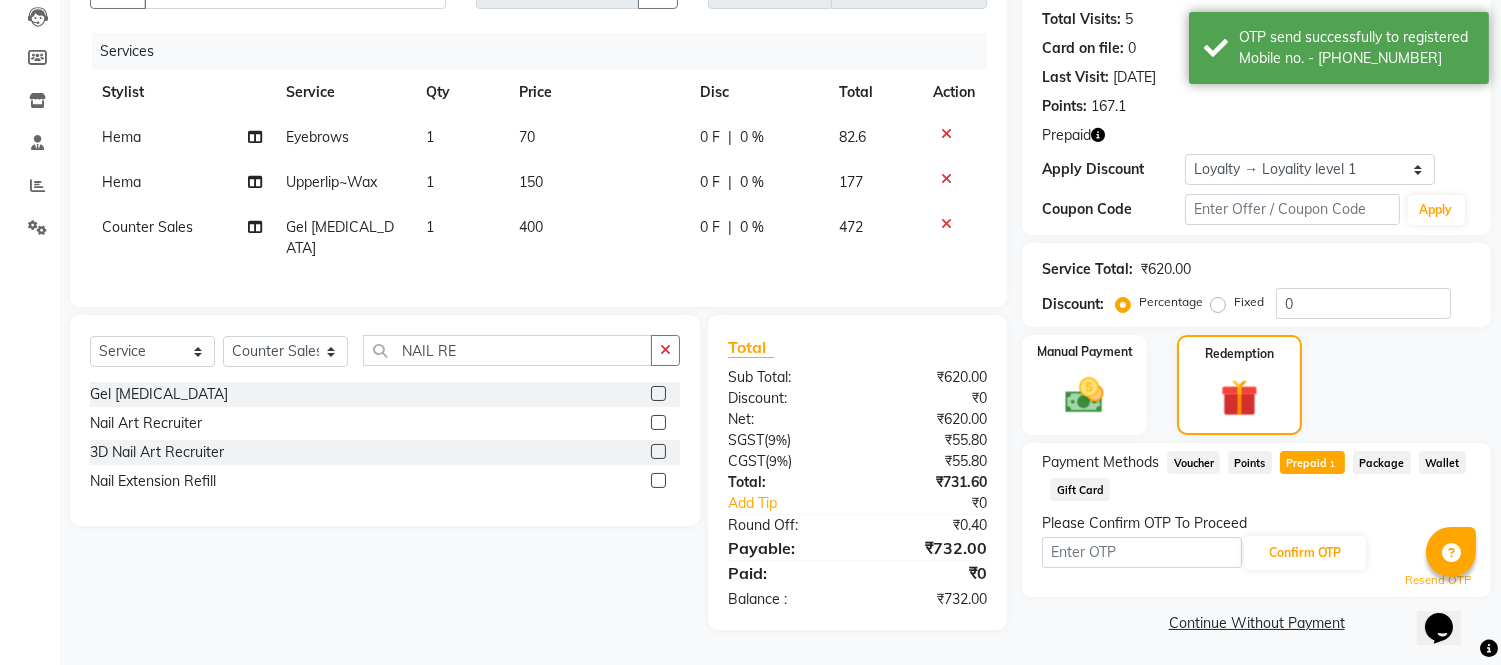 scroll, scrollTop: 216, scrollLeft: 0, axis: vertical 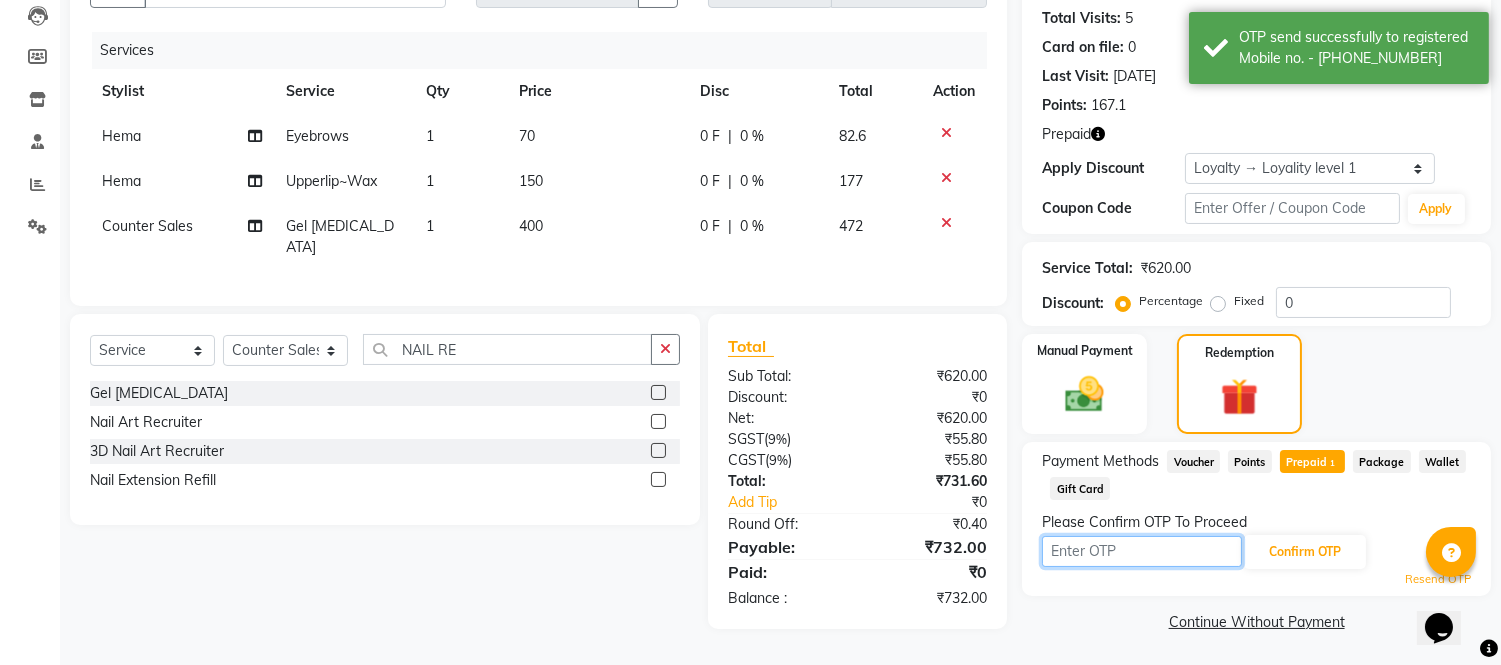 click at bounding box center [1142, 551] 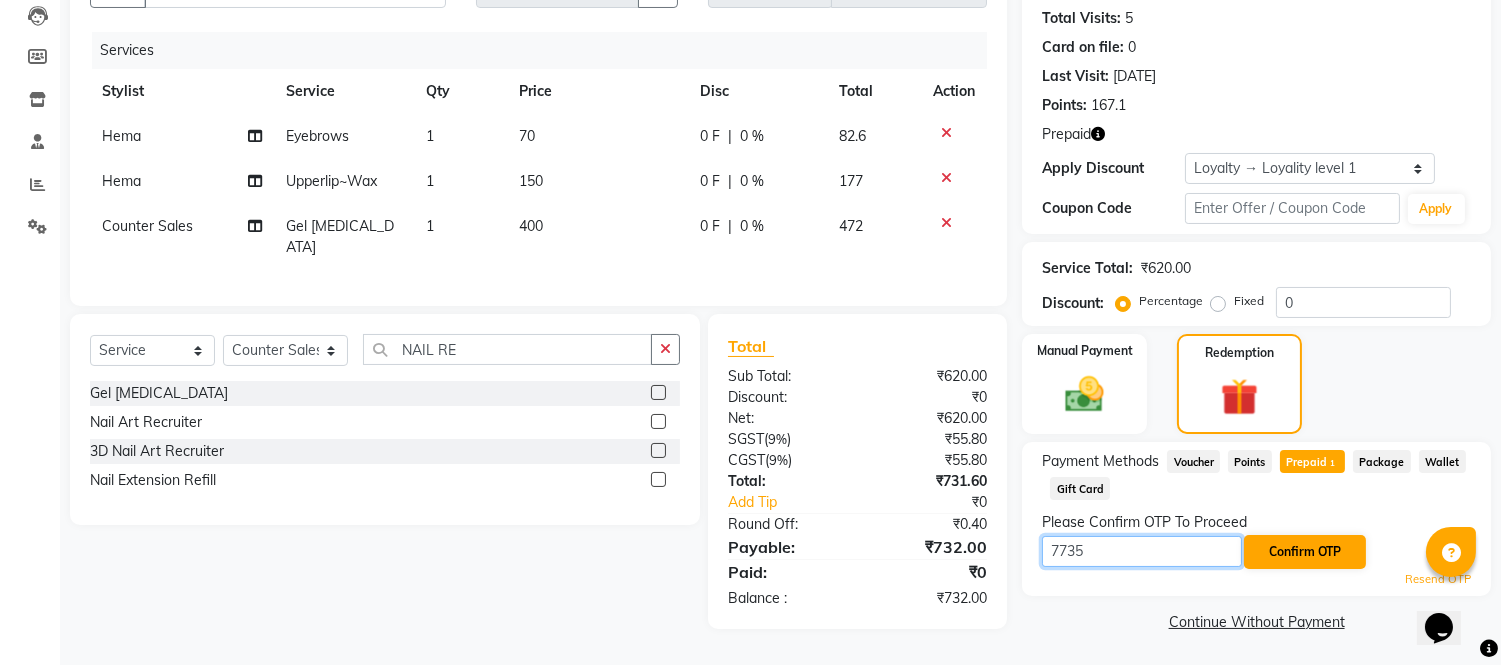 type on "7735" 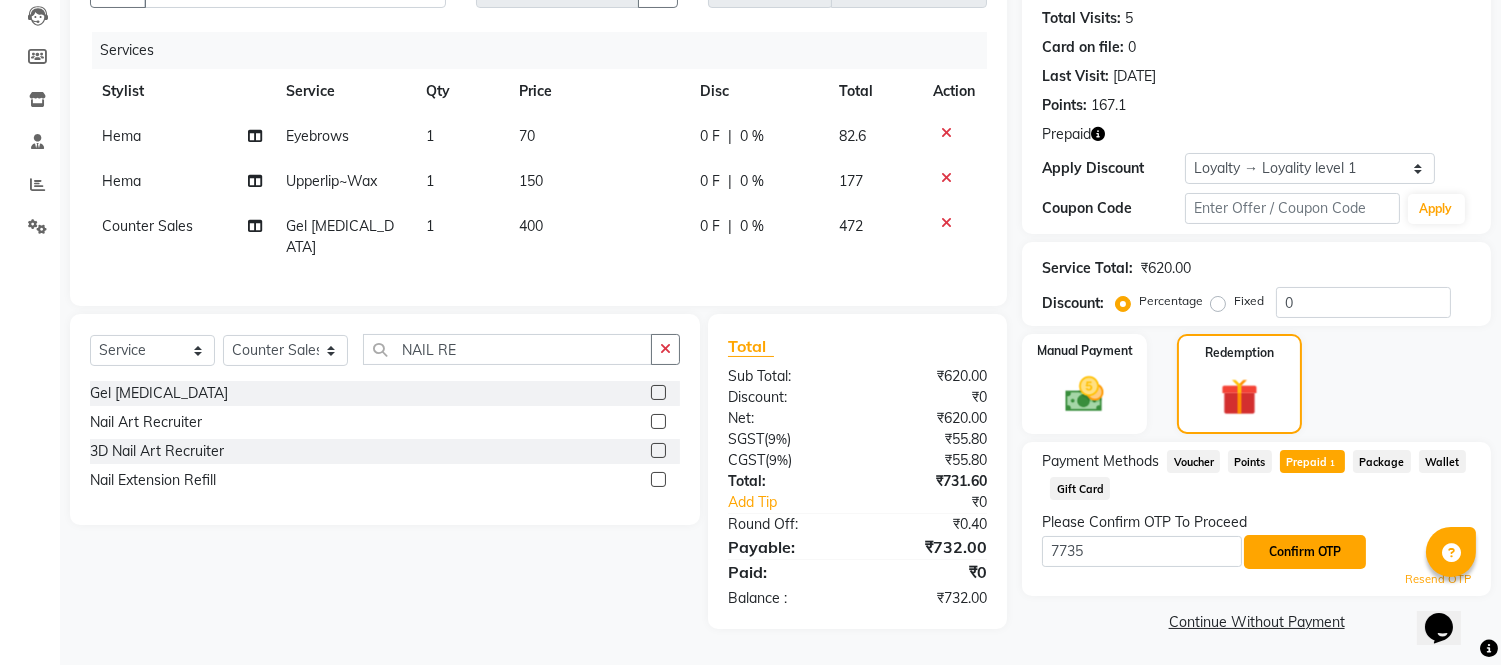 click on "Confirm OTP" 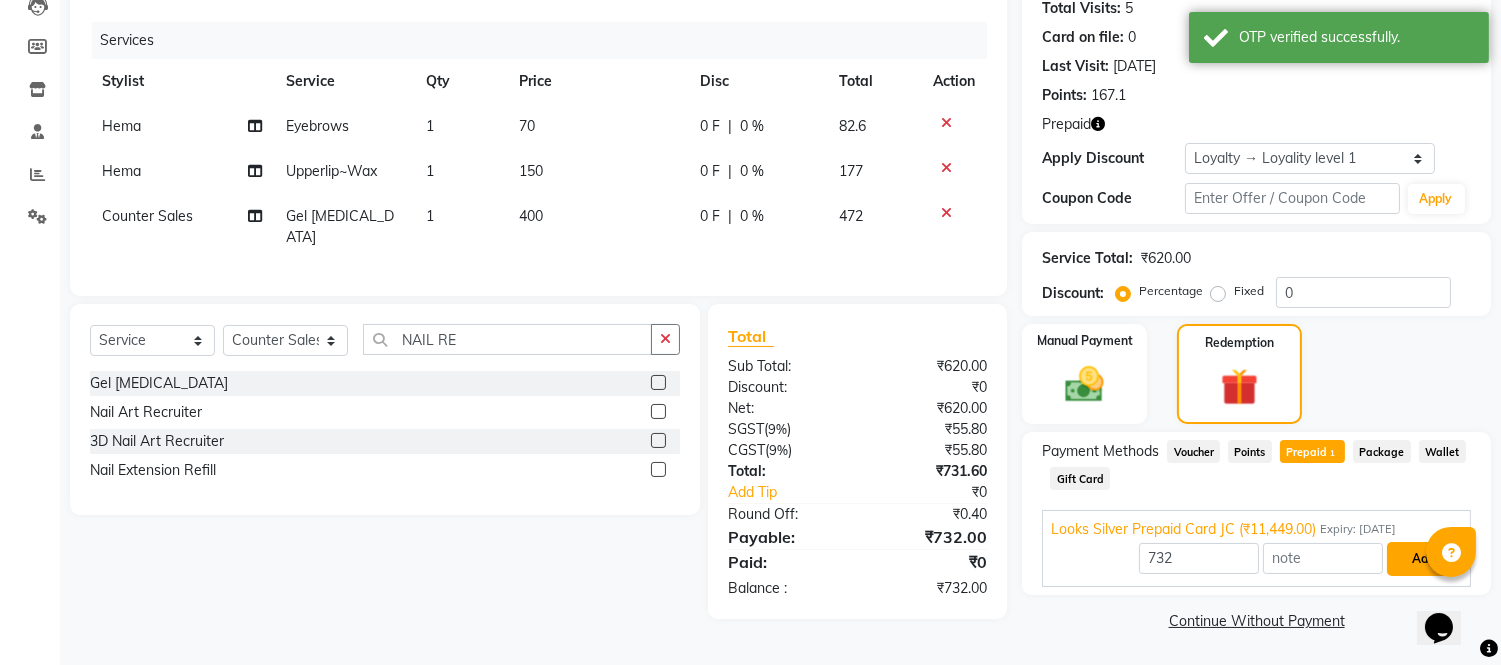 click on "Add" at bounding box center (1423, 559) 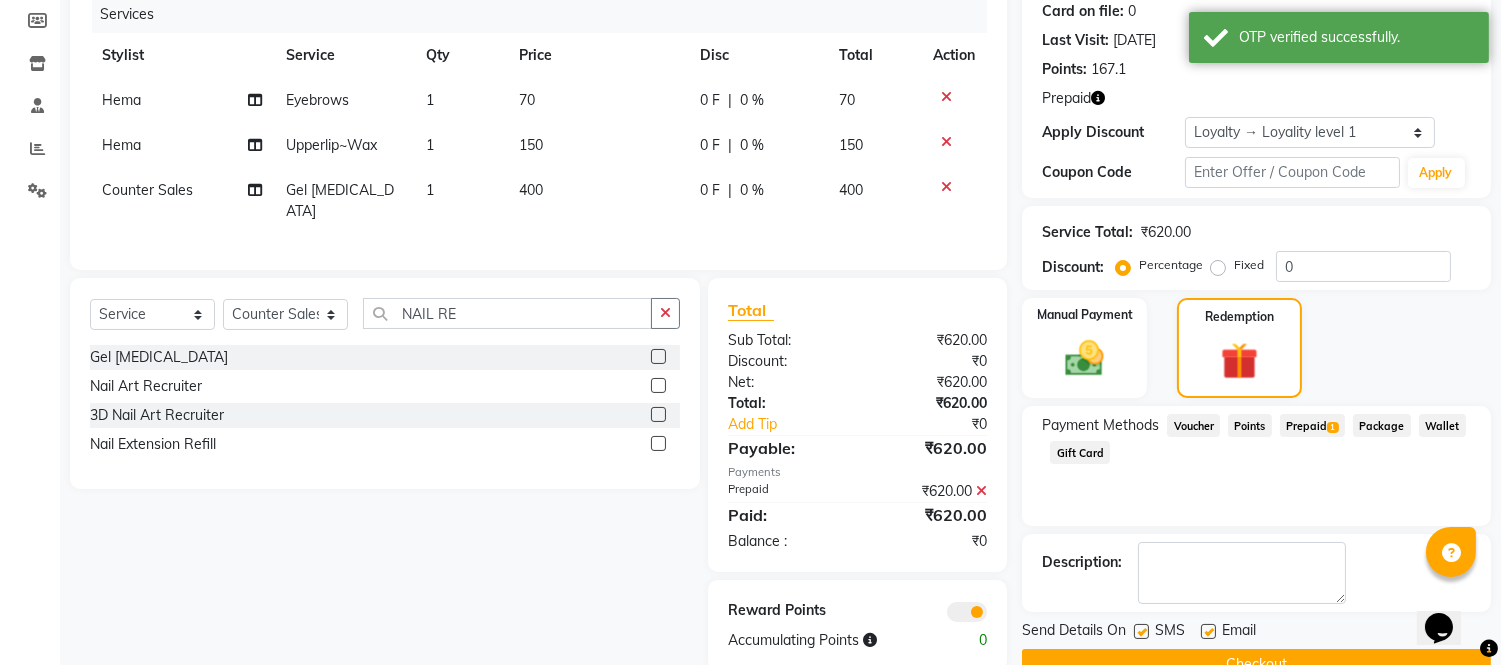 scroll, scrollTop: 295, scrollLeft: 0, axis: vertical 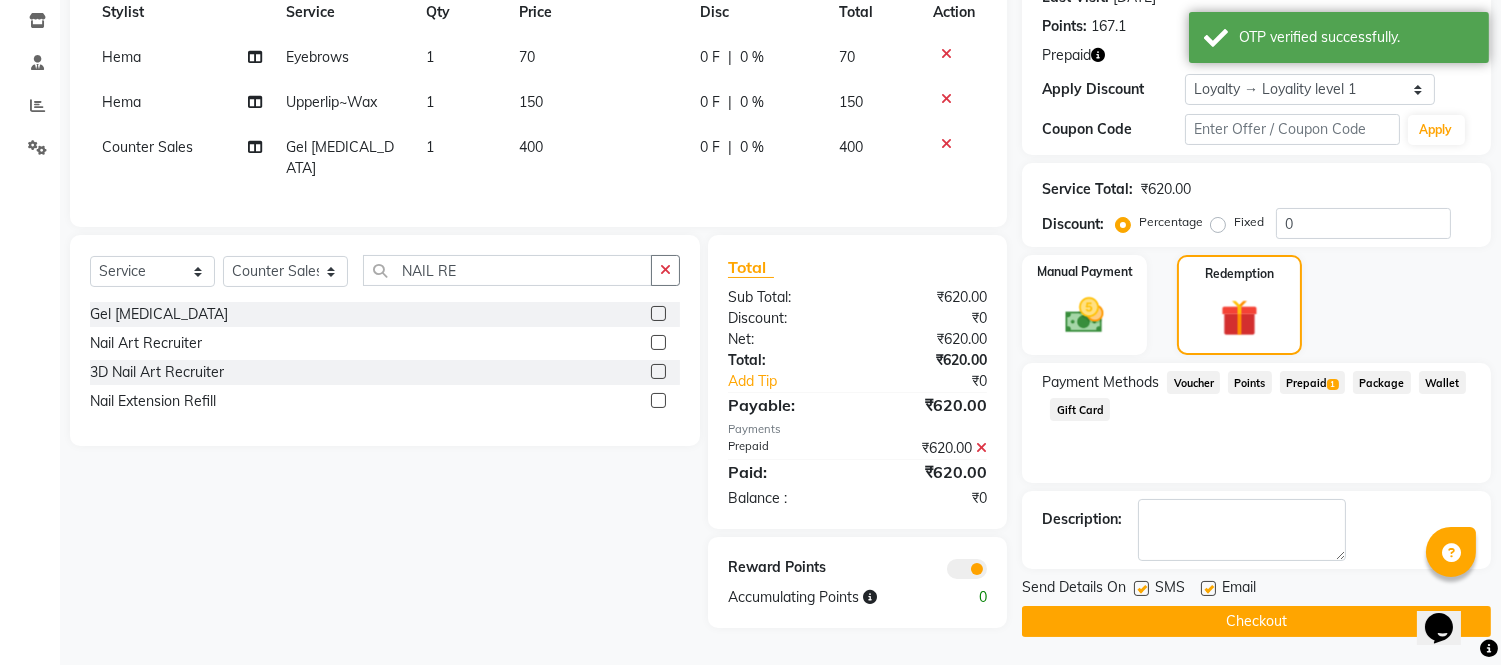click on "Checkout" 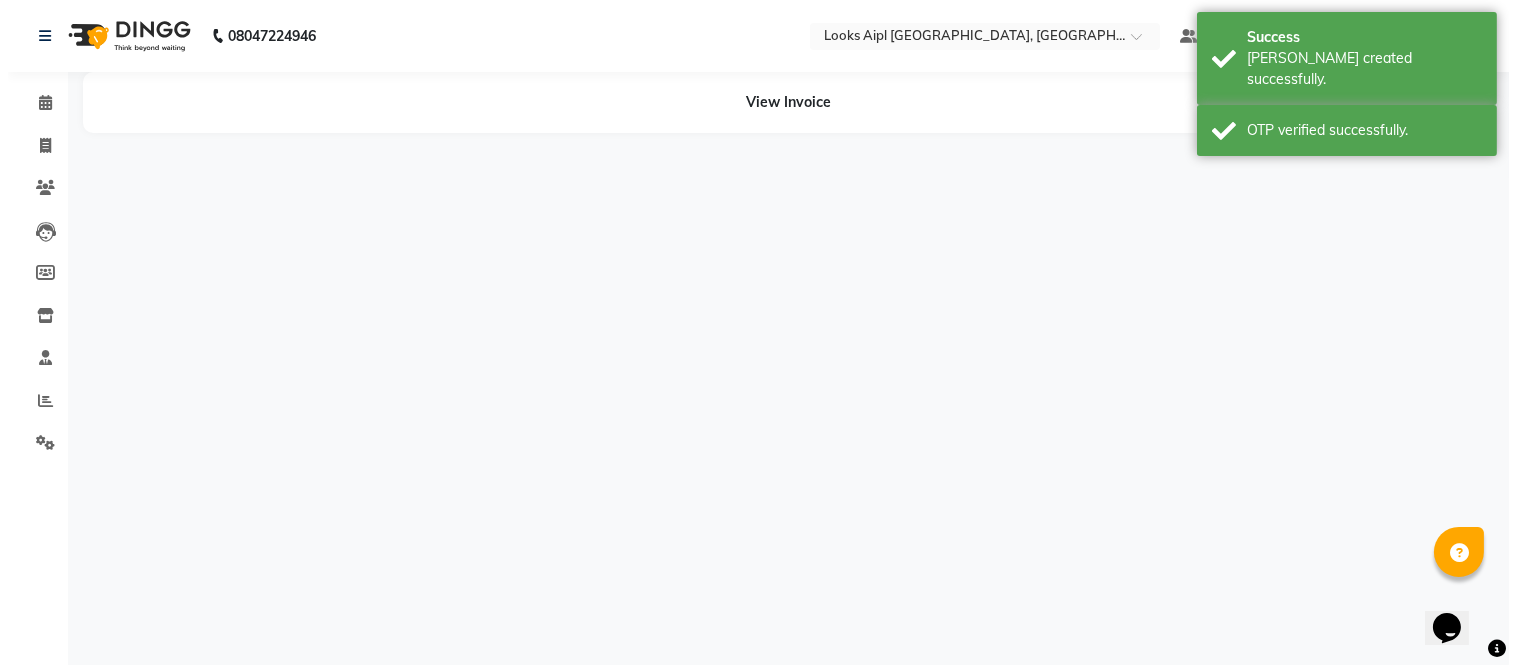 scroll, scrollTop: 0, scrollLeft: 0, axis: both 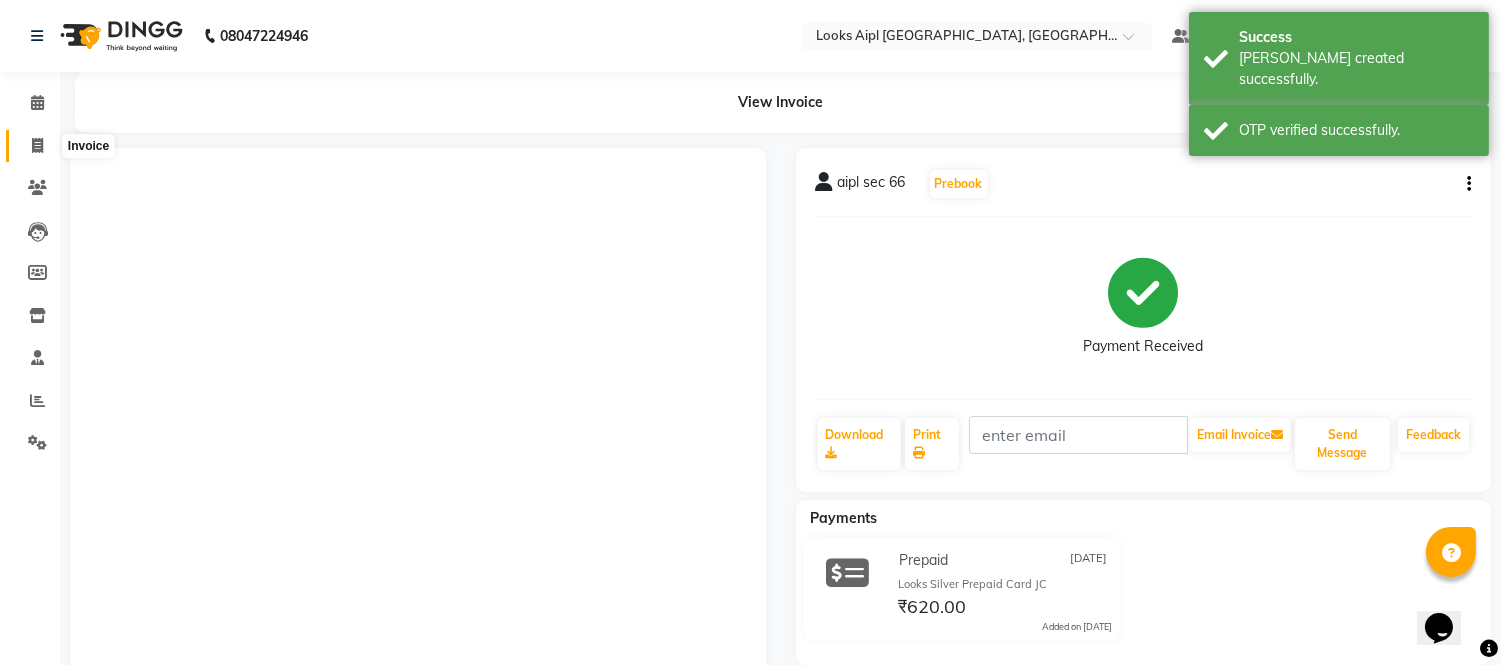 click 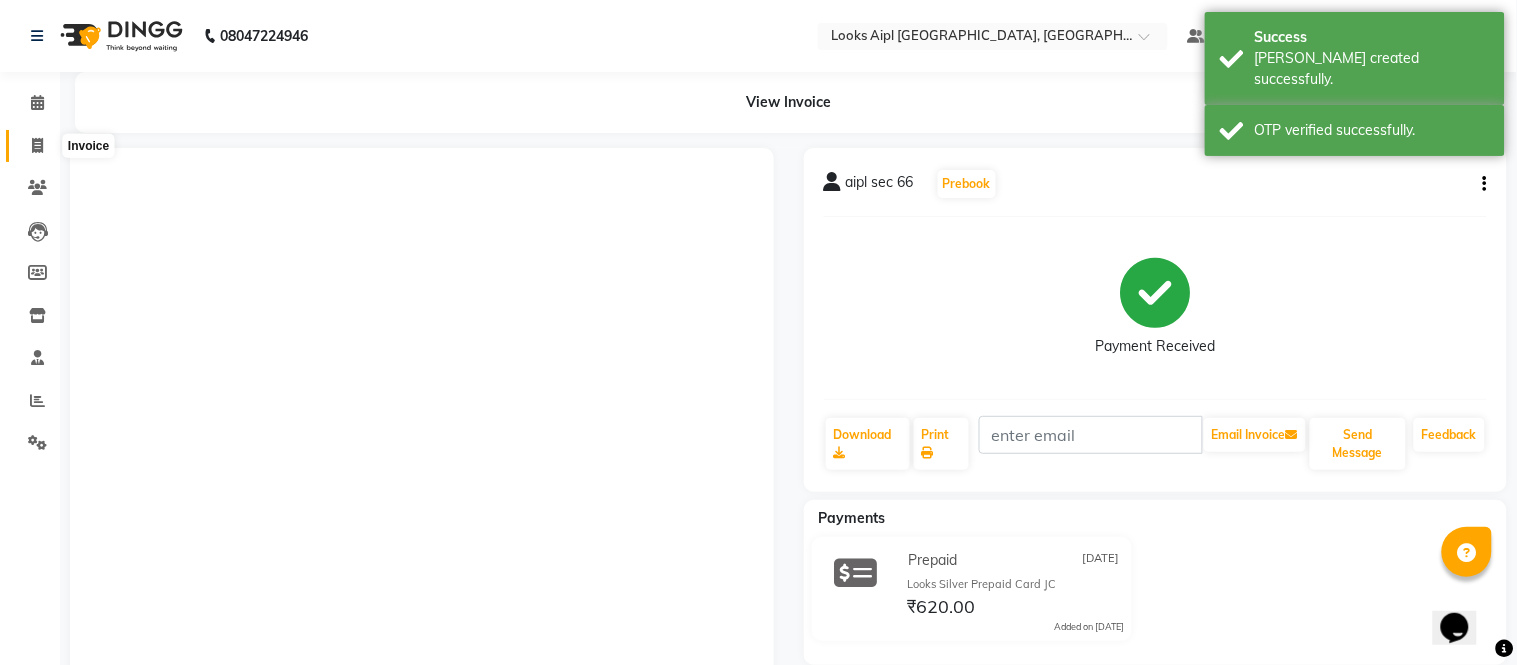 select on "6047" 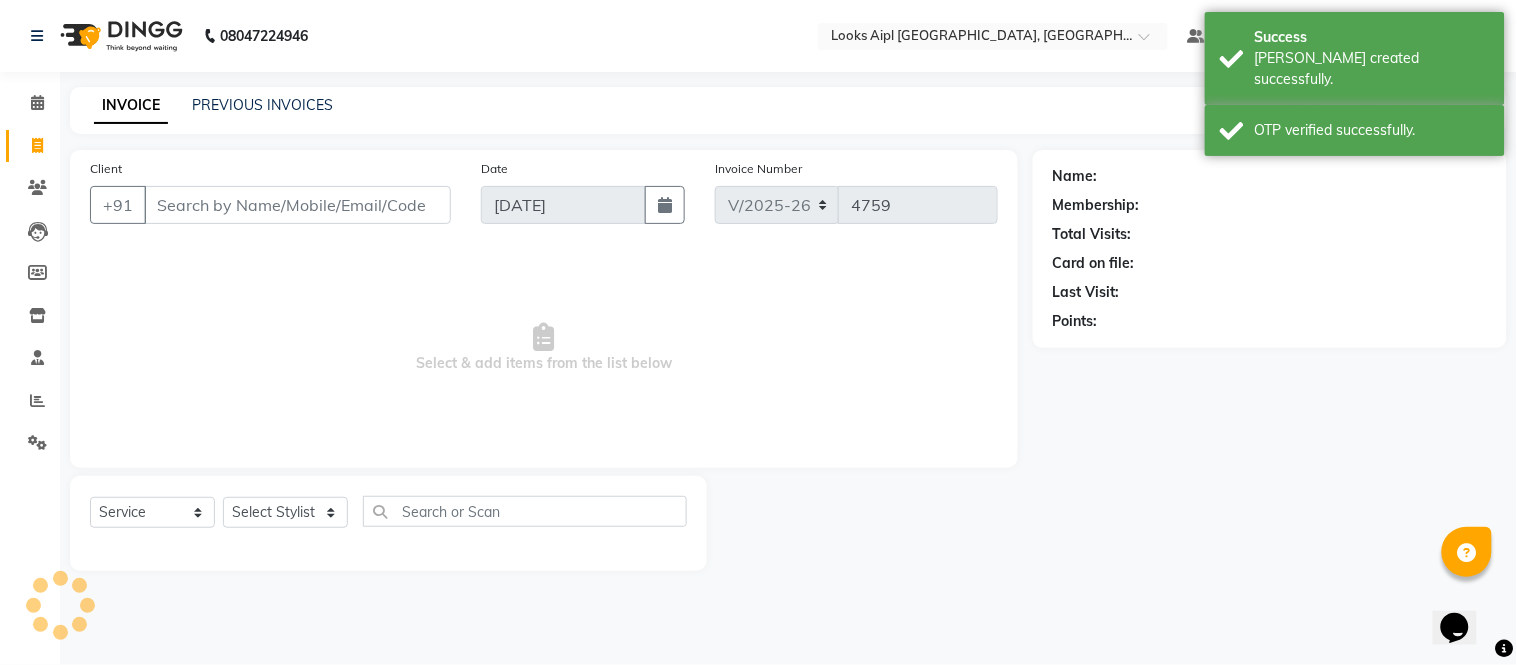 click on "Client" at bounding box center (297, 205) 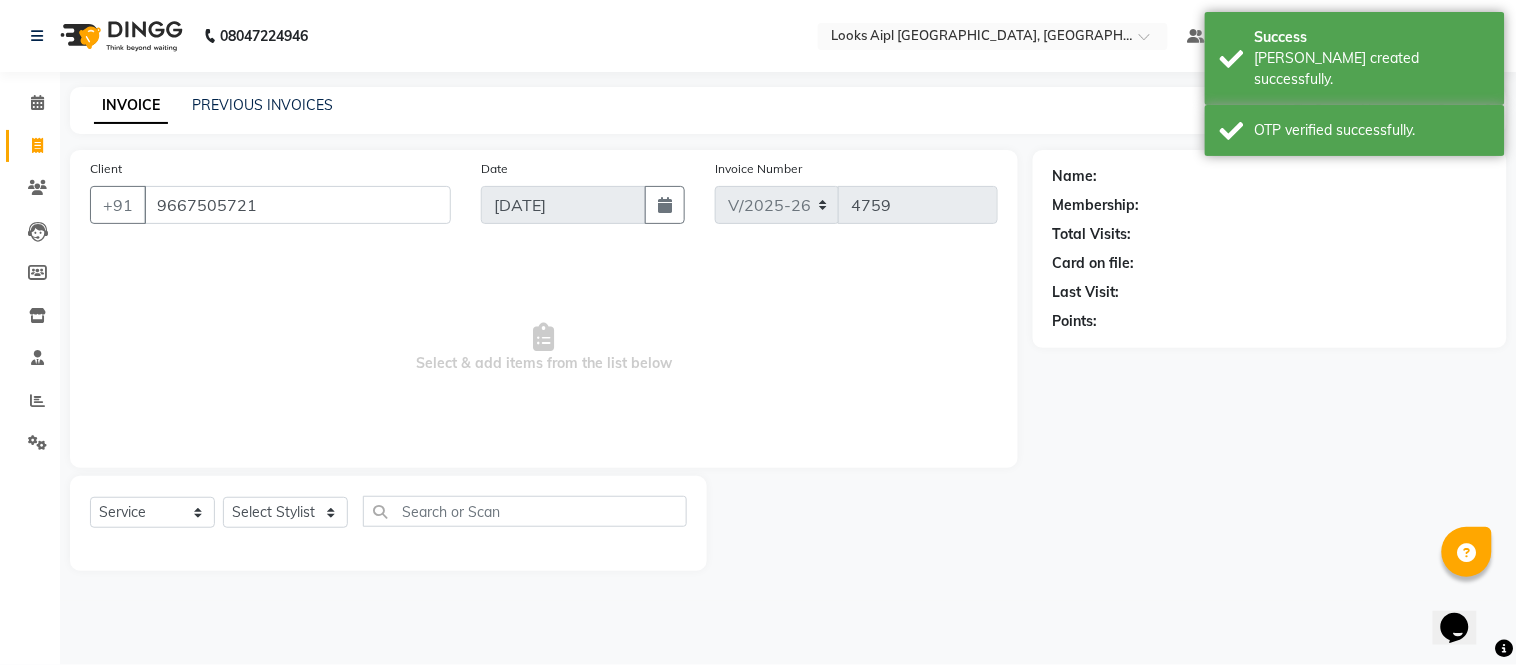 type on "9667505721" 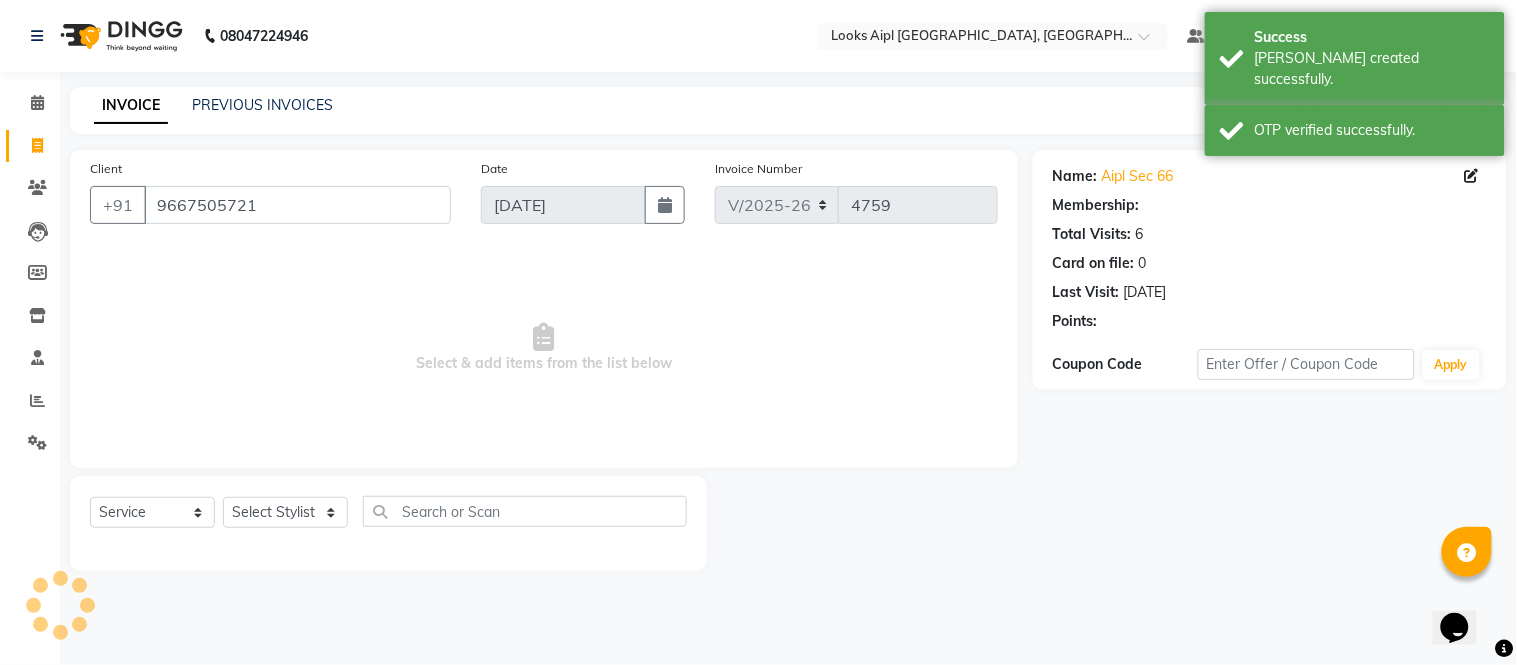 select on "1: Object" 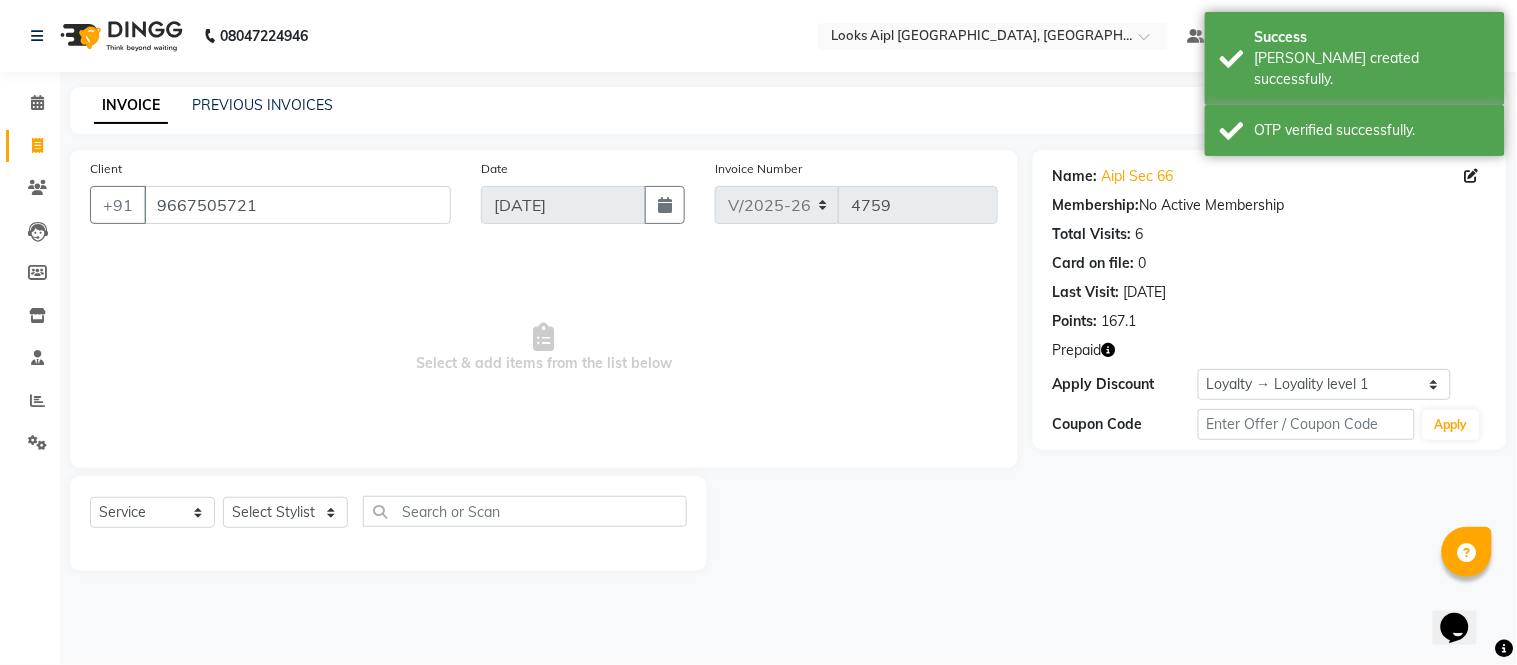 click 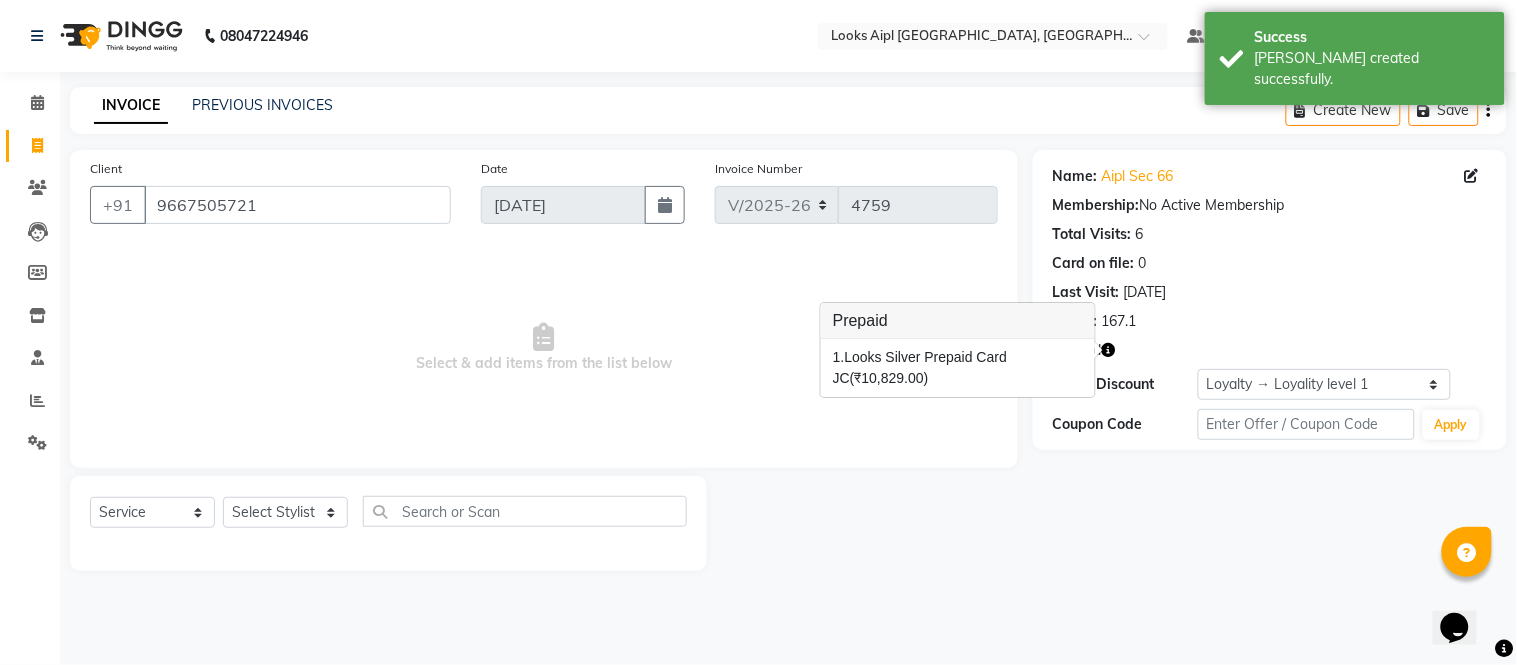 click on "Select & add items from the list below" at bounding box center (544, 348) 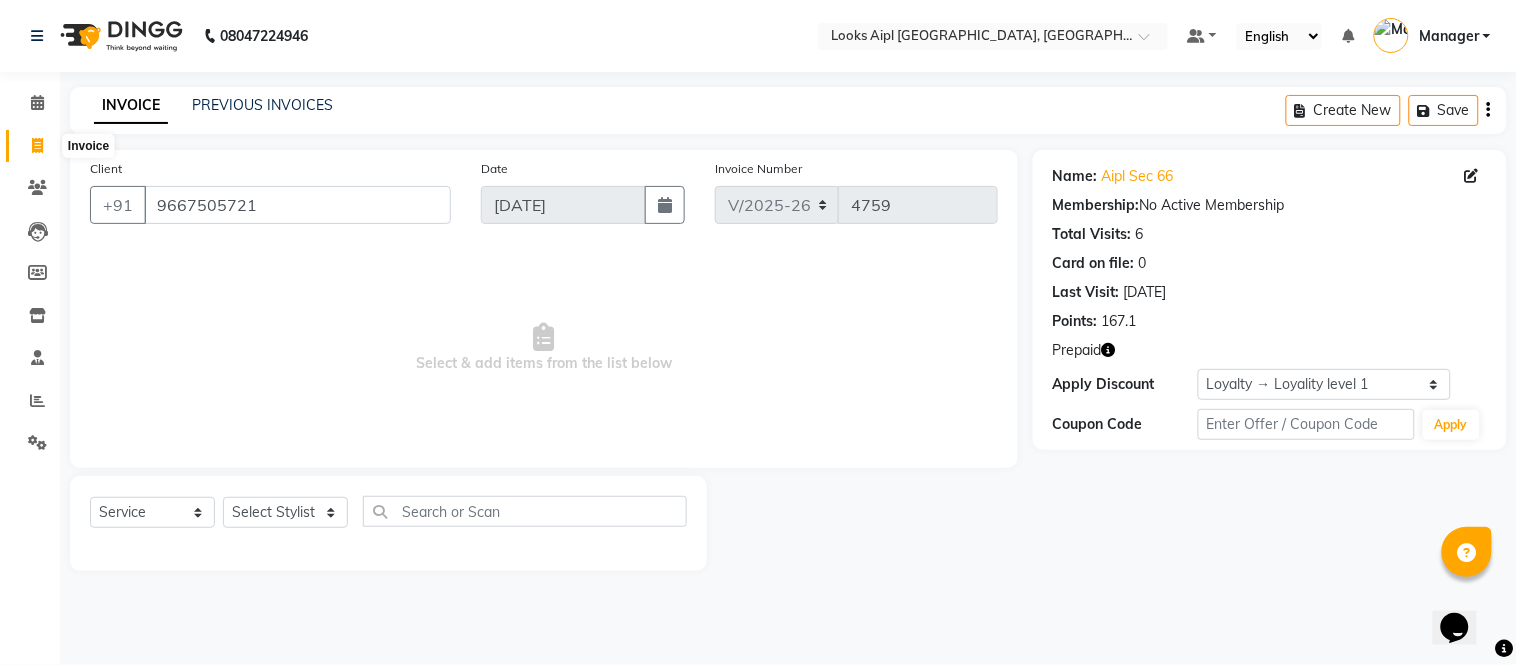 click 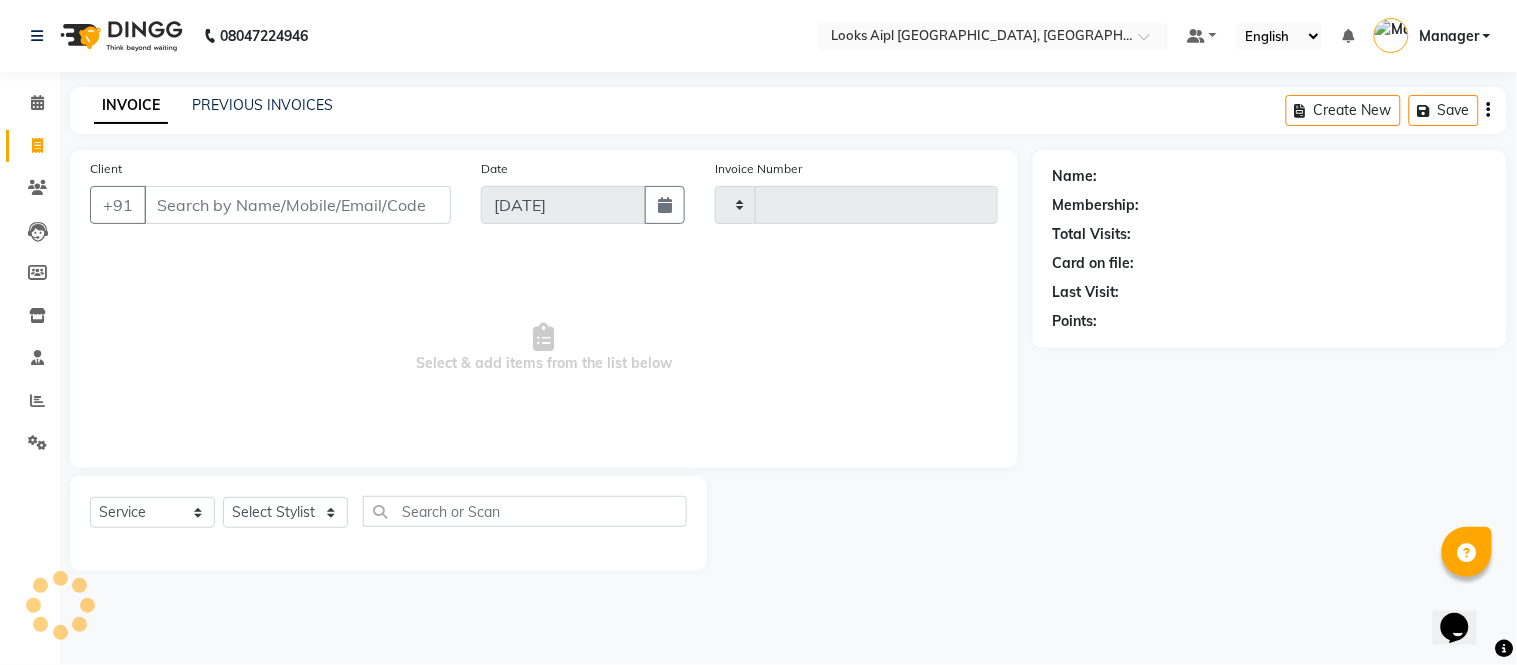 type on "4759" 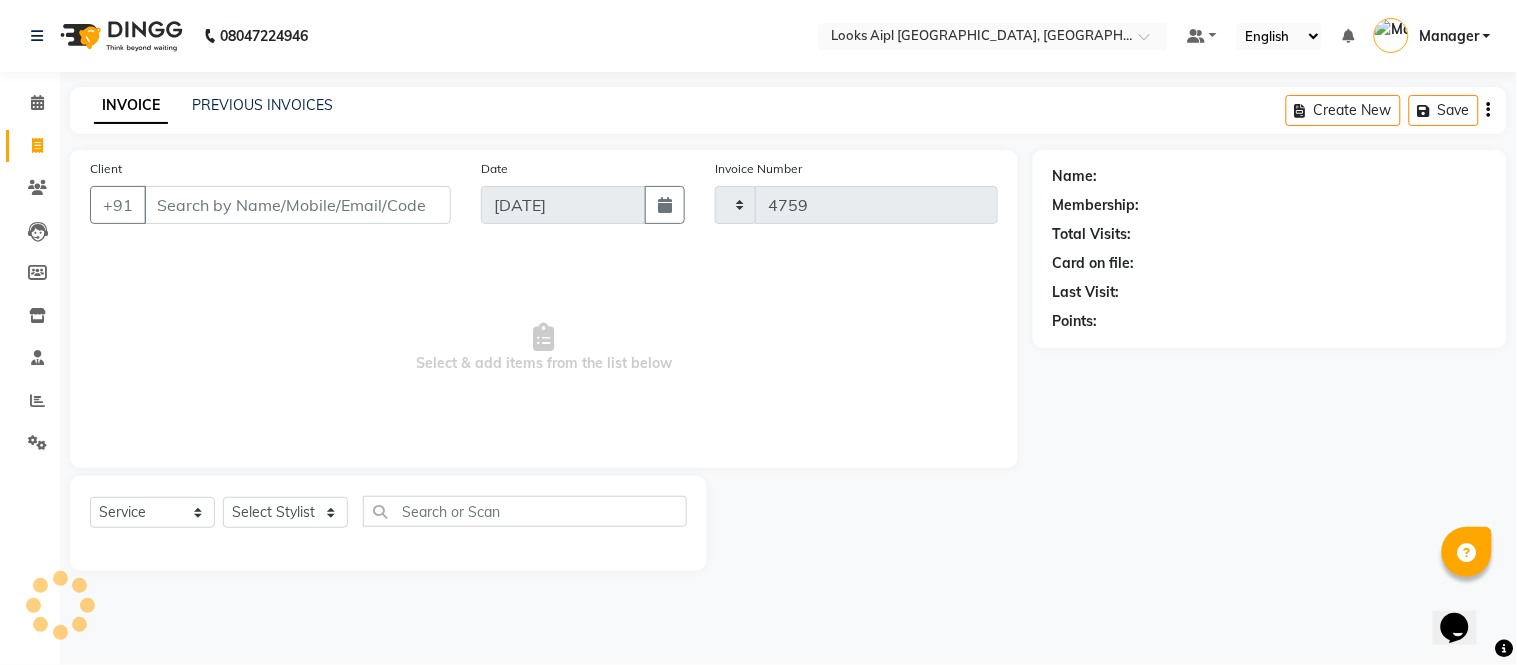 select on "6047" 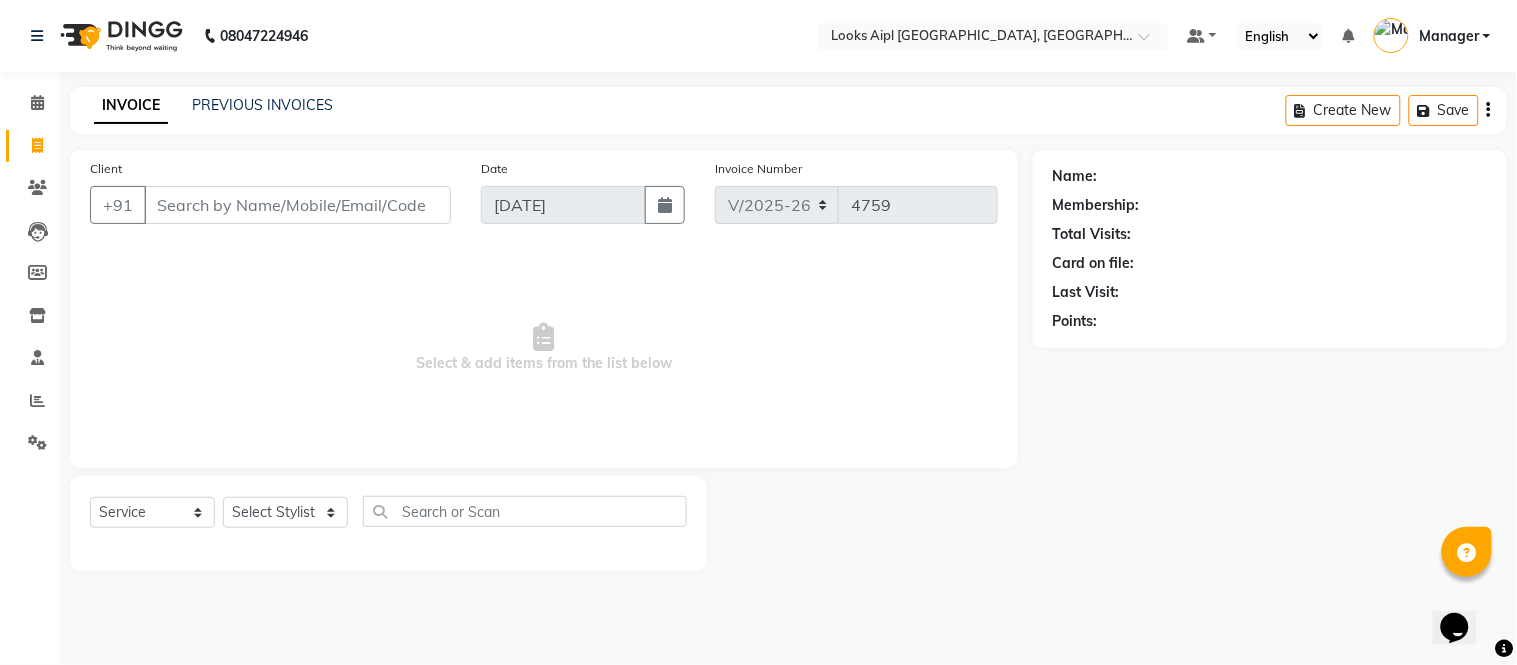 click on "Client" at bounding box center [297, 205] 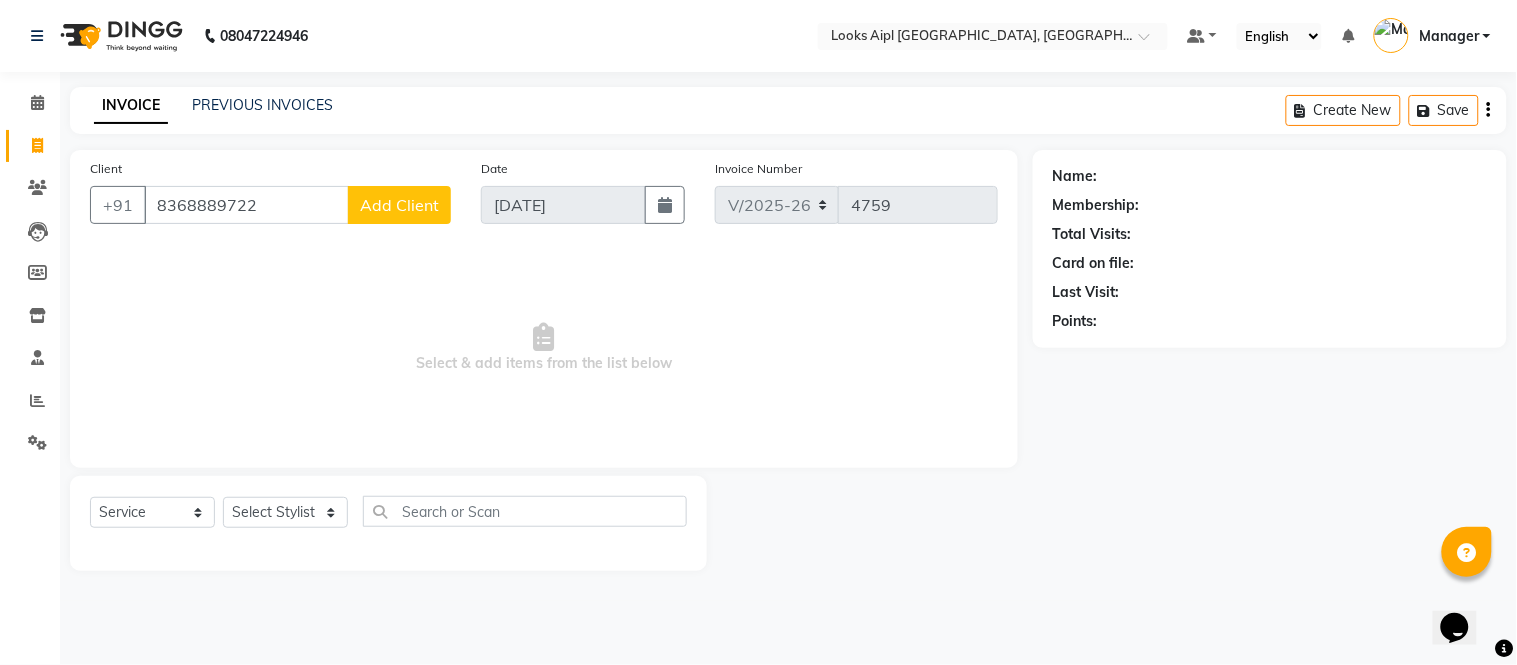 type on "8368889722" 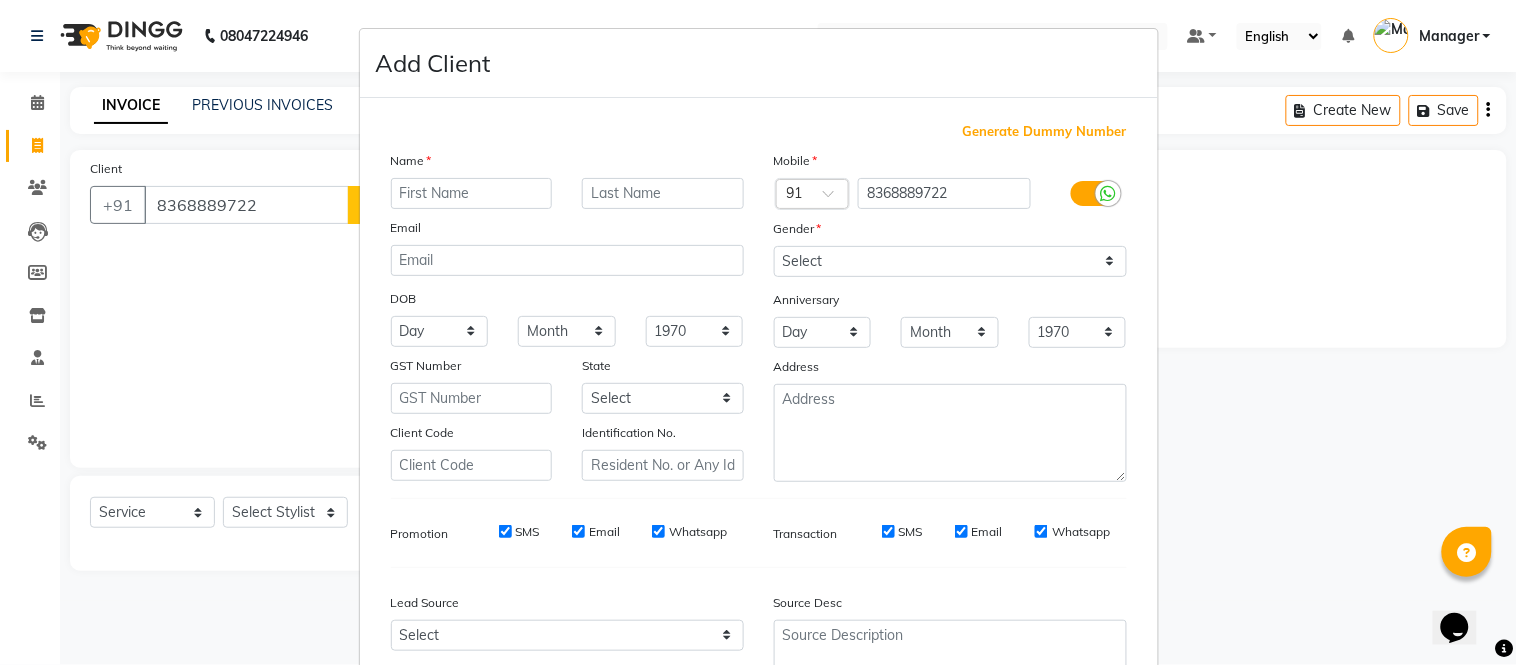 click at bounding box center [472, 193] 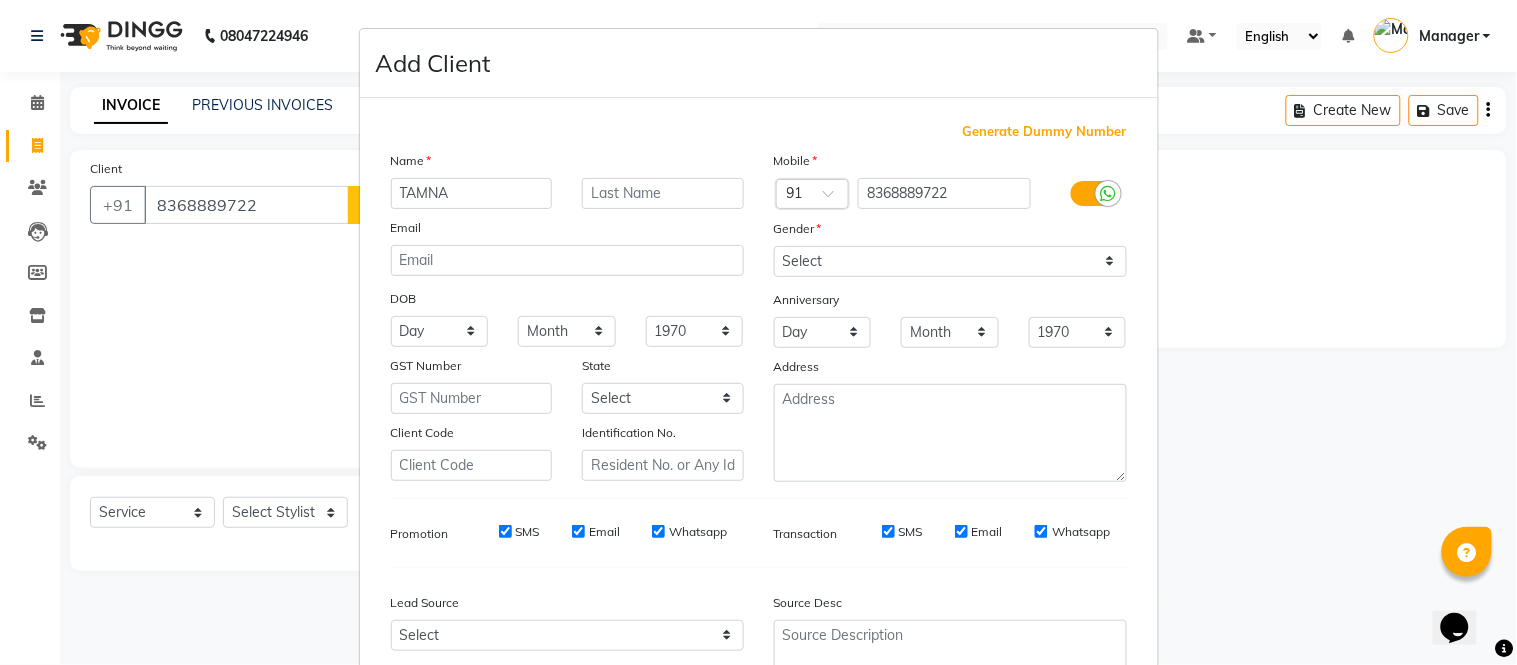 click on "TAMNA" at bounding box center [472, 193] 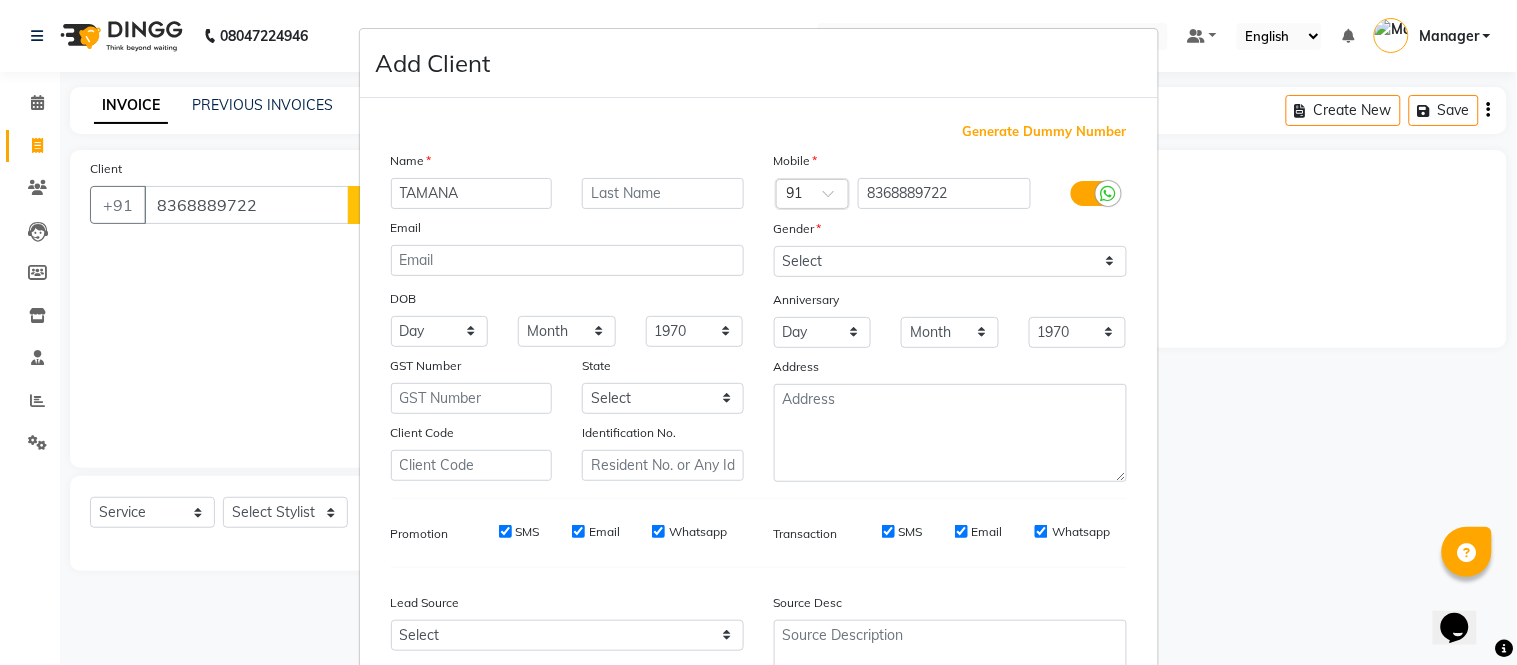 type on "TAMANA" 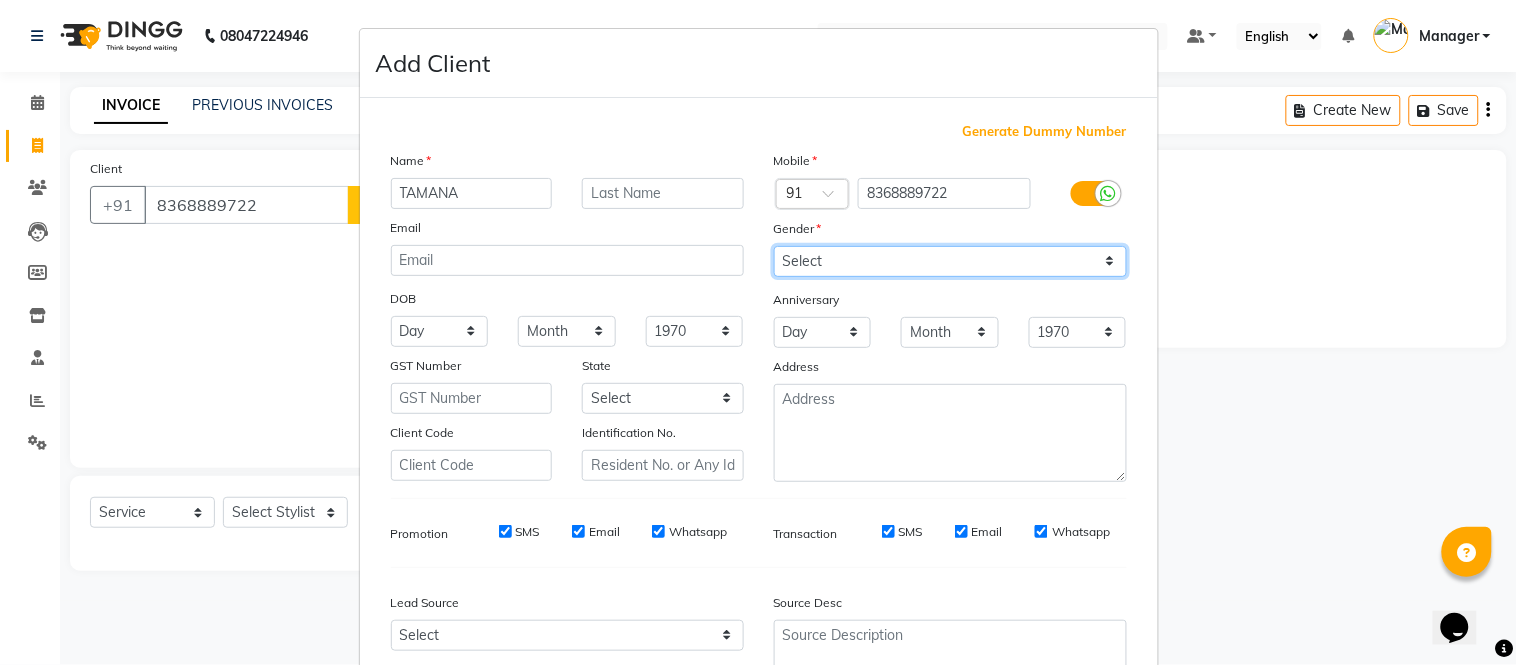 click on "Select Male Female Other Prefer Not To Say" at bounding box center (950, 261) 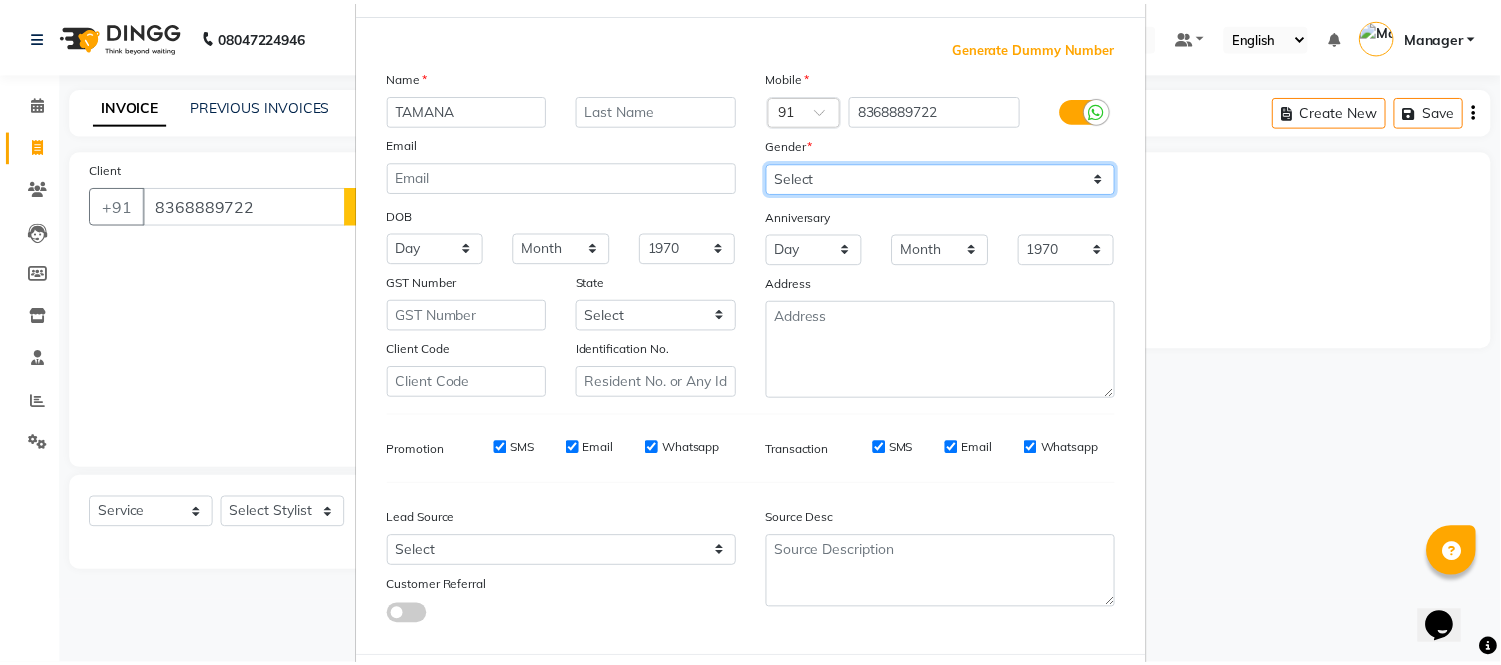 scroll, scrollTop: 185, scrollLeft: 0, axis: vertical 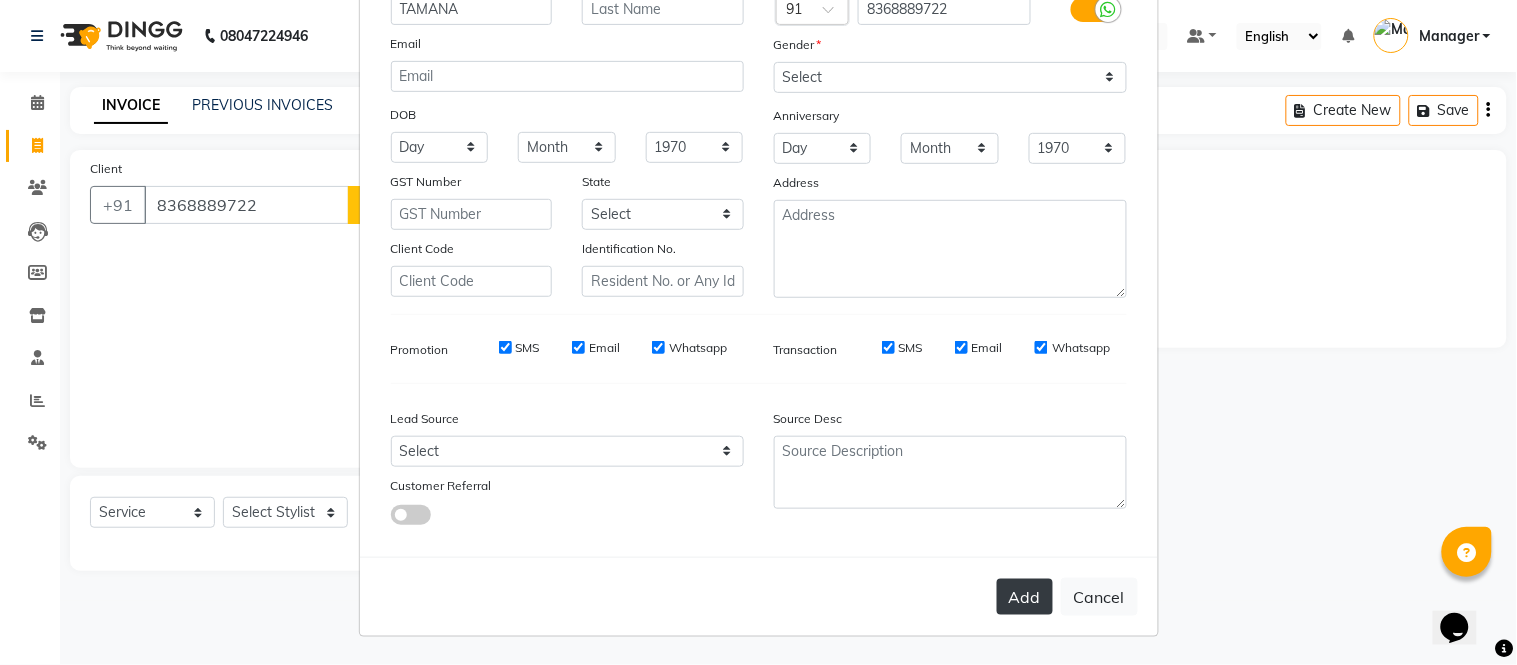 click on "Add" at bounding box center [1025, 597] 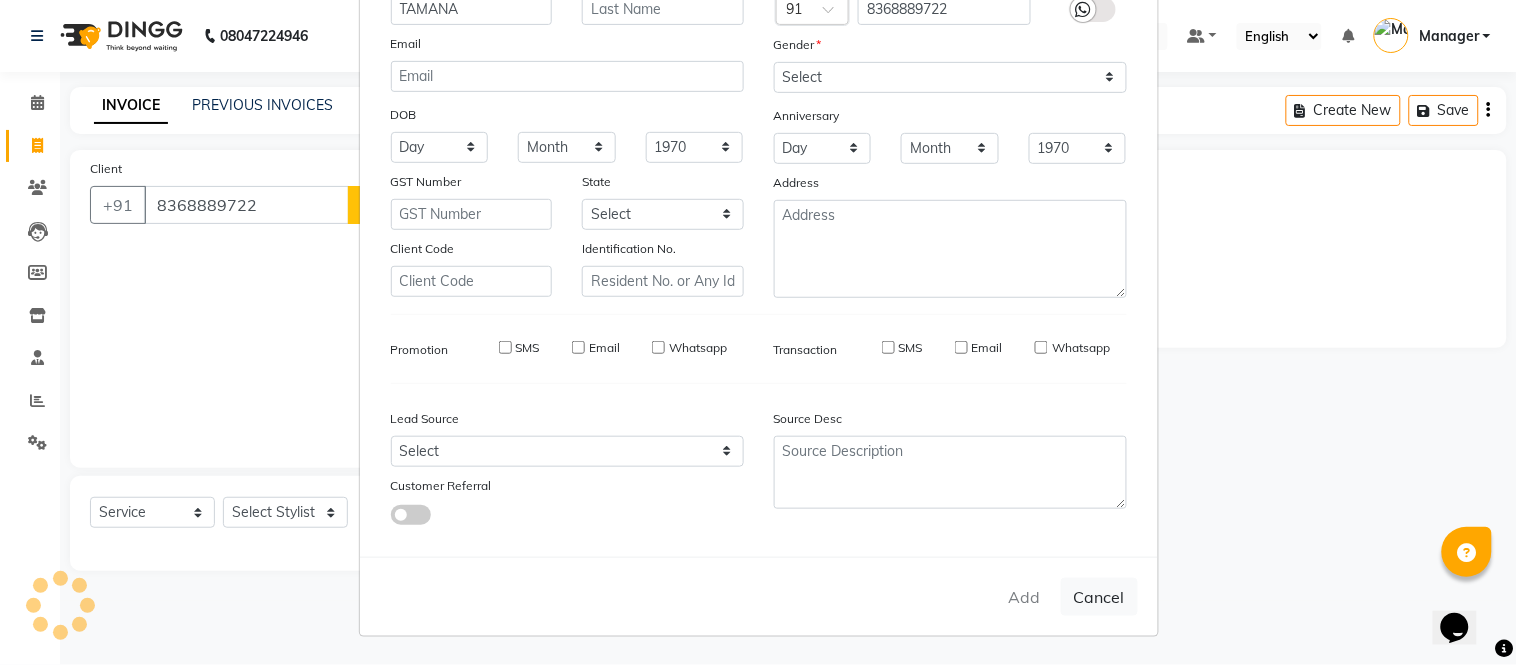 type 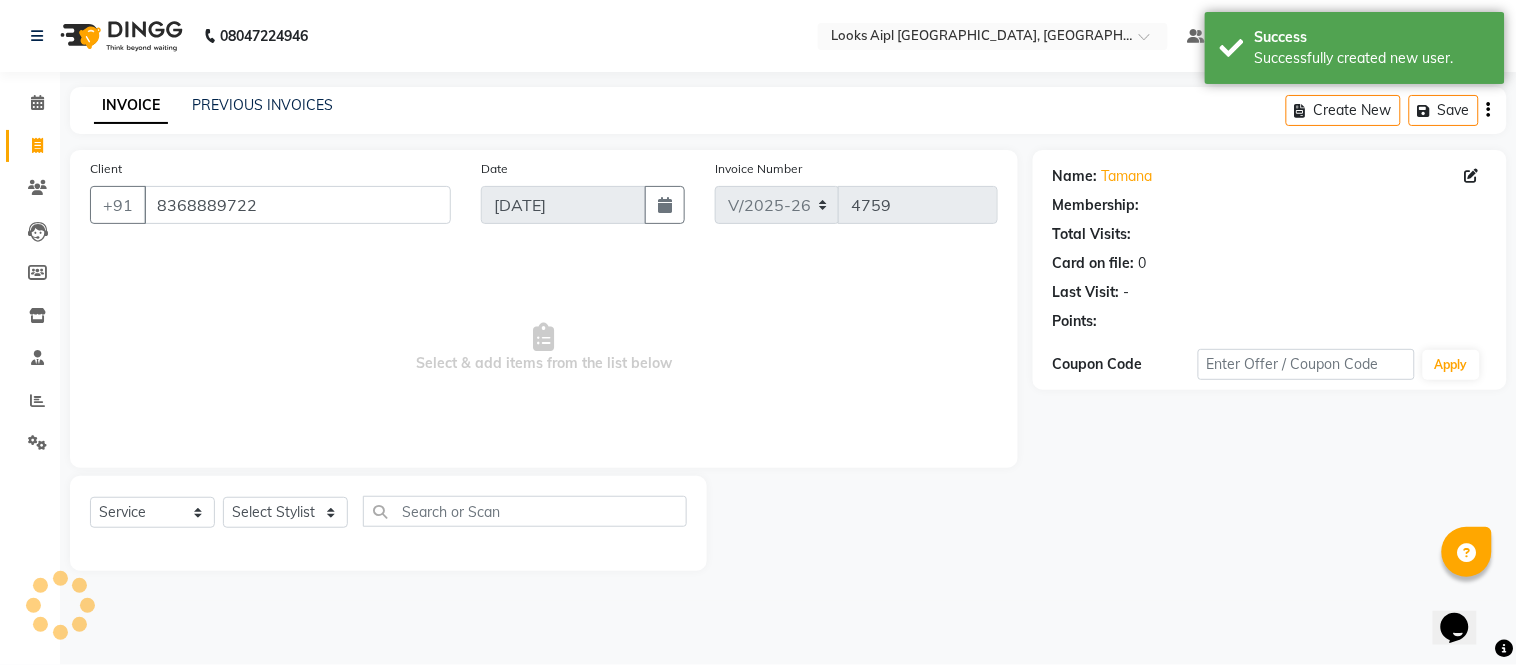 select on "1: Object" 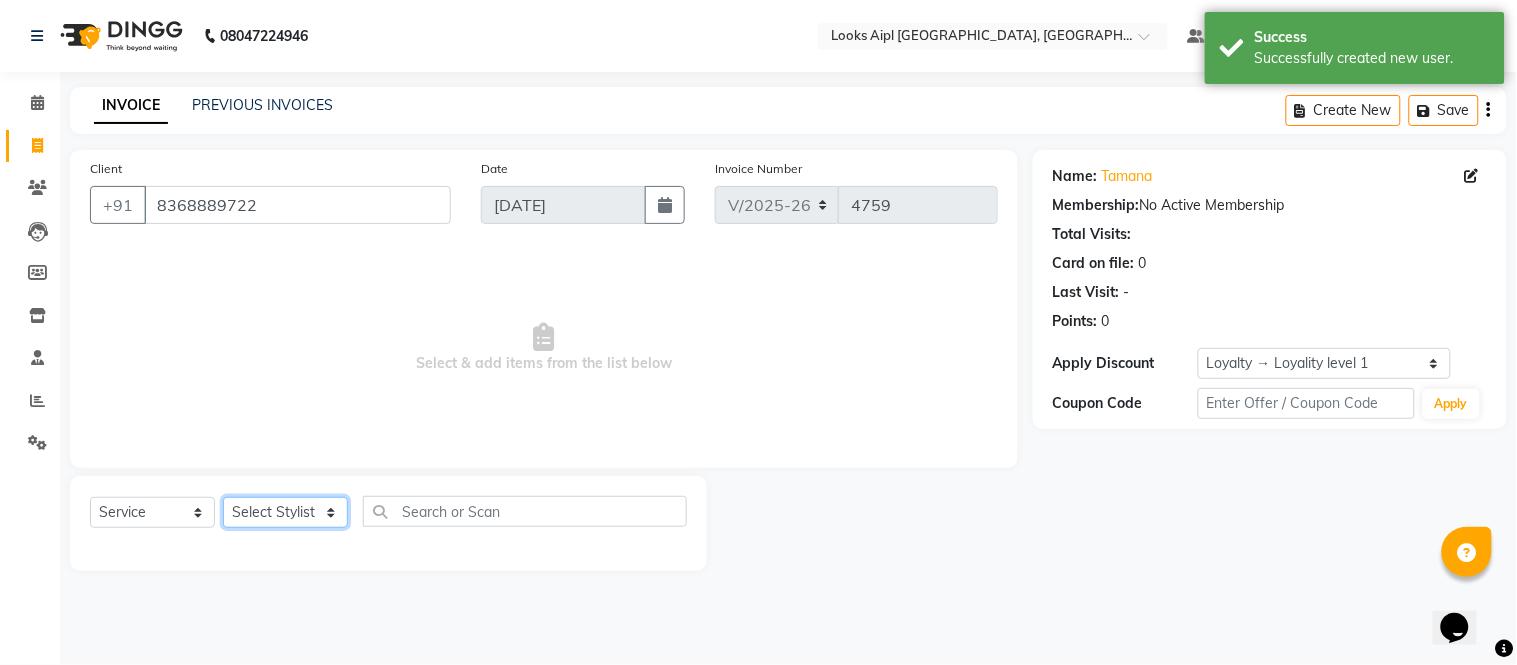 click on "Select Stylist Akash Akshar_asst Alam _Pdct Amit Arkan Arsh Counter Sales Geeta Hema ilfan Kuldeep Laxmi Manager Neeraj Prince sagar_pdct Surejit Vijay Zakir_pdct" 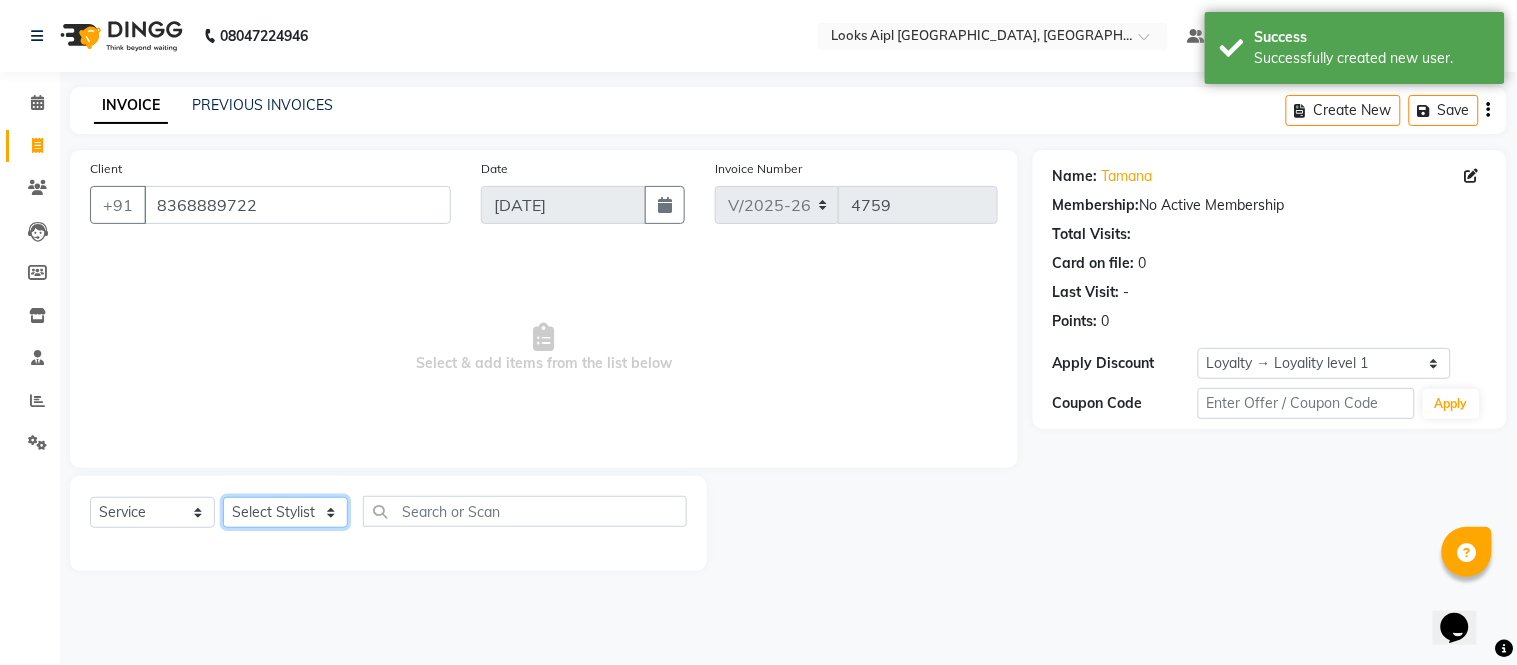 drag, startPoint x: 291, startPoint y: 514, endPoint x: 287, endPoint y: 502, distance: 12.649111 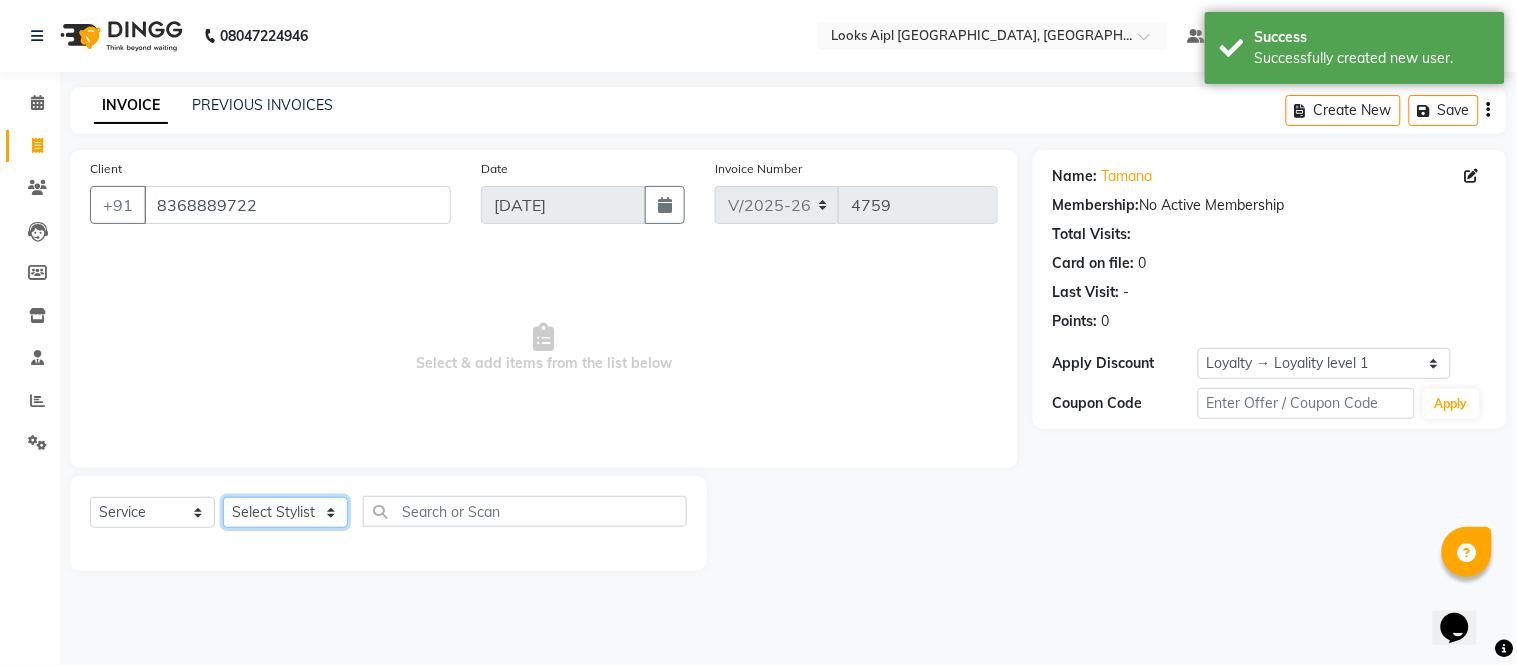 drag, startPoint x: 301, startPoint y: 510, endPoint x: 295, endPoint y: 497, distance: 14.3178215 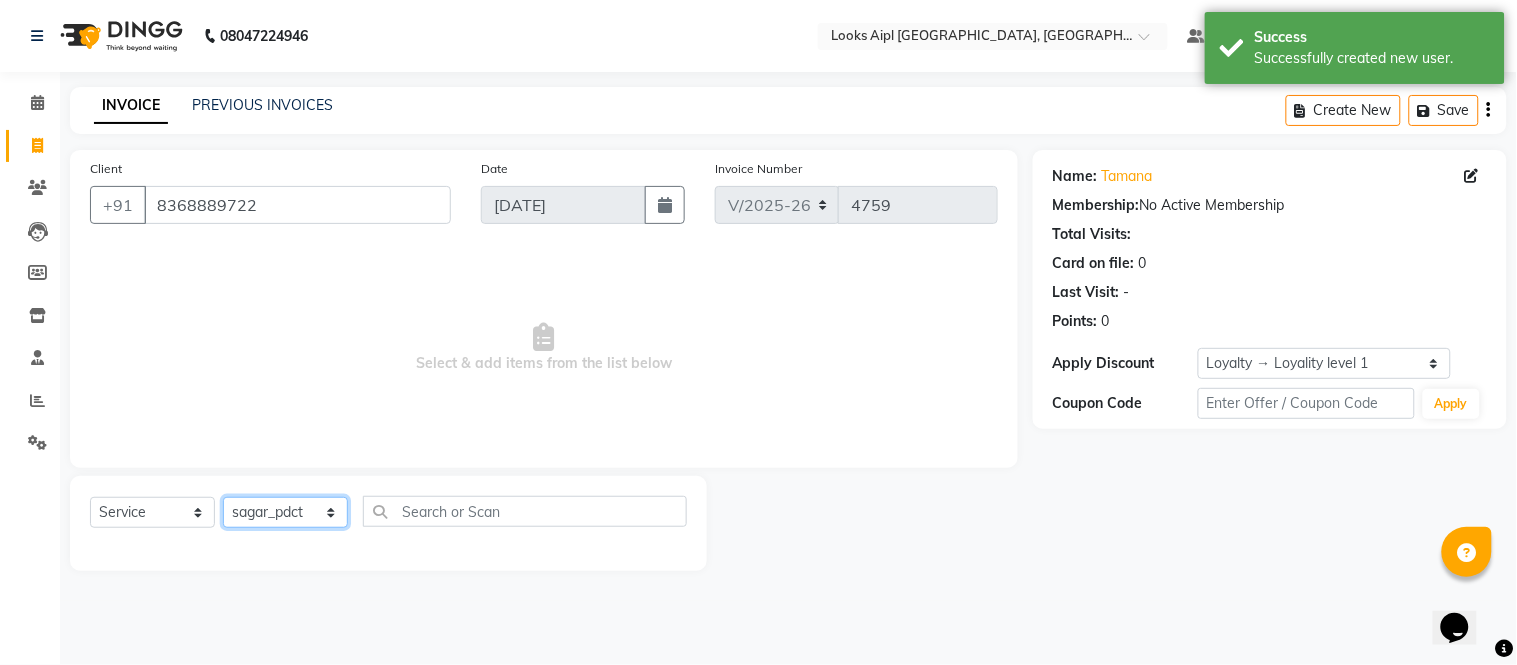 click on "Select Stylist Akash Akshar_asst Alam _Pdct Amit Arkan Arsh Counter Sales Geeta Hema ilfan Kuldeep Laxmi Manager Neeraj Prince sagar_pdct Surejit Vijay Zakir_pdct" 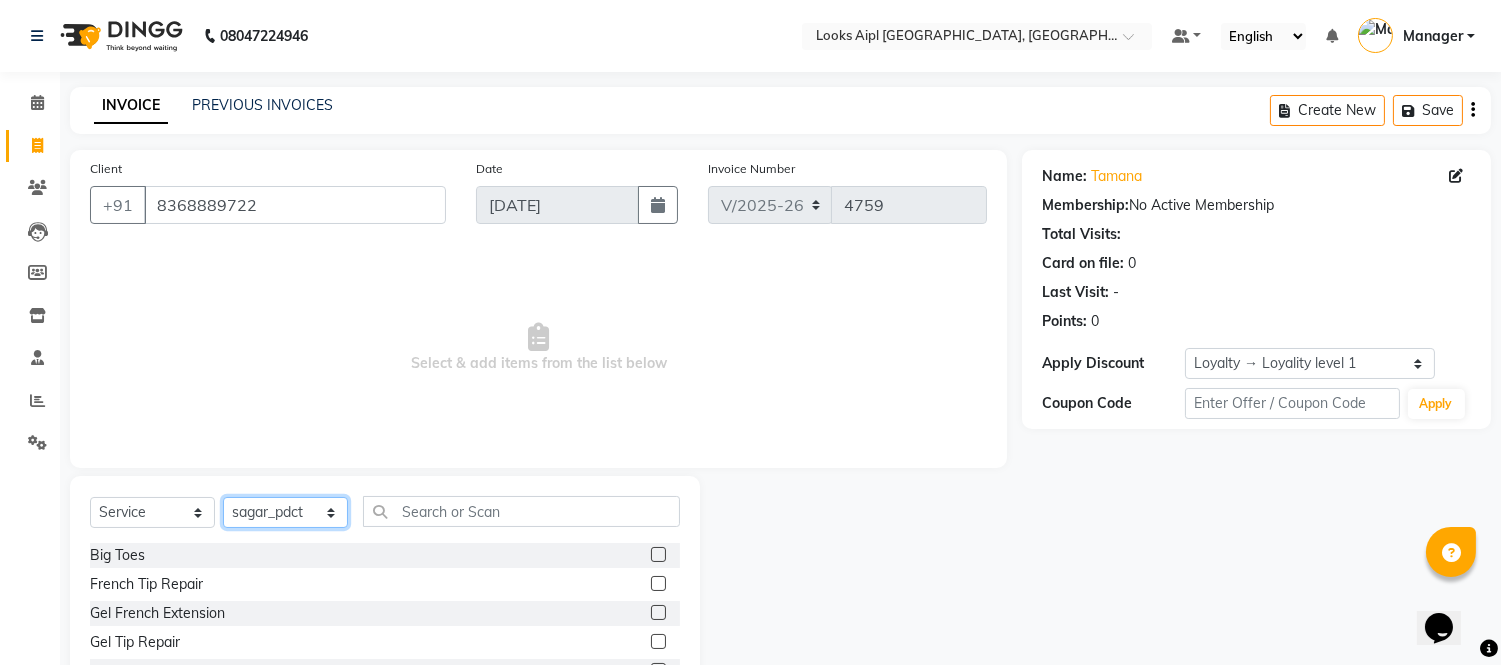 drag, startPoint x: 298, startPoint y: 521, endPoint x: 293, endPoint y: 512, distance: 10.29563 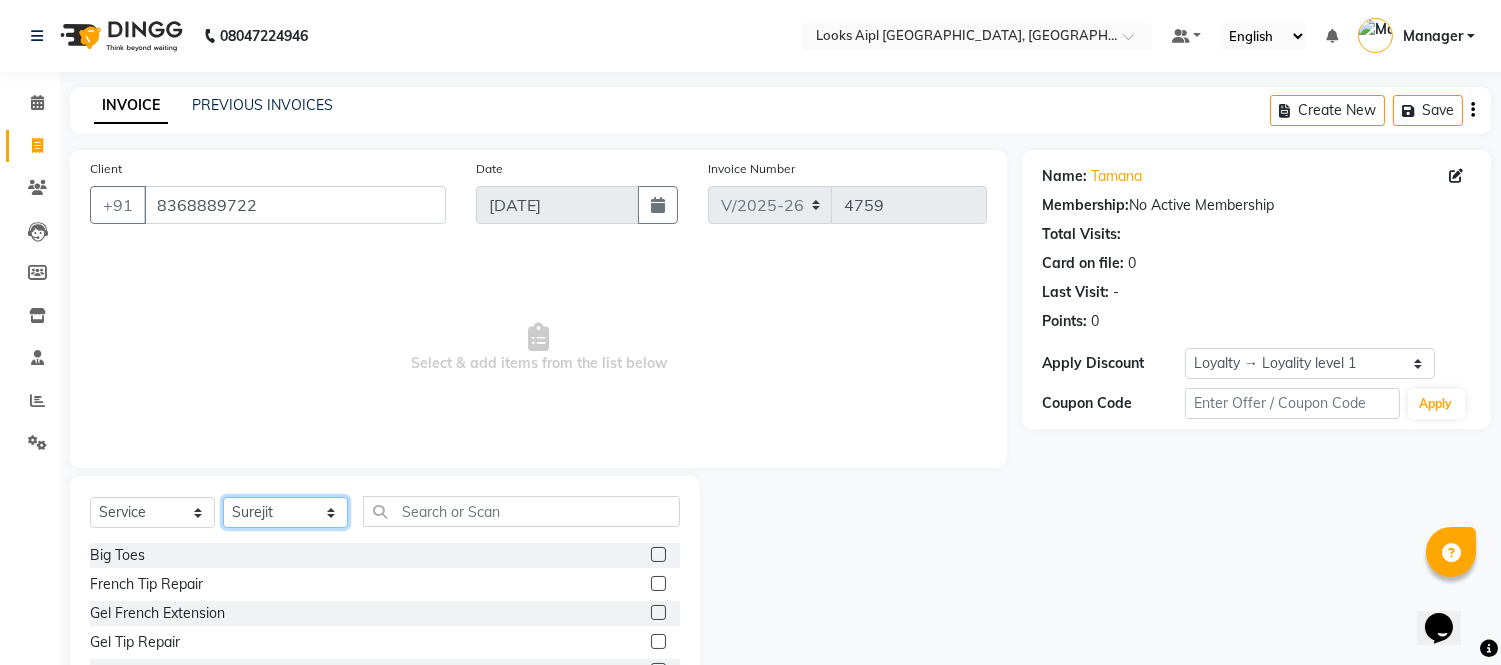 click on "Select Stylist Akash Akshar_asst Alam _Pdct Amit Arkan Arsh Counter Sales Geeta Hema ilfan Kuldeep Laxmi Manager Neeraj Prince sagar_pdct Surejit Vijay Zakir_pdct" 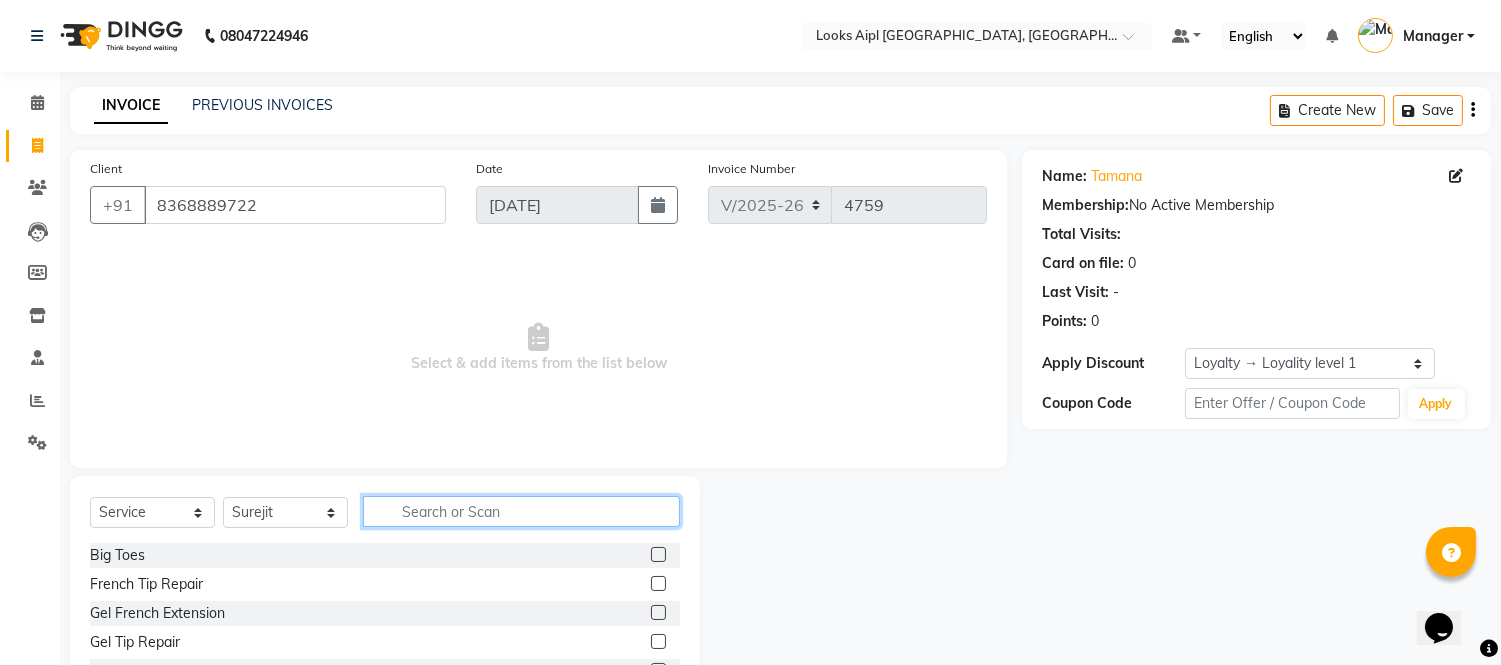 click 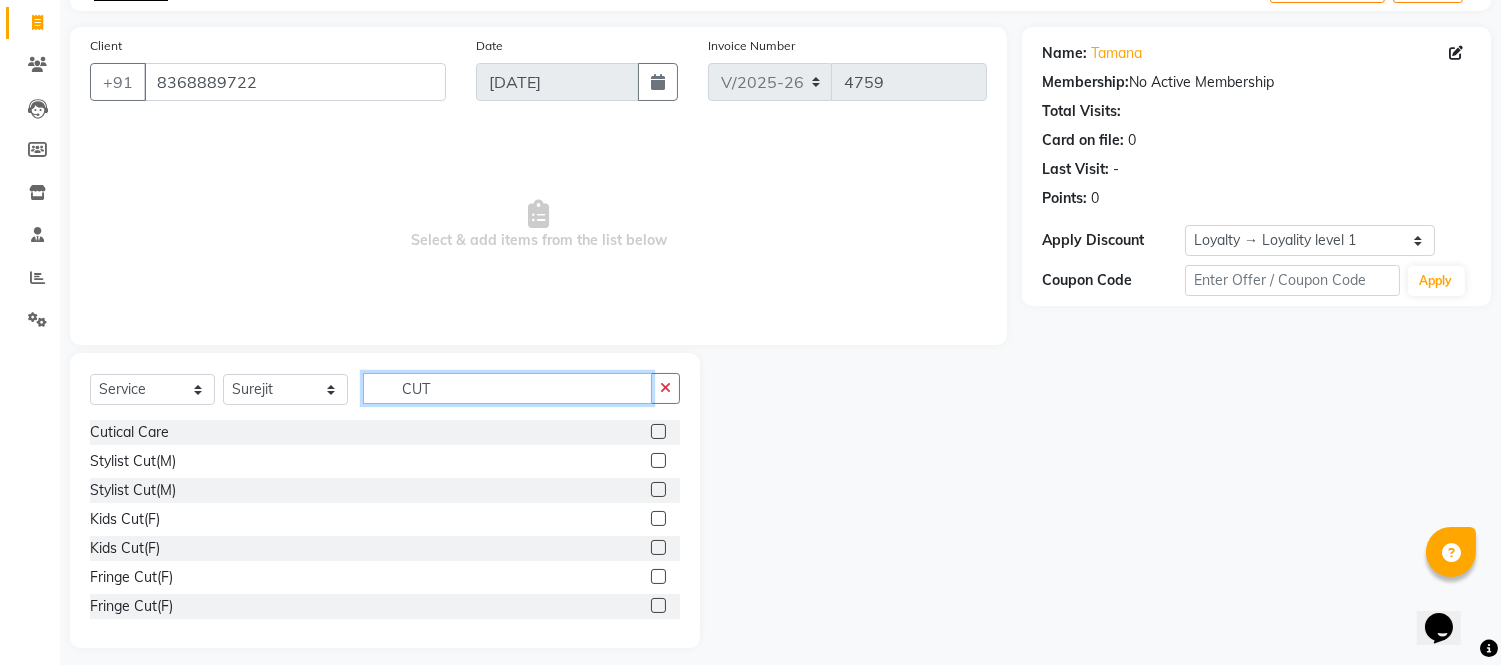 scroll, scrollTop: 135, scrollLeft: 0, axis: vertical 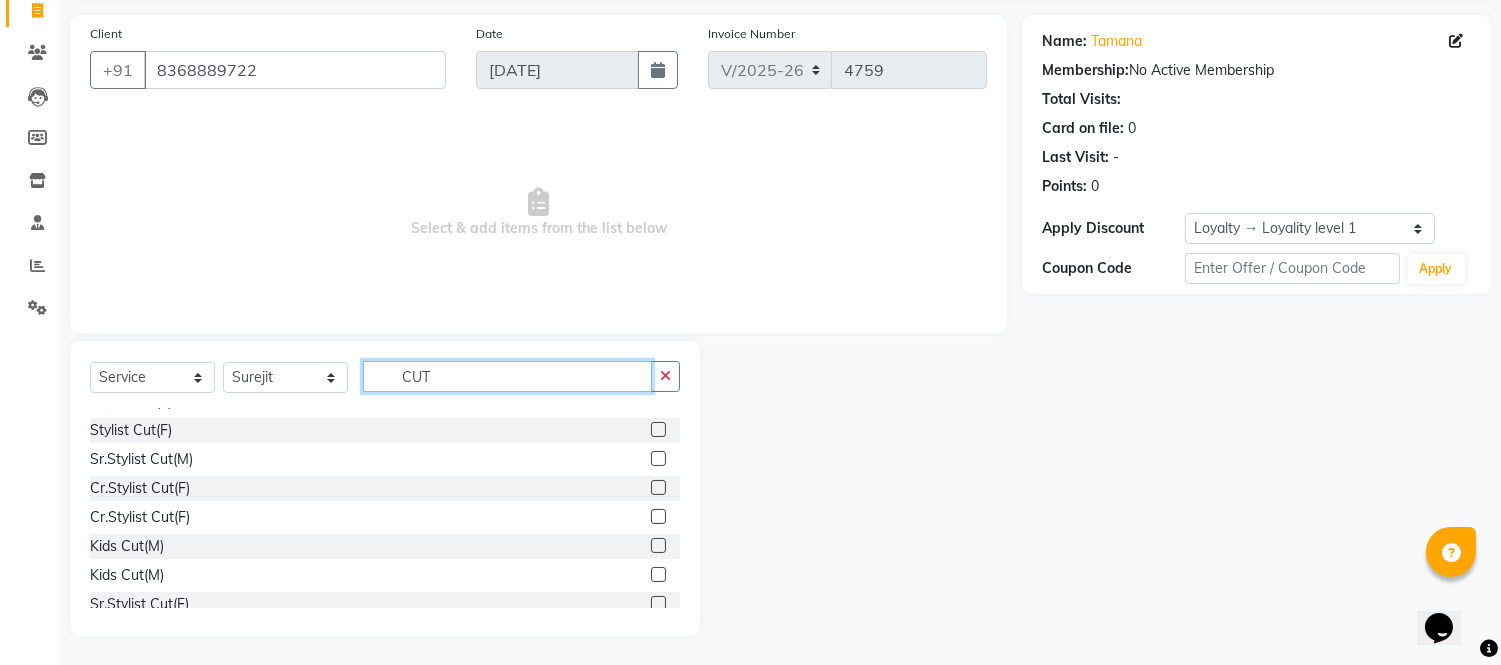 type on "CUT" 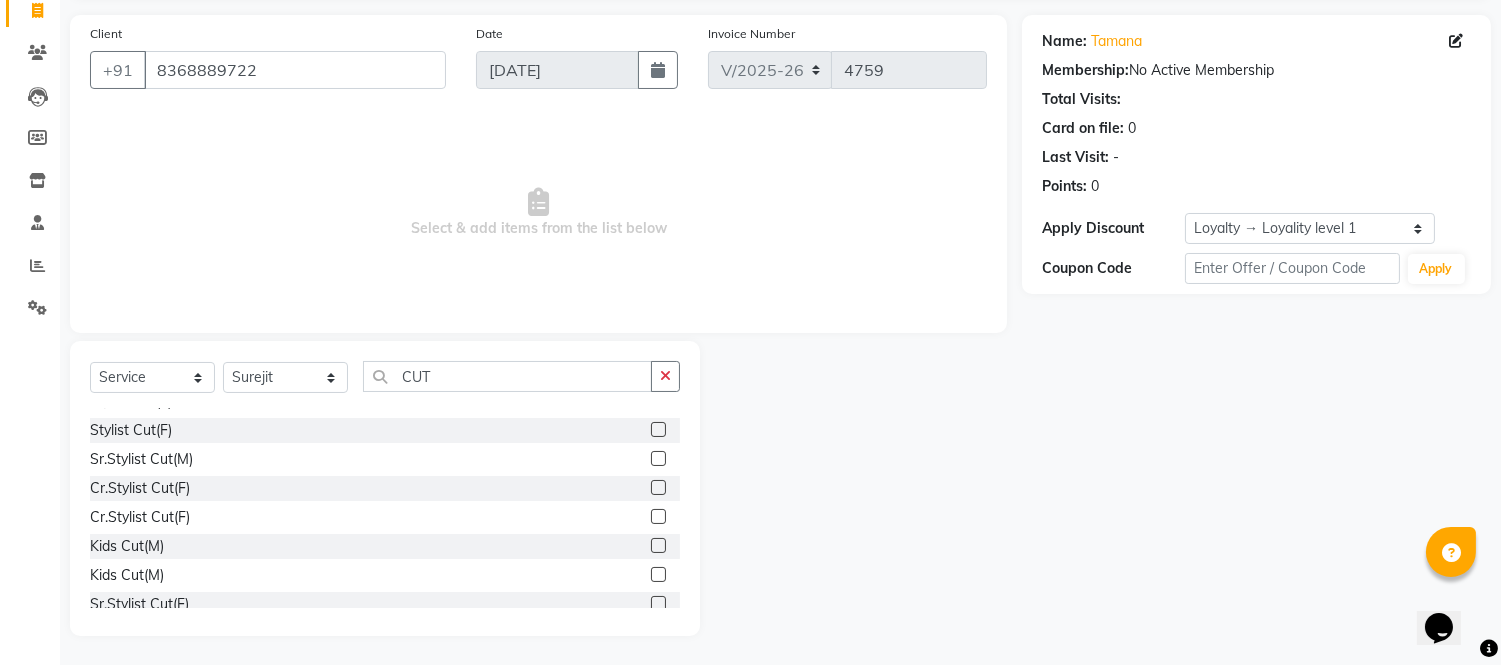 drag, startPoint x: 641, startPoint y: 427, endPoint x: 606, endPoint y: 346, distance: 88.23831 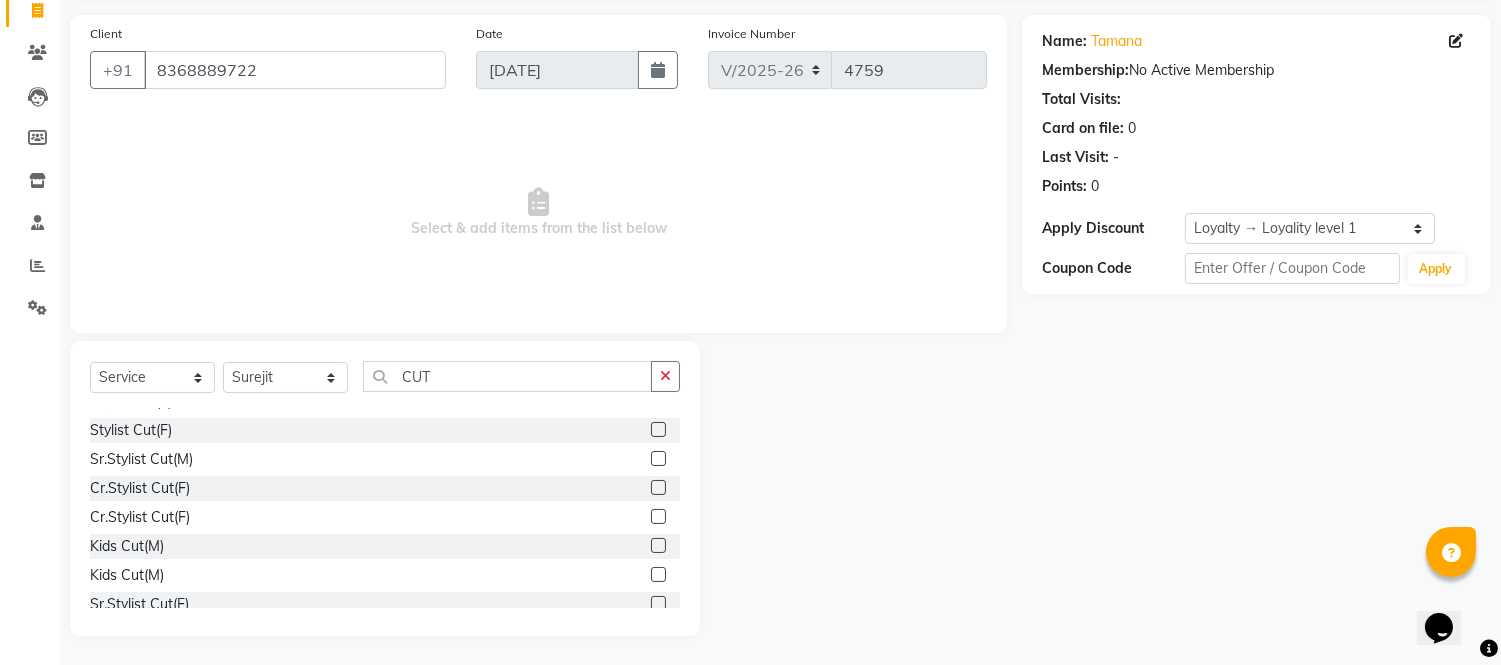 click 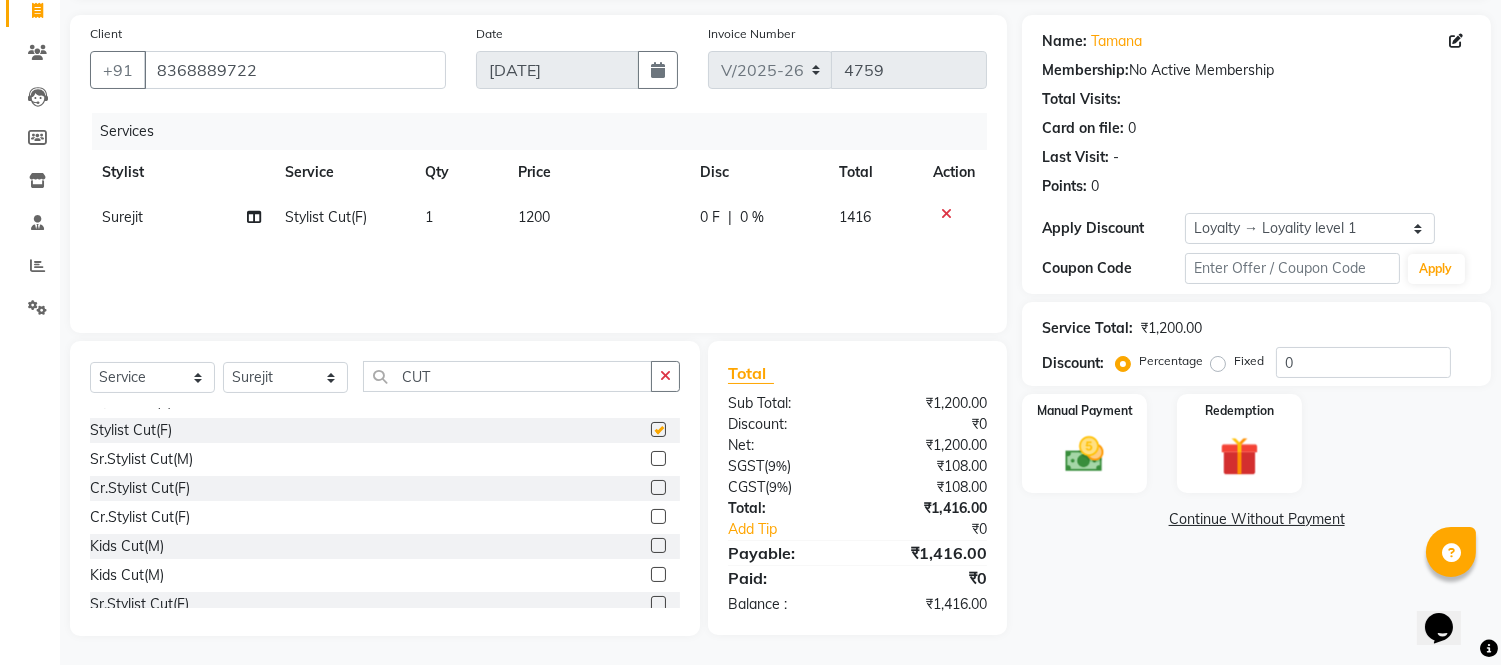 checkbox on "false" 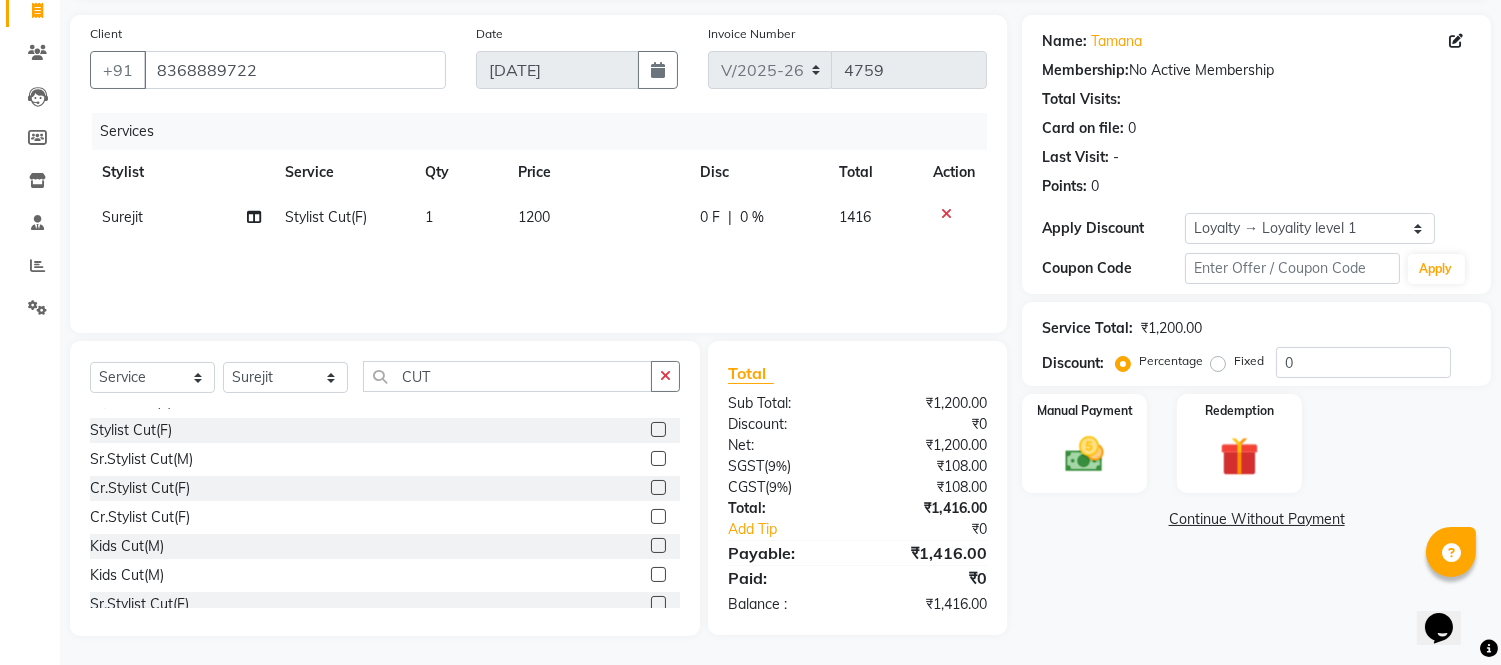 click on "1200" 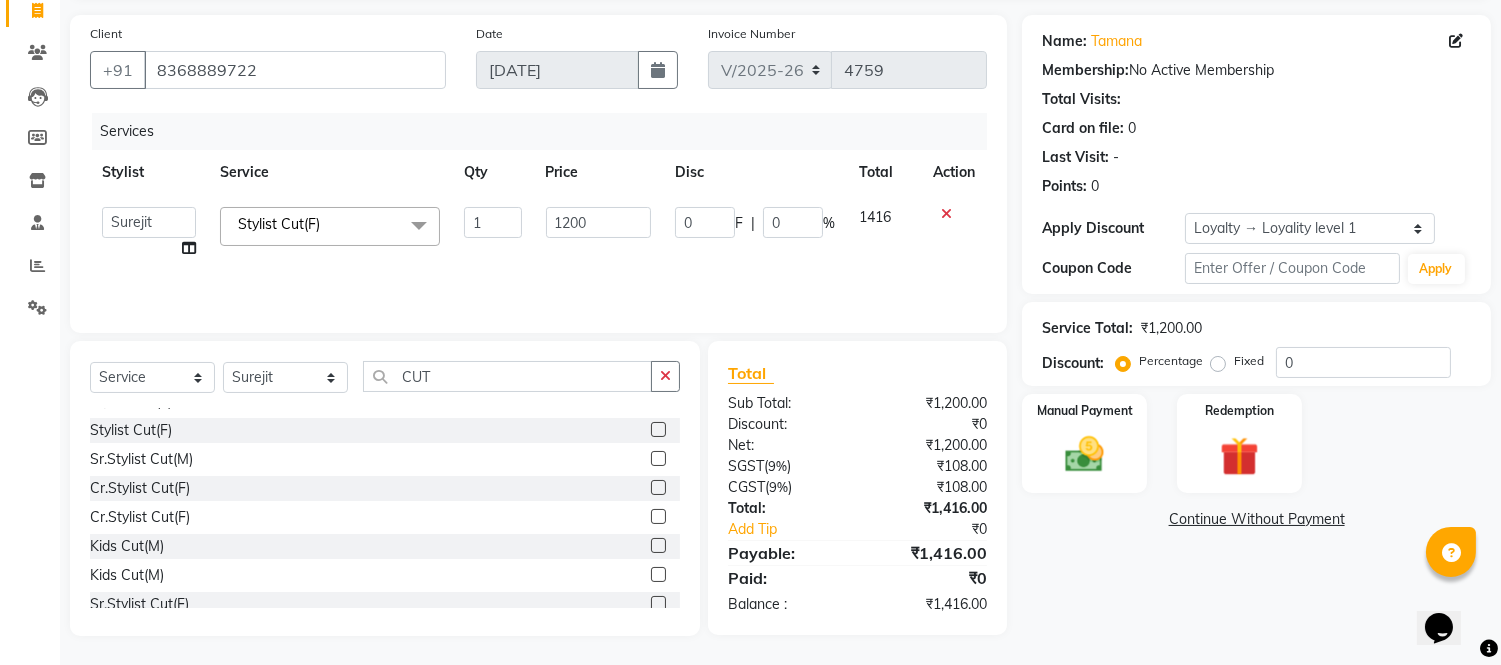 click on "1200" 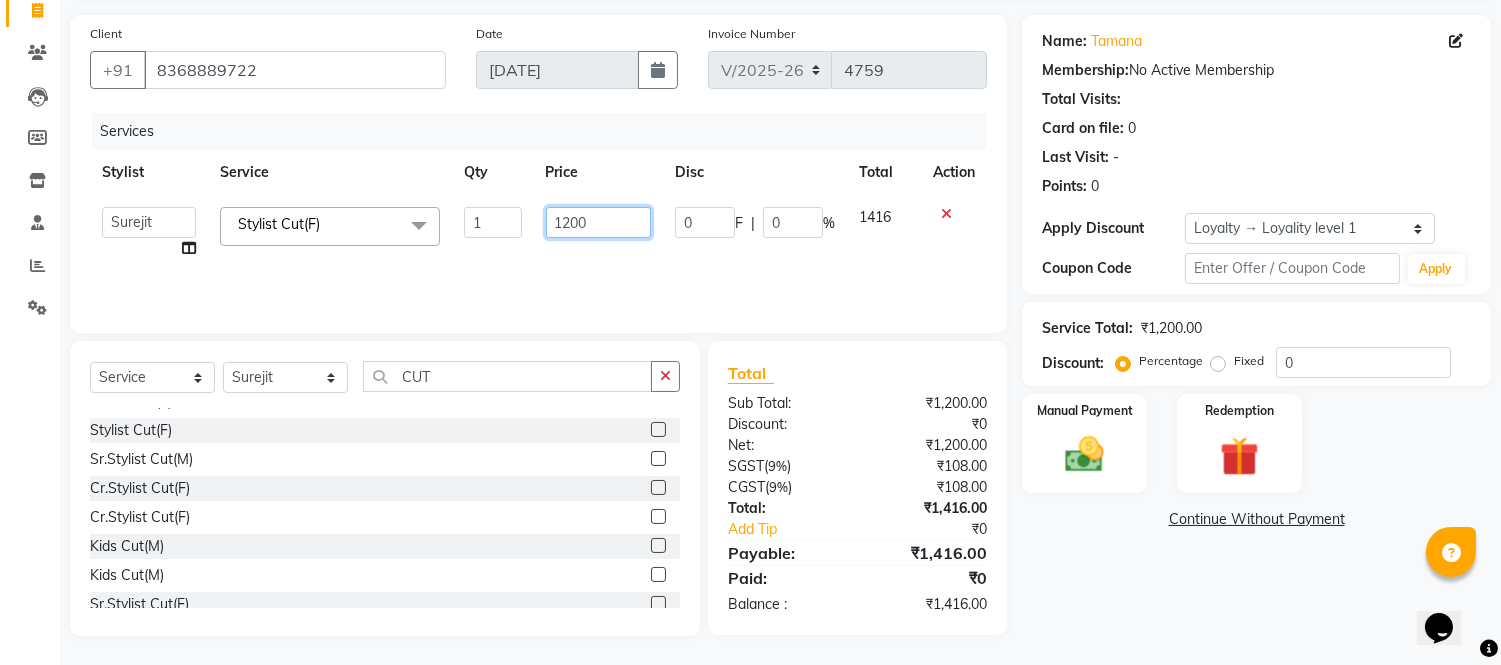 click on "1200" 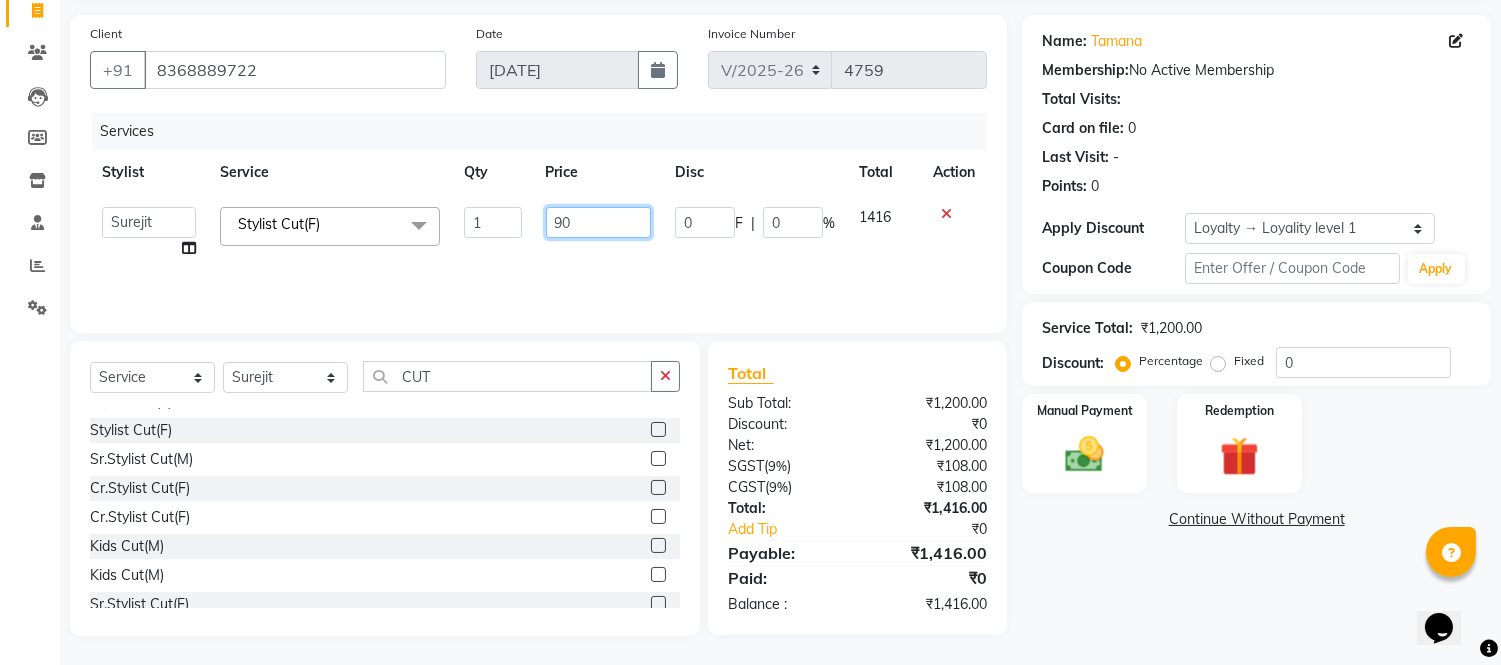 type on "900" 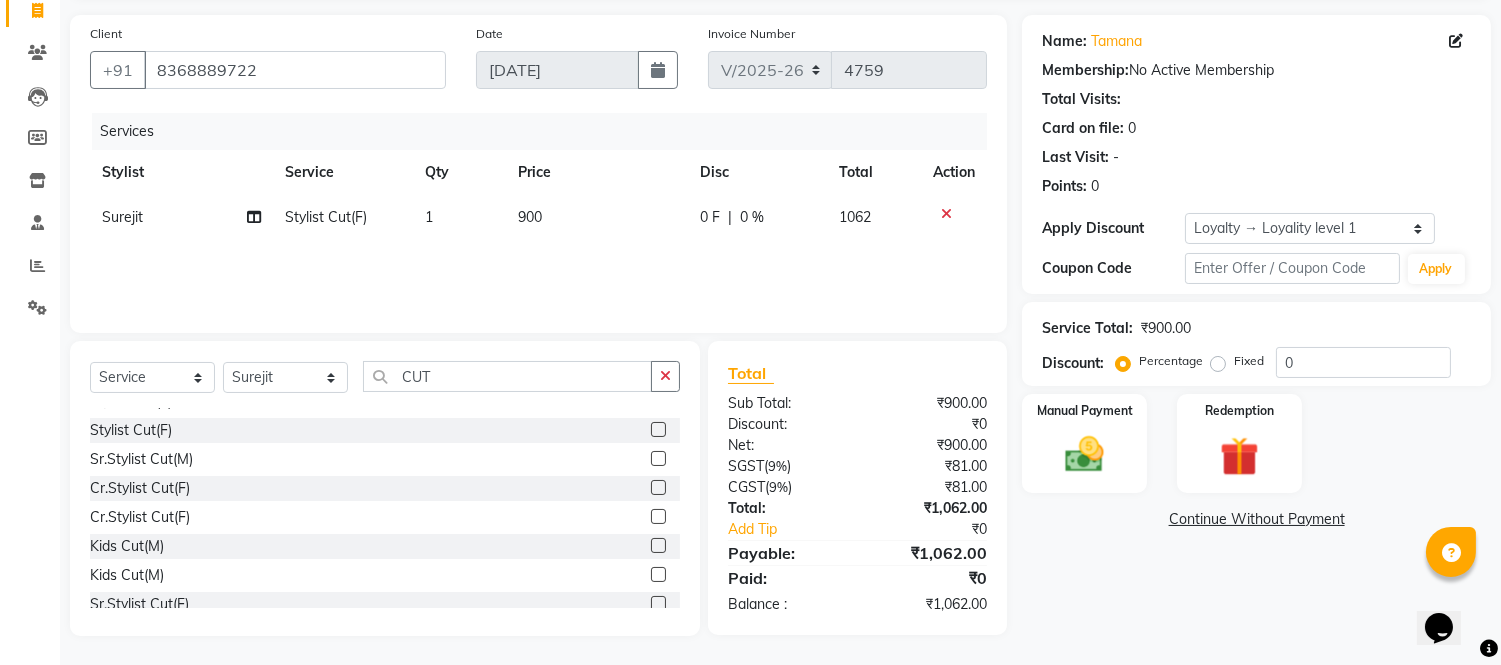click on "1" 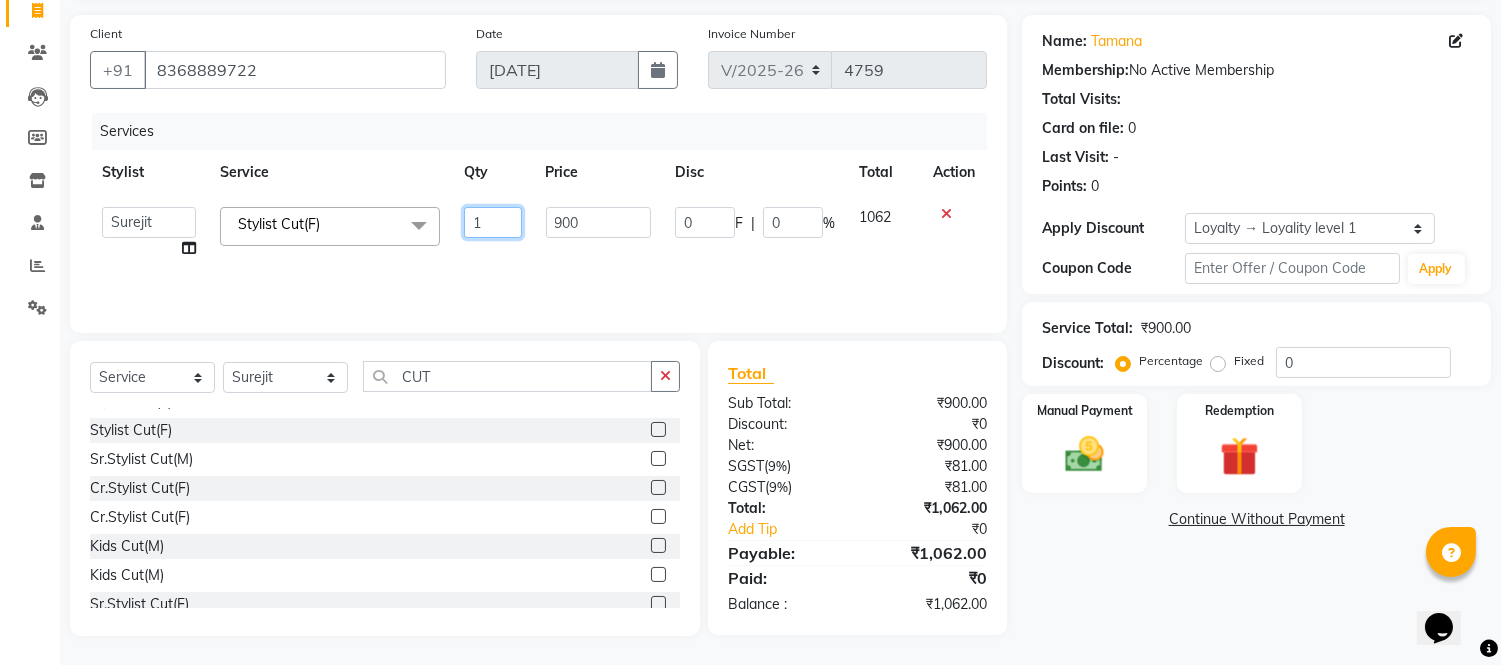 click on "1" 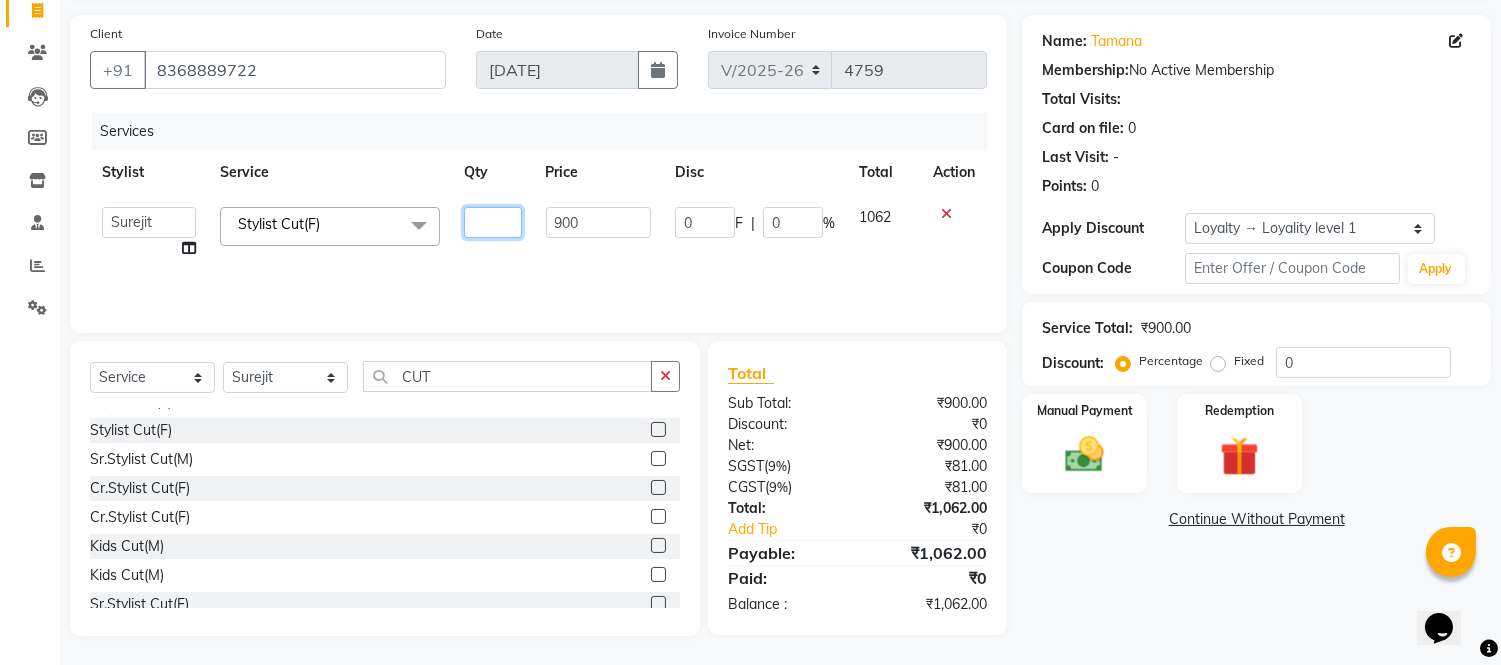 type on "2" 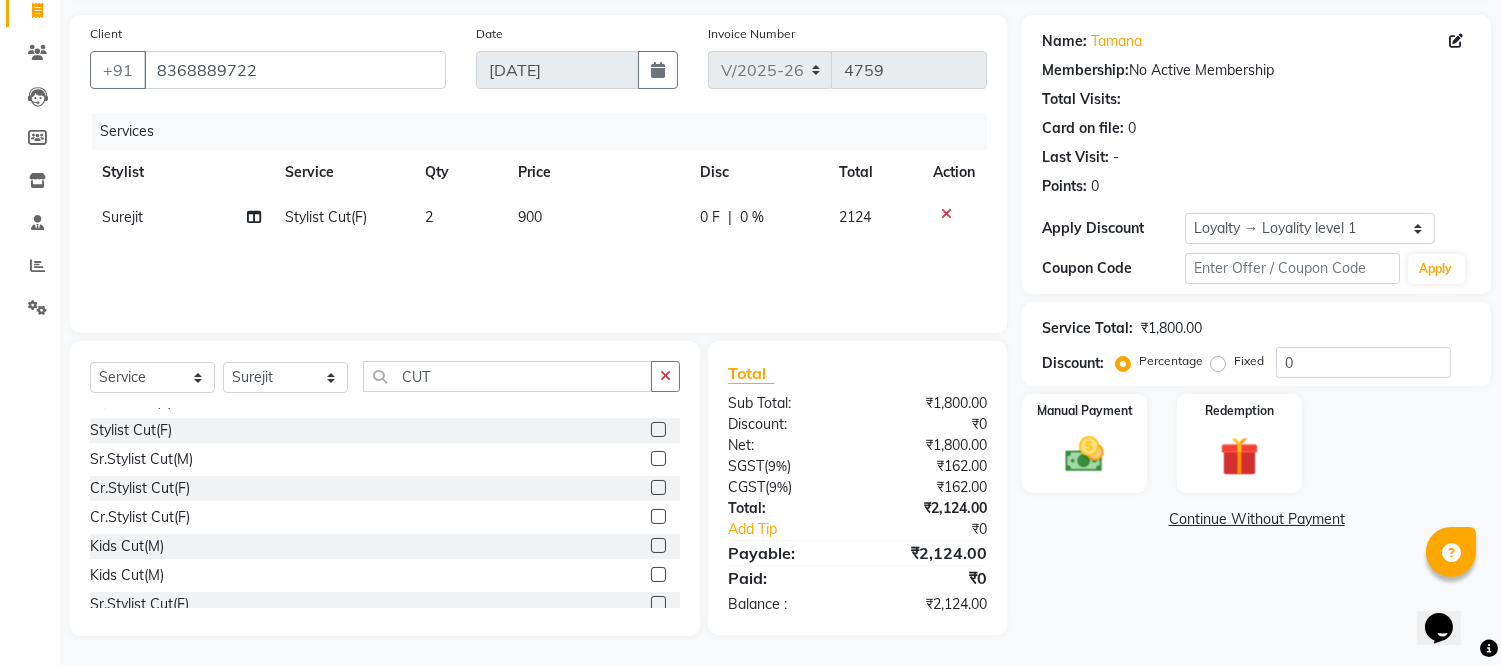 click on "Services Stylist Service Qty Price Disc Total Action Surejit Stylist Cut(F) 2 900 0 F | 0 % 2124" 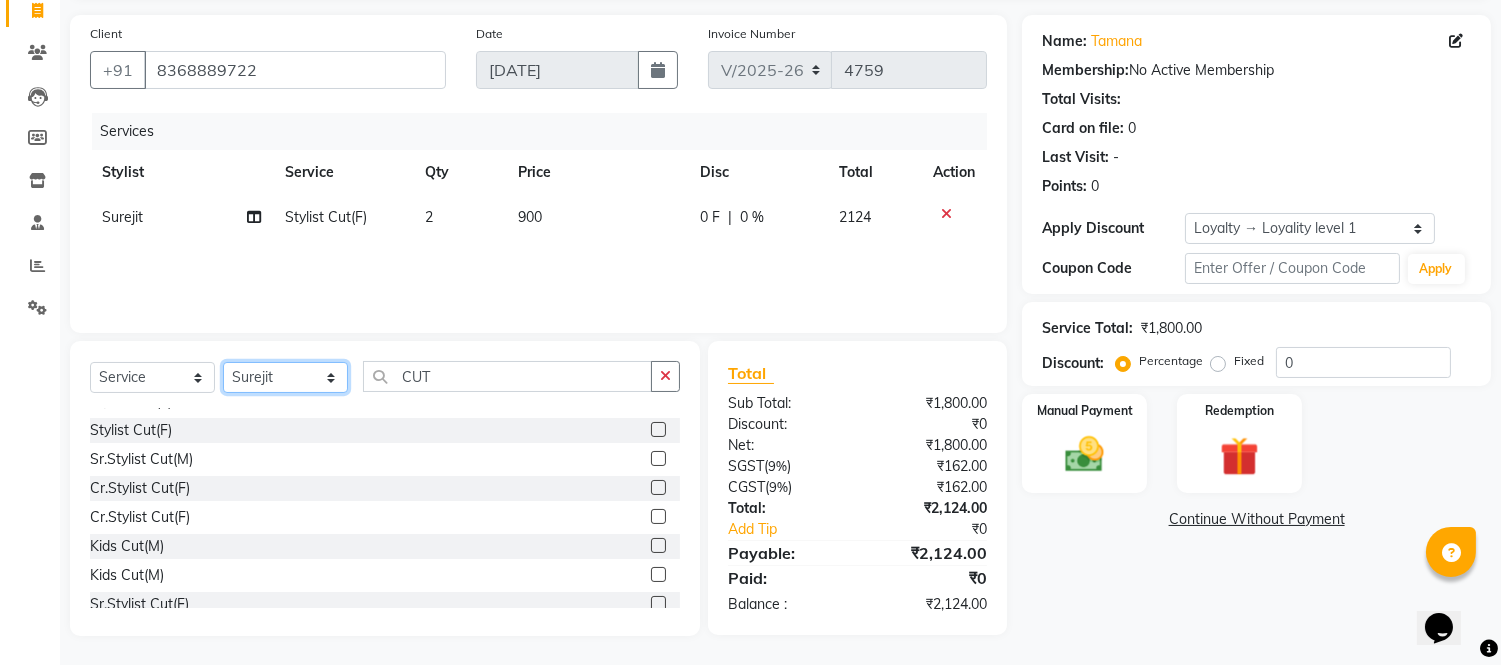 click on "Select Stylist Akash Akshar_asst Alam _Pdct Amit Arkan Arsh Counter Sales Geeta Hema ilfan Kuldeep Laxmi Manager Neeraj Prince sagar_pdct Surejit Vijay Zakir_pdct" 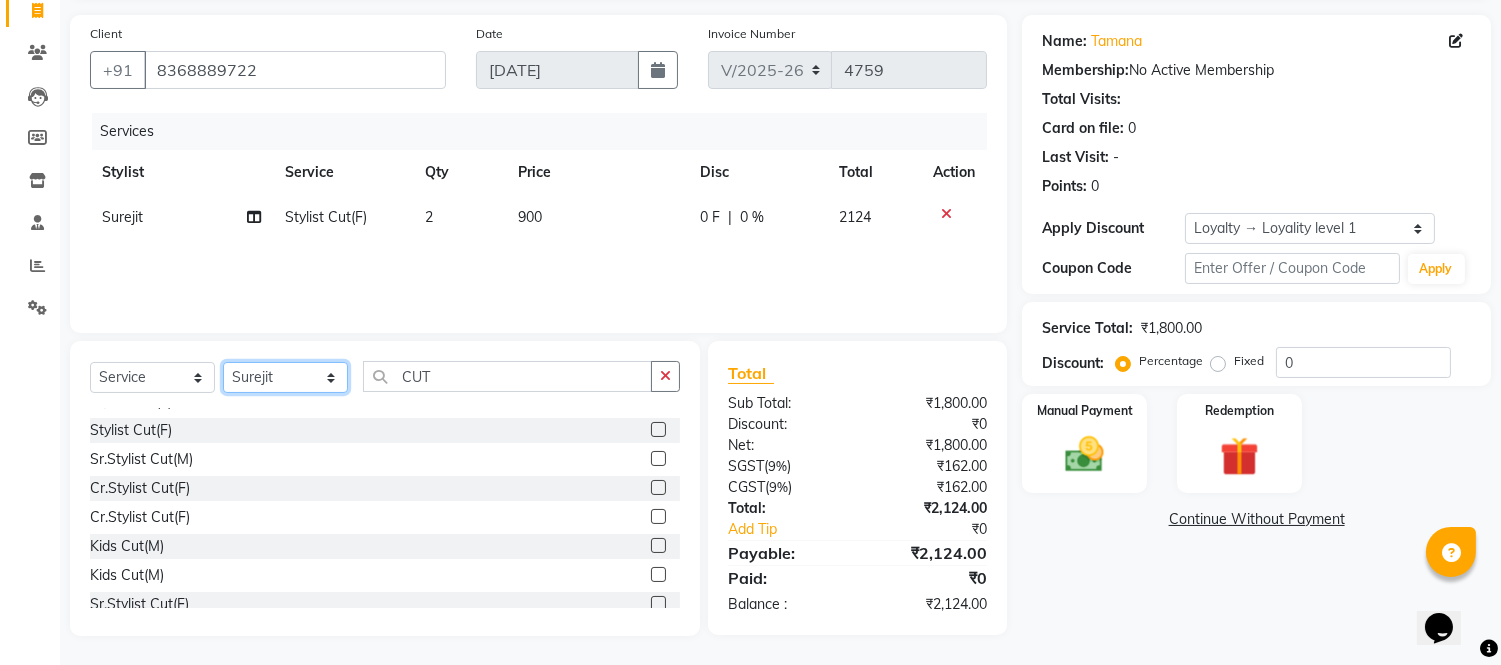 select on "67969" 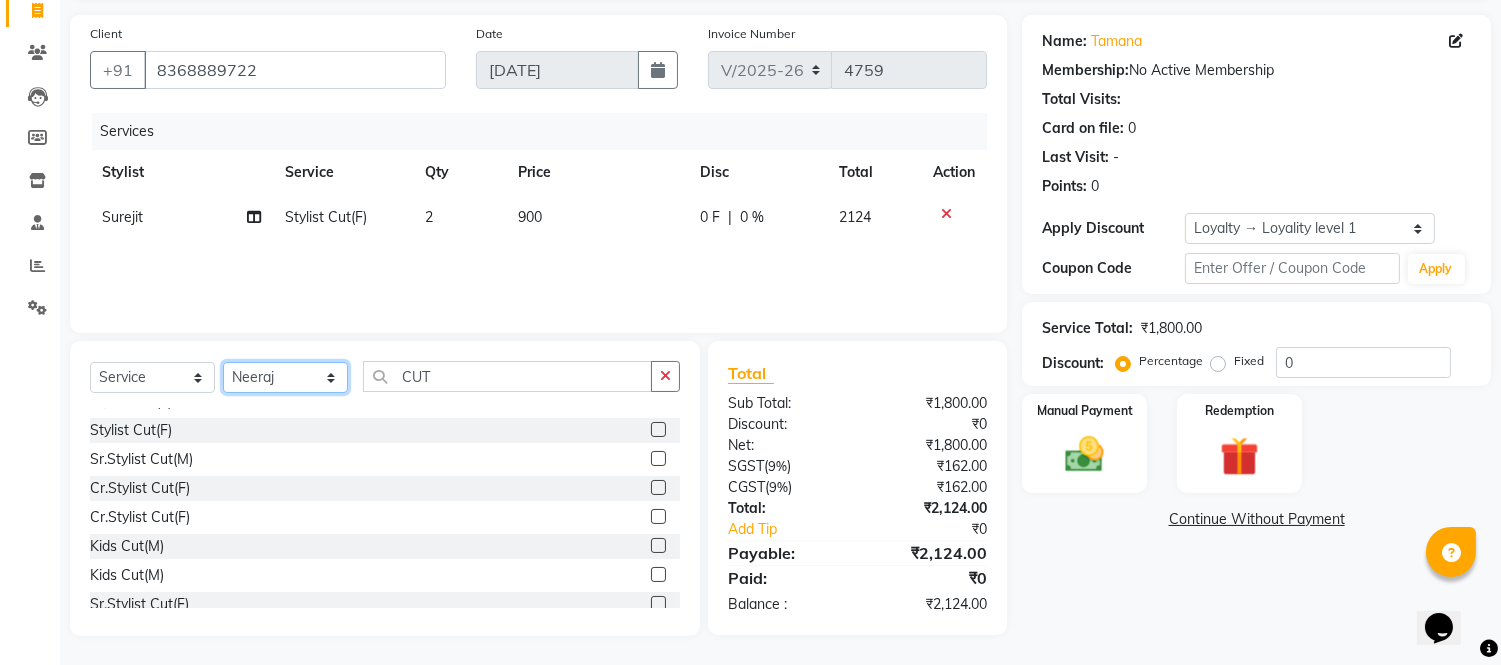 click on "Select Stylist Akash Akshar_asst Alam _Pdct Amit Arkan Arsh Counter Sales Geeta Hema ilfan Kuldeep Laxmi Manager Neeraj Prince sagar_pdct Surejit Vijay Zakir_pdct" 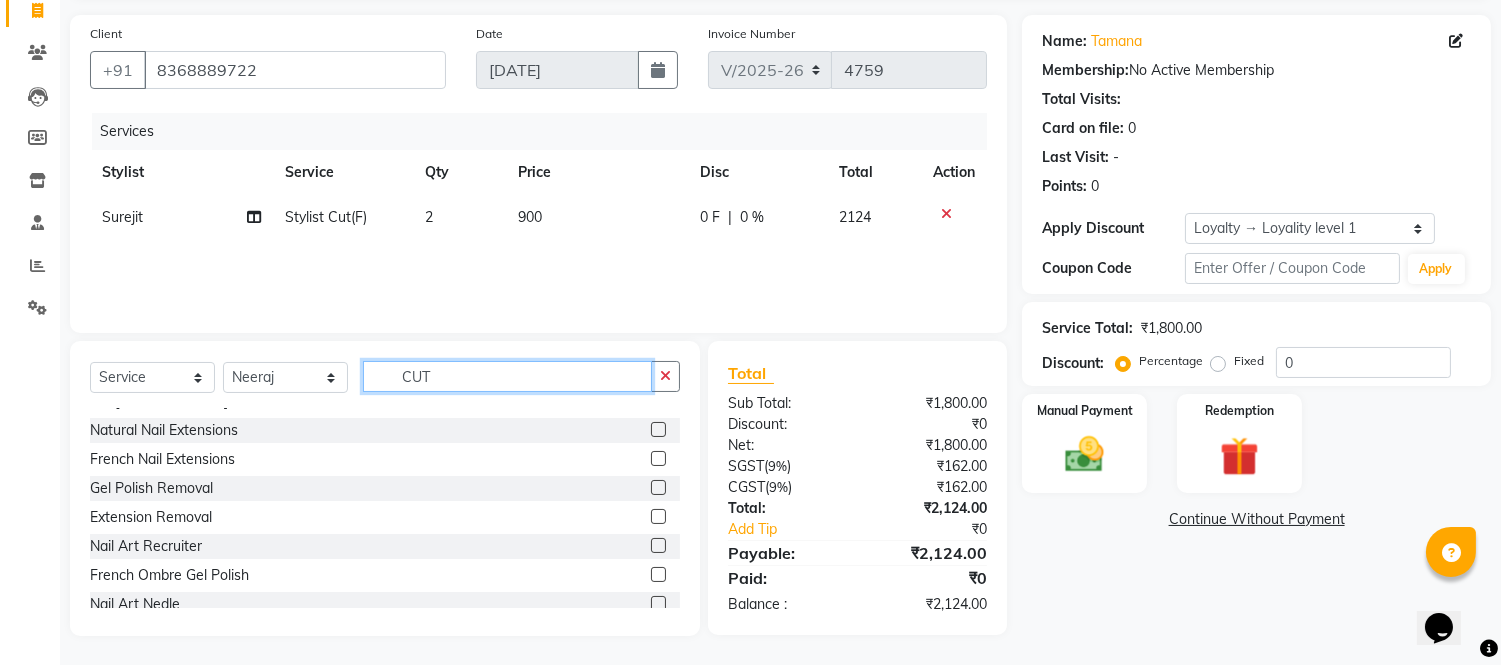 click on "CUT" 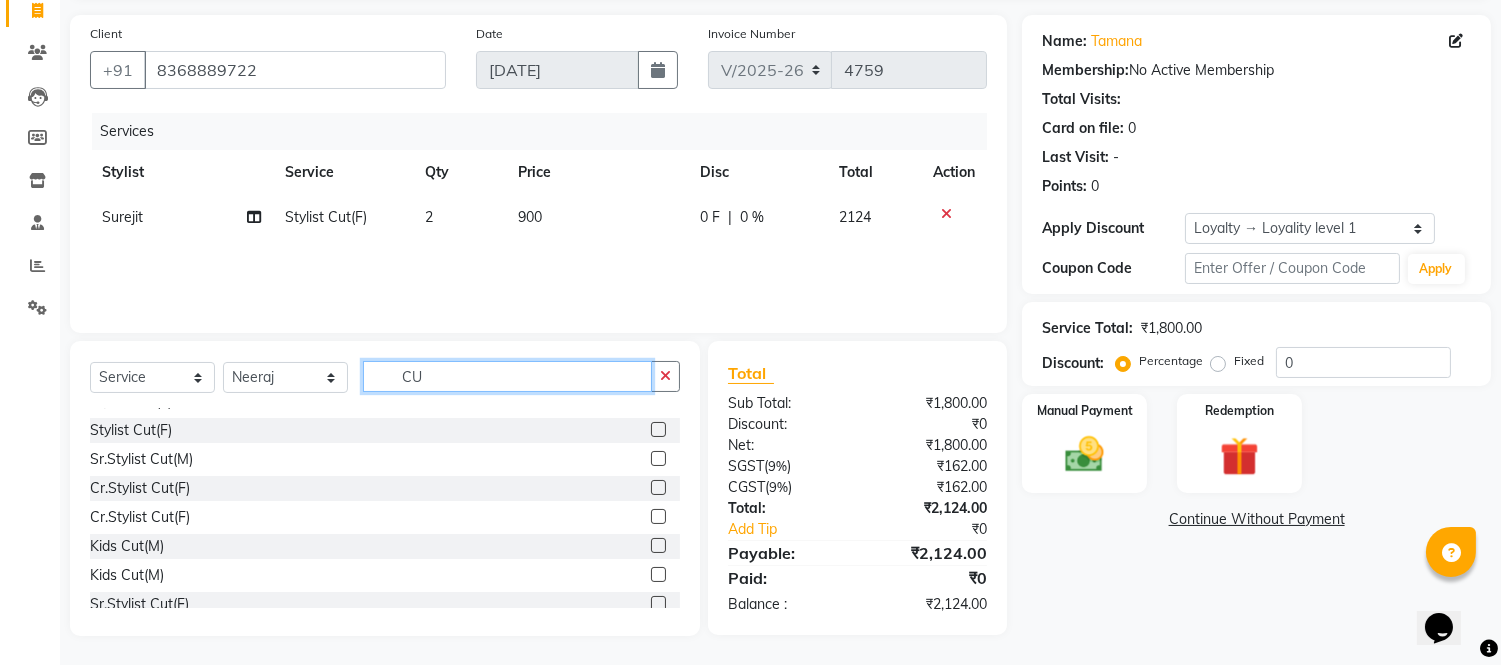 type on "CUT" 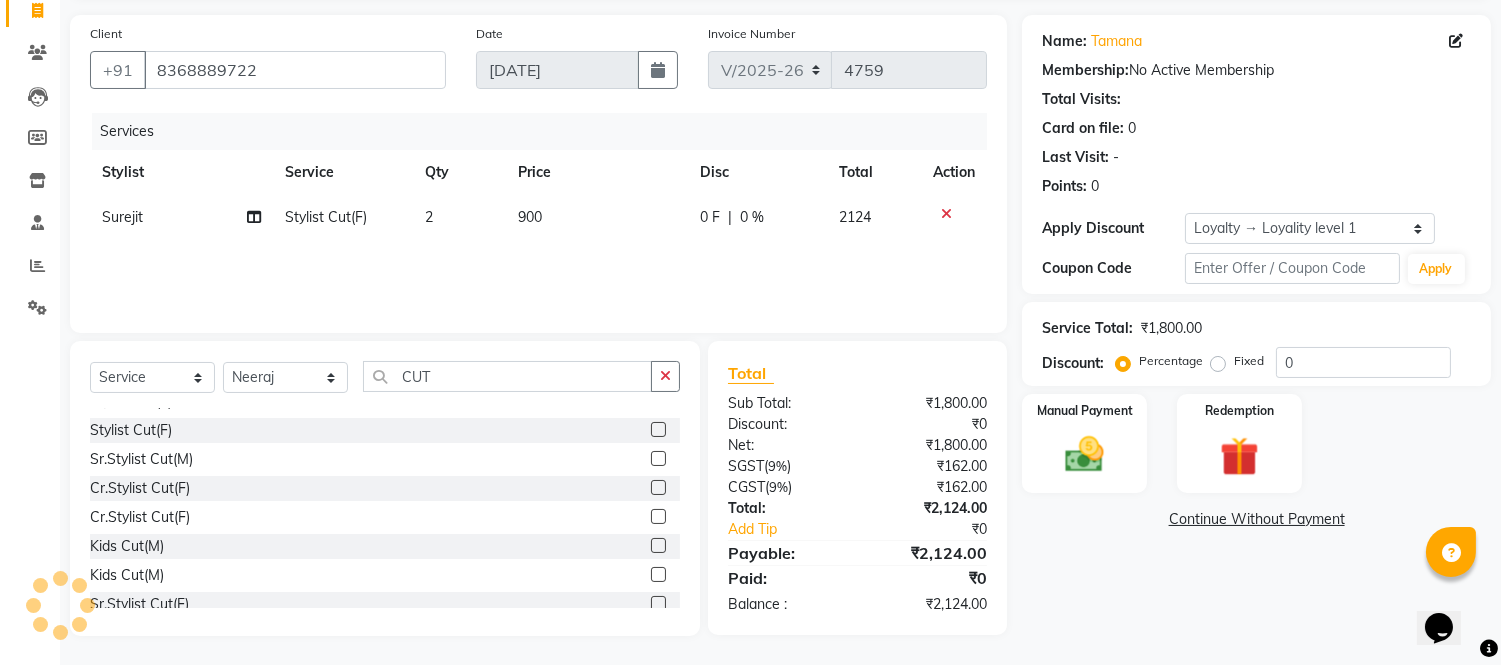 click 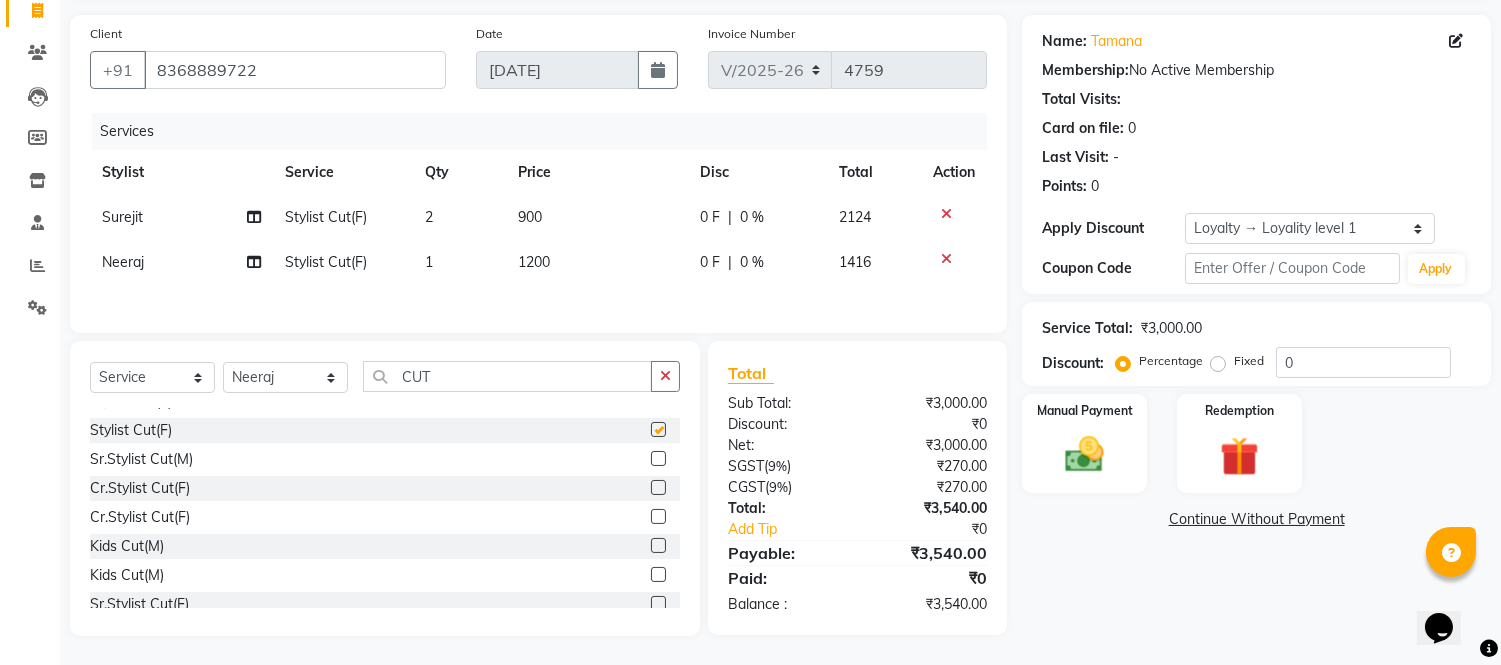 checkbox on "false" 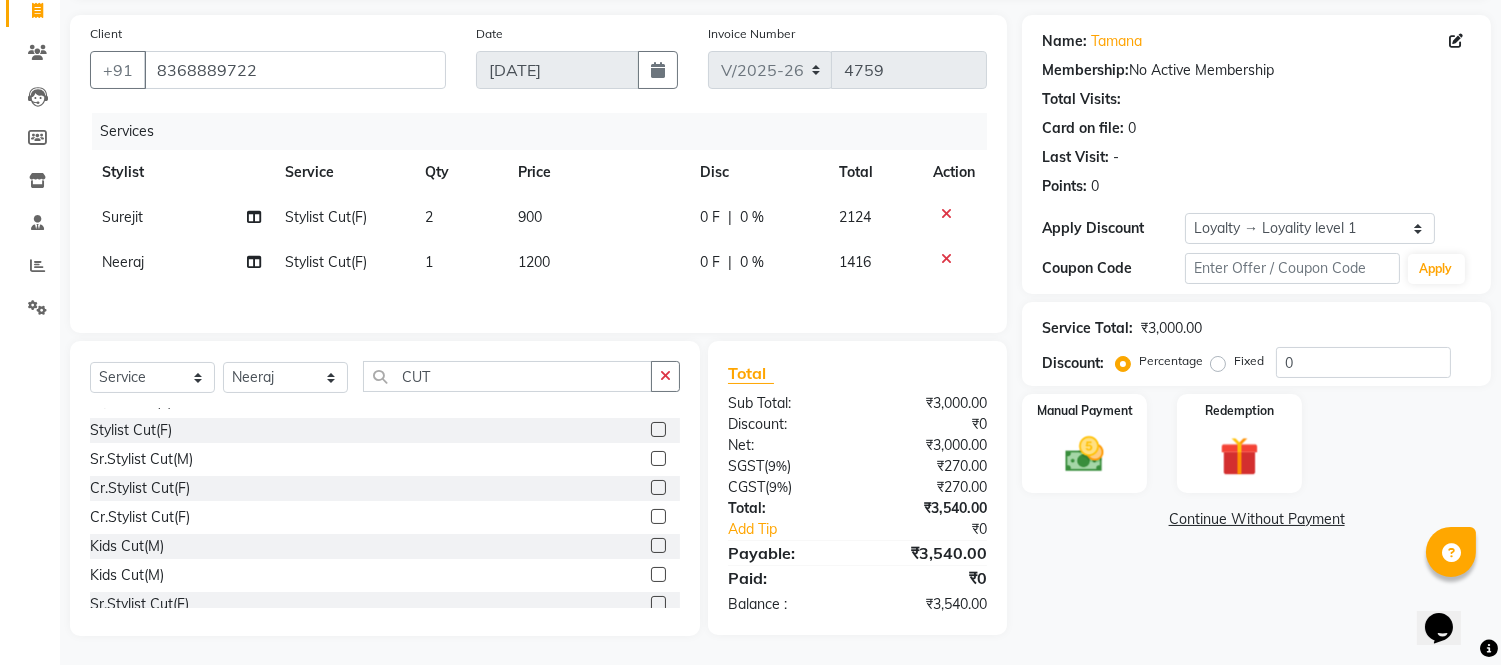 click on "1200" 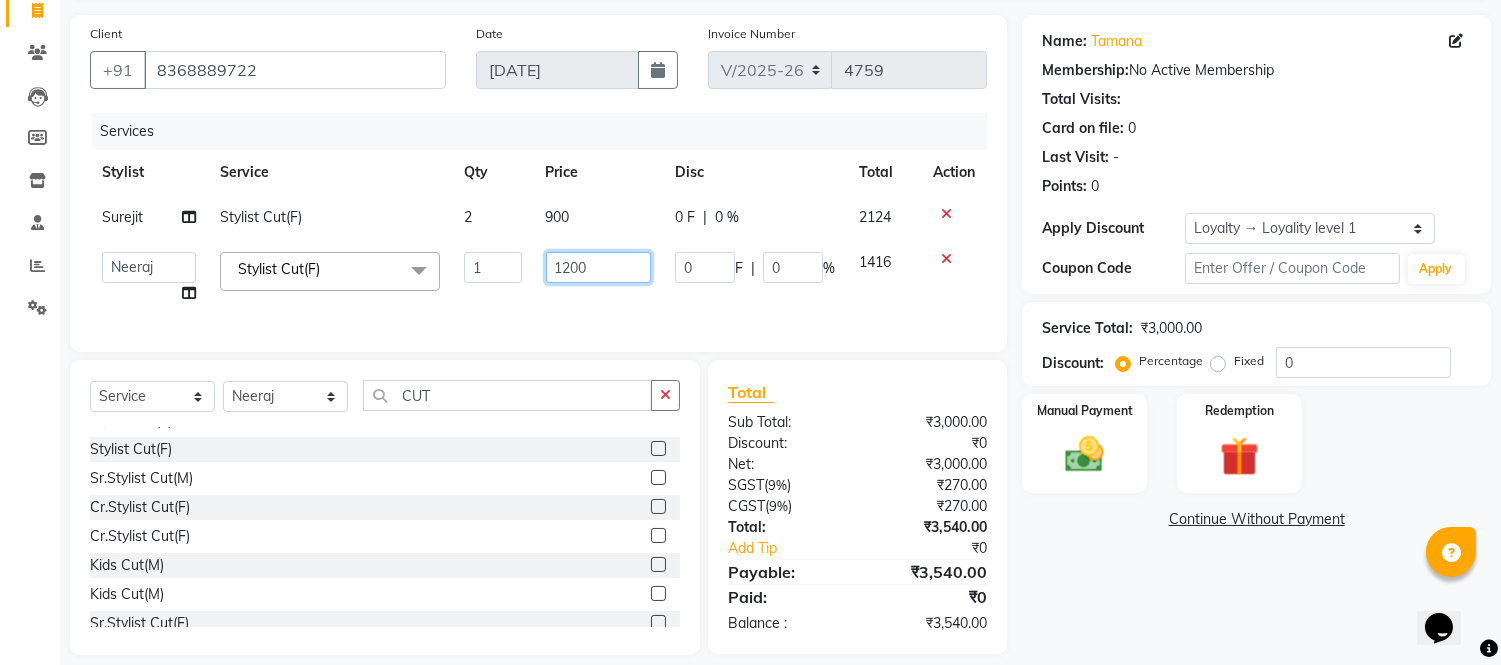 click on "1200" 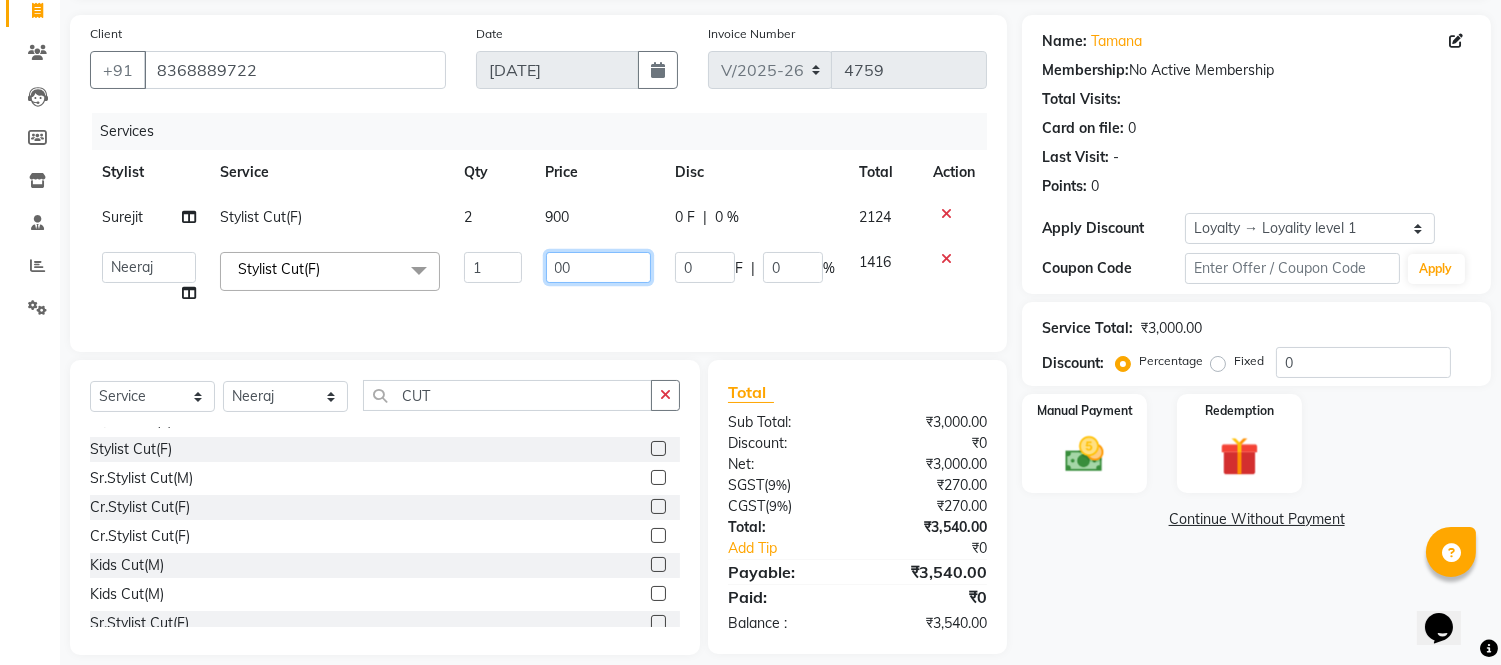 type on "900" 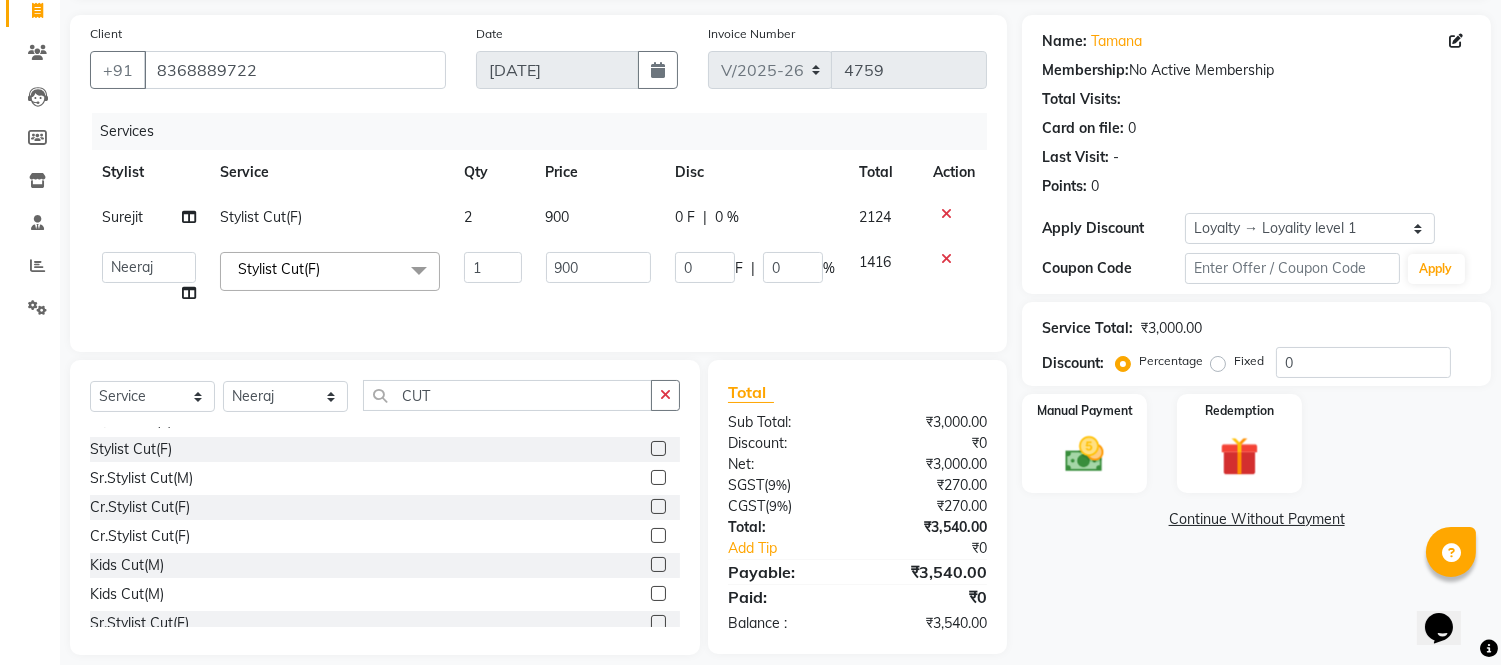click on "2" 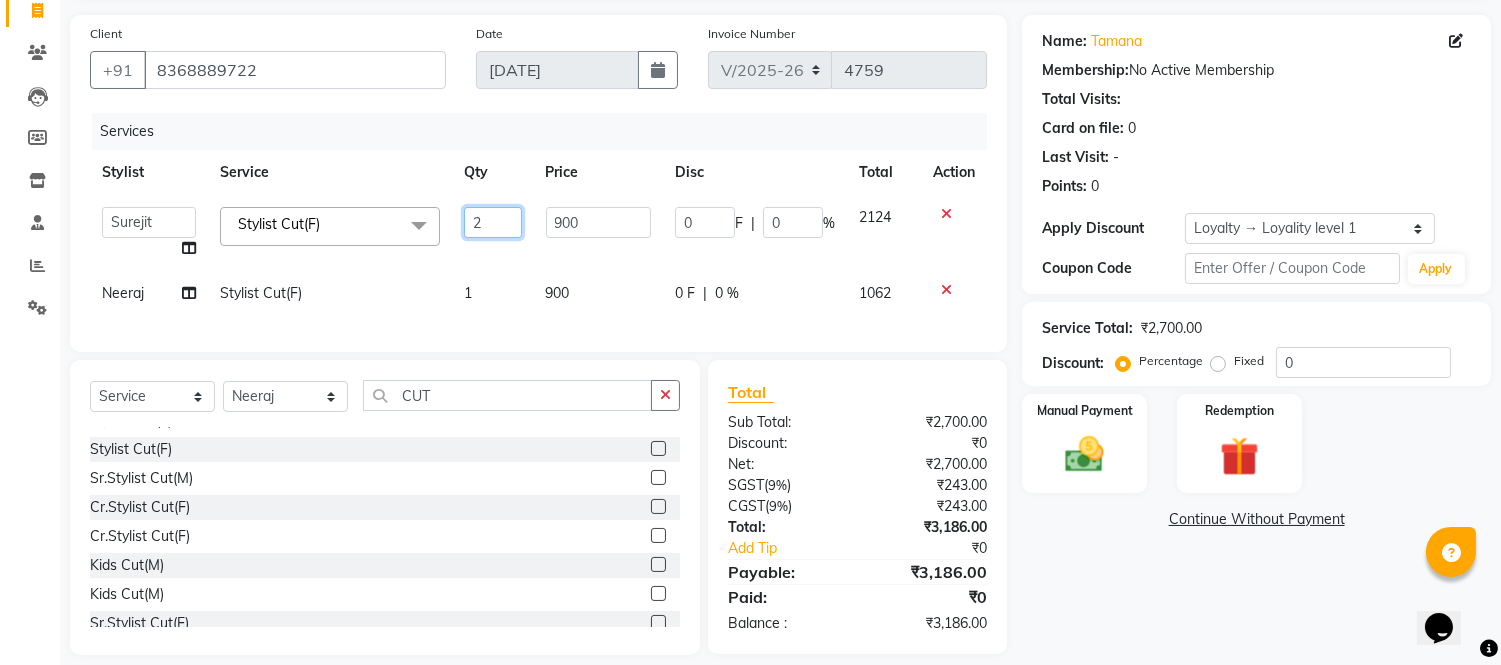 click on "2" 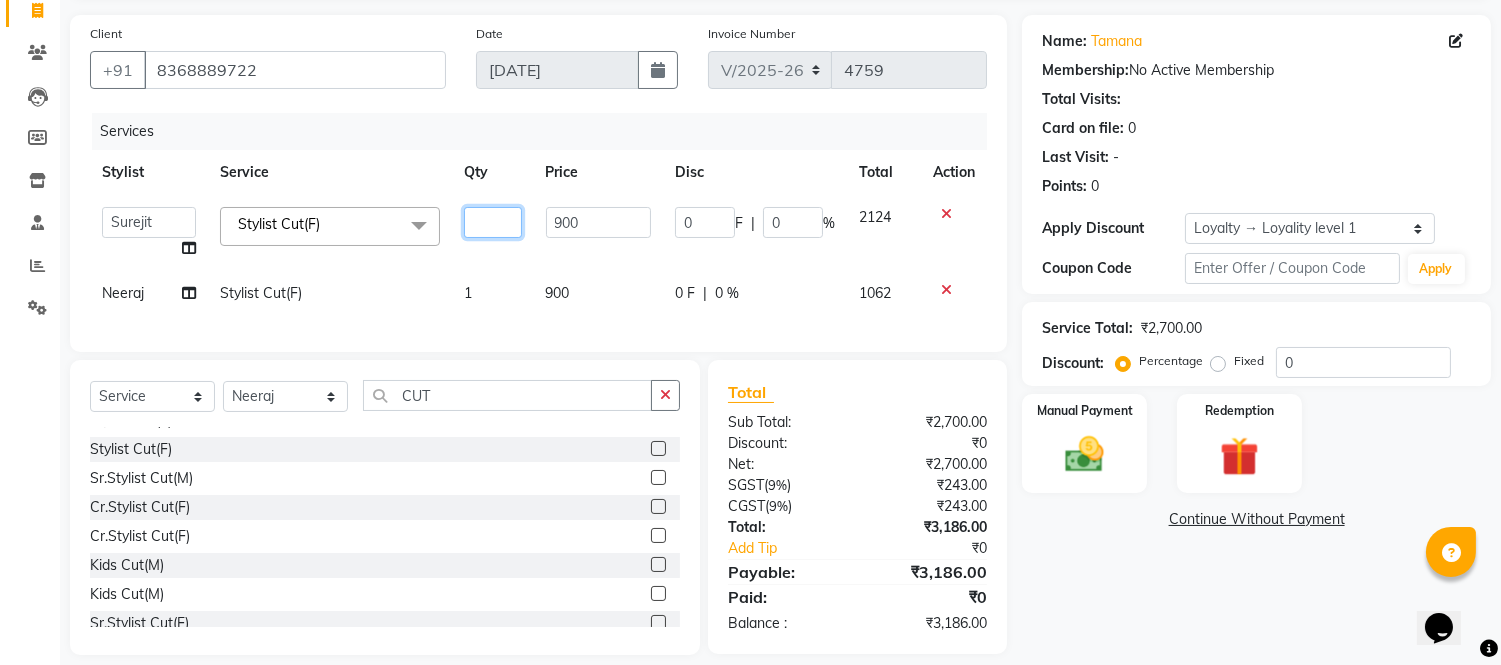 type on "1" 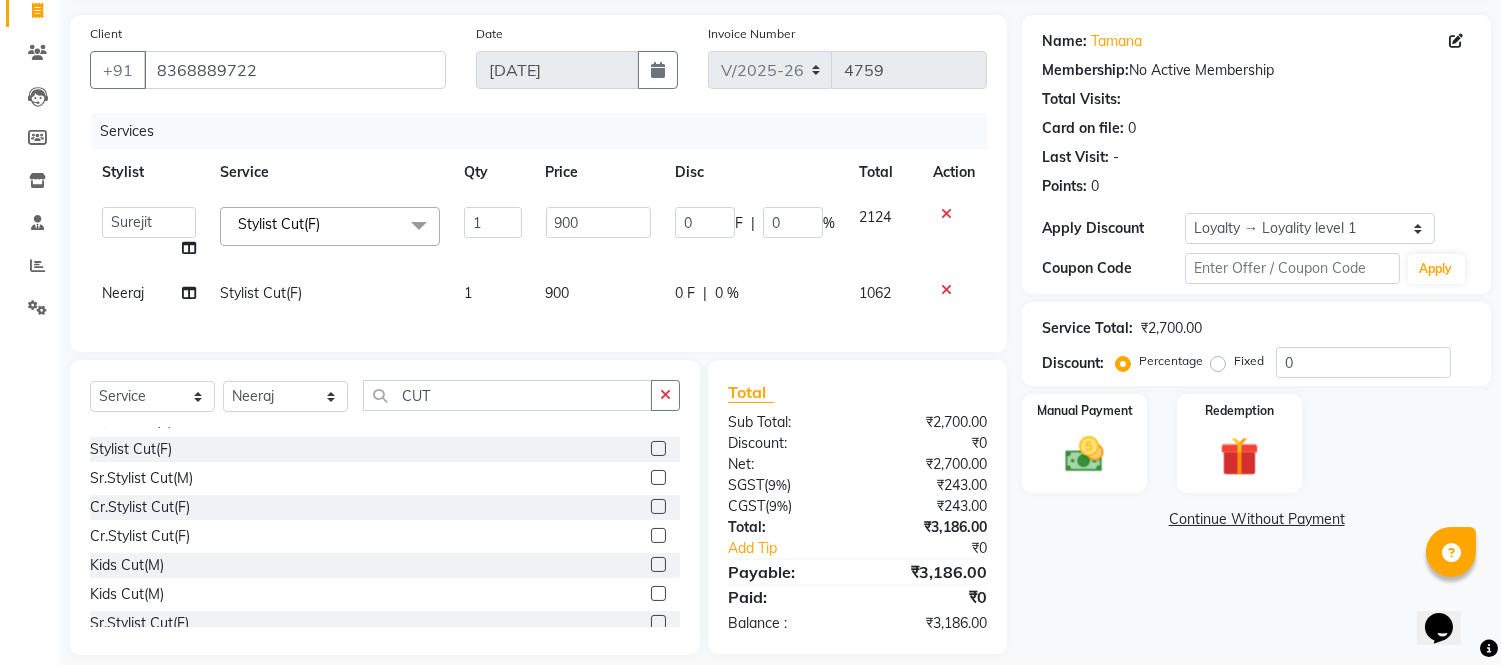 click on "Services" 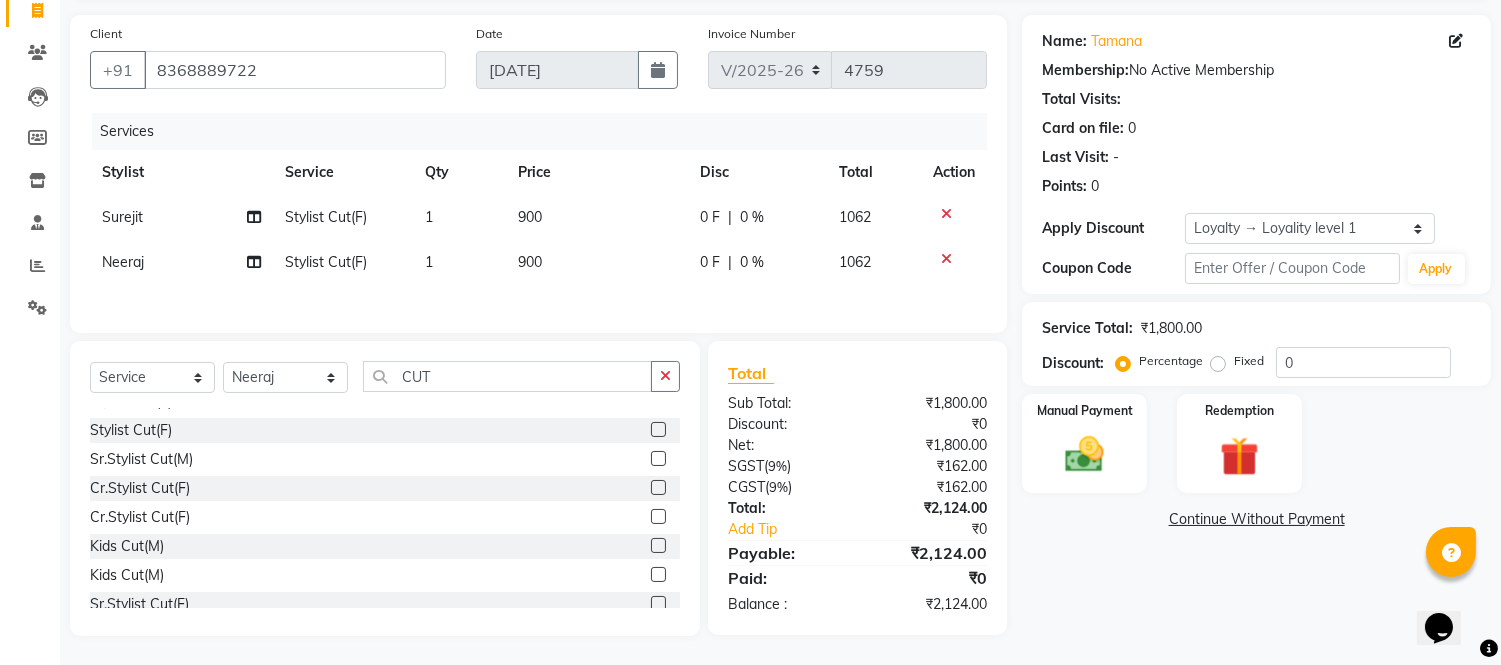 scroll, scrollTop: 140, scrollLeft: 0, axis: vertical 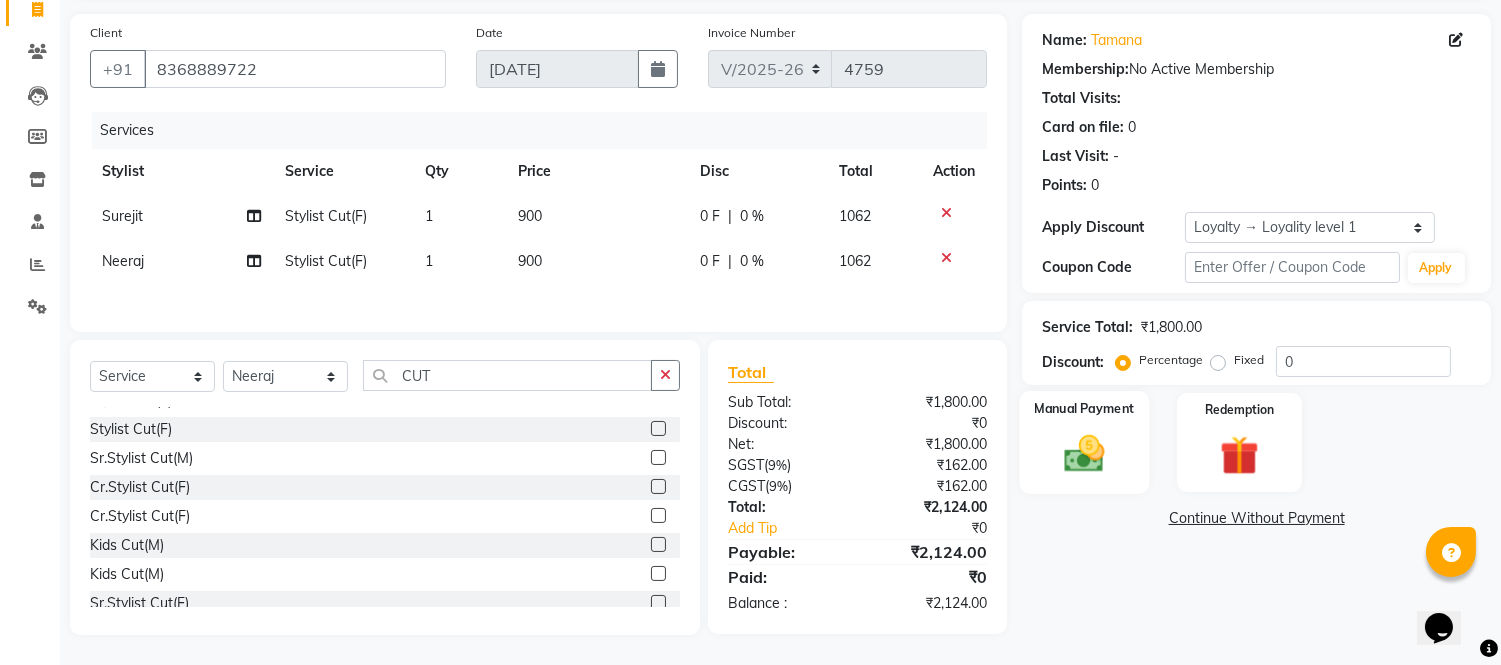 drag, startPoint x: 1087, startPoint y: 444, endPoint x: 1198, endPoint y: 467, distance: 113.35784 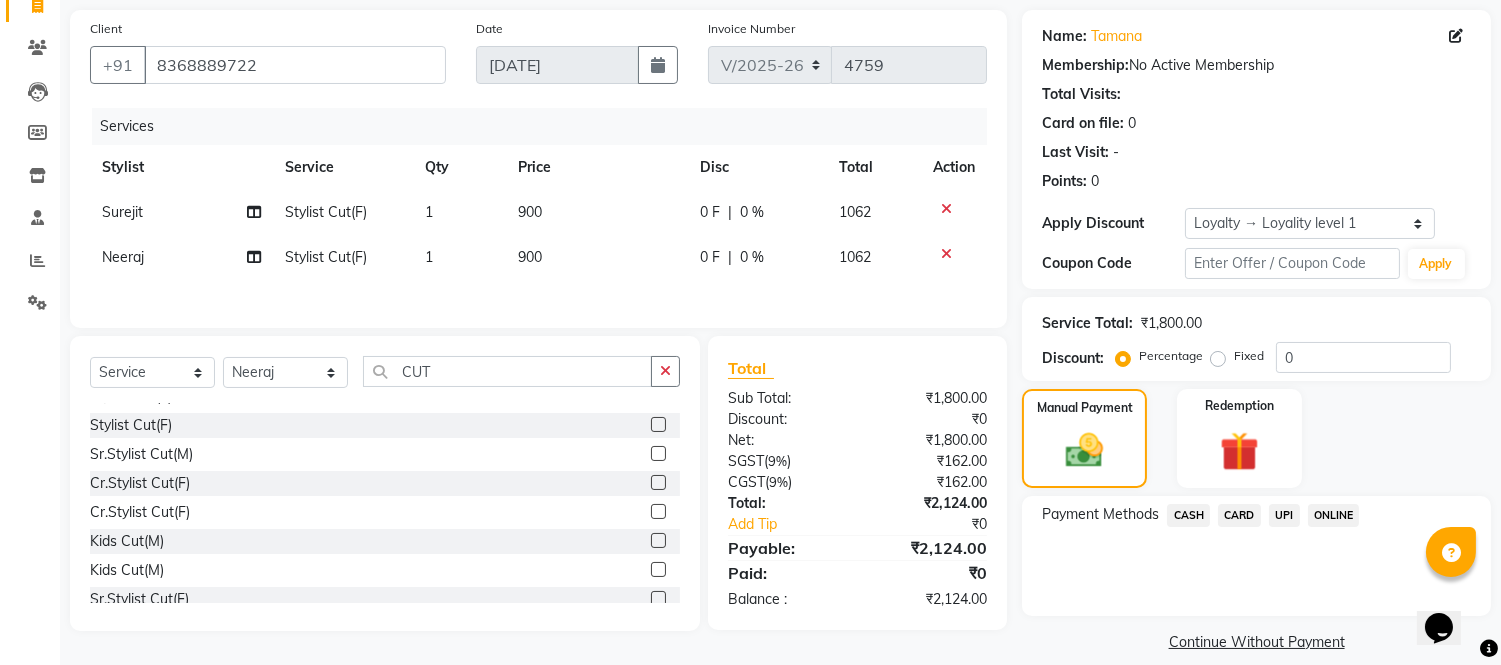 drag, startPoint x: 1182, startPoint y: 514, endPoint x: 1202, endPoint y: 527, distance: 23.853722 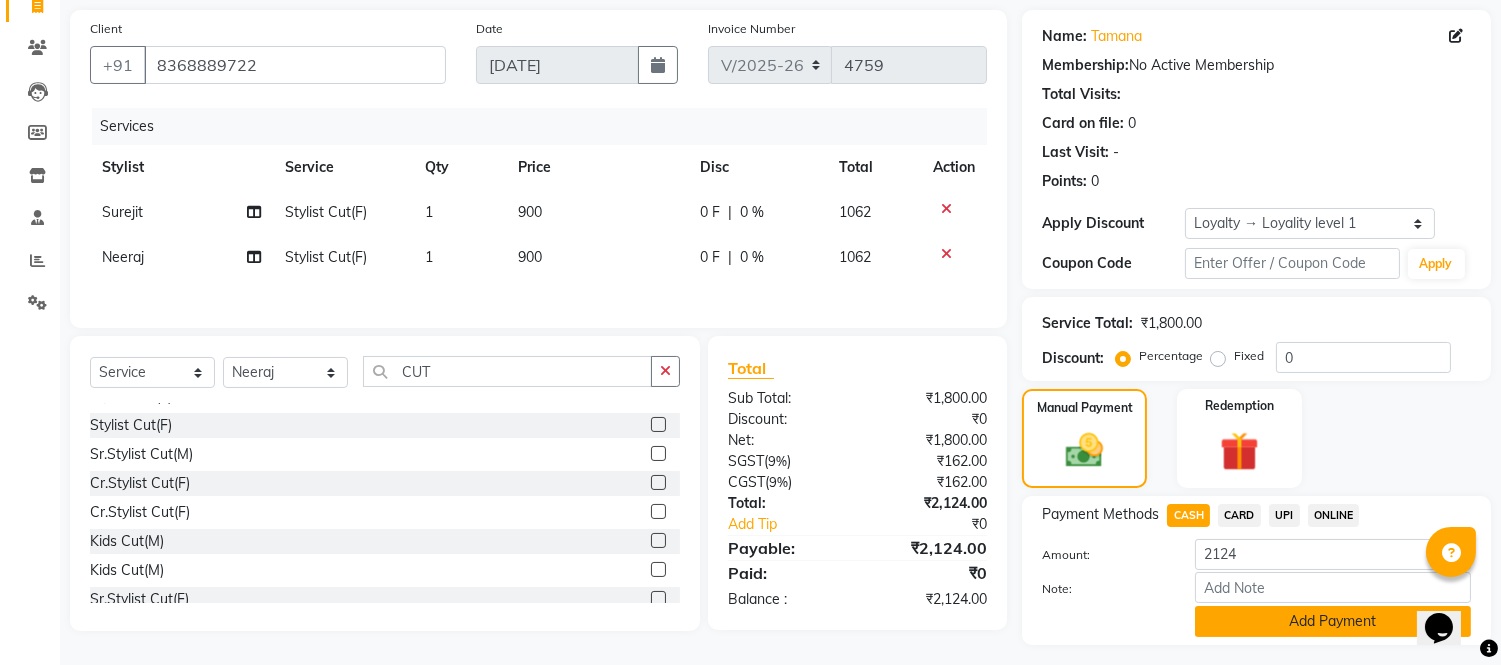 click on "Add Payment" 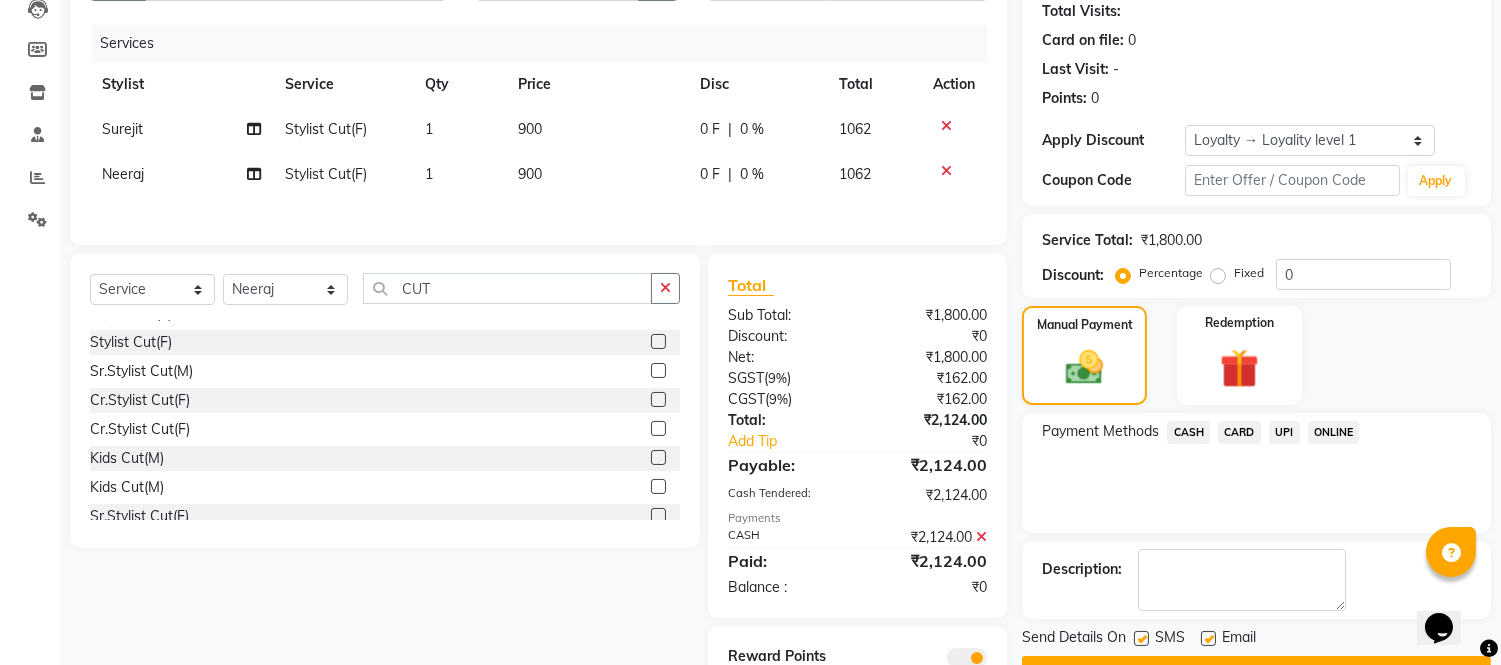 scroll, scrollTop: 308, scrollLeft: 0, axis: vertical 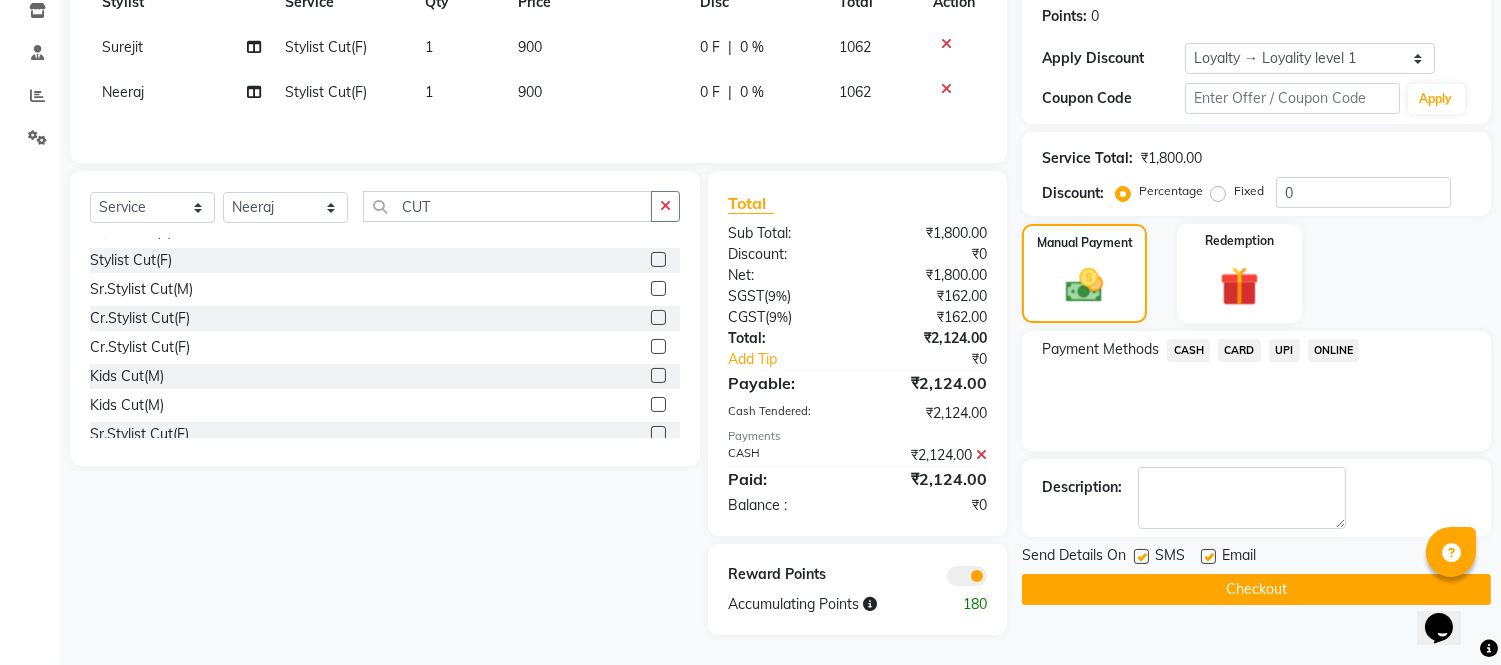 click on "Checkout" 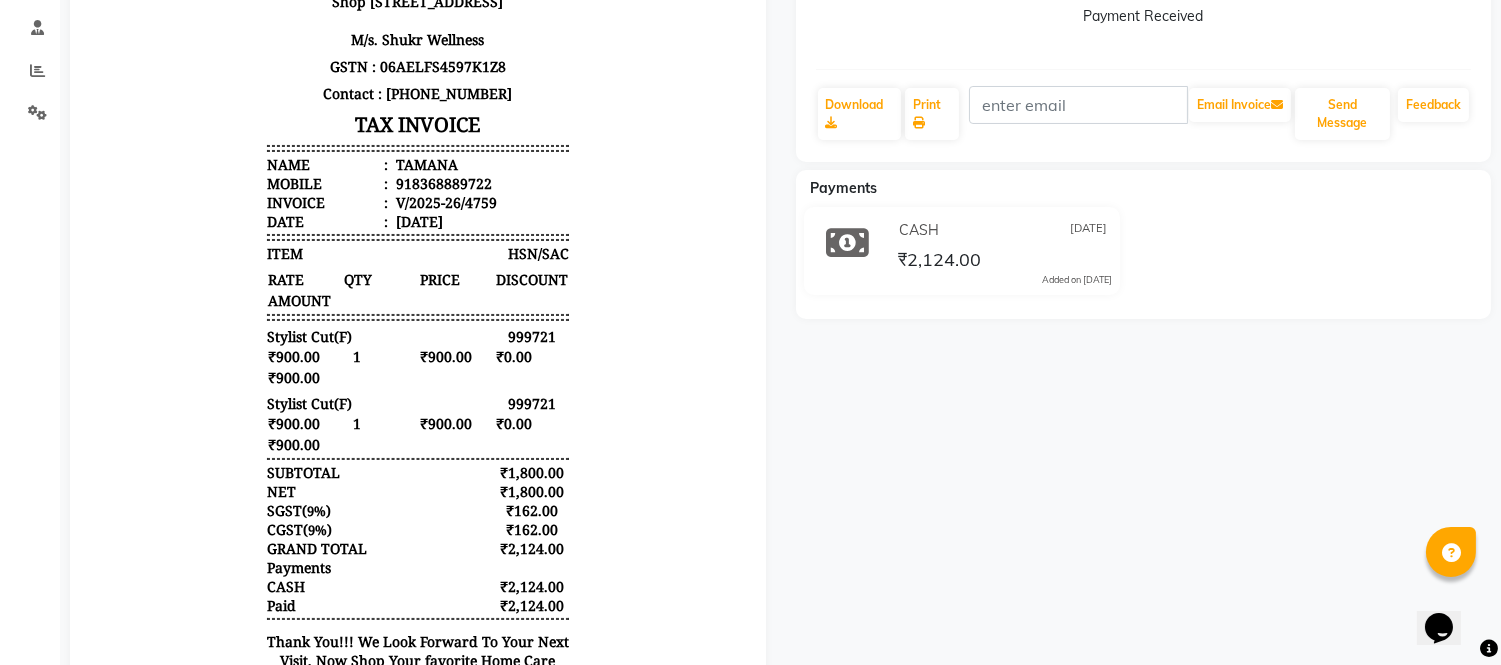 scroll, scrollTop: 0, scrollLeft: 0, axis: both 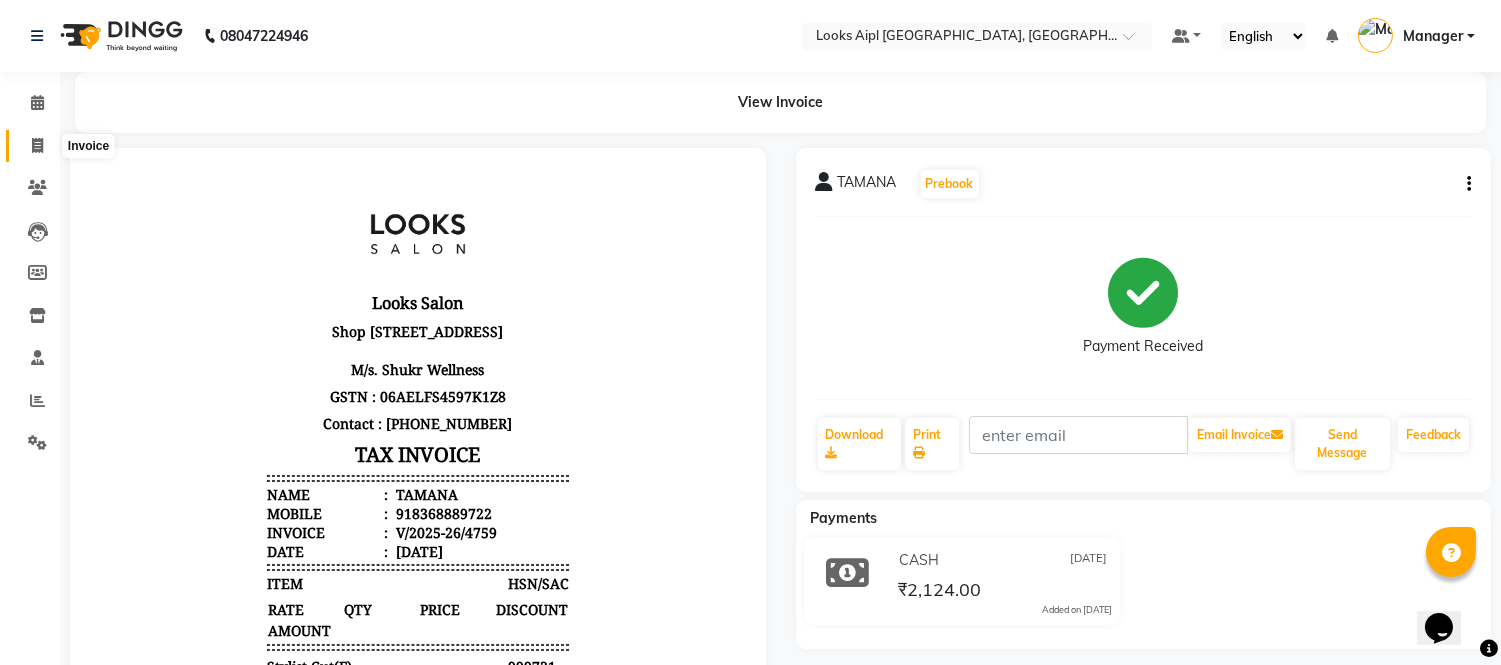 click 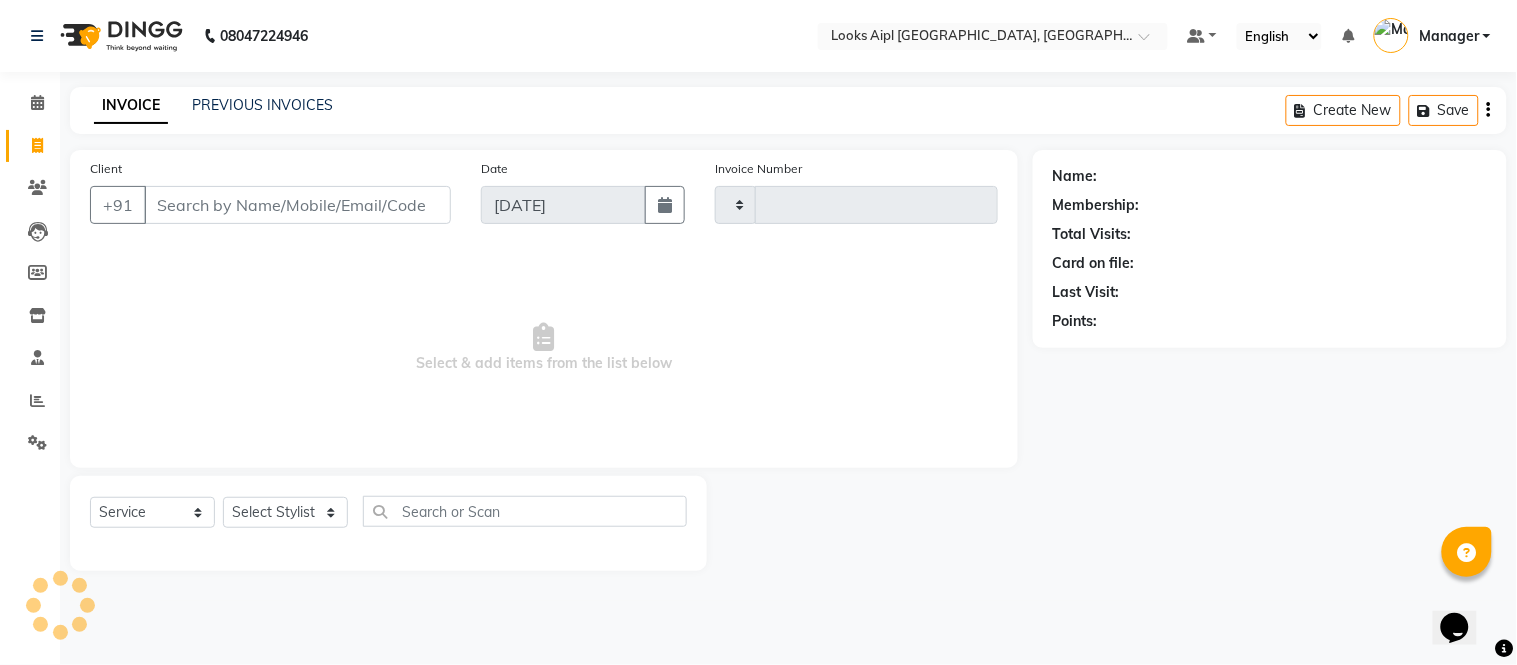 type on "4760" 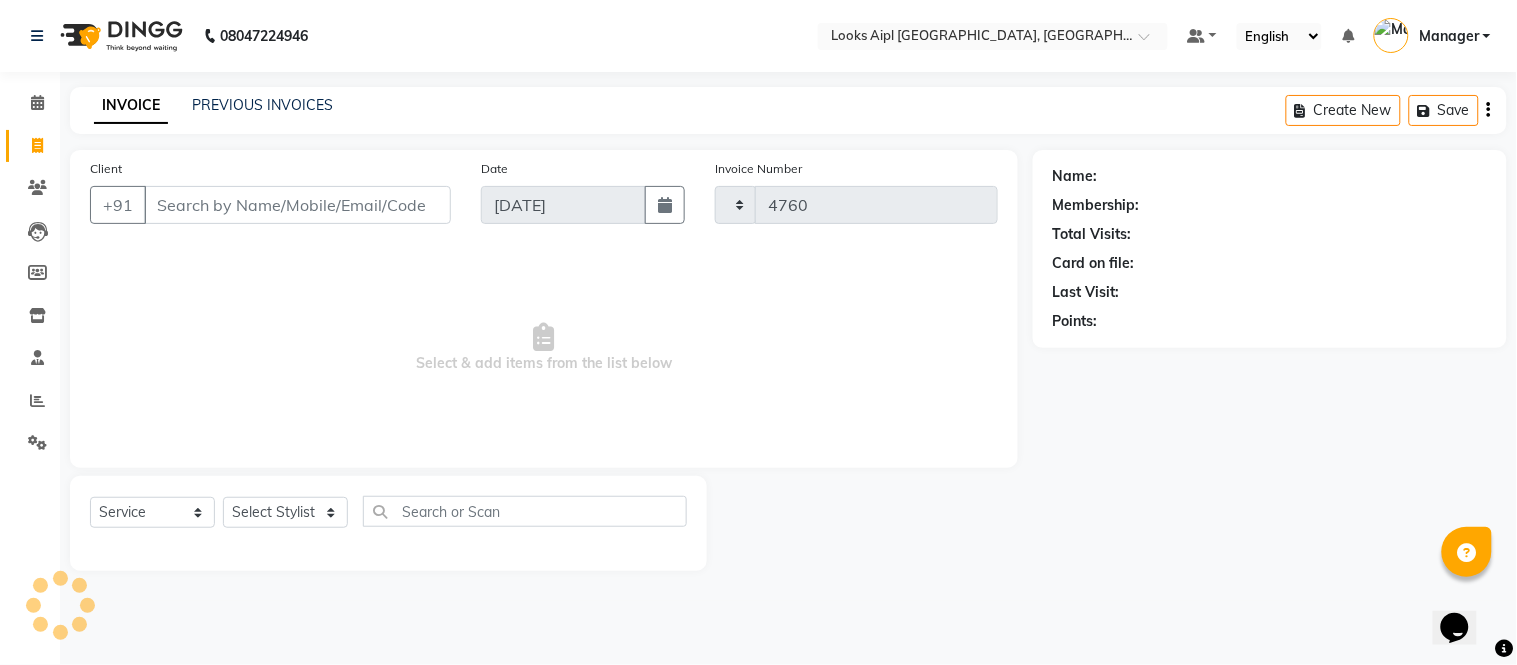 select on "6047" 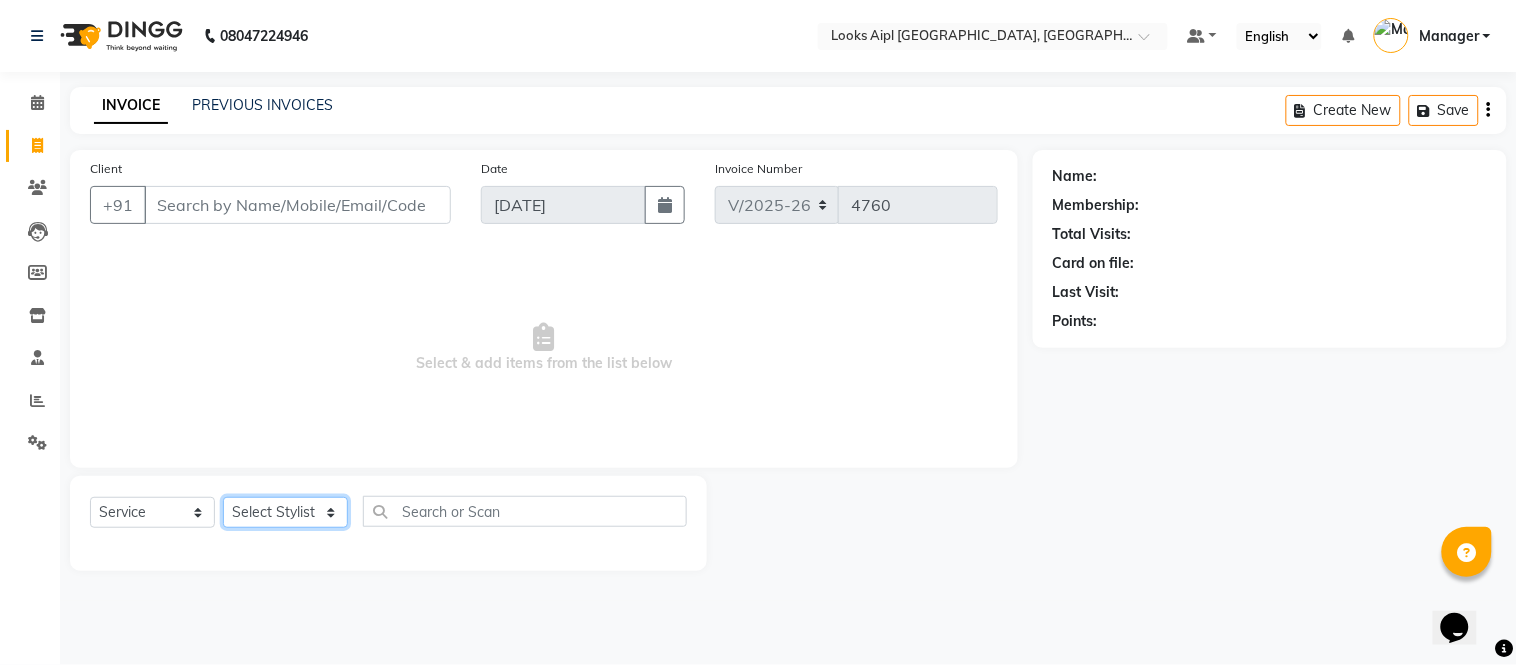 click on "Select Stylist" 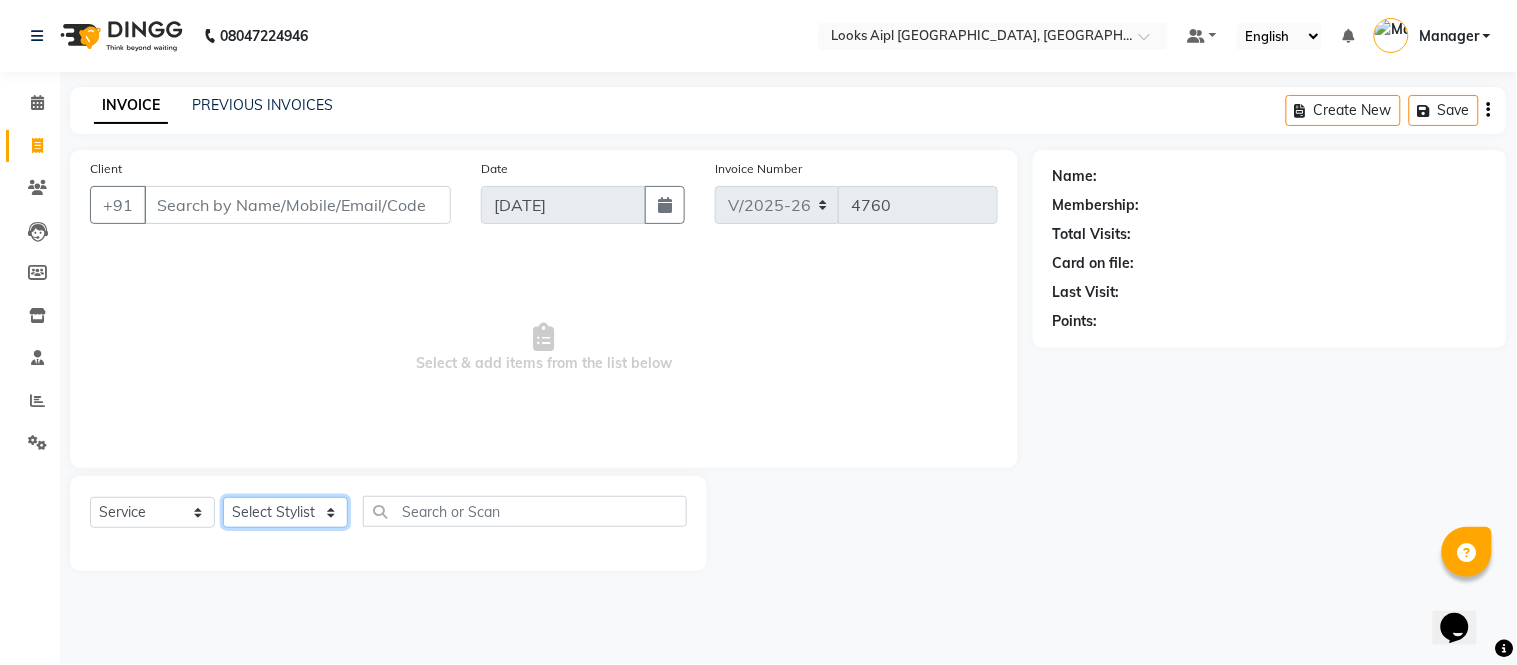 select on "58620" 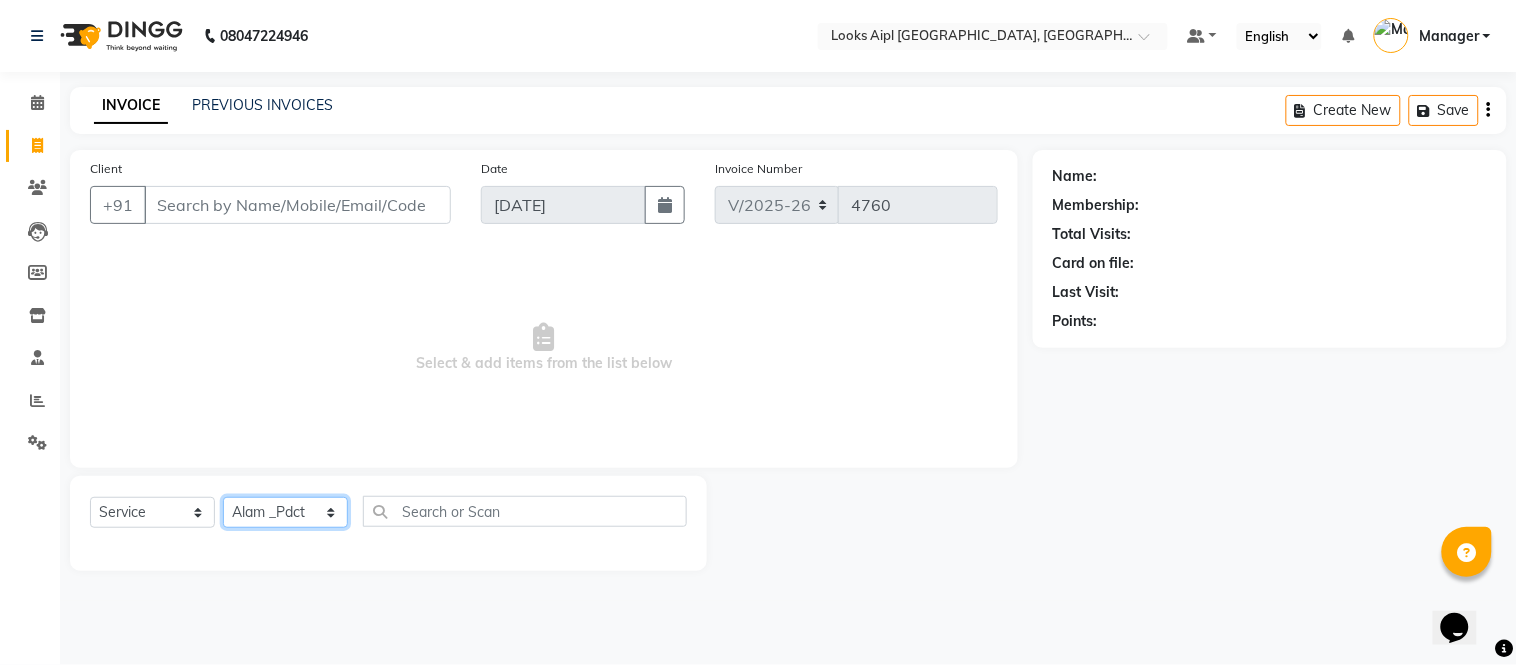 click on "Select Stylist Akash Akshar_asst Alam _Pdct Amit Arkan Arsh Counter Sales Geeta Hema ilfan Kuldeep Laxmi Manager Neeraj Prince sagar_pdct Surejit Vijay Zakir_pdct" 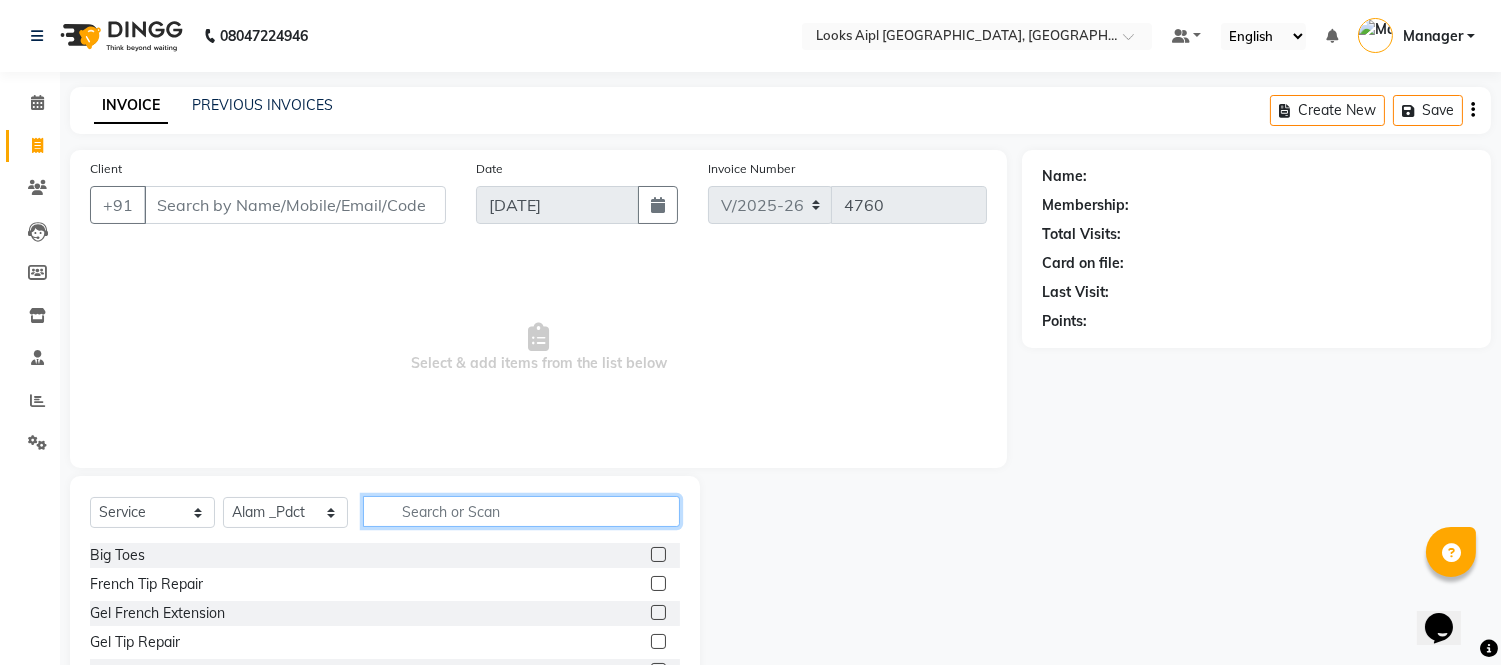 click 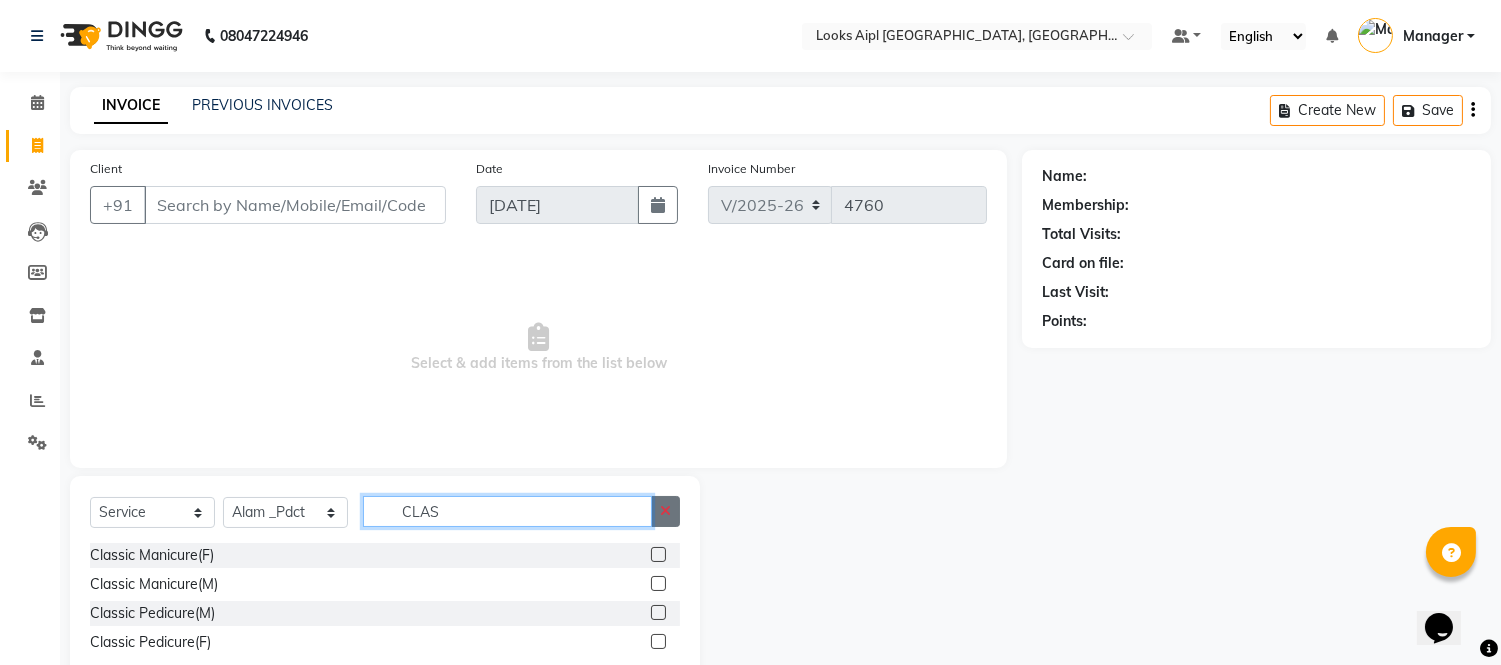 type on "CLAS" 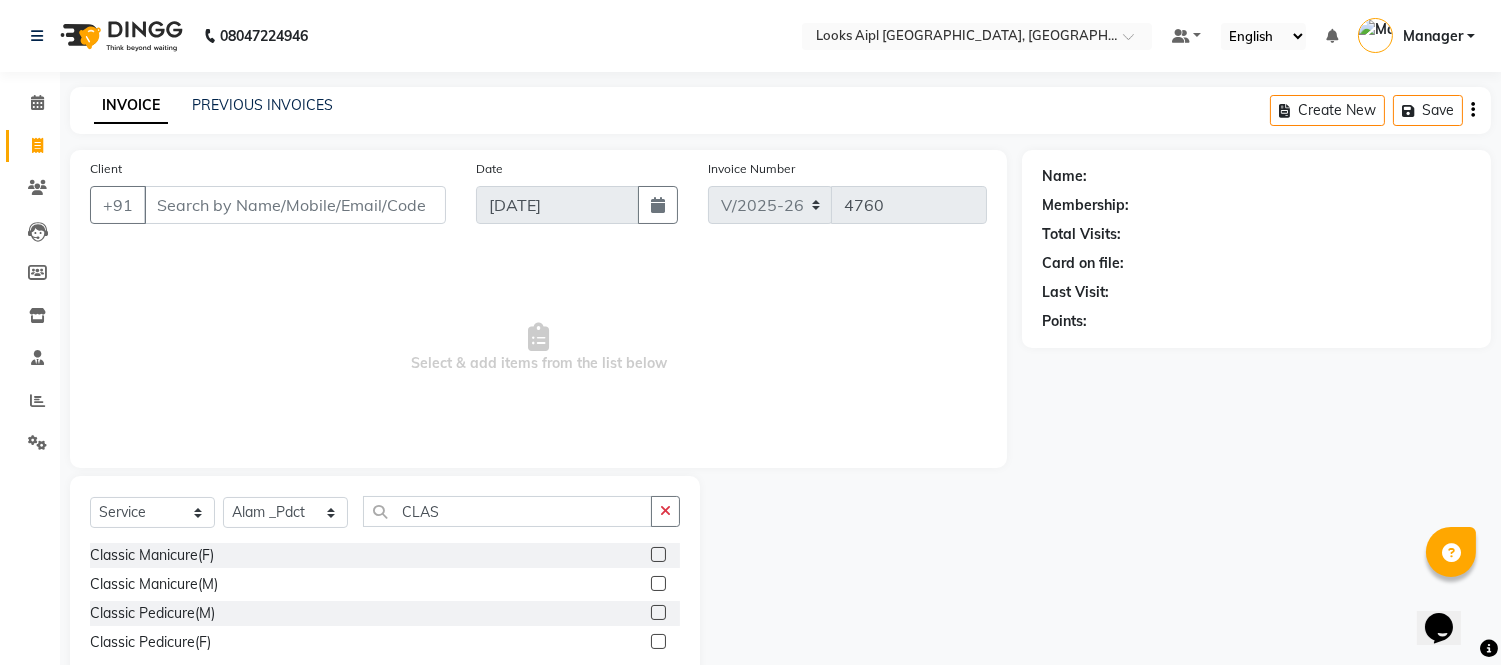 drag, startPoint x: 658, startPoint y: 517, endPoint x: 614, endPoint y: 517, distance: 44 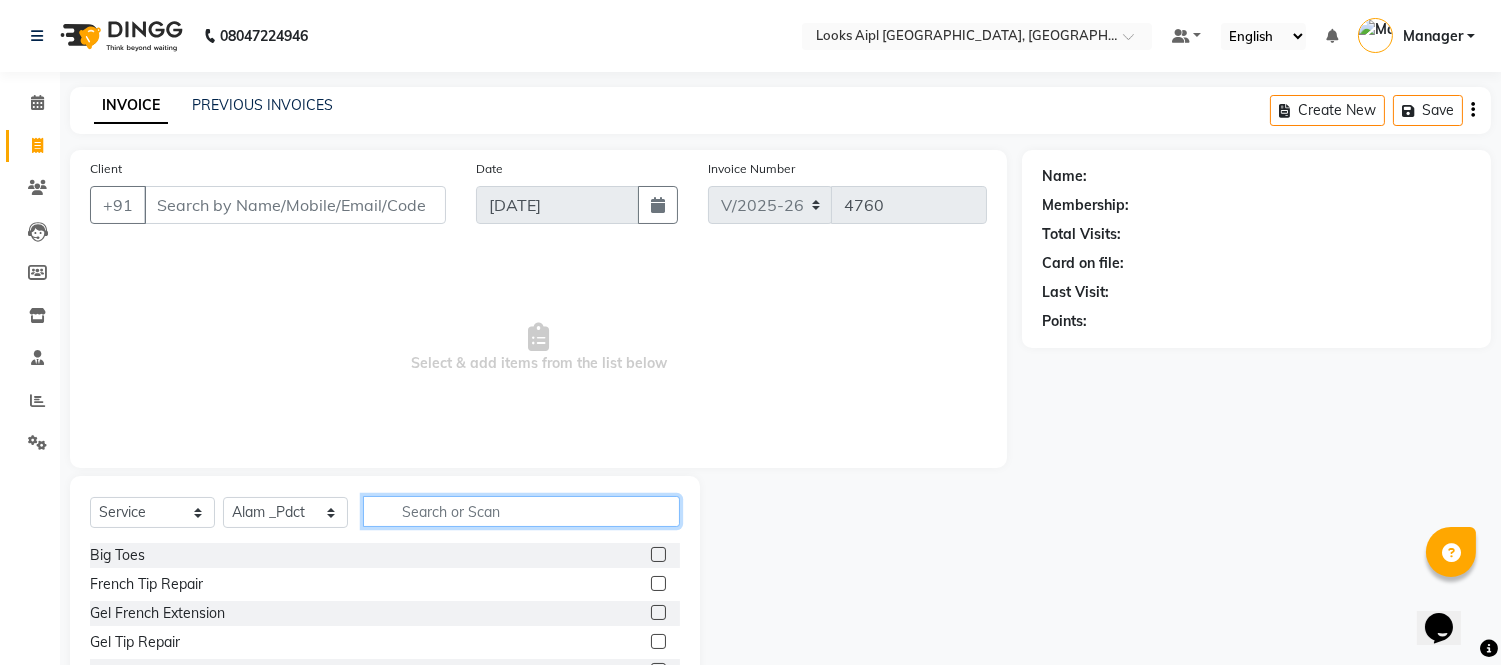 click 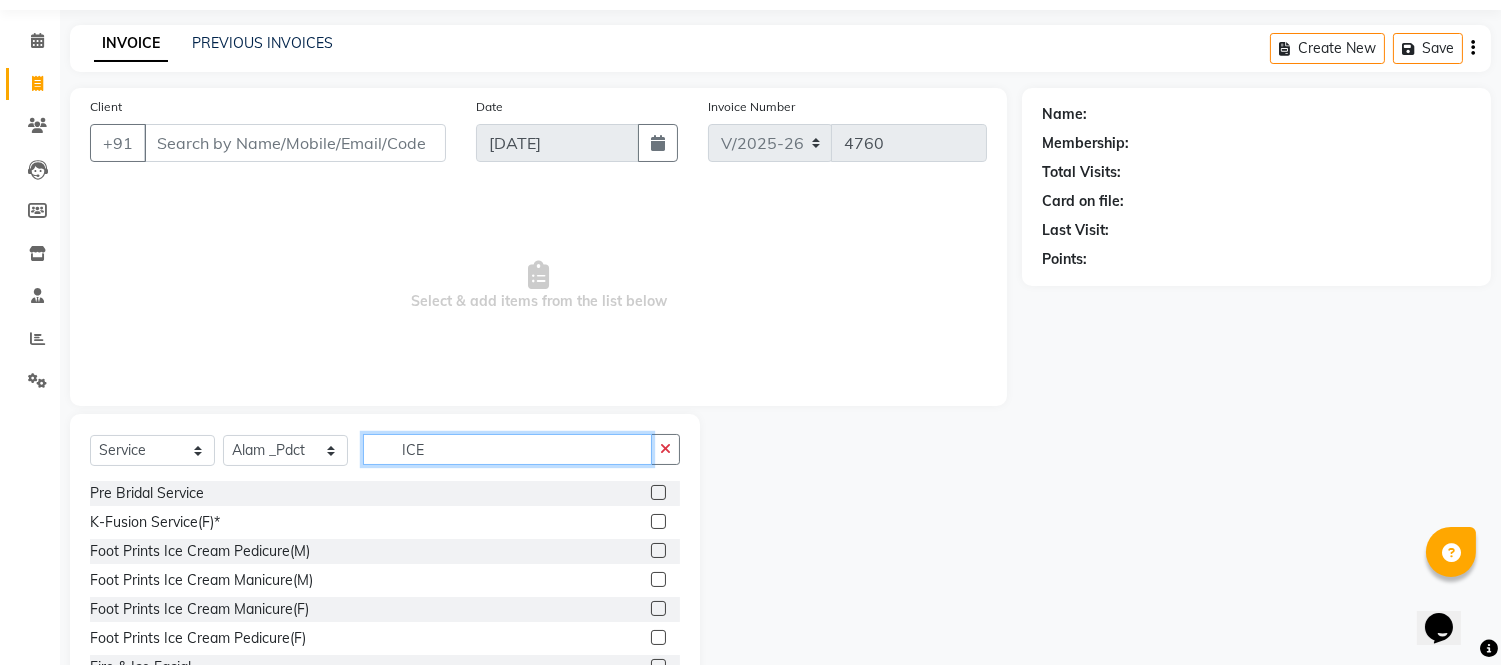 scroll, scrollTop: 111, scrollLeft: 0, axis: vertical 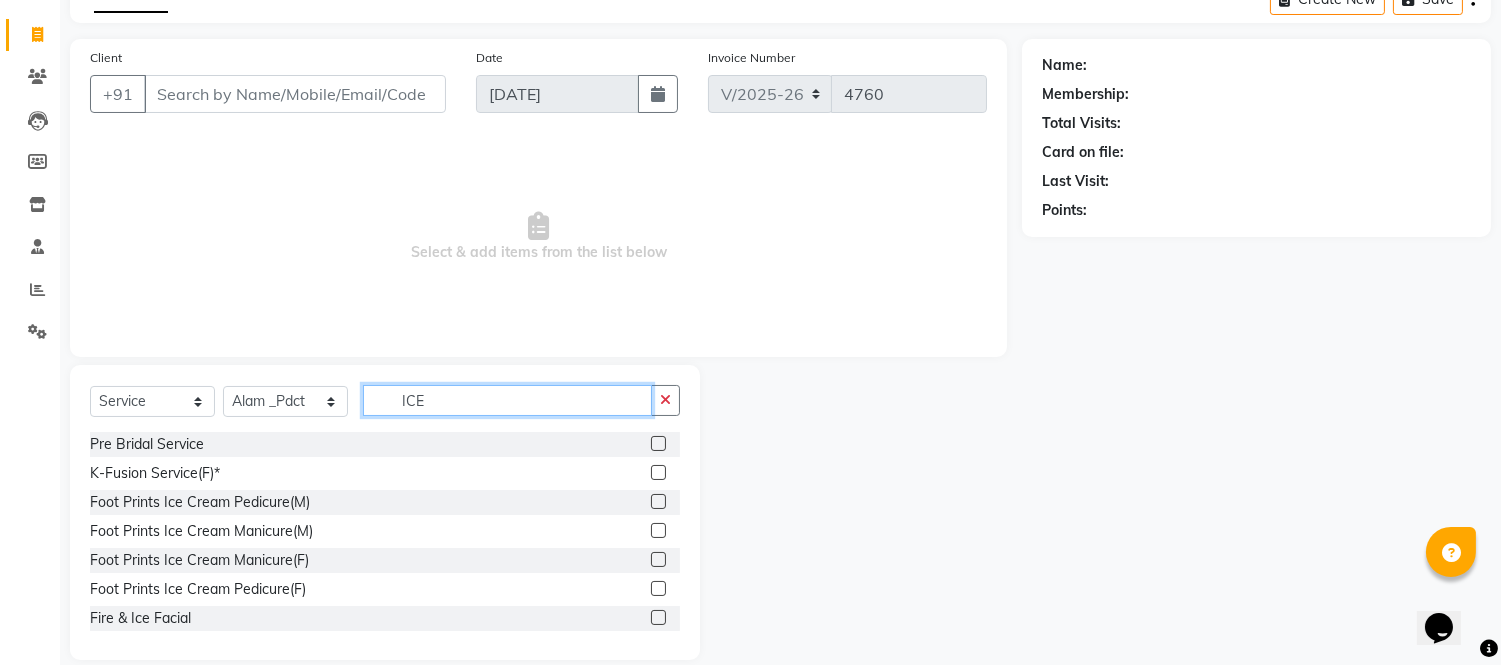 type on "ICE" 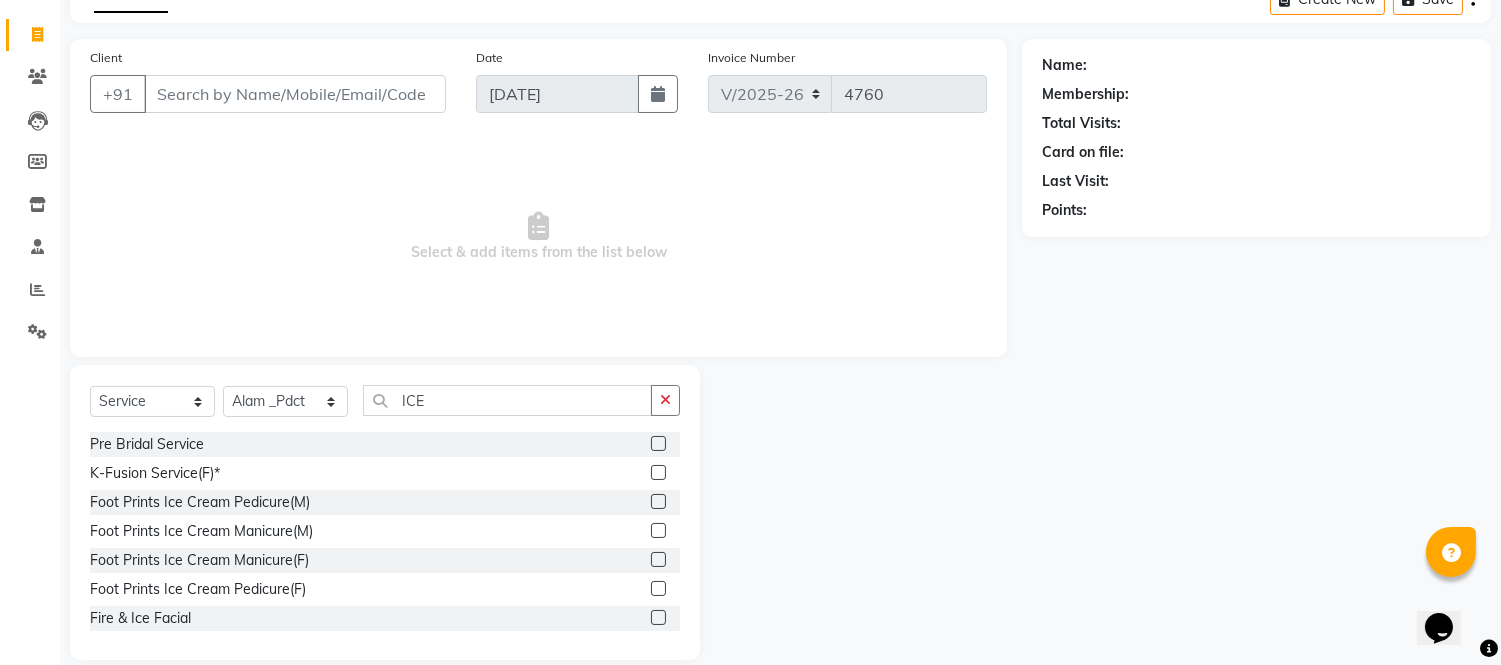 click 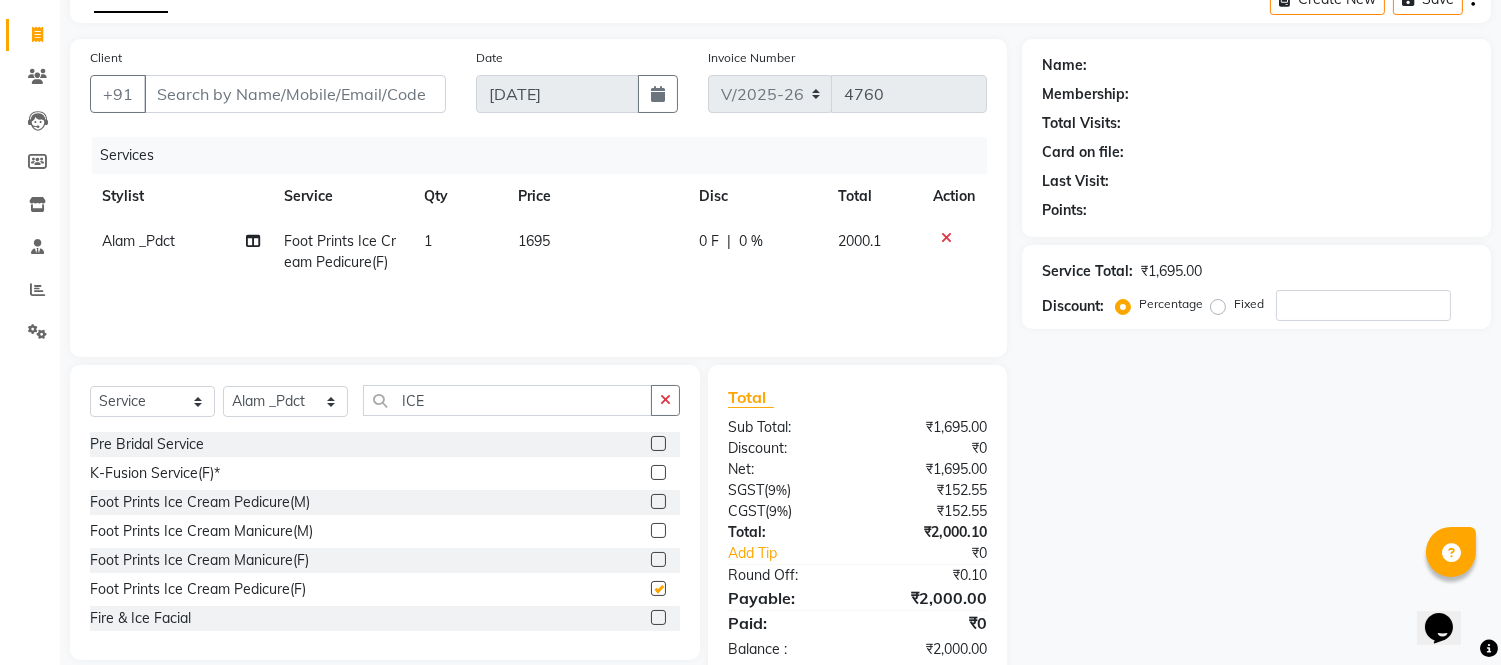 checkbox on "false" 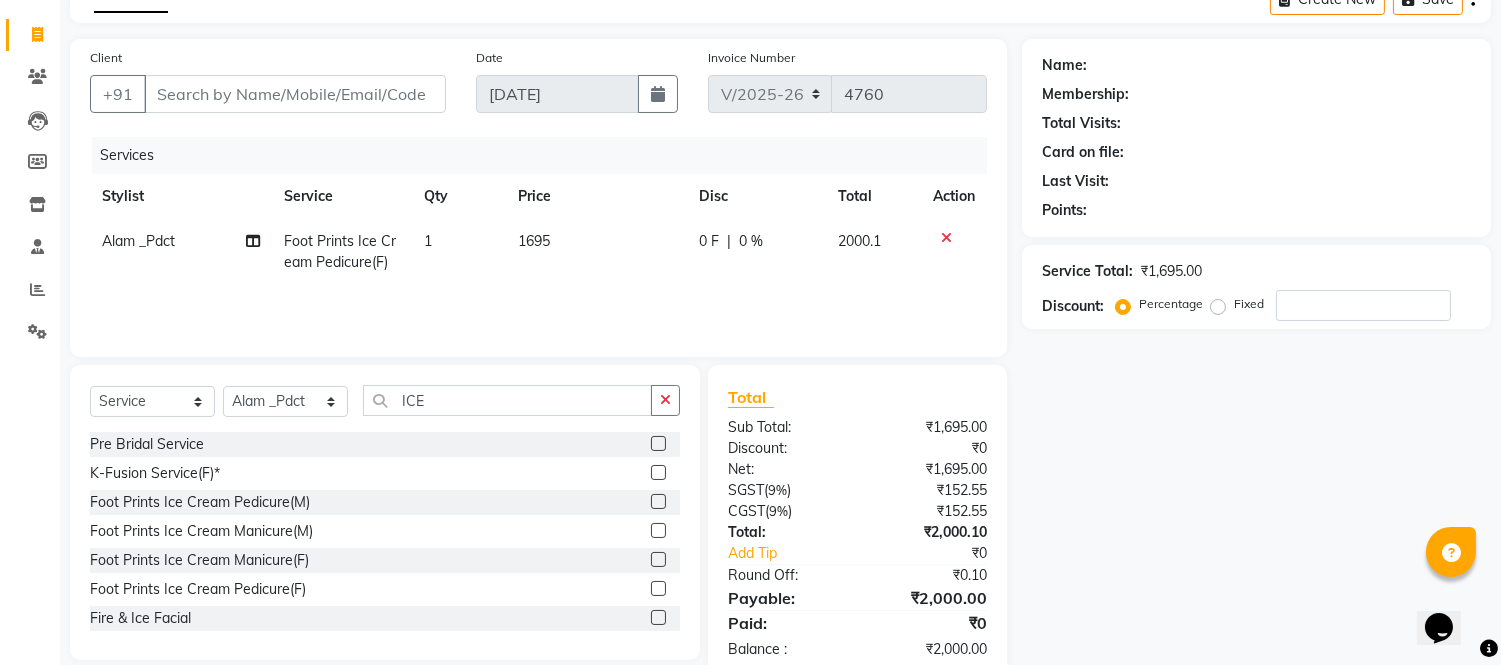 click on "1695" 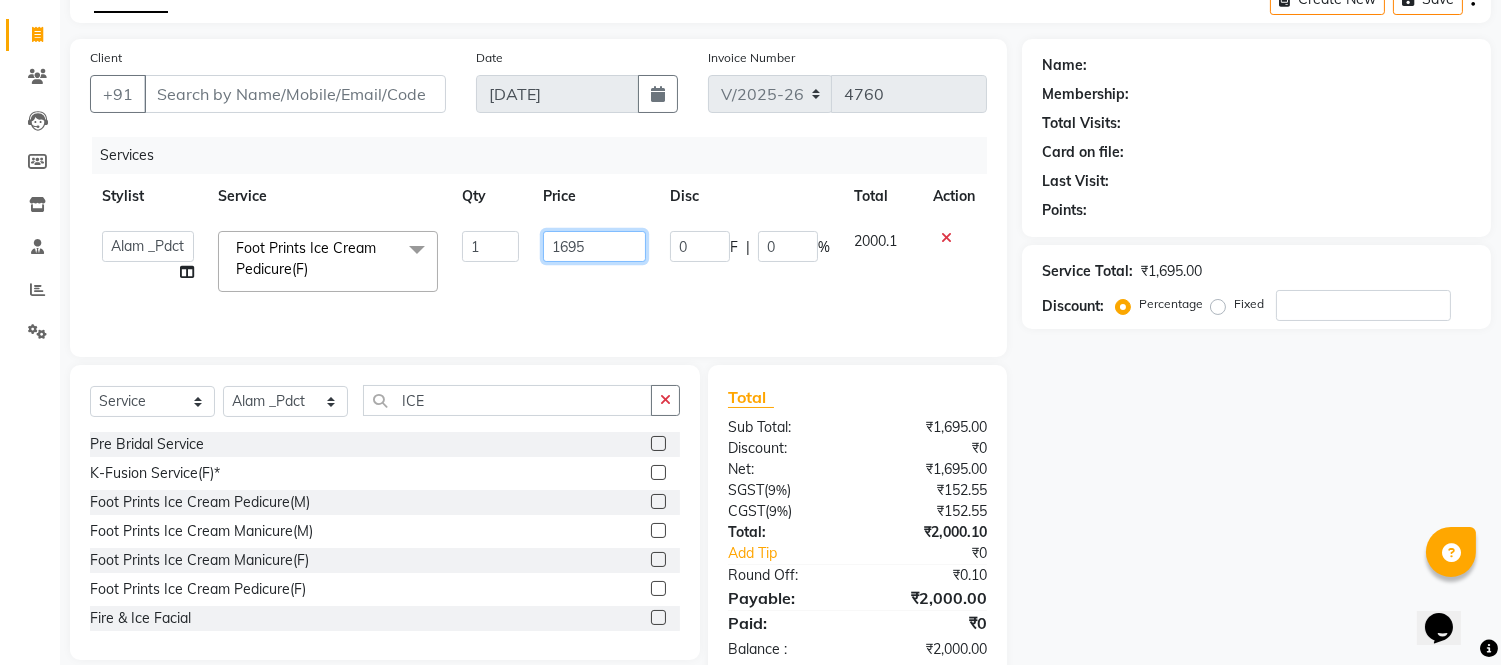 click on "1695" 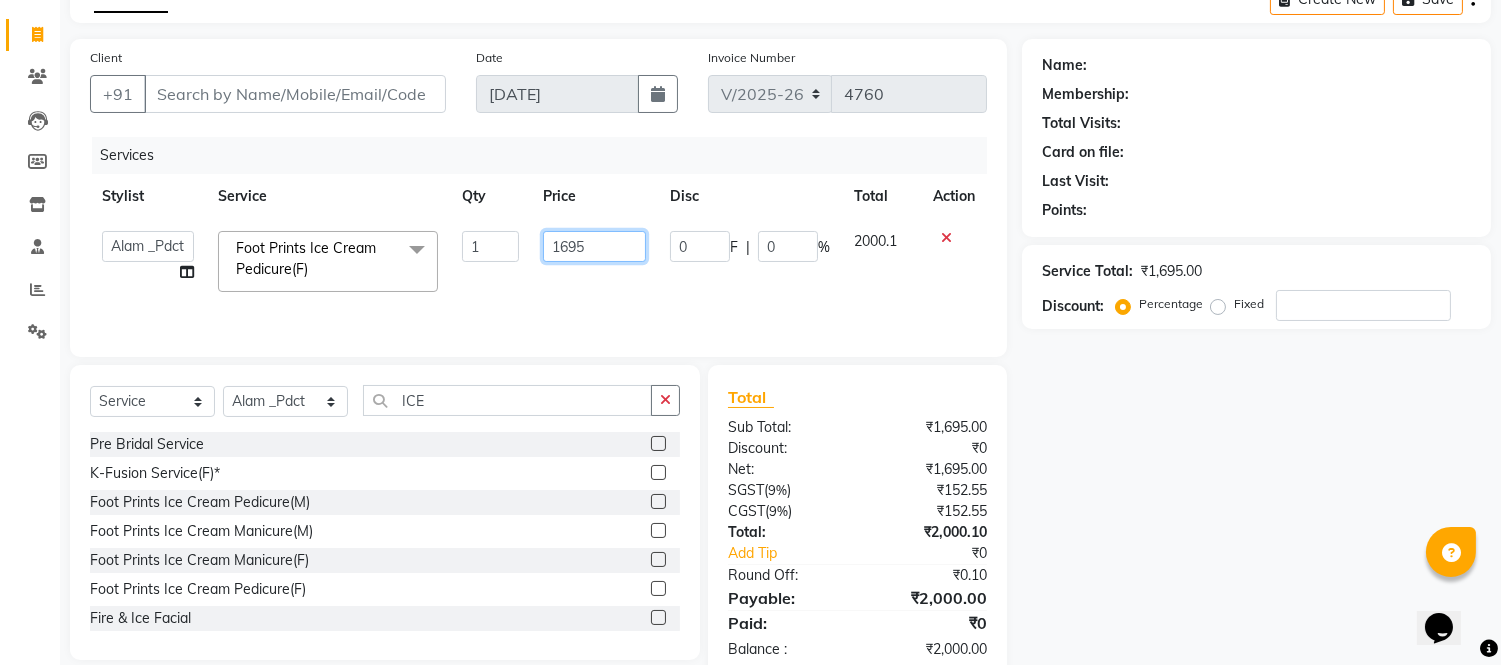 click on "1695" 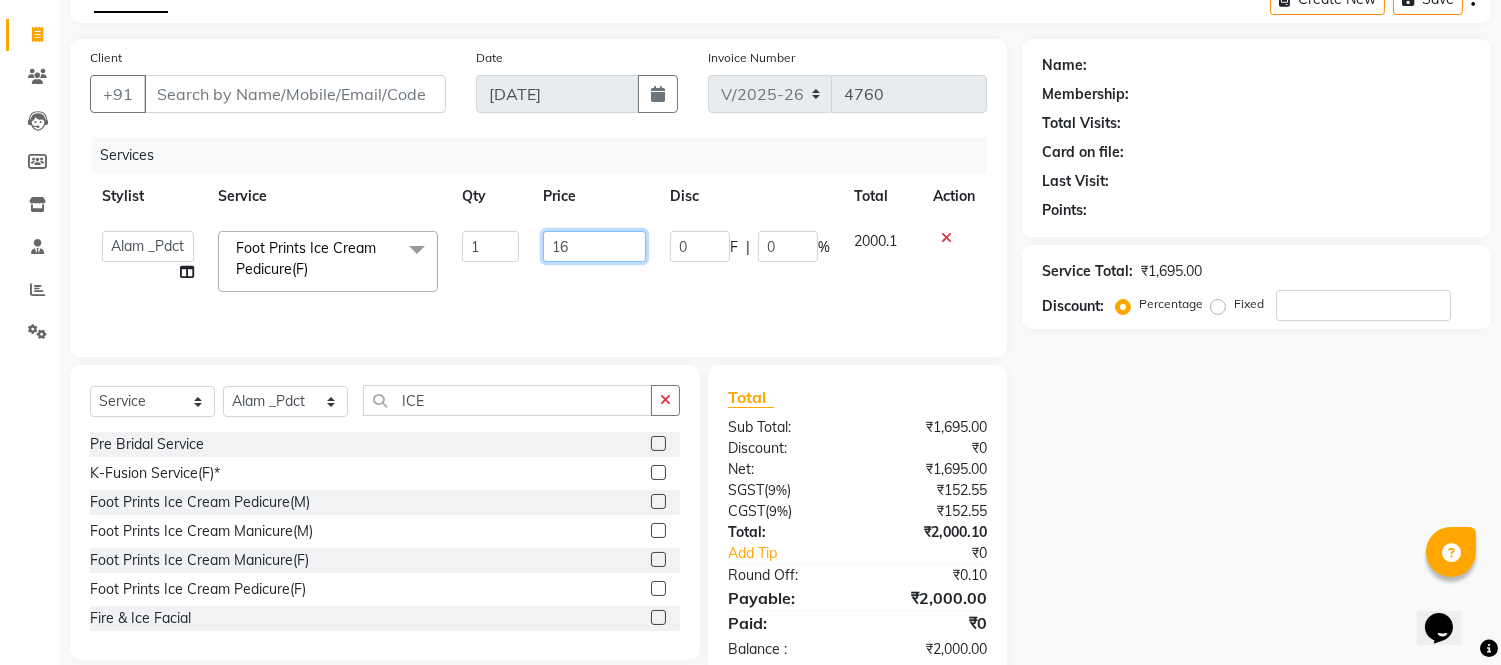 type on "1" 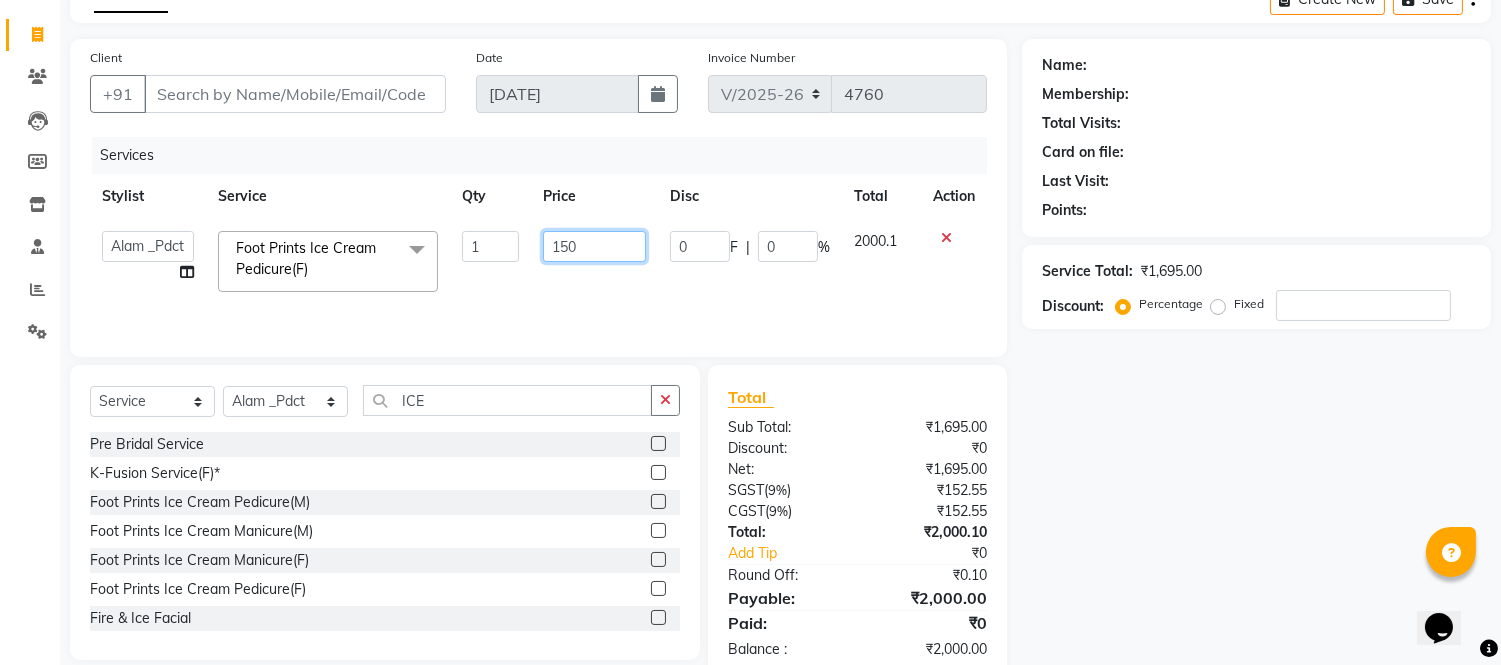 type on "1500" 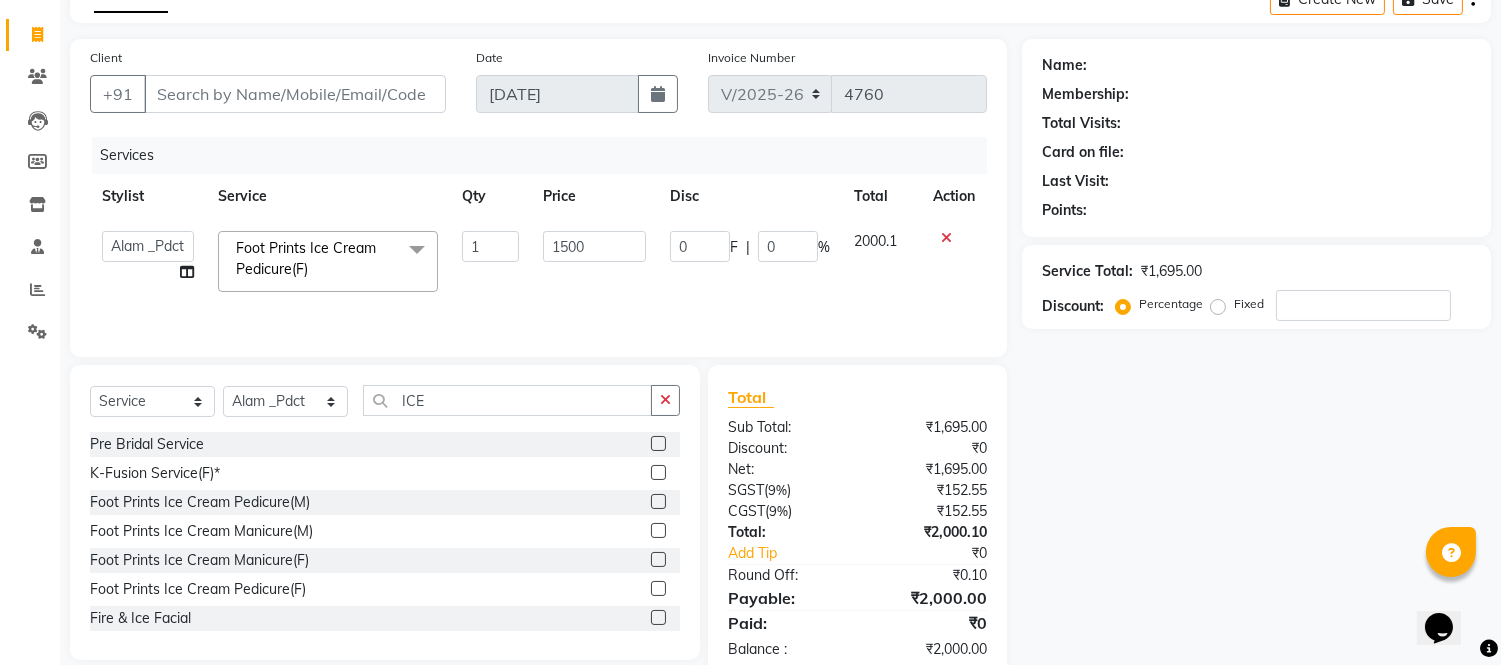 click on "Services Stylist Service Qty Price Disc Total Action  Akash   Akshar_asst   Alam _Pdct   Amit   Arkan   Arsh   Counter Sales   Geeta   Hema   ilfan   Kuldeep   Laxmi   Manager   Neeraj   Prince   sagar_pdct   Surejit   Vijay   Zakir_pdct  Foot Prints Ice Cream Pedicure(F)  x Big Toes French Tip Repair Gel French Extension Gel Tip Repair Gel Infills Gel Overlays Gel Extension Gel Nail Removal Natural Nail Extensions French Nail Extensions Gel Polish Removal Extension Removal Nail Art Recruiter French Ombre Gel Polish Nail Art Nedle Cutical Care Nail Art Brush French Gel Polish French Glitter Gel Polish Gel Polish Touchup                                   Nail Art Per Finger(F)* 3D Nail Art Recruiter Nail Art with Stones/Foil/Stickers per Finger Acrylic Overlays Nail Extension Refill Finger Tip Repair Acrylic Removal Gel Polish Application Gel Overlays Refills  Stick on Nails Full Arms Bleach Face Bleach(F) Bleach Full Back/Front Full Body Bleach Half Front/Back Full Legs Bleach Detan(F) Detan(M) Base Makeup 1" 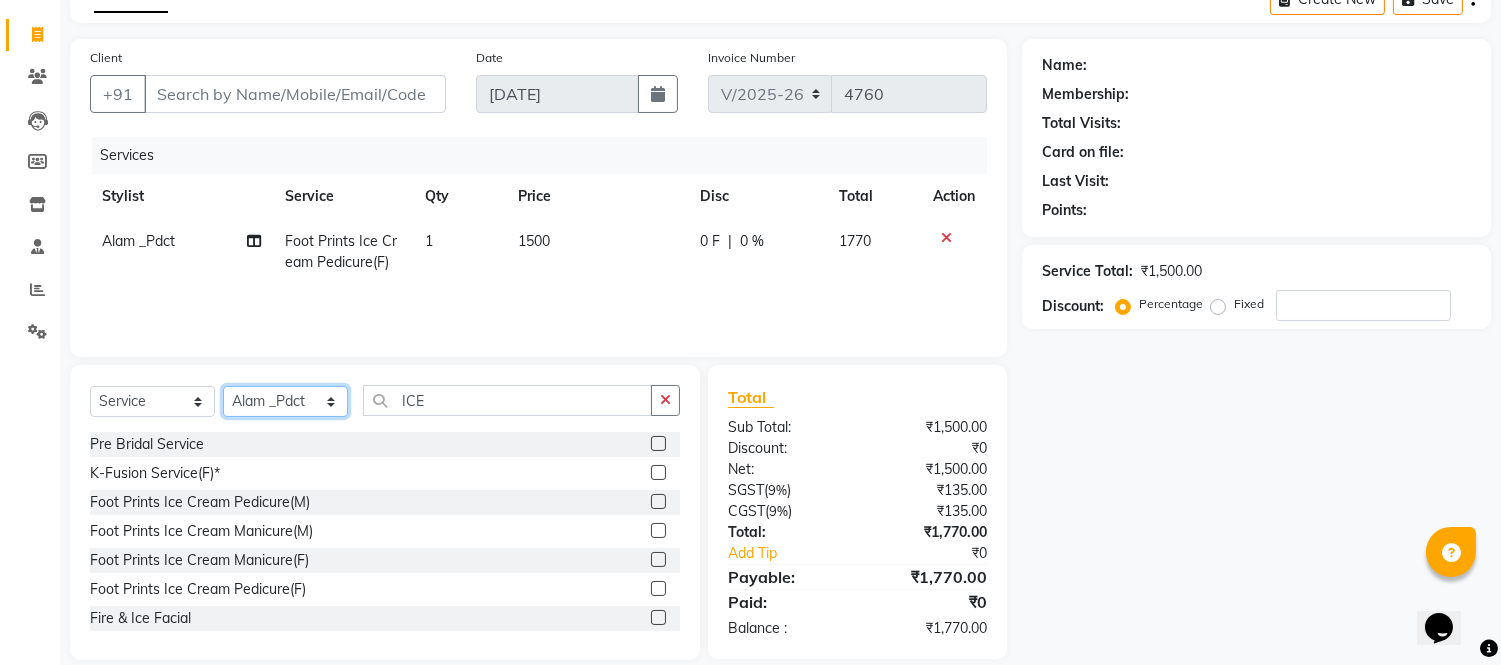 click on "Select Stylist Akash Akshar_asst Alam _Pdct Amit Arkan Arsh Counter Sales Geeta Hema ilfan Kuldeep Laxmi Manager Neeraj Prince sagar_pdct Surejit Vijay Zakir_pdct" 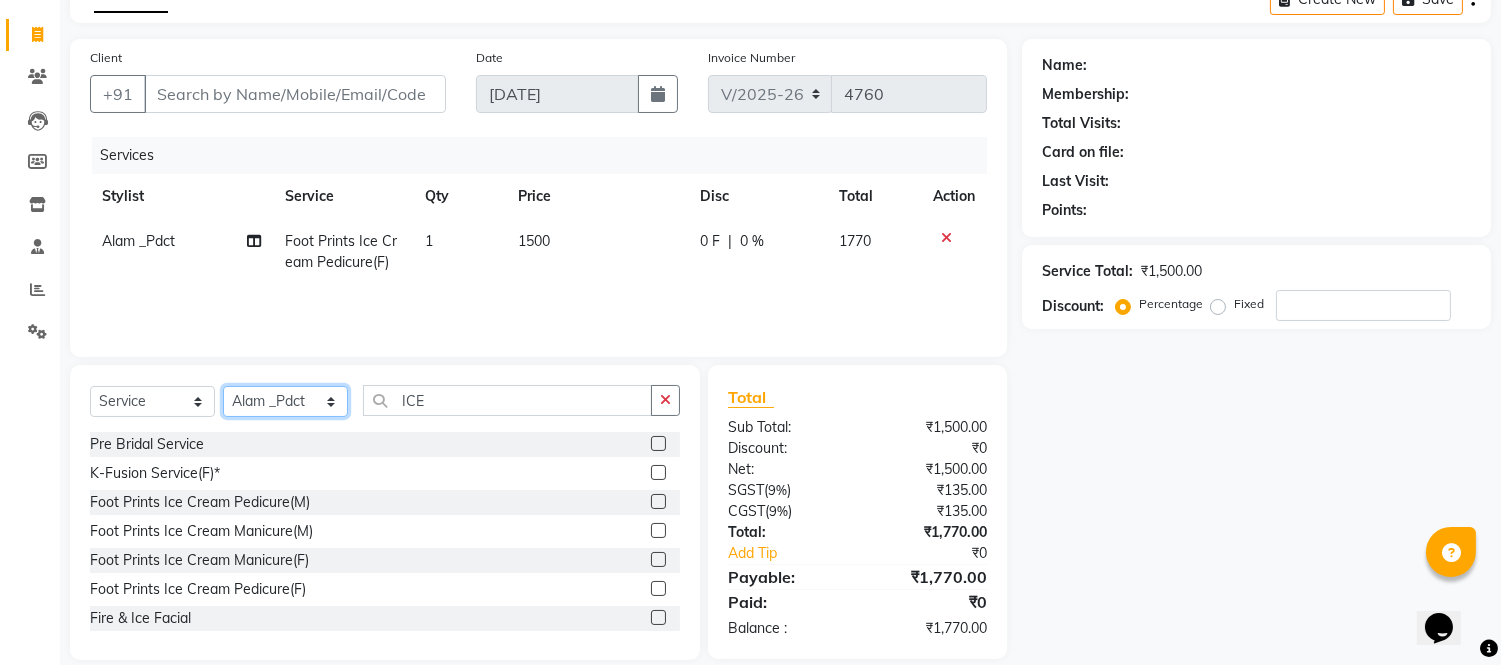 select on "43341" 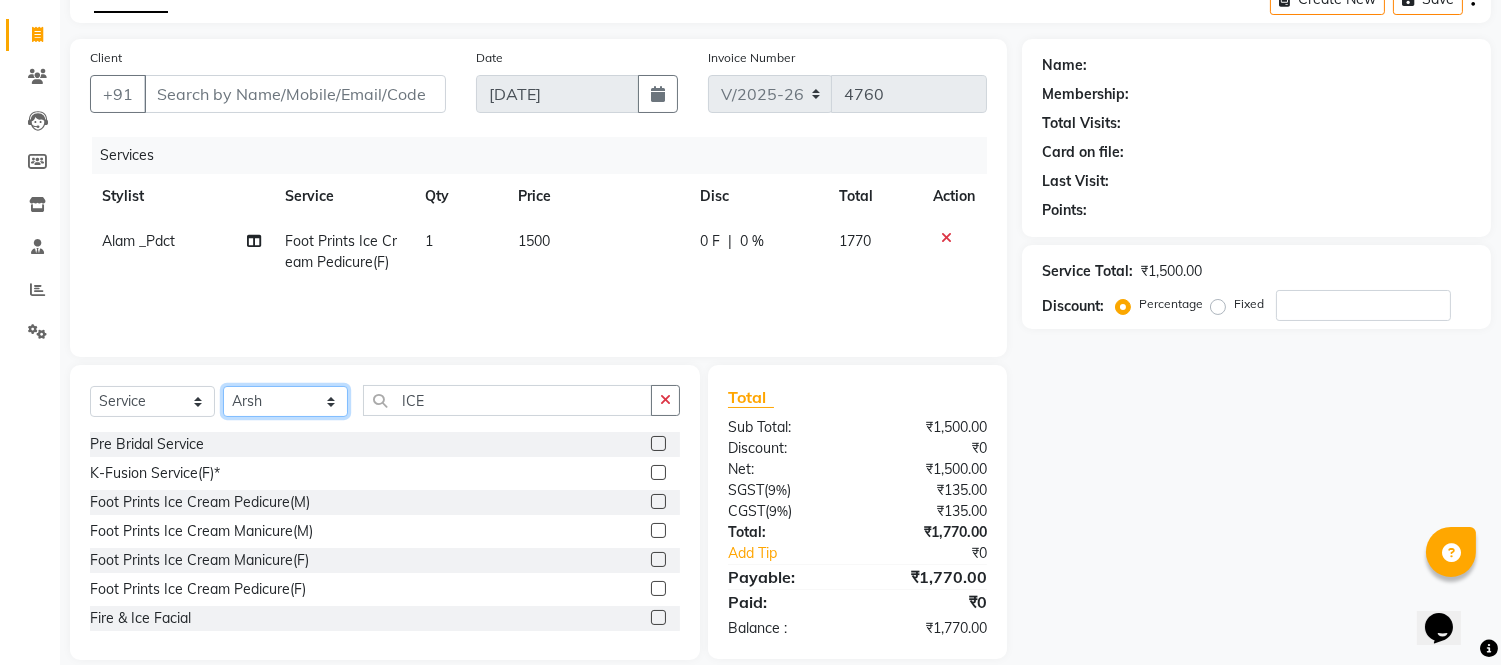 click on "Select Stylist Akash Akshar_asst Alam _Pdct Amit Arkan Arsh Counter Sales Geeta Hema ilfan Kuldeep Laxmi Manager Neeraj Prince sagar_pdct Surejit Vijay Zakir_pdct" 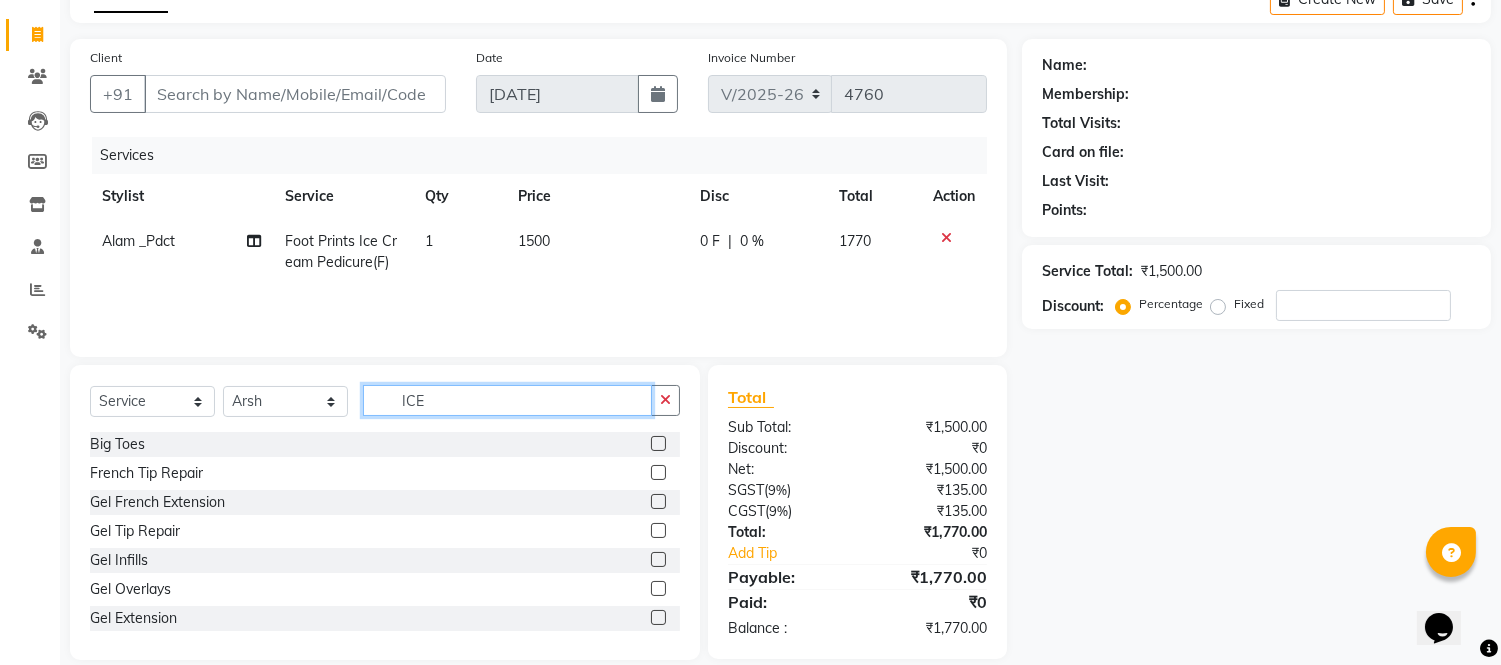 click on "Select  Service  Product  Membership  Package Voucher Prepaid Gift Card  Select Stylist Akash Akshar_asst Alam _Pdct Amit Arkan Arsh Counter Sales Geeta Hema ilfan Kuldeep Laxmi Manager Neeraj Prince sagar_pdct Surejit Vijay Zakir_pdct ICE" 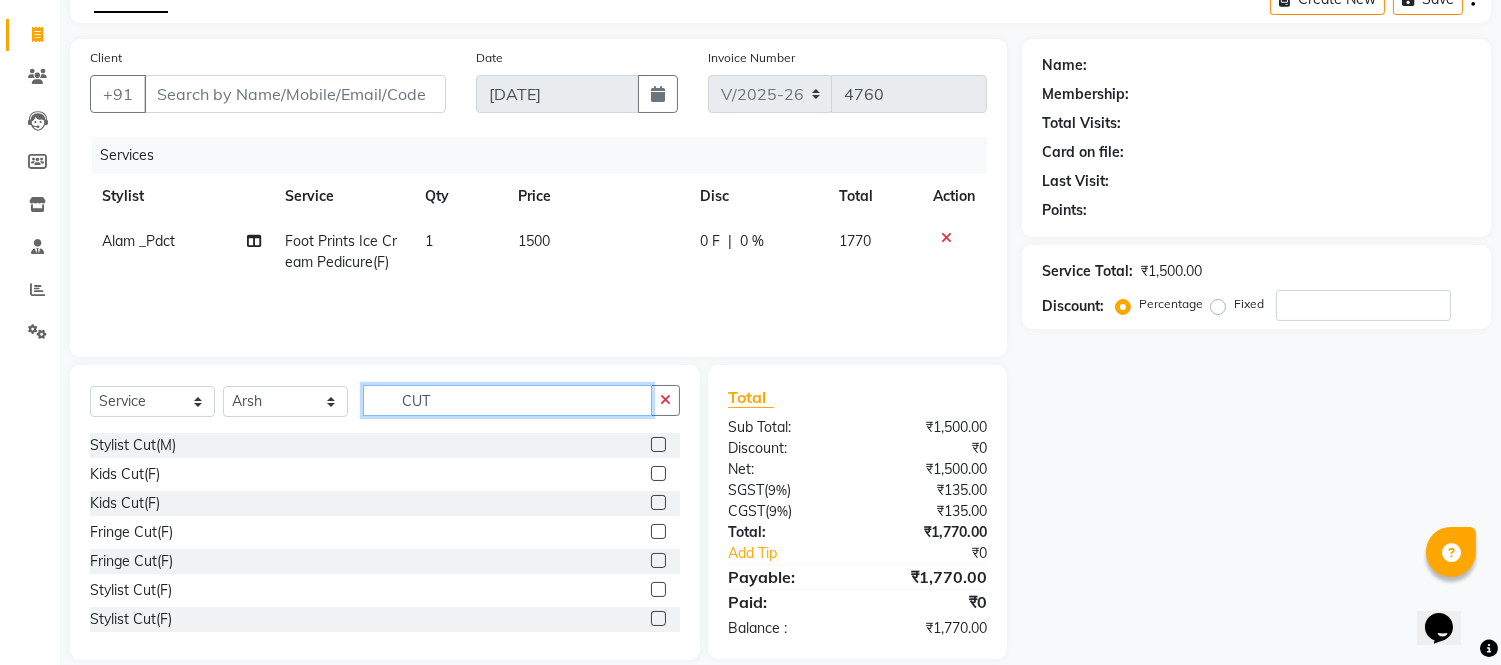 scroll, scrollTop: 111, scrollLeft: 0, axis: vertical 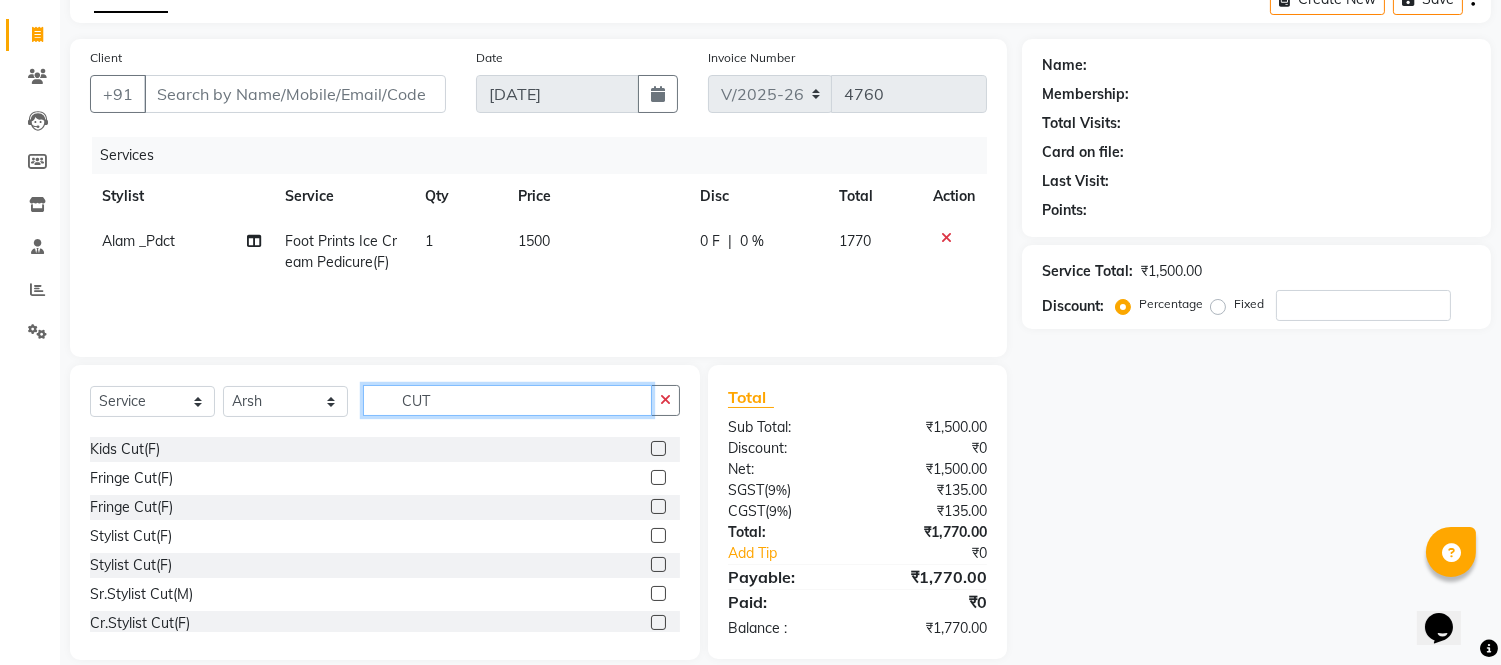 type on "CUT" 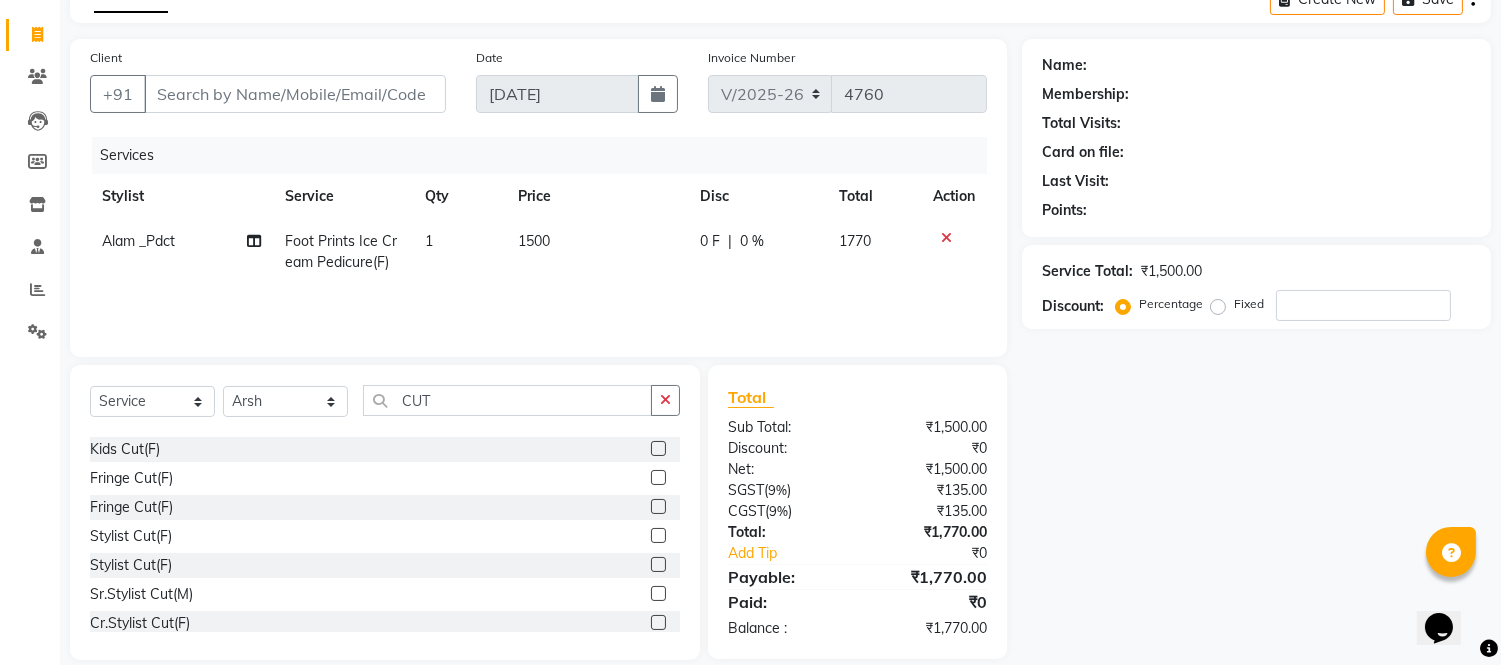 click 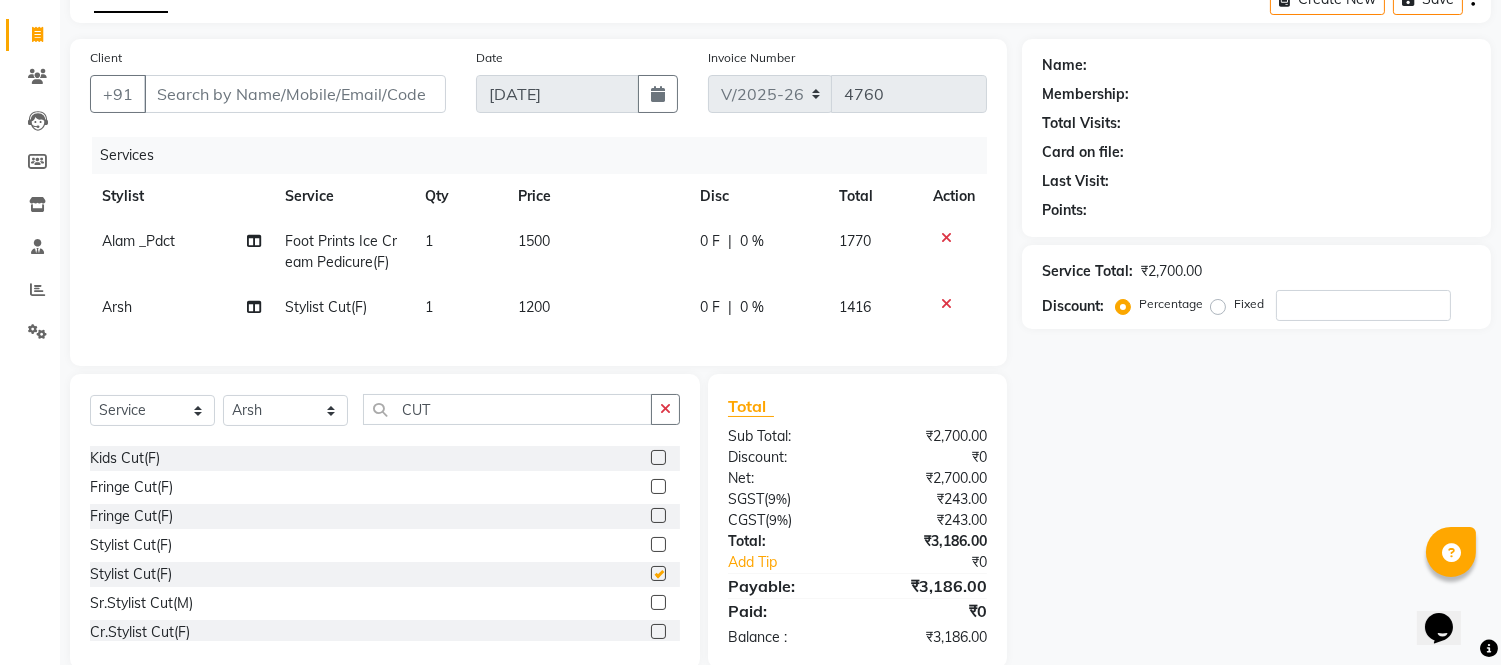 checkbox on "false" 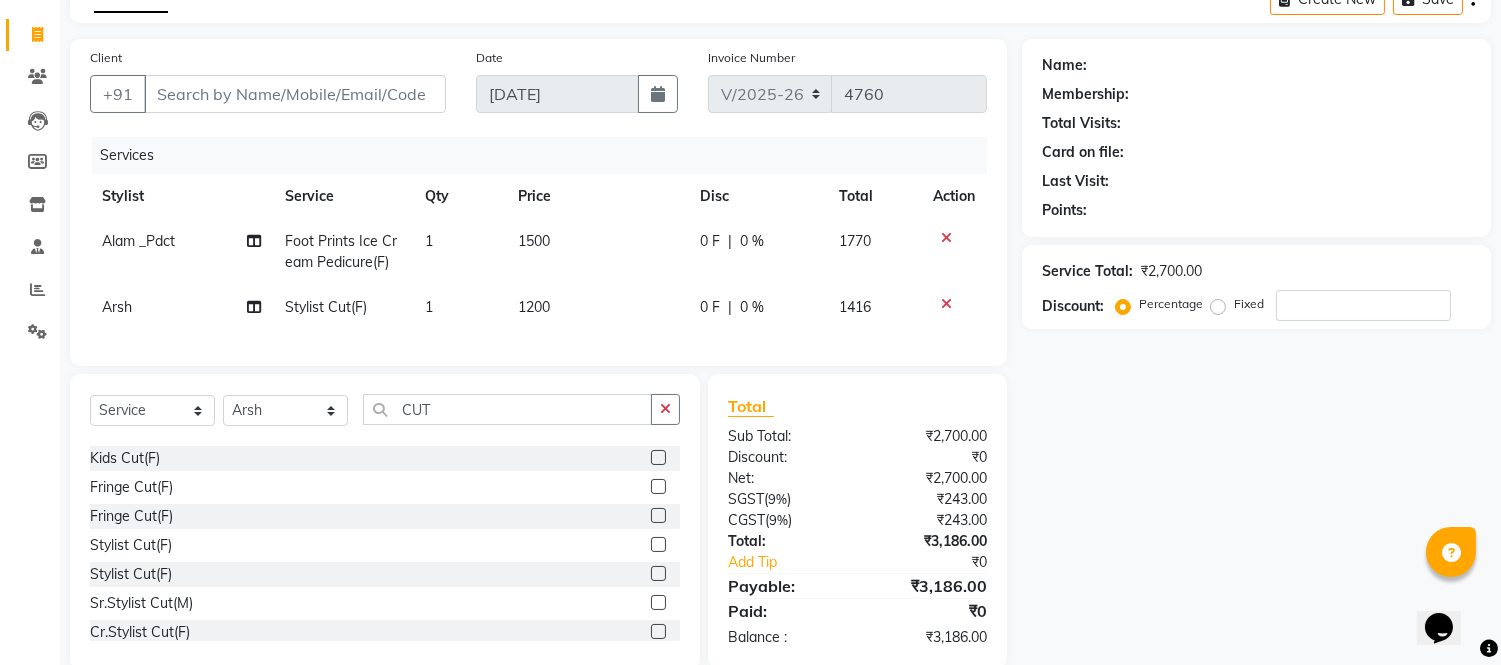 click on "1200" 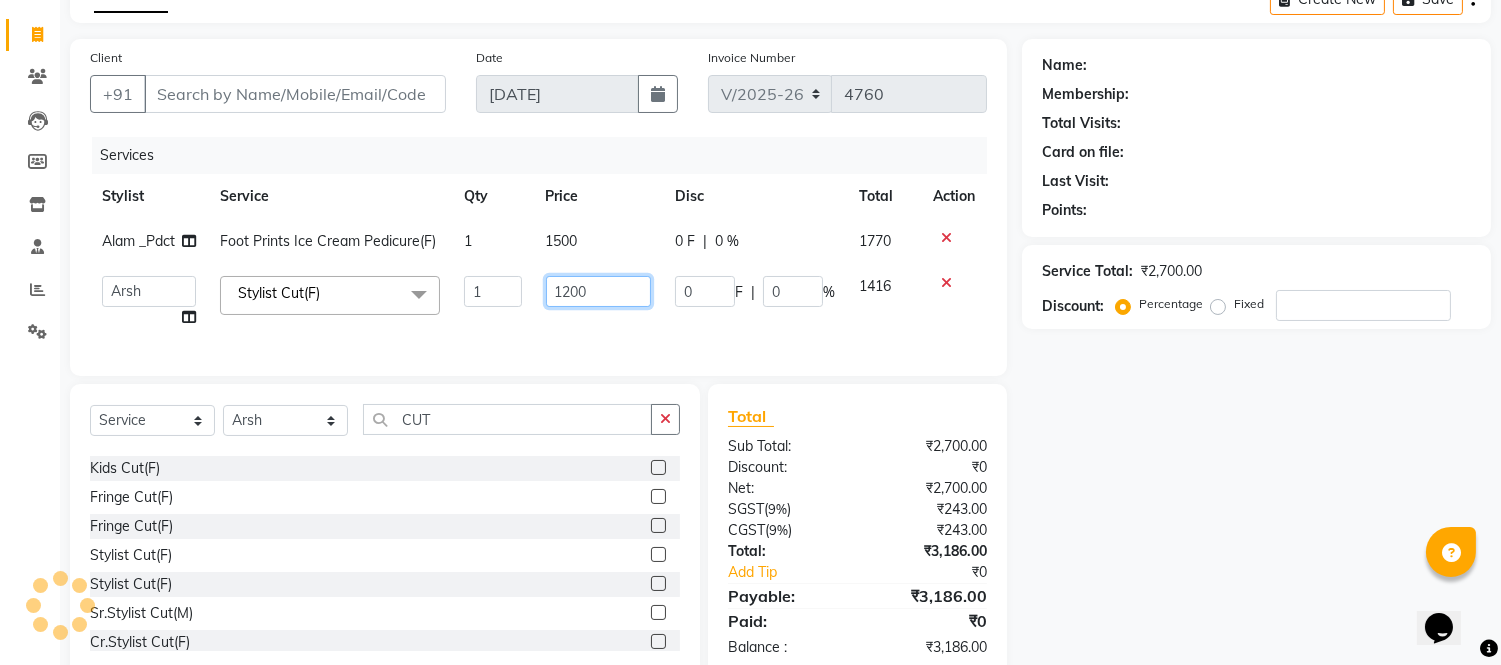 click on "1200" 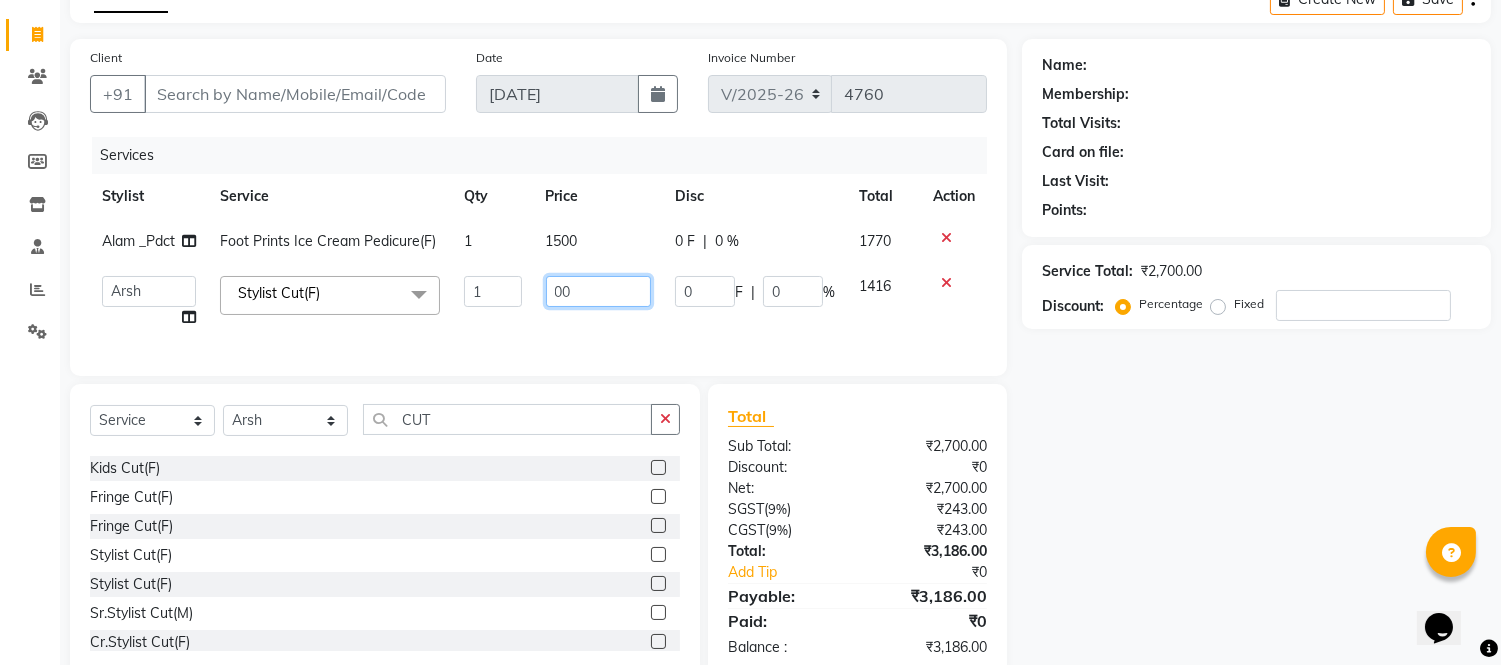 type on "900" 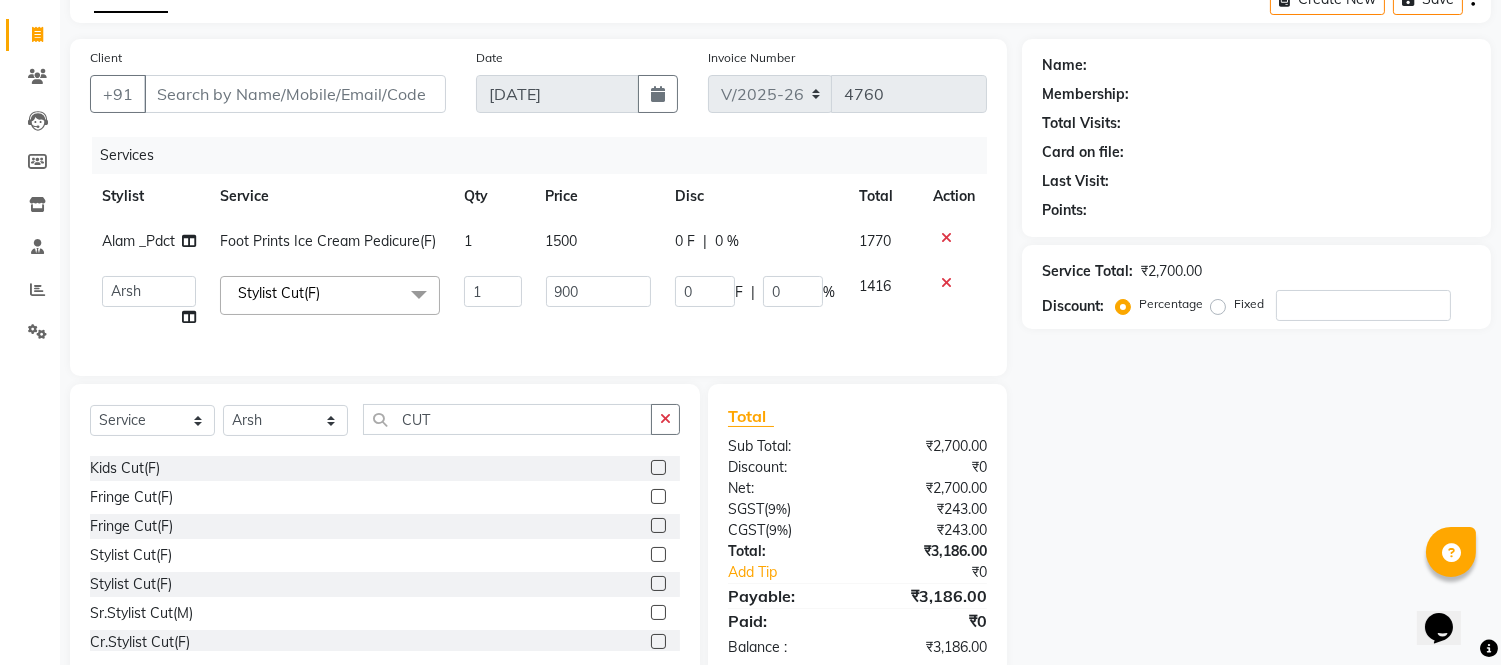 click on "Services Stylist Service Qty Price Disc Total Action Alam _Pdct Foot Prints Ice Cream Pedicure(F) 1 1500 0 F | 0 % 1770  Akash   Akshar_asst   Alam _Pdct   Amit   Arkan   Arsh   Counter Sales   Geeta   Hema   ilfan   Kuldeep   Laxmi   Manager   Neeraj   Prince   sagar_pdct   Surejit   Vijay   Zakir_pdct  Stylist Cut(F)  x Big Toes French Tip Repair Gel French Extension Gel Tip Repair Gel Infills Gel Overlays Gel Extension Gel Nail Removal Natural Nail Extensions French Nail Extensions Gel Polish Removal Extension Removal Nail Art Recruiter French Ombre Gel Polish Nail Art Nedle Cutical Care Nail Art Brush French Gel Polish French Glitter Gel Polish Gel Polish Touchup                                   Nail Art Per Finger(F)* 3D Nail Art Recruiter Nail Art with Stones/Foil/Stickers per Finger Acrylic Overlays Nail Extension Refill Finger Tip Repair Acrylic Removal Gel Polish Application Gel Overlays Refills  Stick on Nails Full Arms Bleach Face Bleach(F) Bleach Full Back/Front Full Body Bleach Half Front/Back" 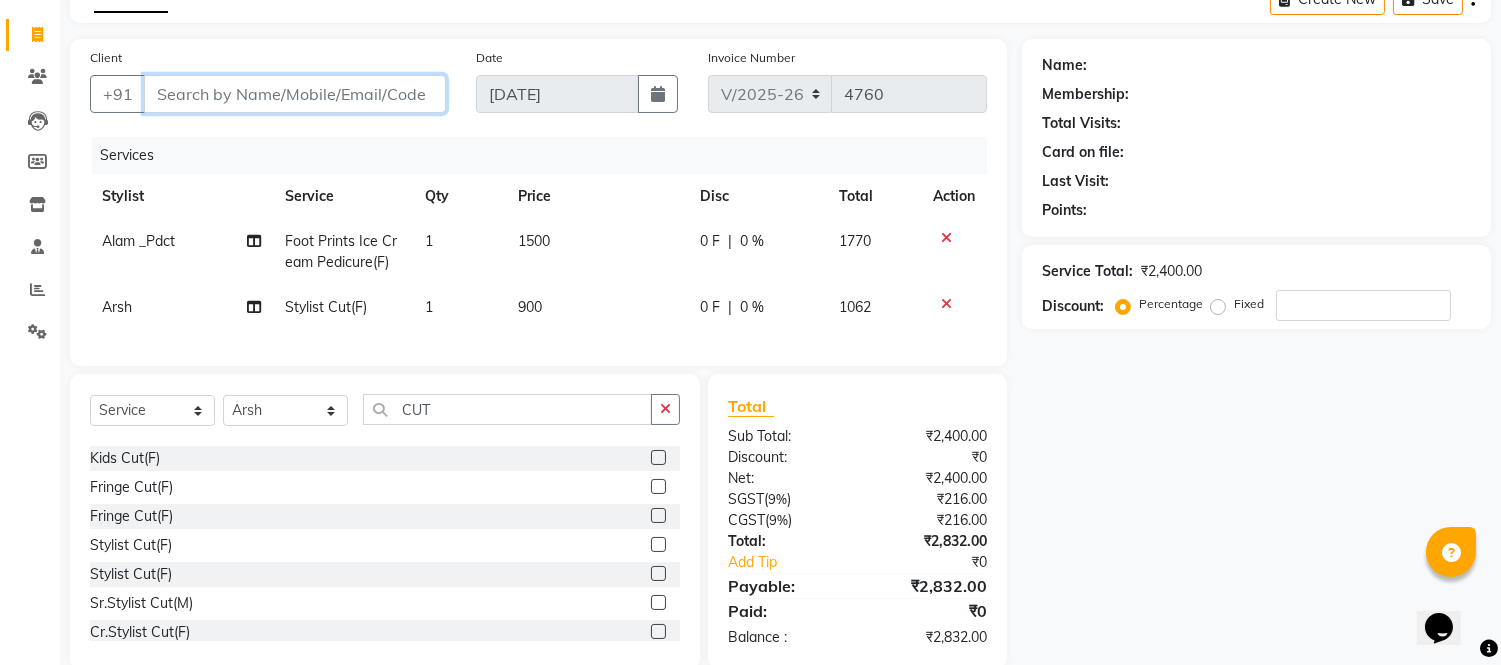 click on "Client" at bounding box center (295, 94) 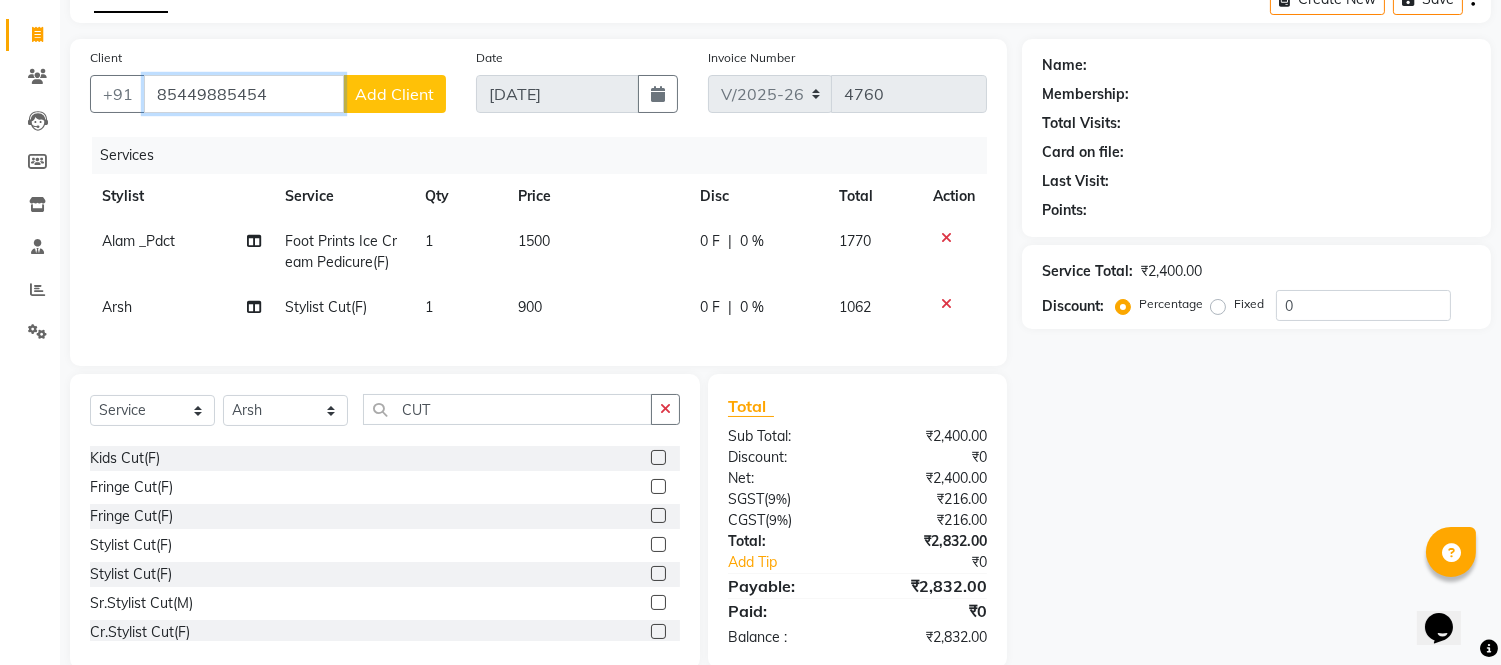 click on "85449885454" at bounding box center [244, 94] 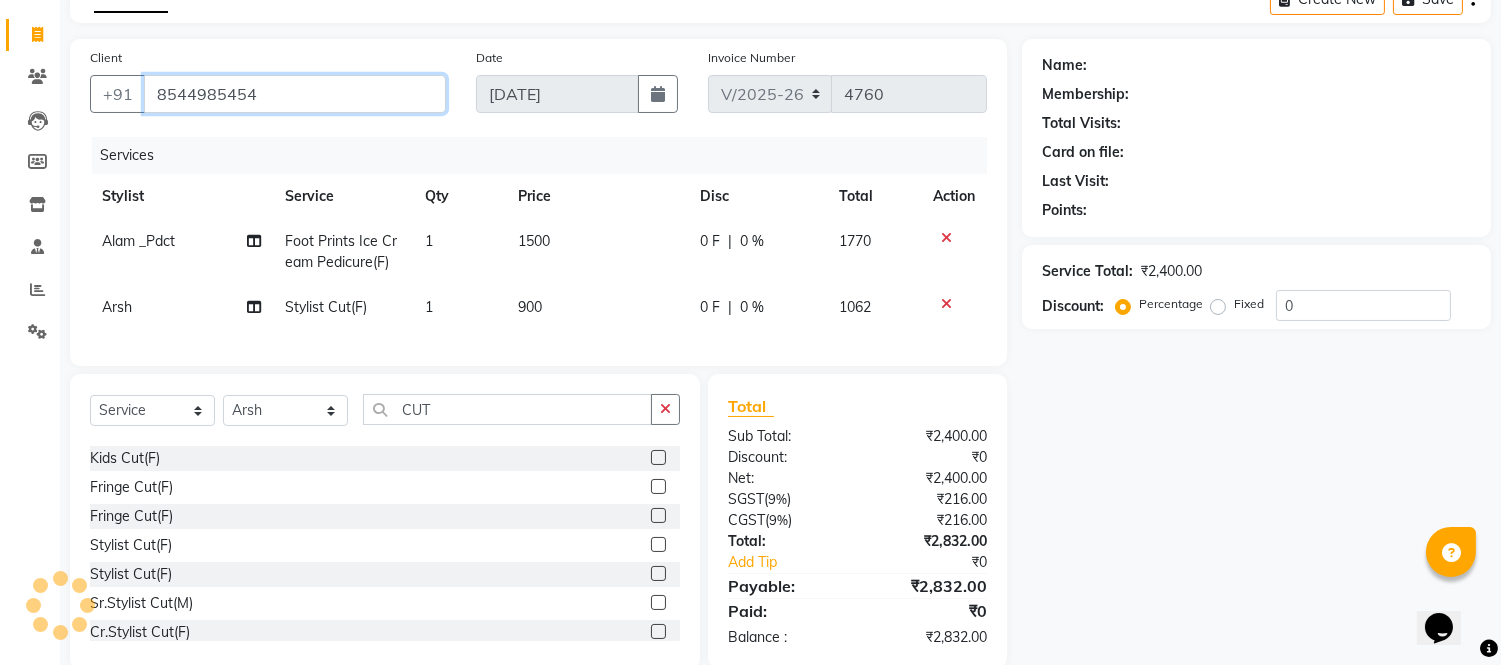 type on "8544985454" 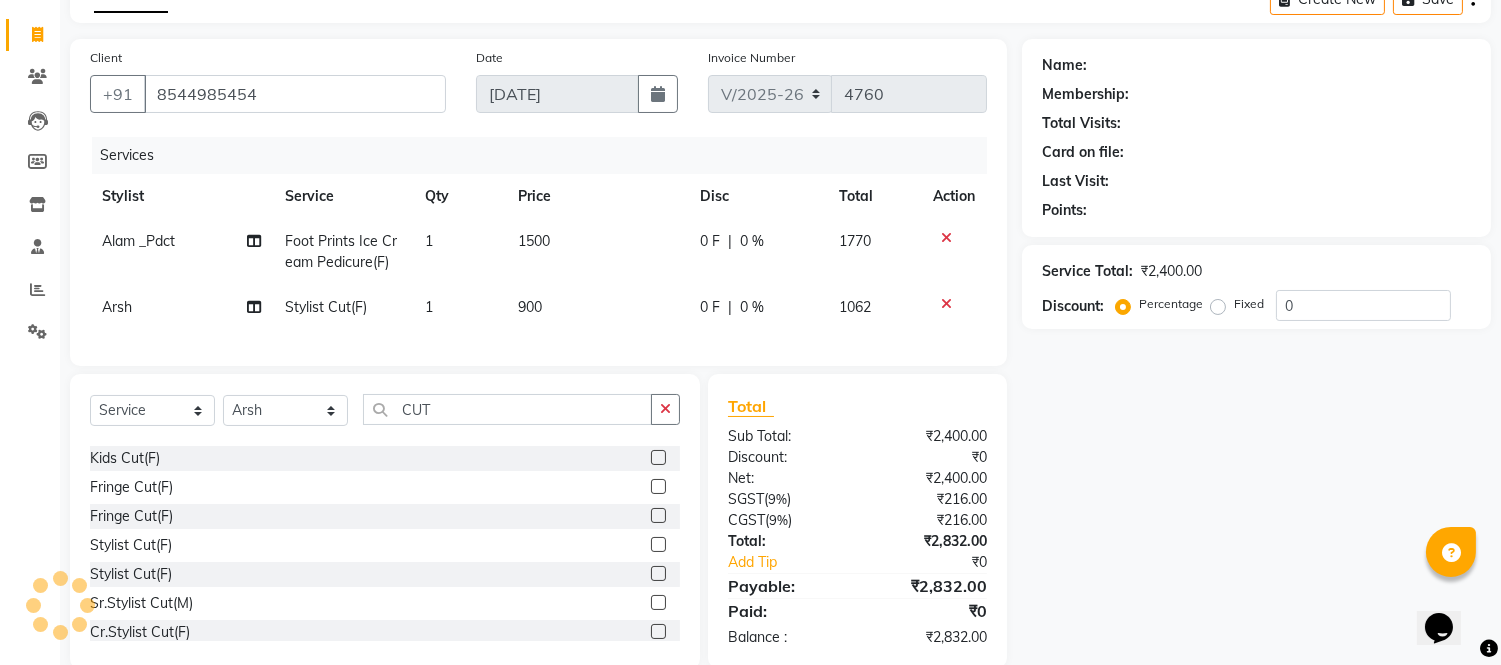 select on "1: Object" 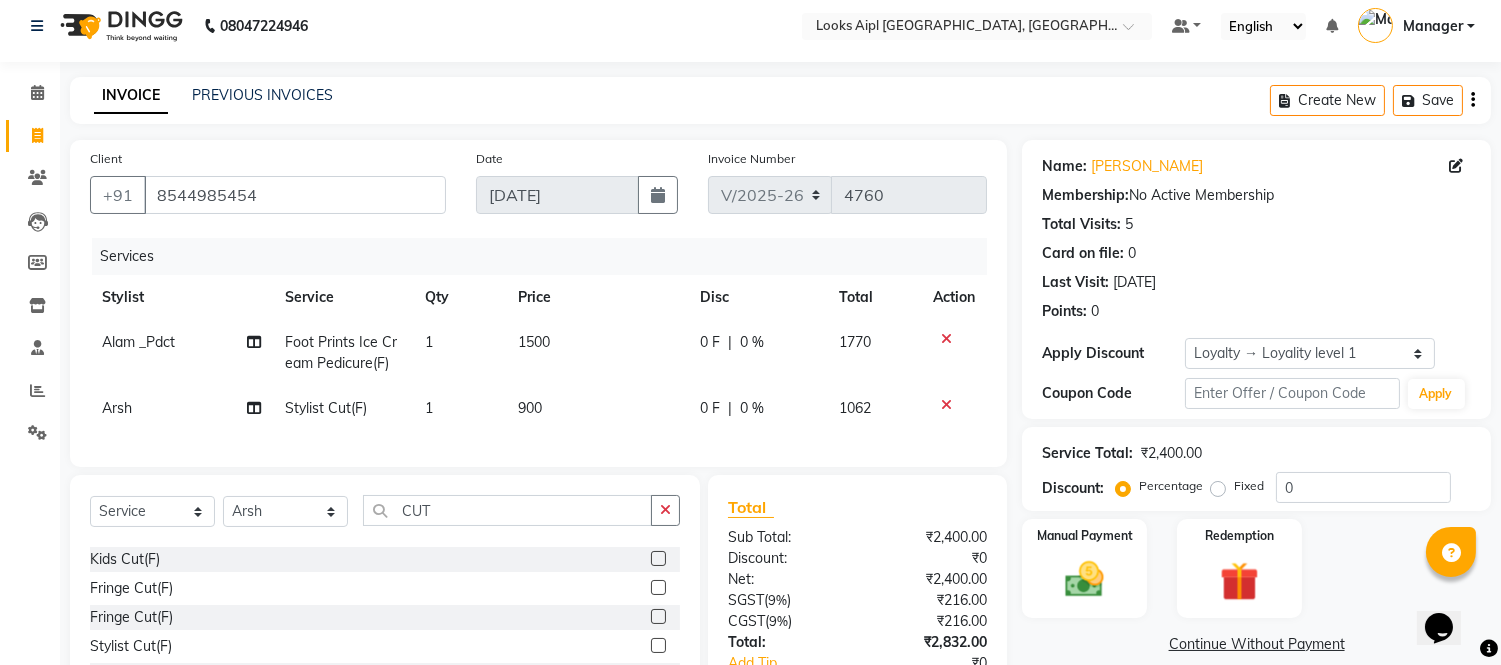 scroll, scrollTop: 0, scrollLeft: 0, axis: both 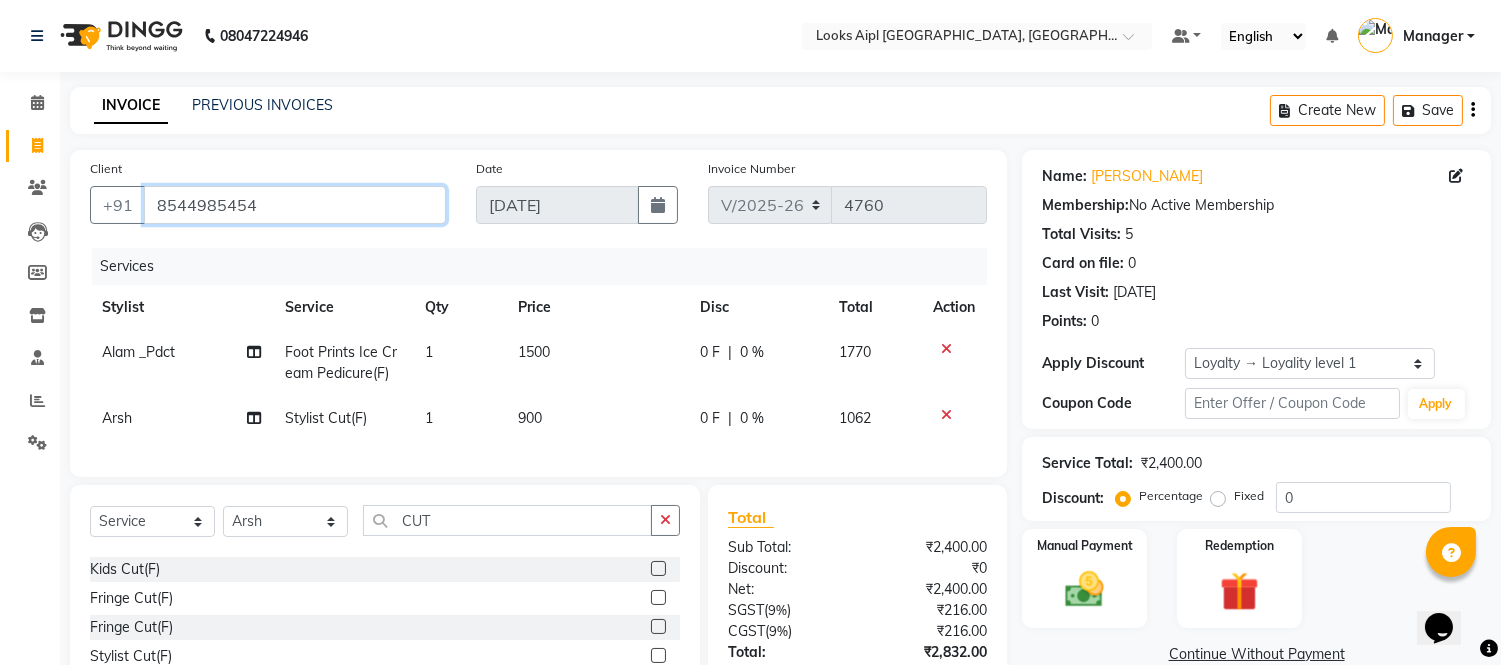 drag, startPoint x: 272, startPoint y: 203, endPoint x: 71, endPoint y: 195, distance: 201.15913 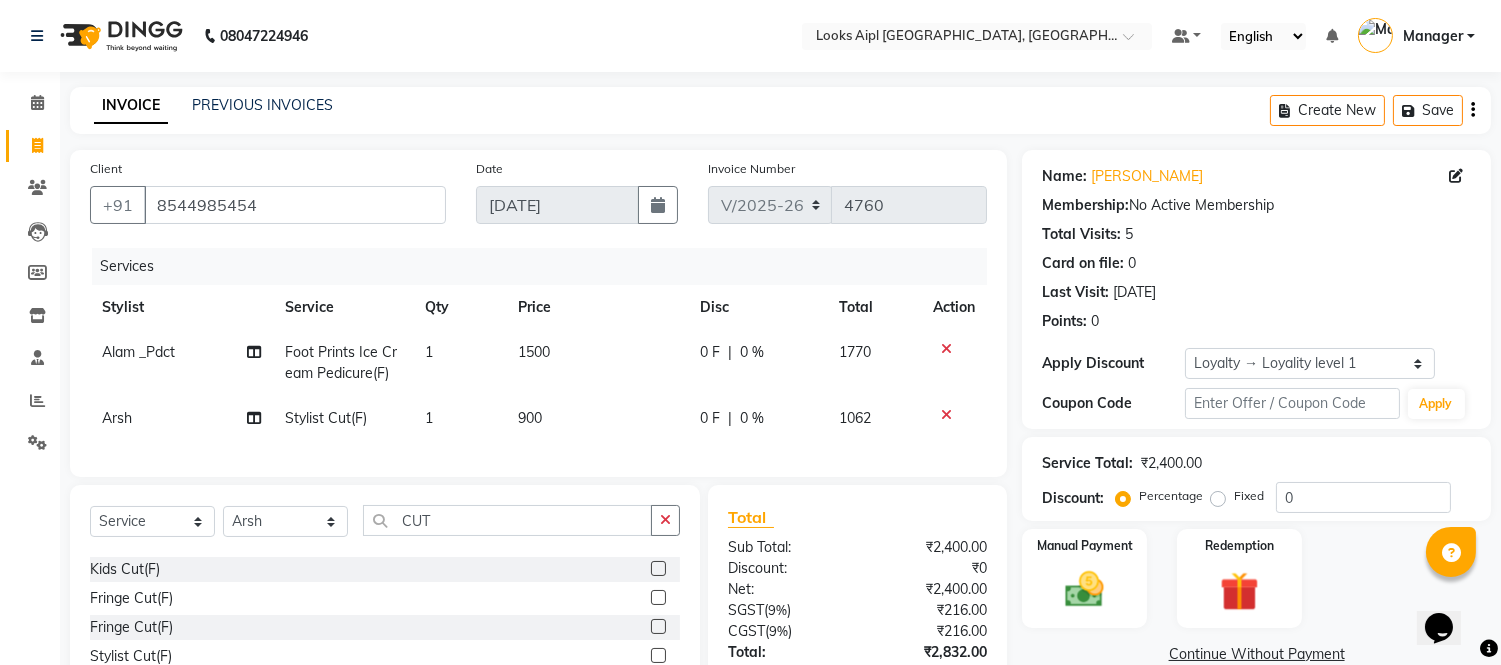 click on "08047224946 Select Location × Looks Aipl Joy Street, Gurgaon Default Panel My Panel English ENGLISH Español العربية मराठी हिंदी ગુજરાતી தமிழ் 中文 Notifications nothing to show Manager Manage Profile Change Password Sign out  Version:3.15.4" 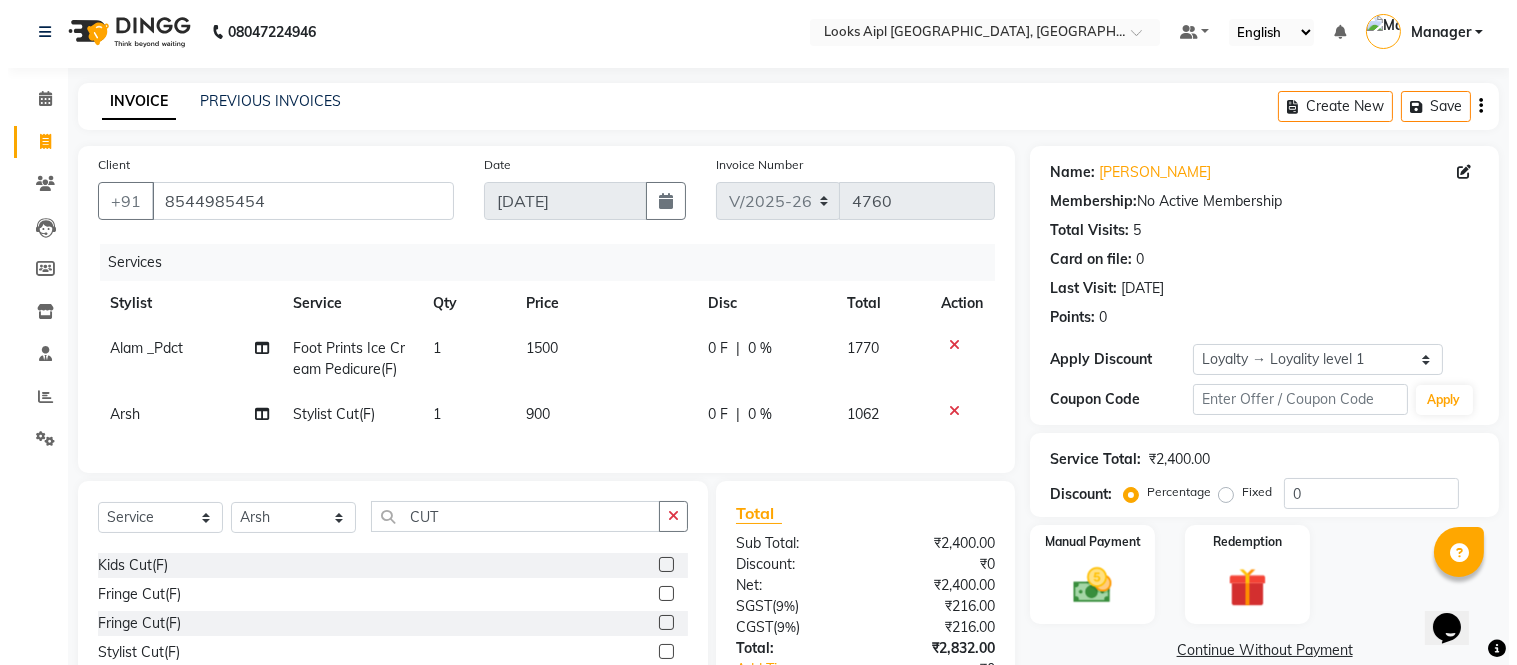 scroll, scrollTop: 0, scrollLeft: 0, axis: both 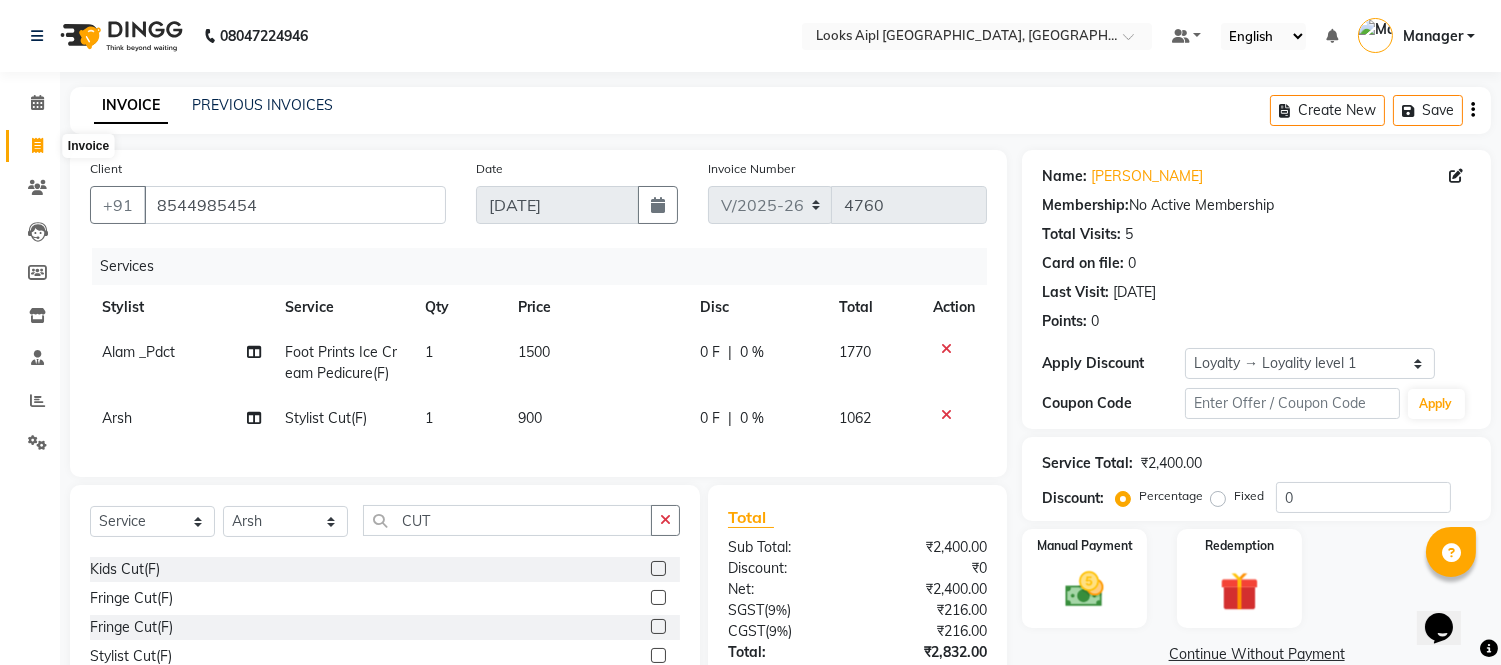 click 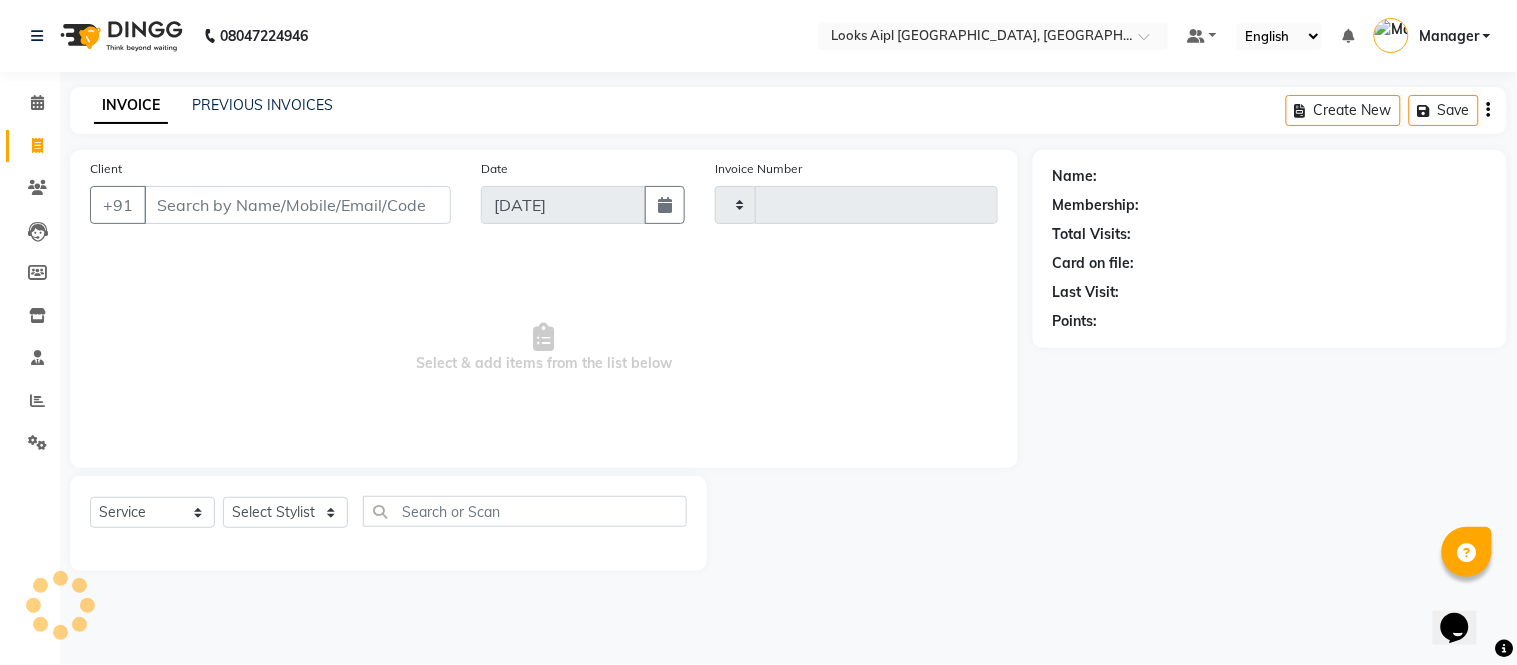 type on "4760" 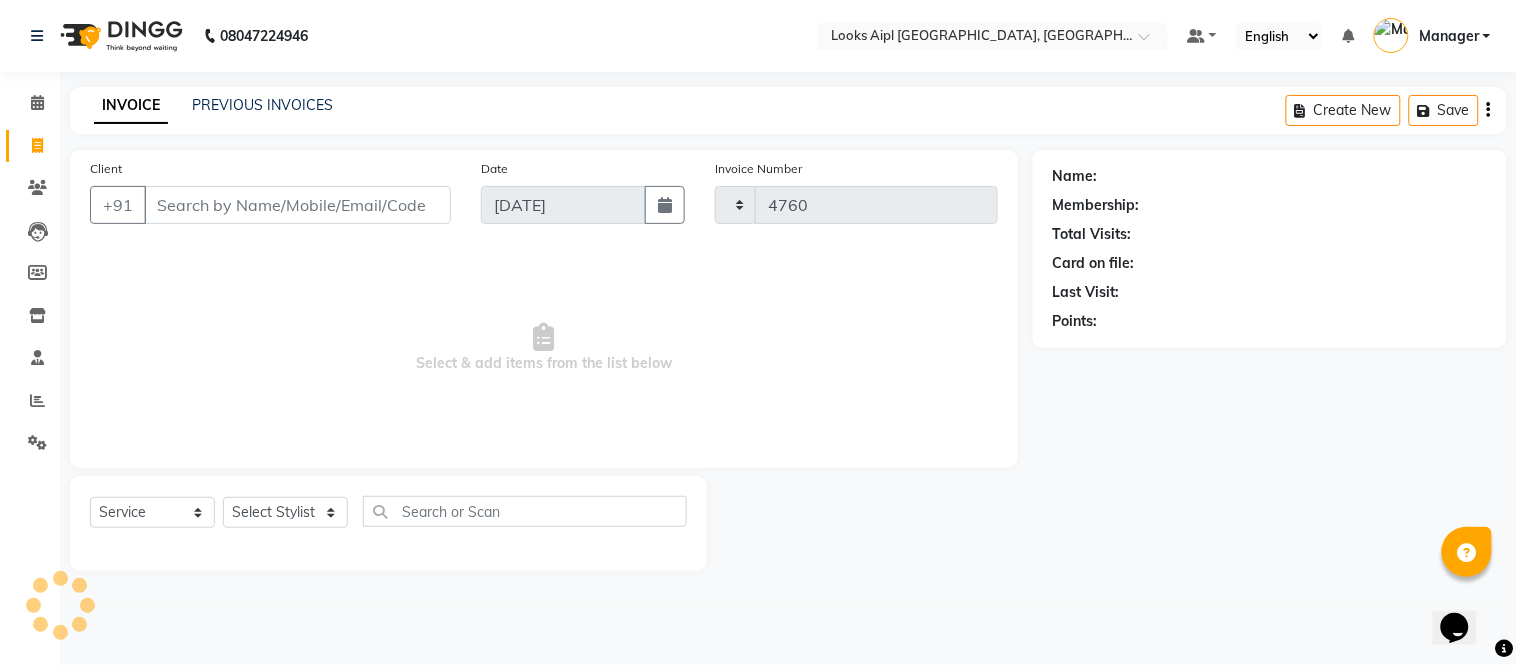 select on "6047" 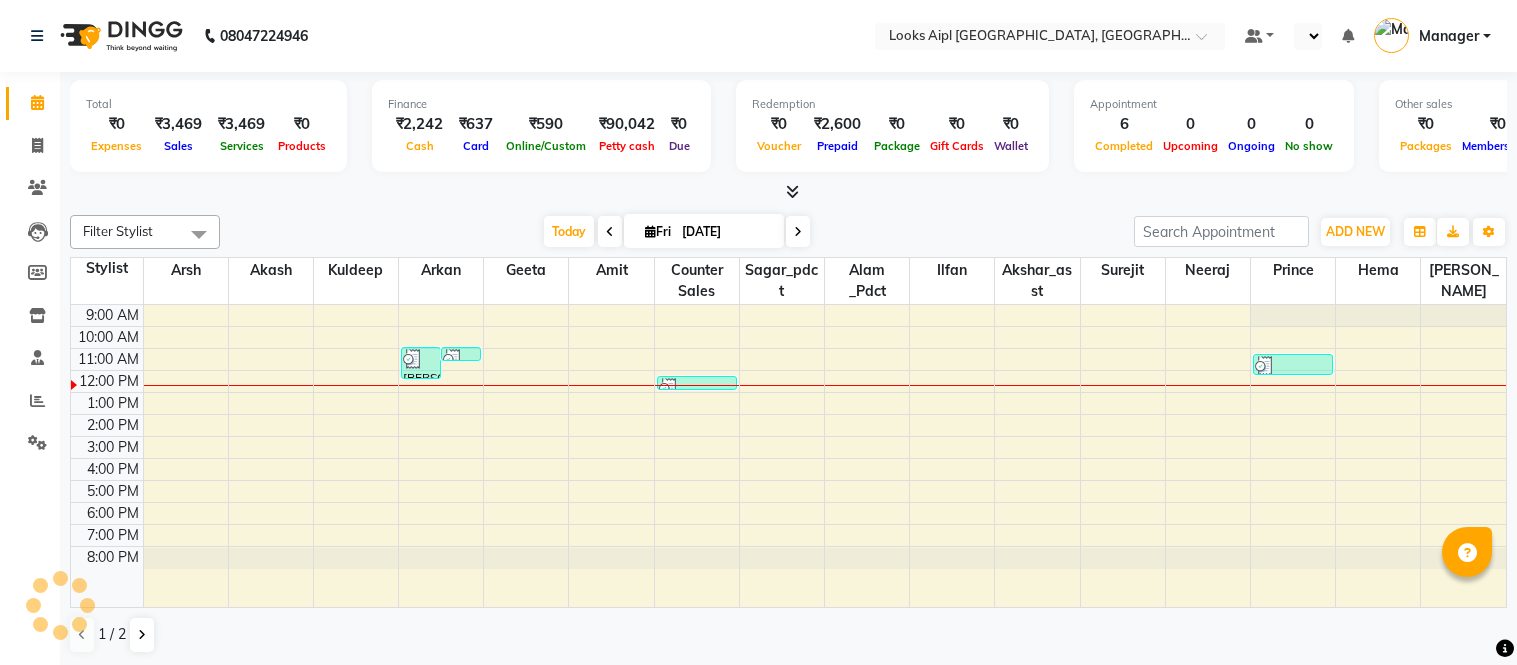 select on "en" 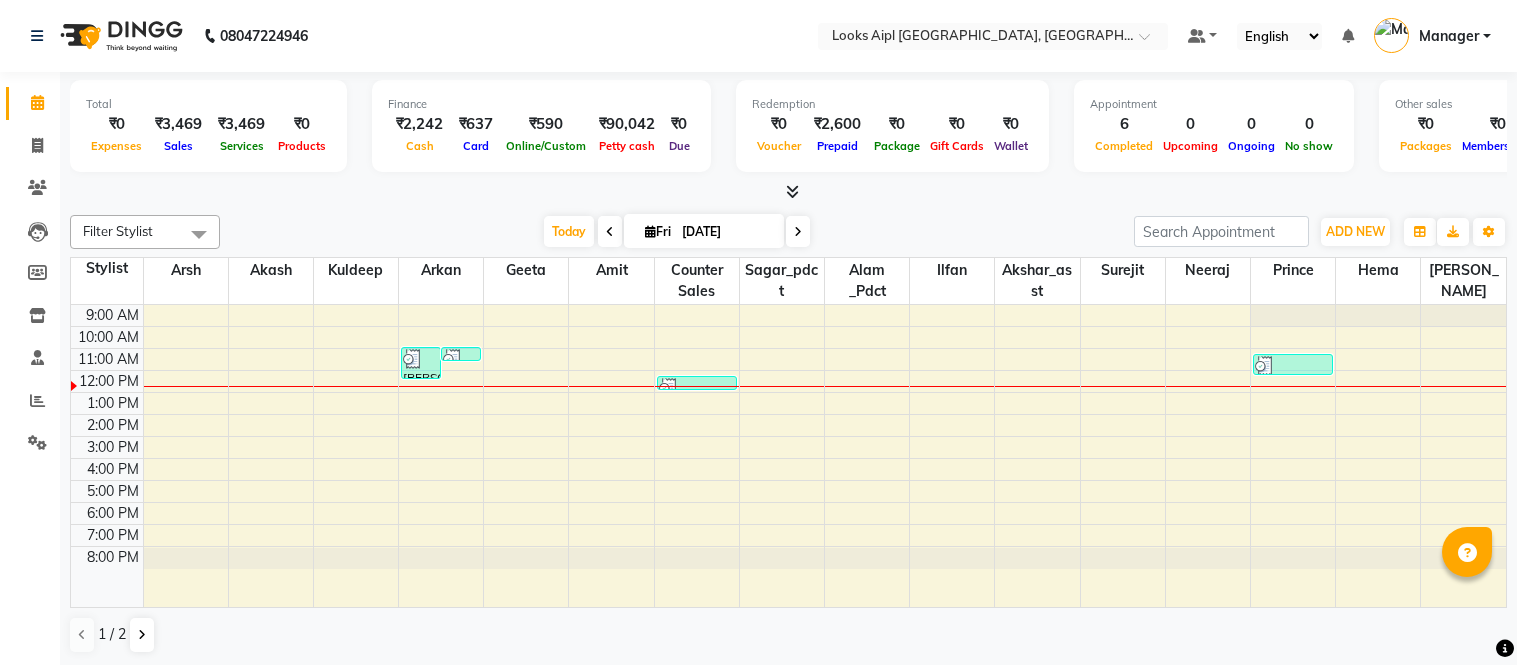 scroll, scrollTop: 0, scrollLeft: 0, axis: both 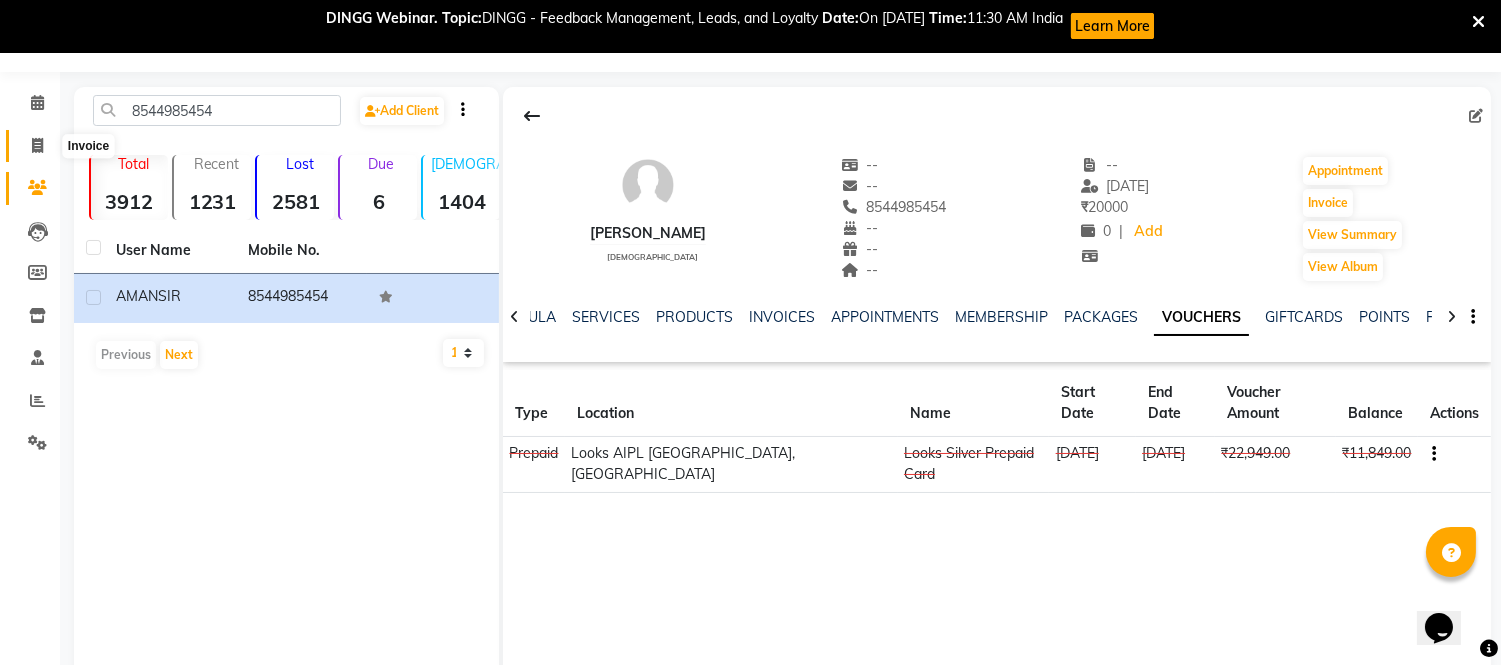 click 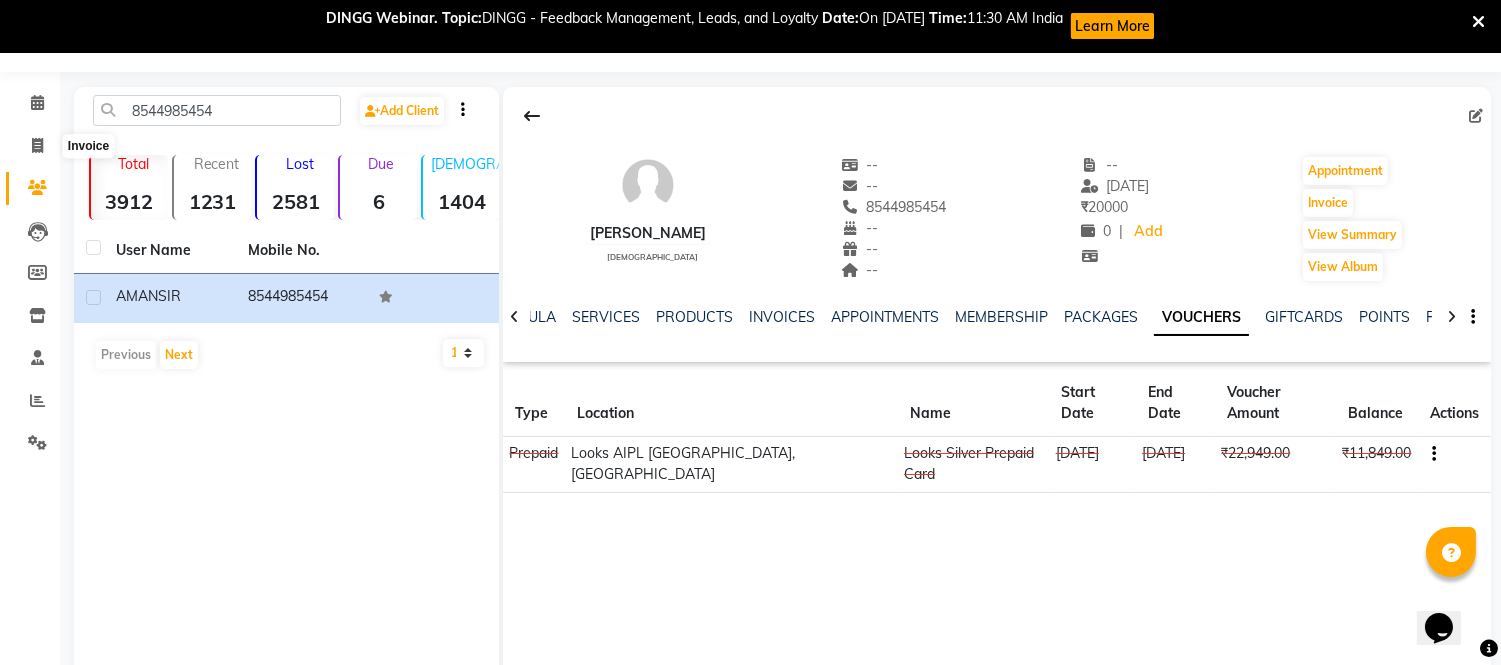 select on "6047" 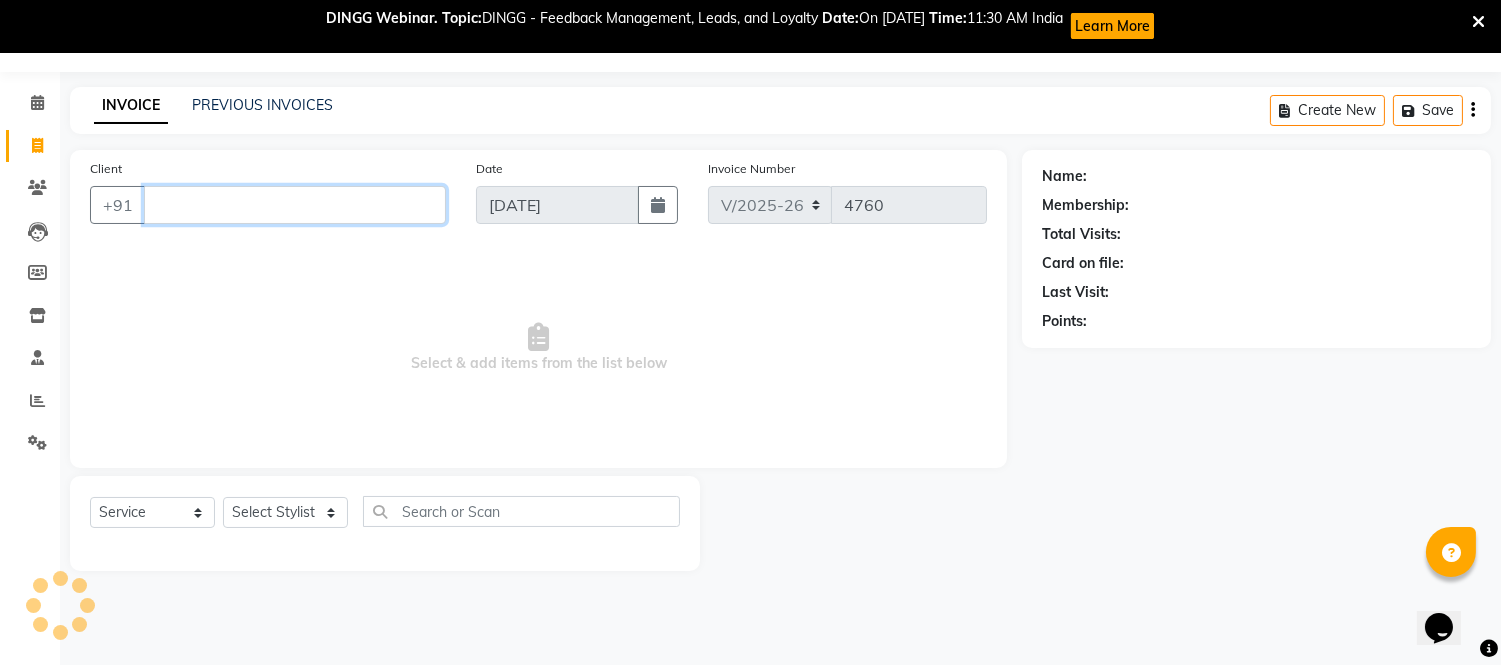 type 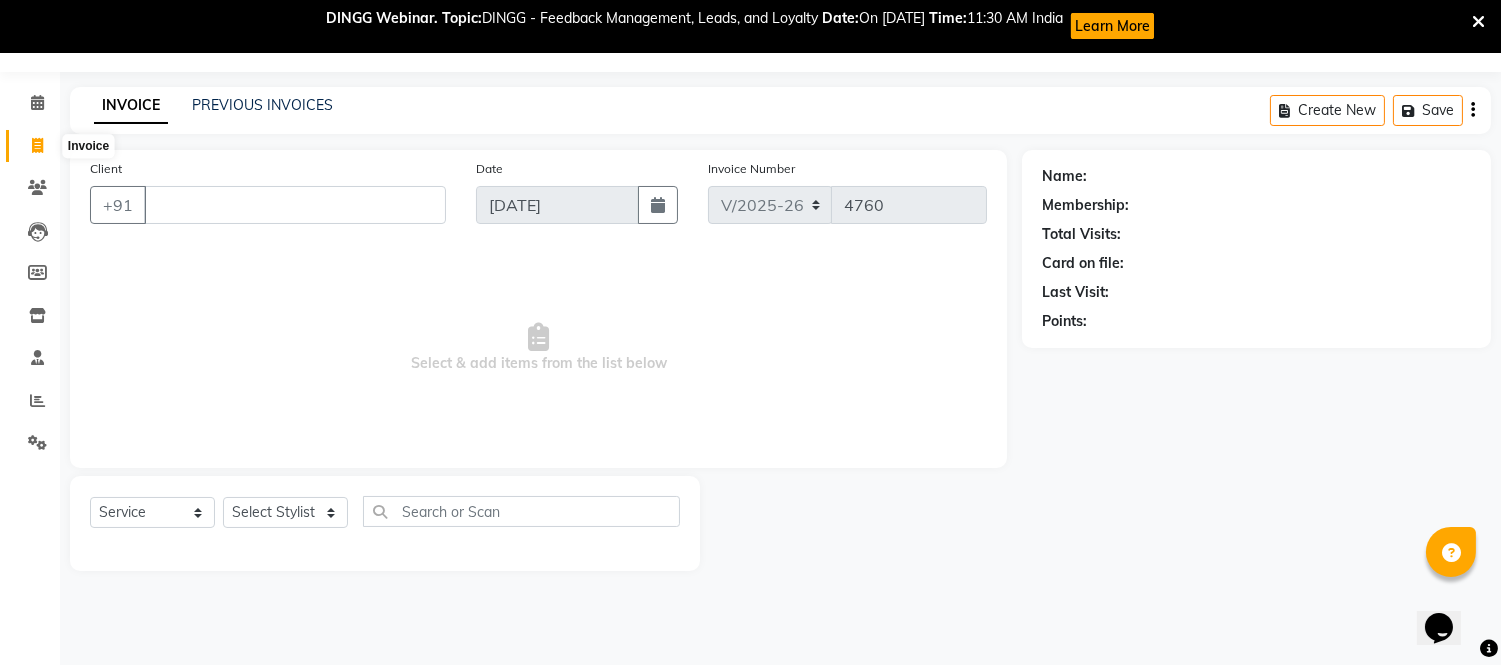 click 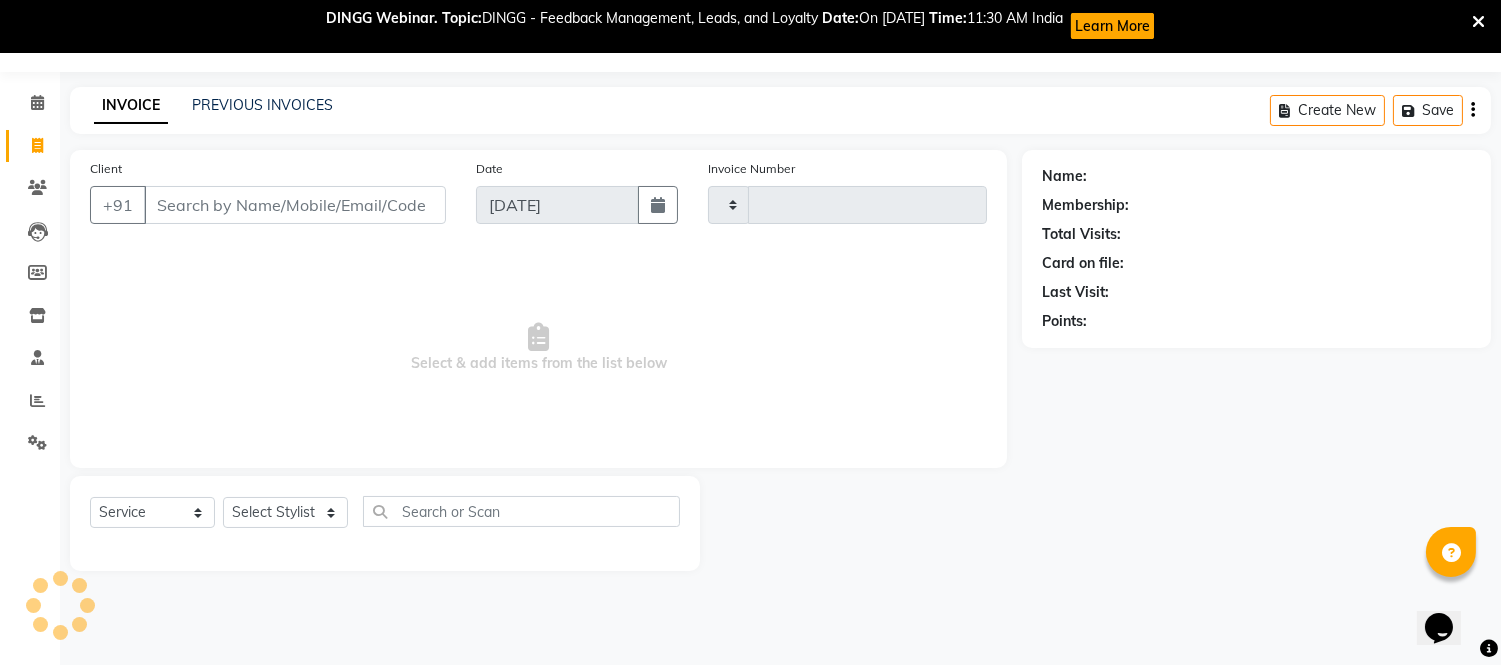 type on "4760" 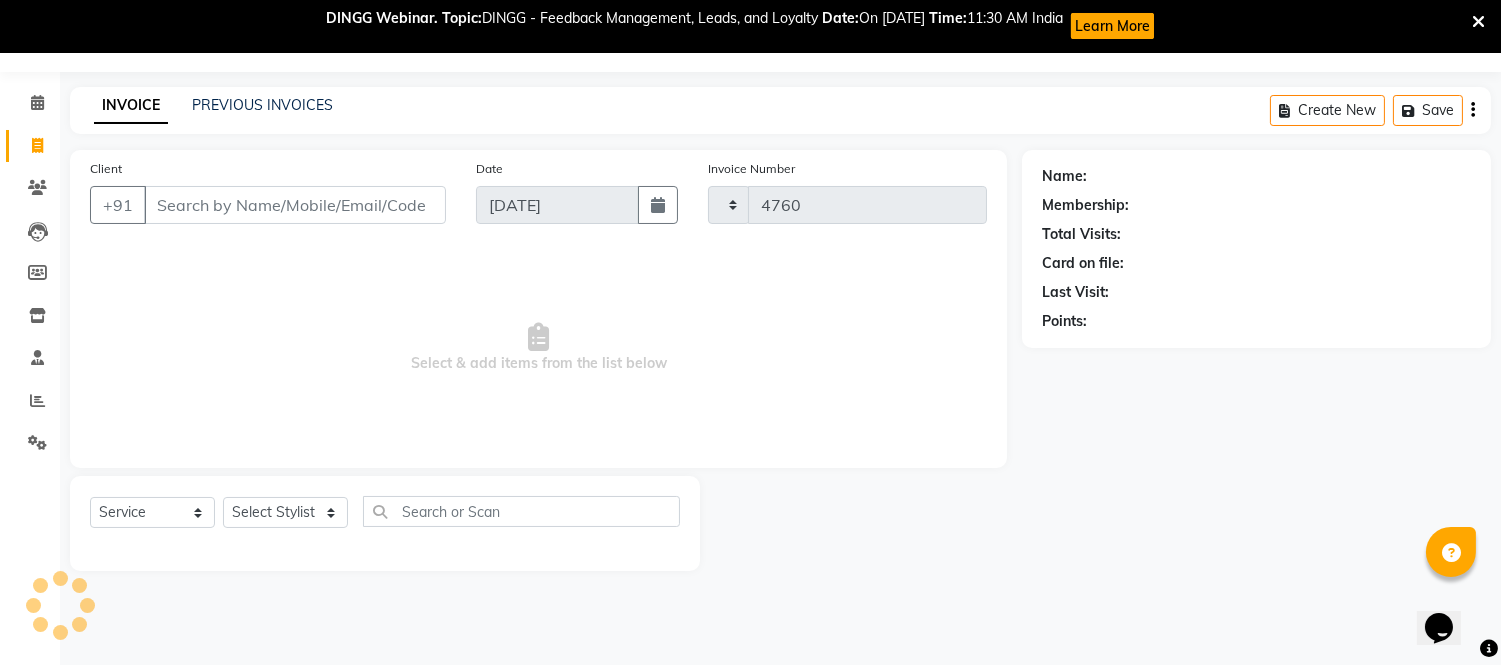 select on "6047" 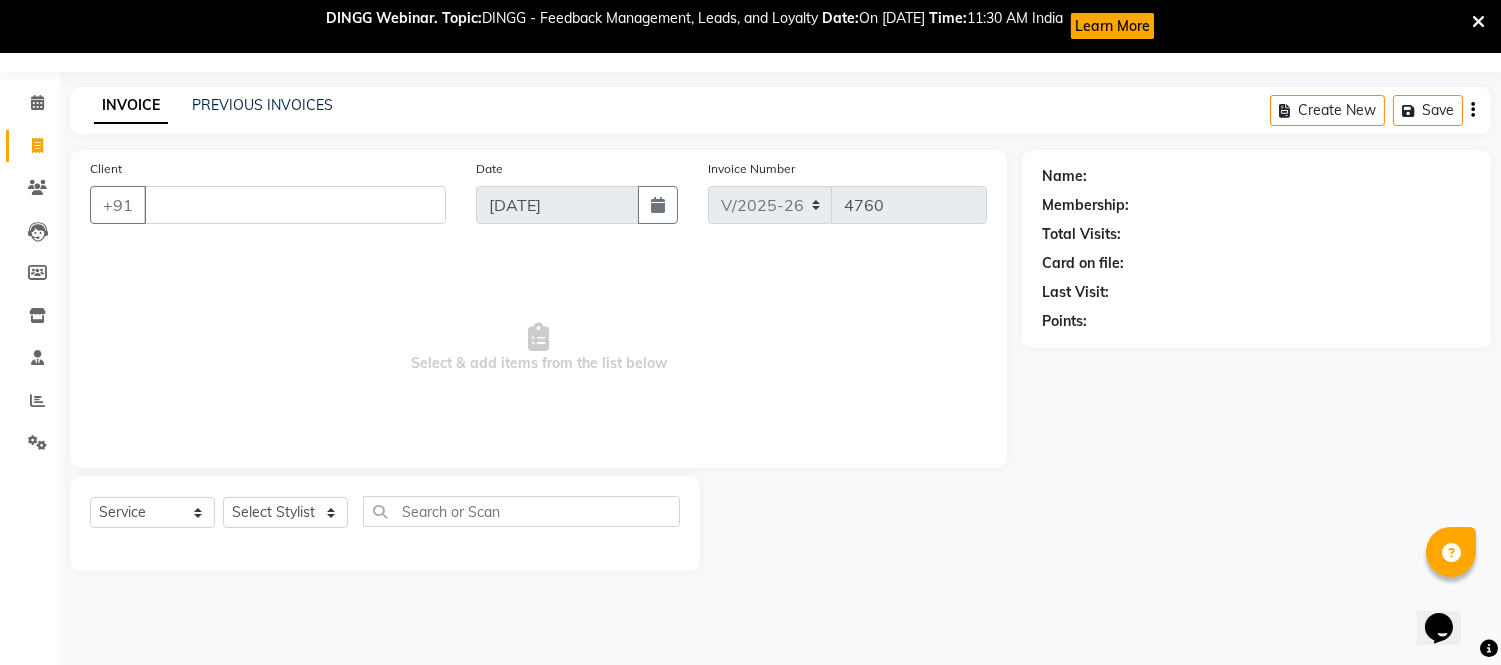 click on "Client" at bounding box center [295, 205] 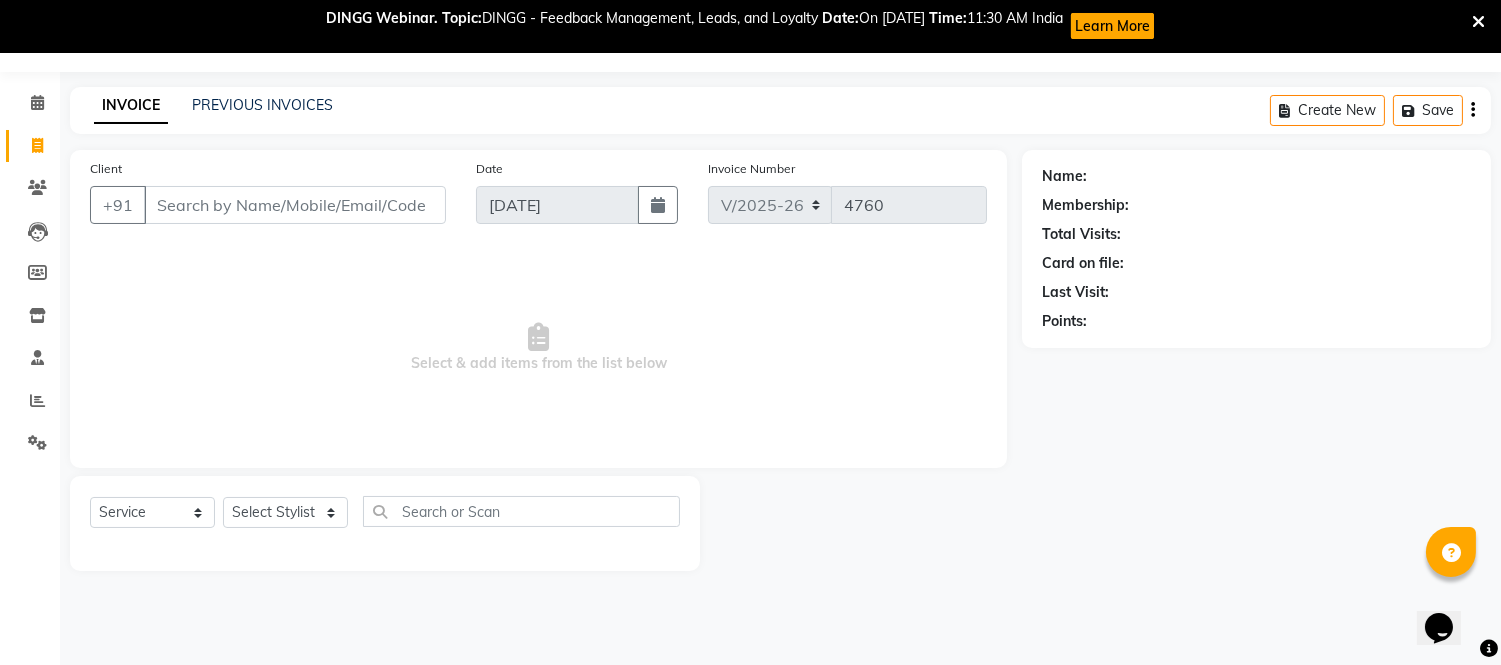 click on "Client" at bounding box center (295, 205) 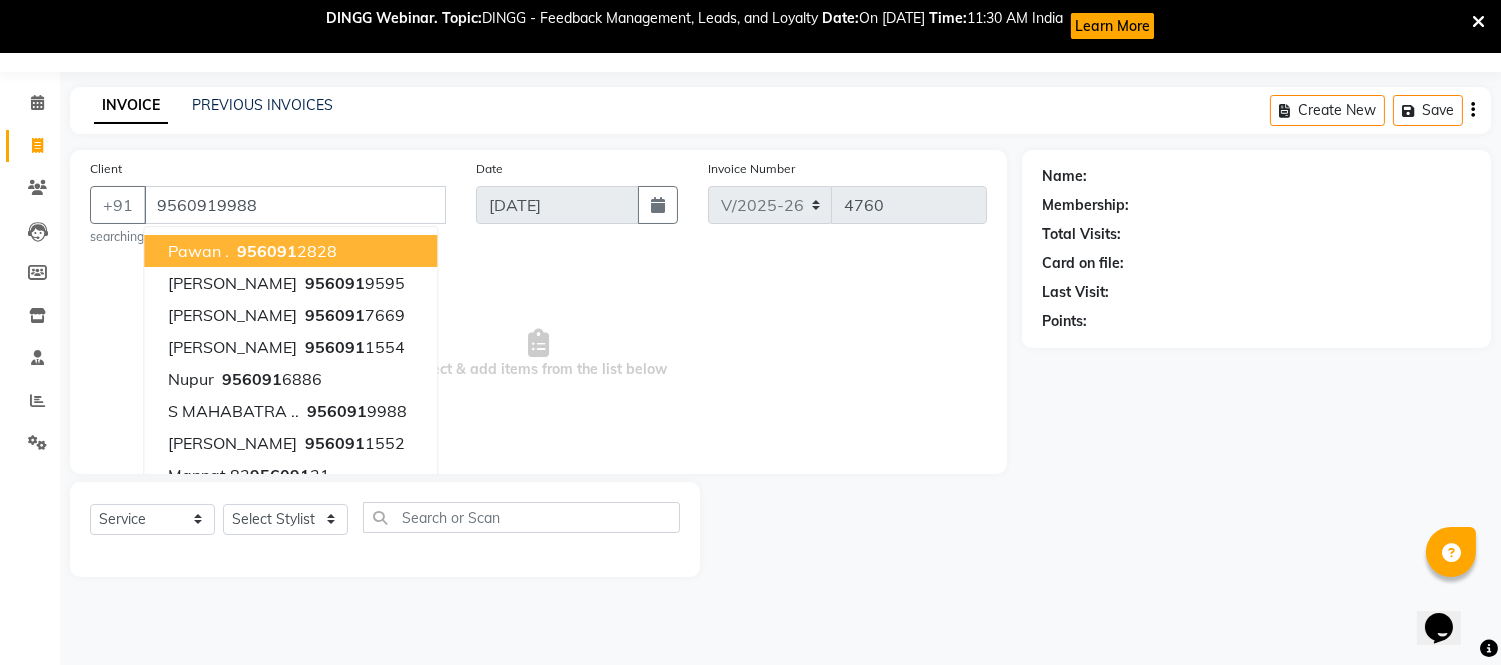 type on "9560919988" 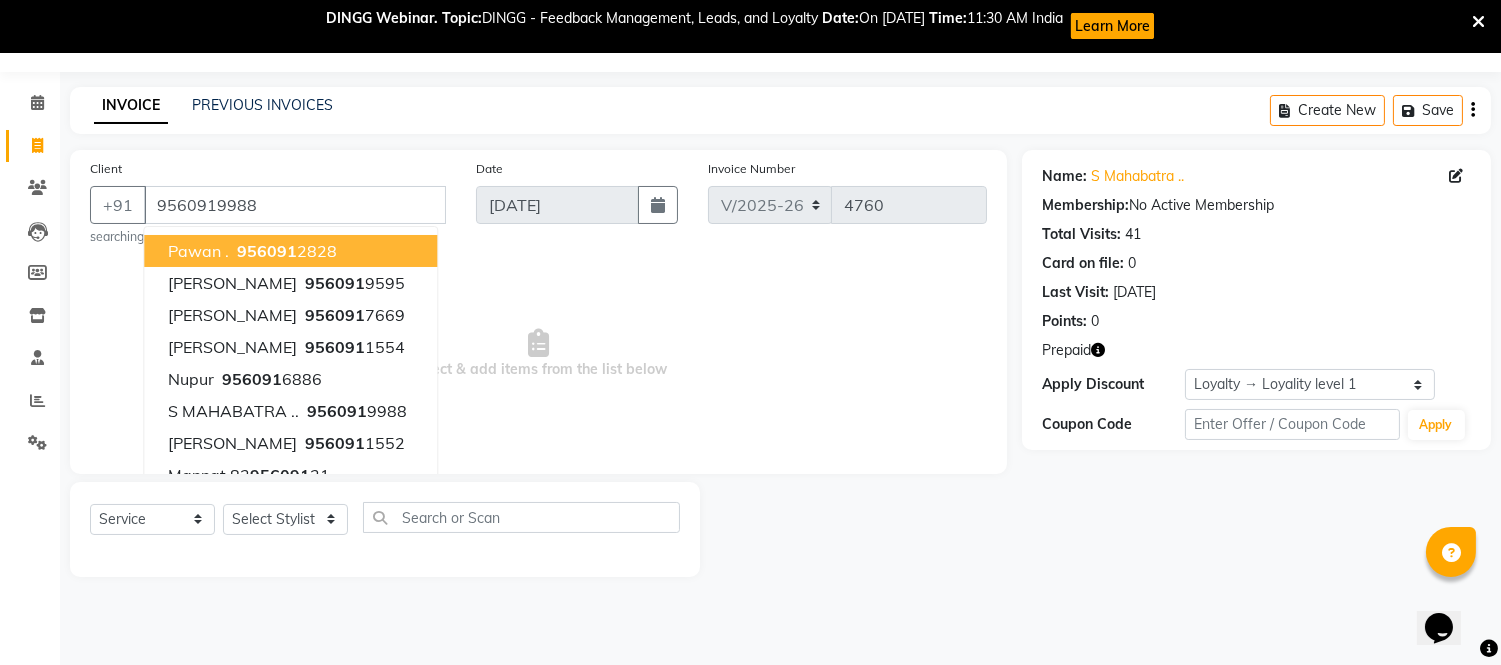 click on "Select & add items from the list below" at bounding box center [538, 354] 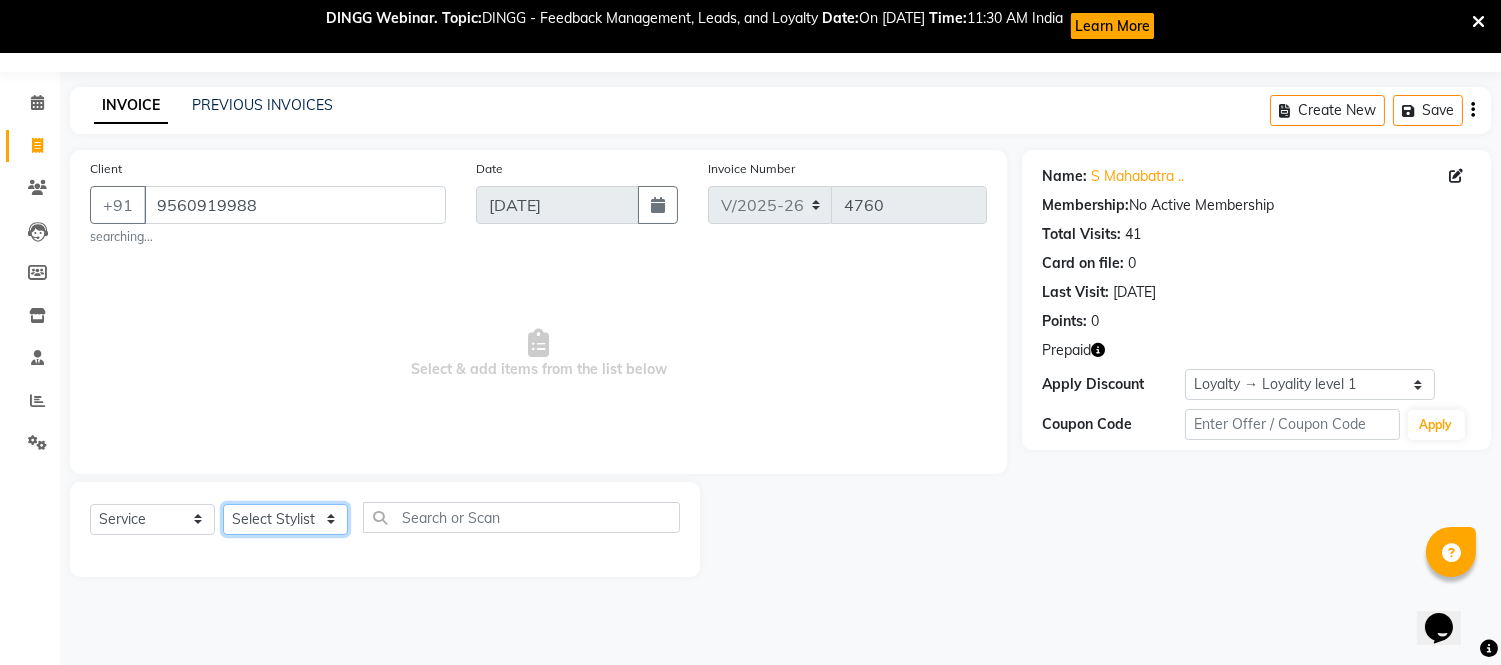 drag, startPoint x: 298, startPoint y: 526, endPoint x: 300, endPoint y: 511, distance: 15.132746 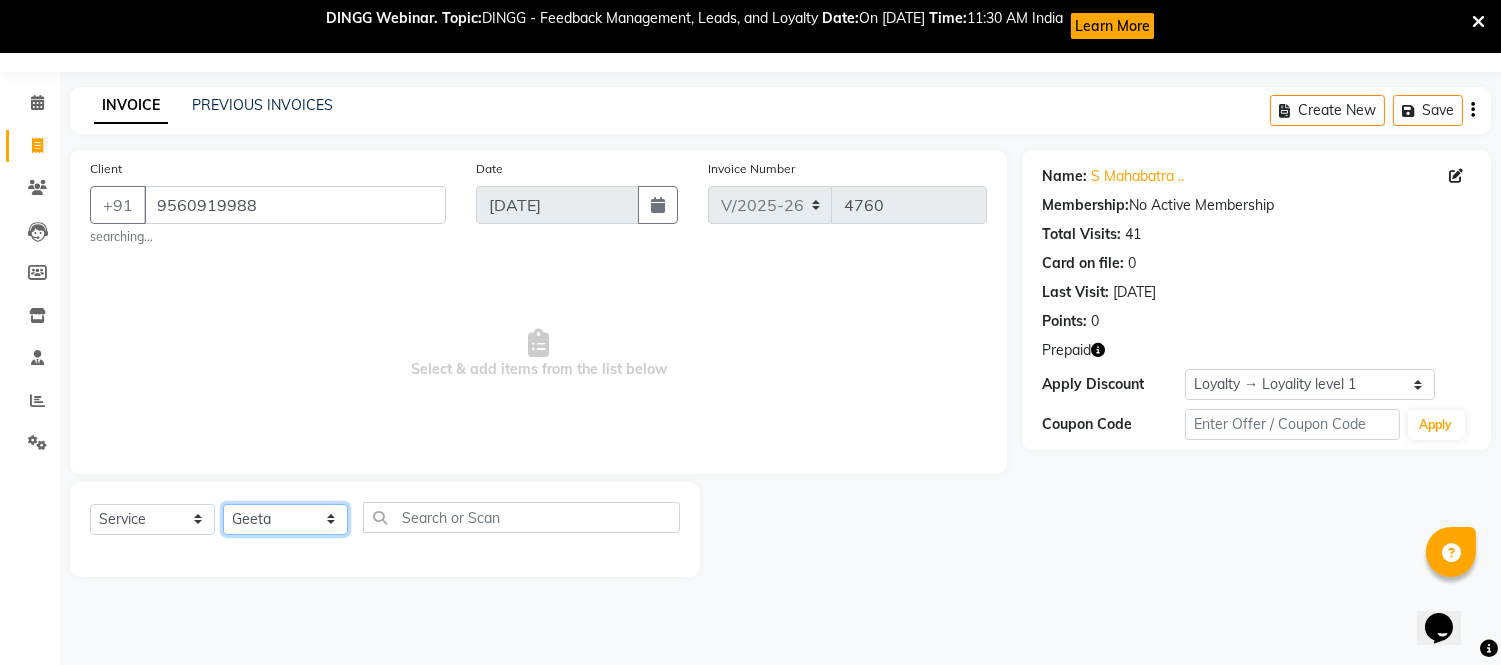 click on "Select Stylist [PERSON_NAME] Alam _Pdct [PERSON_NAME] [PERSON_NAME] Counter Sales Geeta [PERSON_NAME] ilfan [PERSON_NAME] Manager [PERSON_NAME] sagar_pdct Surejit [PERSON_NAME]" 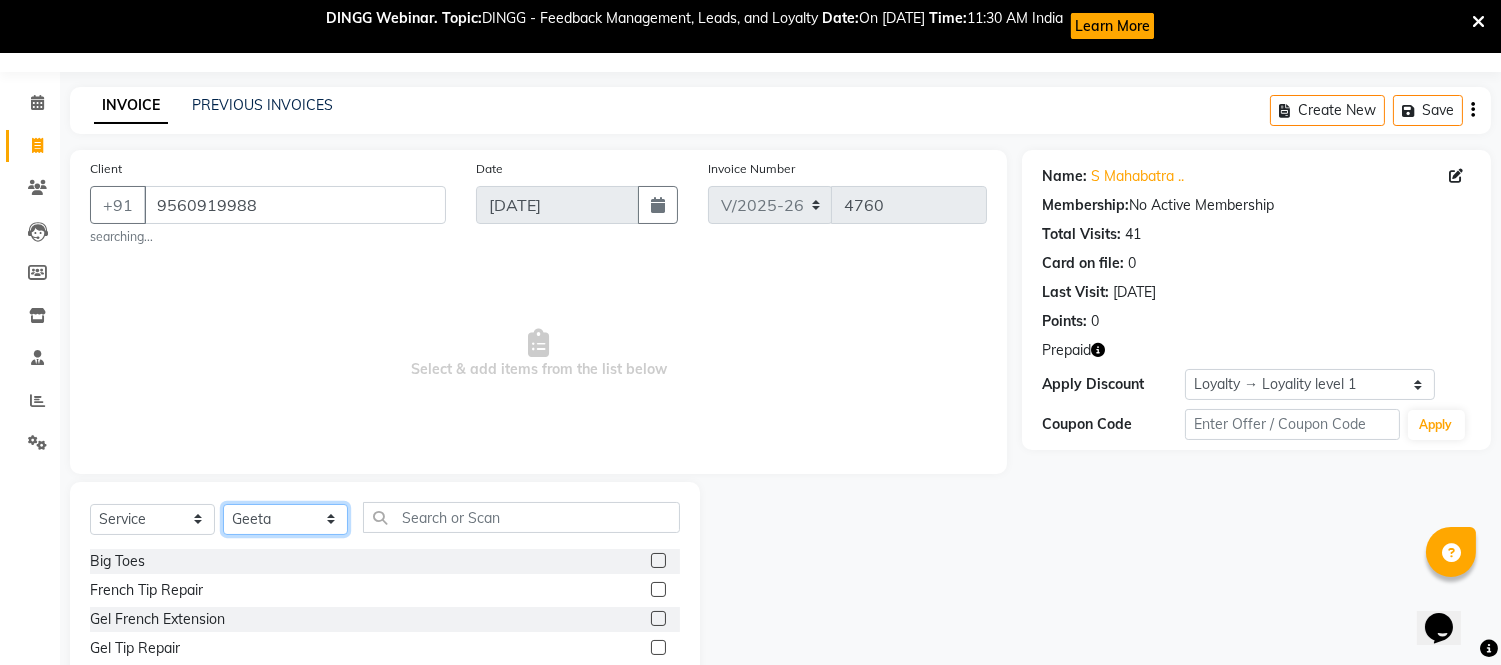 drag, startPoint x: 304, startPoint y: 522, endPoint x: 303, endPoint y: 506, distance: 16.03122 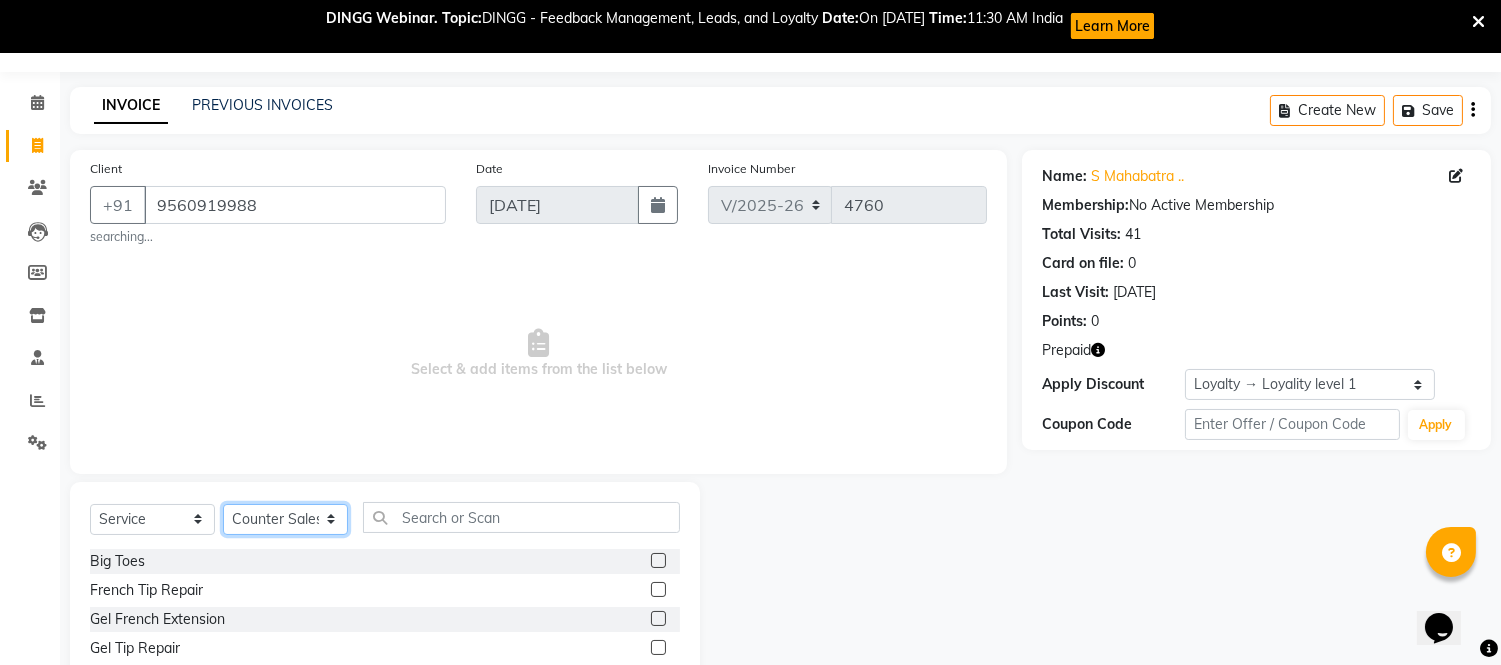 click on "Select Stylist [PERSON_NAME] Alam _Pdct [PERSON_NAME] [PERSON_NAME] Counter Sales Geeta [PERSON_NAME] ilfan [PERSON_NAME] Manager [PERSON_NAME] sagar_pdct Surejit [PERSON_NAME]" 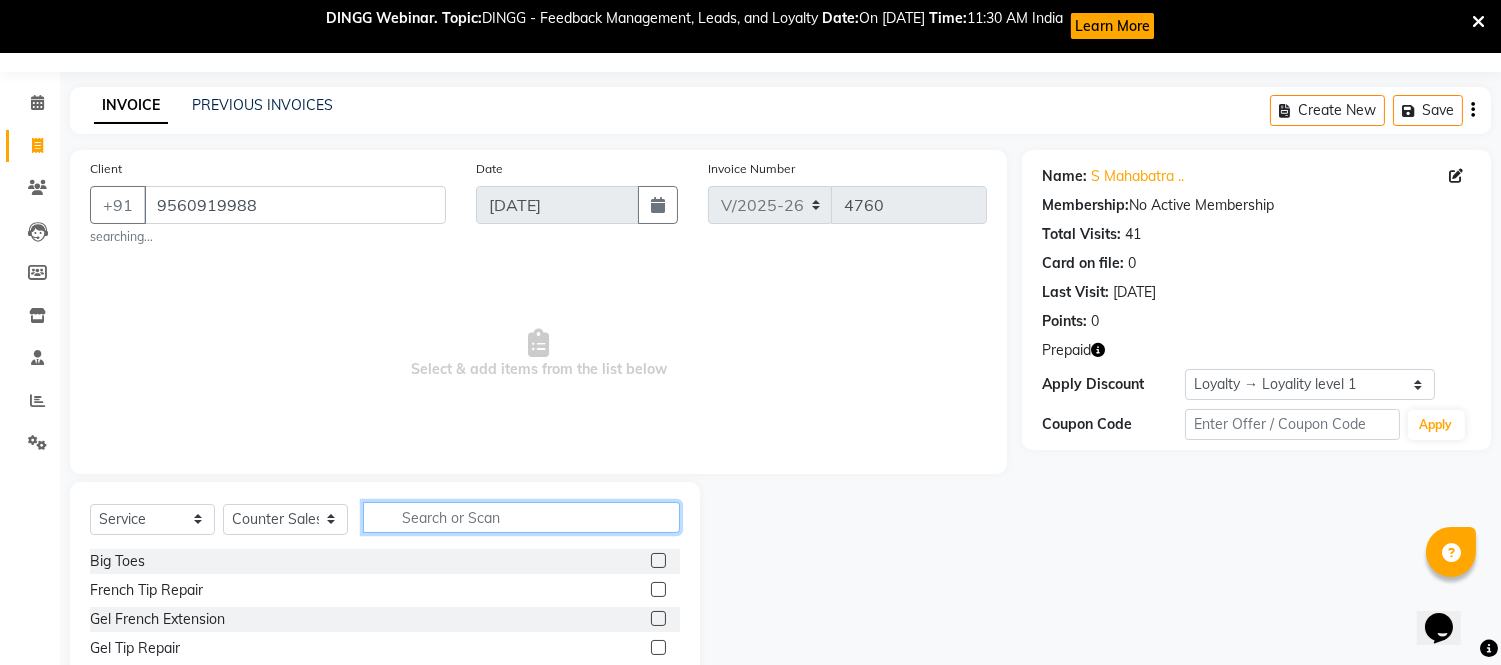 click 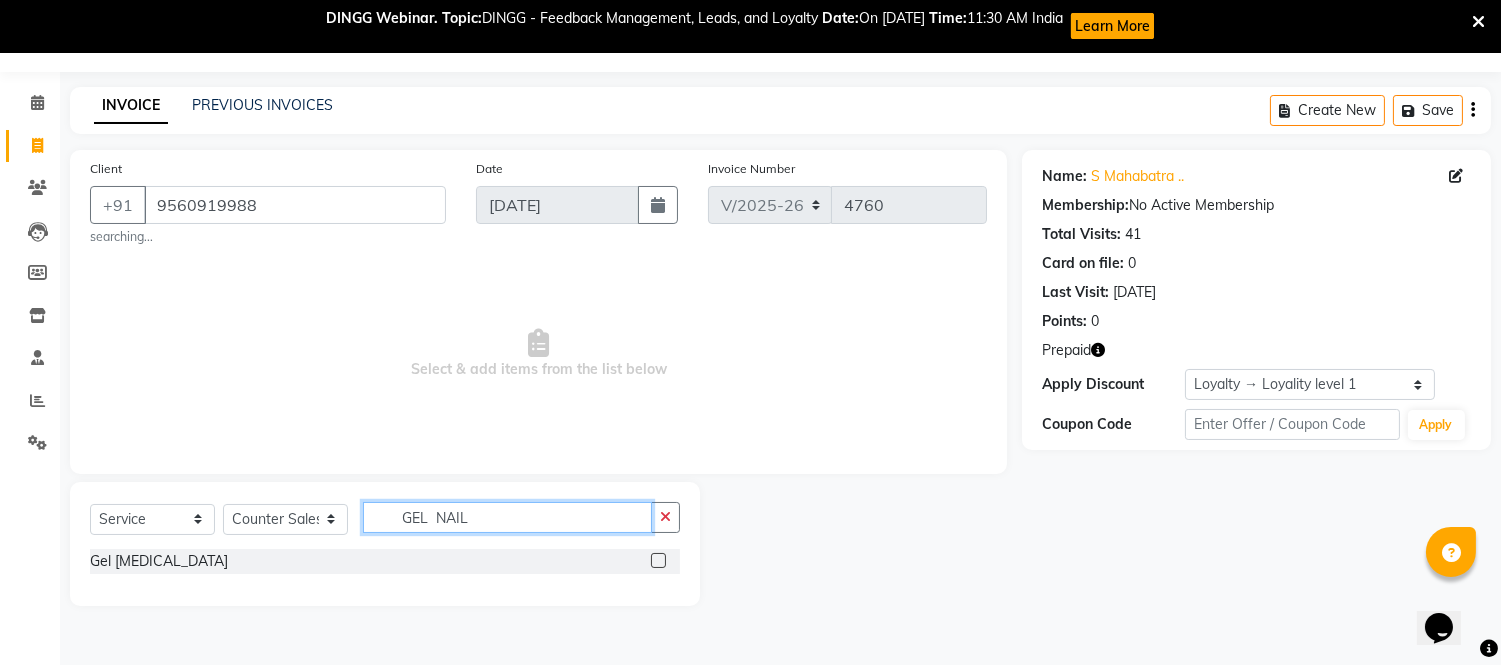 click on "GEL  NAIL" 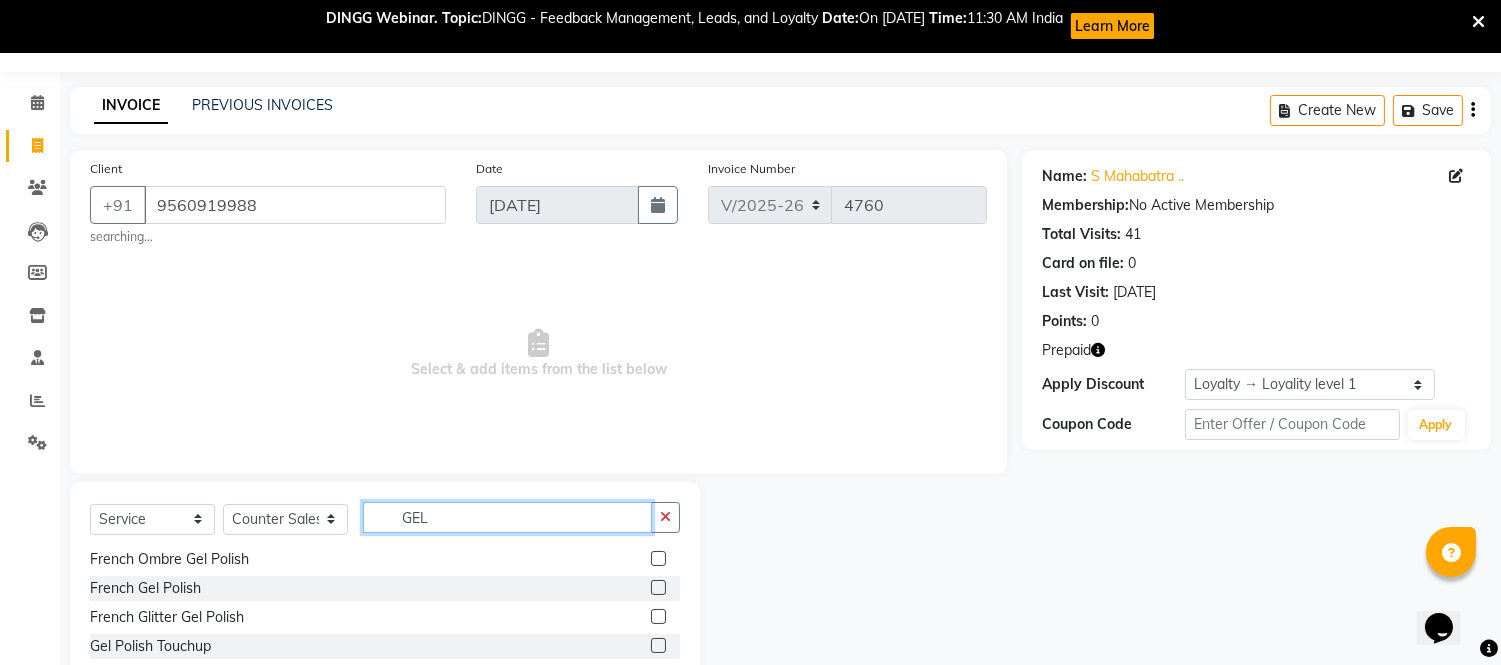 scroll, scrollTop: 94, scrollLeft: 0, axis: vertical 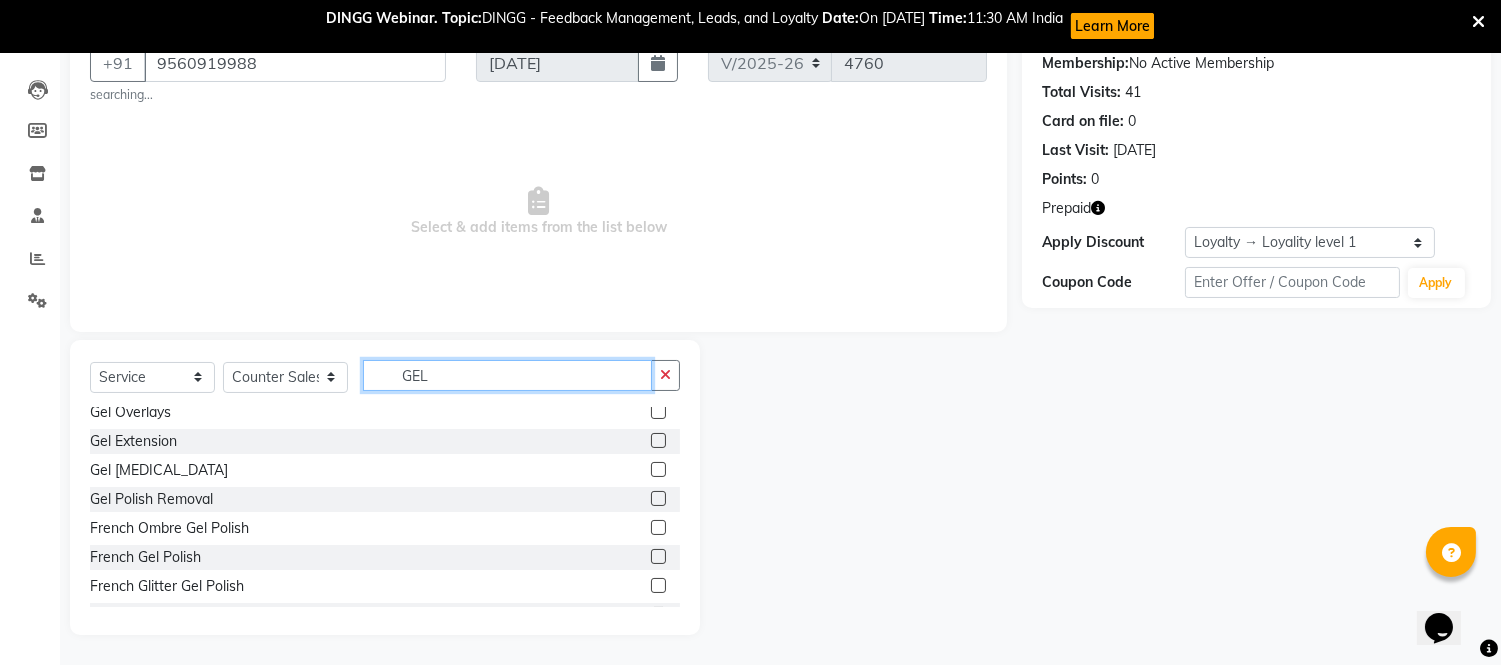 type on "GEL" 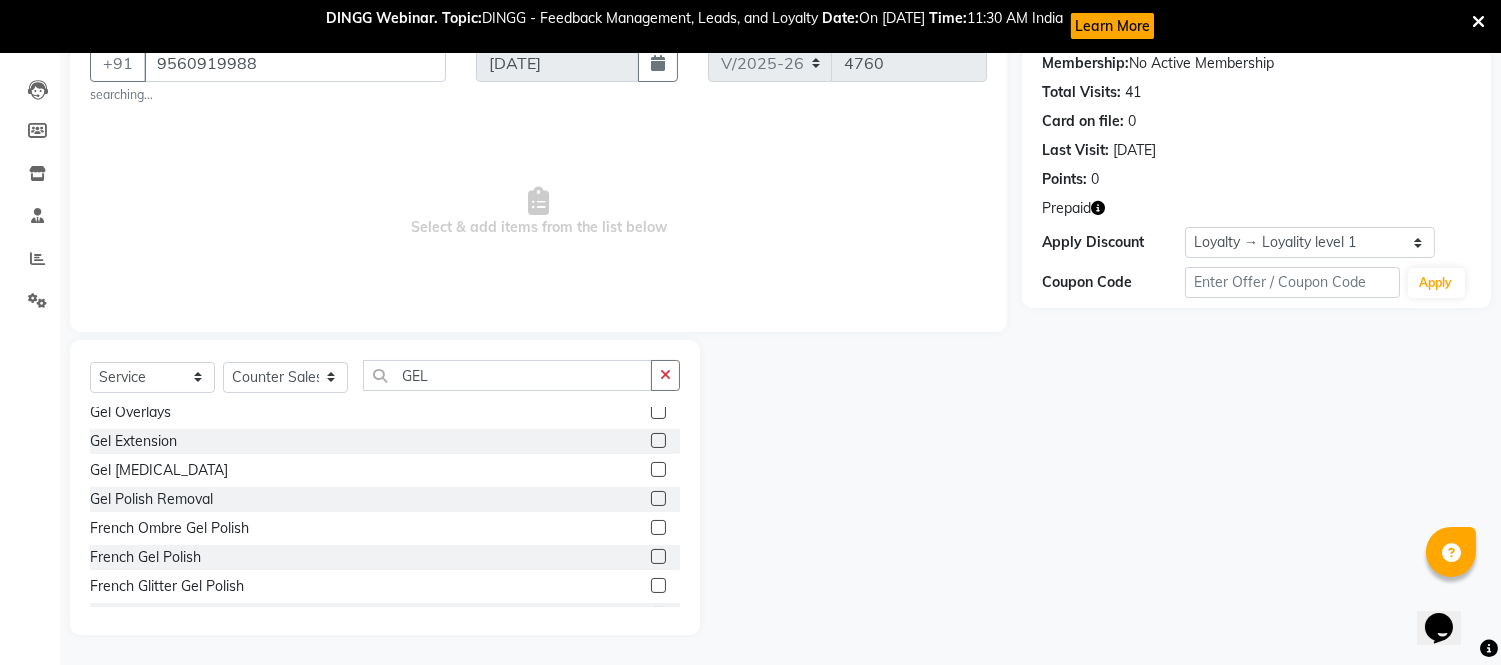 drag, startPoint x: 641, startPoint y: 555, endPoint x: 638, endPoint y: 512, distance: 43.104523 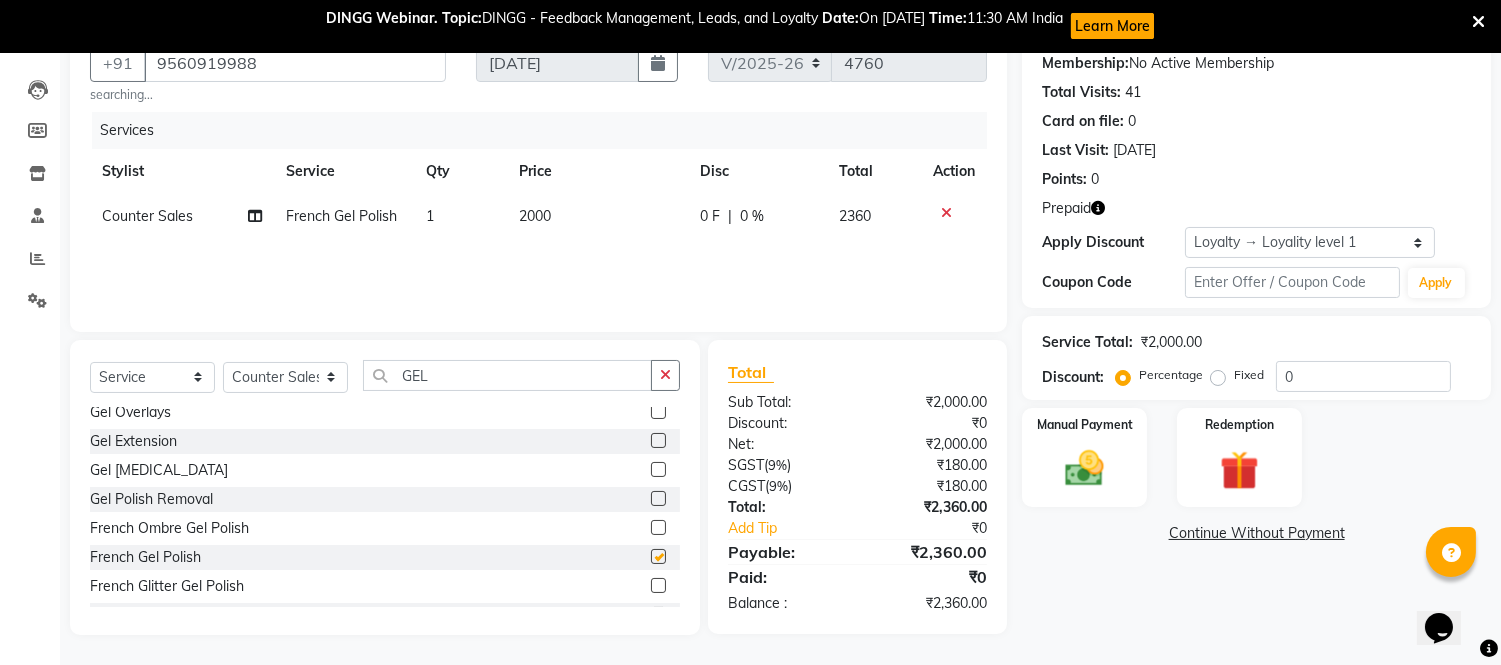 checkbox on "false" 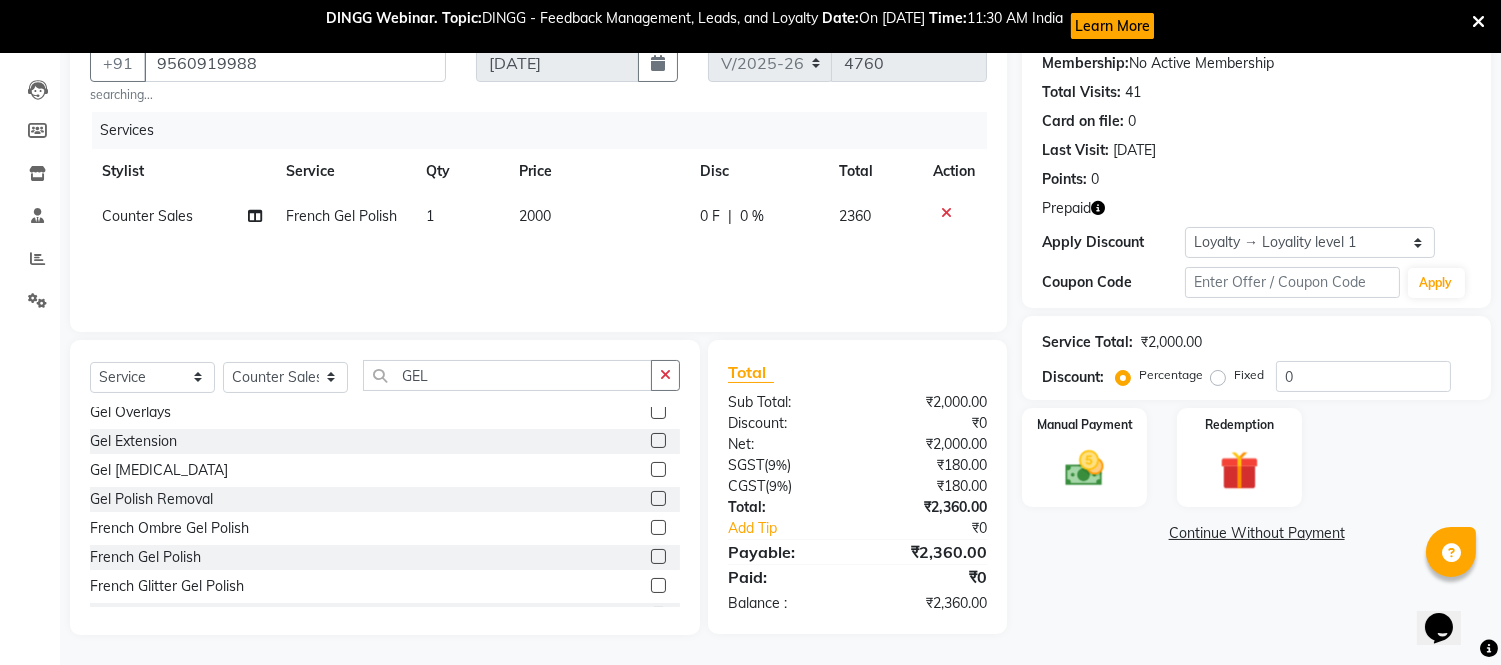 click on "2000" 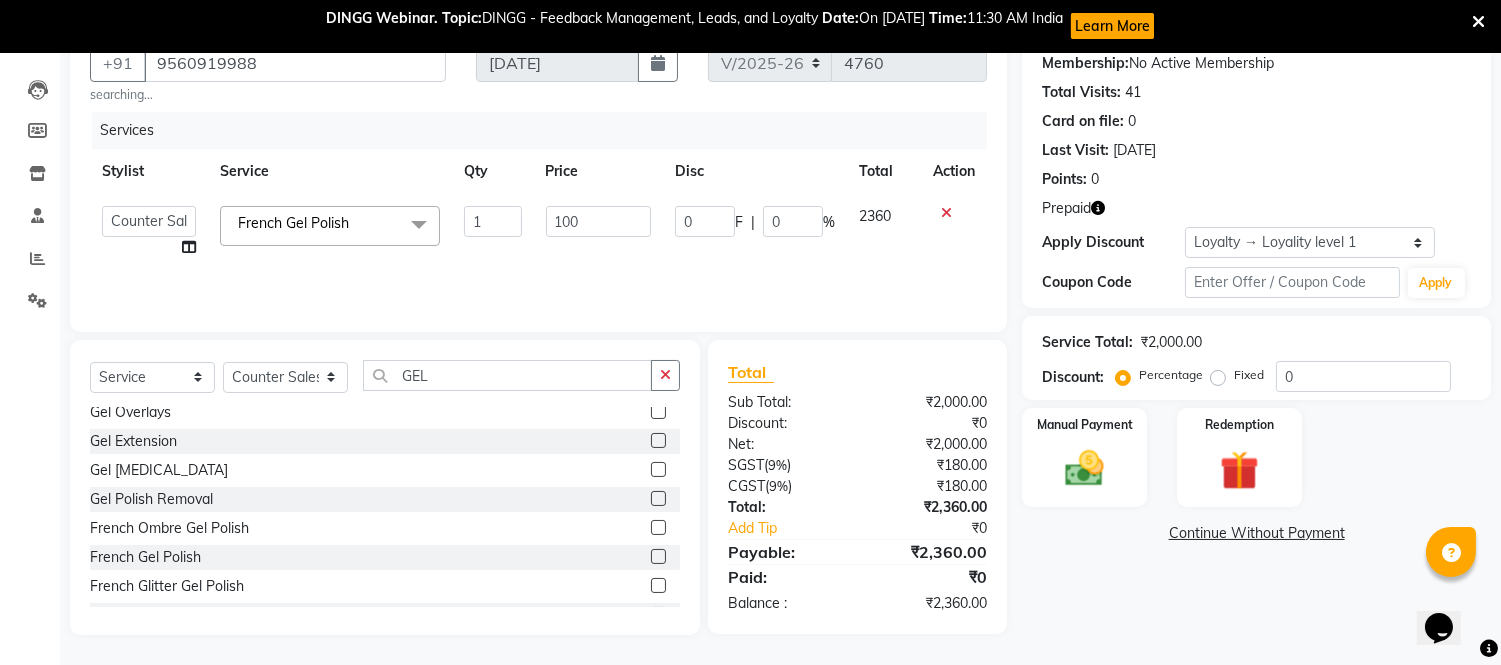 type on "1000" 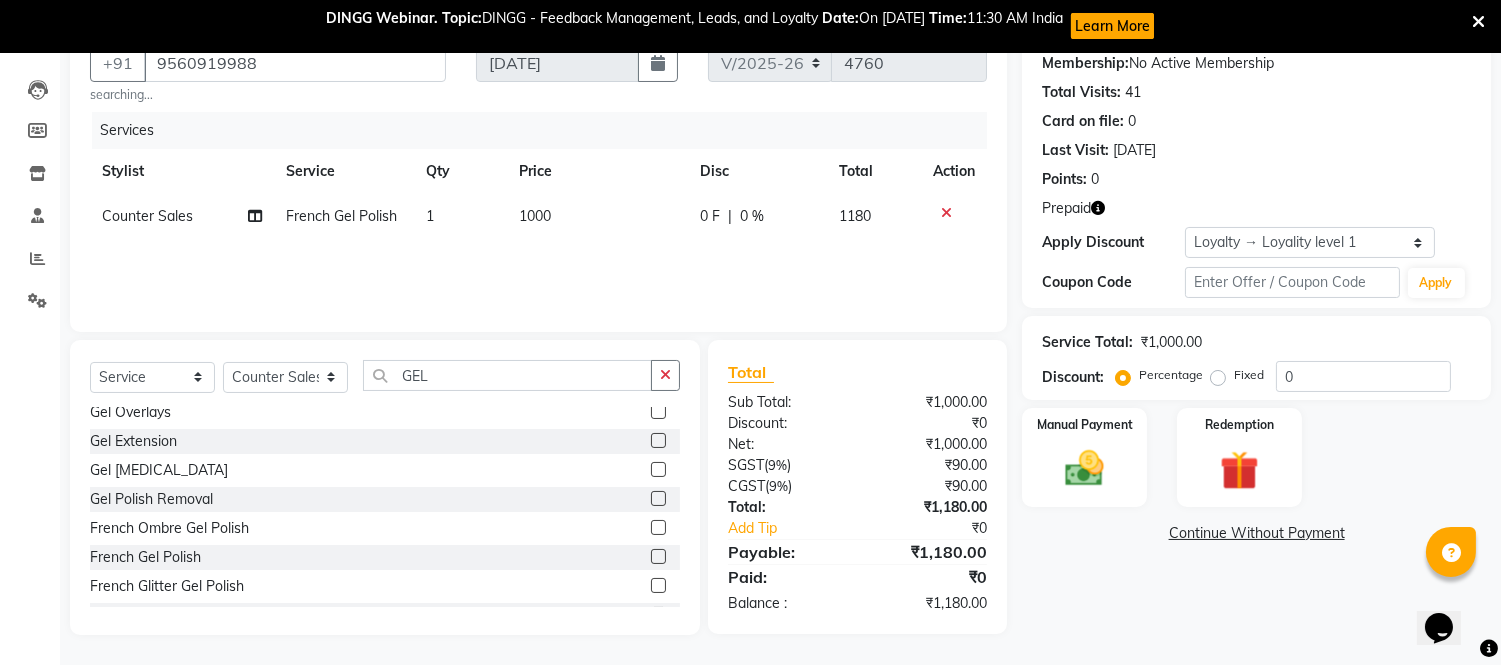 drag, startPoint x: 595, startPoint y: 286, endPoint x: 746, endPoint y: 265, distance: 152.45328 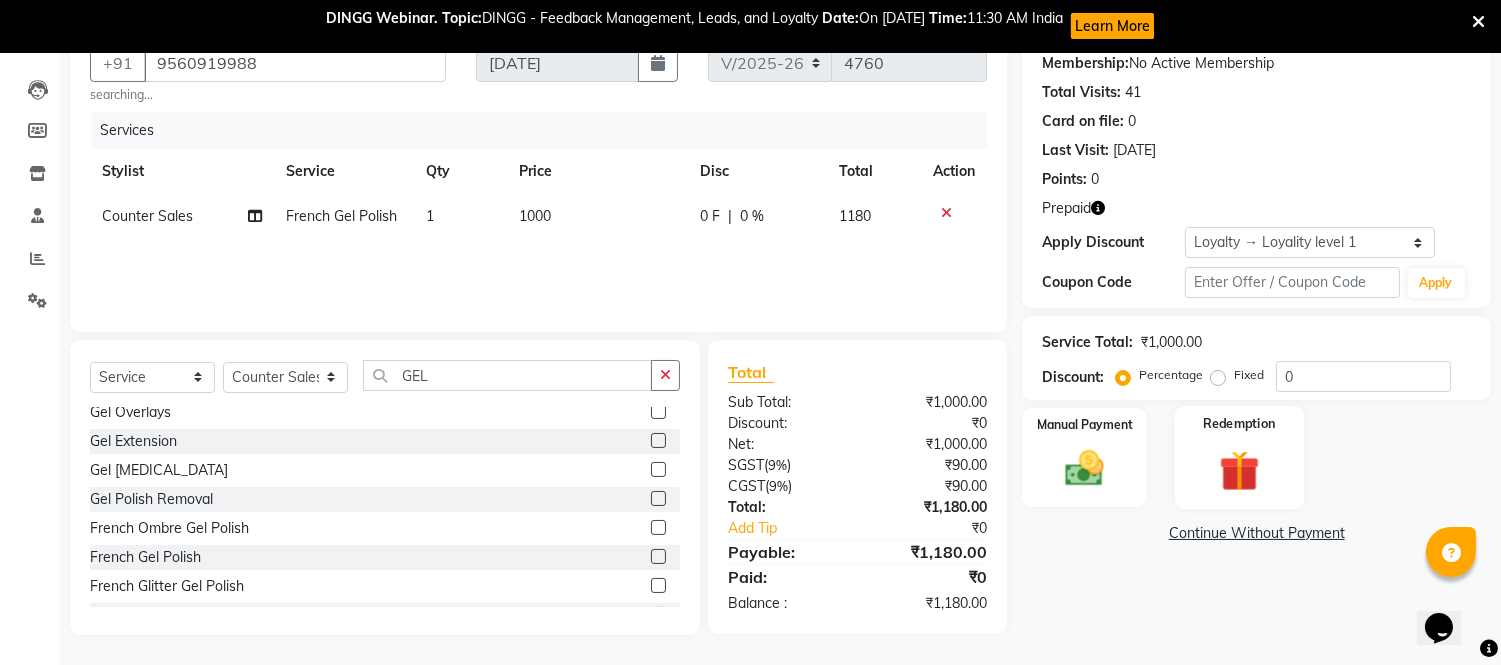 click 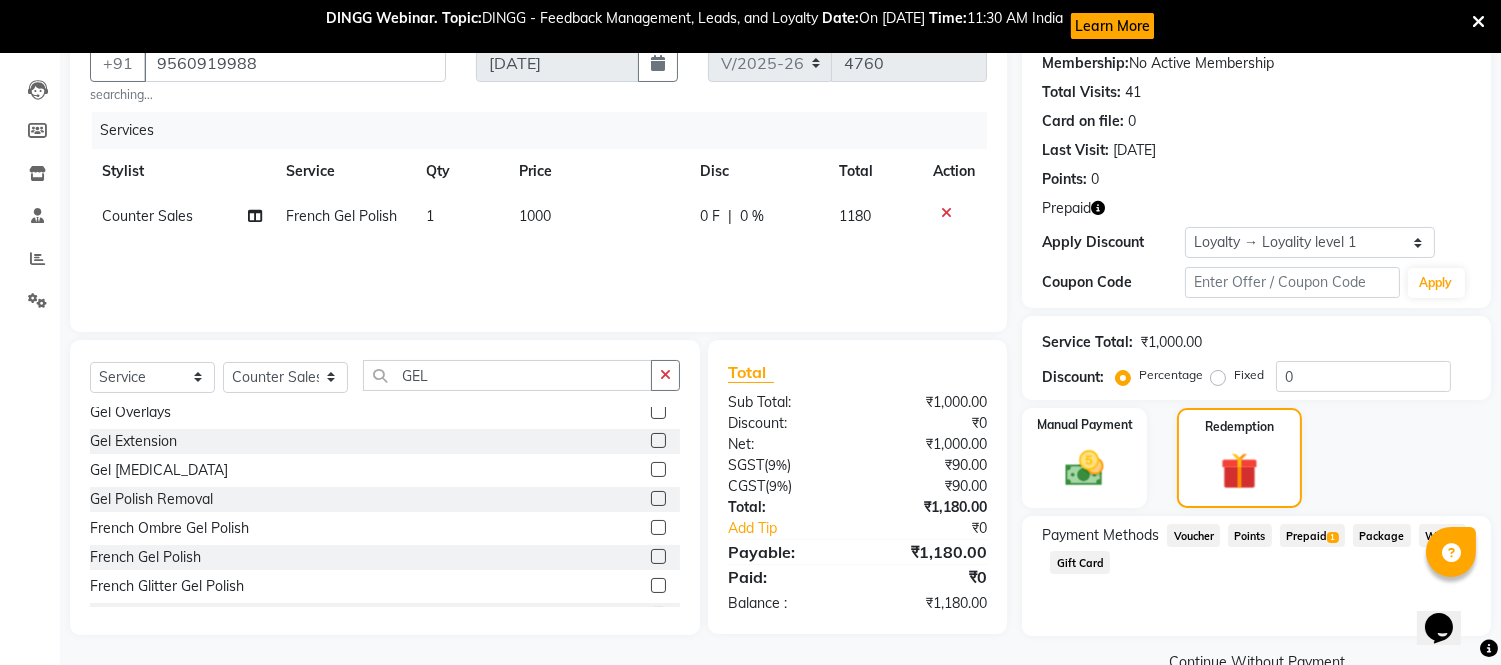 click on "Prepaid  1" 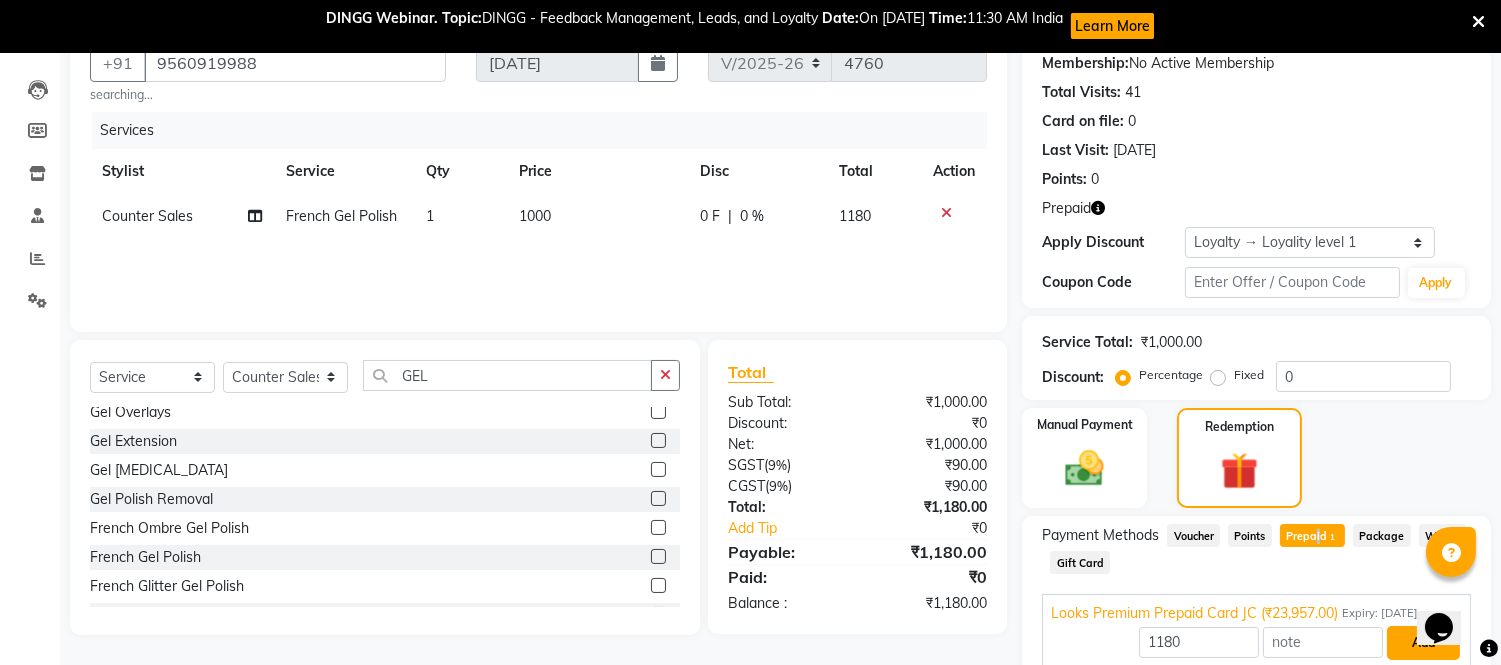 click on "Add" at bounding box center (1423, 643) 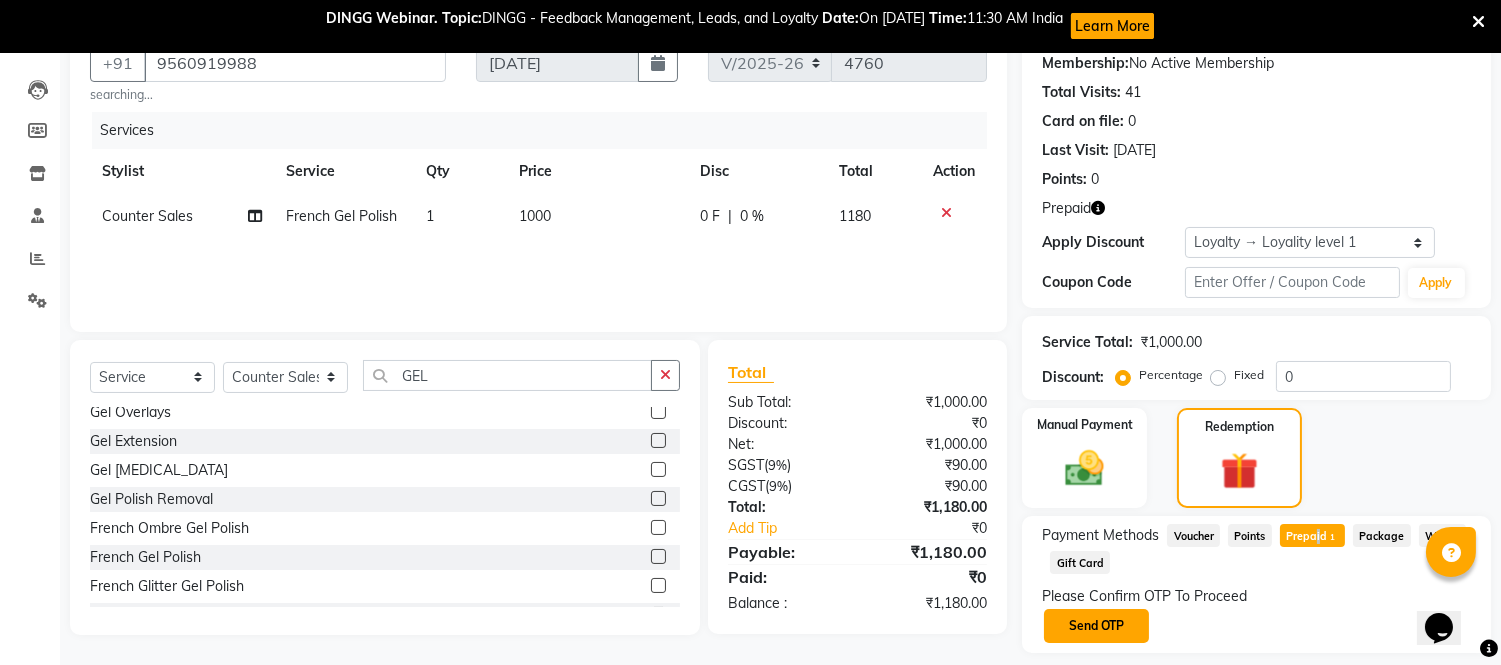 click on "Send OTP" 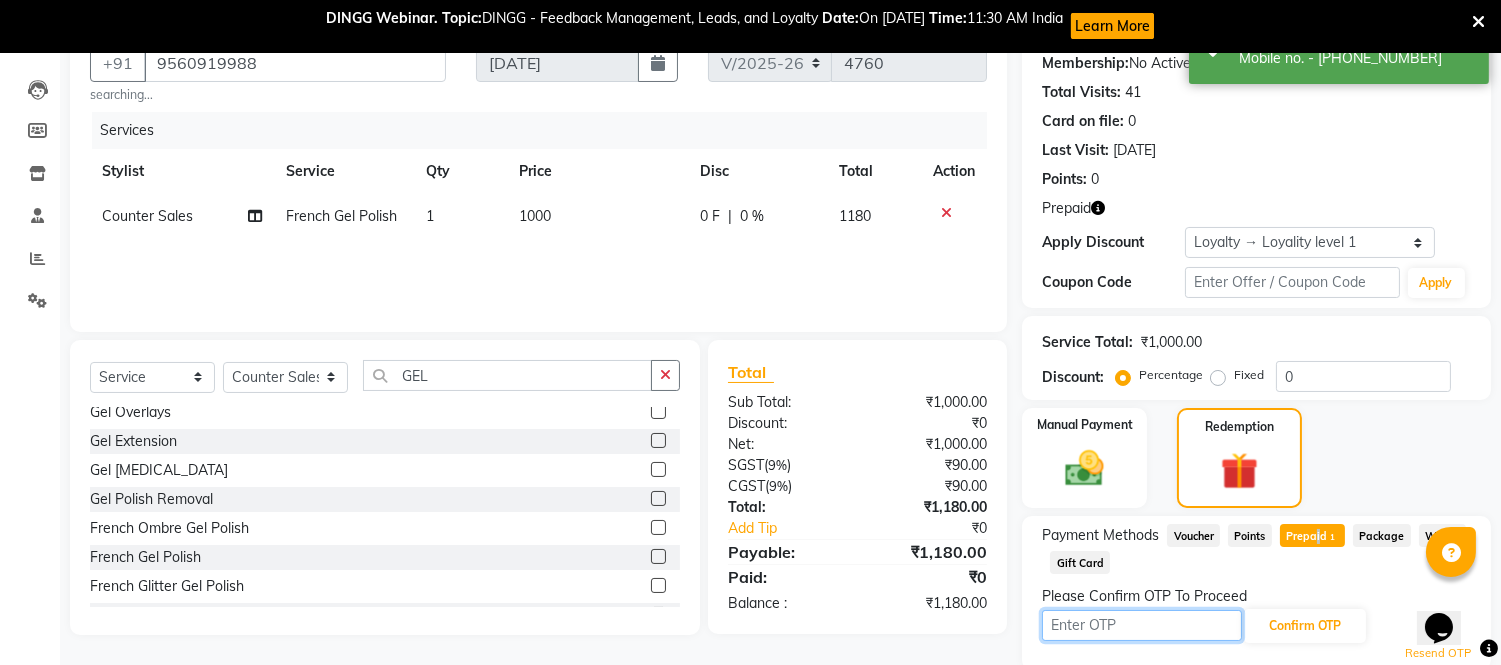 click at bounding box center (1142, 625) 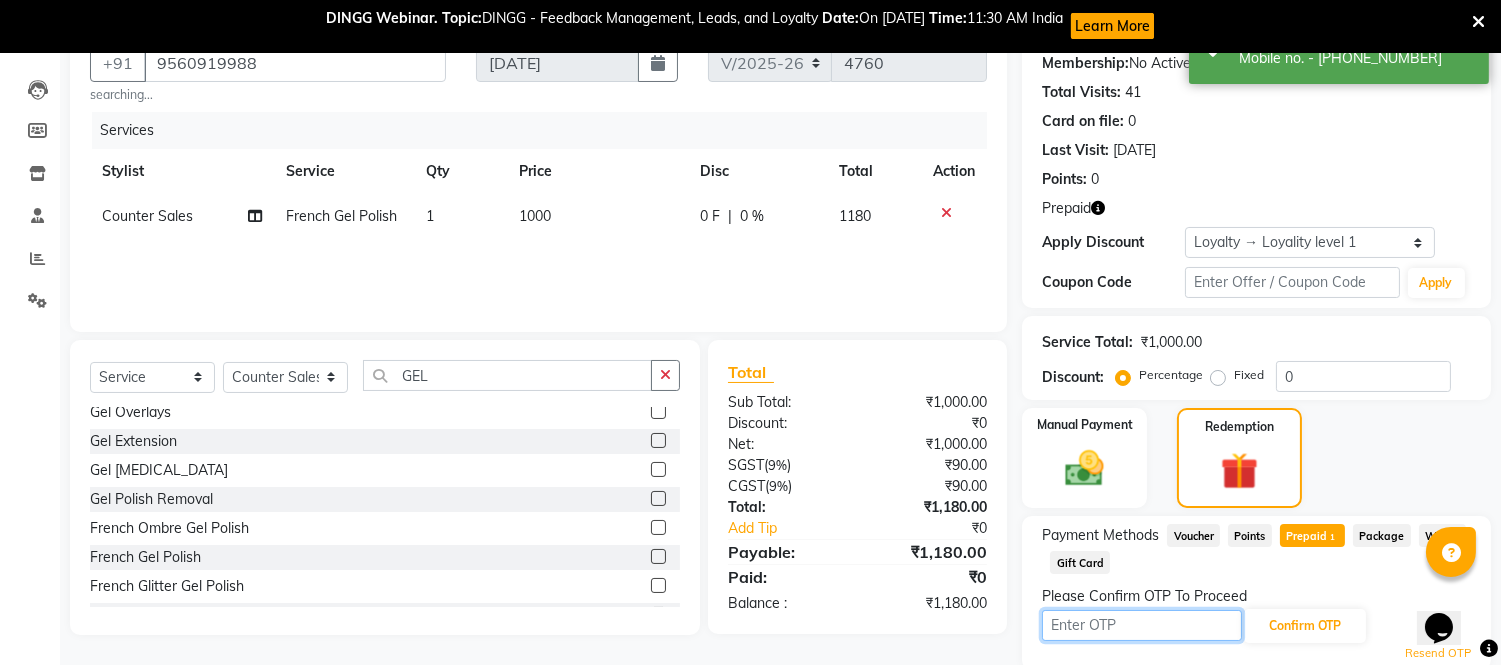 click at bounding box center (1142, 625) 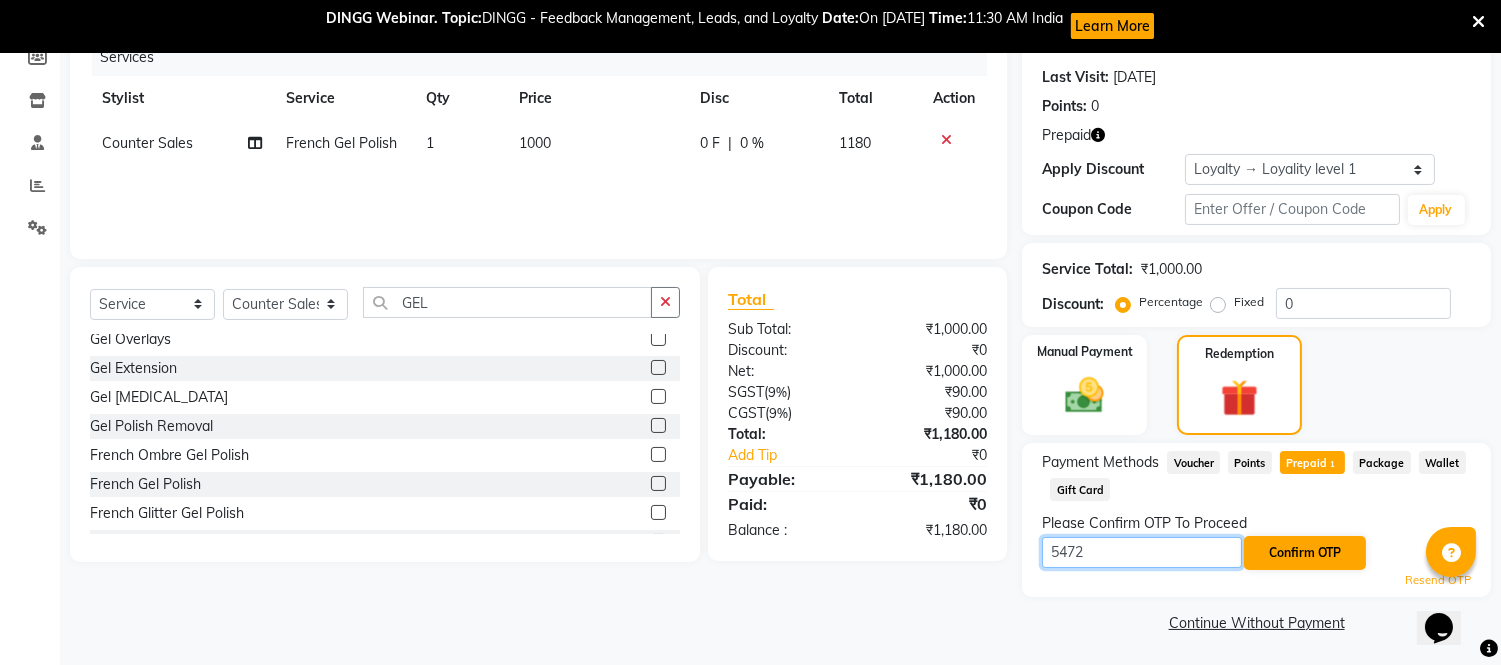 scroll, scrollTop: 270, scrollLeft: 0, axis: vertical 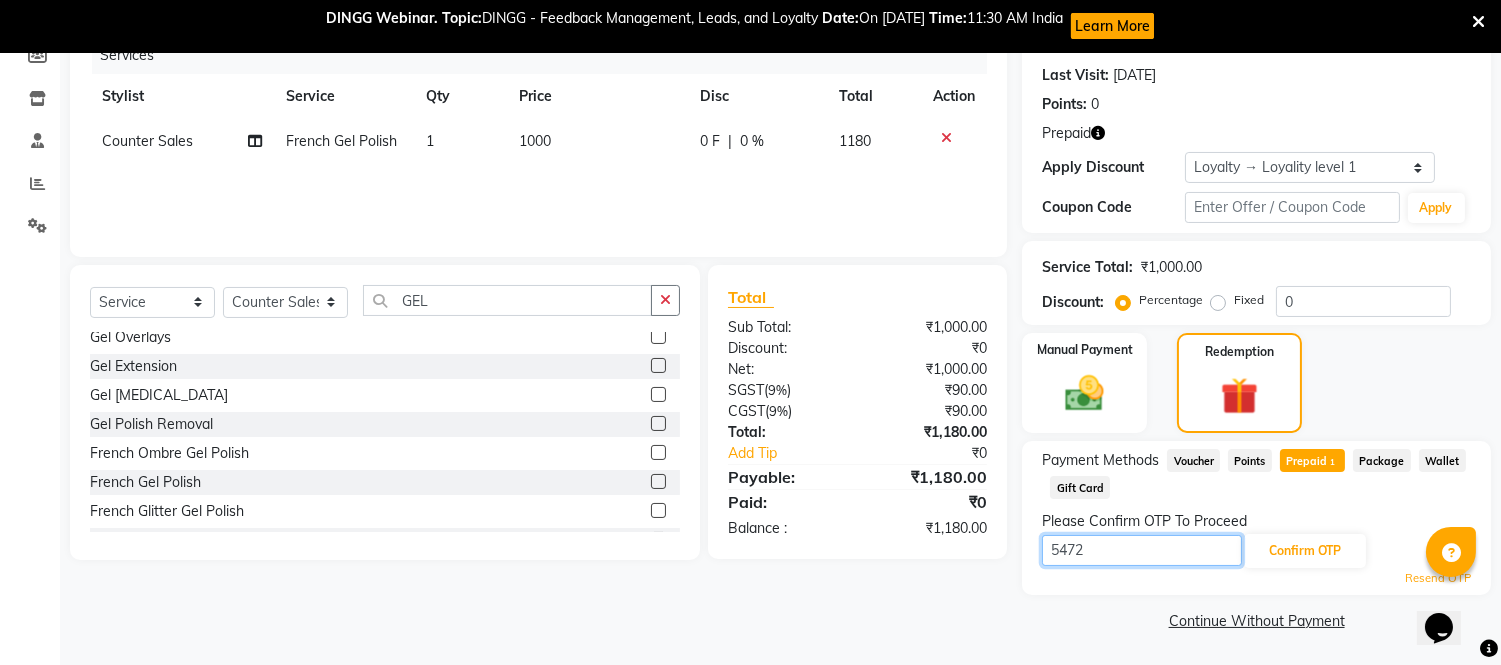 type on "5472" 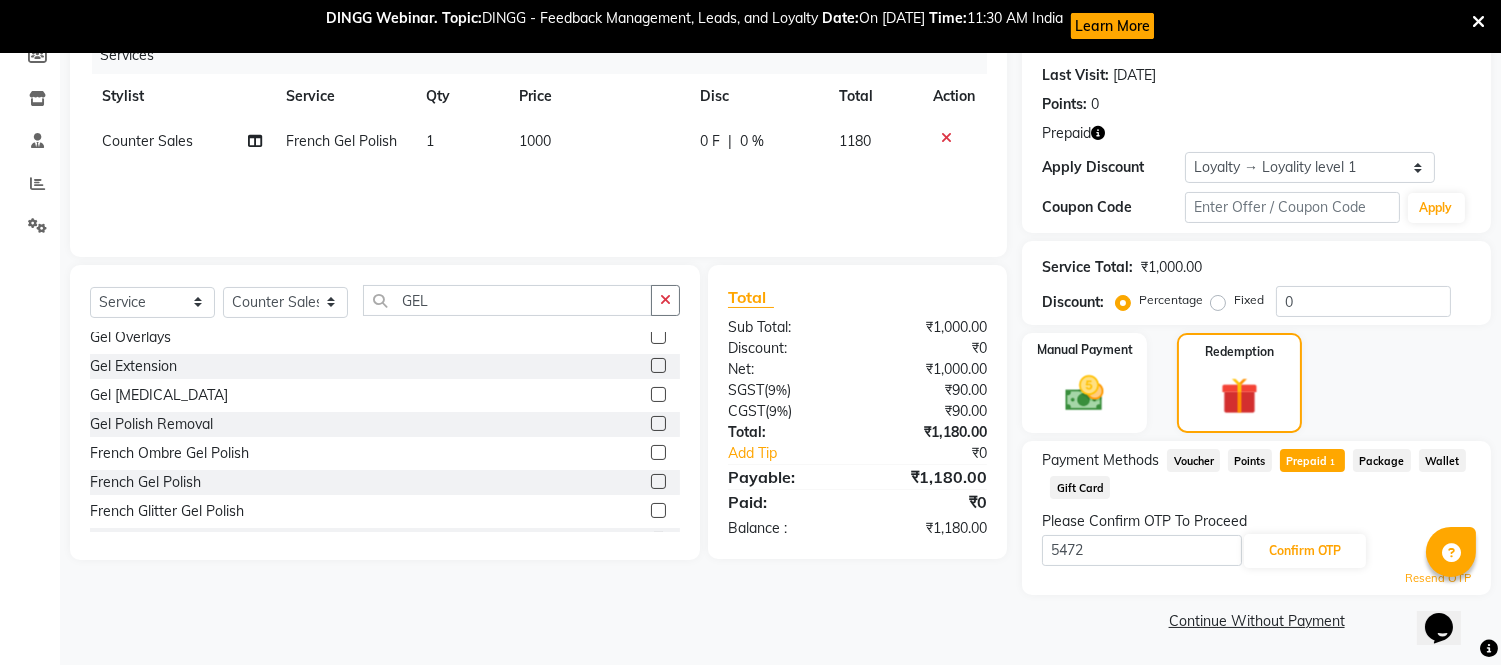 click on "5472 Confirm OTP" 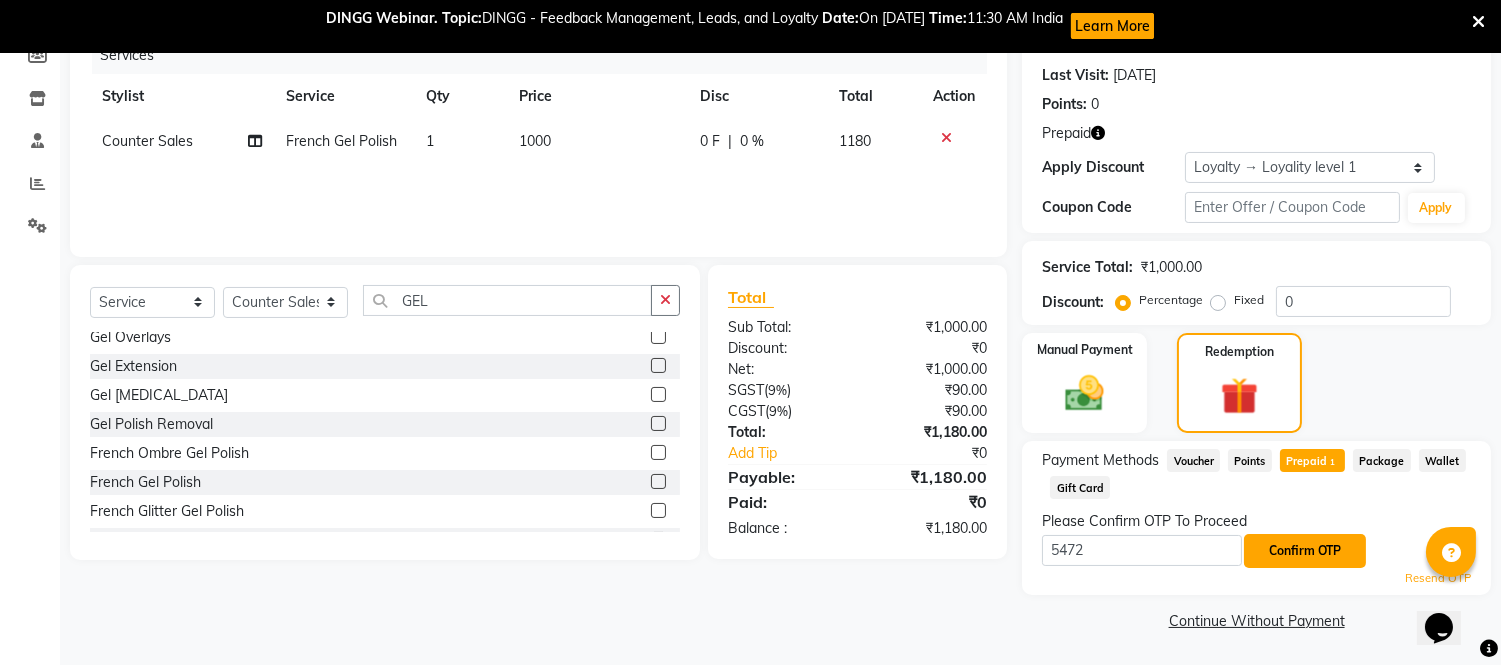 click on "Confirm OTP" 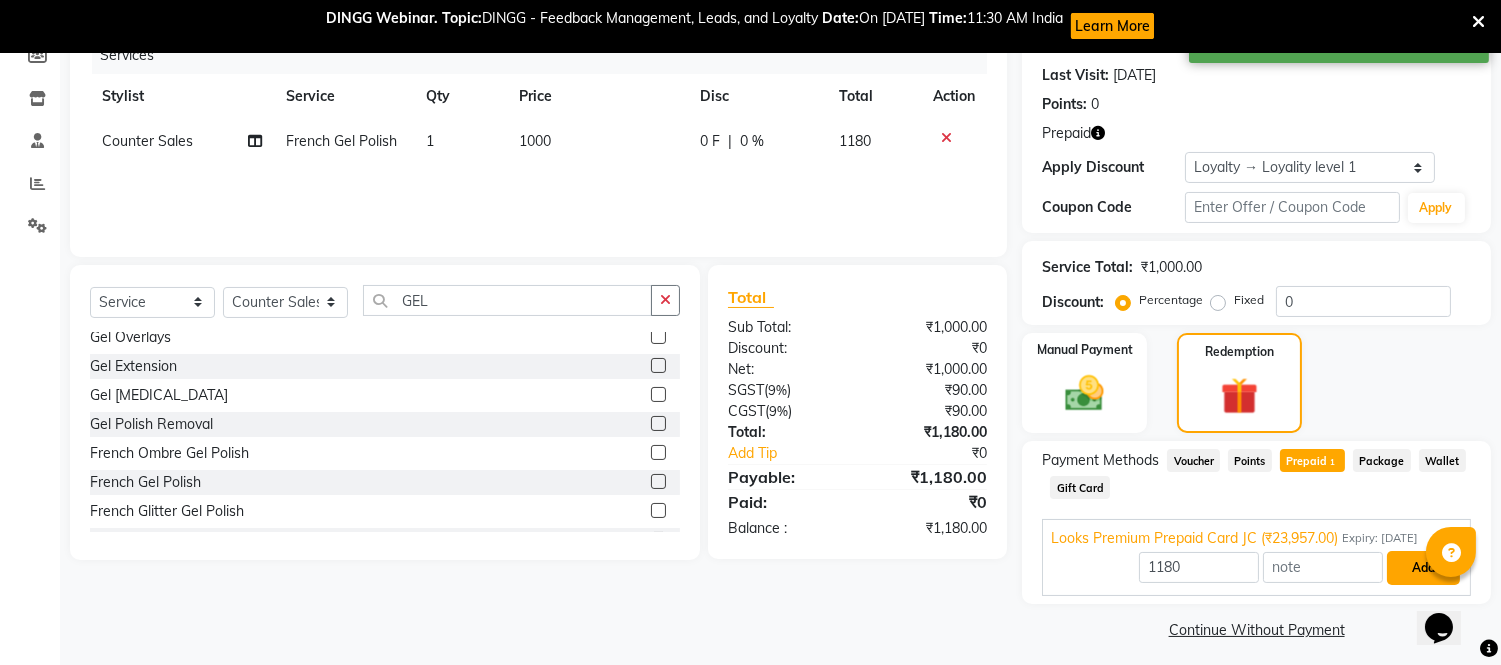 click on "Add" at bounding box center [1423, 568] 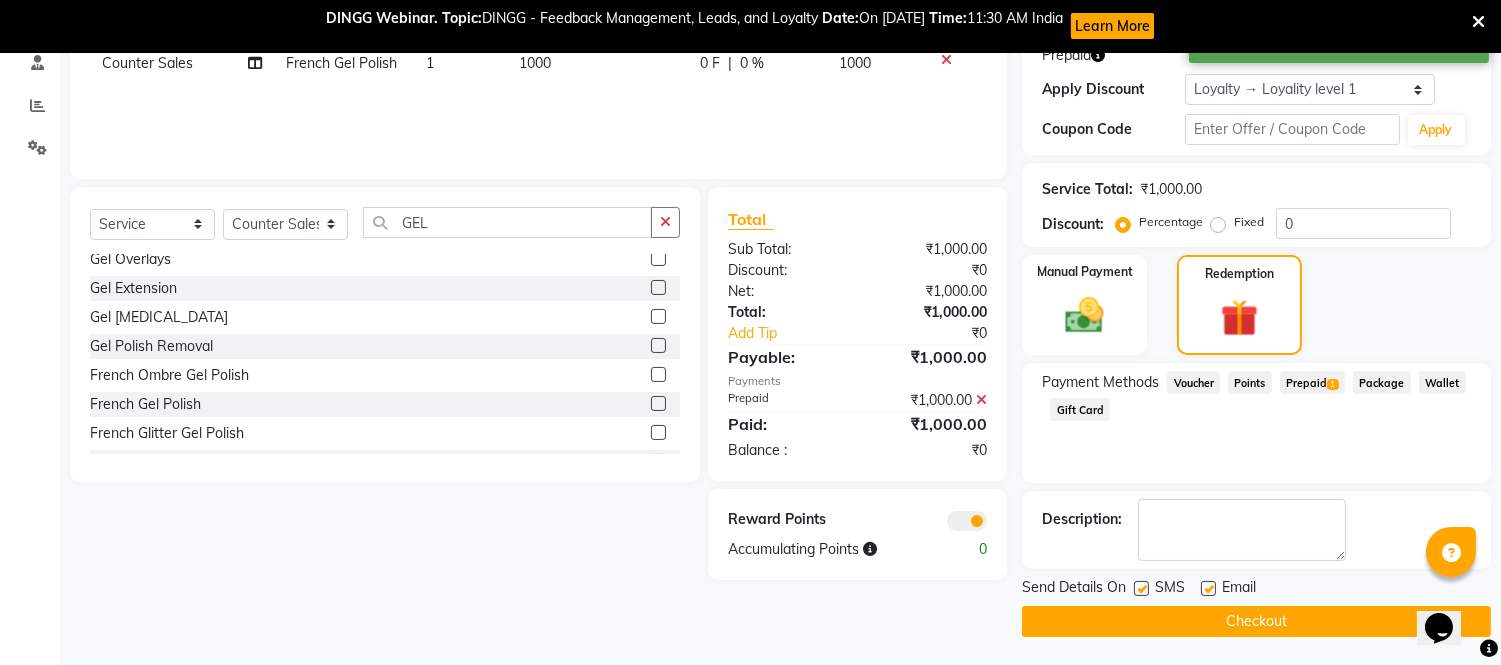 click on "Checkout" 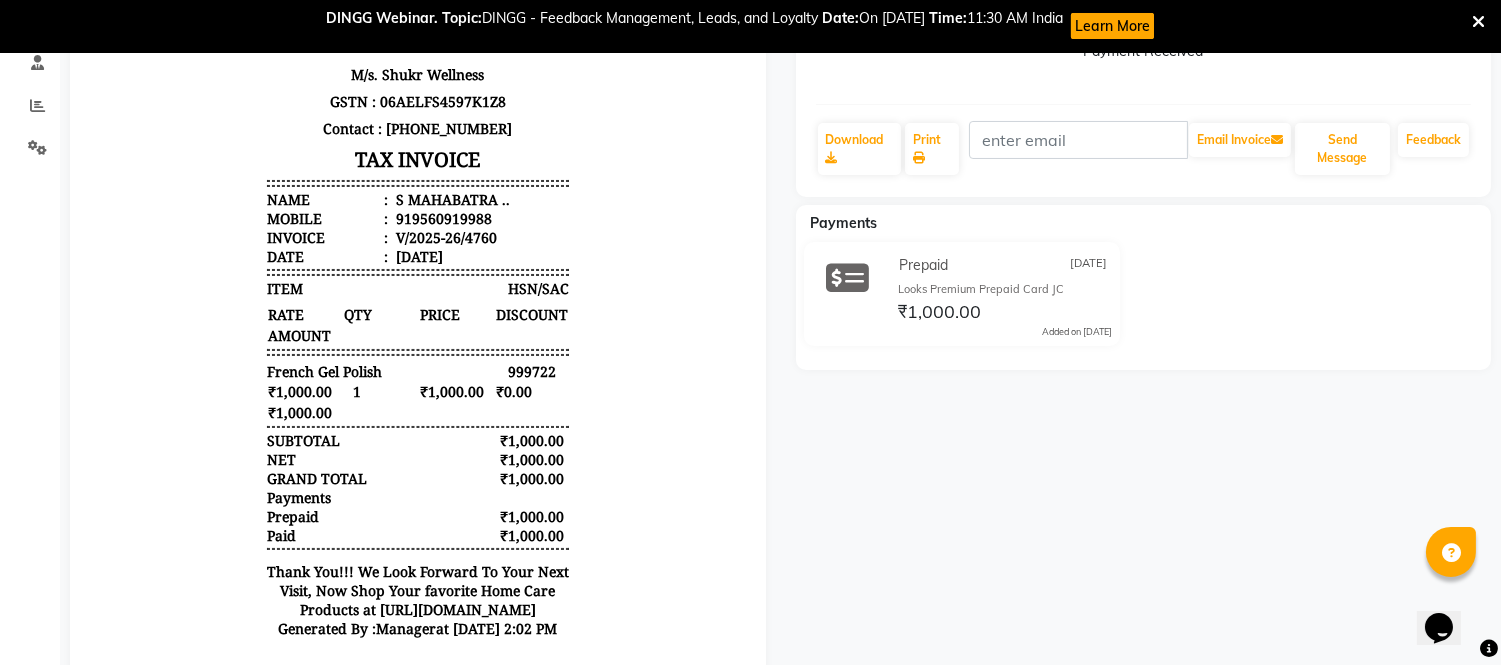 scroll, scrollTop: 0, scrollLeft: 0, axis: both 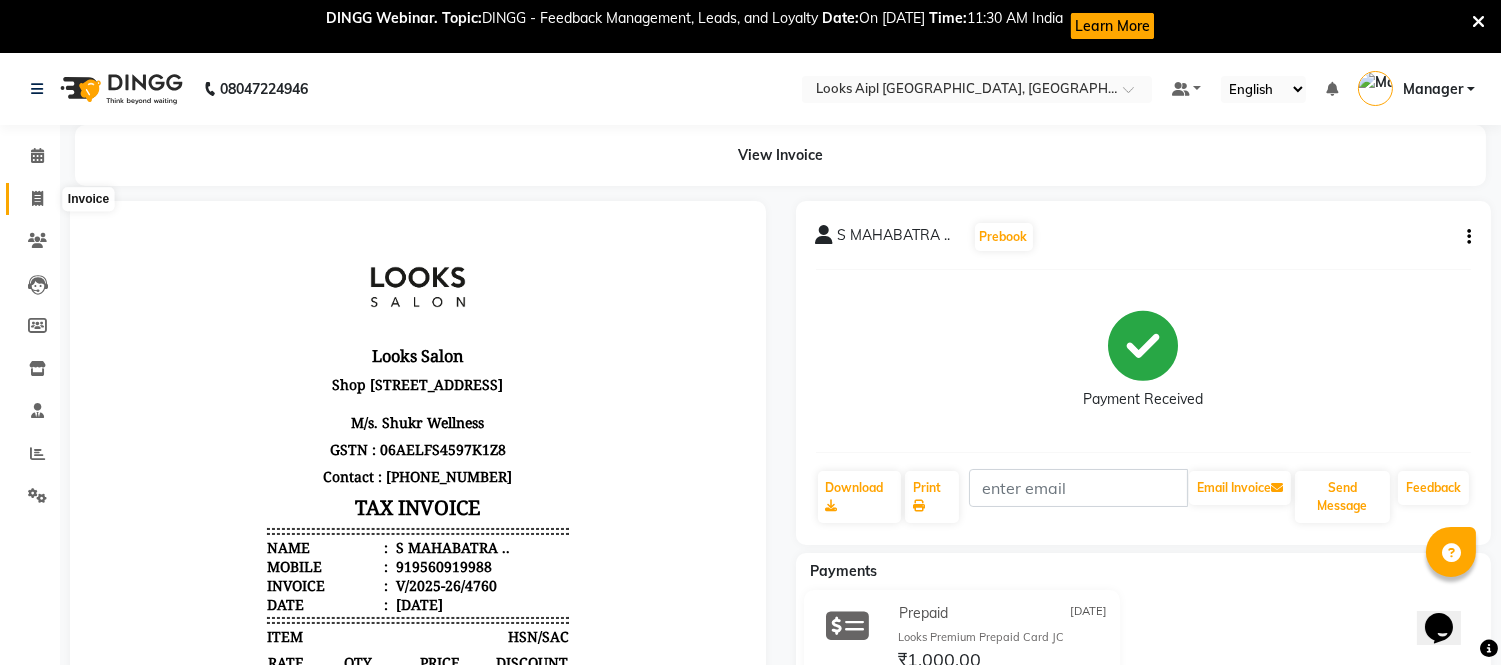 click 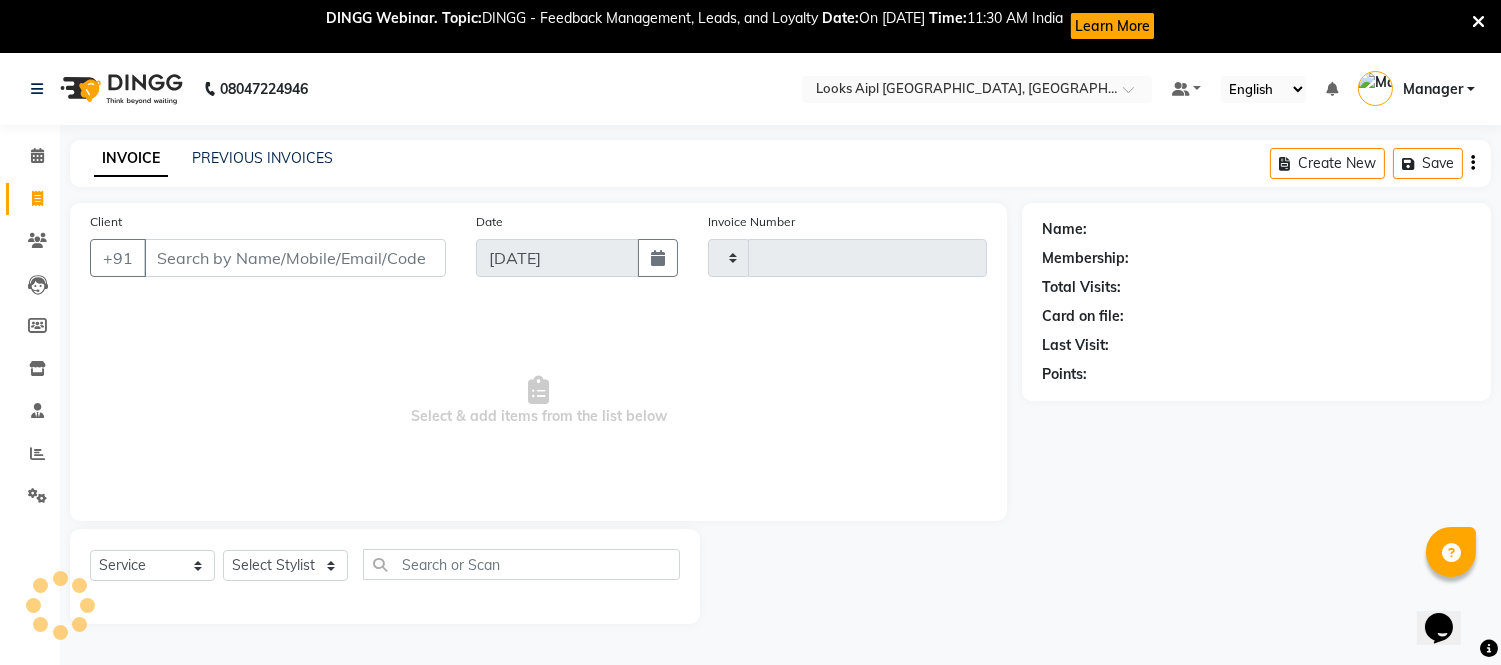 scroll, scrollTop: 53, scrollLeft: 0, axis: vertical 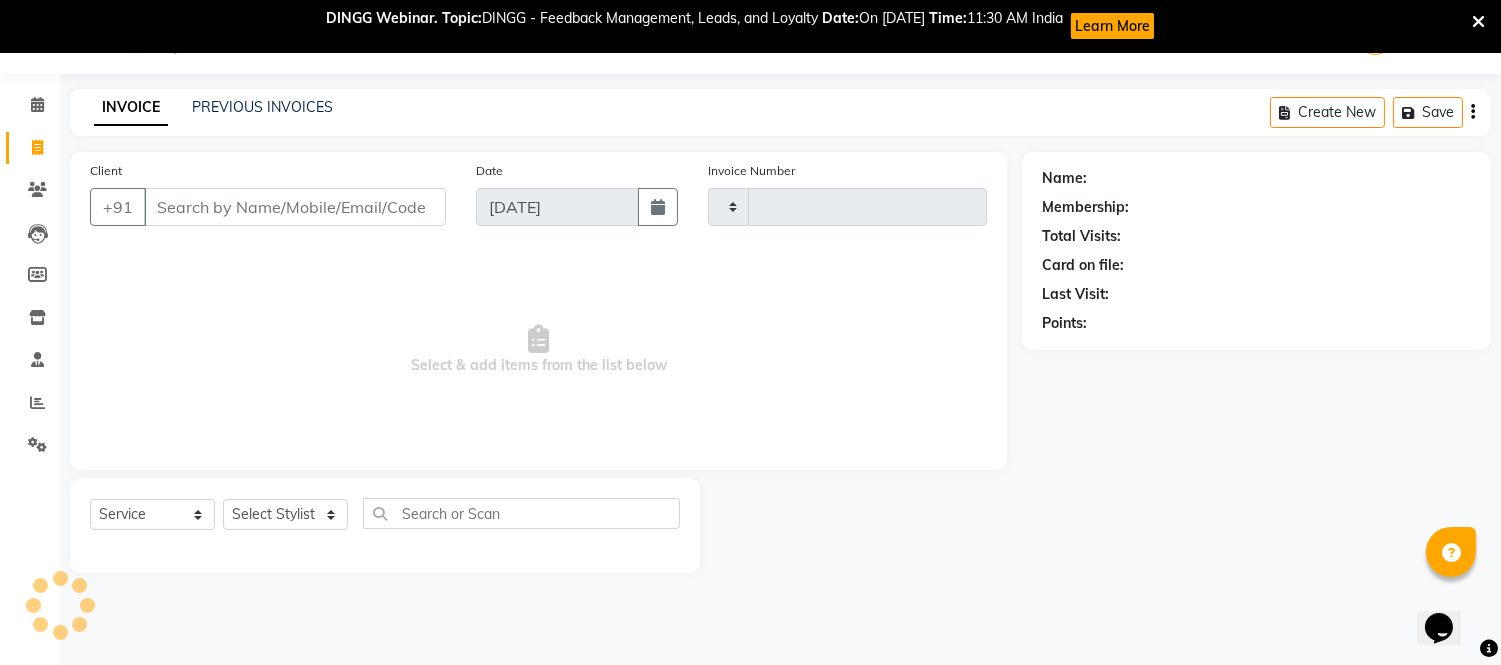 type on "4761" 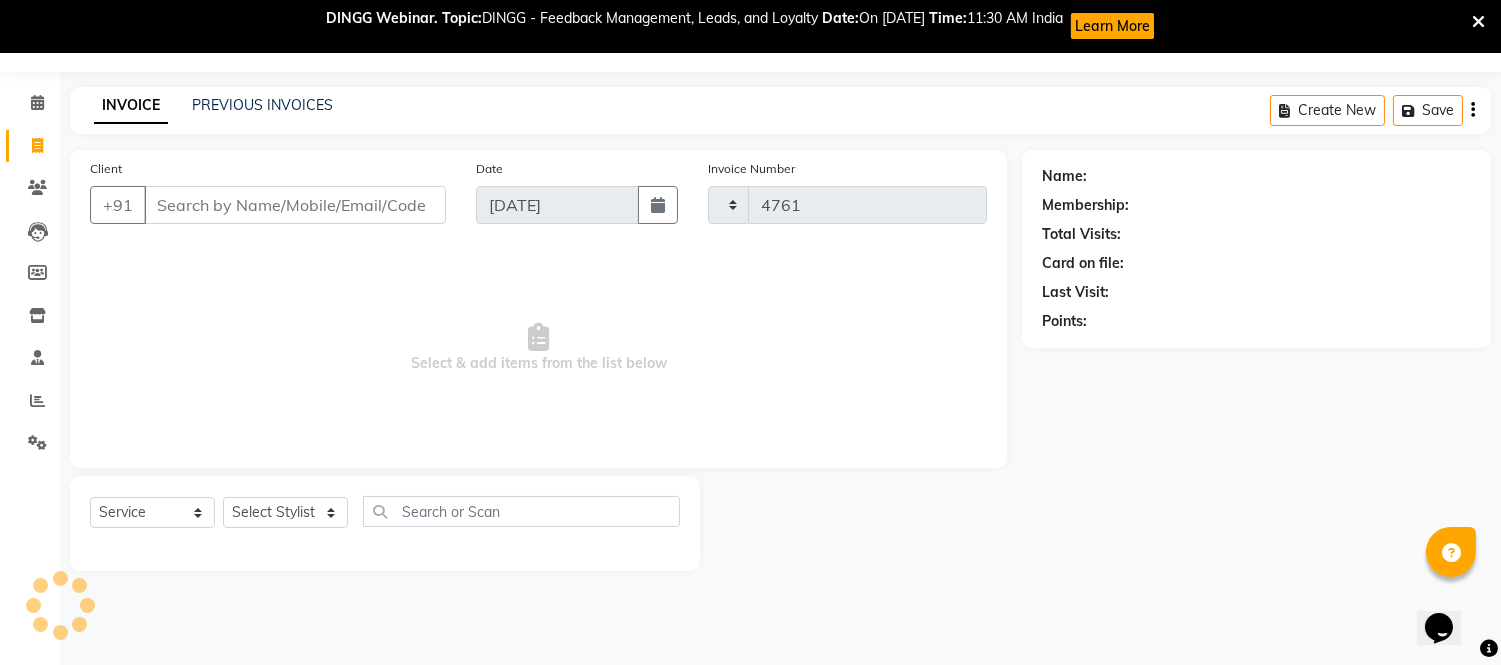 select on "6047" 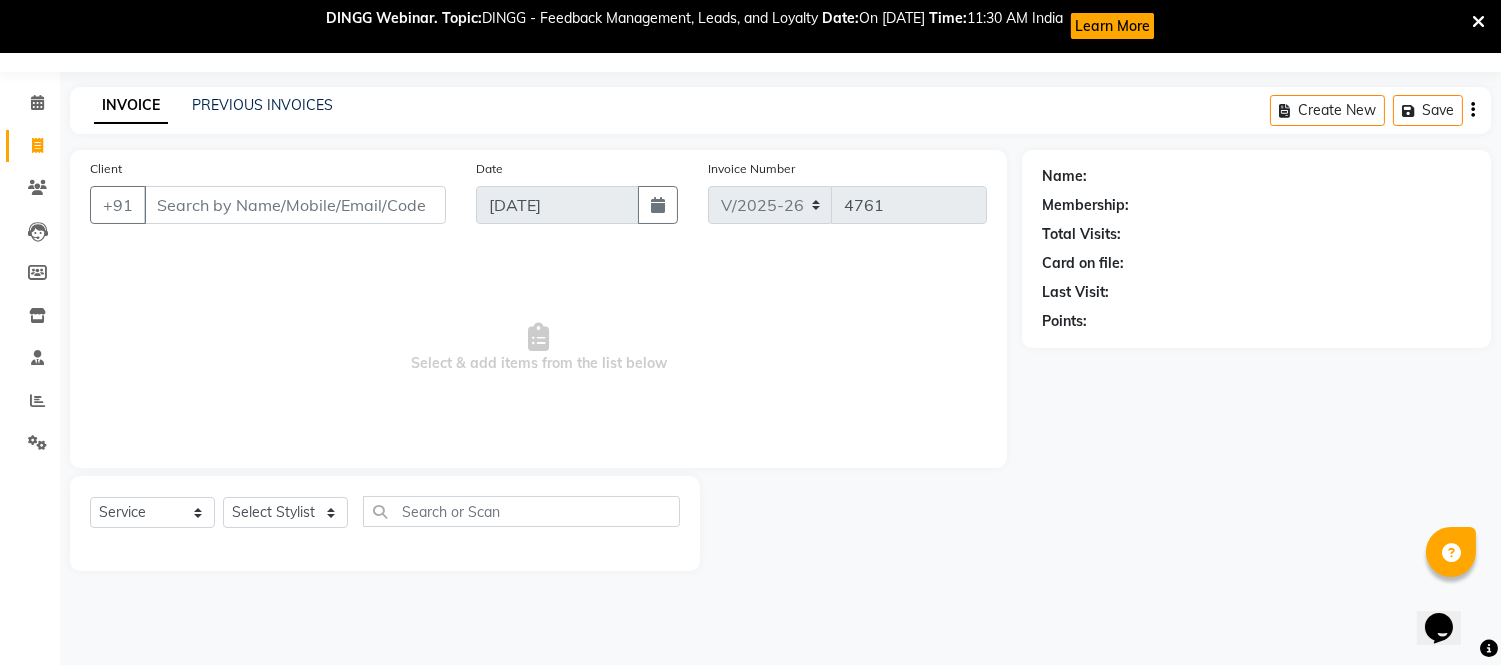 click on "Client" at bounding box center [295, 205] 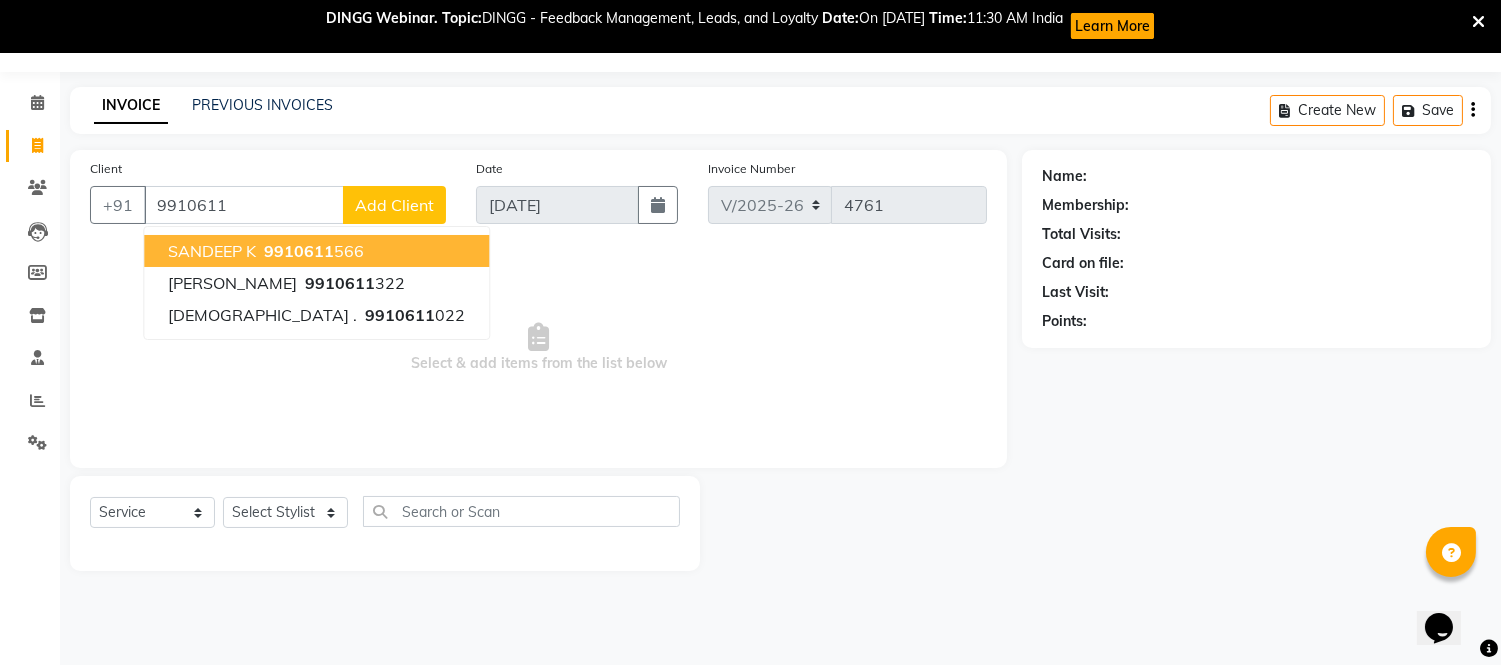 click on "9910611 566" at bounding box center [312, 251] 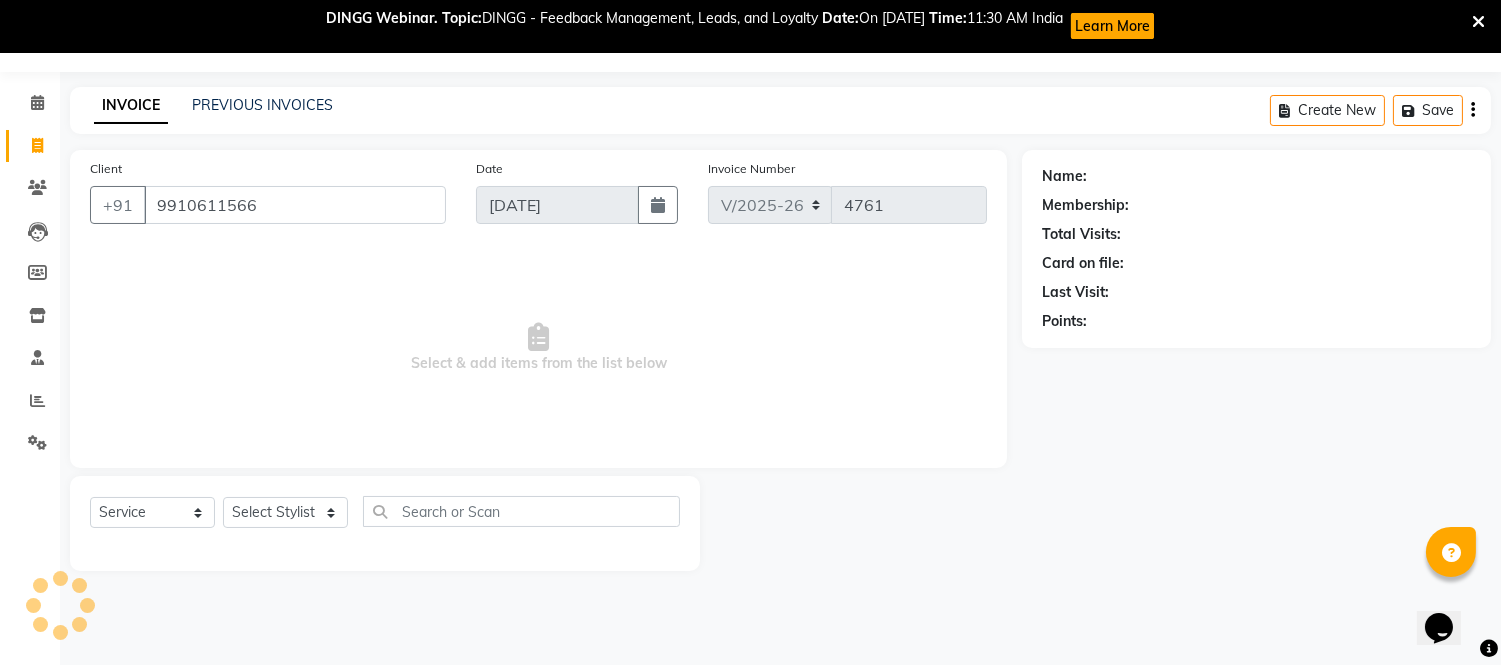 type on "9910611566" 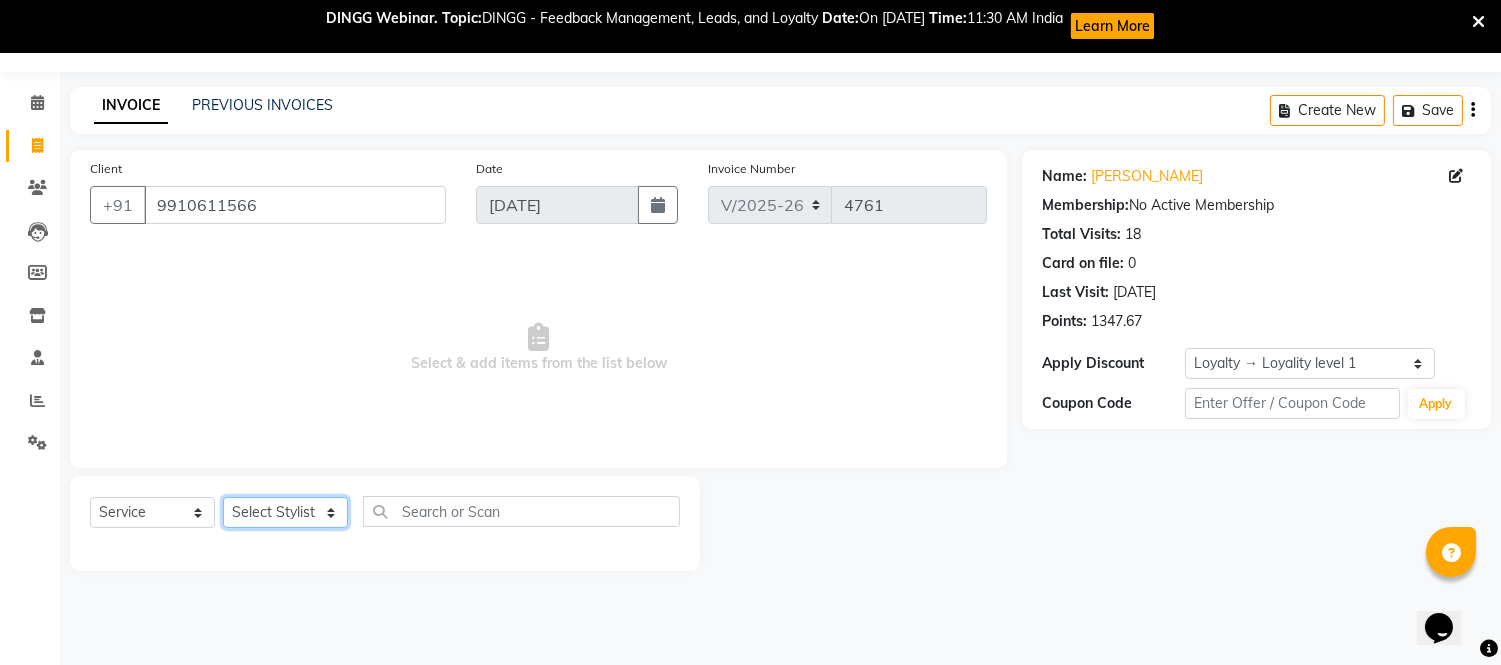 click on "Select Stylist [PERSON_NAME] Alam _Pdct [PERSON_NAME] [PERSON_NAME] Counter Sales Geeta [PERSON_NAME] ilfan [PERSON_NAME] Manager [PERSON_NAME] sagar_pdct Surejit [PERSON_NAME]" 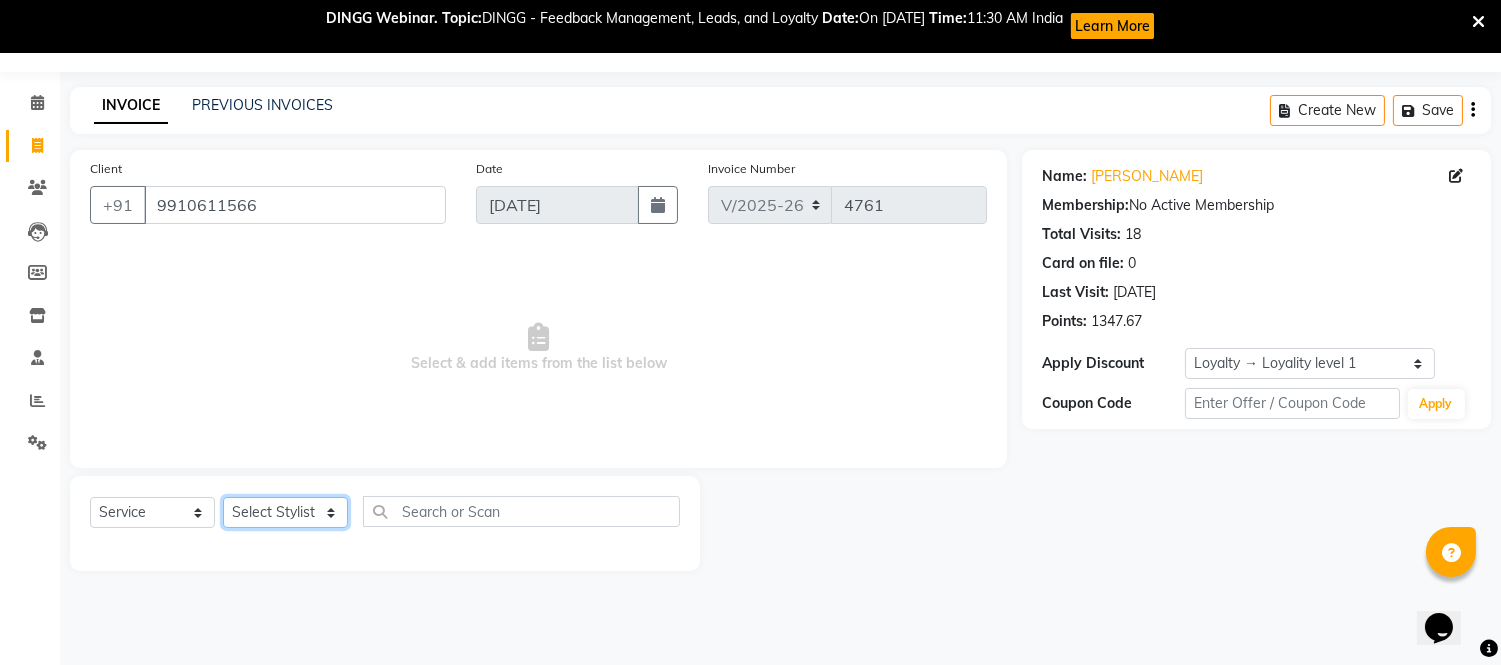 select on "43343" 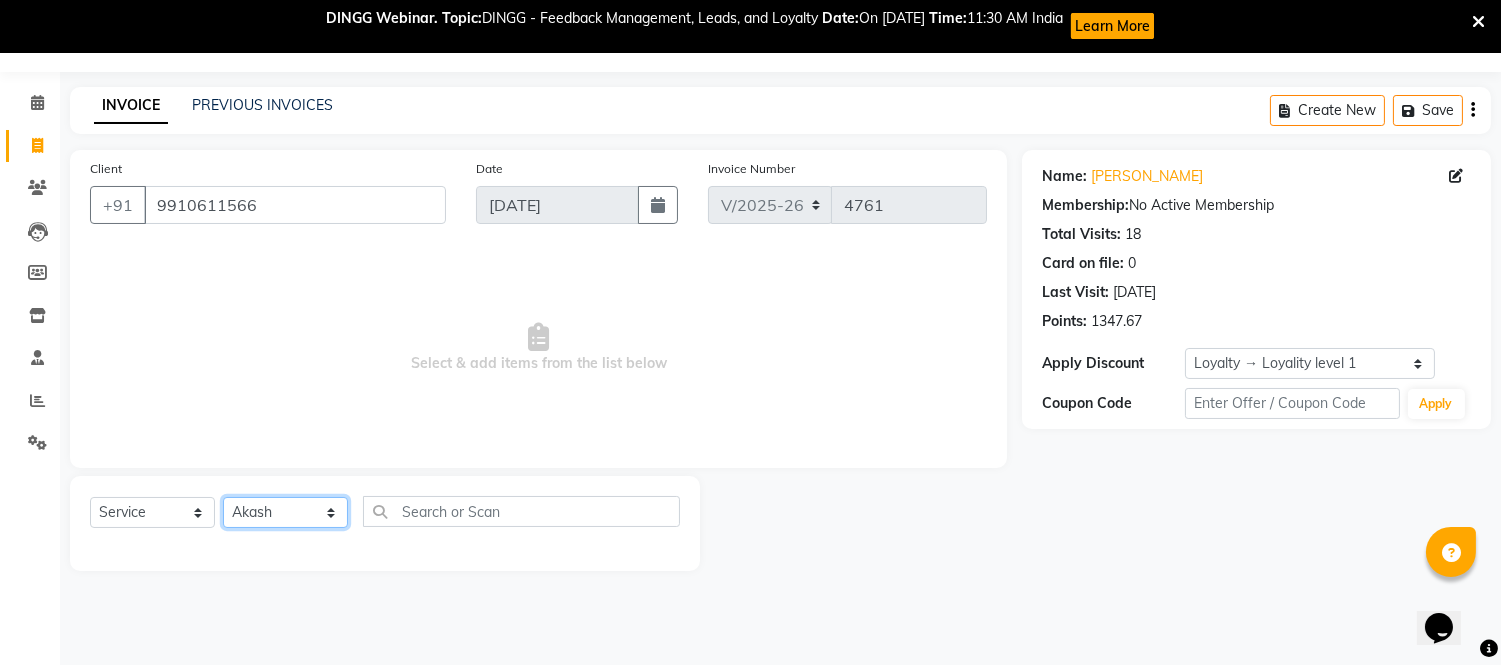 click on "Select Stylist [PERSON_NAME] Alam _Pdct [PERSON_NAME] [PERSON_NAME] Counter Sales Geeta [PERSON_NAME] ilfan [PERSON_NAME] Manager [PERSON_NAME] sagar_pdct Surejit [PERSON_NAME]" 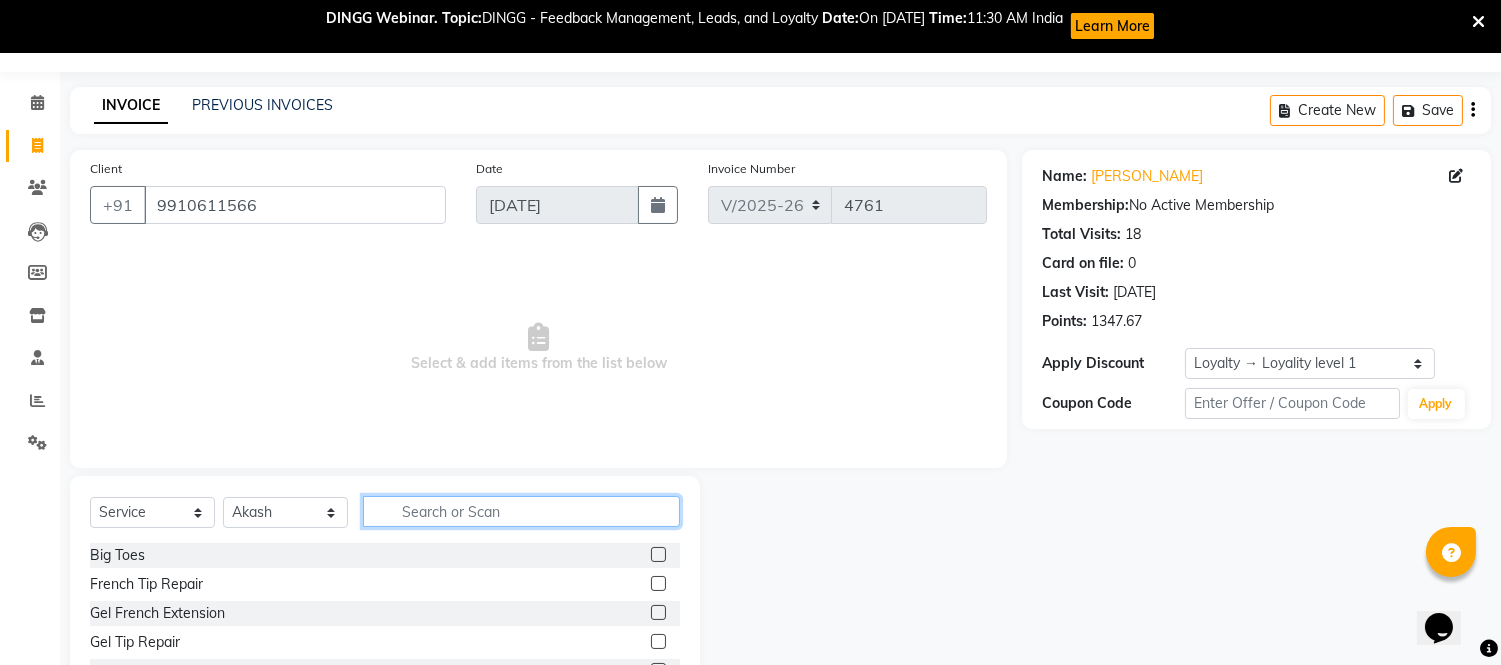 click 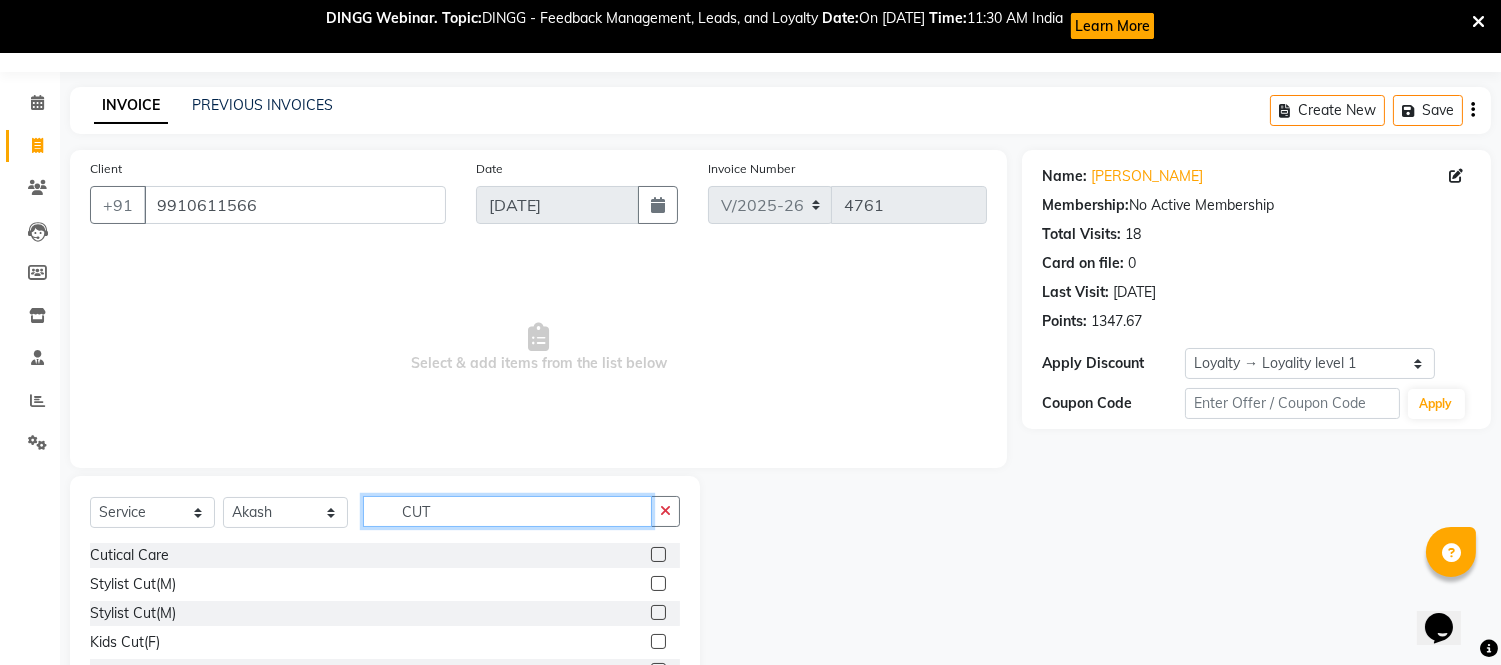 type on "CUT" 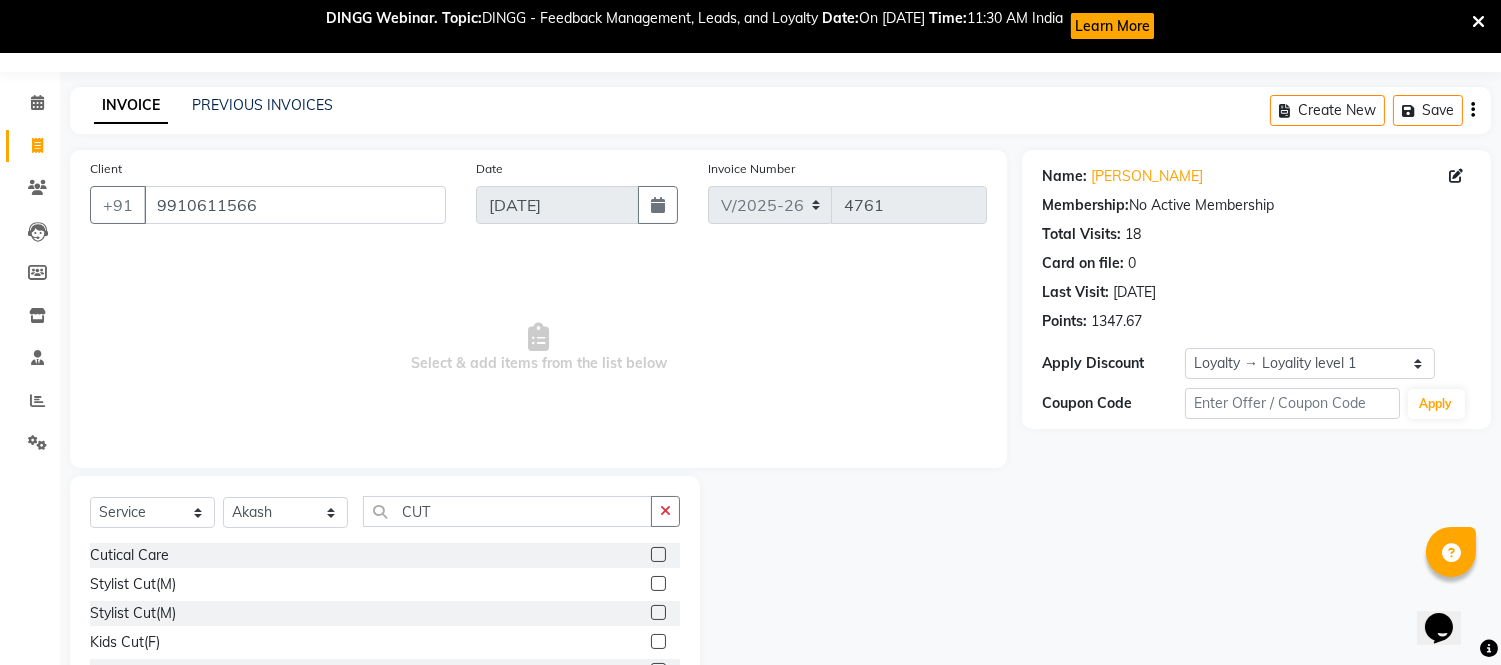 click 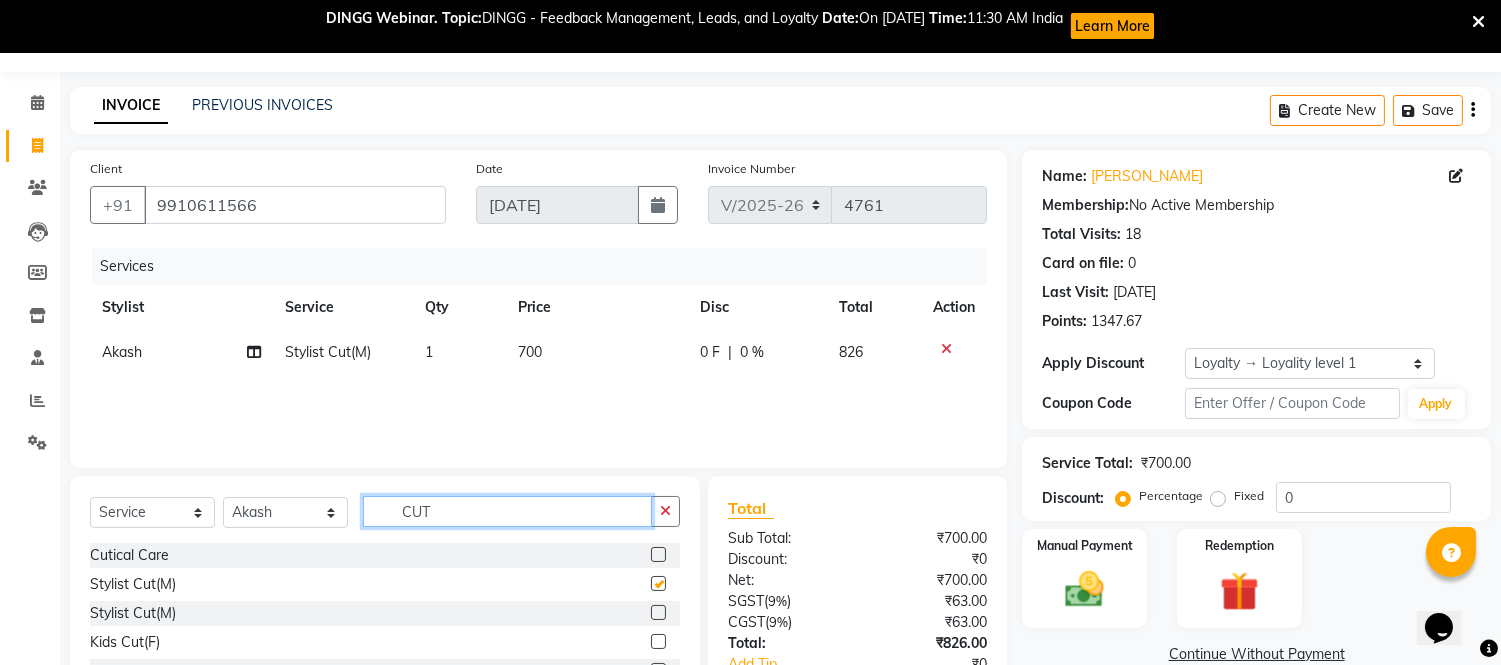 click on "CUT" 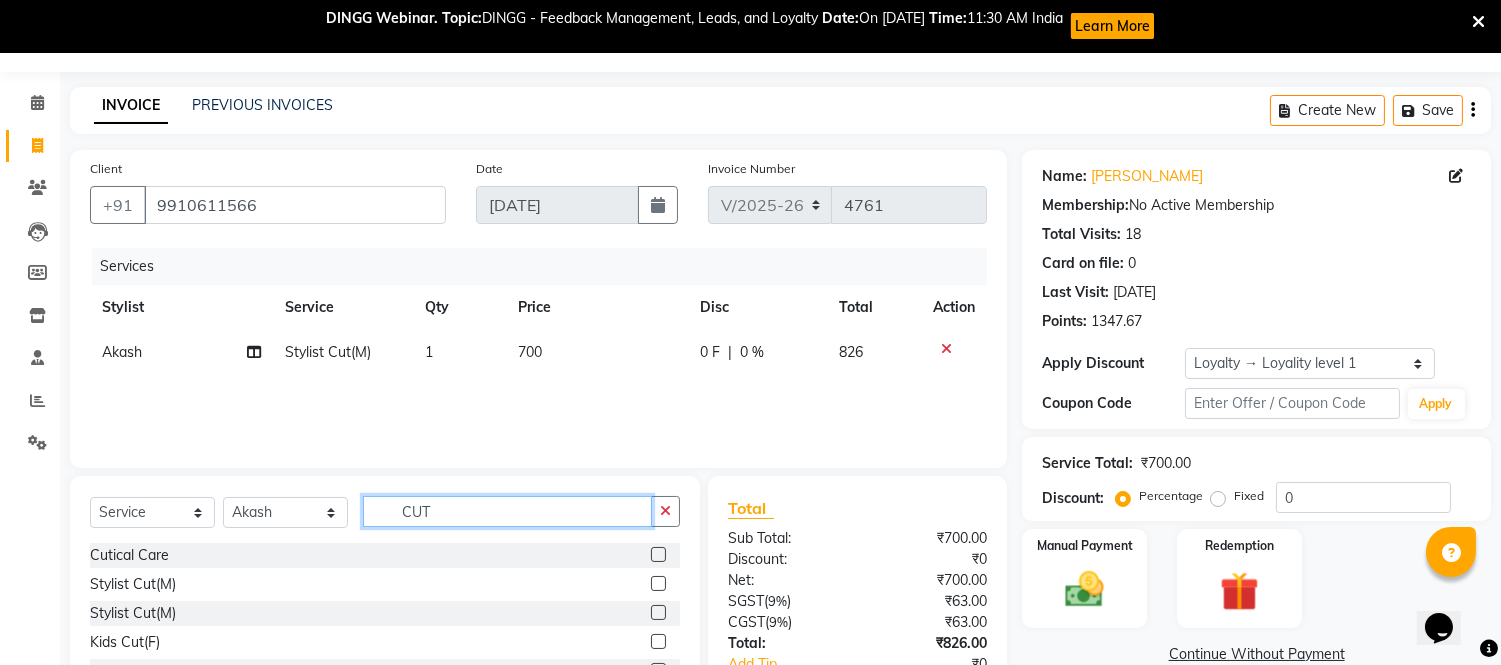 checkbox on "false" 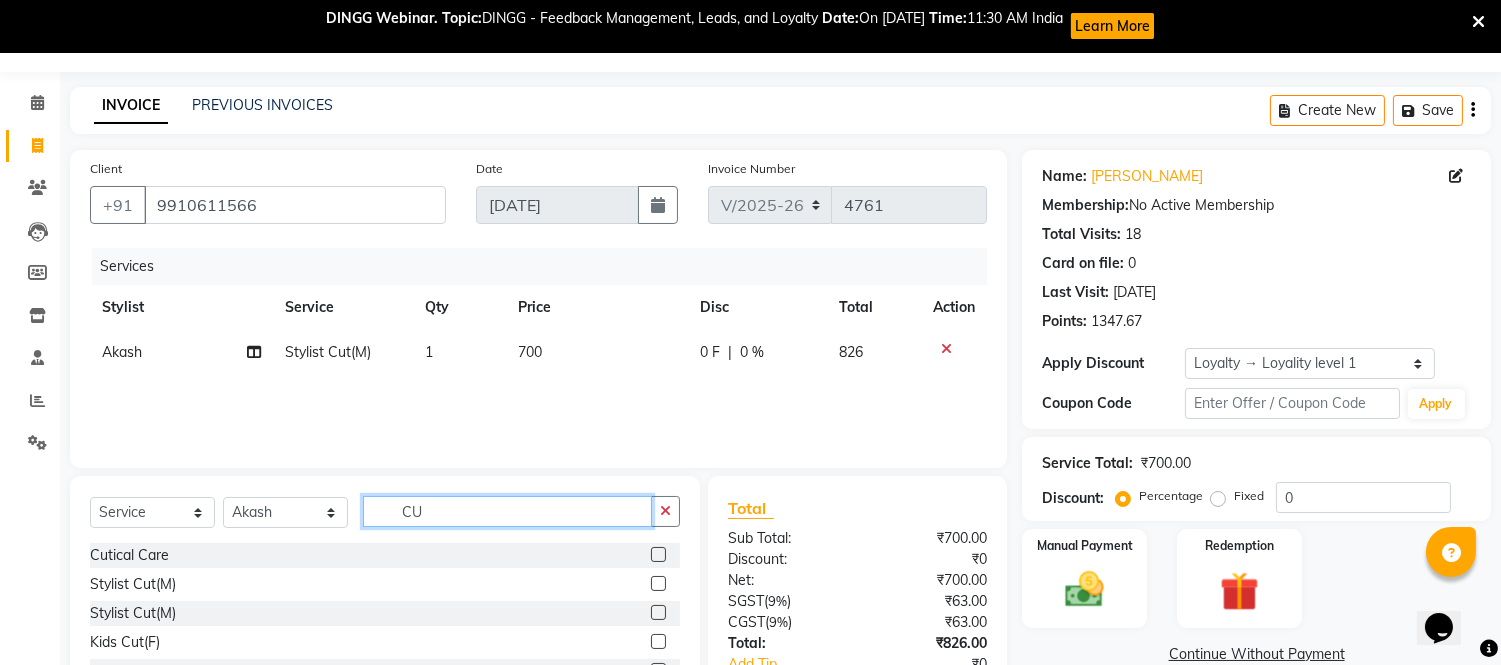 type on "C" 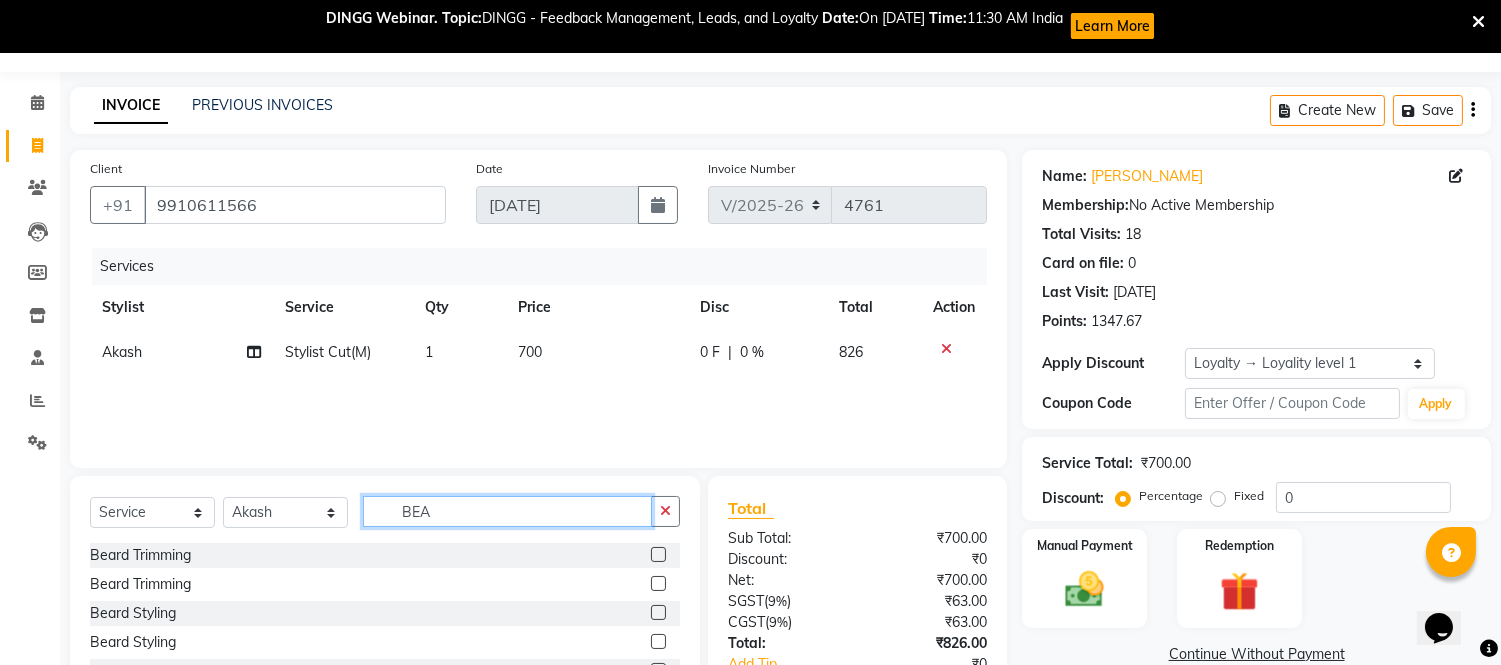 type on "BEA" 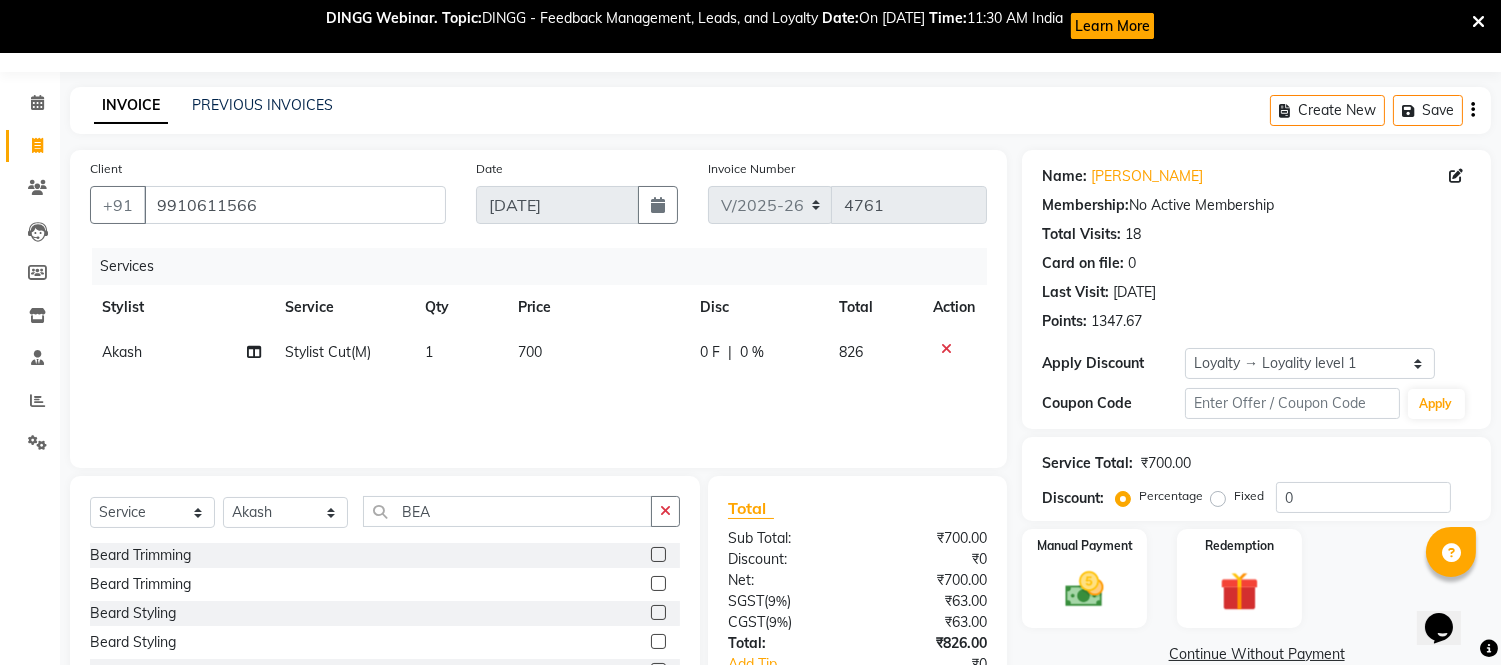 drag, startPoint x: 640, startPoint y: 552, endPoint x: 641, endPoint y: 540, distance: 12.0415945 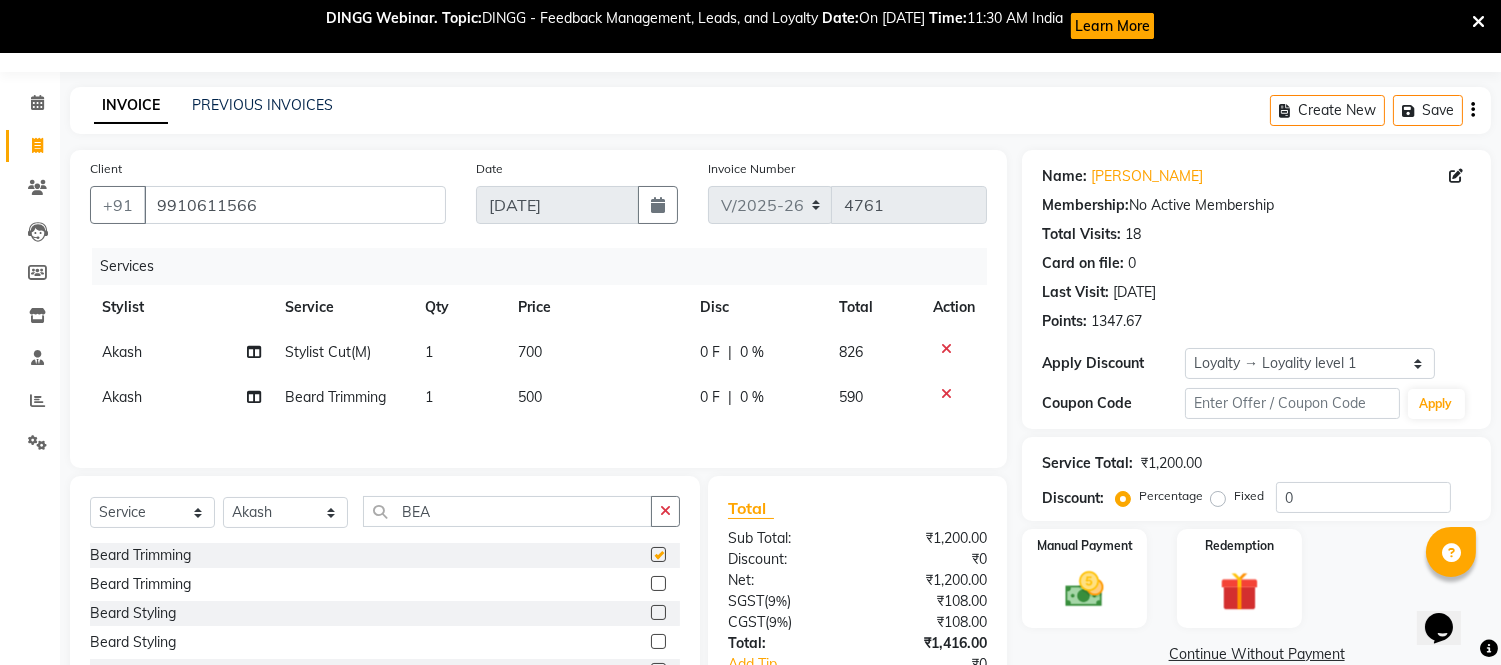 click on "500" 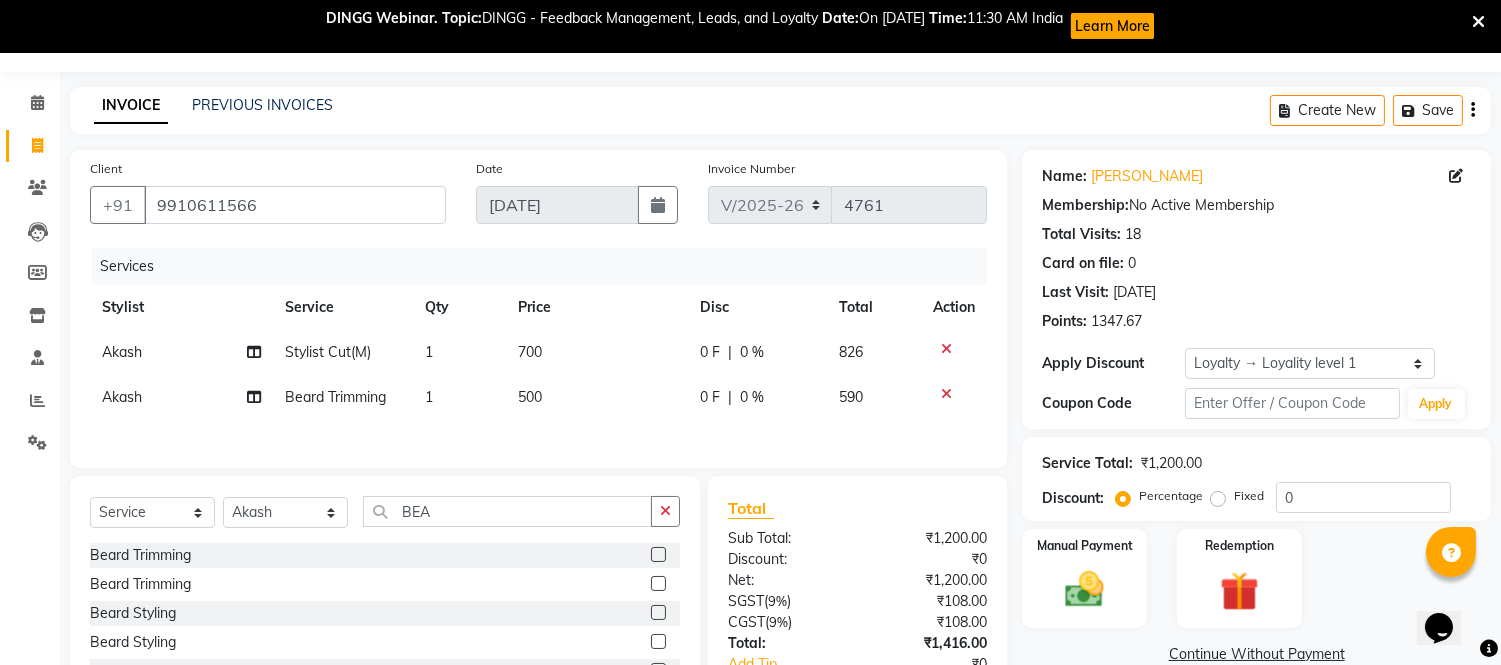 checkbox on "false" 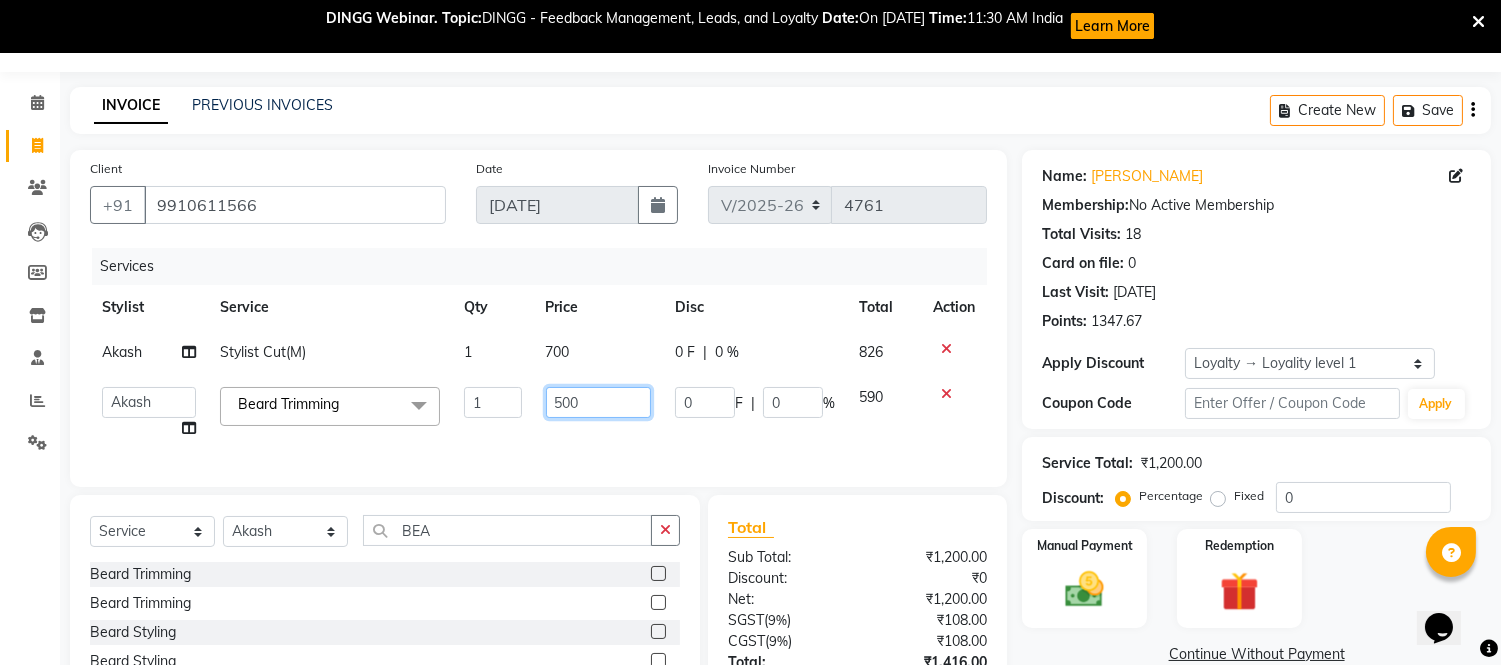 click on "500" 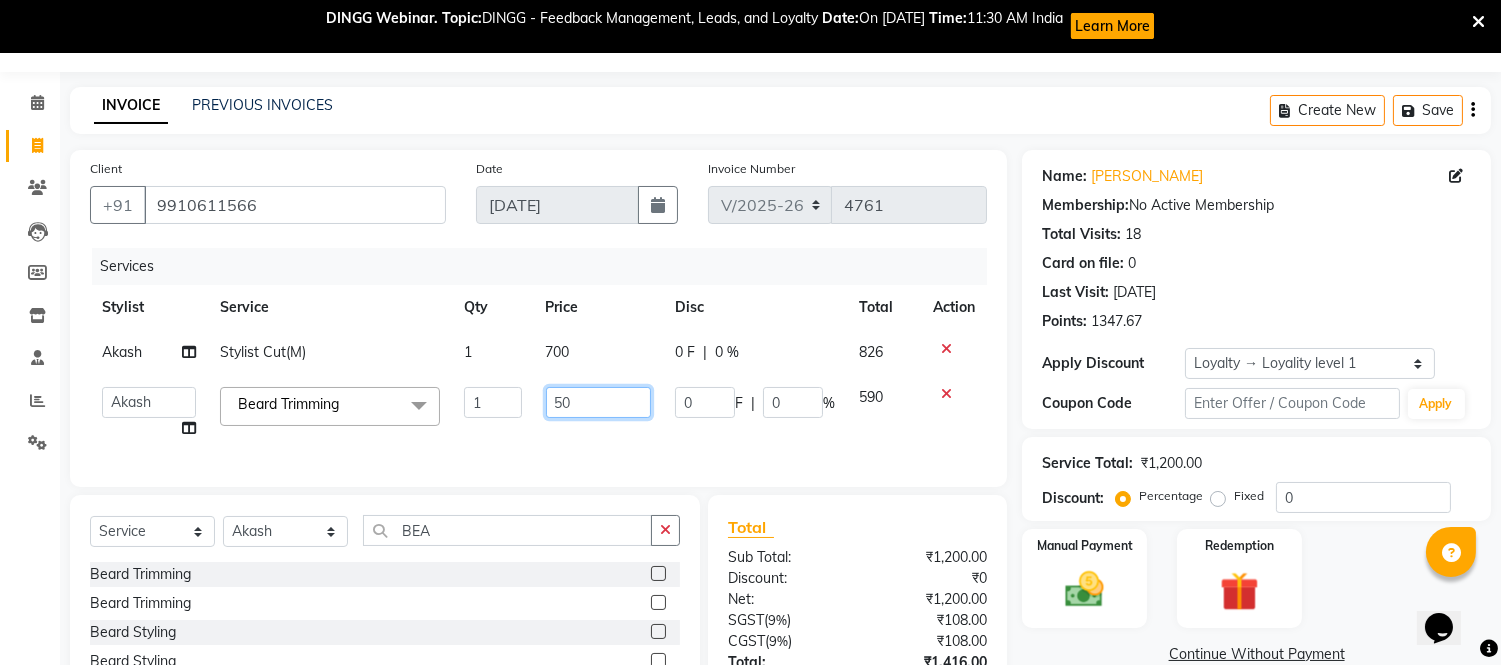 type on "5" 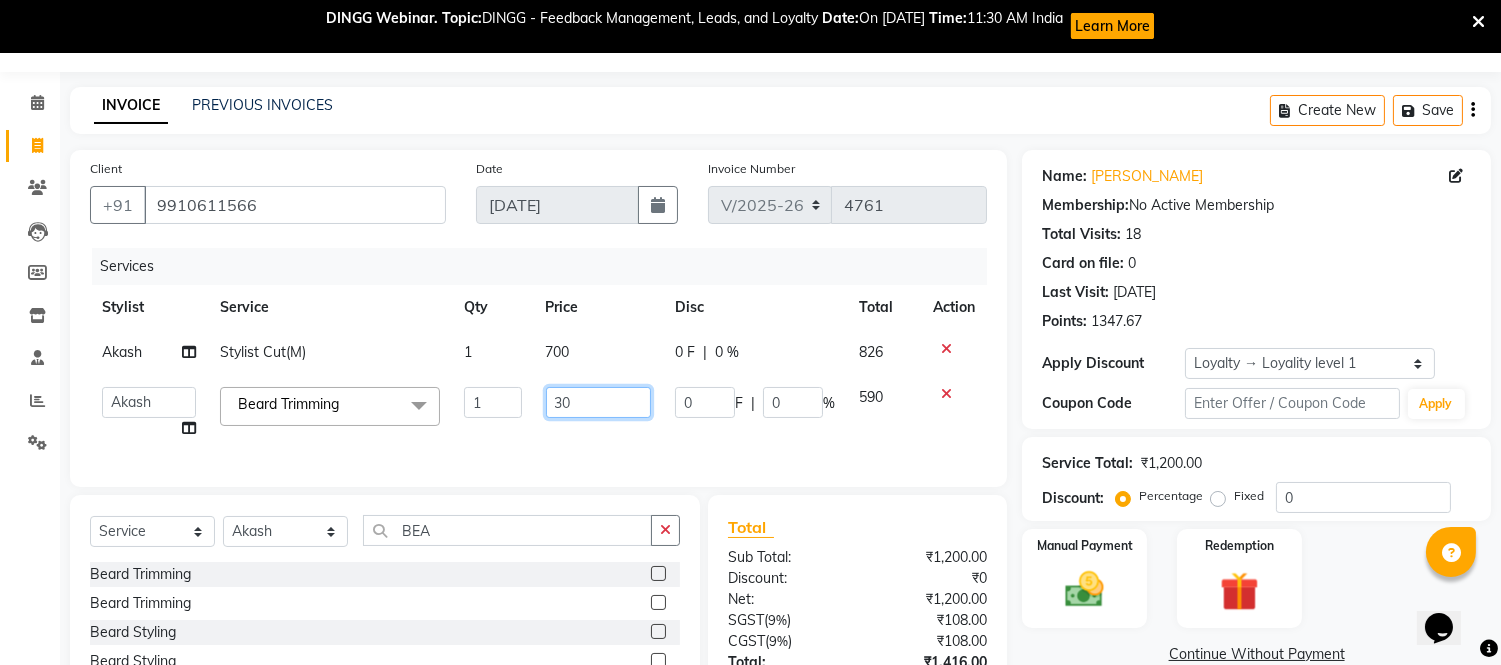 type on "300" 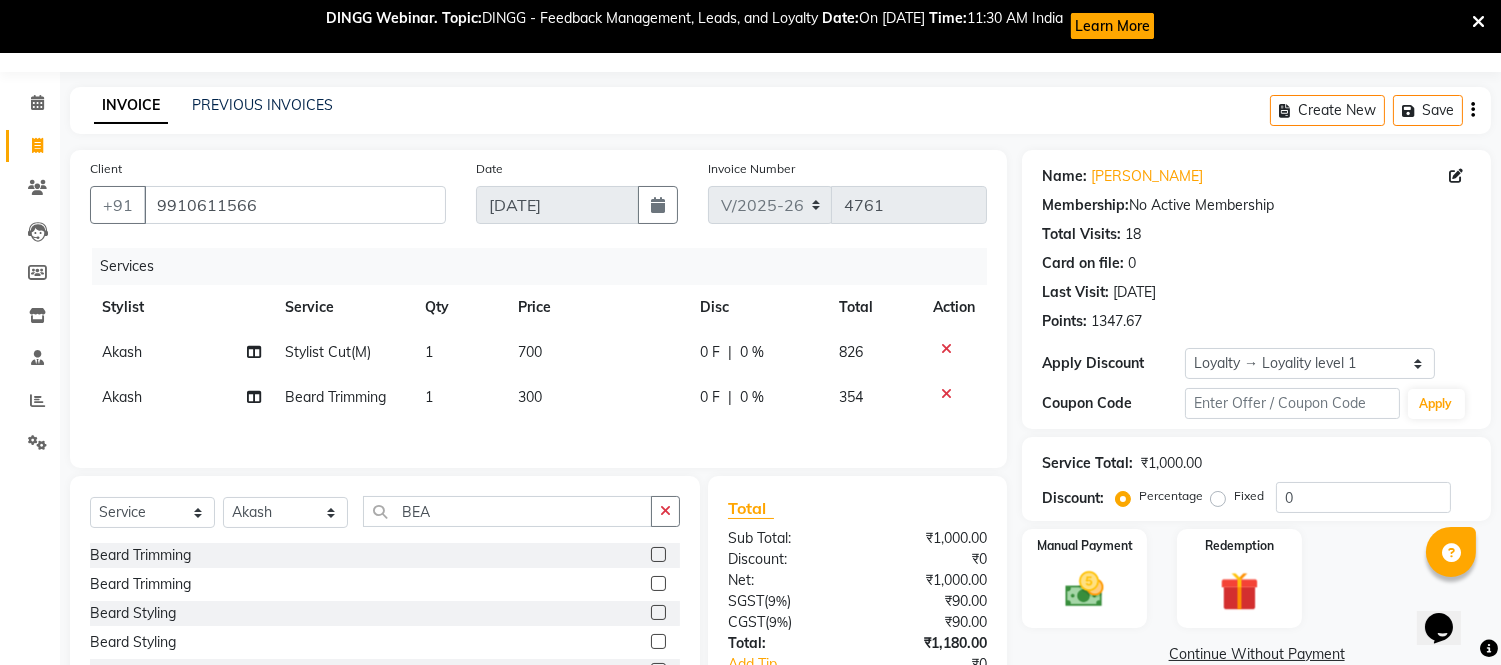 click on "700" 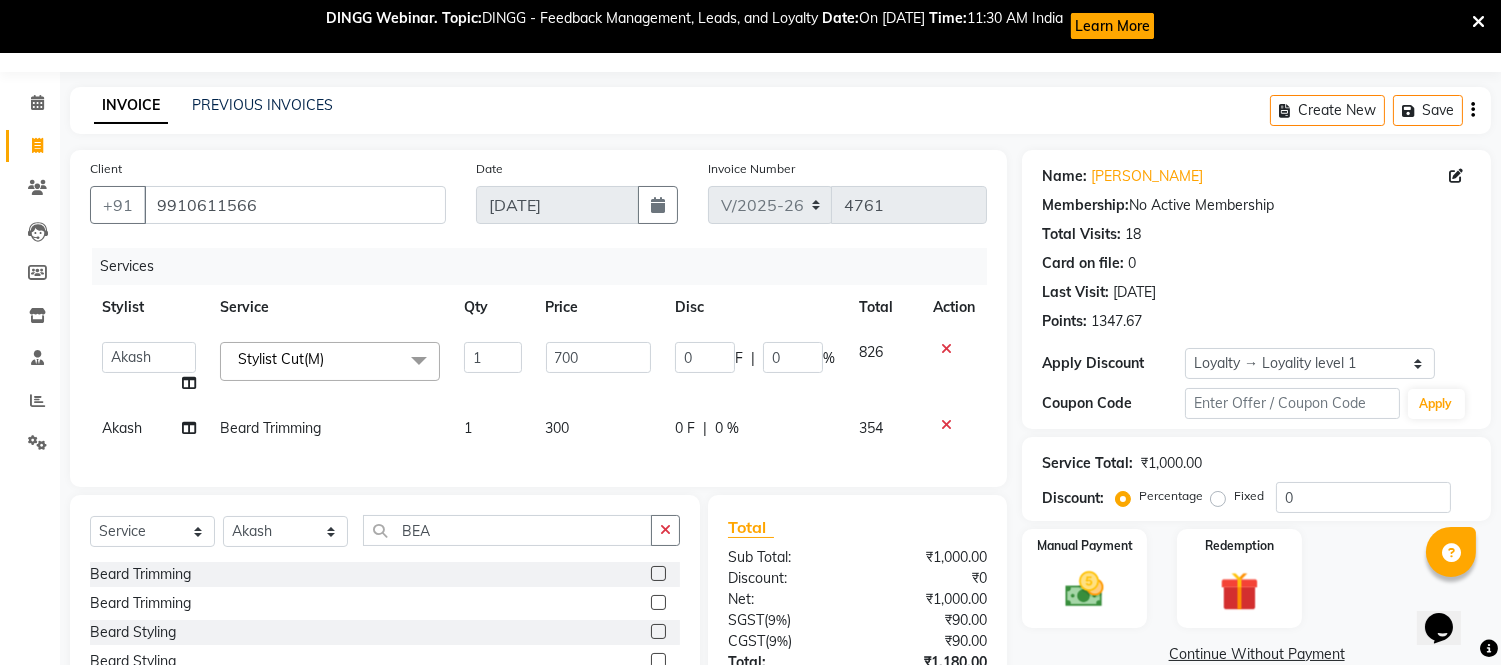 click on "700" 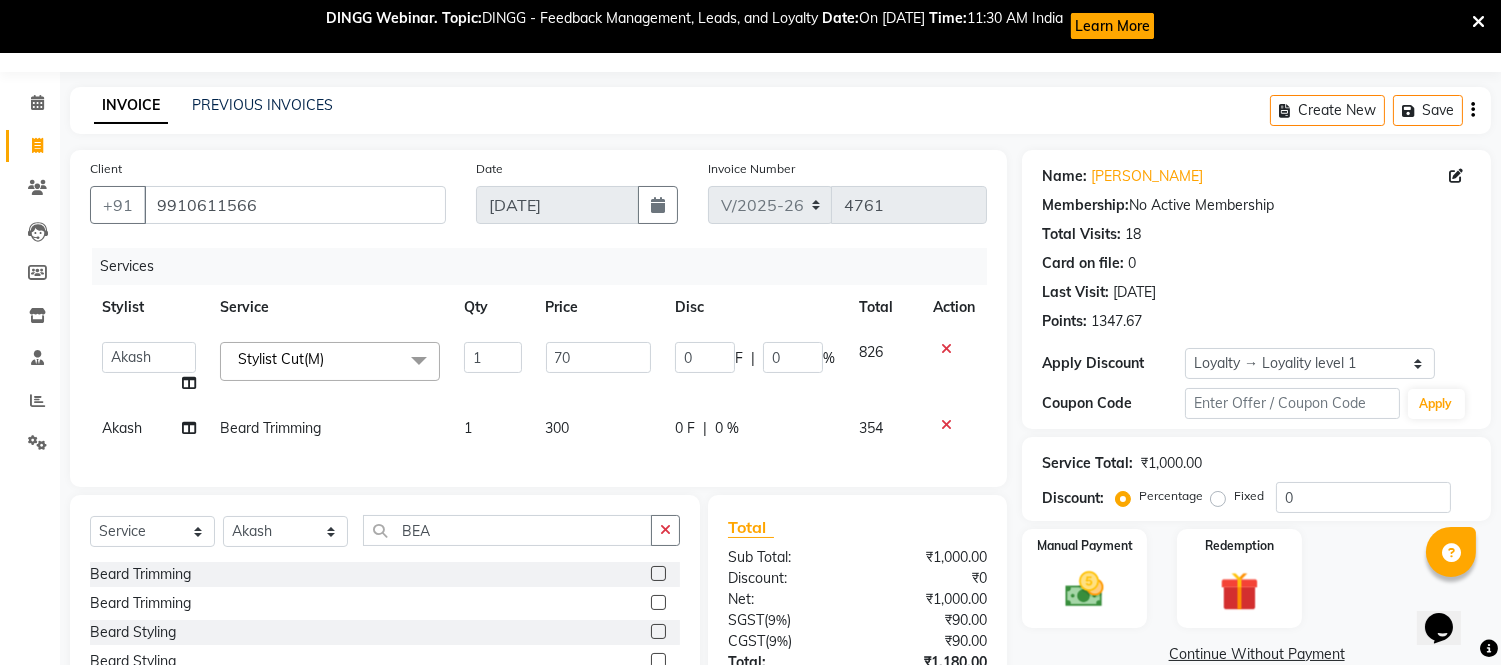 type on "7" 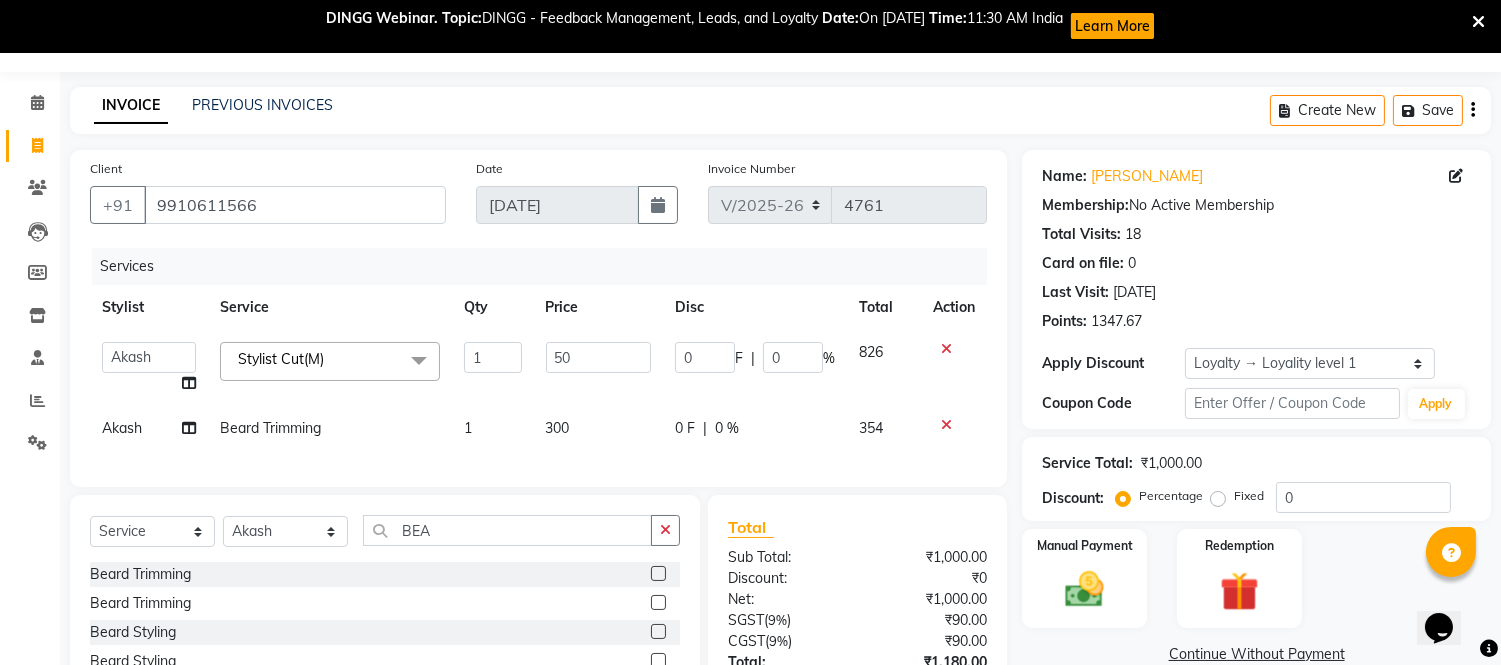 type on "500" 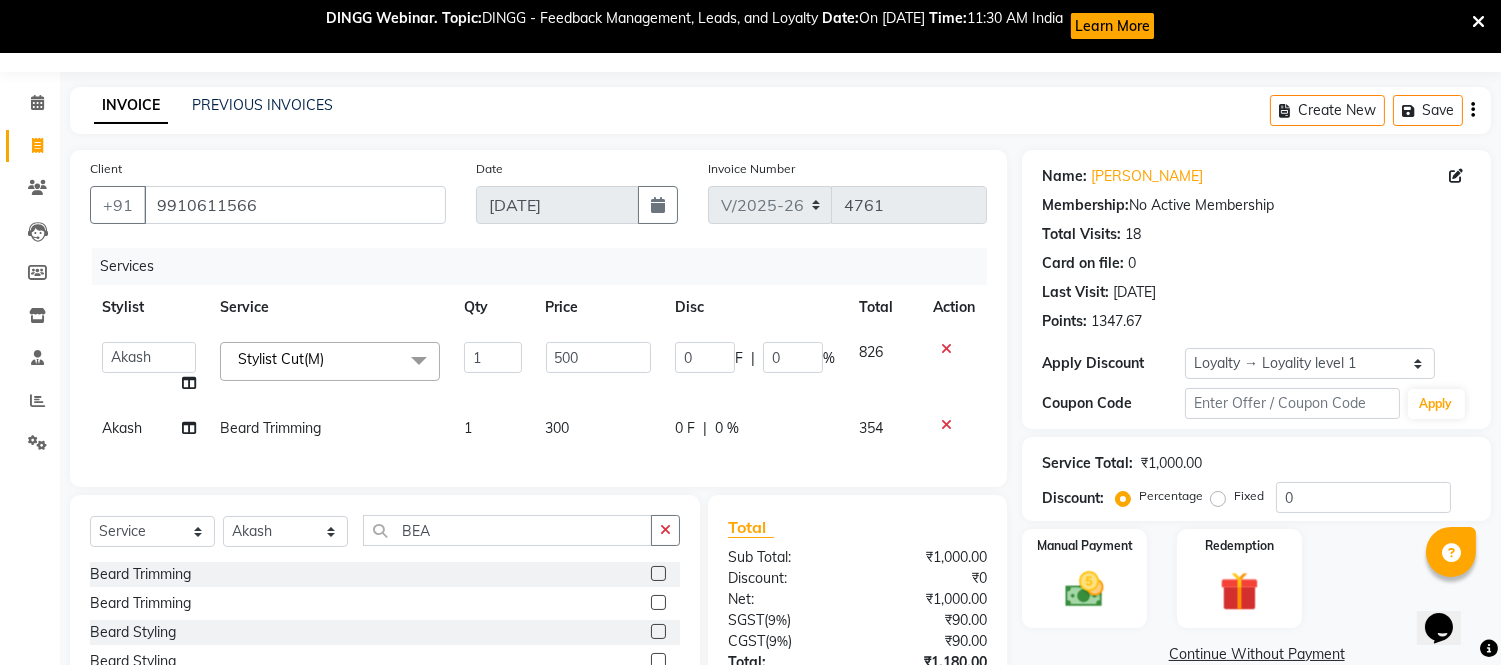 click on "Akash   Akshar_asst   Alam _Pdct   Amit   Arkan   Arsh   Counter Sales   Geeta   Hema   ilfan   Kuldeep   Laxmi   Manager   Neeraj   Prince   sagar_pdct   Surejit   Vijay   Zakir_pdct  Stylist Cut(M)  x Big Toes French Tip Repair Gel French Extension Gel Tip Repair Gel Infills Gel Overlays Gel Extension Gel Nail Removal Natural Nail Extensions French Nail Extensions Gel Polish Removal Extension Removal Nail Art Recruiter French Ombre Gel Polish Nail Art Nedle Cutical Care Nail Art Brush French Gel Polish French Glitter Gel Polish Gel Polish Touchup                                   Nail Art Per Finger(F)* 3D Nail Art Recruiter Nail Art with Stones/Foil/Stickers per Finger Acrylic Overlays Nail Extension Refill Finger Tip Repair Acrylic Removal Gel Polish Application Gel Overlays Refills  Stick on Nails Full Arms Bleach Face Bleach(F) Bleach Full Back/Front Full Body Bleach Half Front/Back Full Legs Bleach Detan(F) Detan(M) Face Bleach(M) Detan Face & Neck Bleach Face and Neck Detan / Bleach Feet Base Makeup" 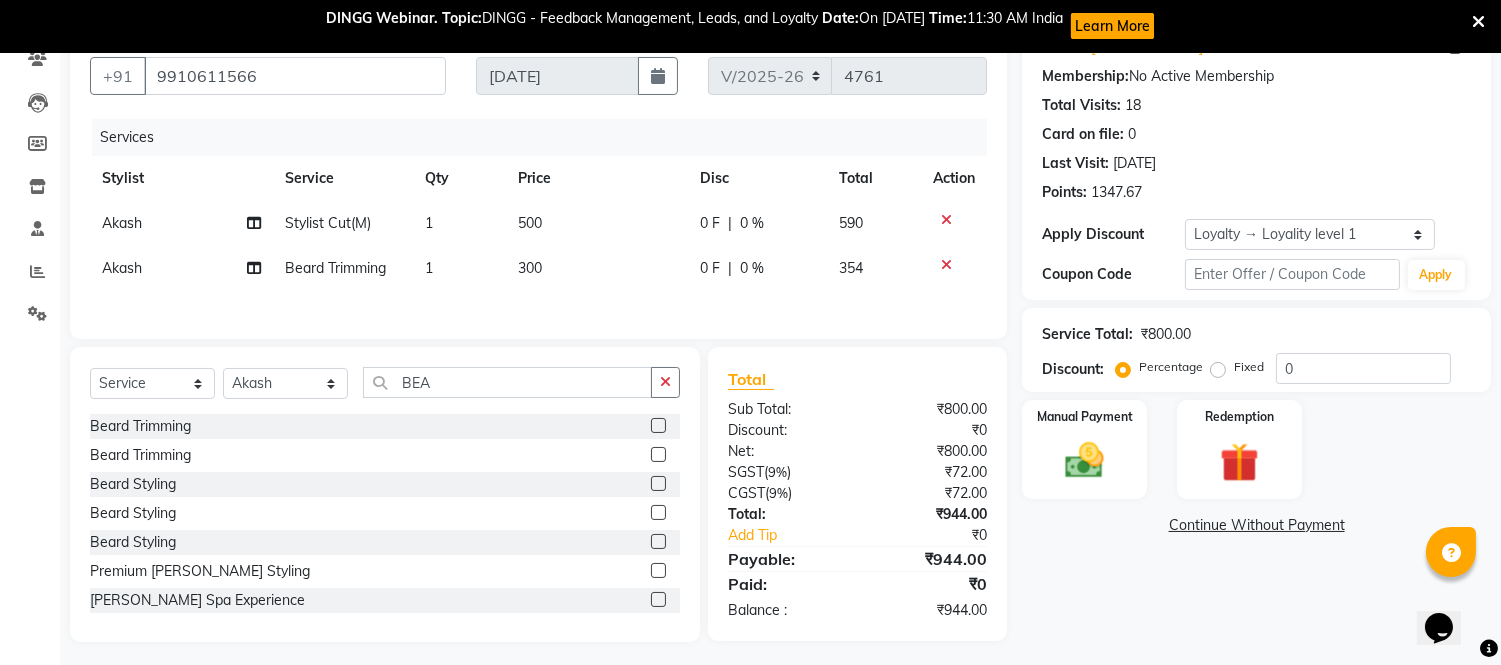scroll, scrollTop: 193, scrollLeft: 0, axis: vertical 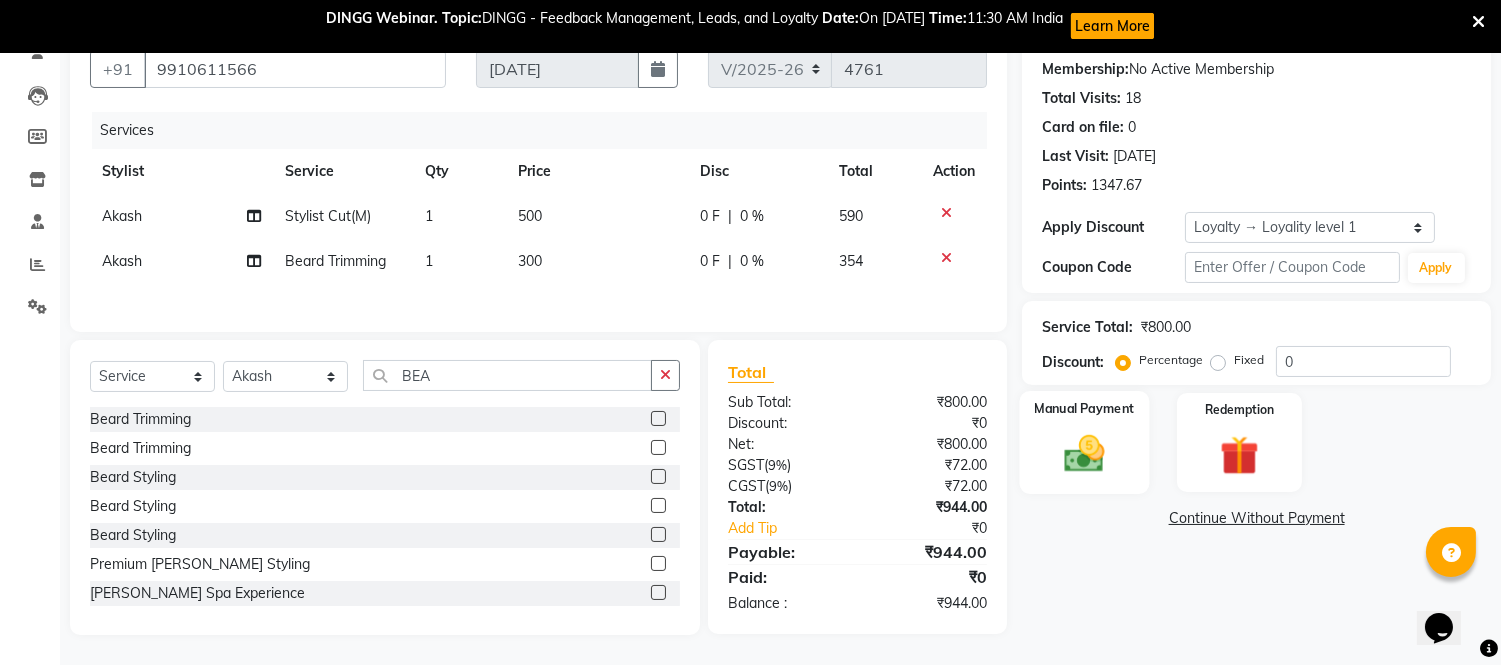 click 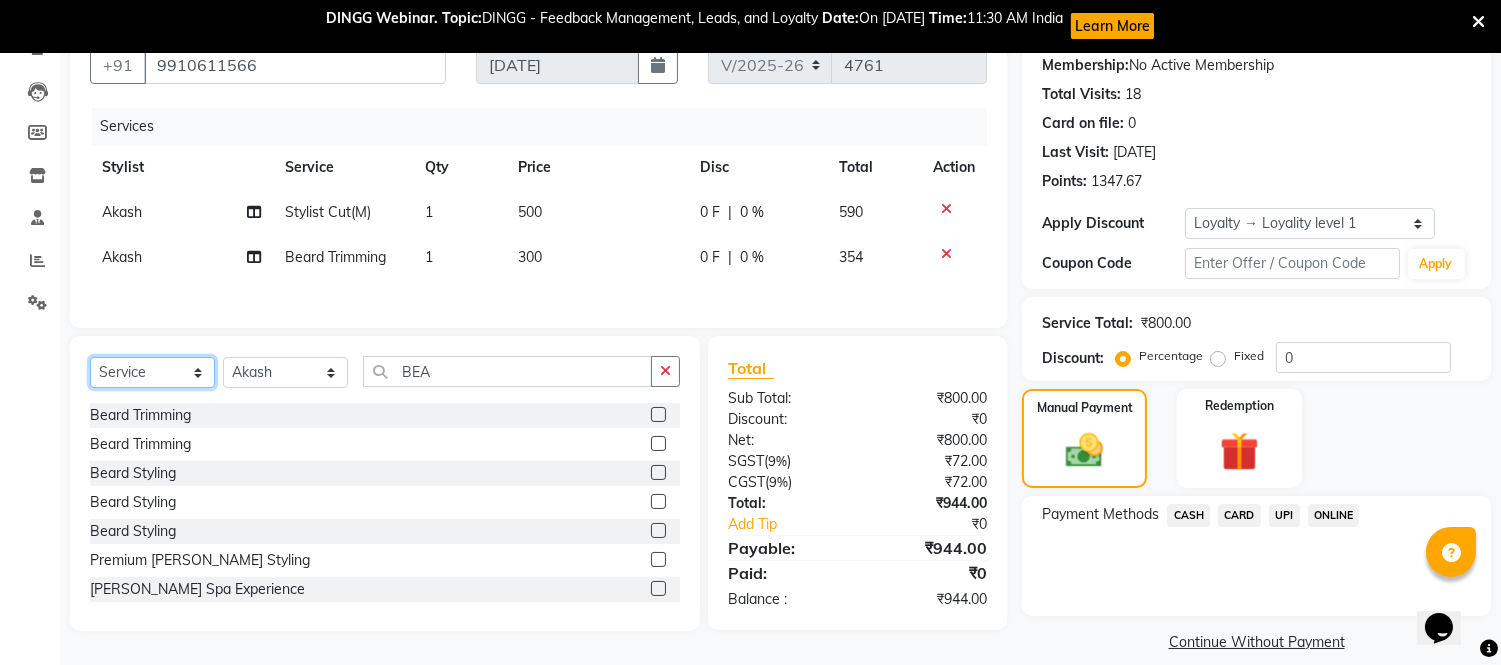 click on "Select  Service  Product  Membership  Package Voucher Prepaid Gift Card" 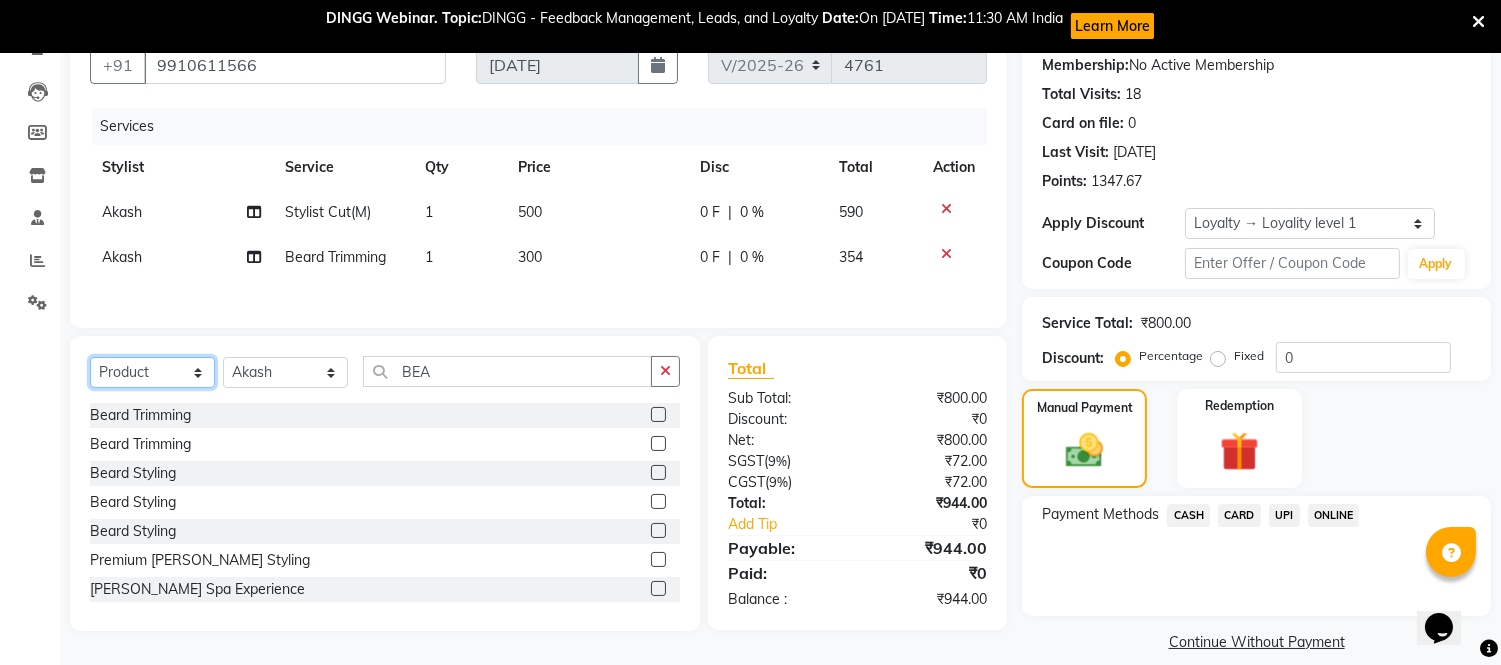 click on "Select  Service  Product  Membership  Package Voucher Prepaid Gift Card" 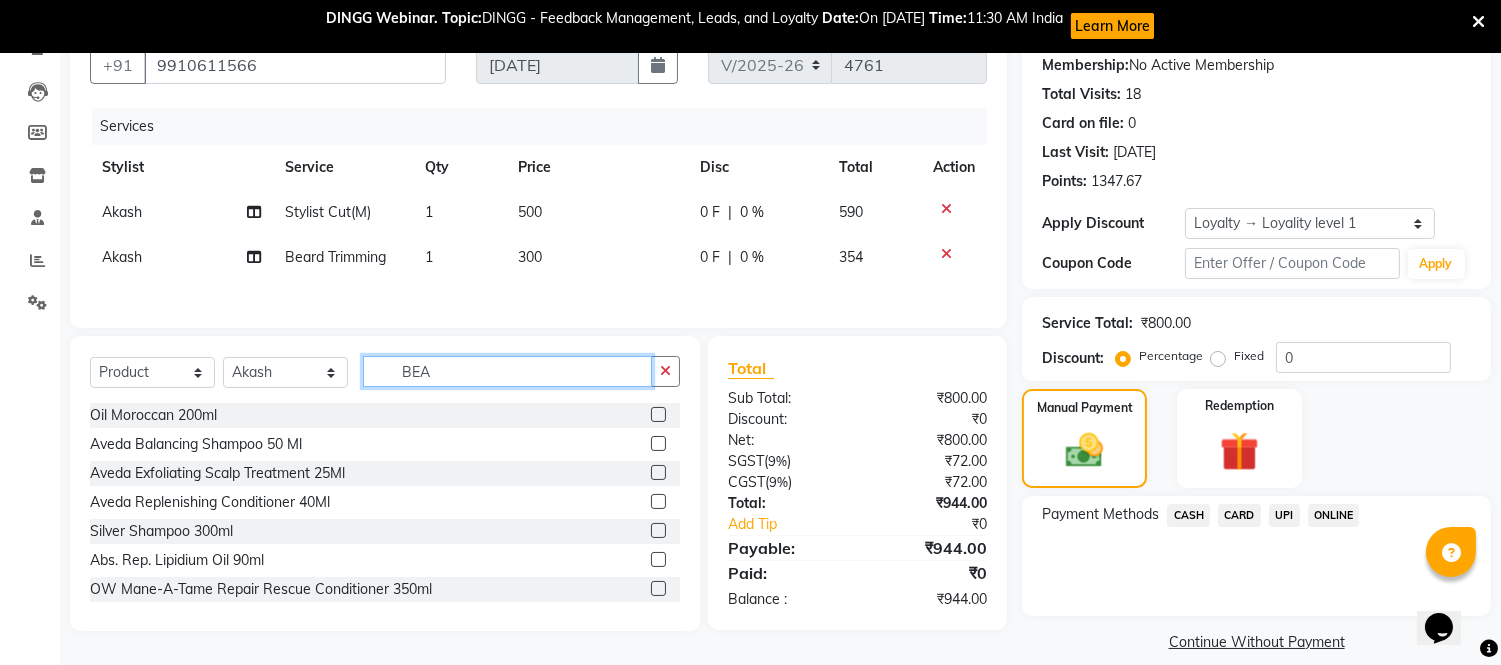 click on "BEA" 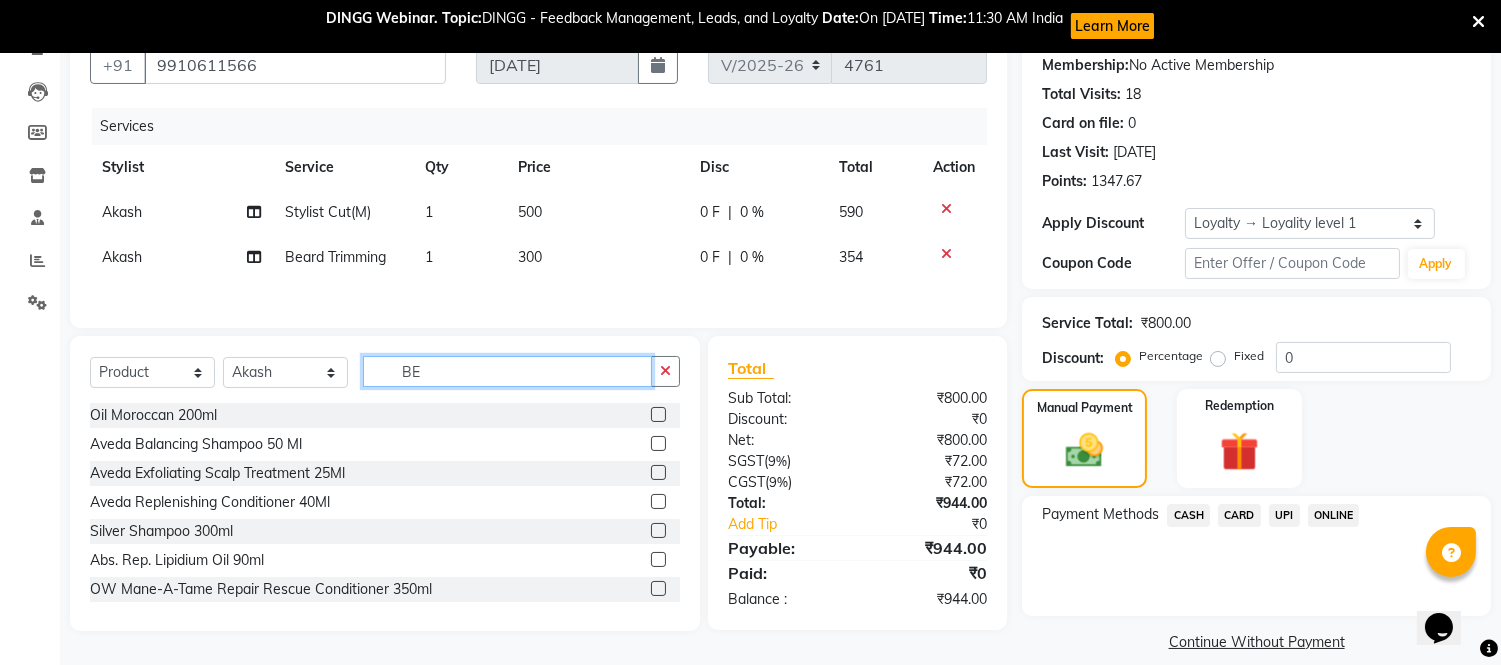 type on "B" 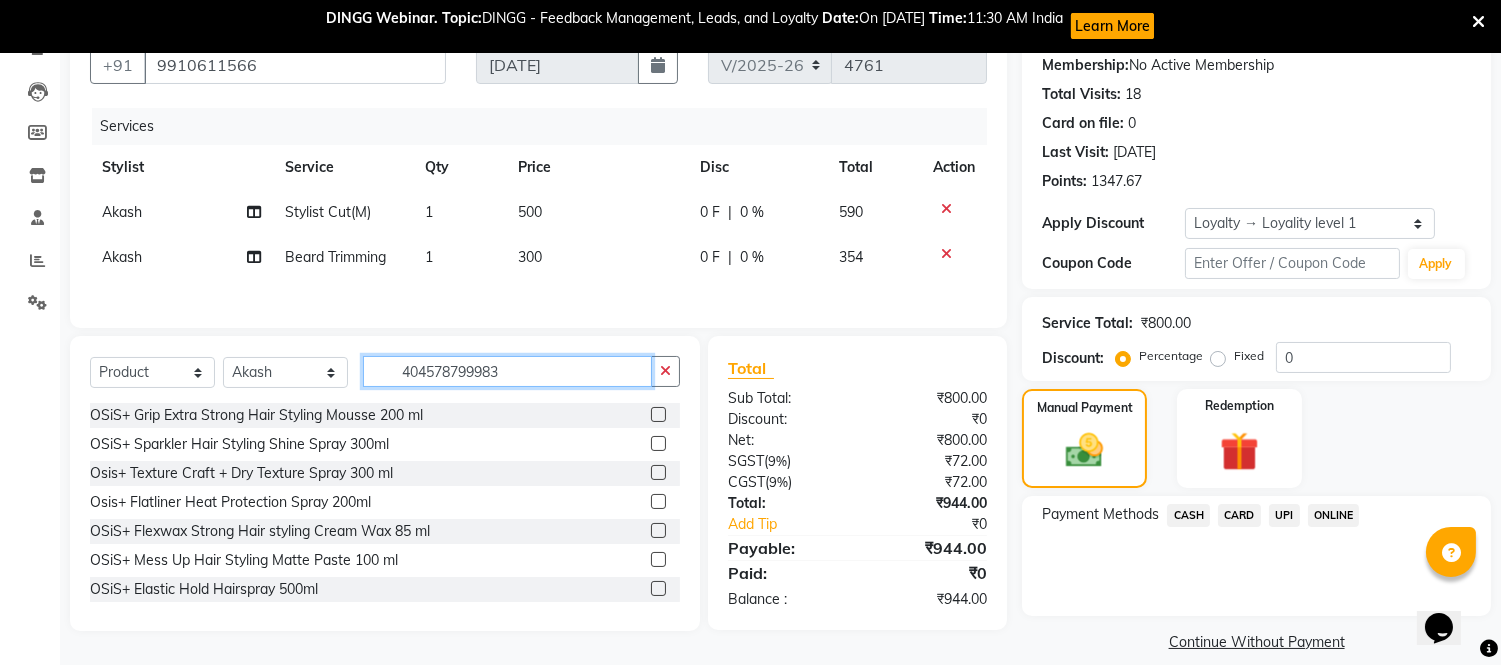 type on "4045787999839" 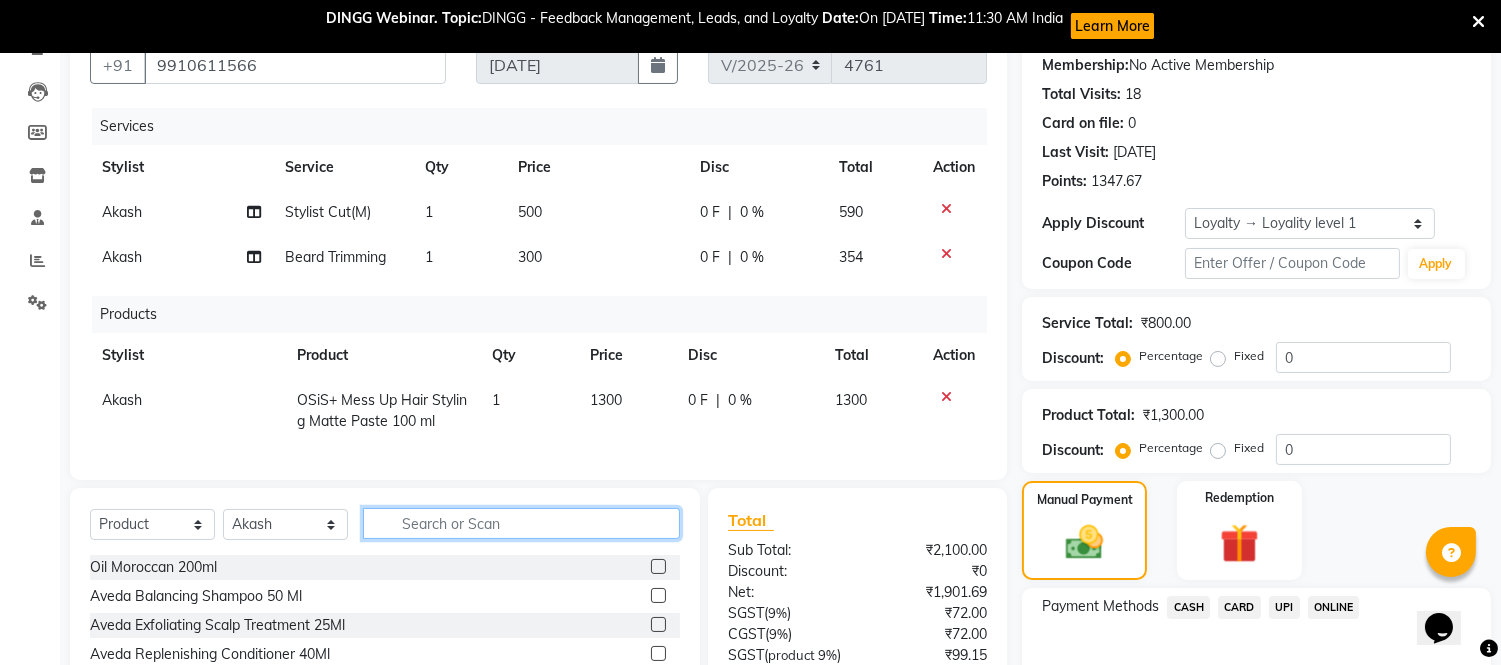 scroll, scrollTop: 440, scrollLeft: 0, axis: vertical 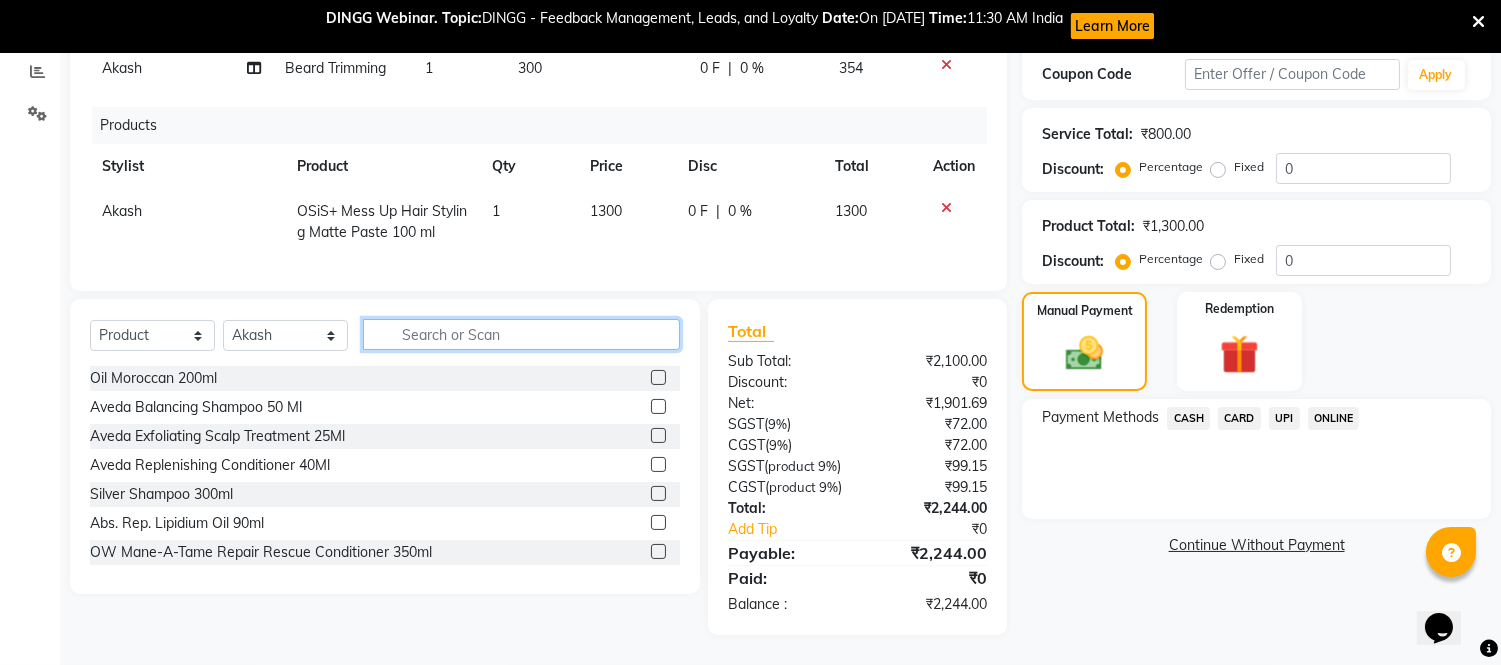 type 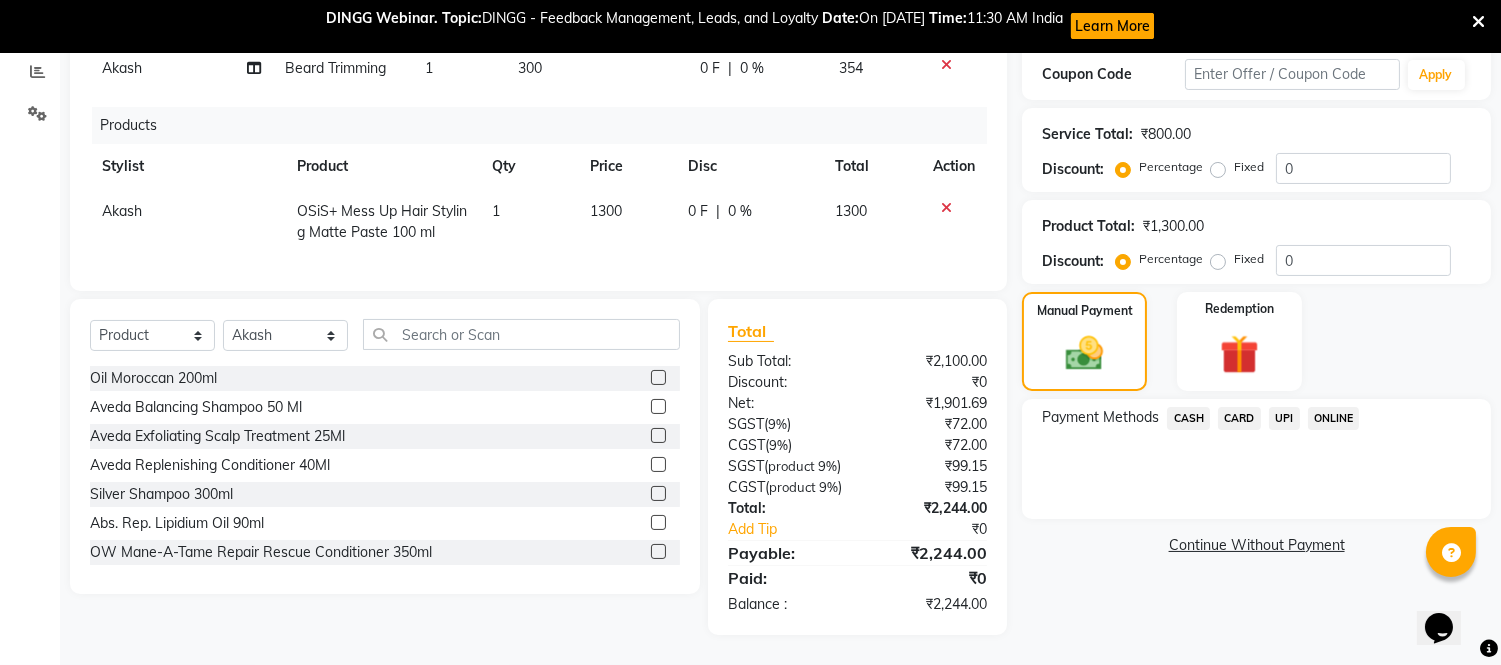 click on "CASH" 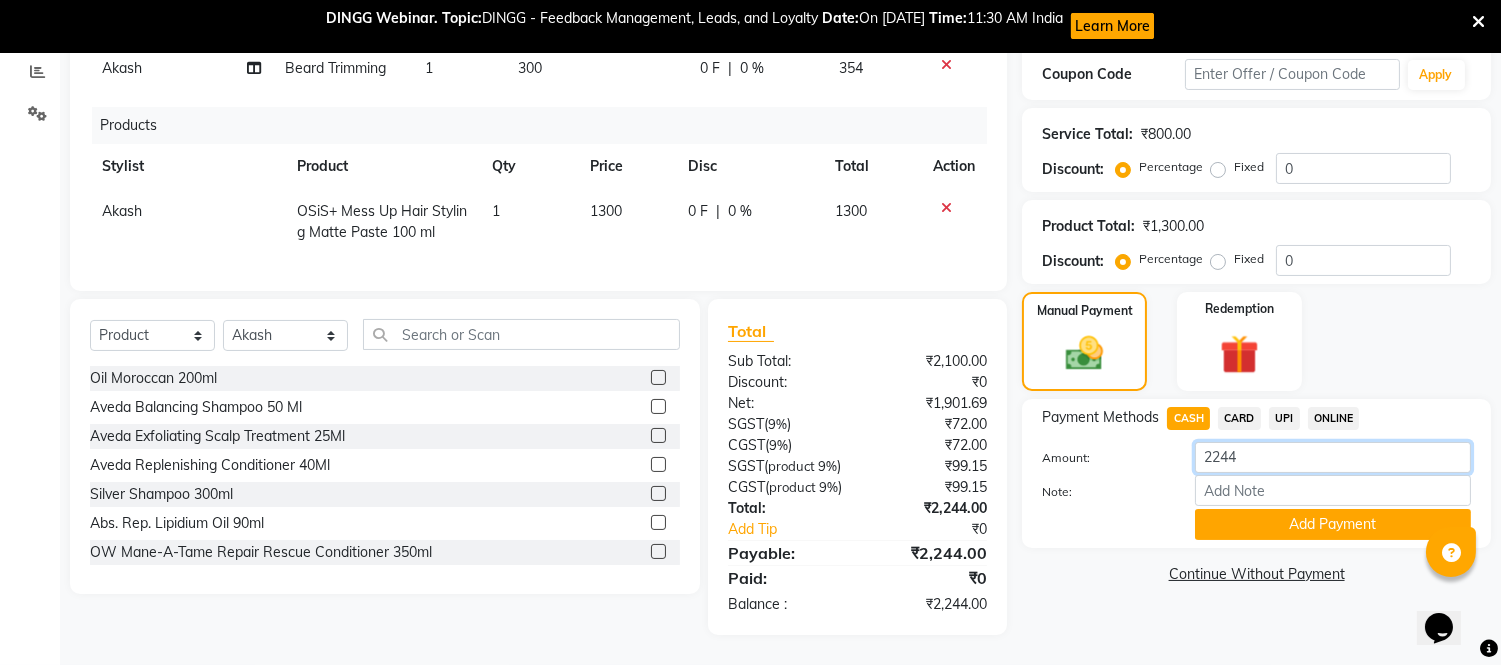 click on "2244" 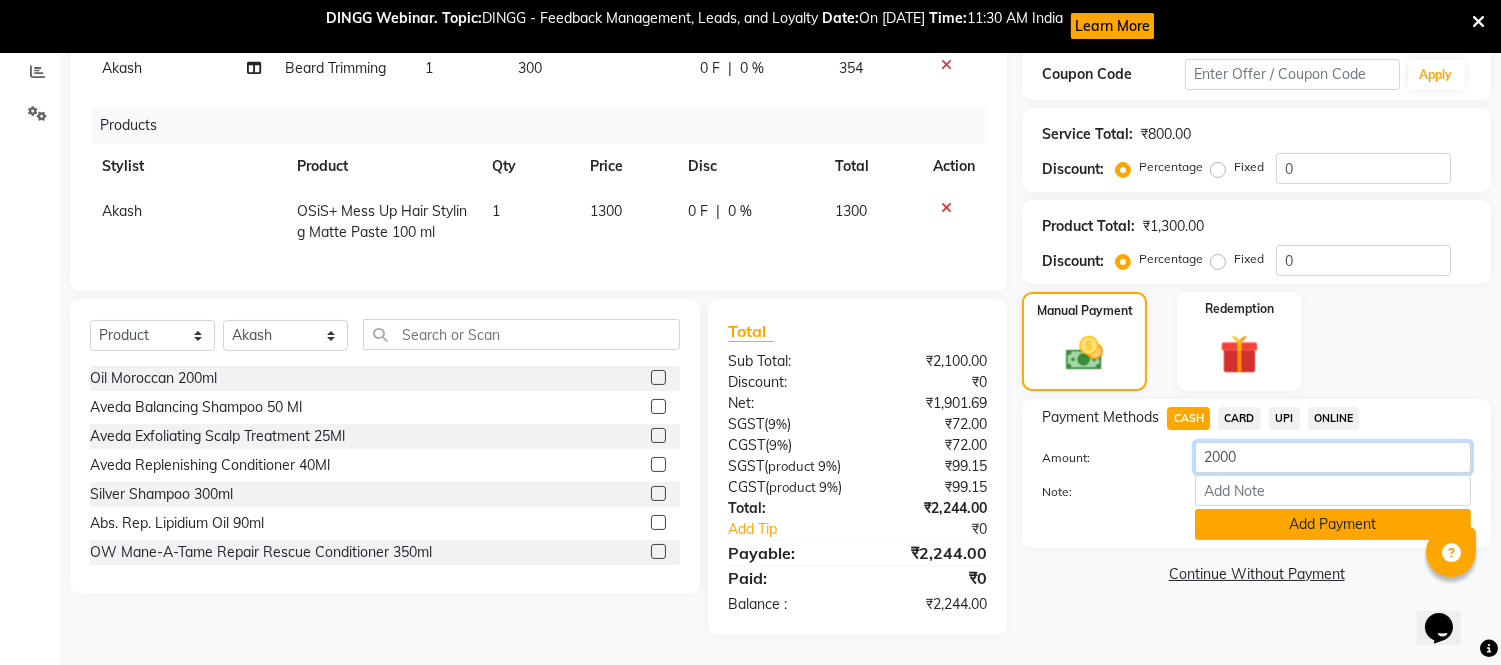 type on "2000" 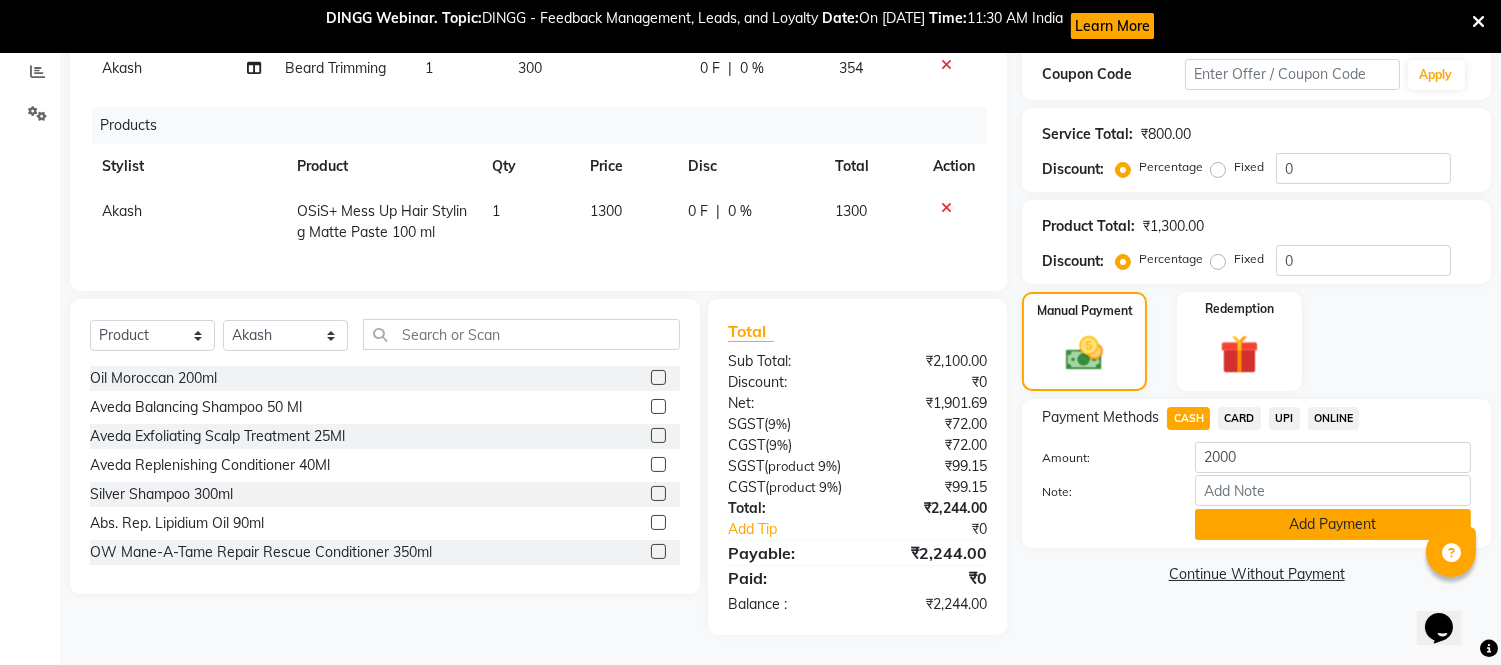 click on "Add Payment" 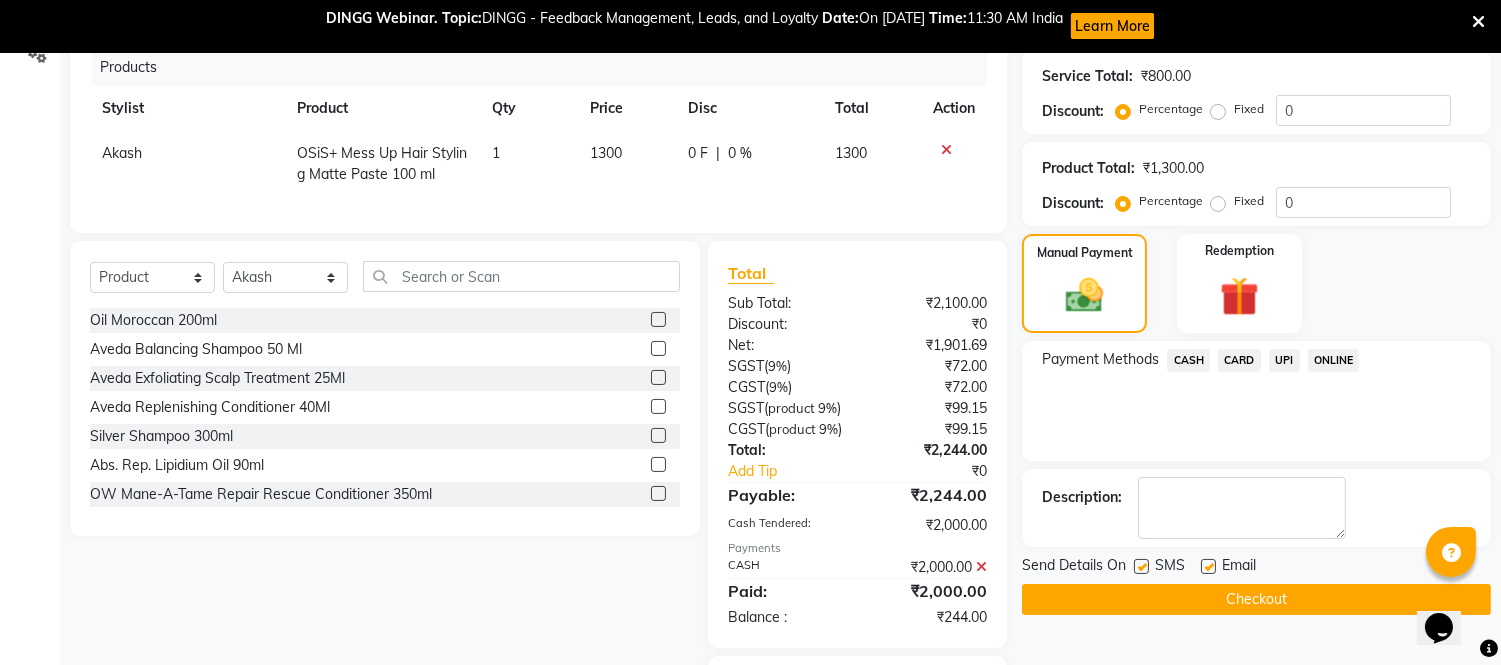 click on "UPI" 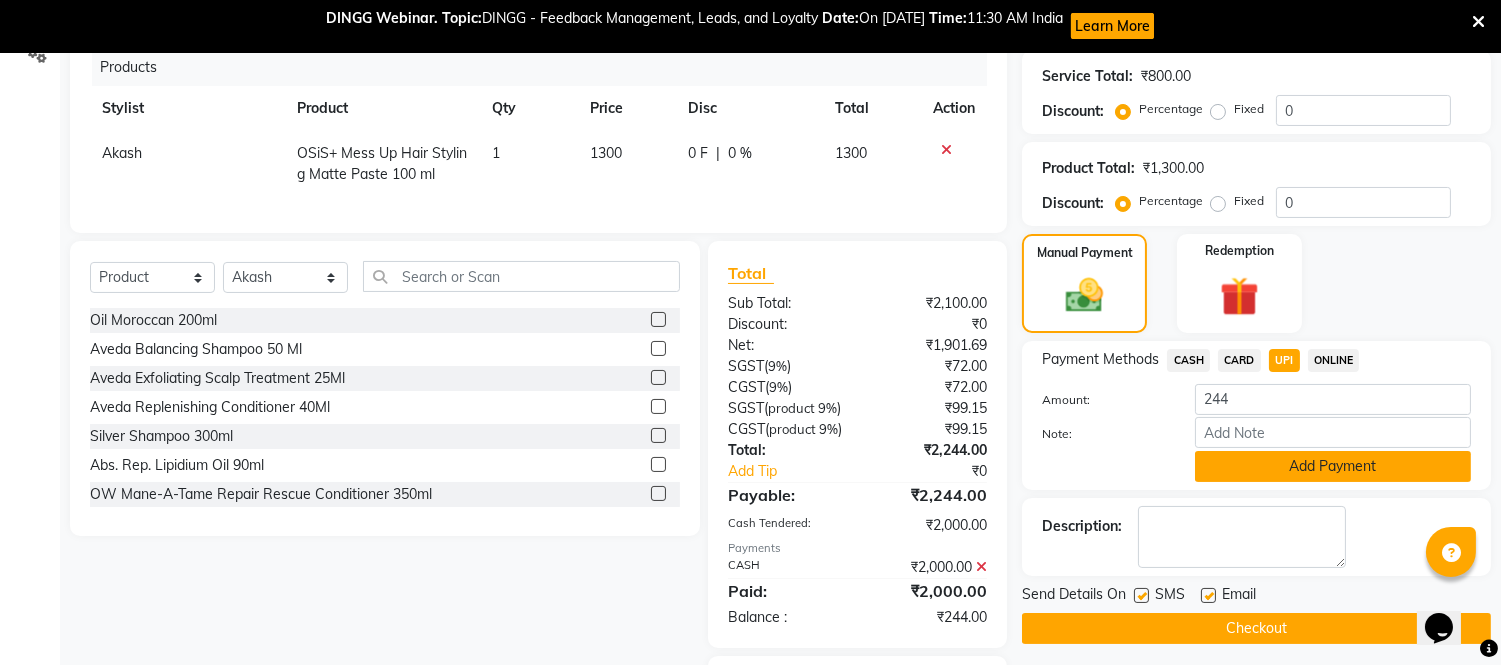 click on "Add Payment" 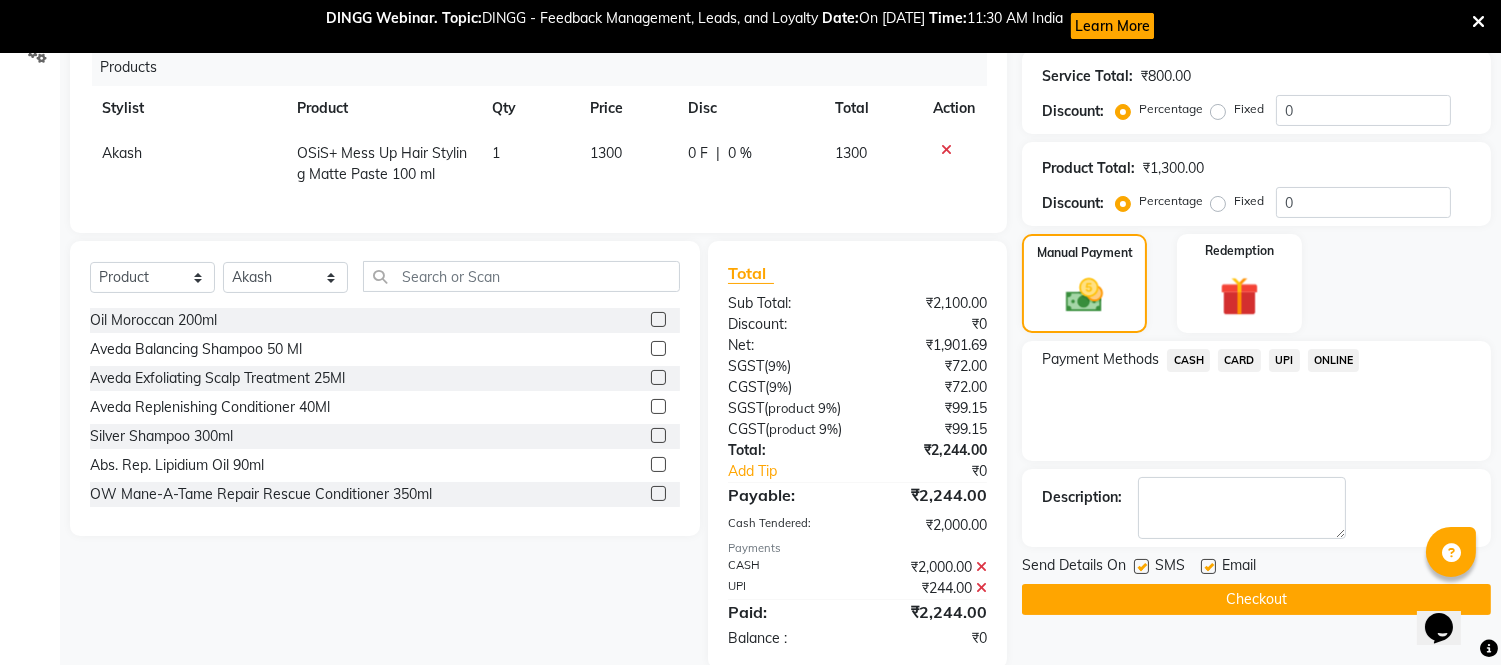 click on "Checkout" 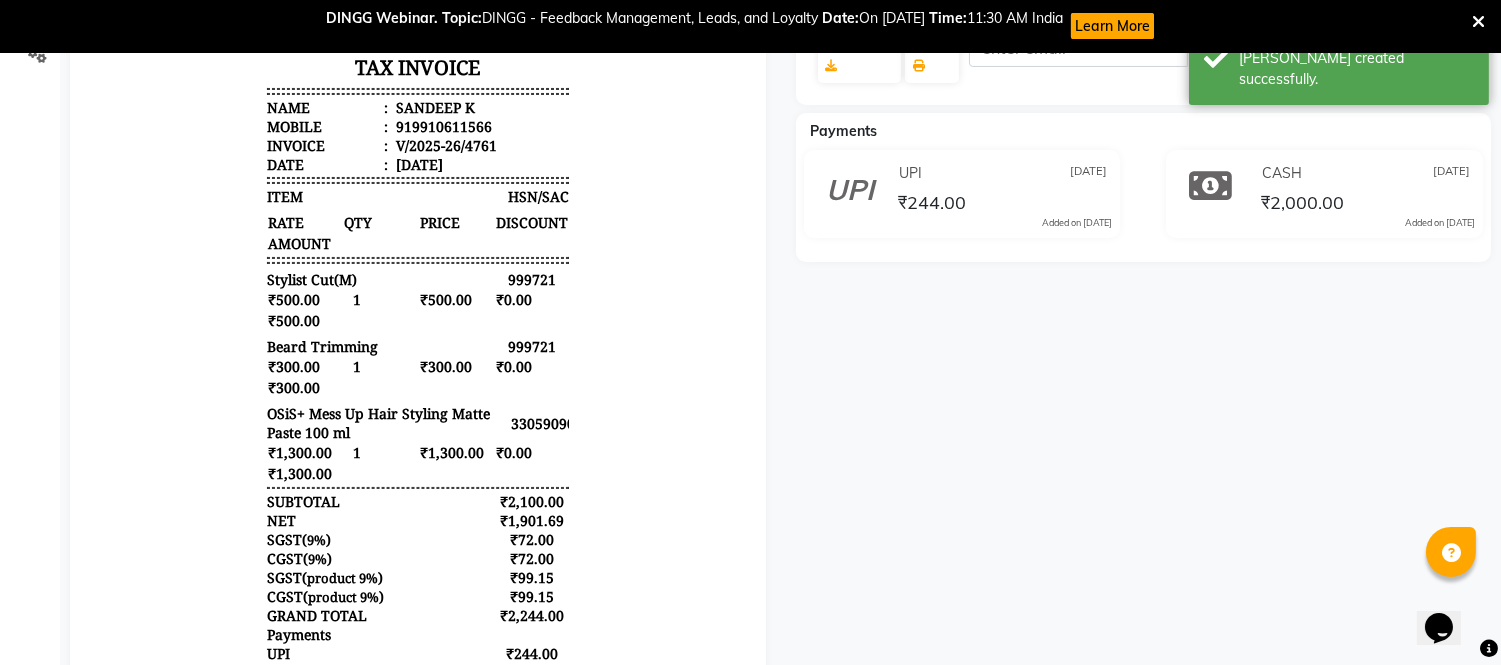 scroll, scrollTop: 0, scrollLeft: 0, axis: both 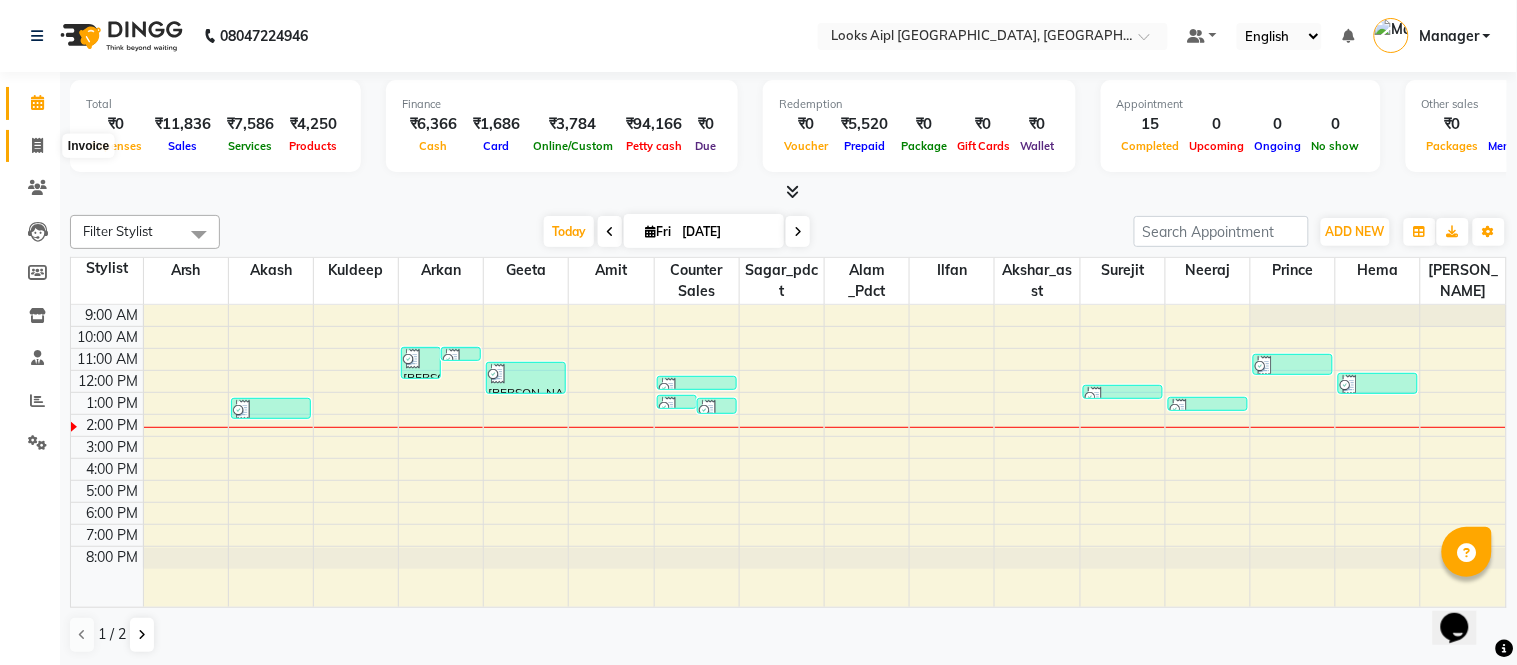 click 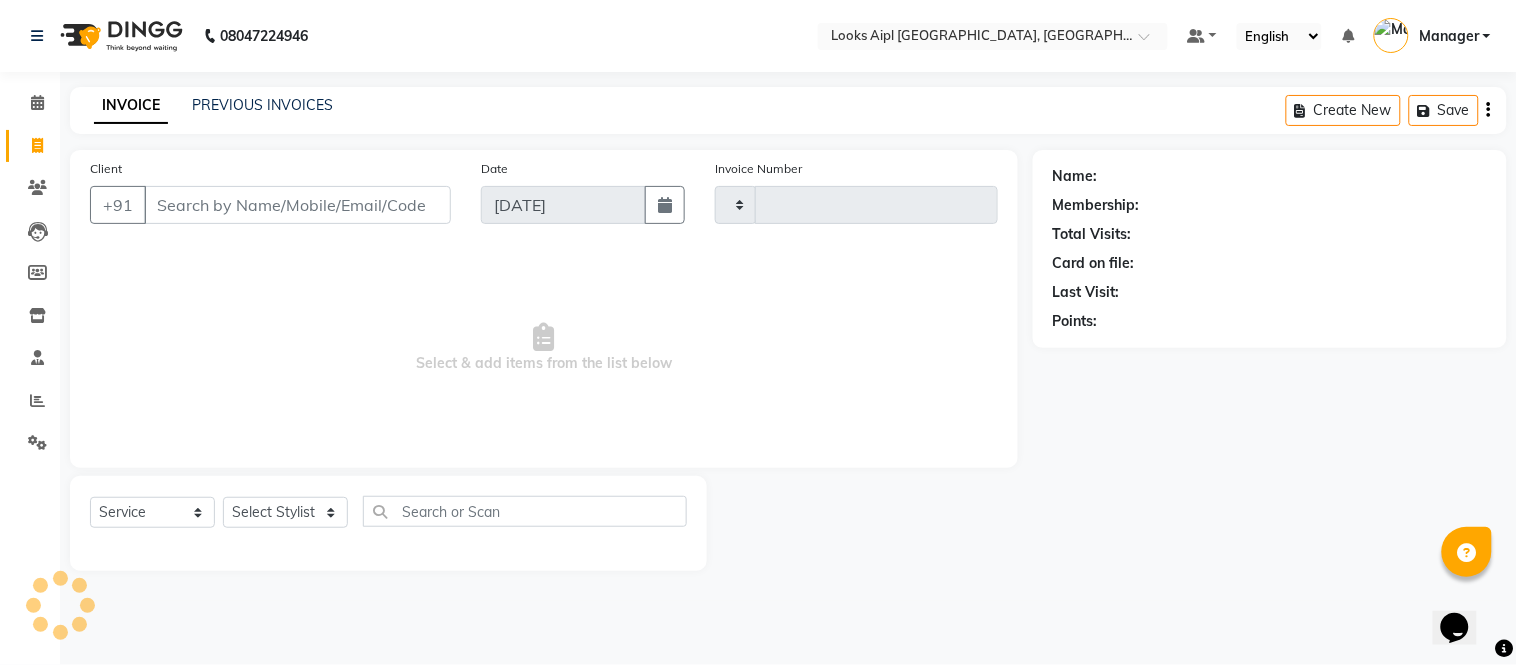 type on "4762" 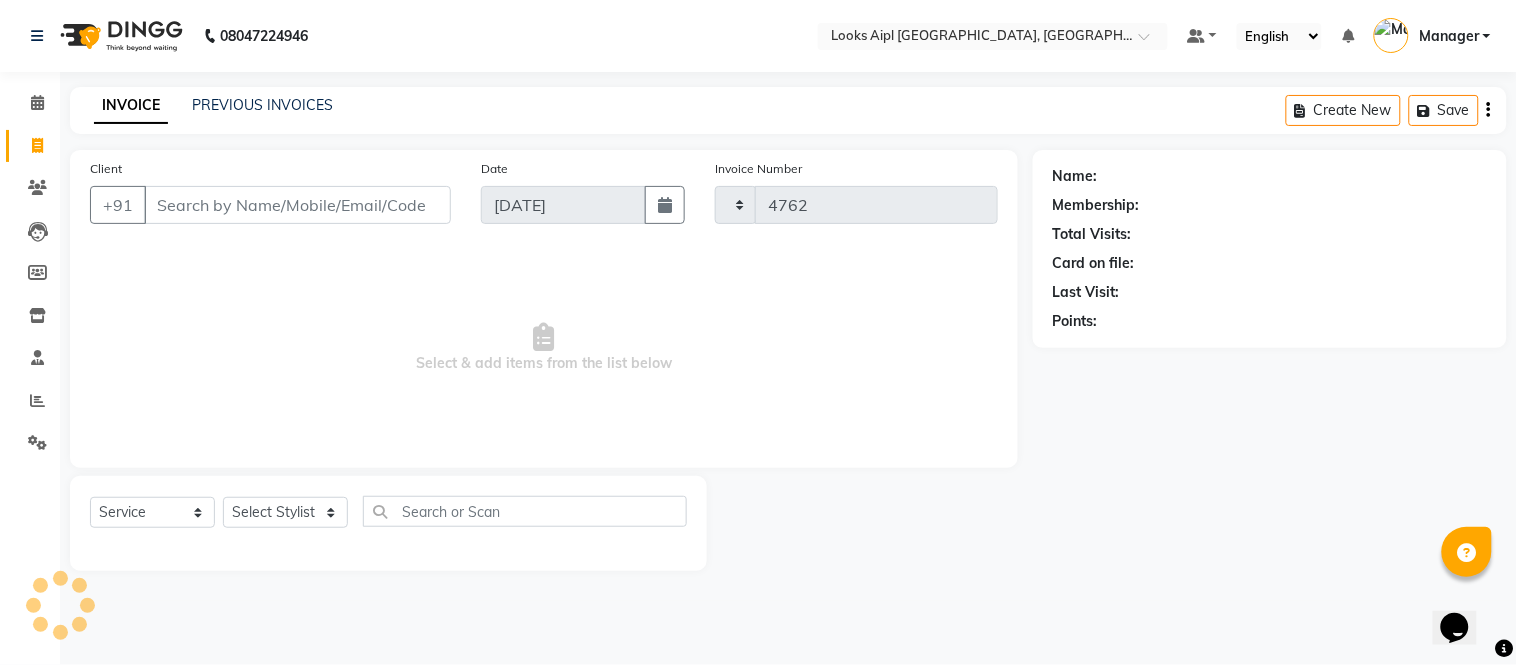 select on "6047" 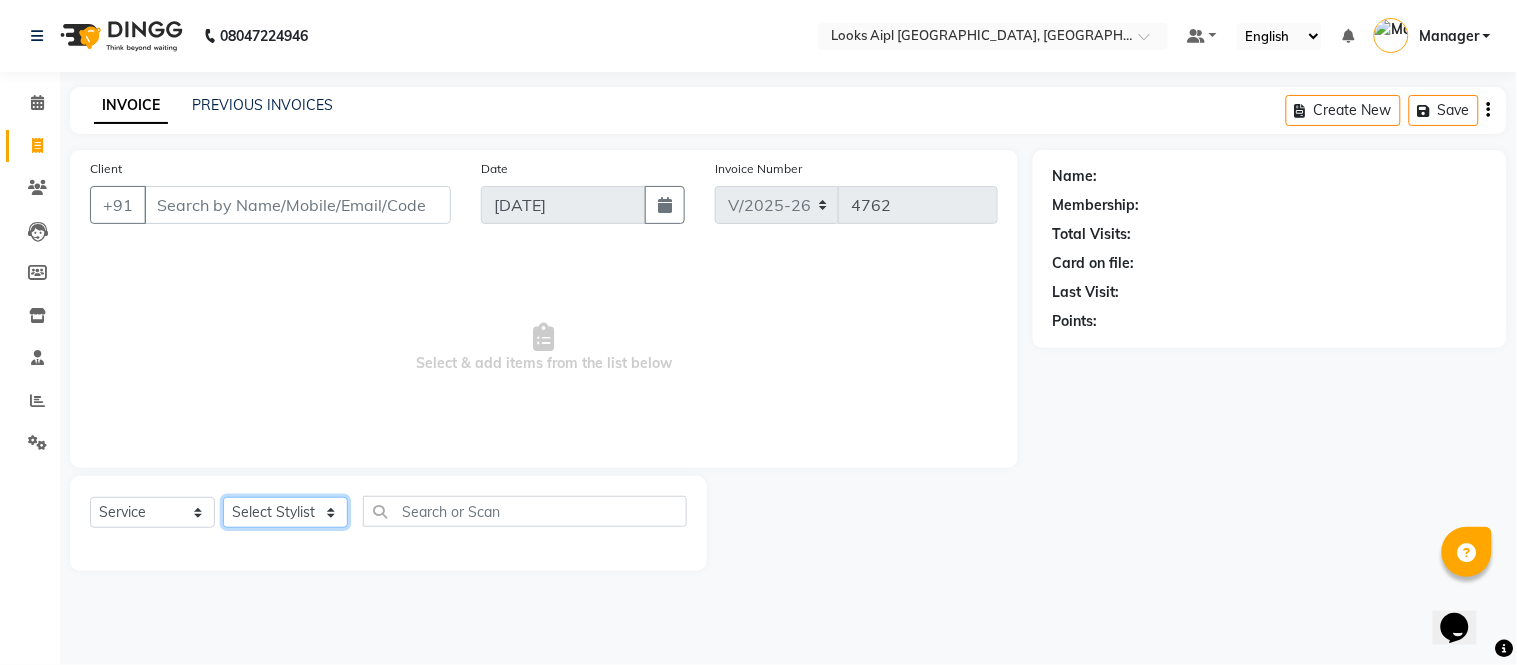 click on "Select Stylist" 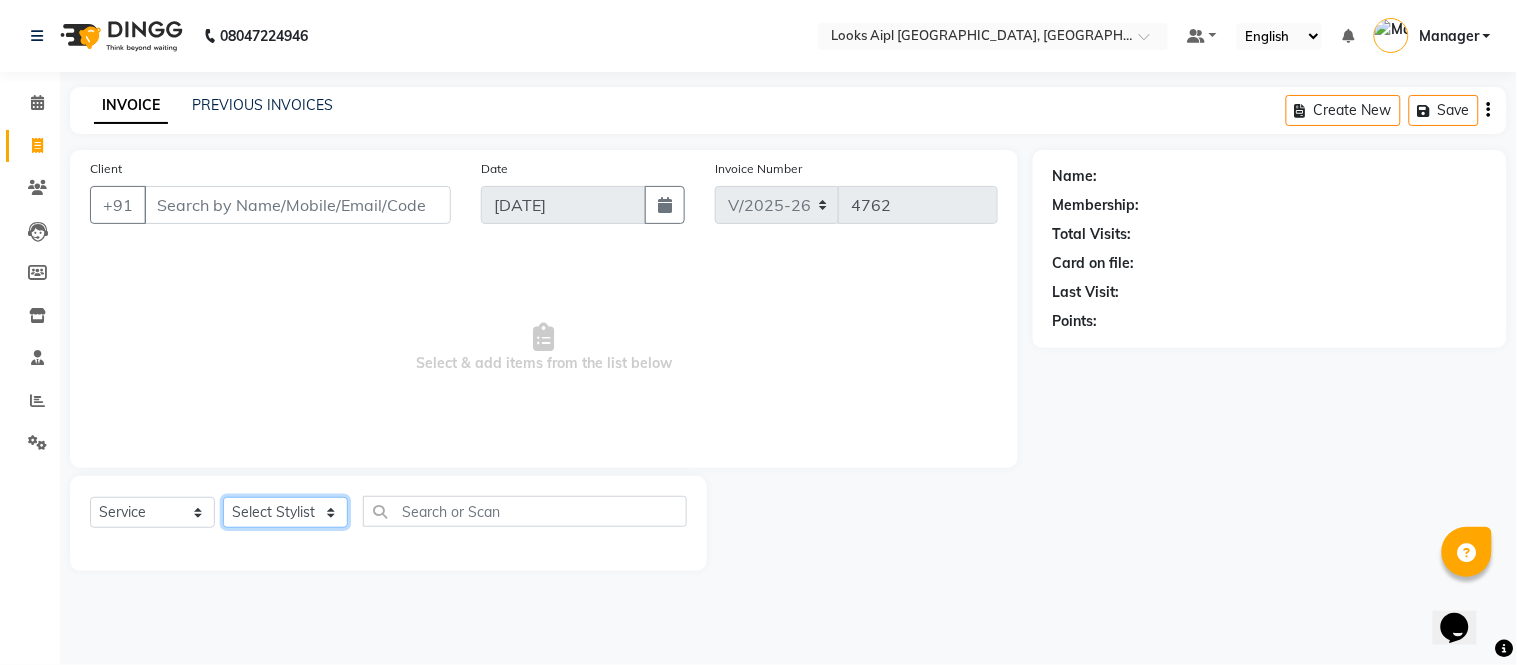 select on "43346" 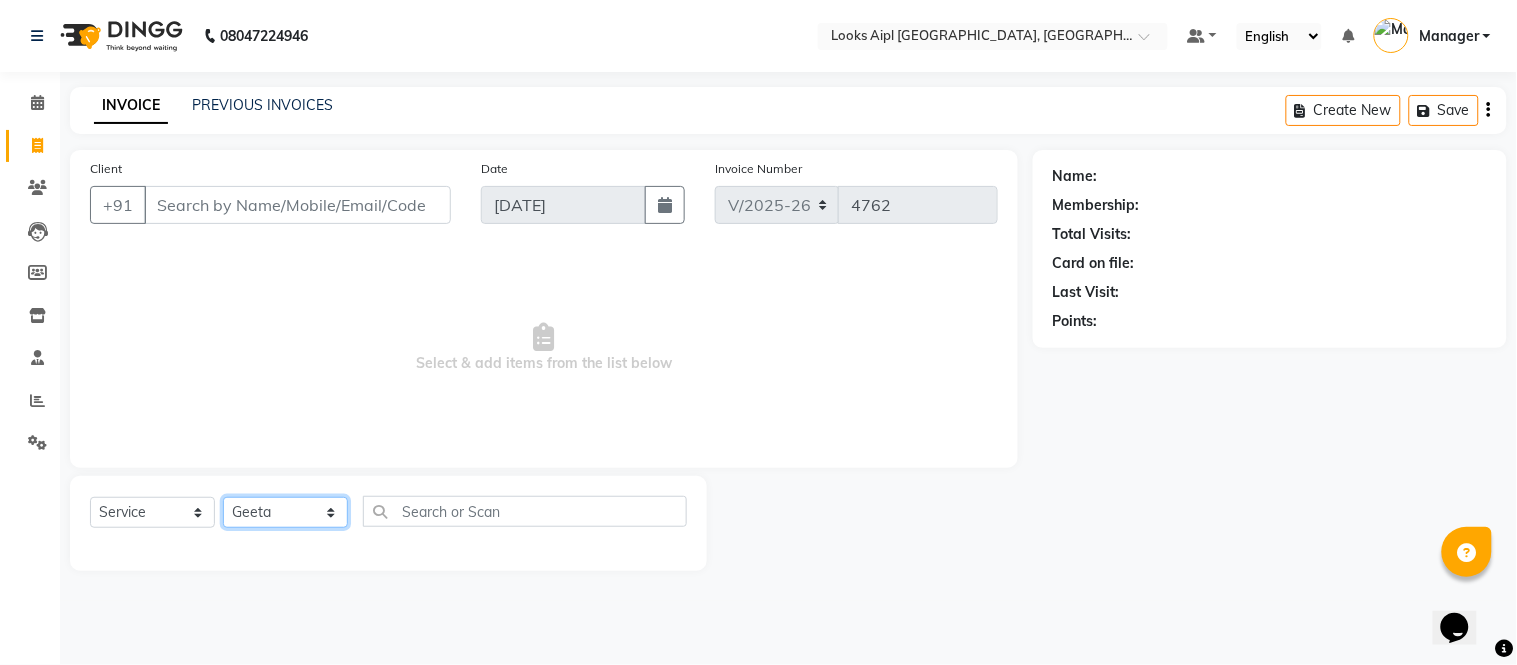 click on "Select Stylist [PERSON_NAME] Alam _Pdct [PERSON_NAME] [PERSON_NAME] Counter Sales Geeta [PERSON_NAME] ilfan [PERSON_NAME] Manager [PERSON_NAME] sagar_pdct Surejit [PERSON_NAME]" 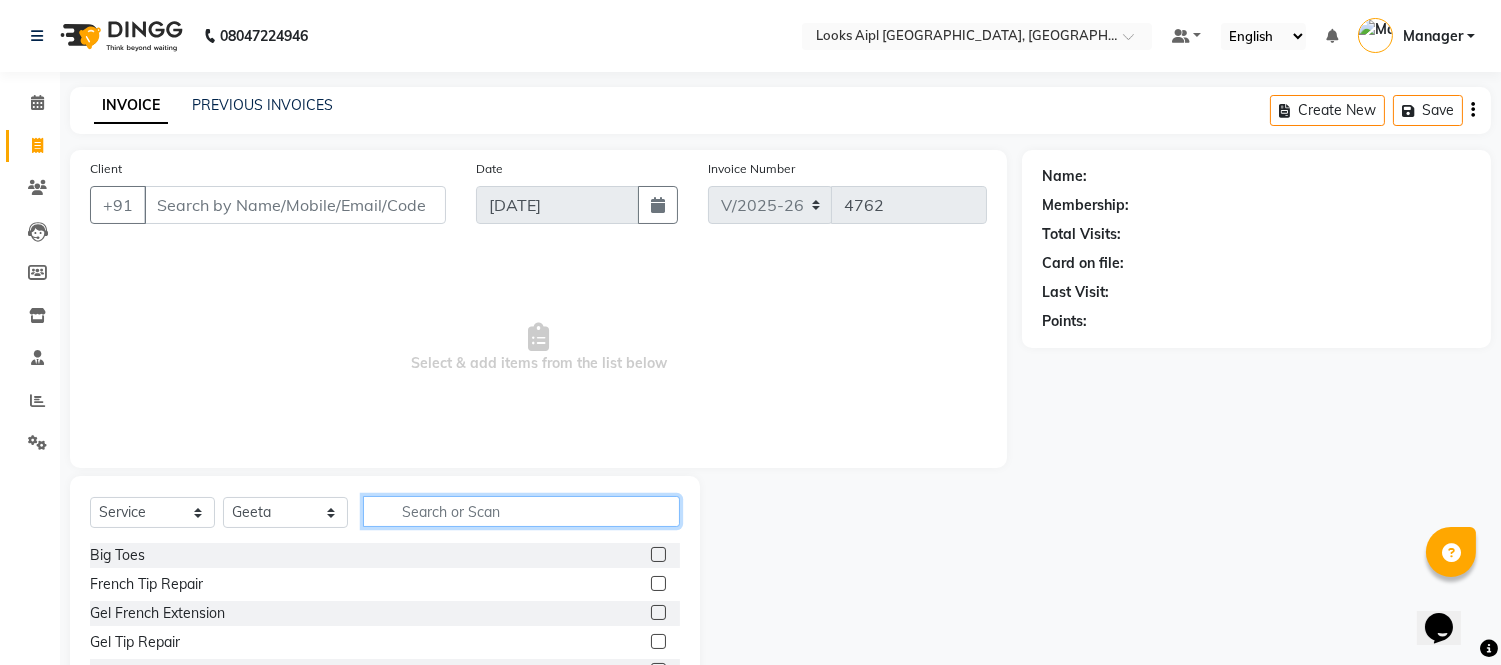 drag, startPoint x: 580, startPoint y: 520, endPoint x: 590, endPoint y: 530, distance: 14.142136 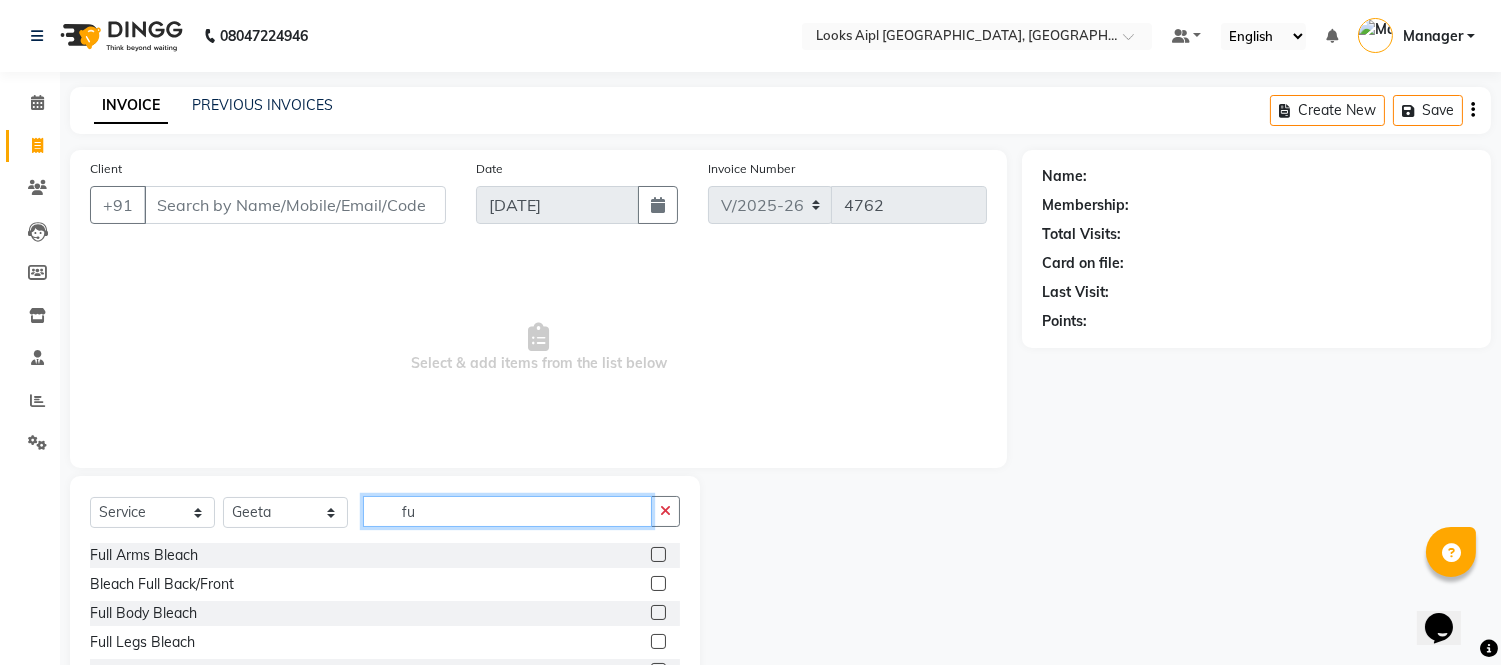 type on "fu" 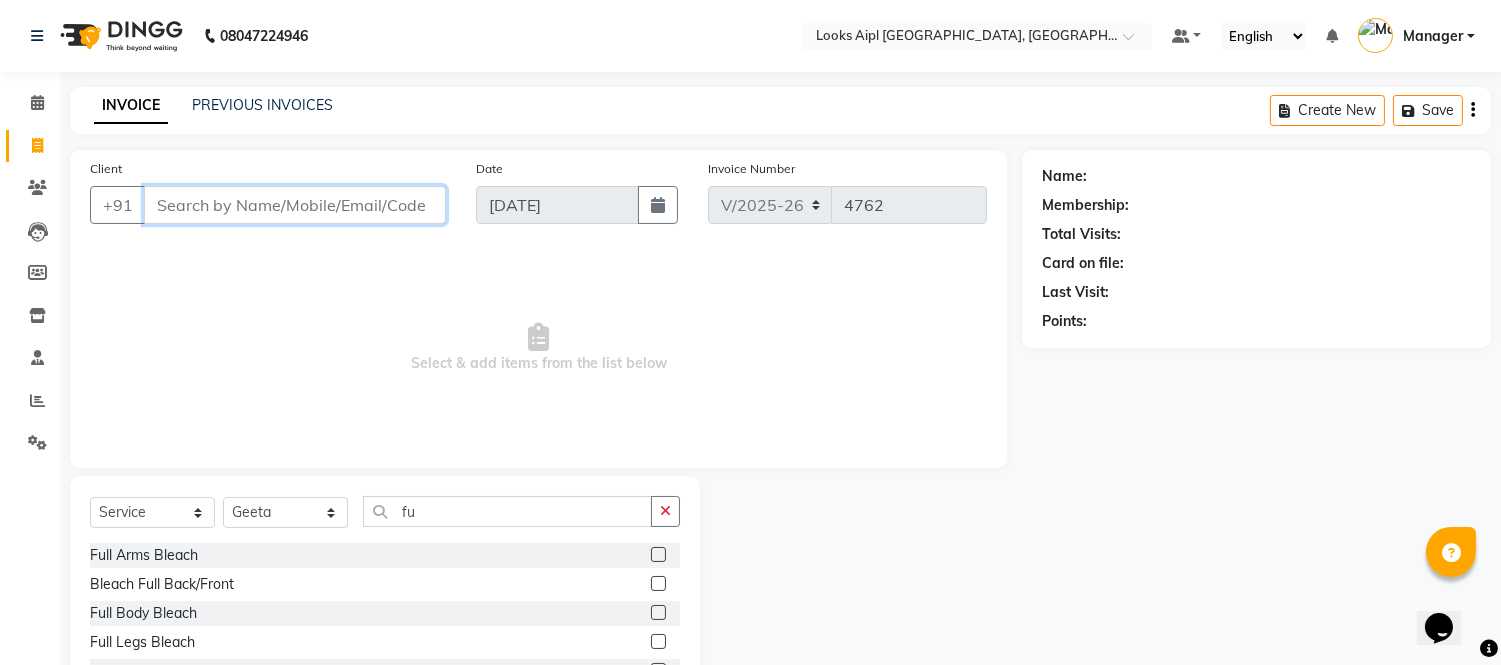 drag, startPoint x: 381, startPoint y: 216, endPoint x: 702, endPoint y: 208, distance: 321.09967 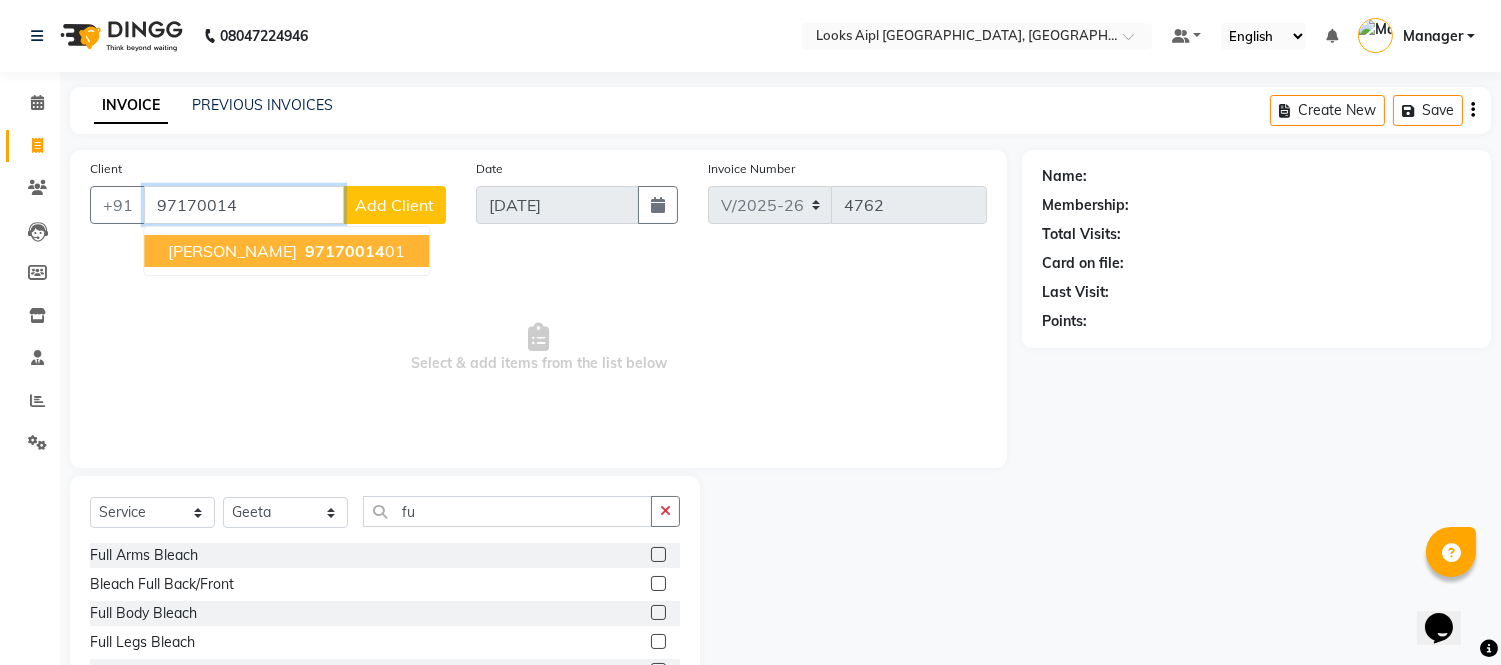 click on "97170014" at bounding box center (345, 251) 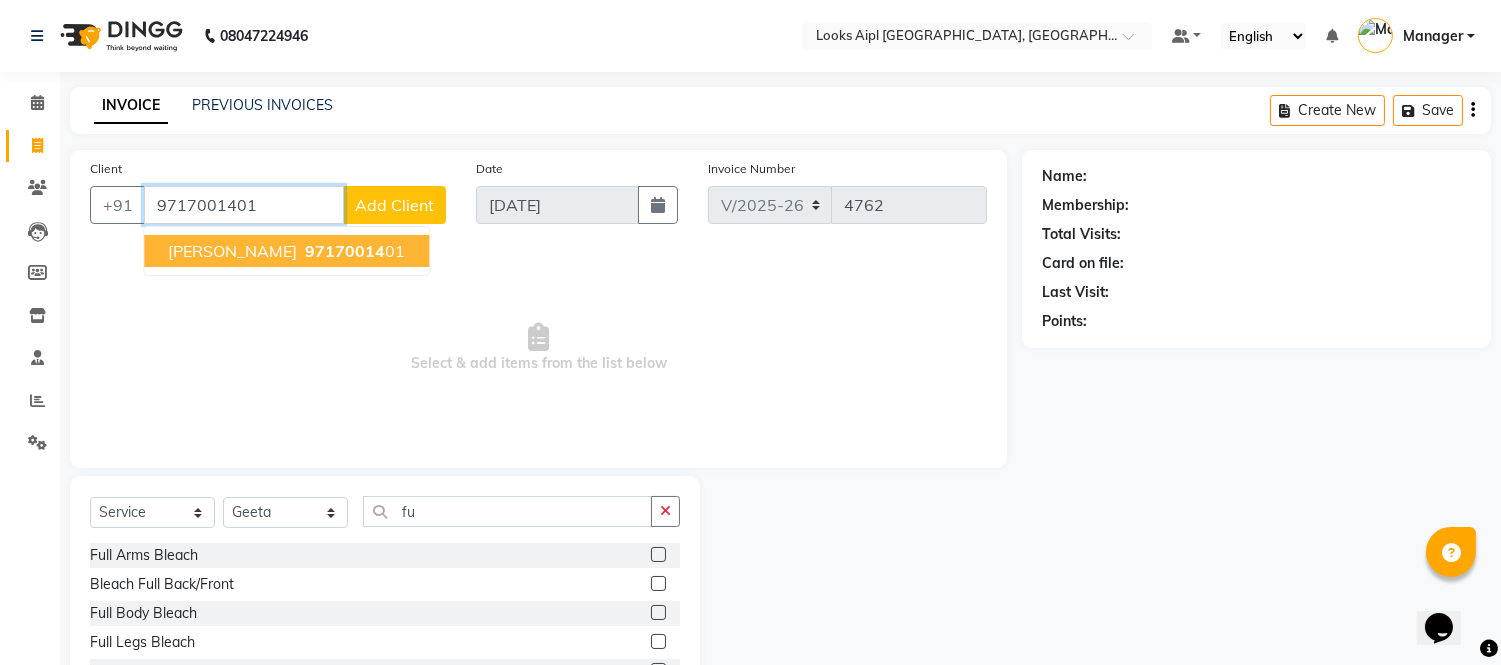 type on "9717001401" 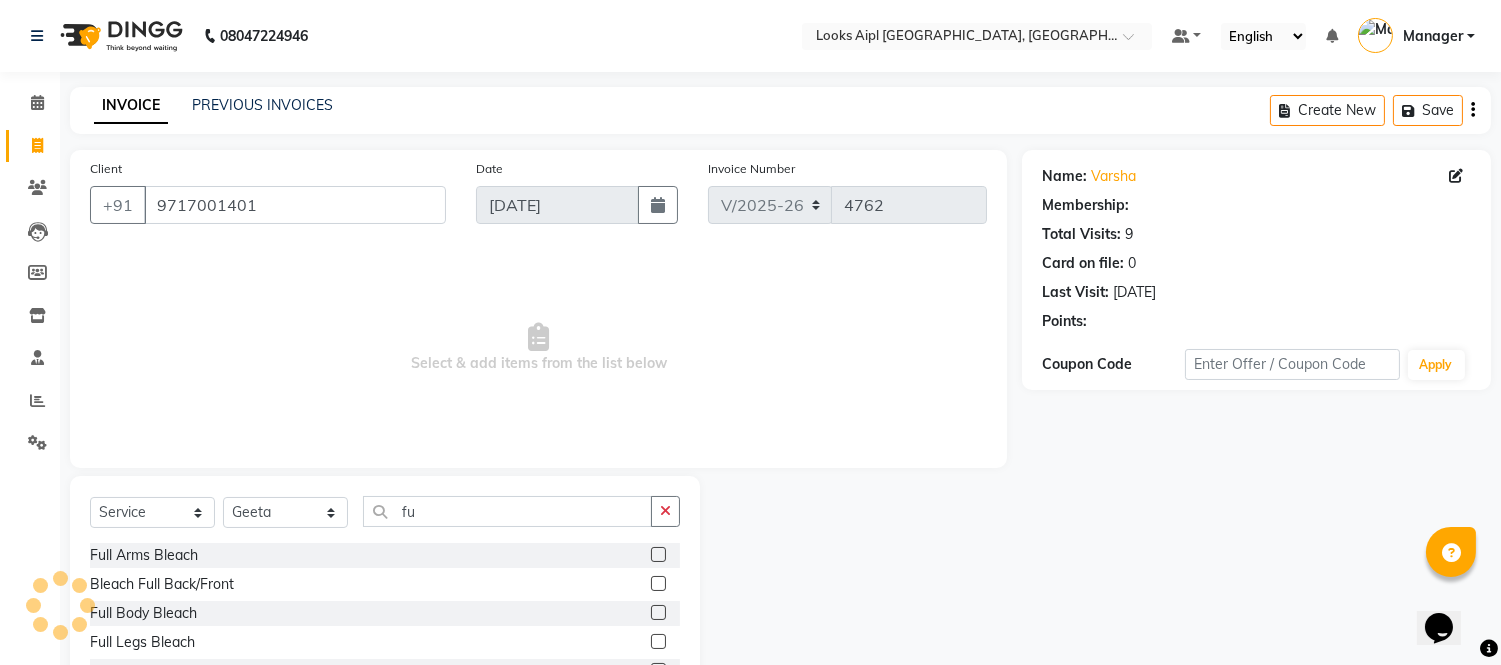 select on "1: Object" 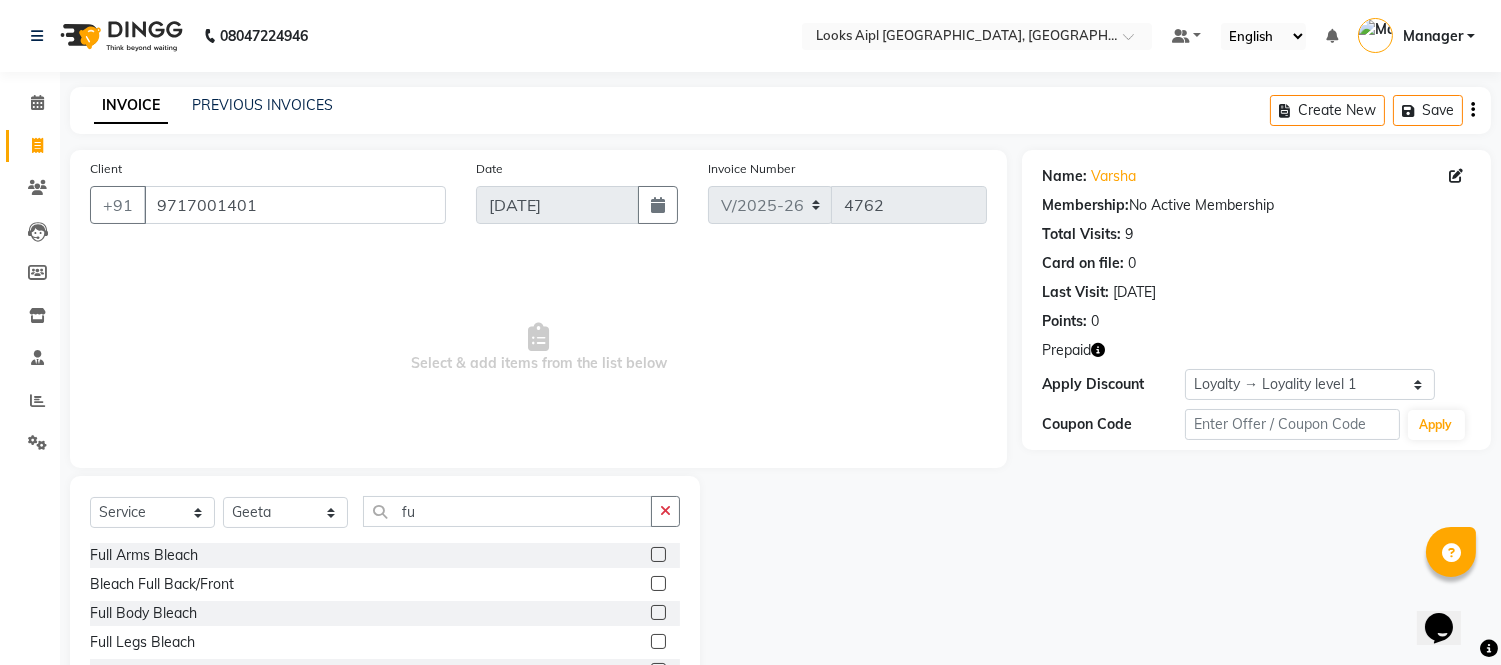 click 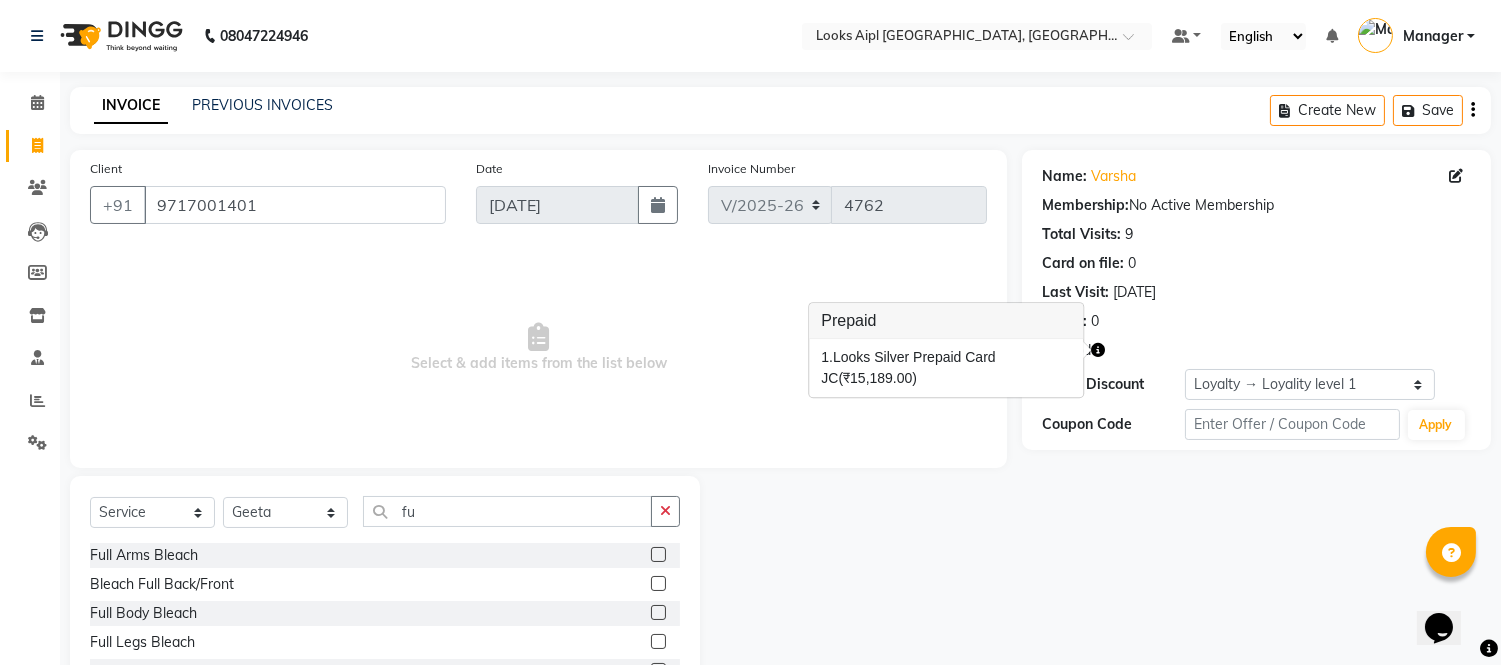 click 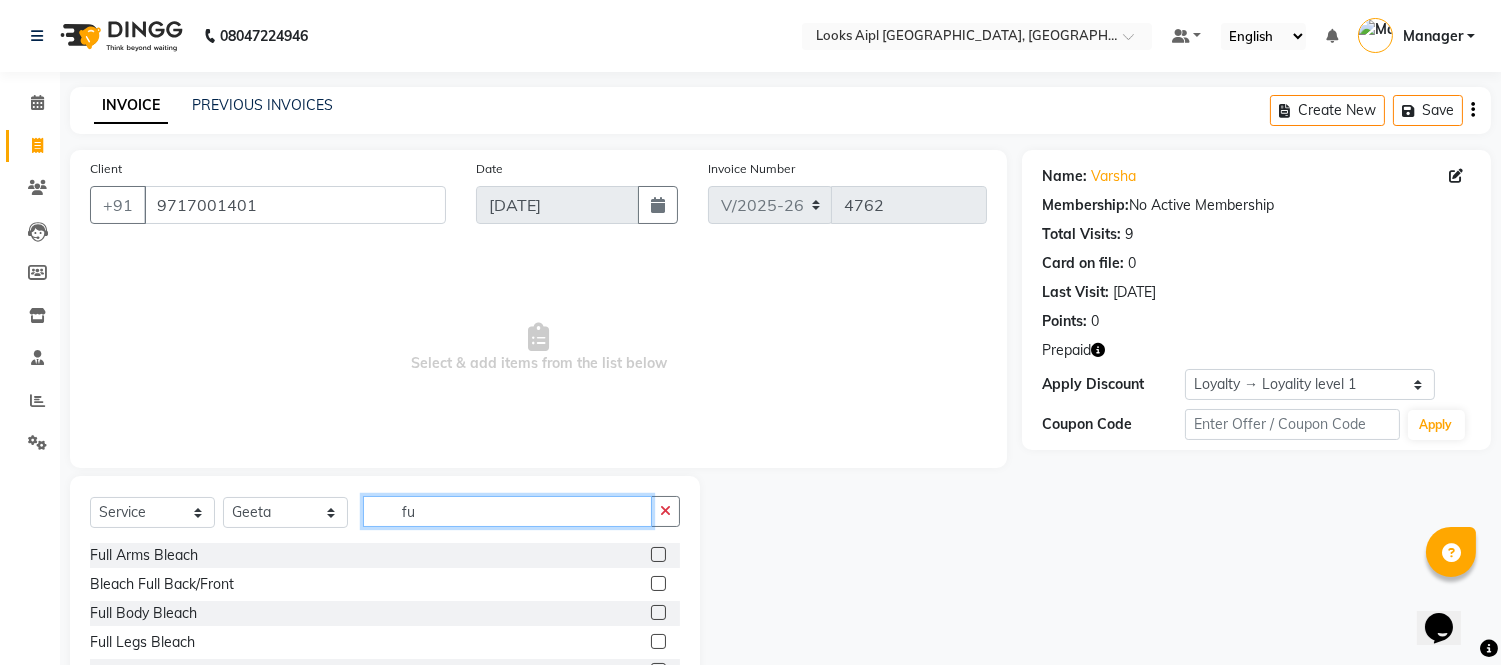 drag, startPoint x: 426, startPoint y: 507, endPoint x: 438, endPoint y: 504, distance: 12.369317 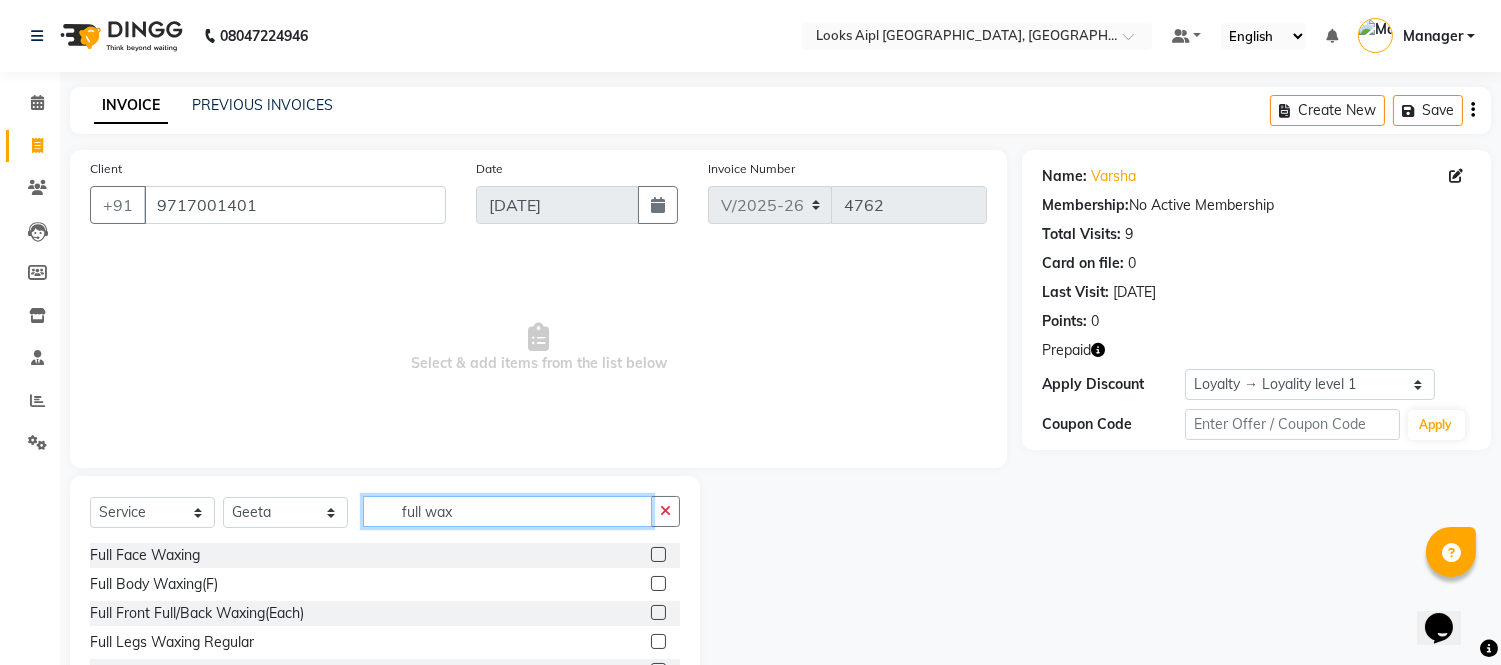scroll, scrollTop: 3, scrollLeft: 0, axis: vertical 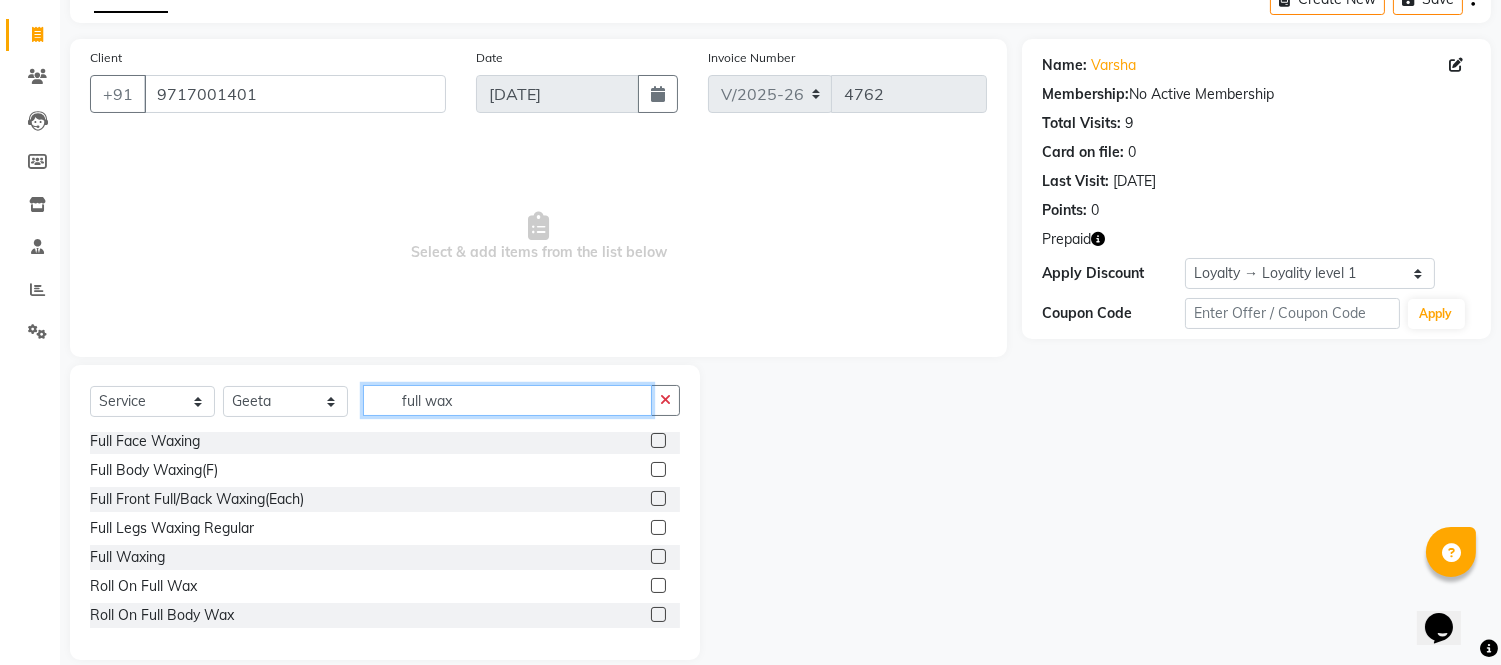 type on "full wax" 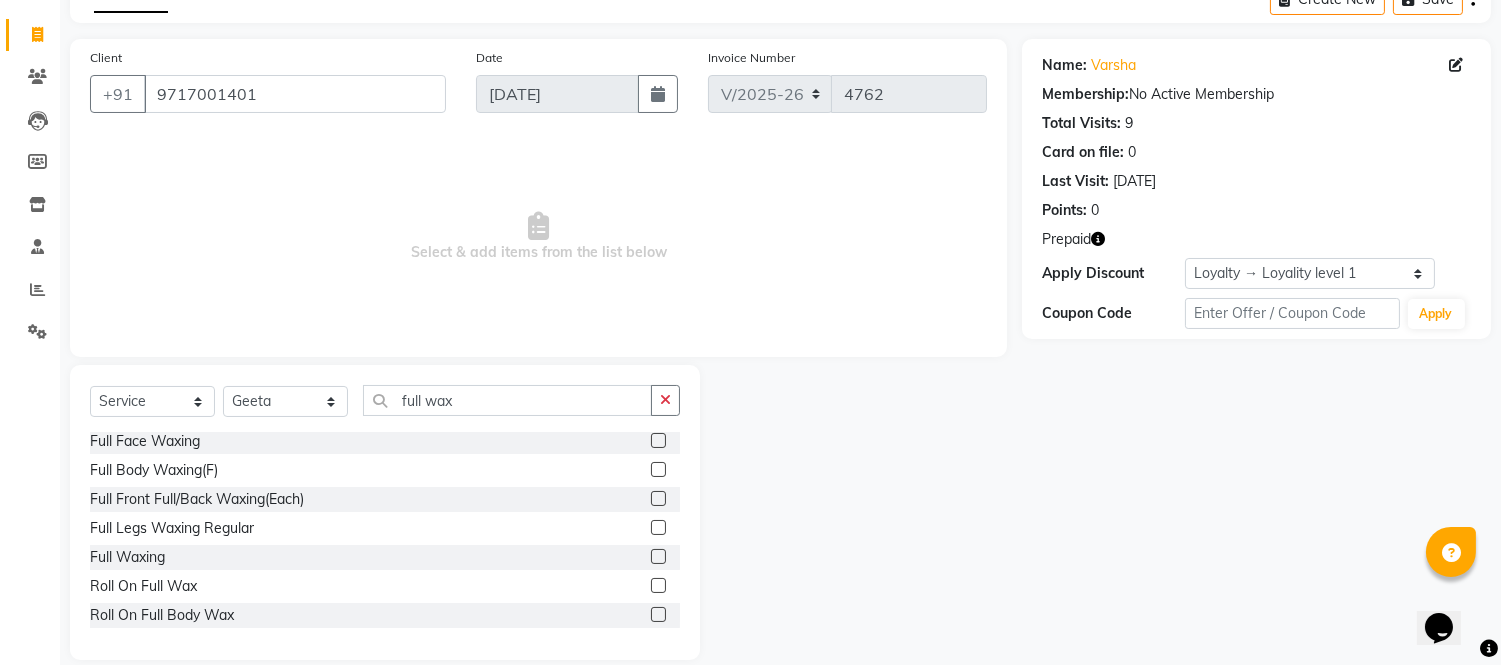 drag, startPoint x: 637, startPoint y: 554, endPoint x: 610, endPoint y: 406, distance: 150.44267 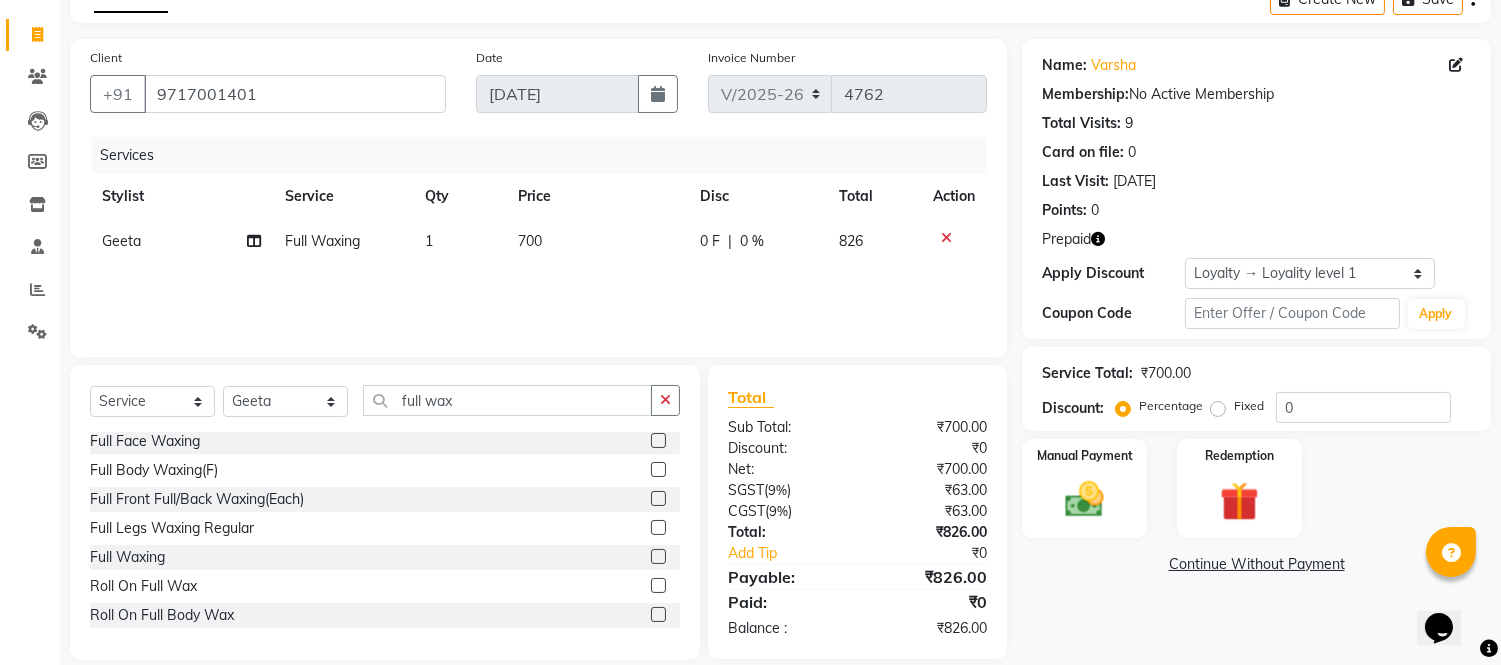 checkbox on "false" 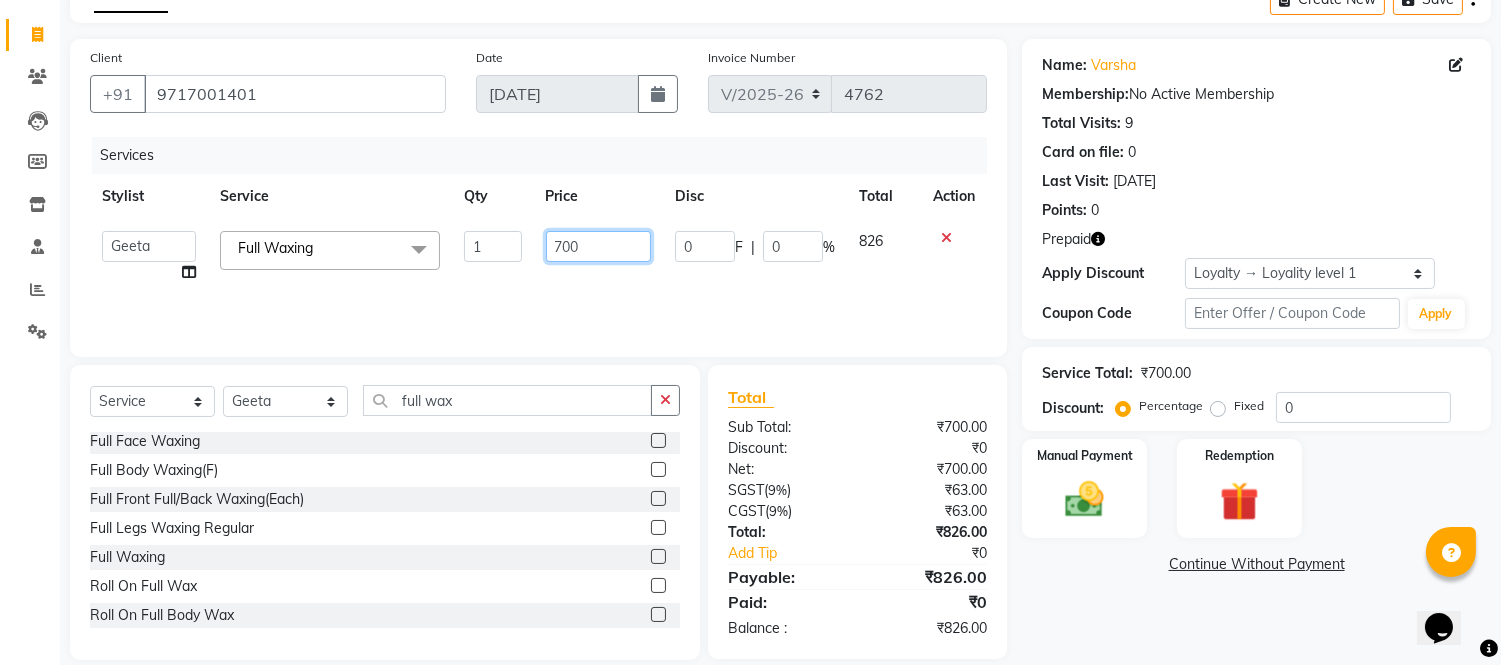 drag, startPoint x: 600, startPoint y: 243, endPoint x: 636, endPoint y: 235, distance: 36.878178 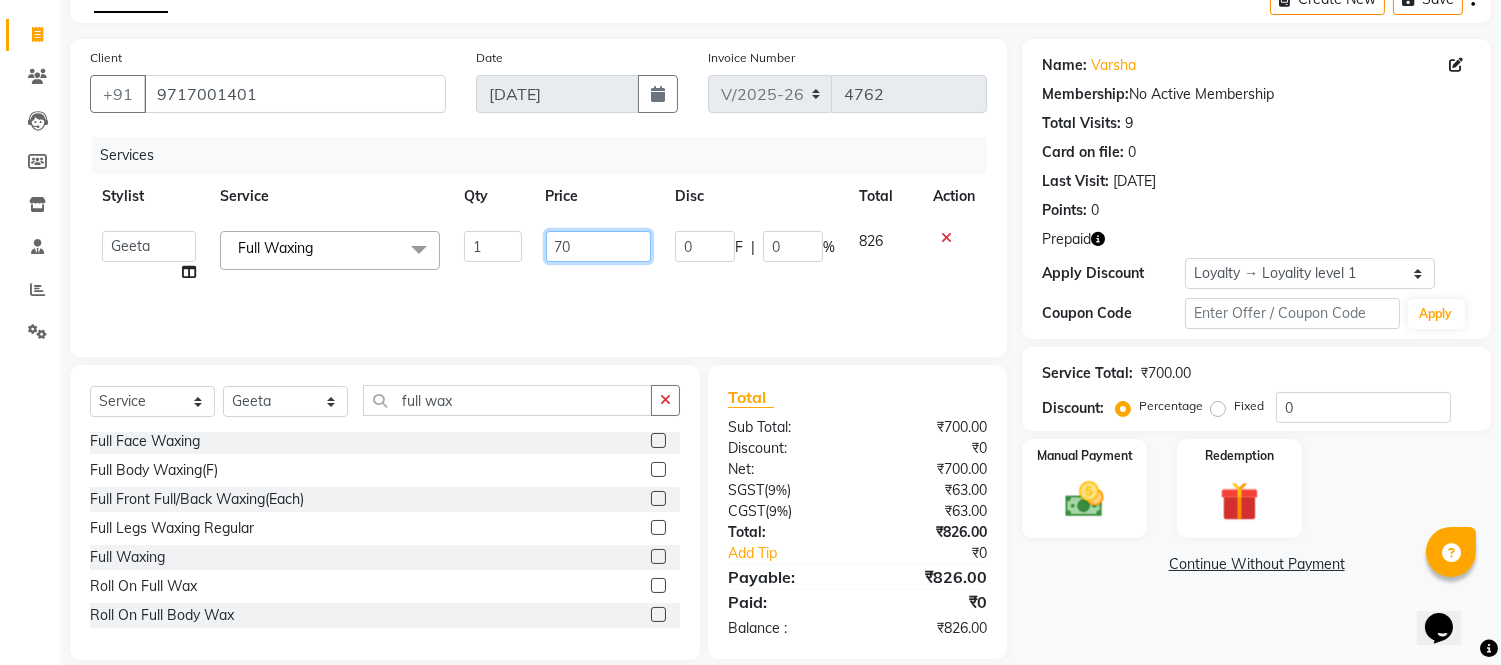 type on "7" 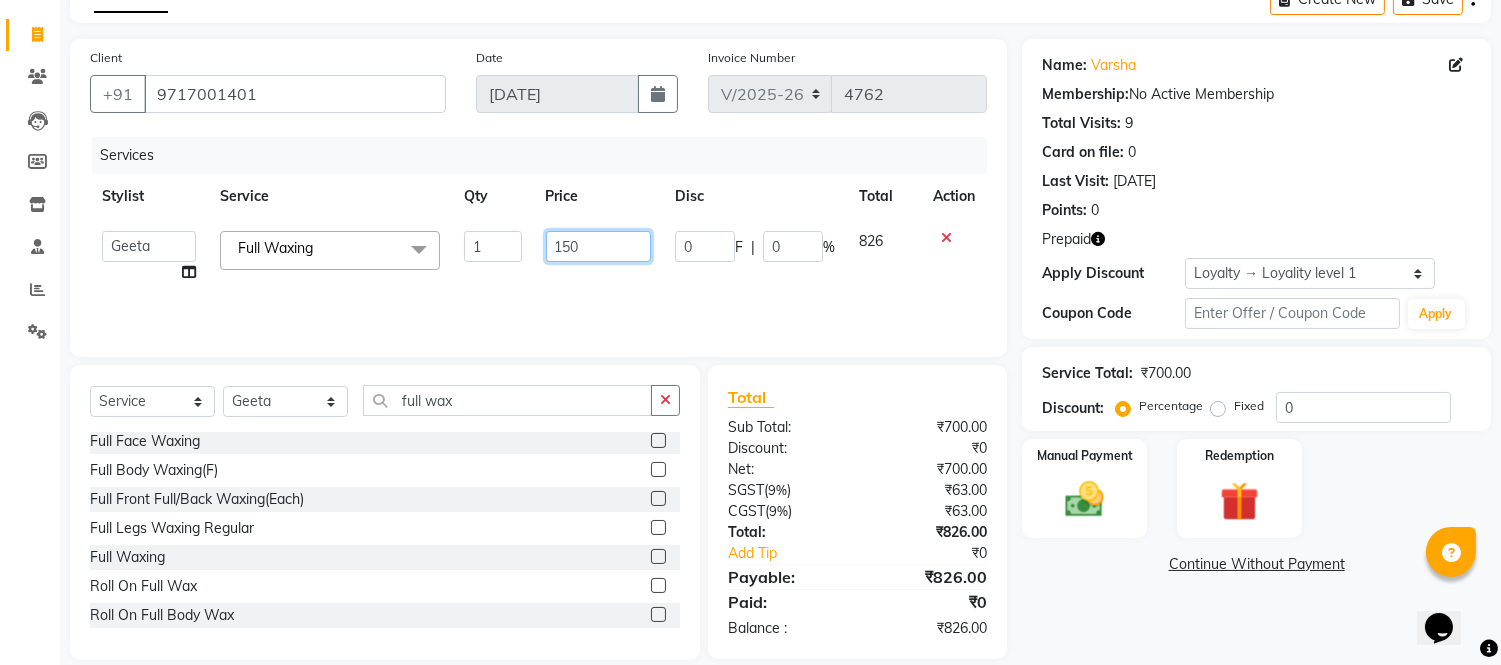 type on "1500" 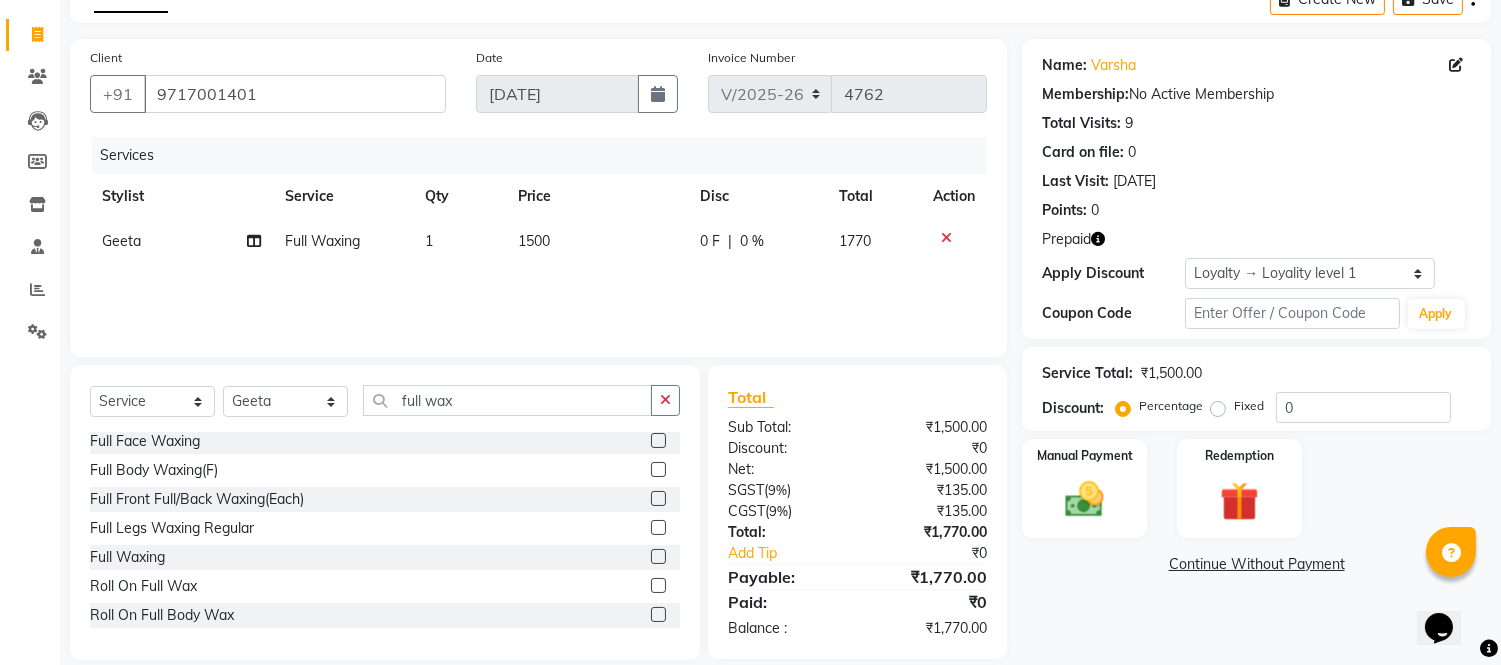 click on "Services Stylist Service Qty Price Disc Total Action Geeta Full Waxing 1 1500 0 F | 0 % 1770" 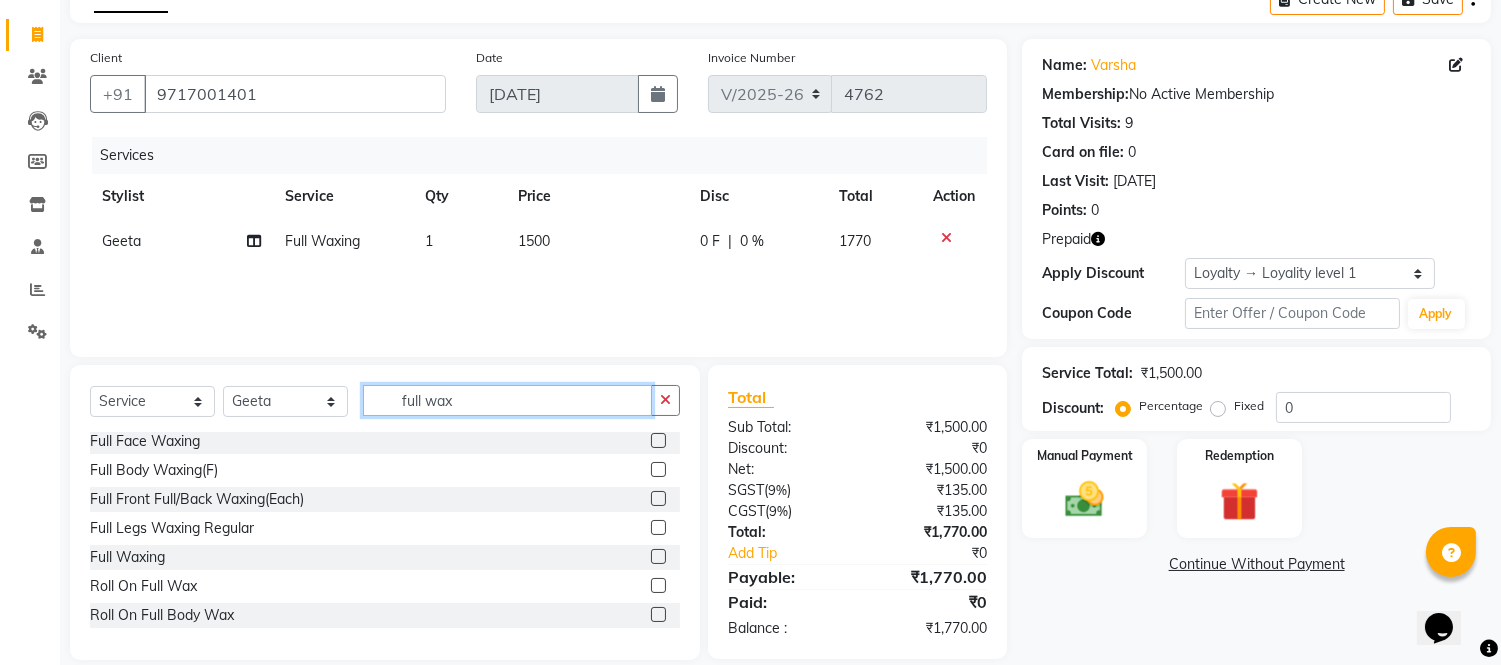 click on "full wax" 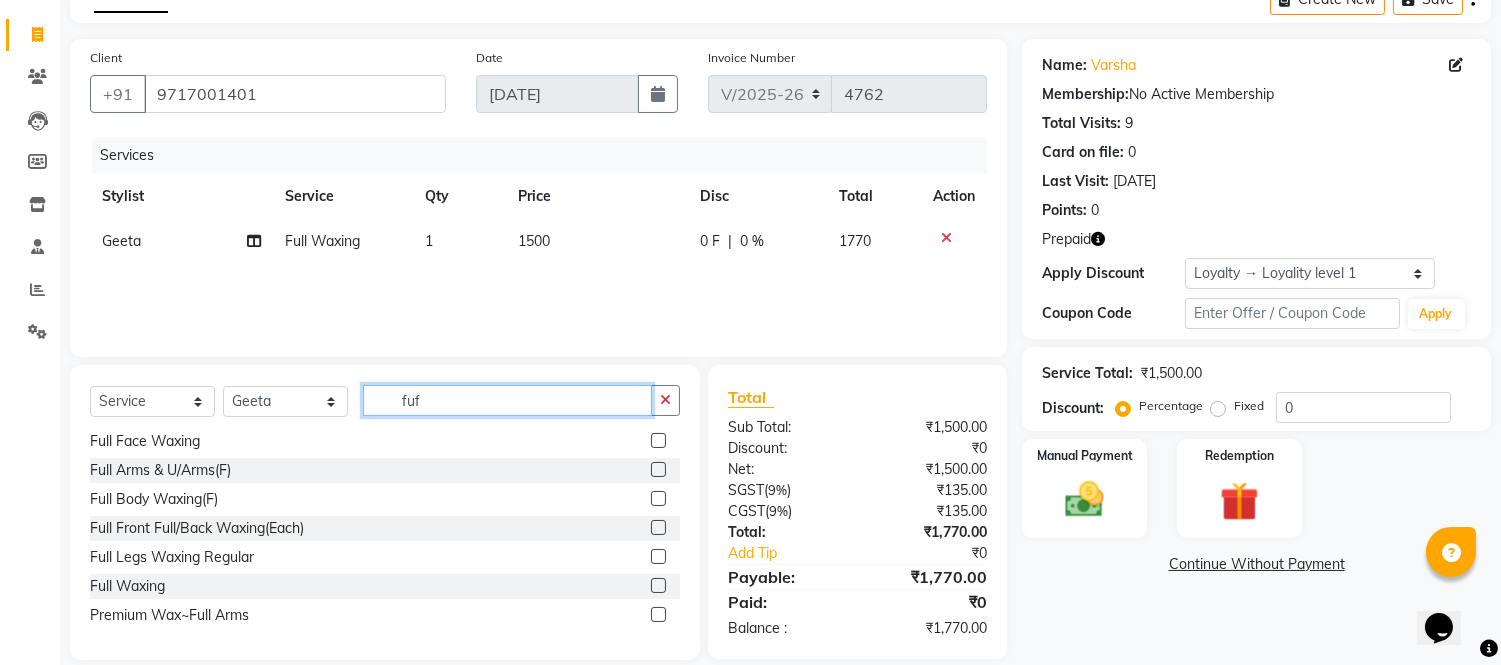 scroll, scrollTop: 0, scrollLeft: 0, axis: both 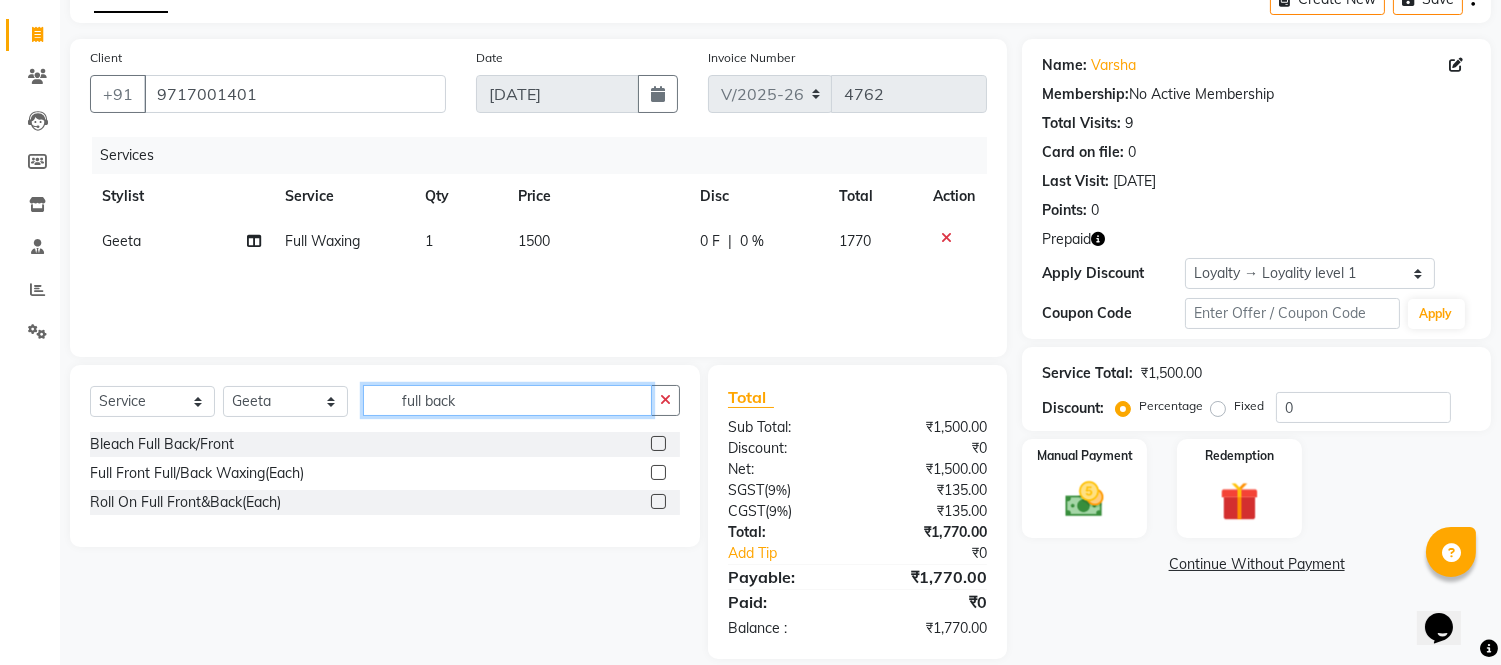 type on "full back" 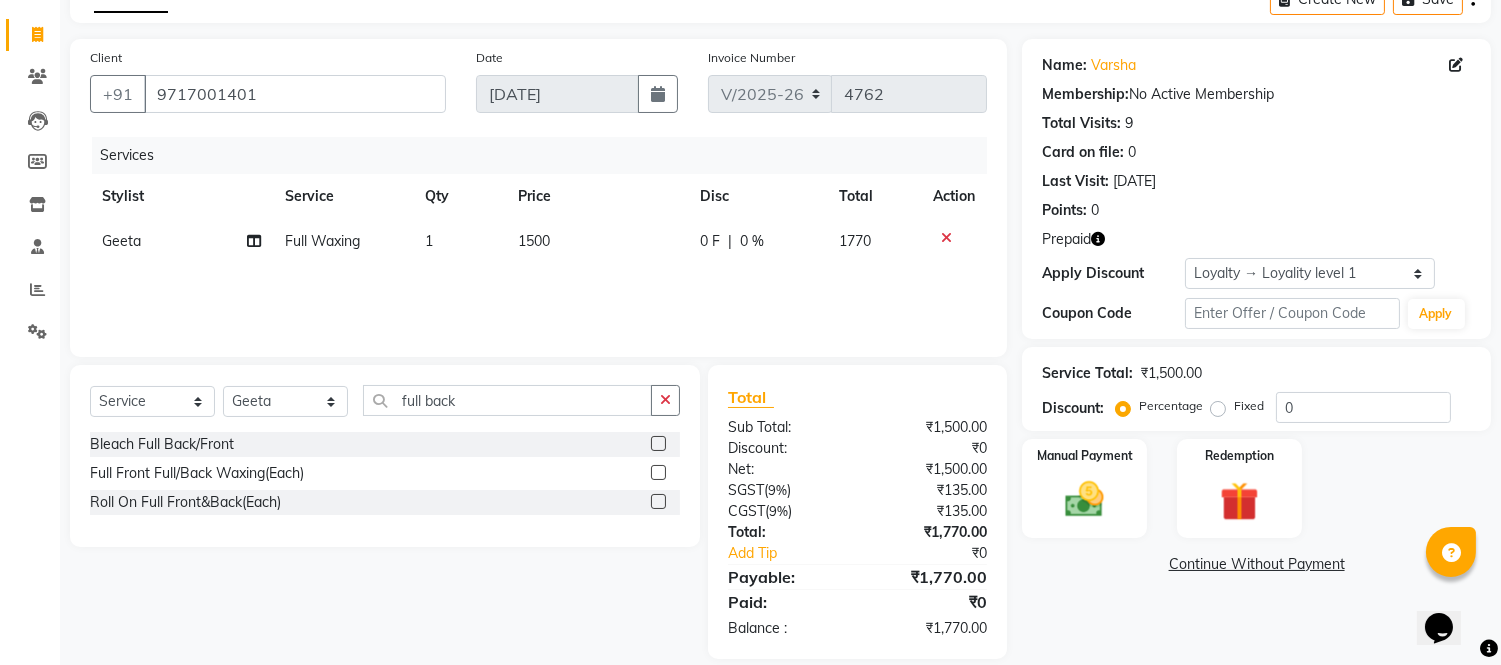click 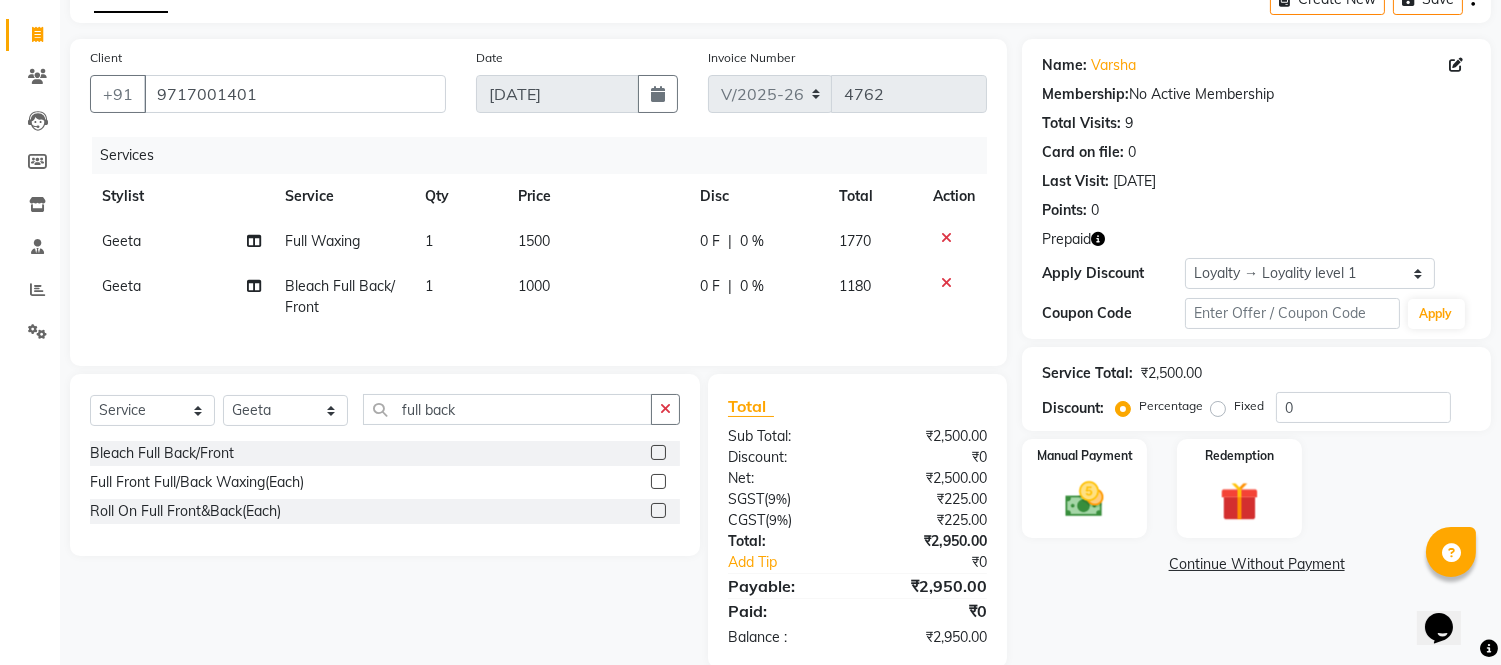checkbox on "false" 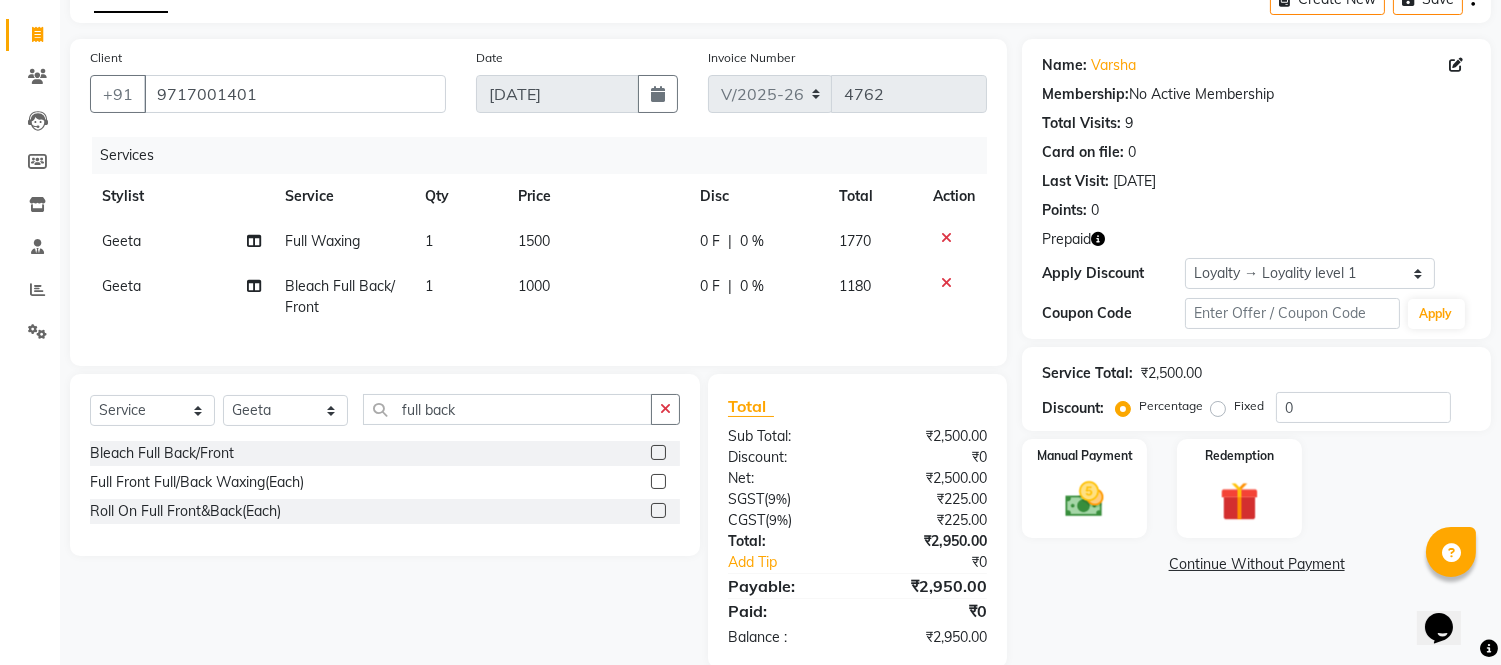 click on "1000" 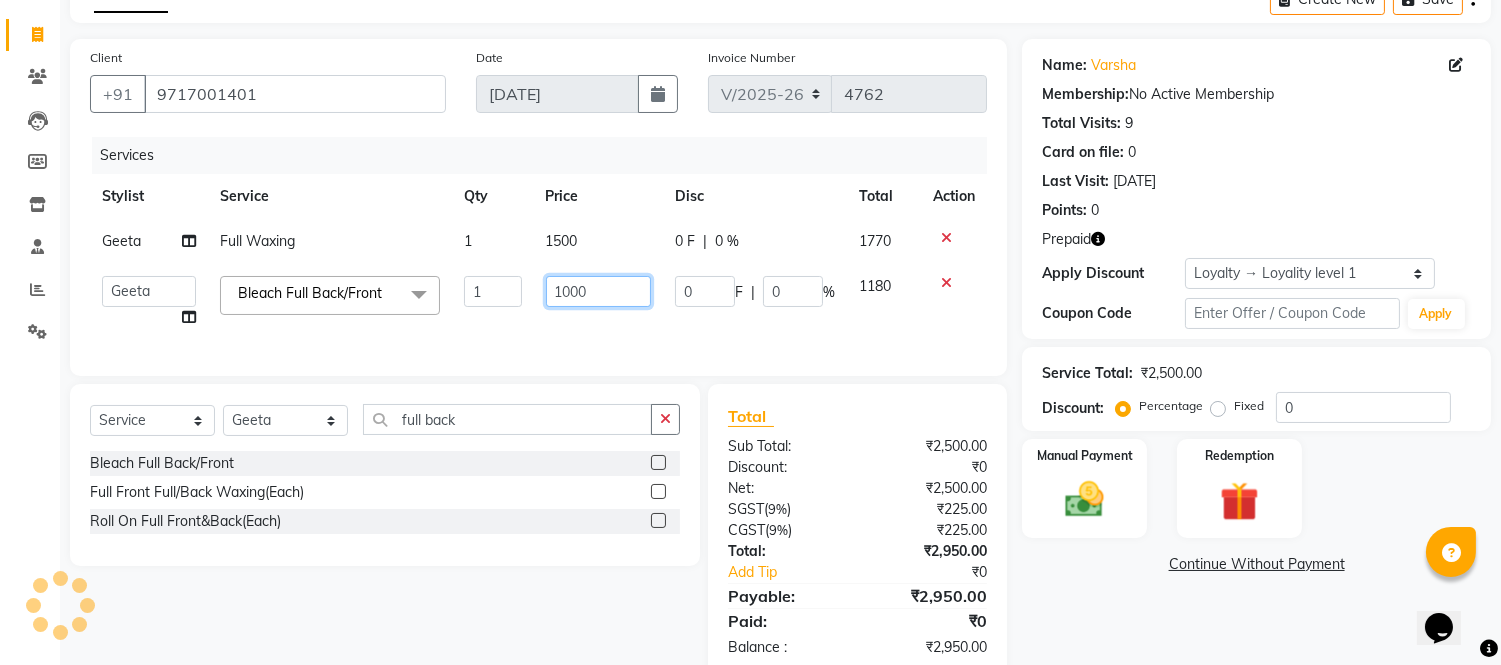 drag, startPoint x: 588, startPoint y: 284, endPoint x: 616, endPoint y: 293, distance: 29.410883 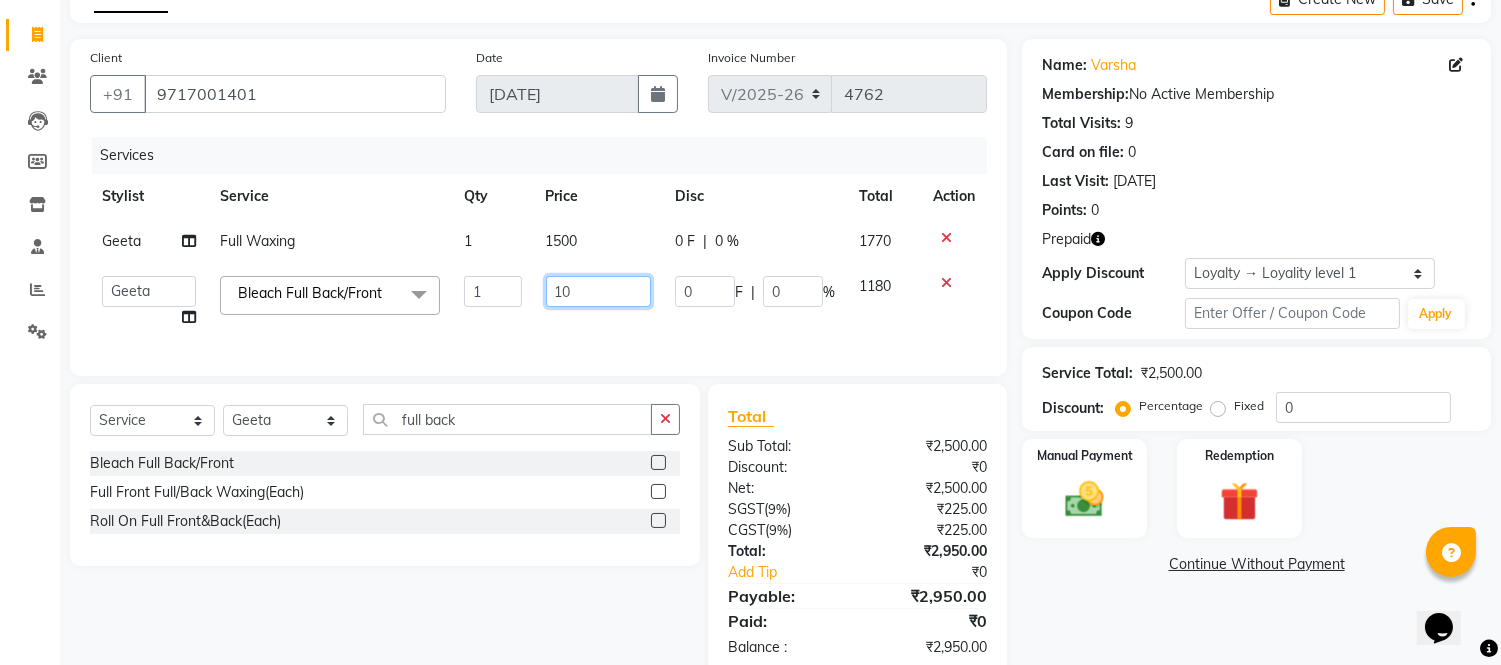 type on "1" 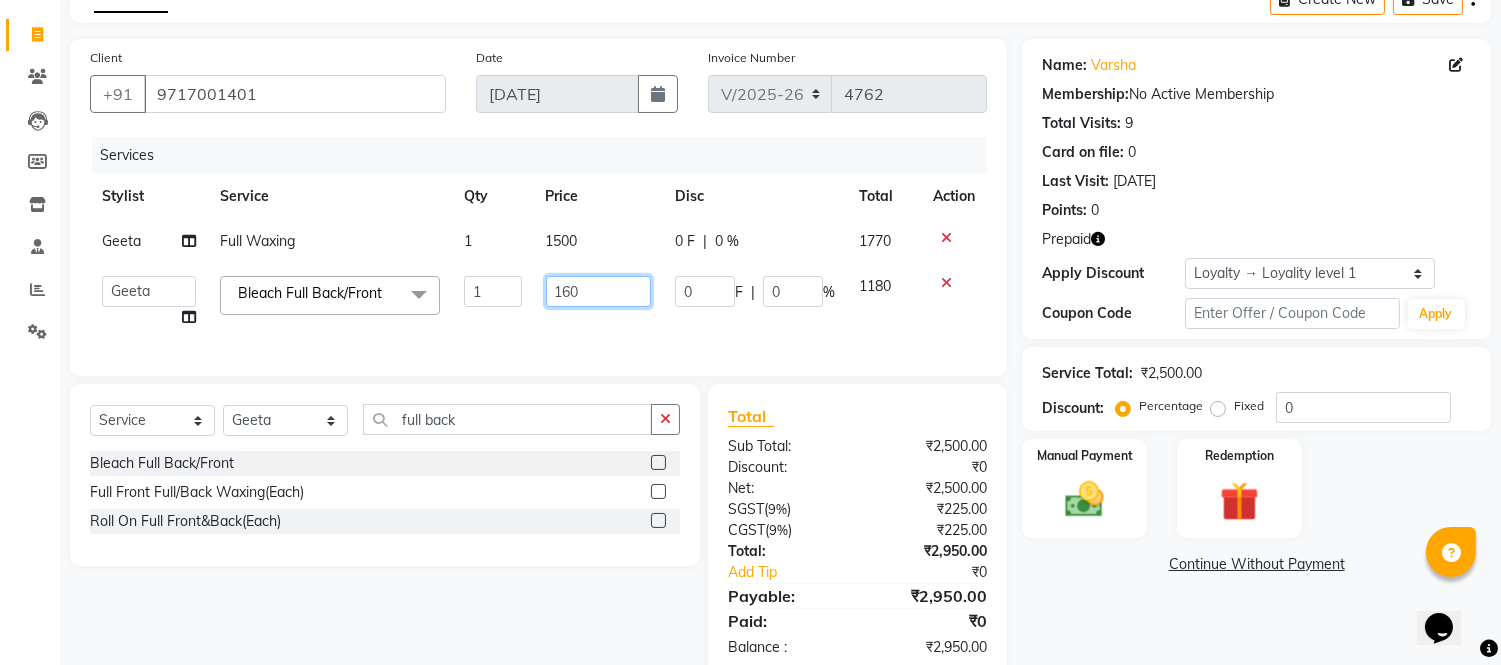 type on "1600" 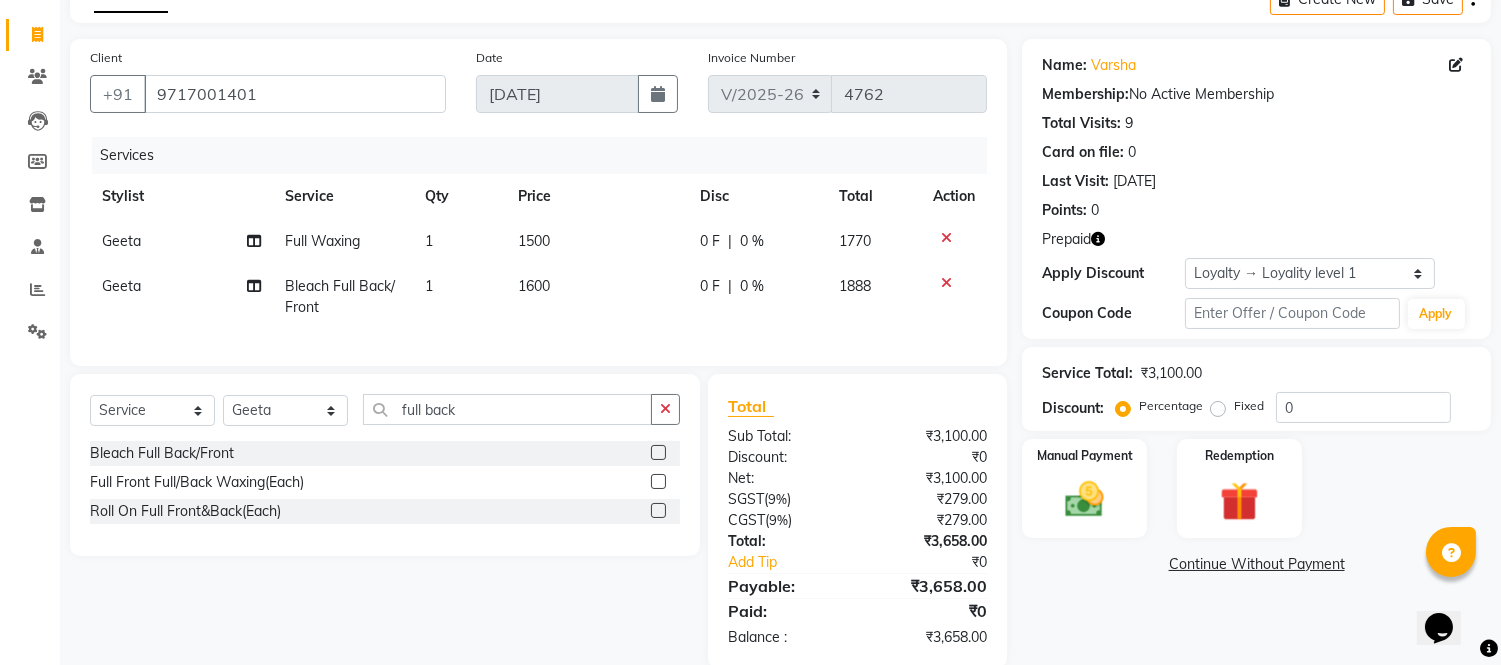 click on "1600" 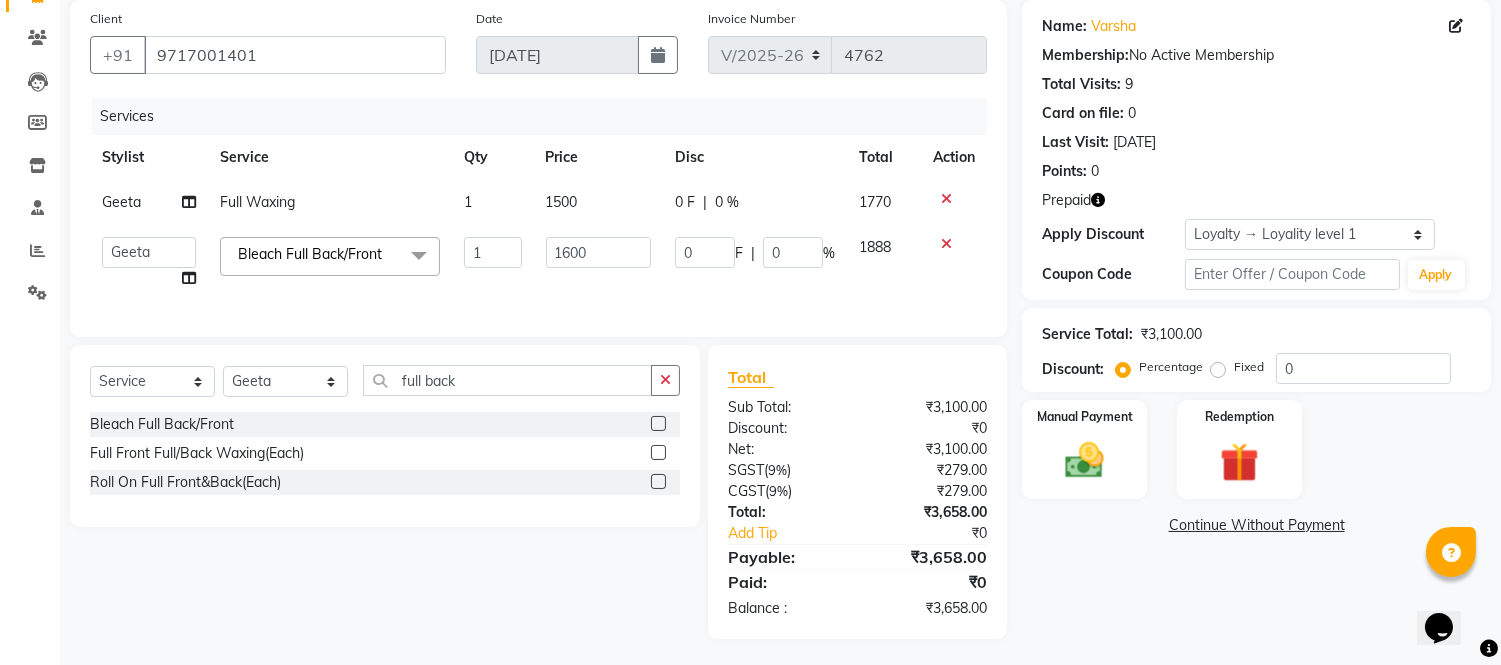 scroll, scrollTop: 170, scrollLeft: 0, axis: vertical 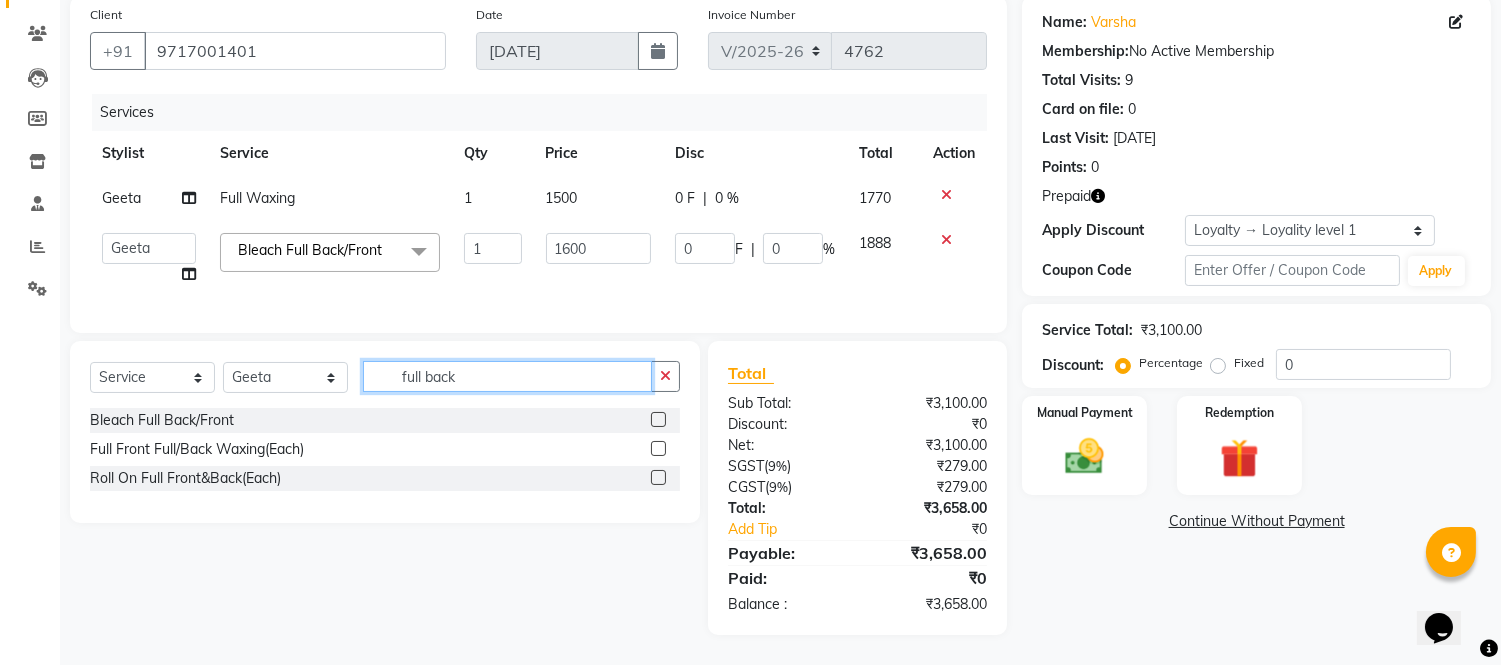 click on "full back" 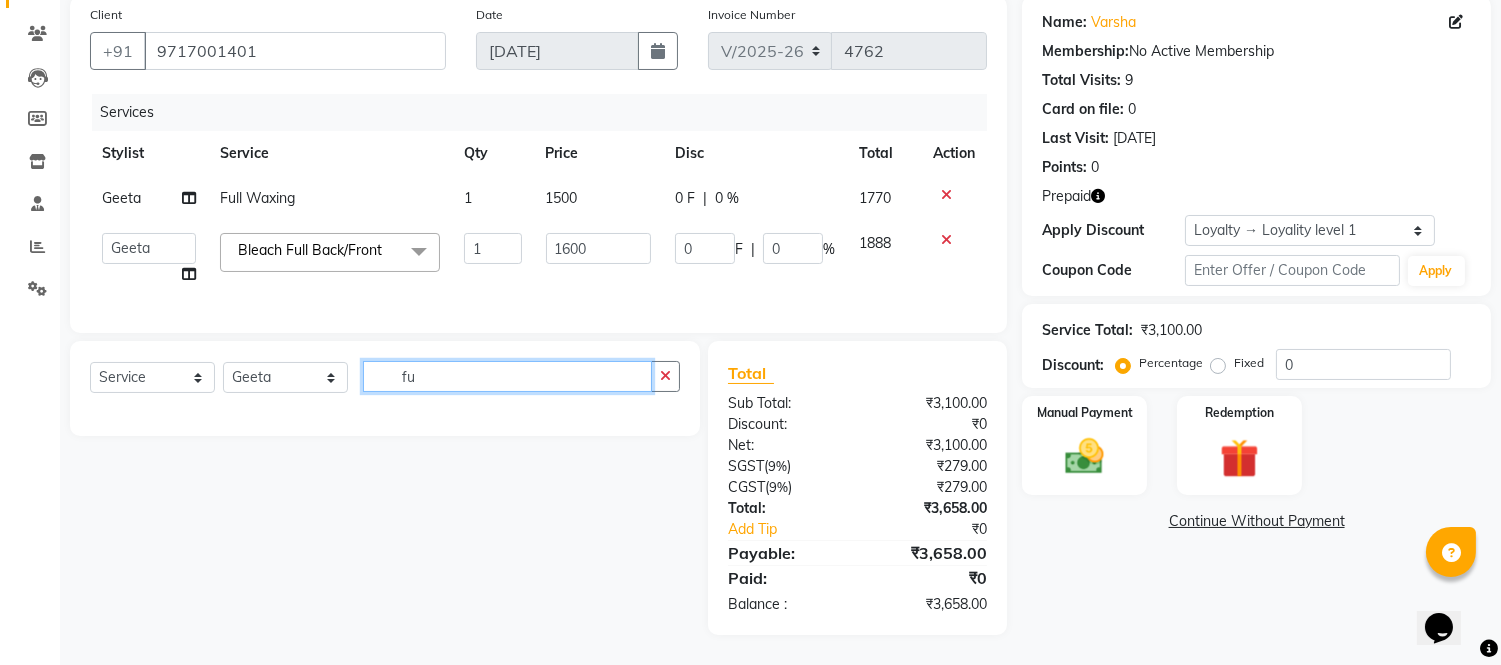 type on "f" 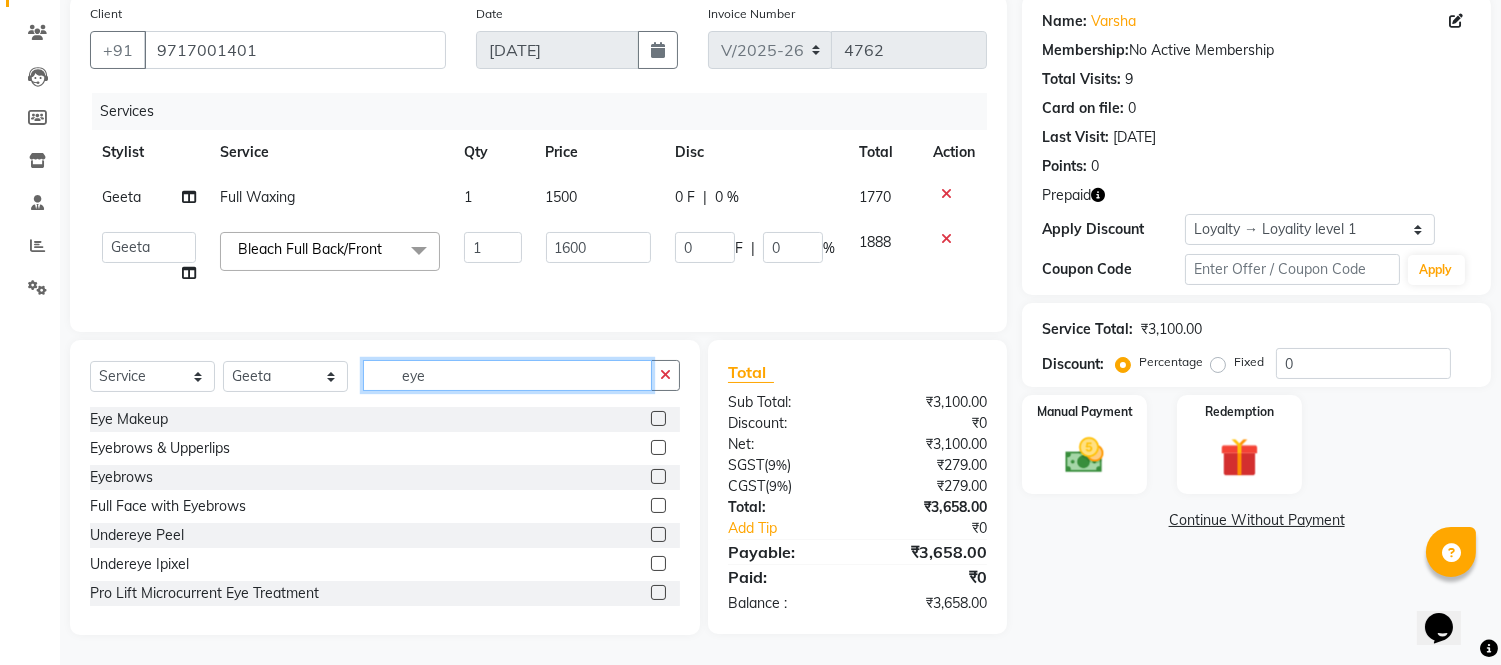 type on "eye" 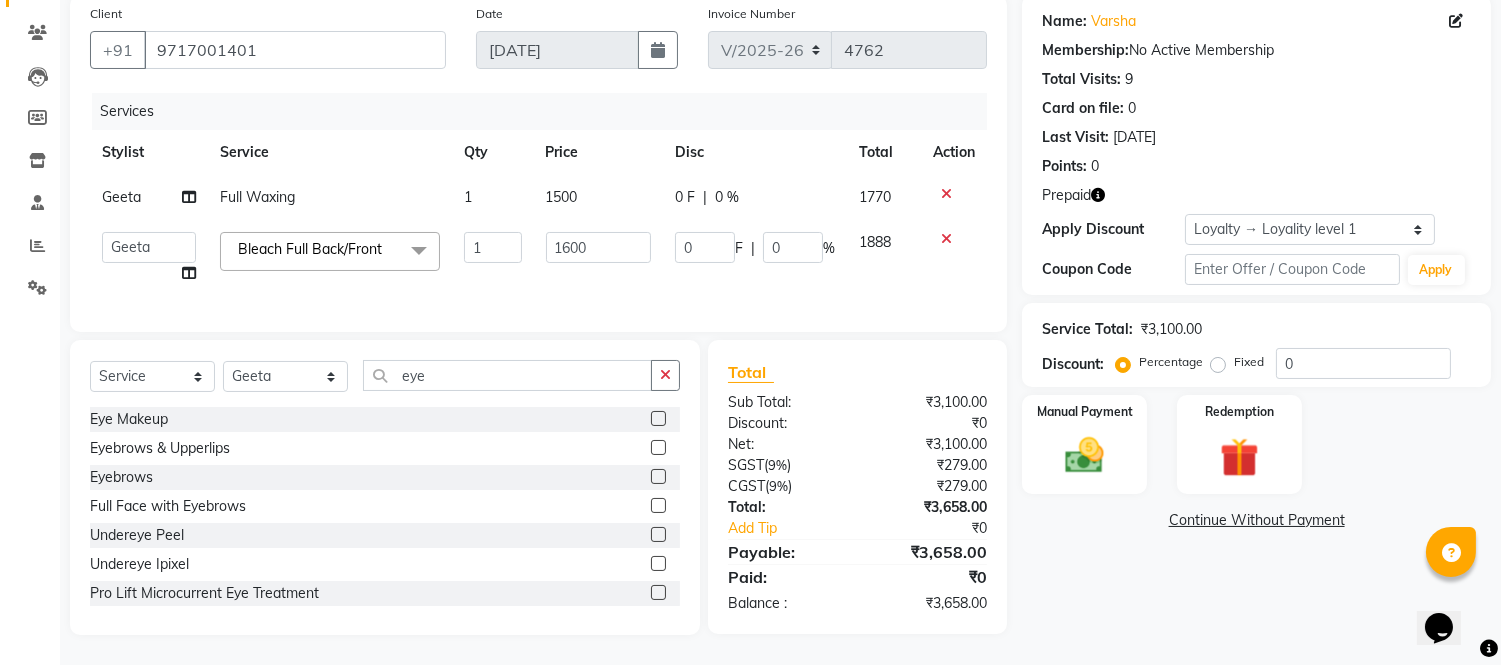 click 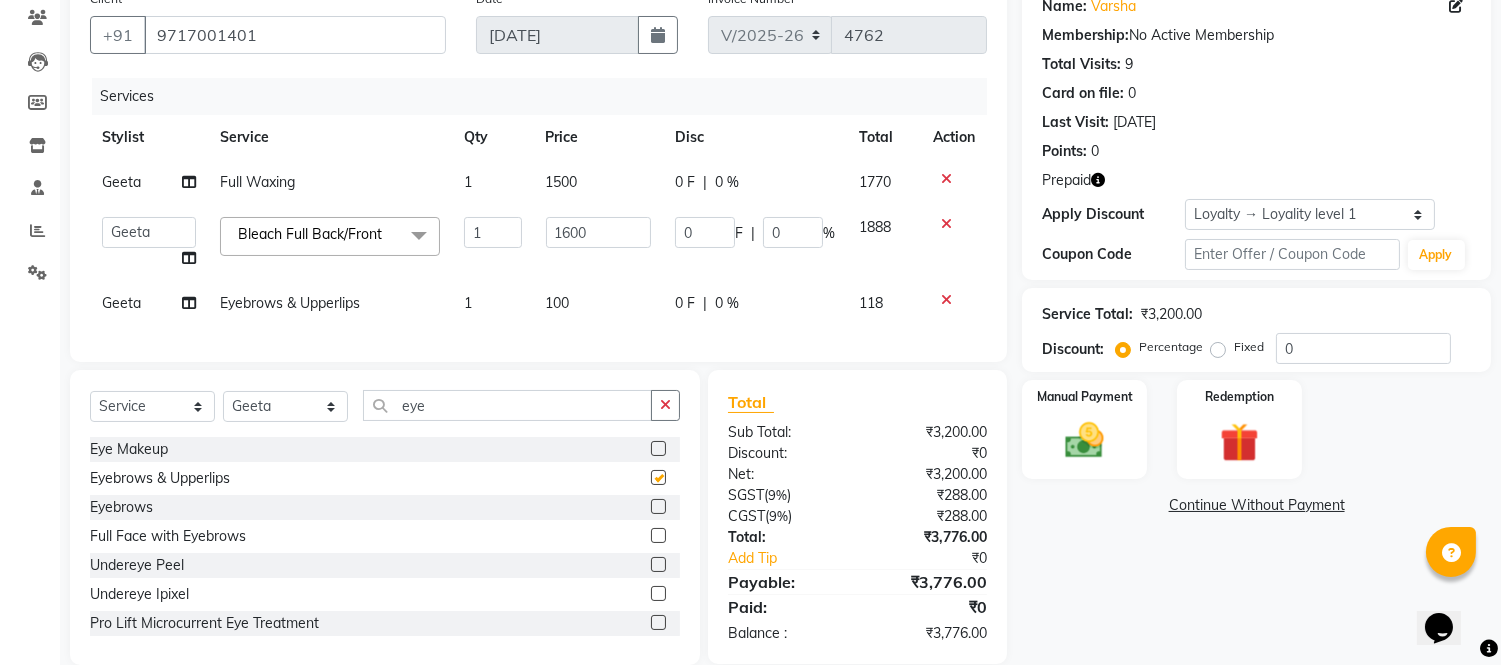 checkbox on "false" 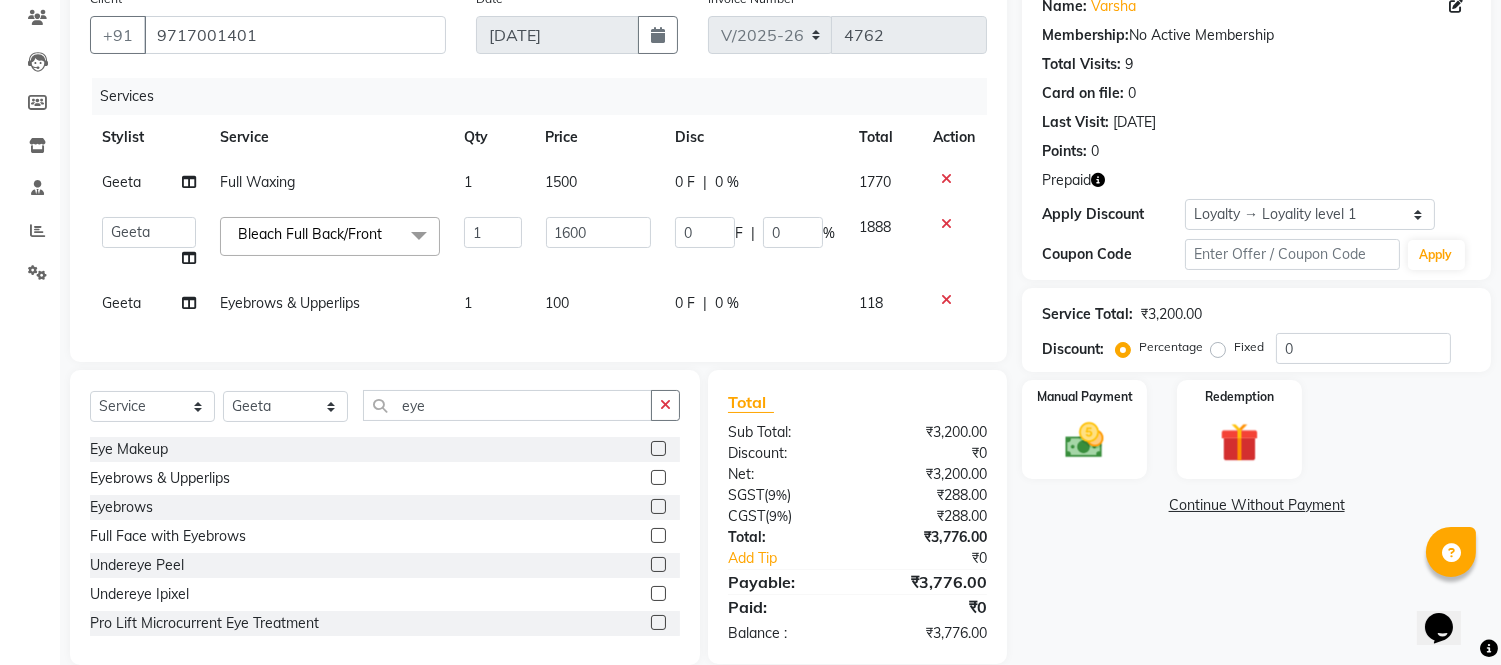 click on "100" 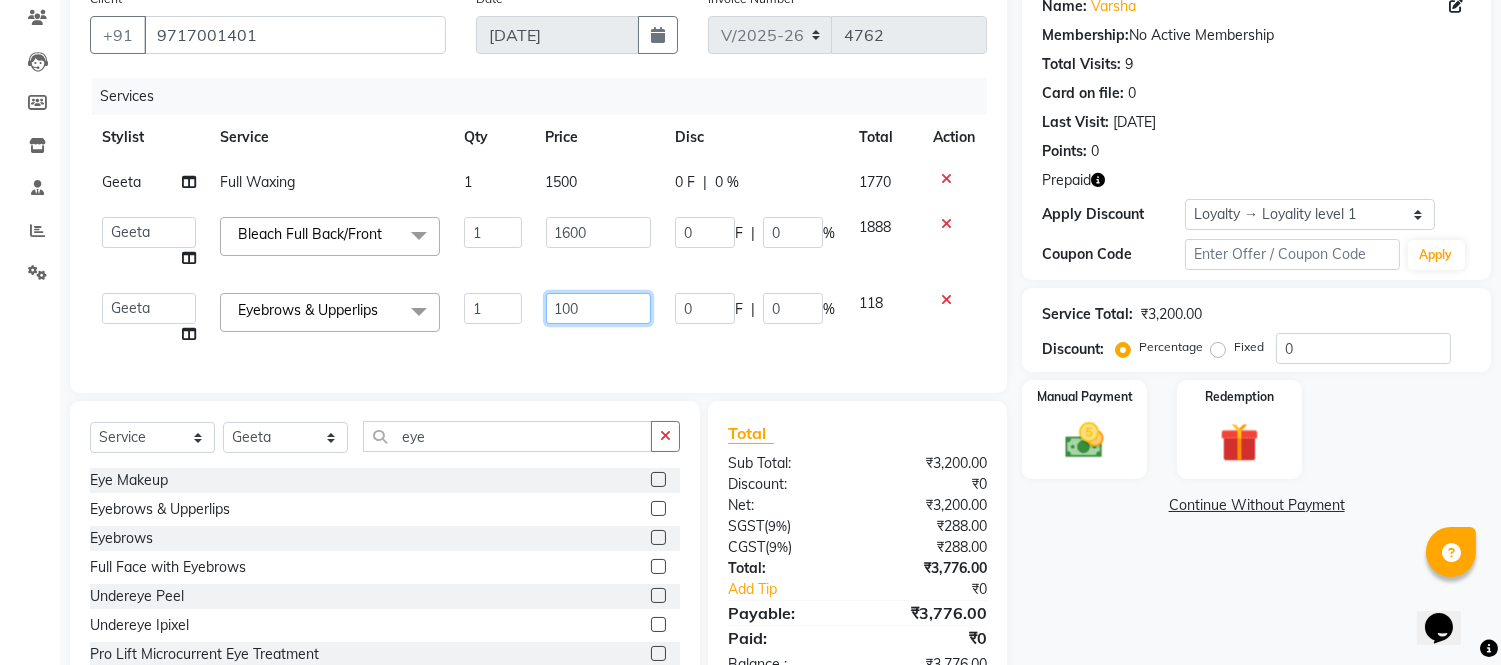 click on "100" 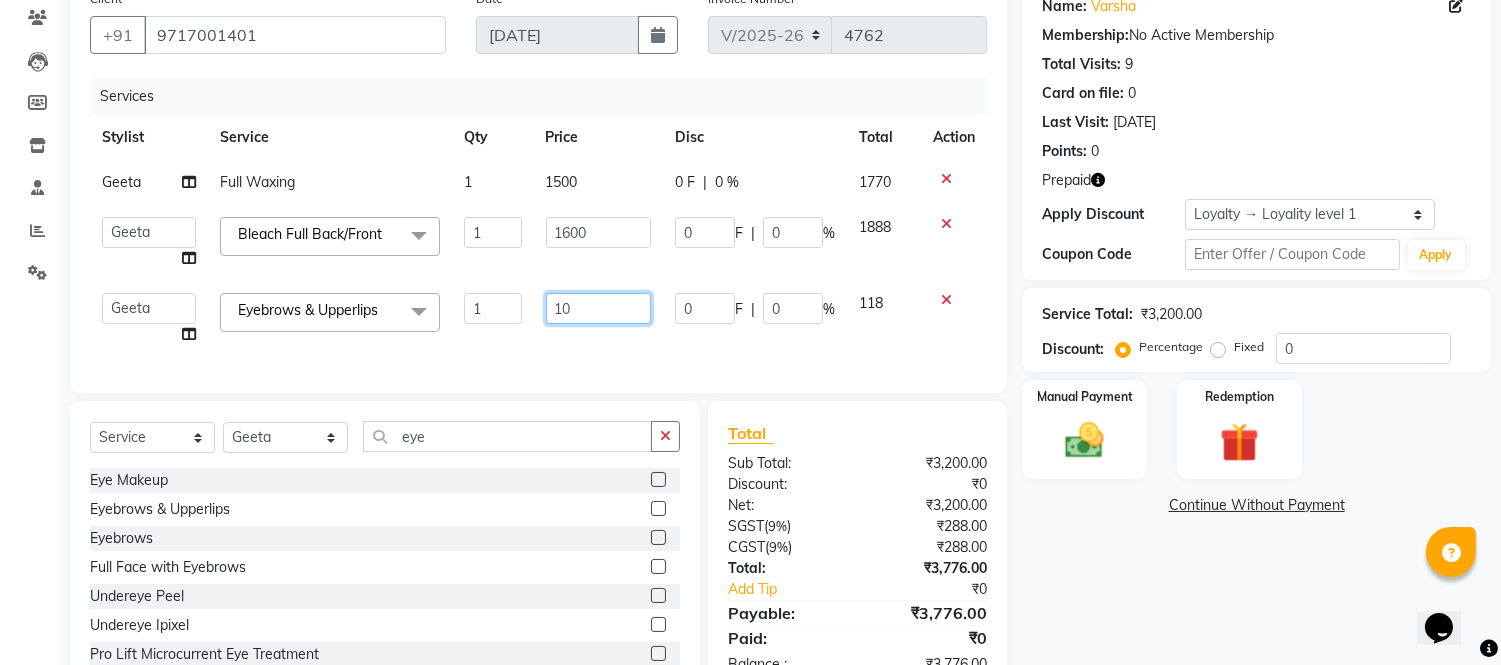 type on "1" 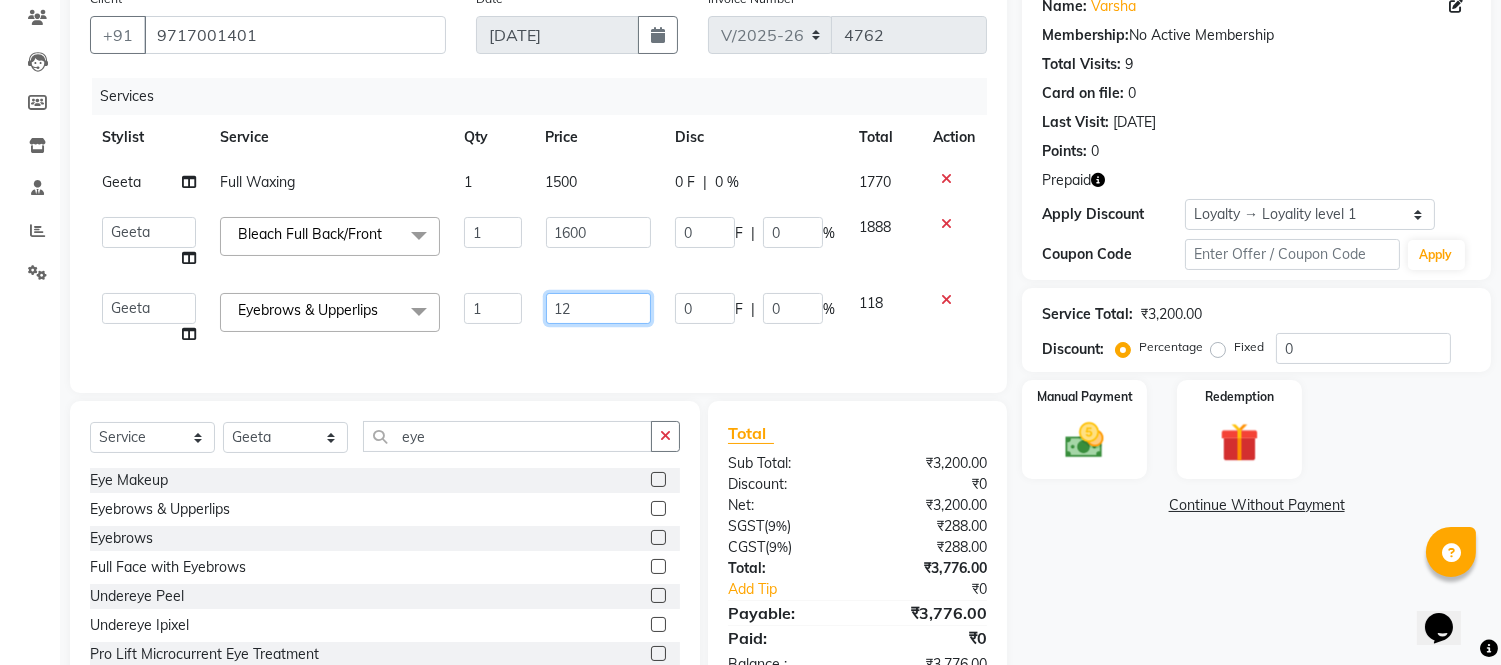 type on "120" 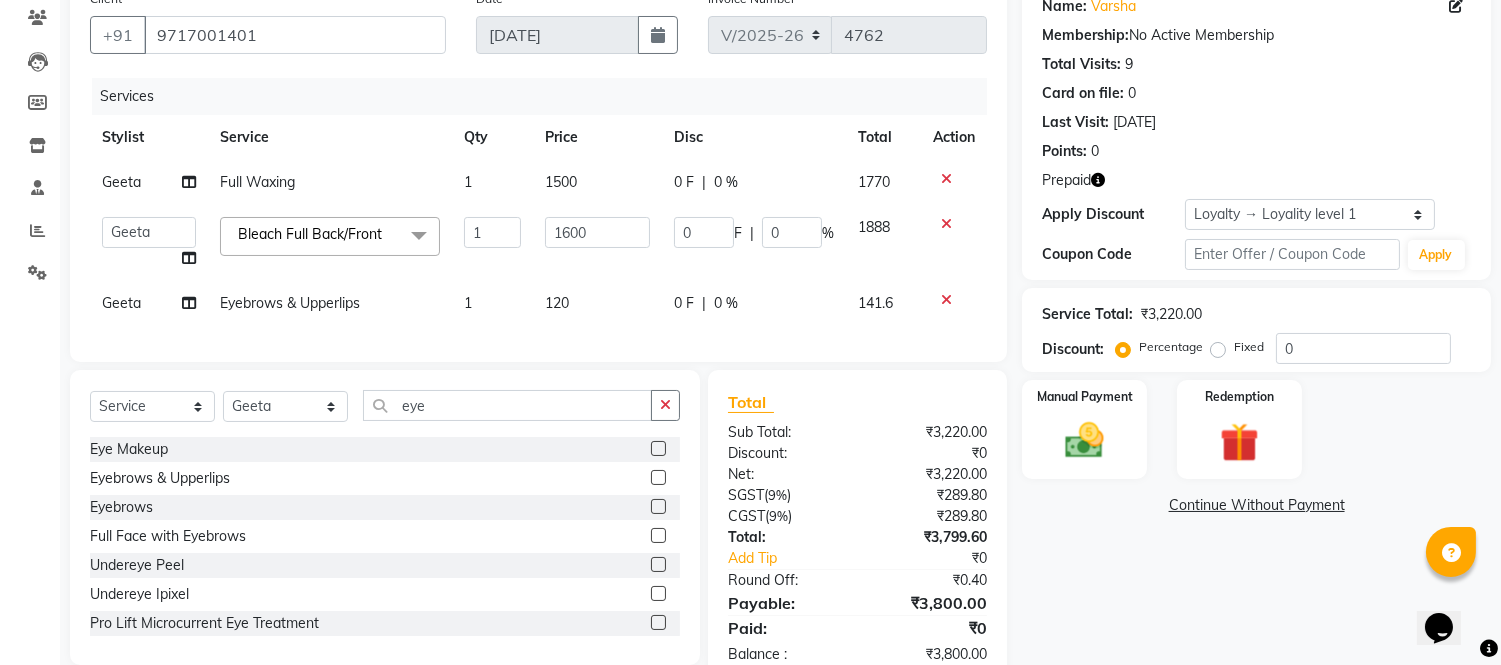 drag, startPoint x: 623, startPoint y: 341, endPoint x: 780, endPoint y: 288, distance: 165.70456 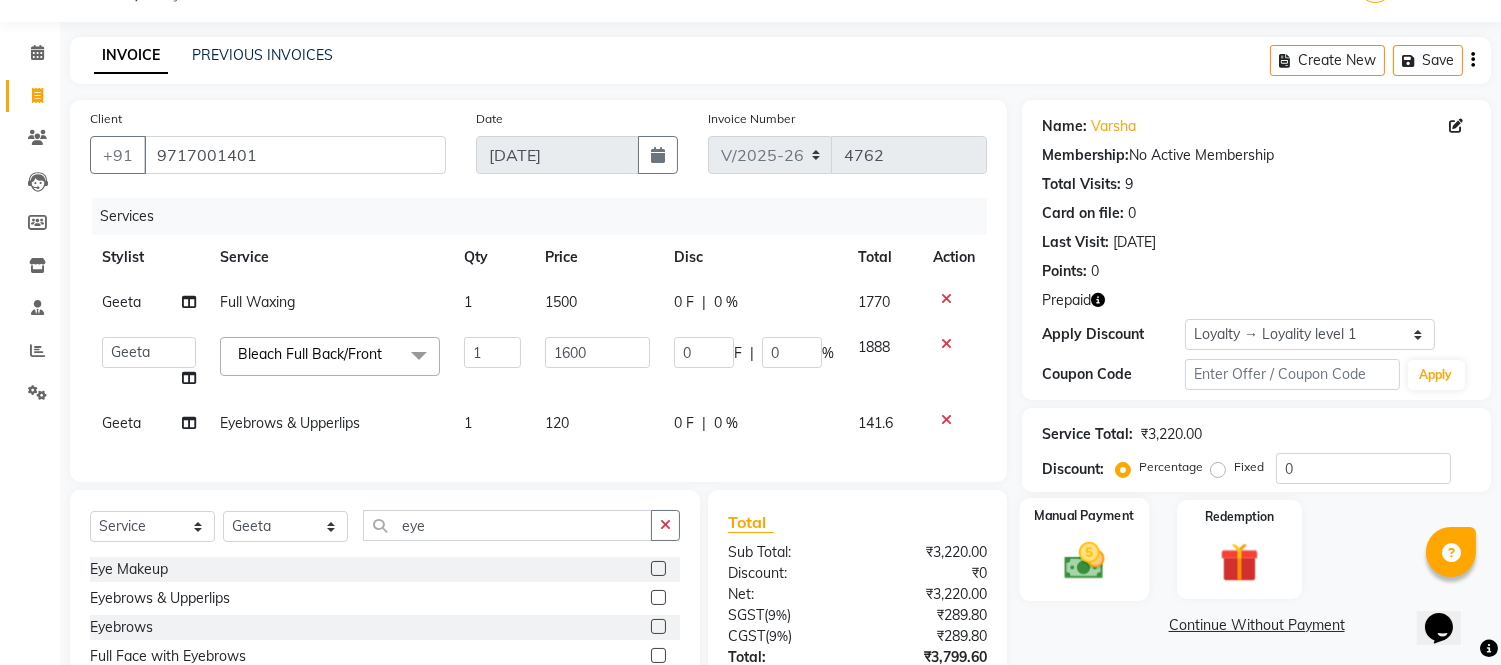 scroll, scrollTop: 236, scrollLeft: 0, axis: vertical 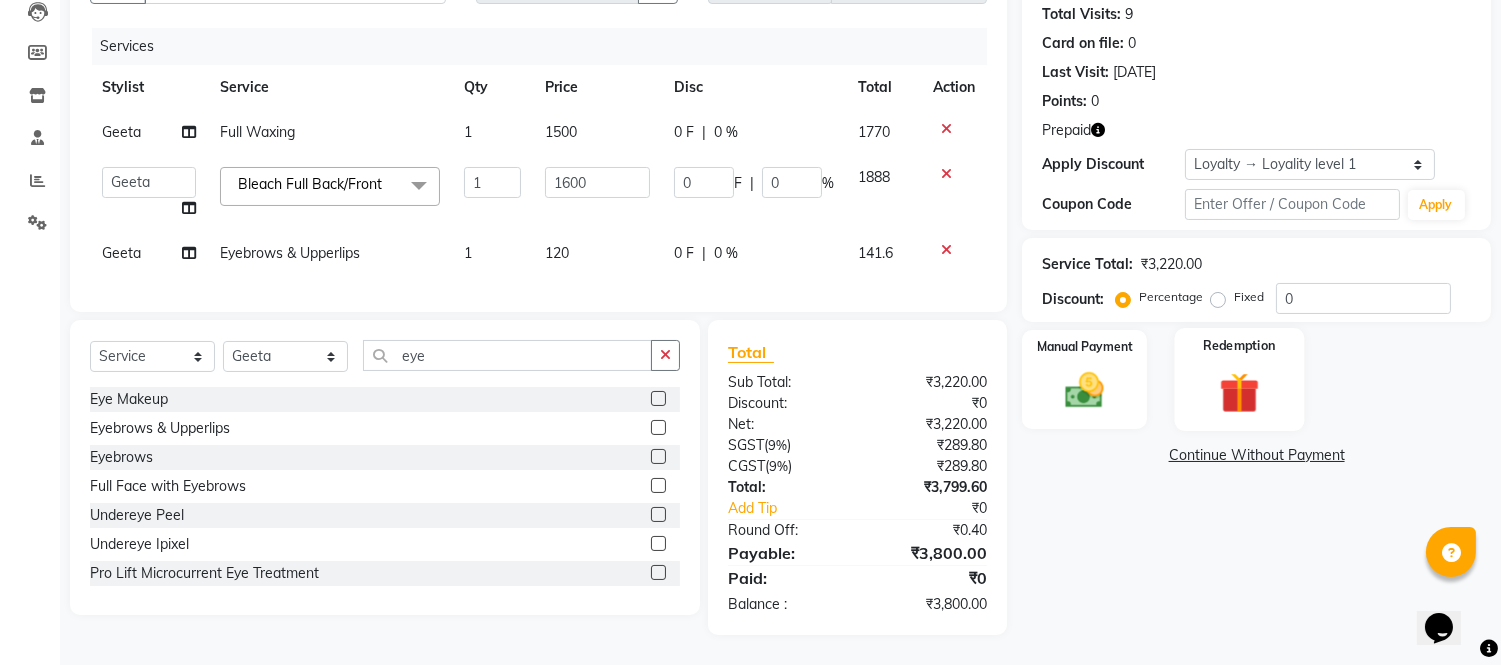 click 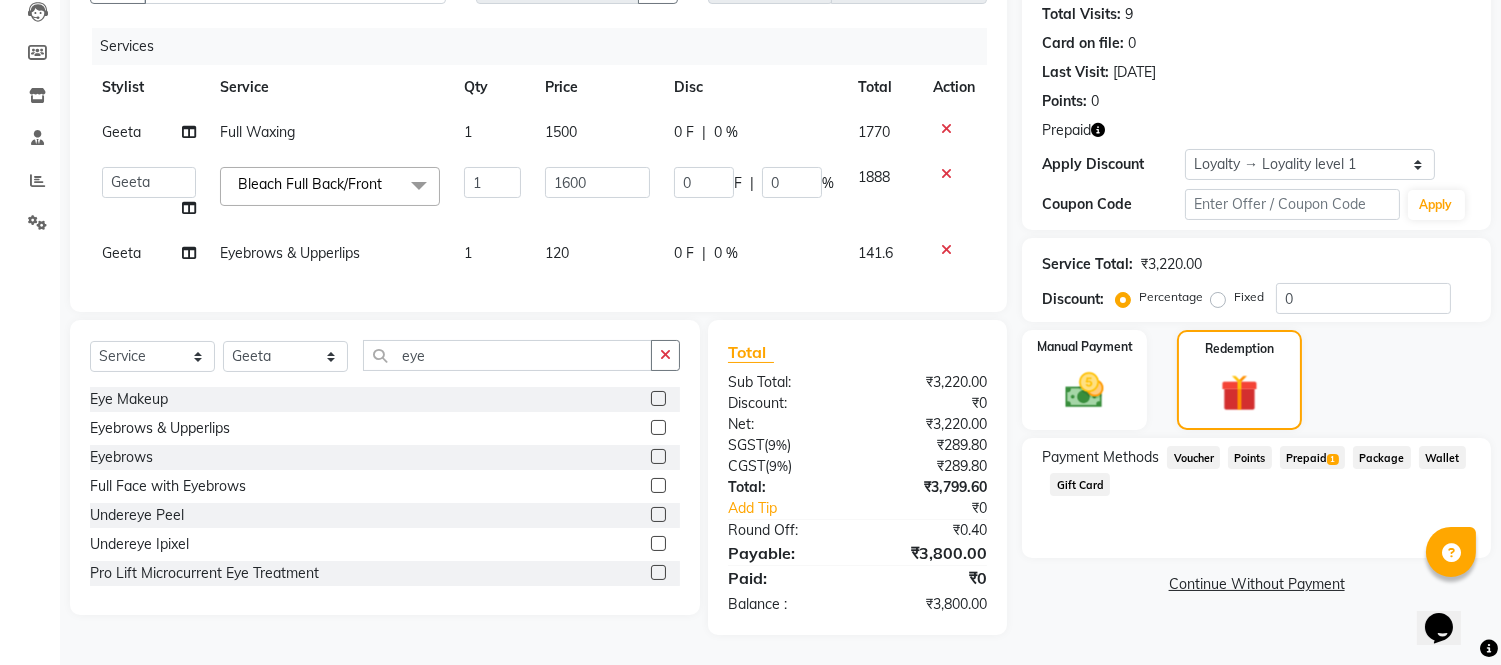 click on "Prepaid  1" 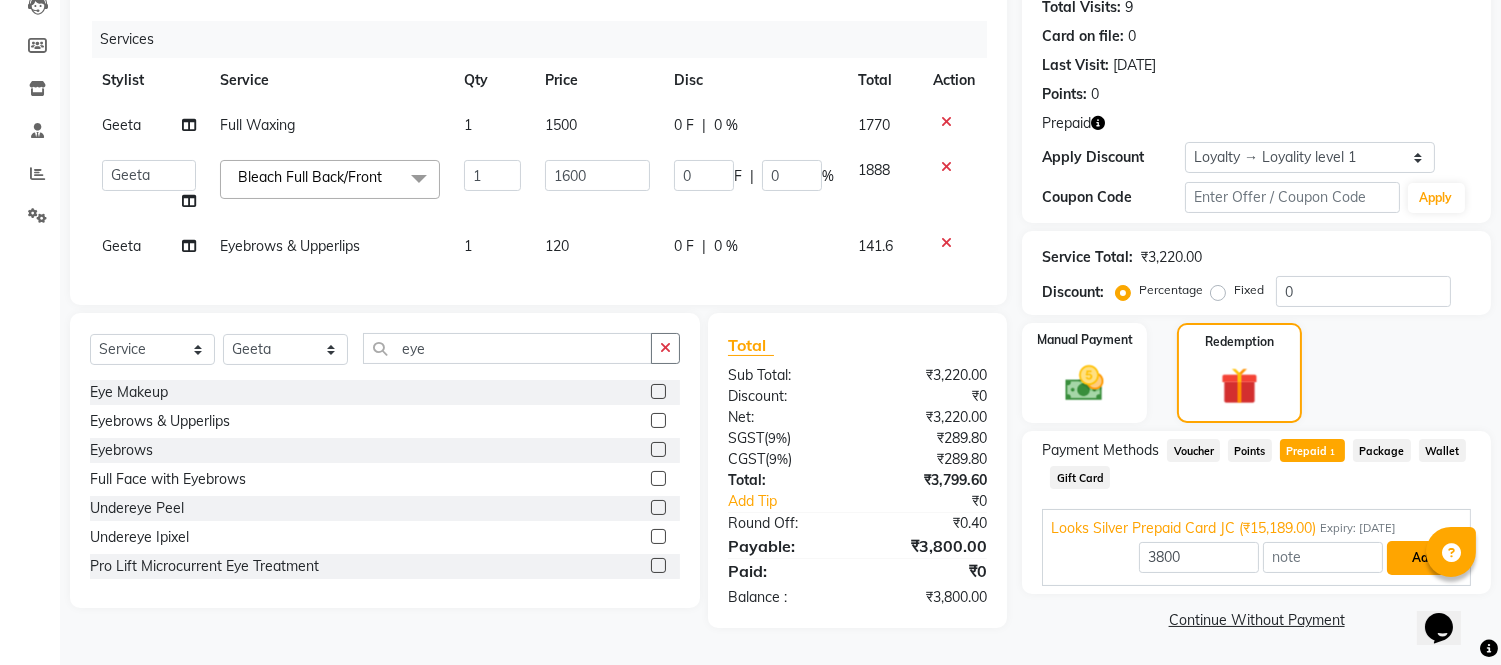 drag, startPoint x: 1421, startPoint y: 547, endPoint x: 1410, endPoint y: 554, distance: 13.038404 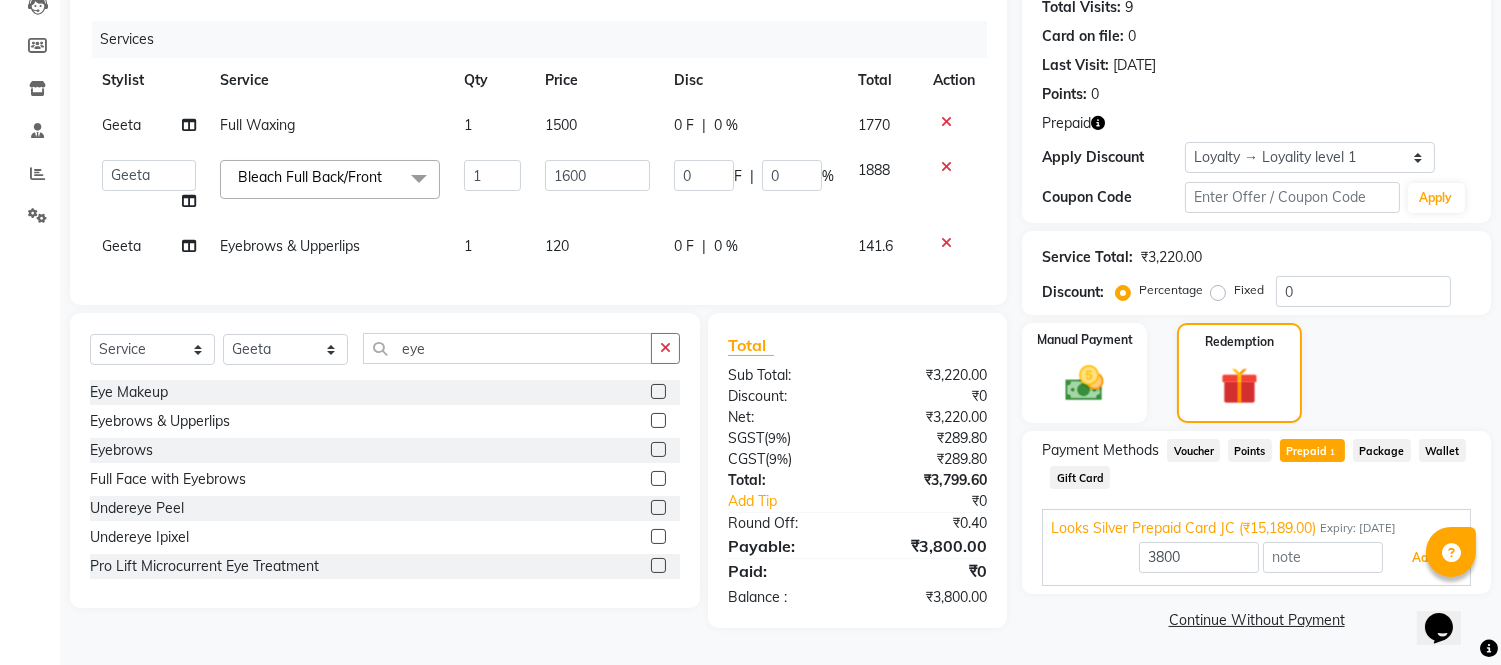 click on "Add" at bounding box center [1423, 558] 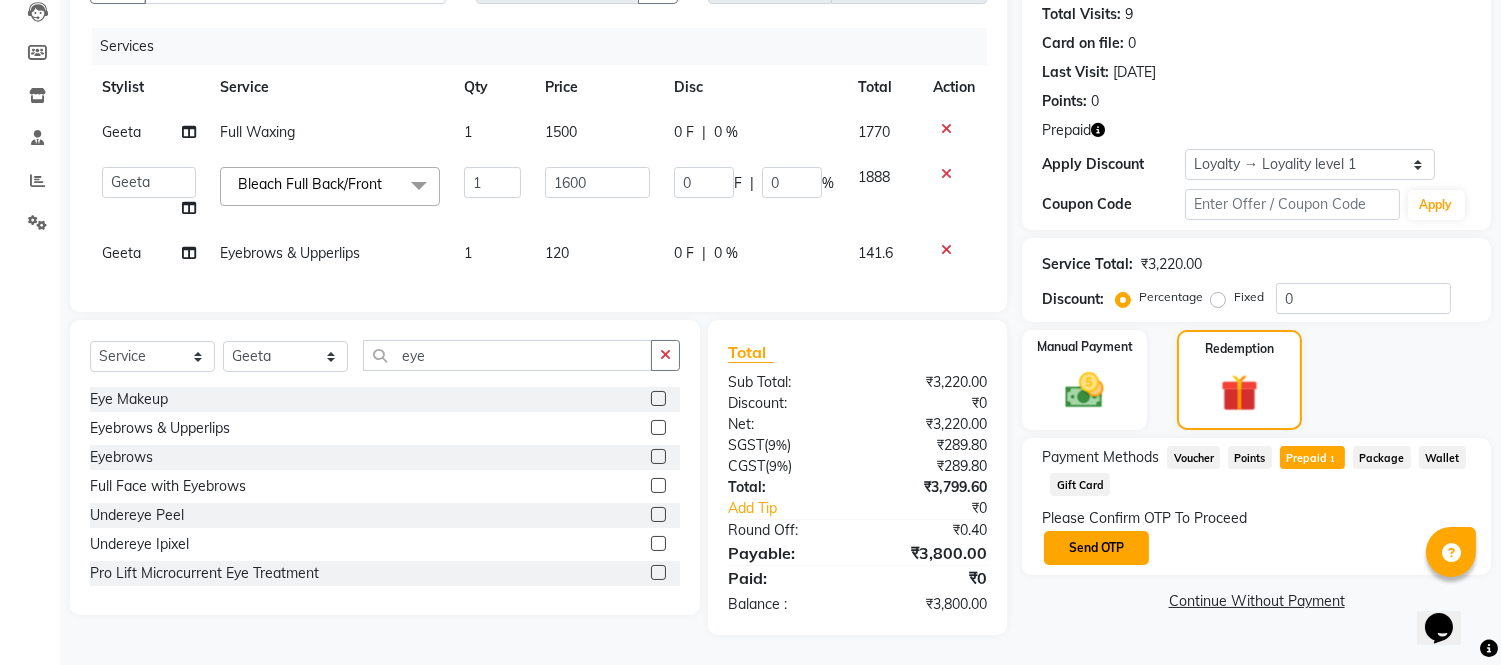 click on "Send OTP" 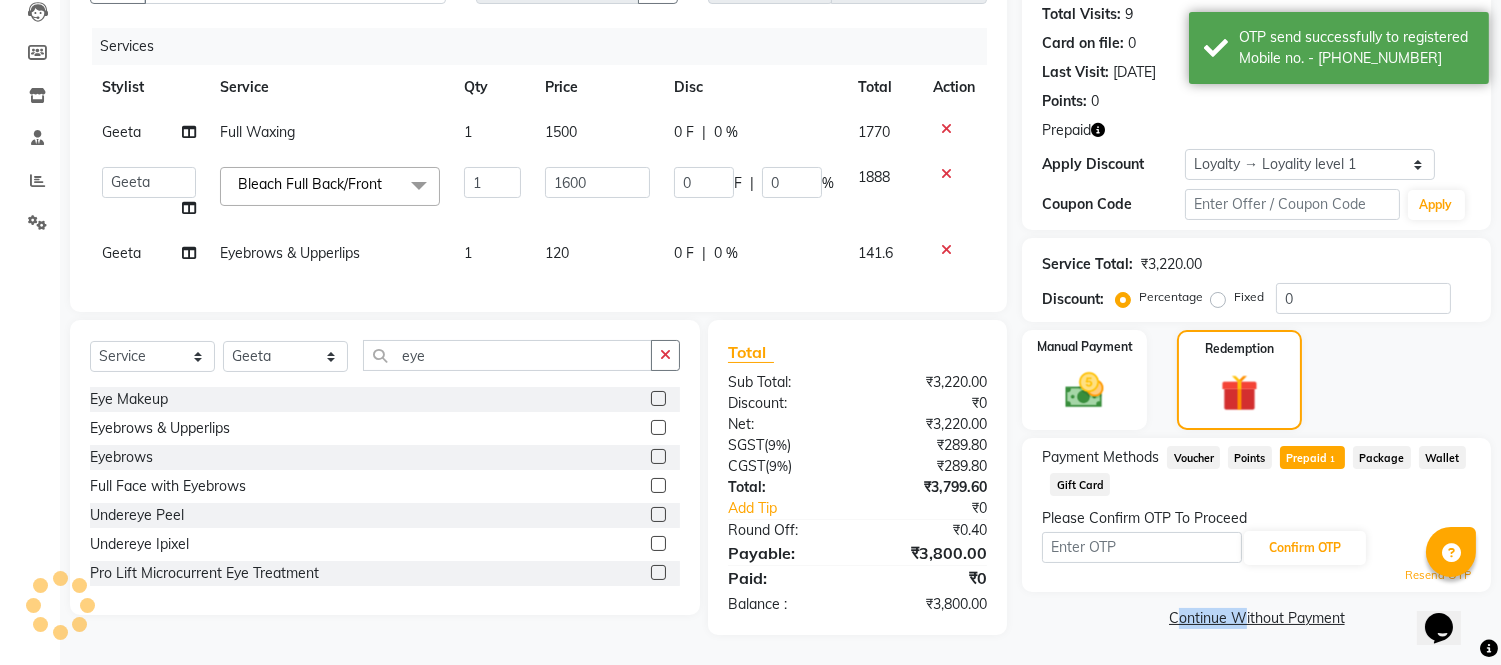 click on "Please Confirm OTP To Proceed Confirm OTP Resend OTP" 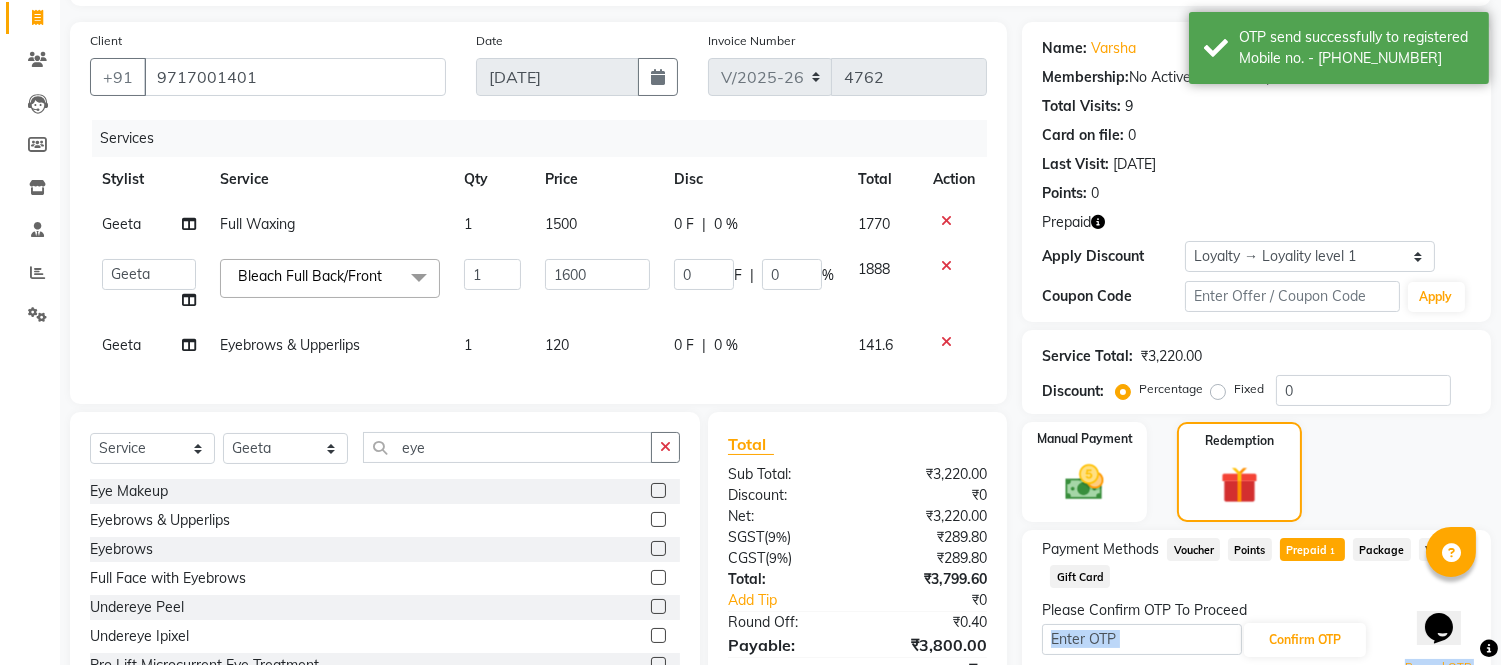 scroll, scrollTop: 236, scrollLeft: 0, axis: vertical 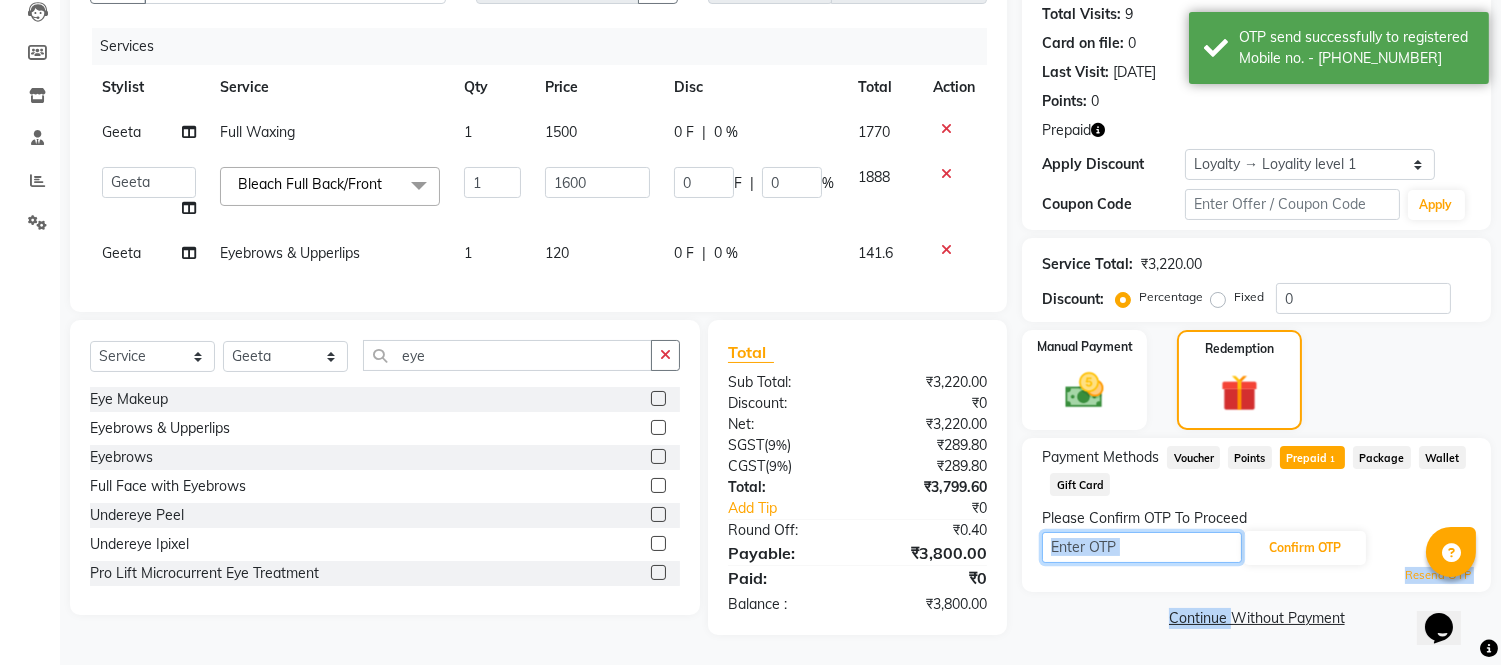 click at bounding box center (1142, 547) 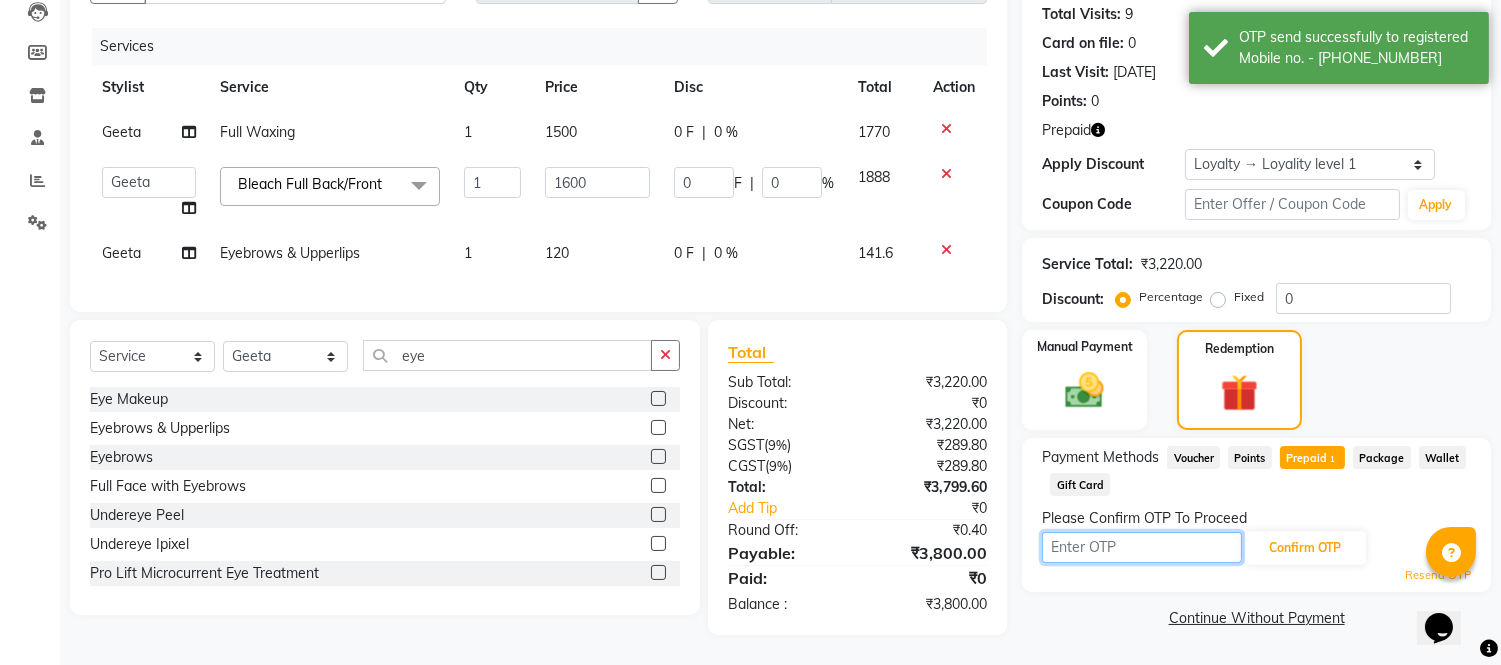 click at bounding box center [1142, 547] 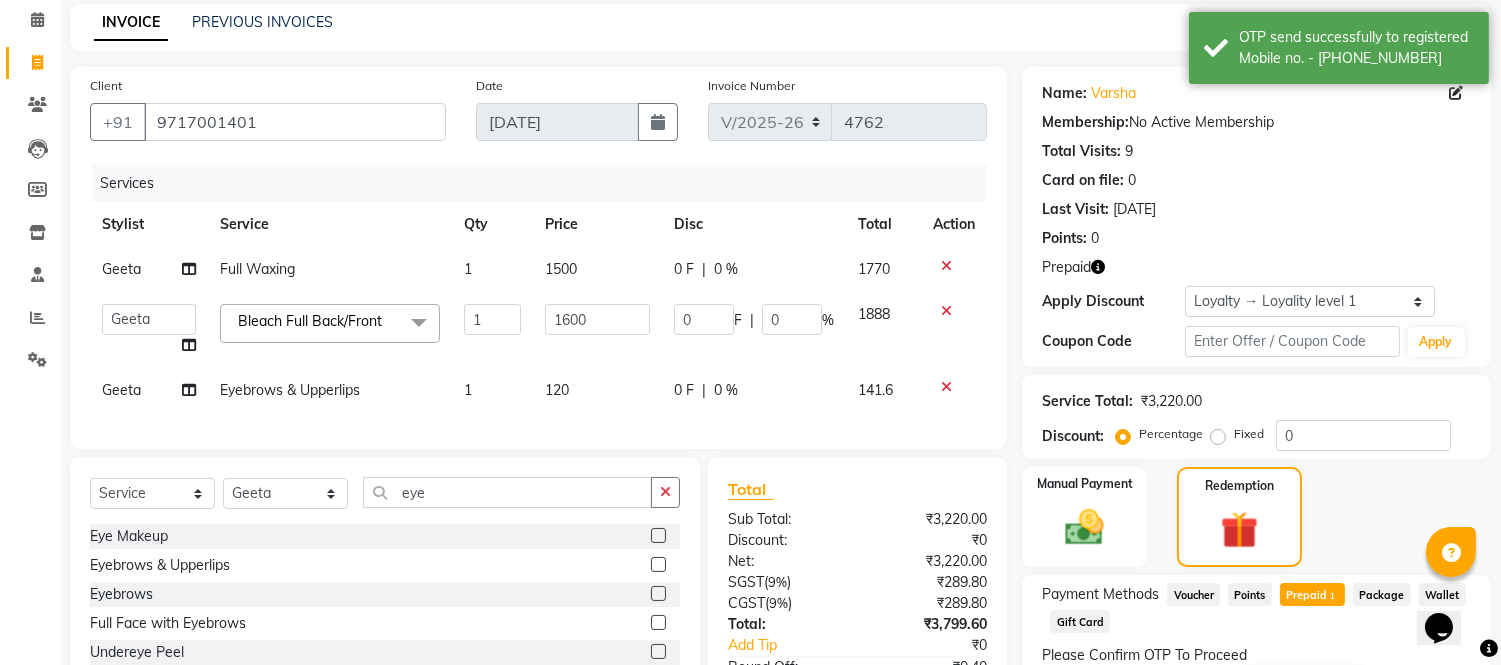 scroll, scrollTop: 0, scrollLeft: 0, axis: both 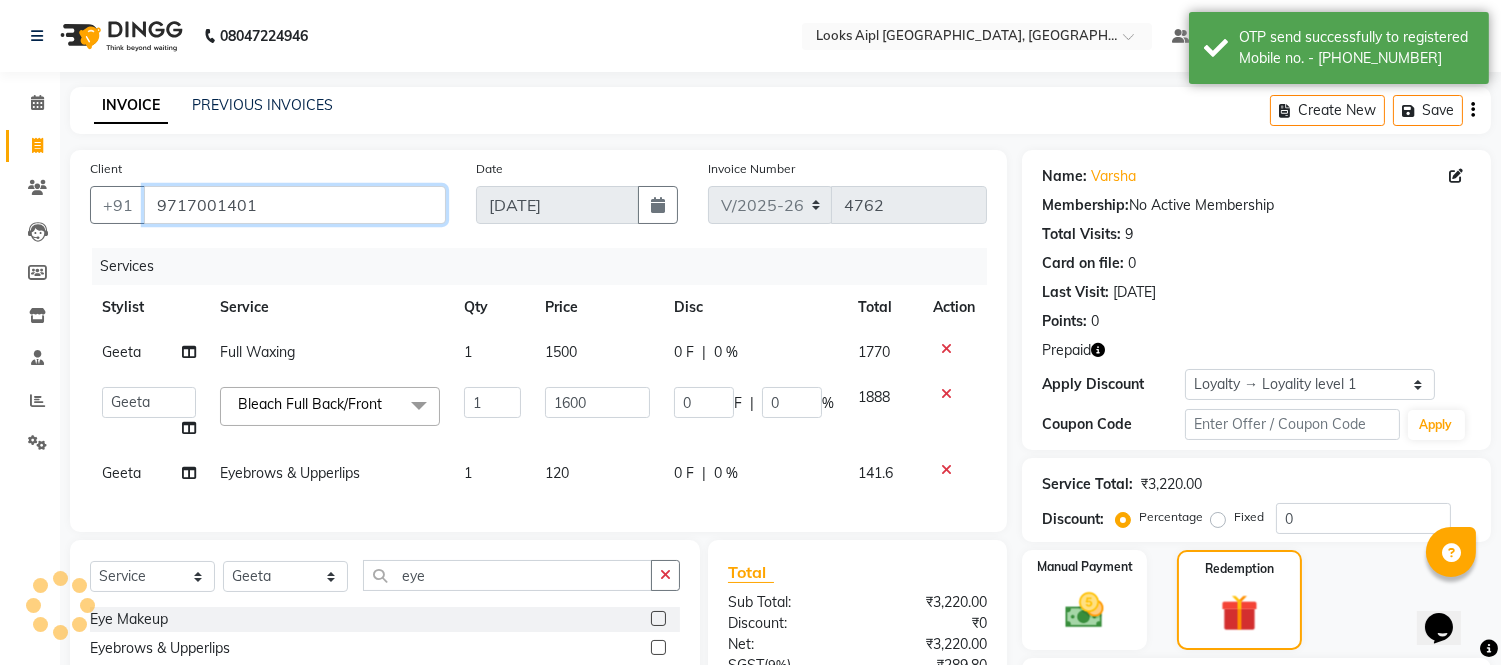 click on "9717001401" at bounding box center [295, 205] 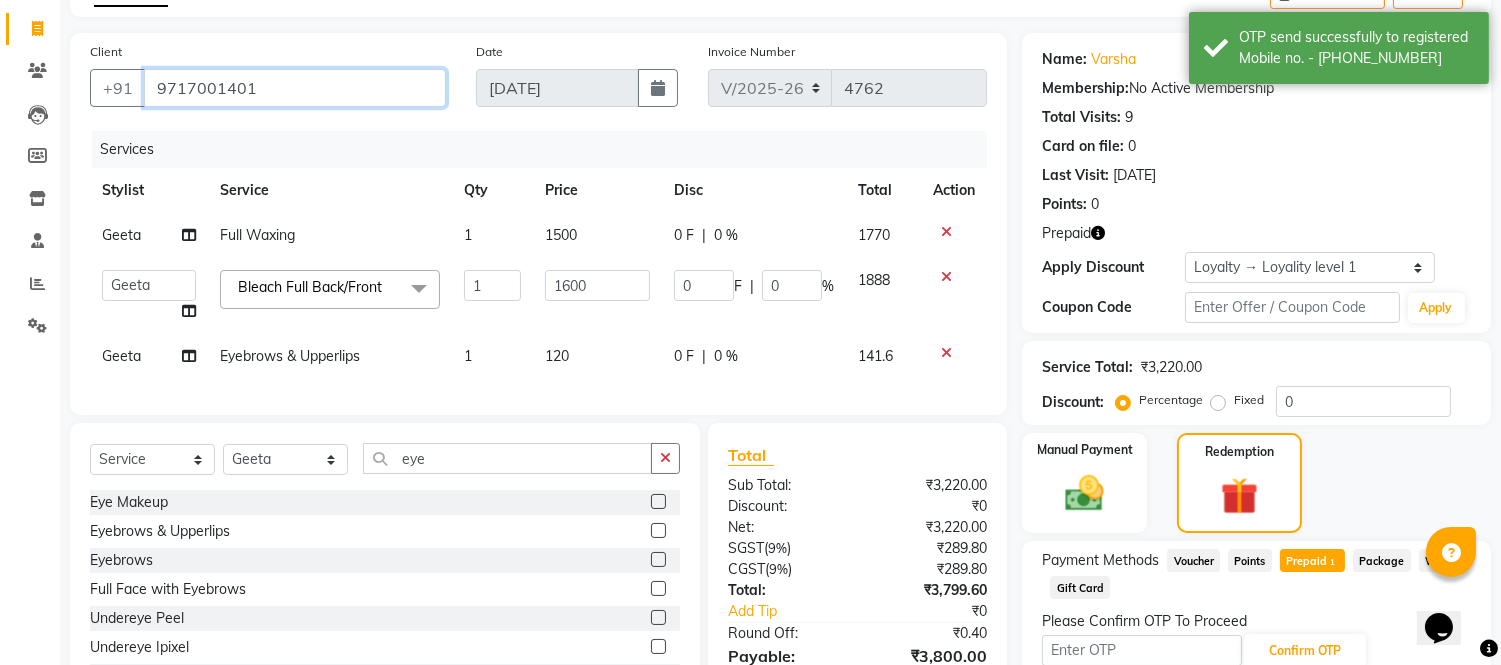 scroll, scrollTop: 236, scrollLeft: 0, axis: vertical 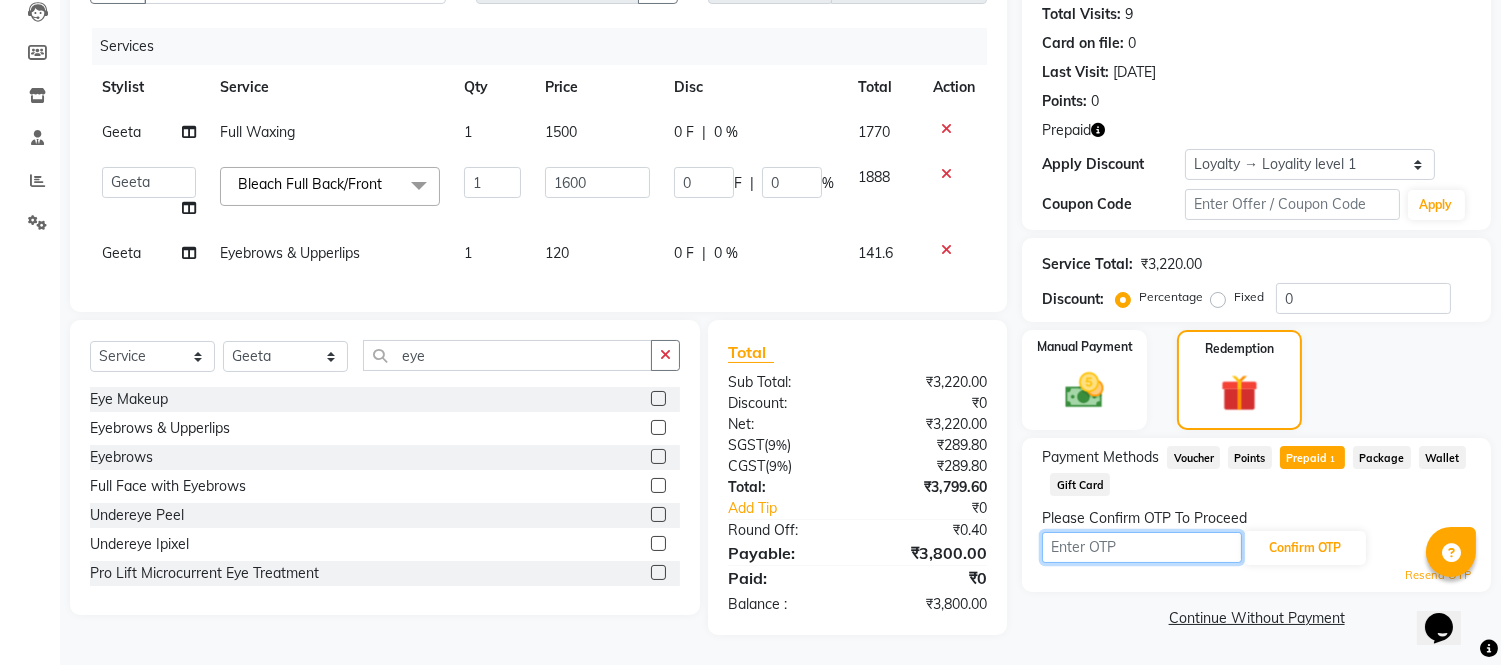 click at bounding box center [1142, 547] 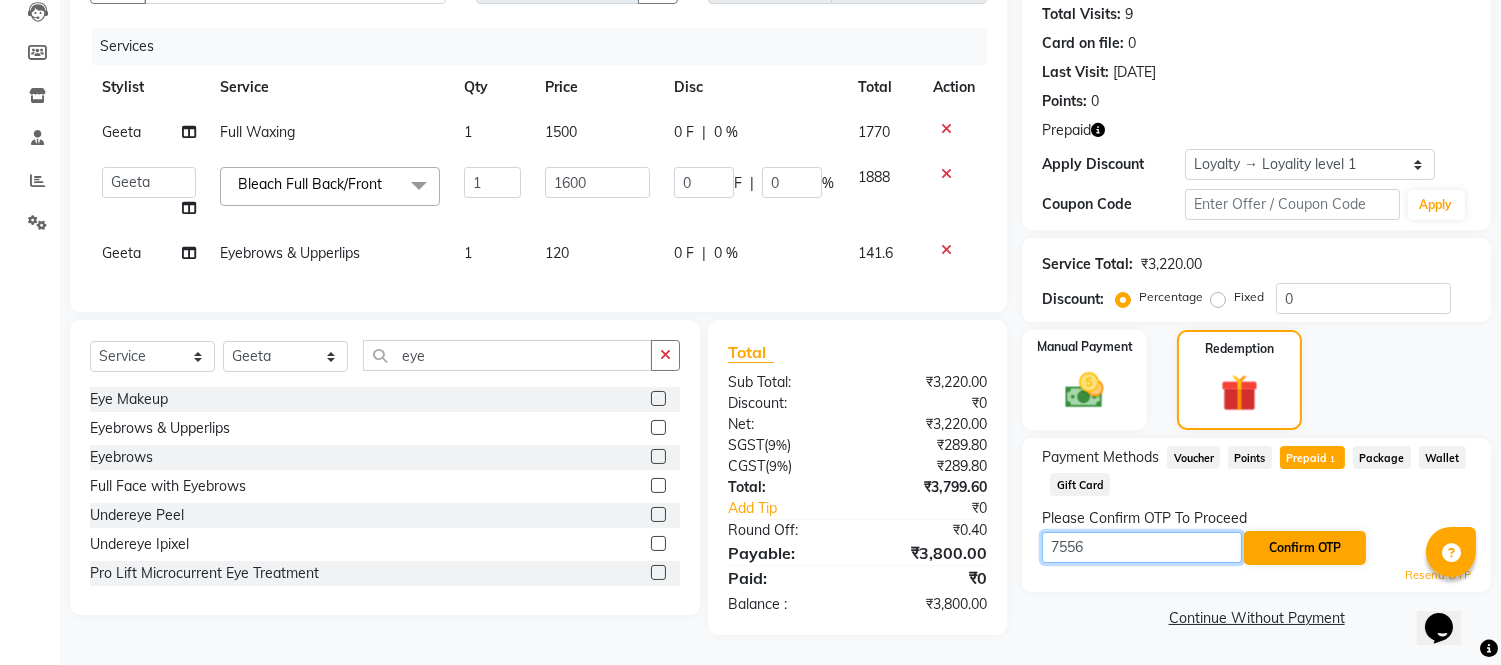 type on "7556" 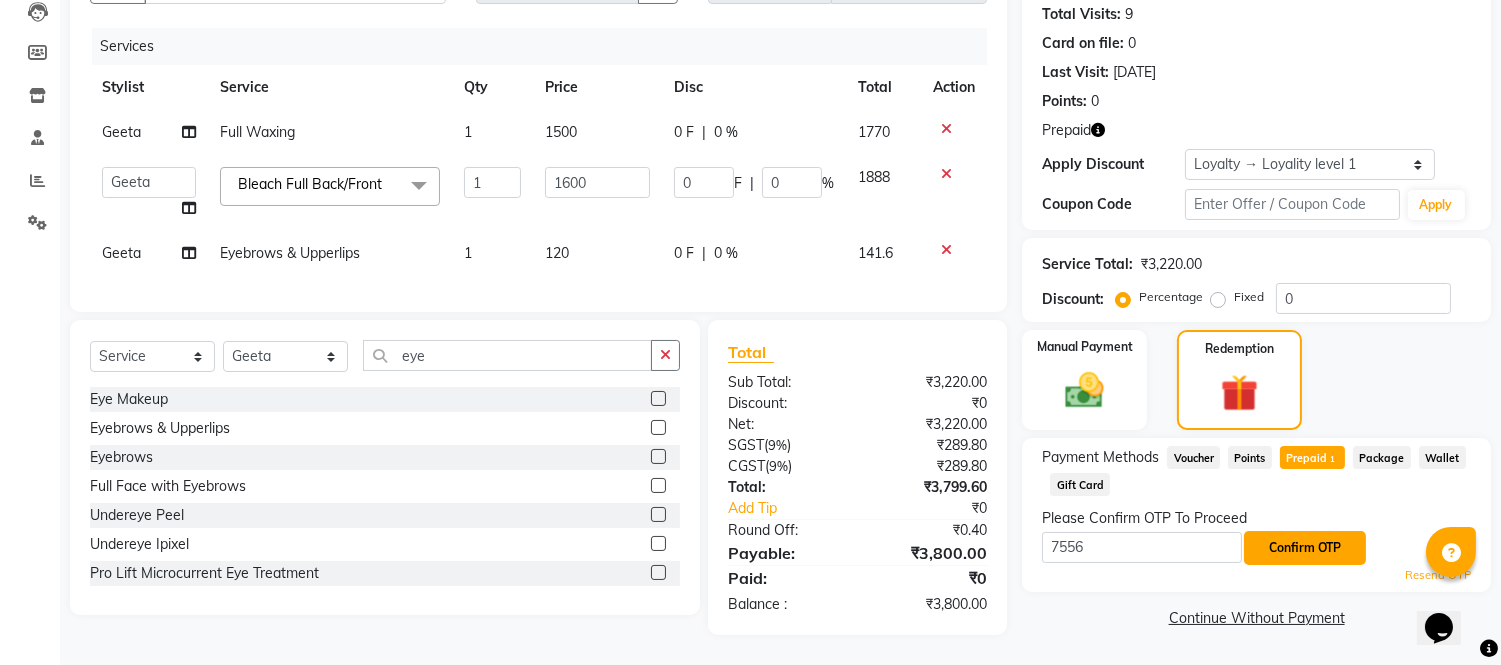 click on "Confirm OTP" 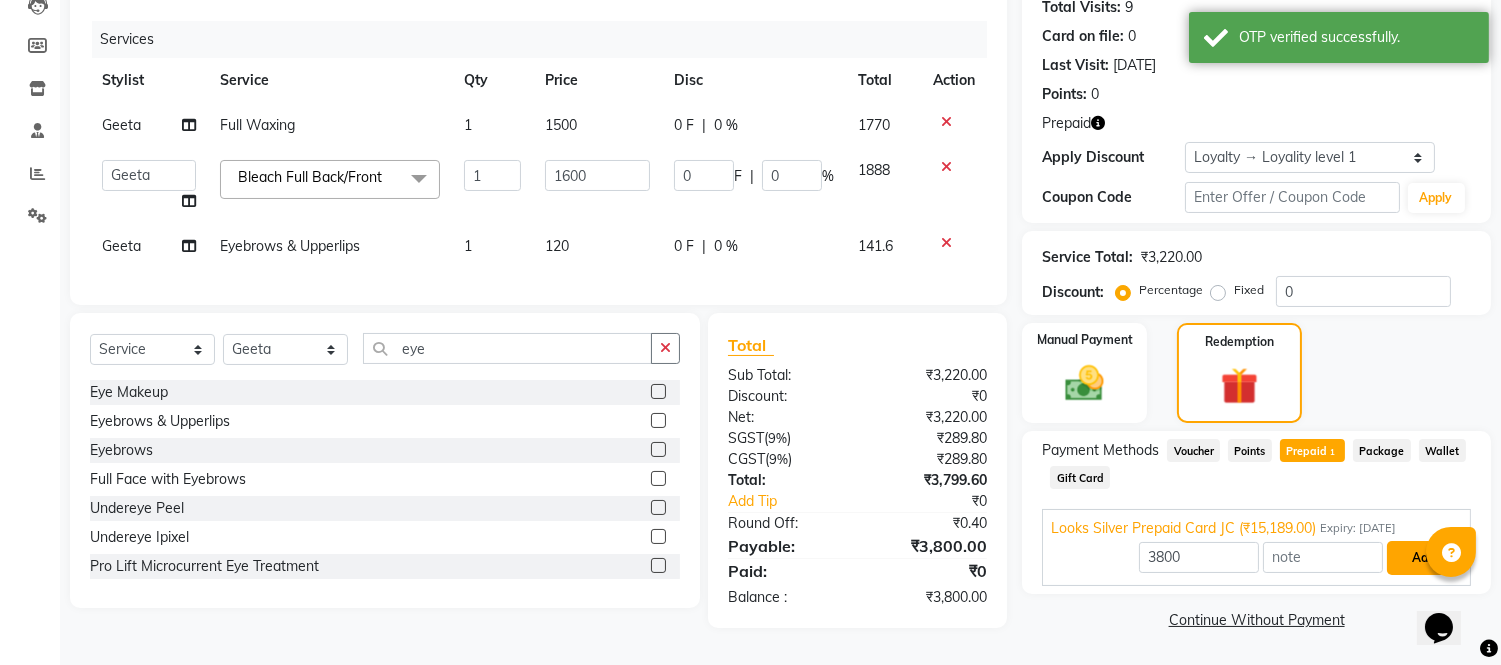 click on "Add" at bounding box center [1423, 558] 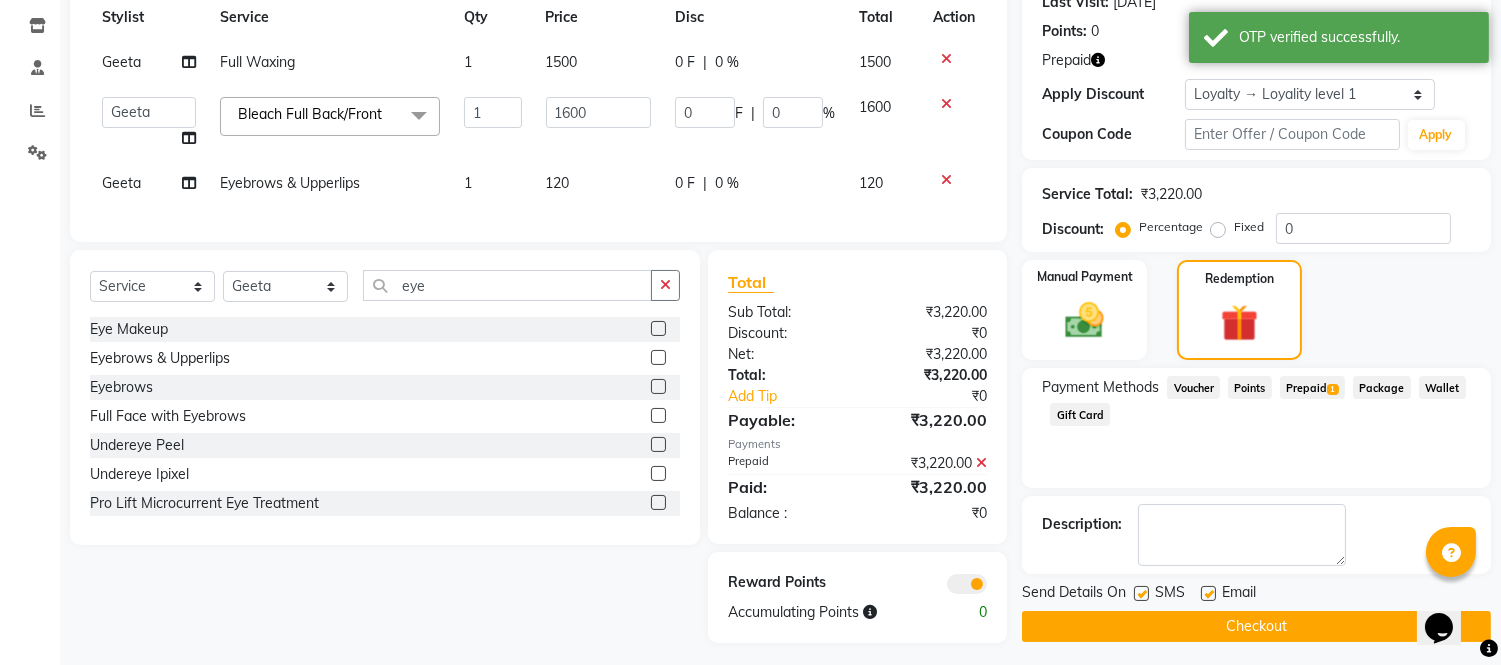 scroll, scrollTop: 314, scrollLeft: 0, axis: vertical 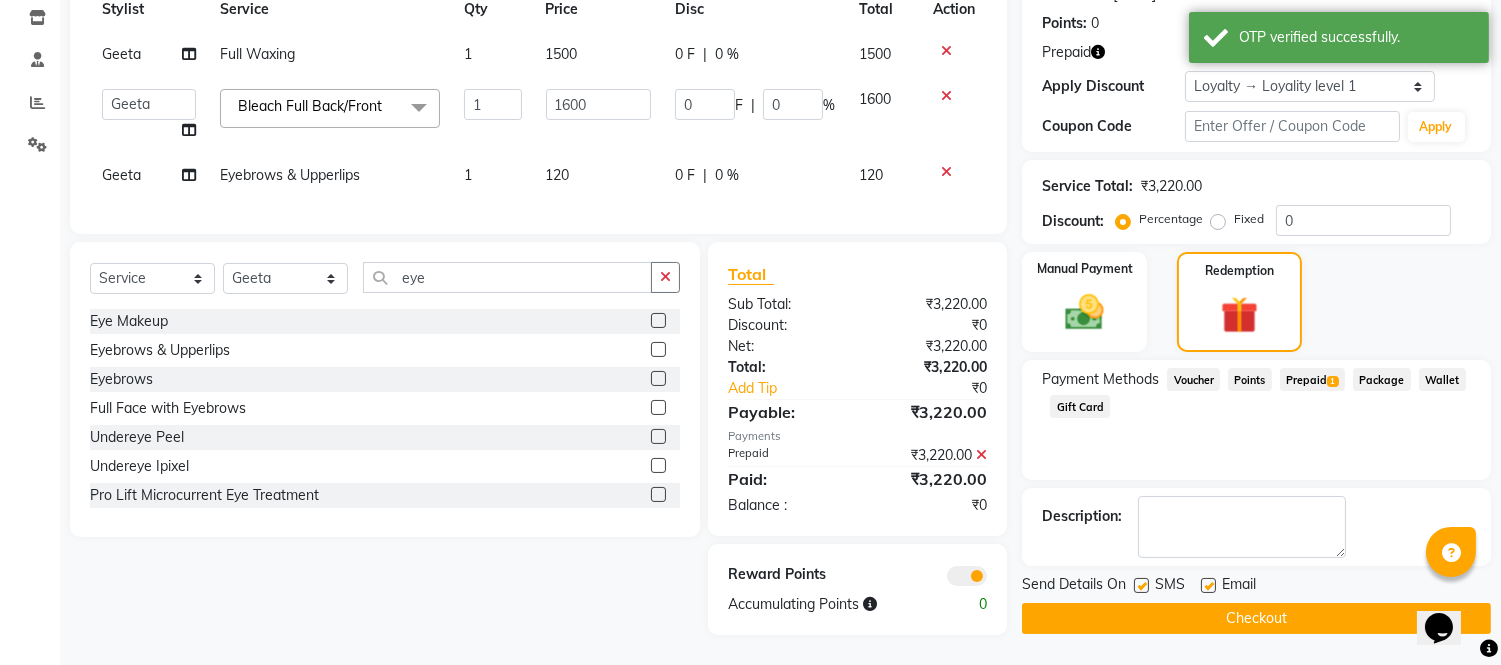 click on "Checkout" 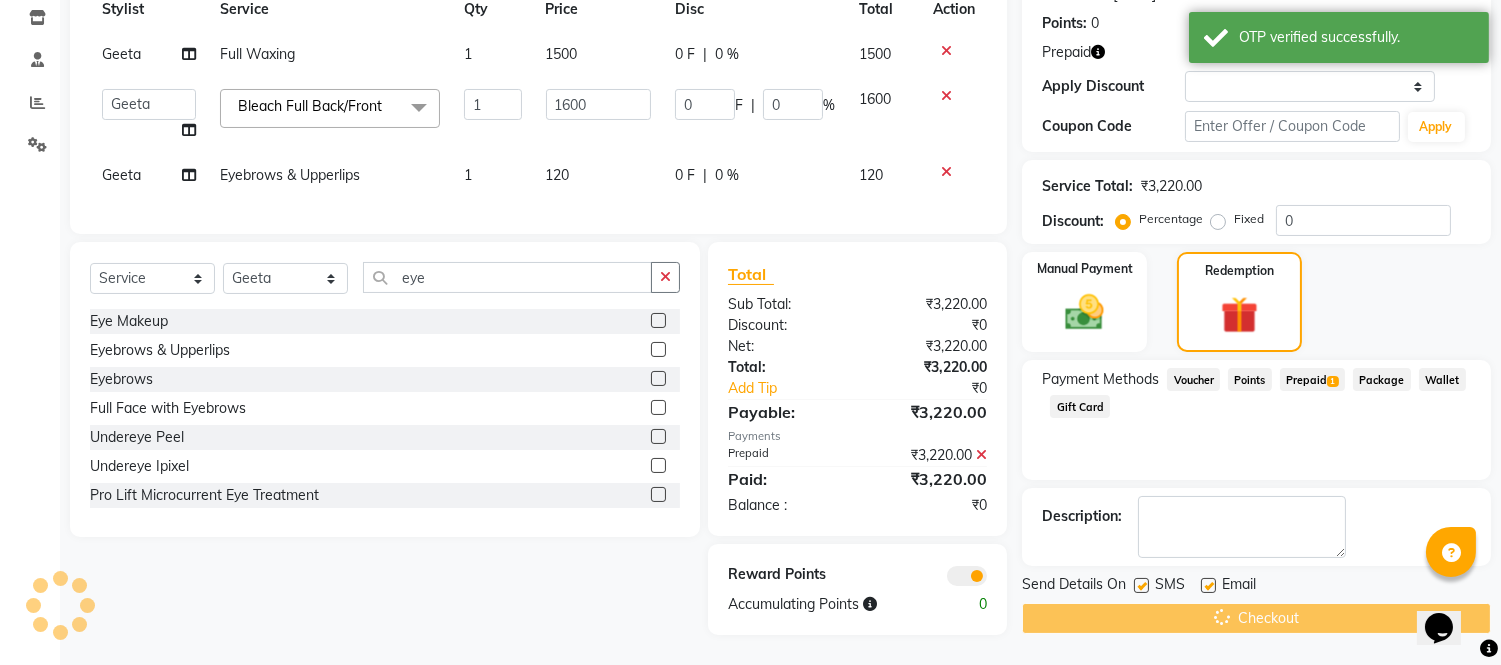 scroll, scrollTop: 0, scrollLeft: 0, axis: both 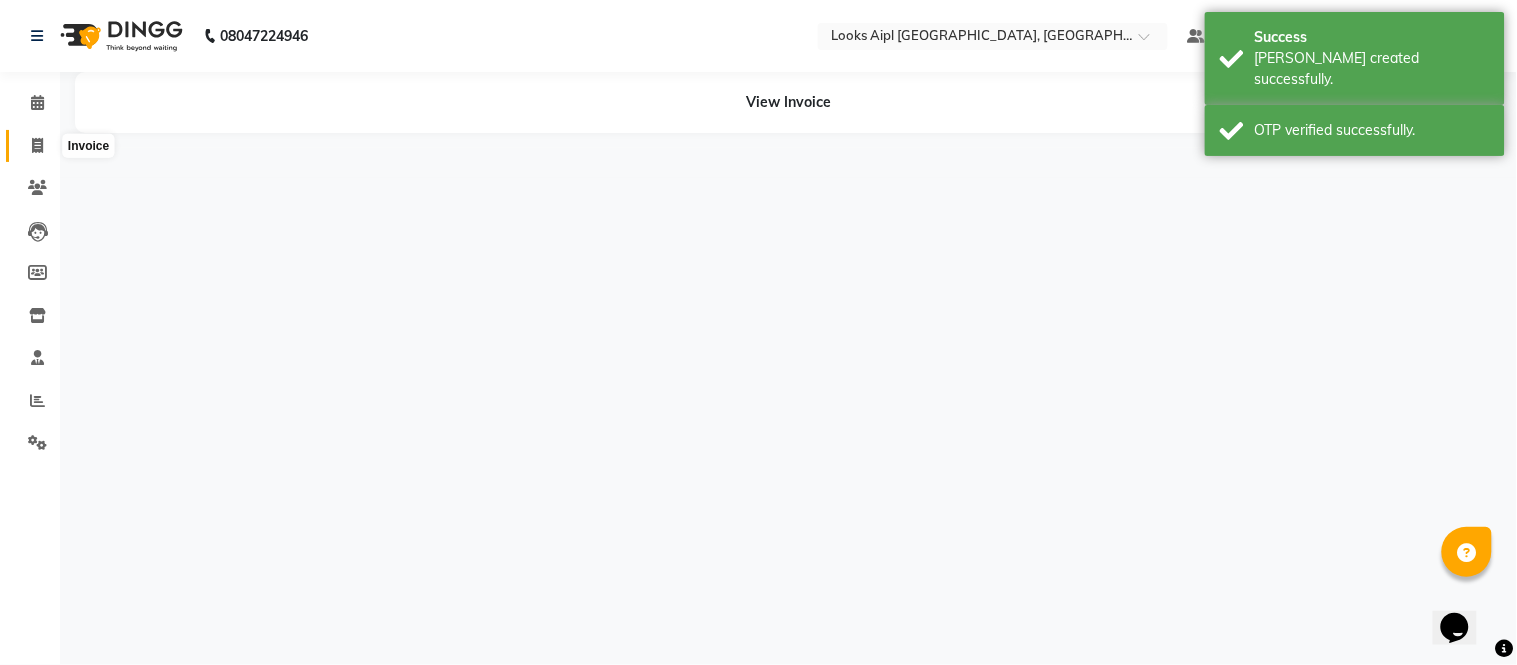 click 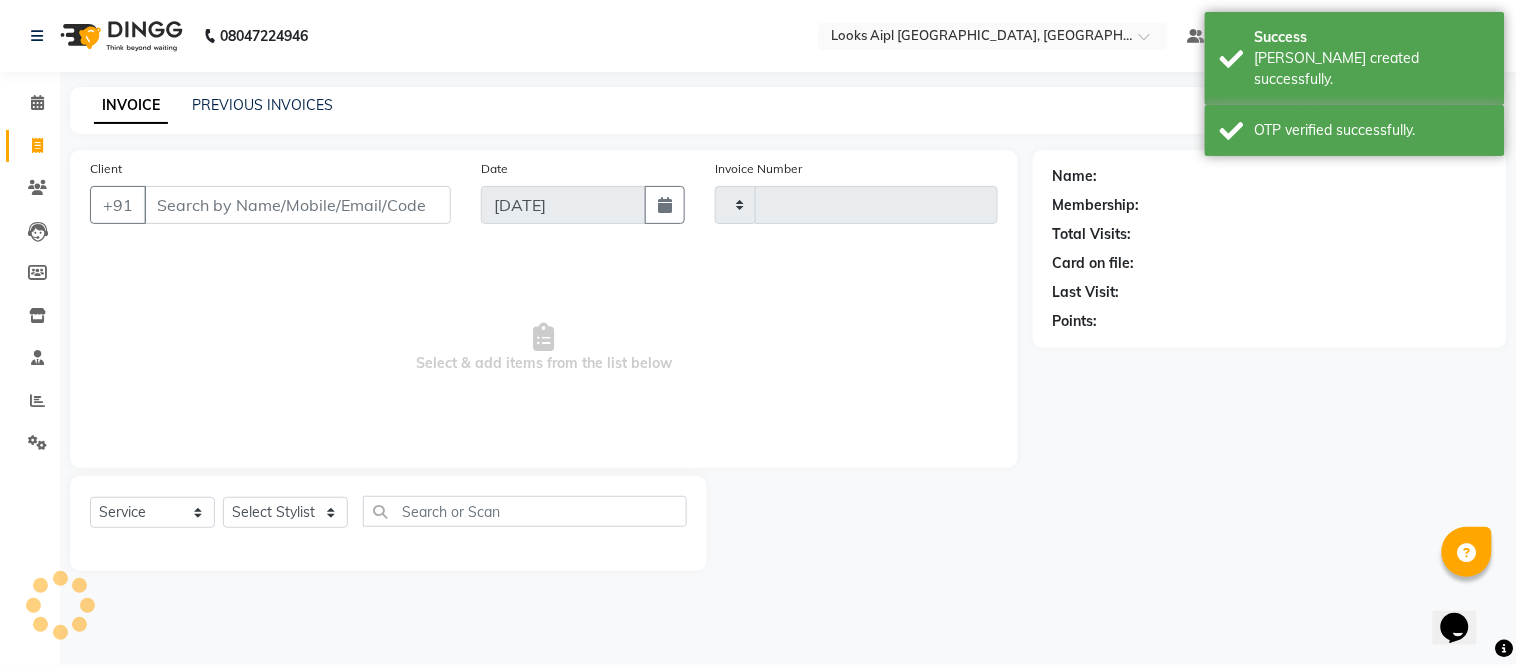 type on "4763" 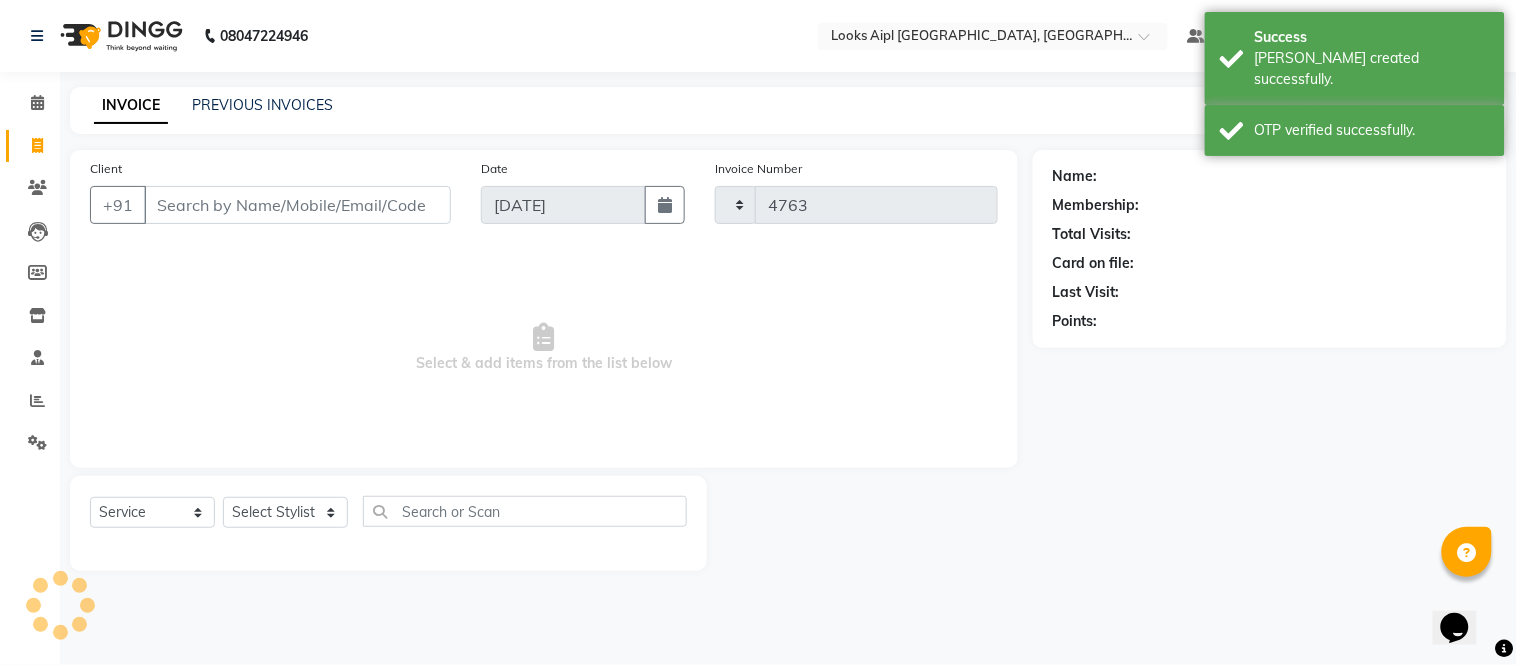 select on "6047" 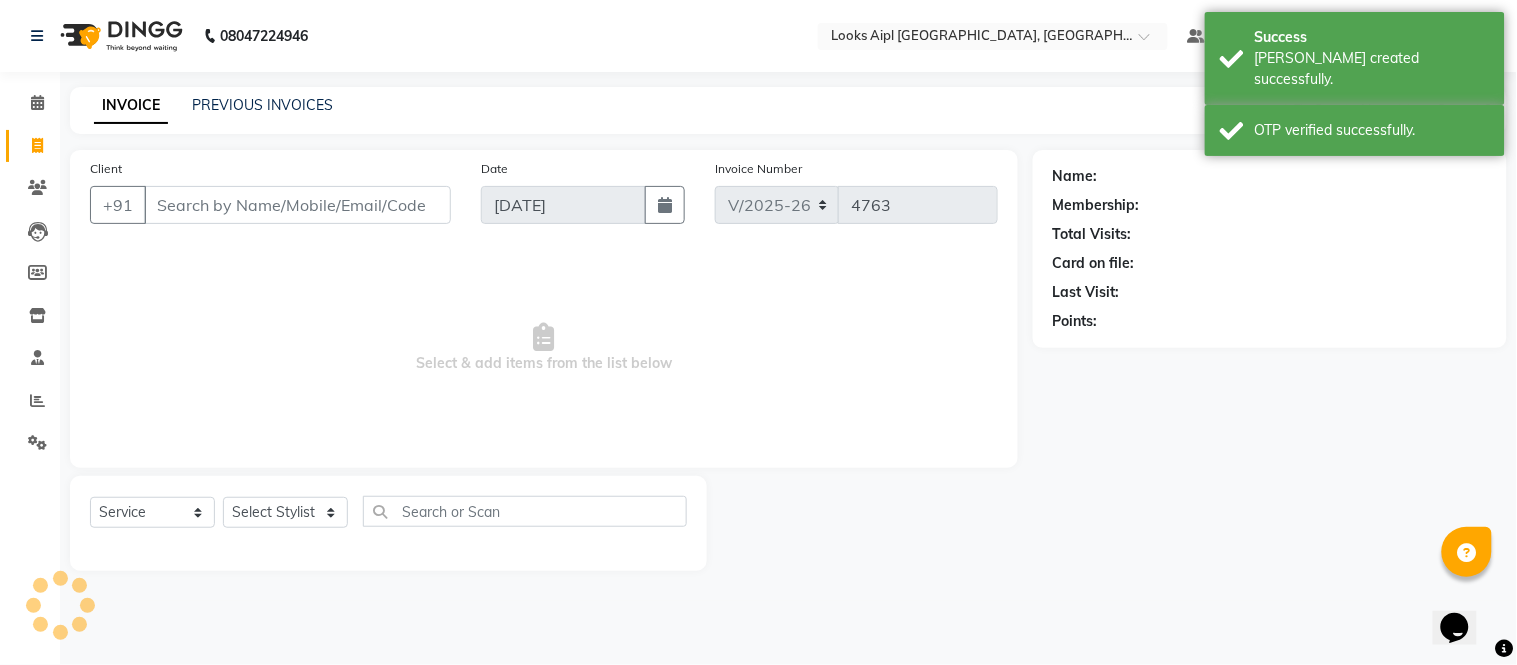 click on "Client" at bounding box center [297, 205] 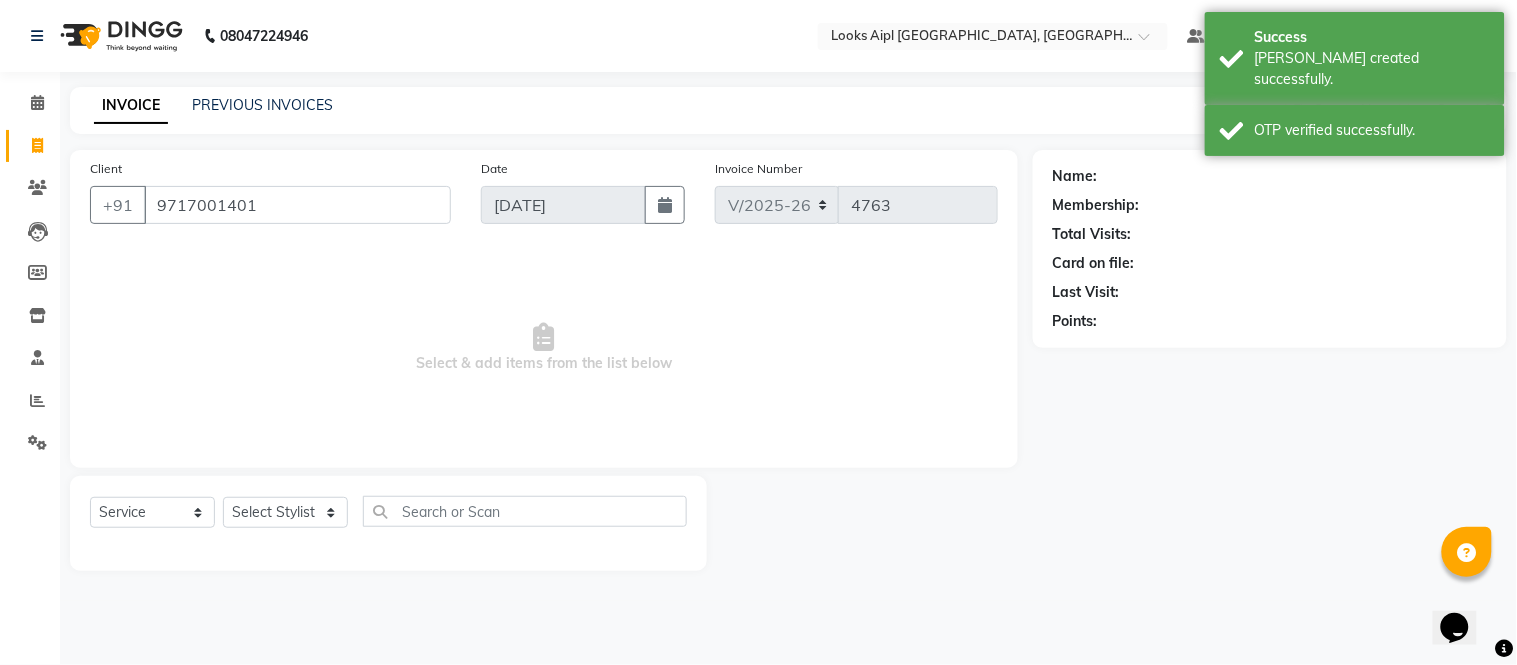 type on "9717001401" 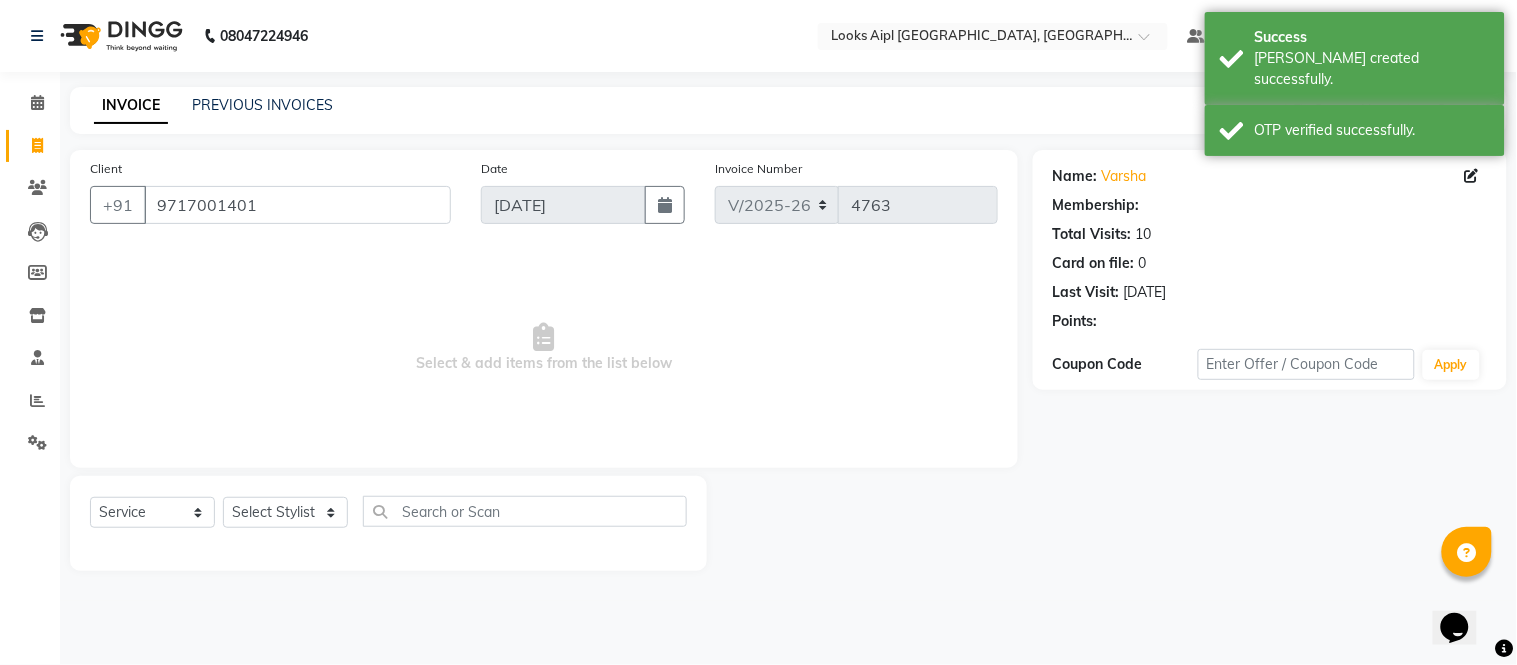 select on "1: Object" 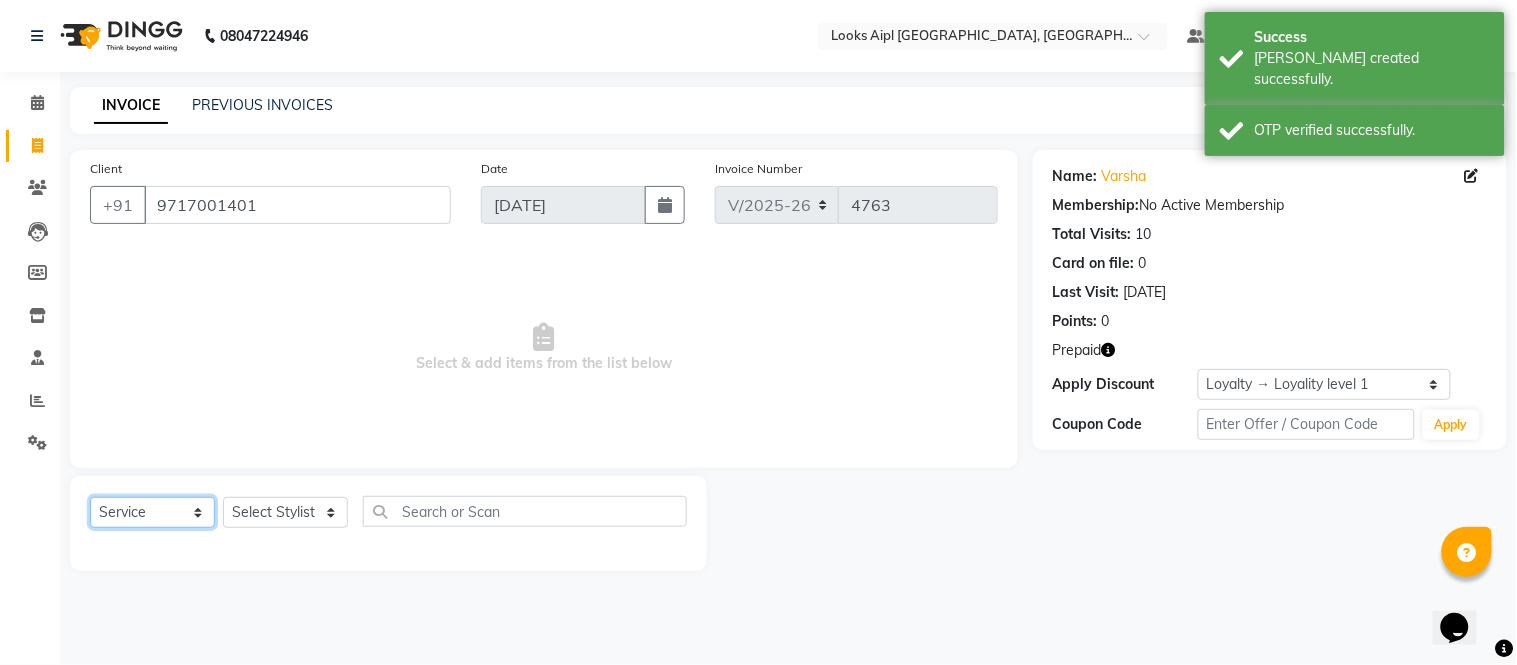 drag, startPoint x: 186, startPoint y: 518, endPoint x: 185, endPoint y: 505, distance: 13.038404 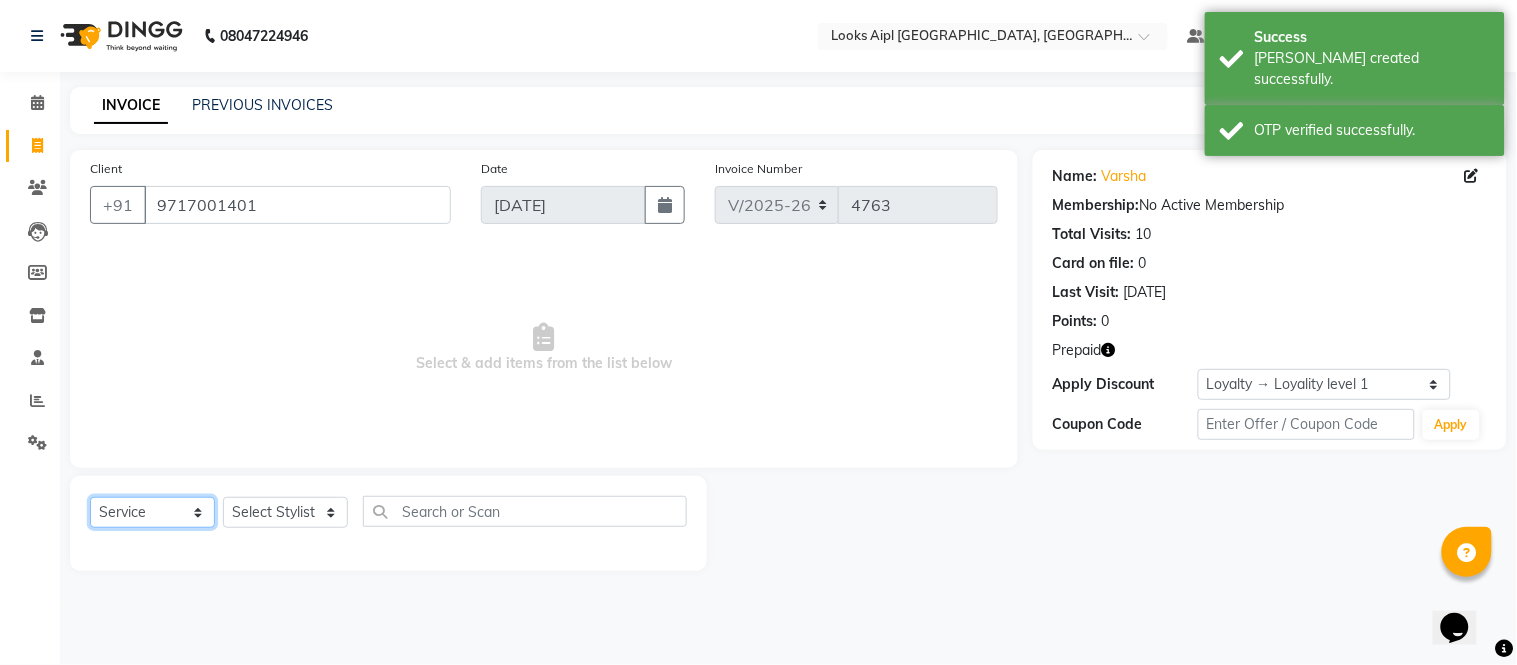 select on "product" 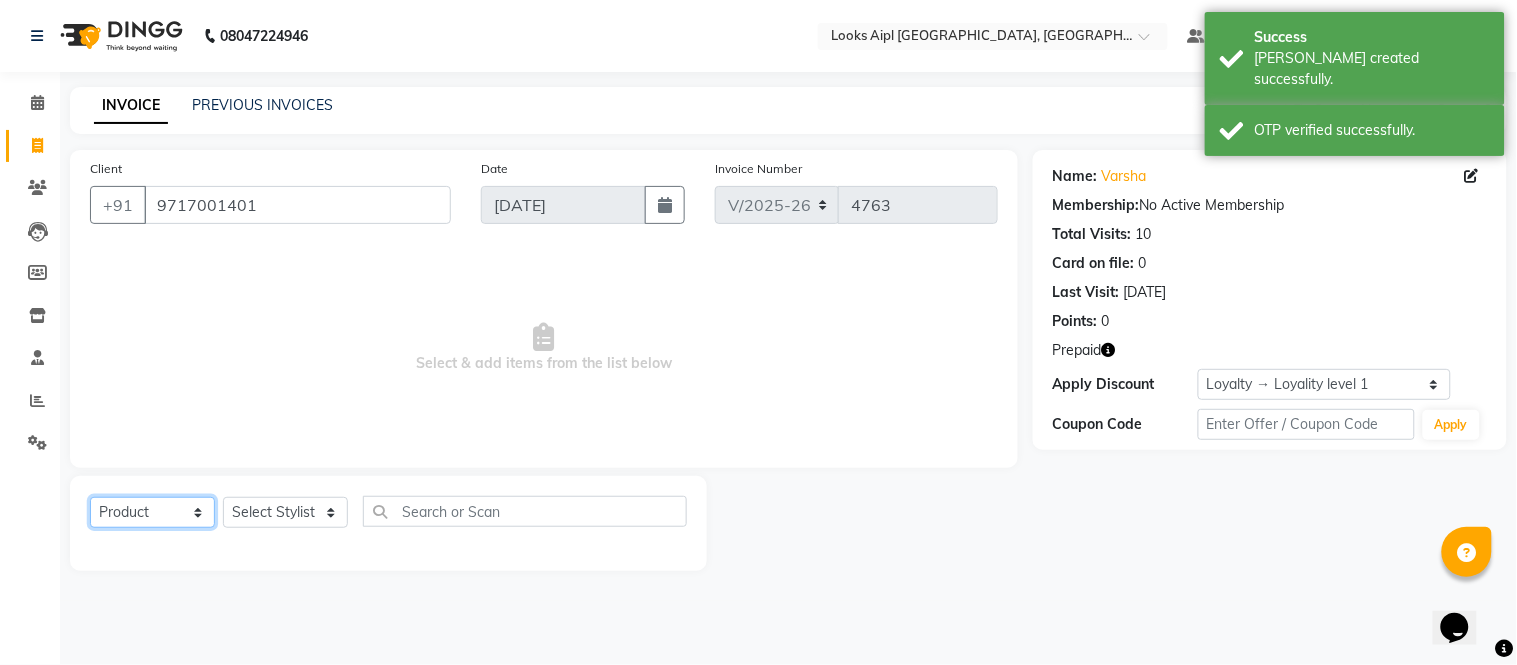 click on "Select  Service  Product  Membership  Package Voucher Prepaid Gift Card" 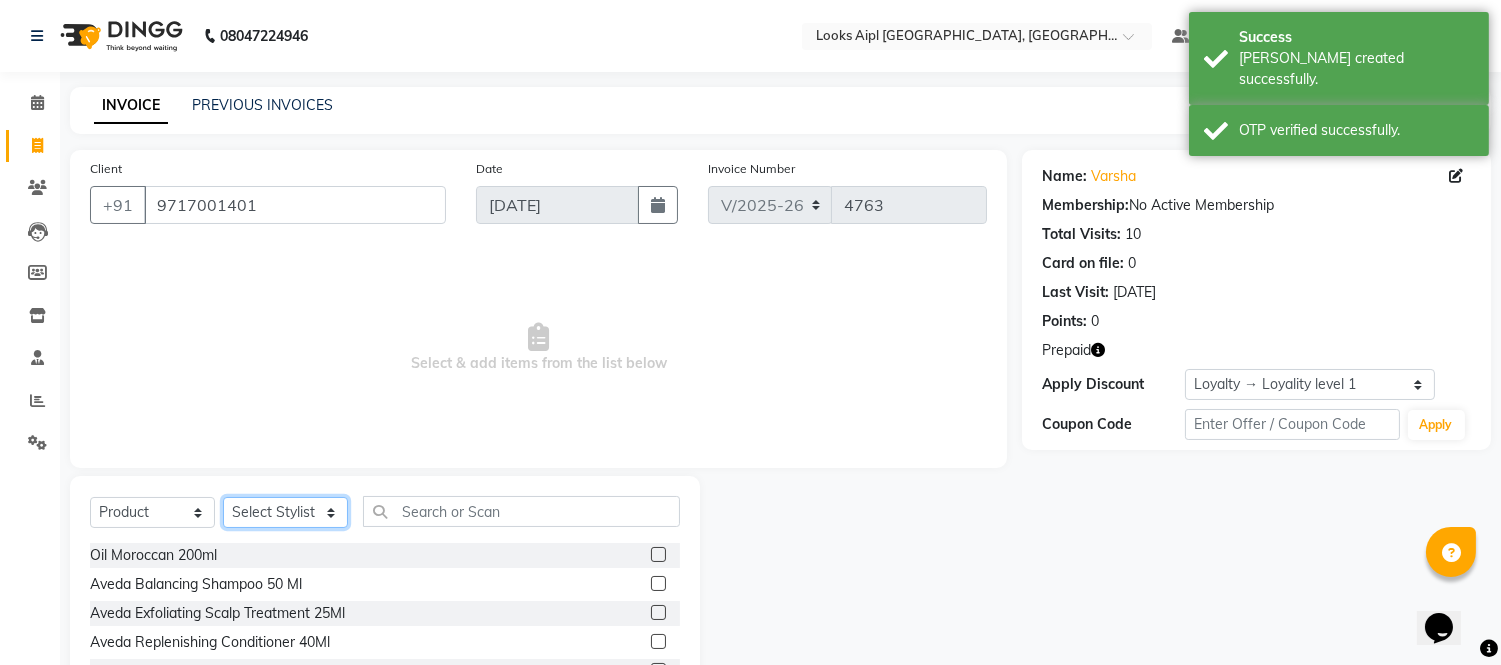 click on "Select Stylist [PERSON_NAME] Alam _Pdct [PERSON_NAME] [PERSON_NAME] Counter Sales Geeta [PERSON_NAME] ilfan [PERSON_NAME] Manager [PERSON_NAME] sagar_pdct Surejit [PERSON_NAME]" 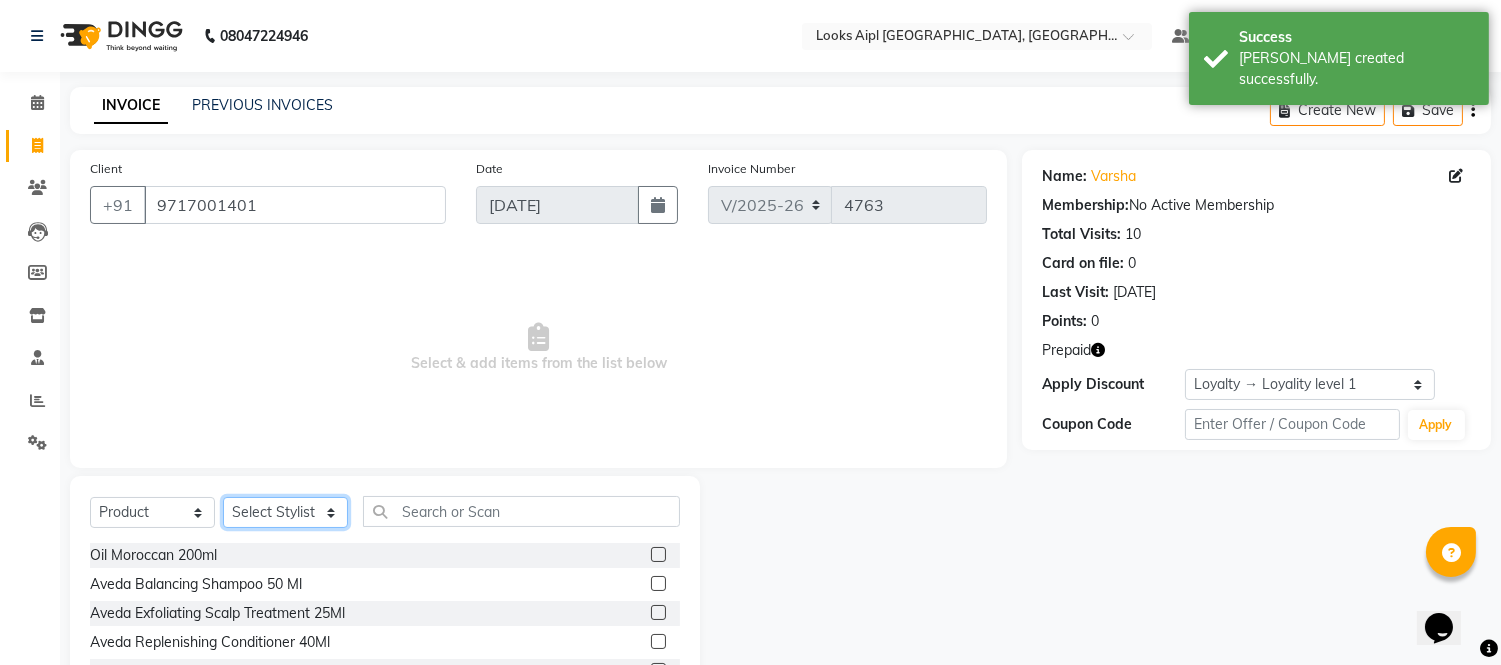 select on "43352" 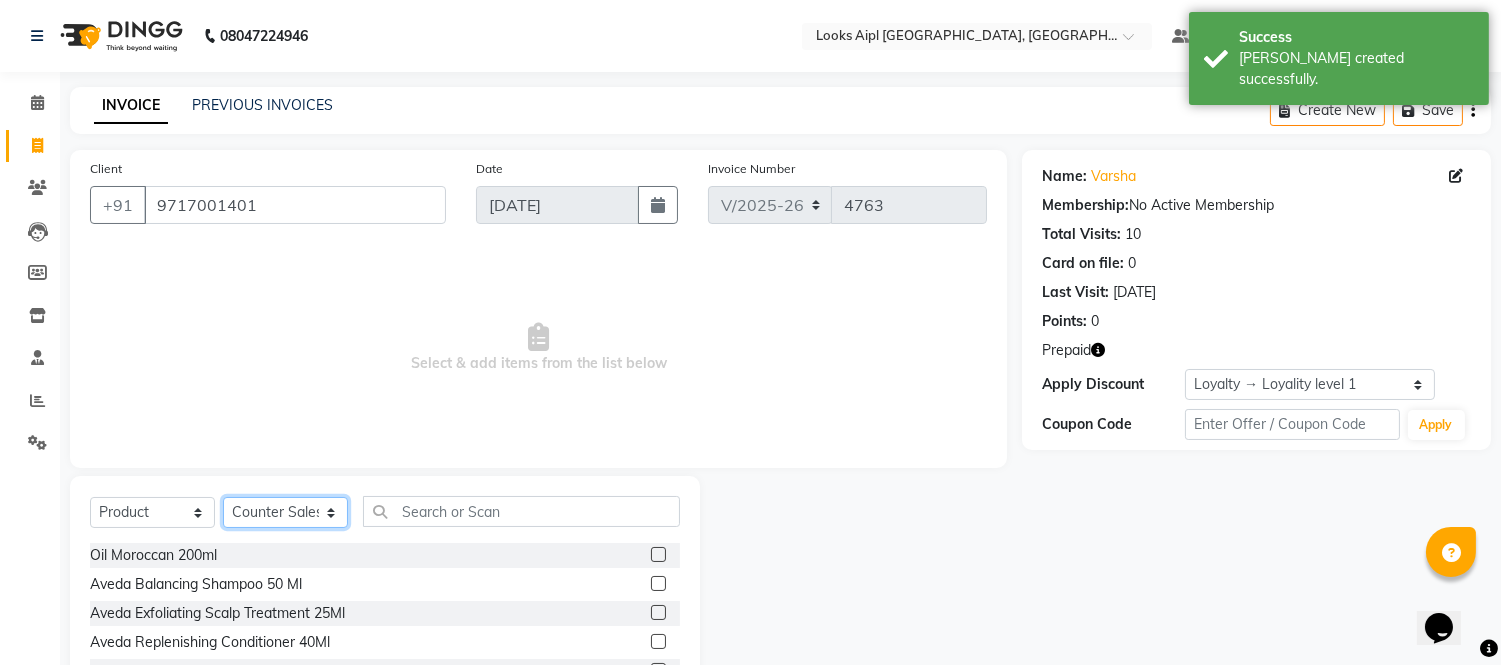 click on "Select Stylist [PERSON_NAME] Alam _Pdct [PERSON_NAME] [PERSON_NAME] Counter Sales Geeta [PERSON_NAME] ilfan [PERSON_NAME] Manager [PERSON_NAME] sagar_pdct Surejit [PERSON_NAME]" 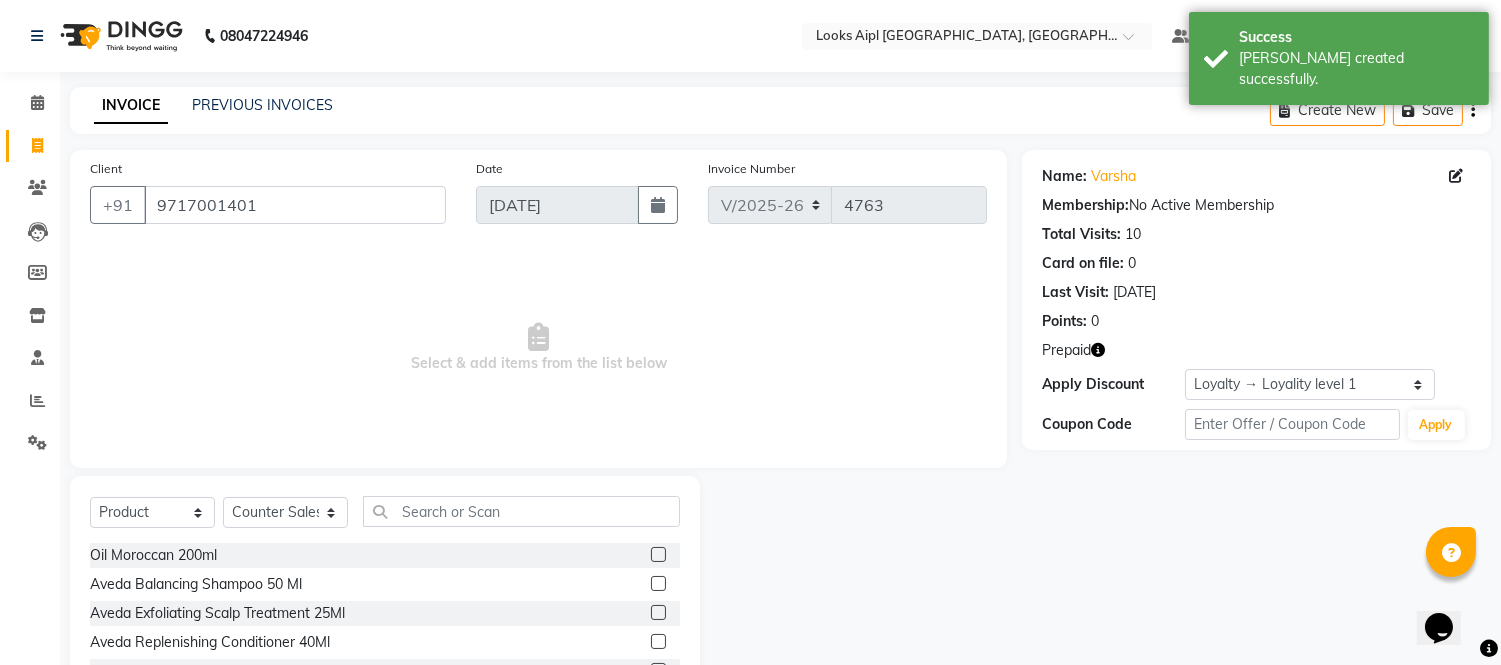 click on "Select  Service  Product  Membership  Package Voucher Prepaid Gift Card  Select Stylist Akash Akshar_asst Alam _Pdct [PERSON_NAME] [PERSON_NAME] Counter Sales Geeta Hema ilfan [PERSON_NAME] Manager [PERSON_NAME] sagar_pdct Surejit [PERSON_NAME]" 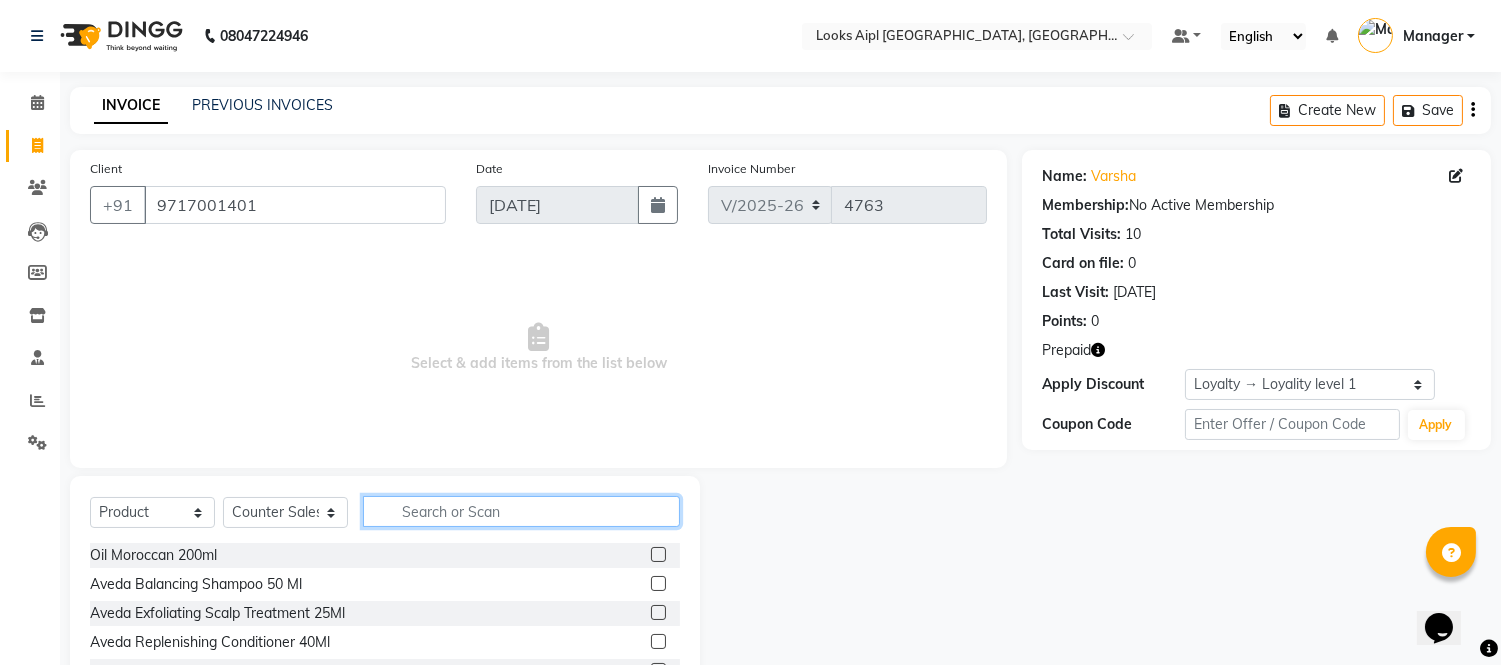 click 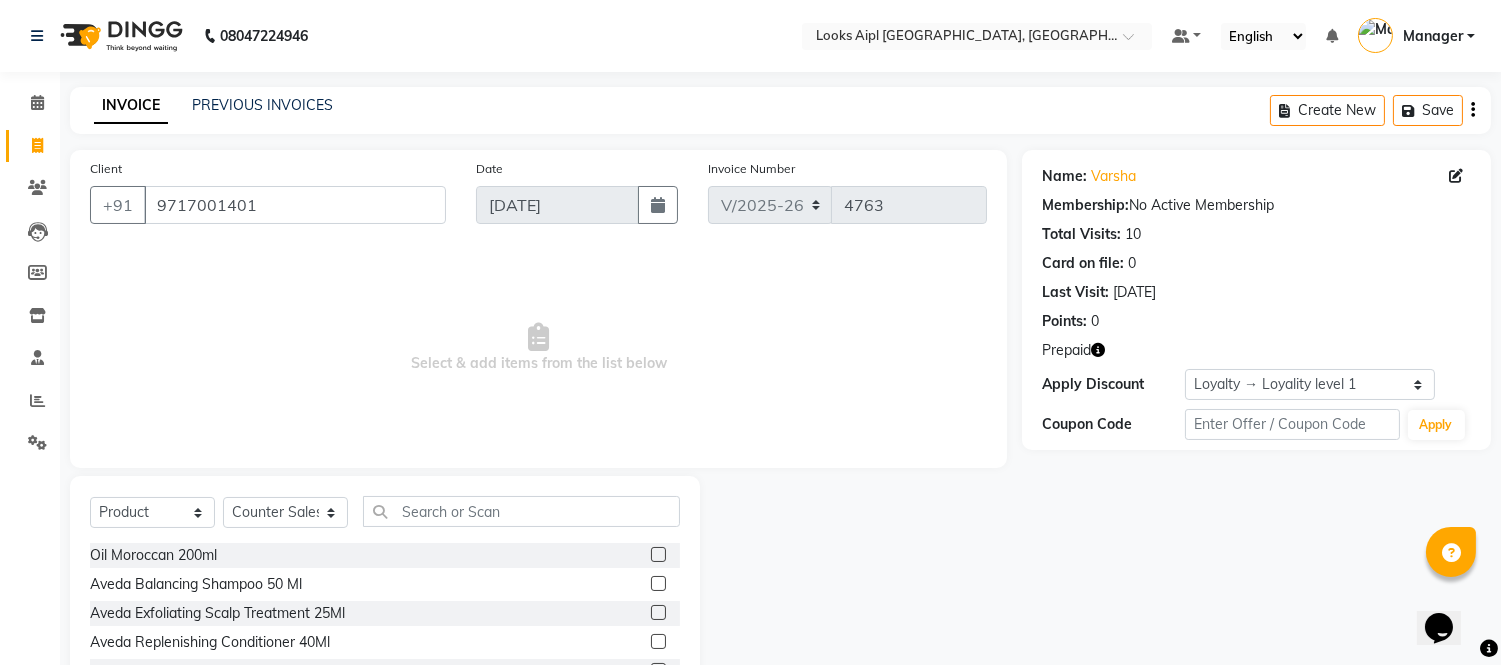 click 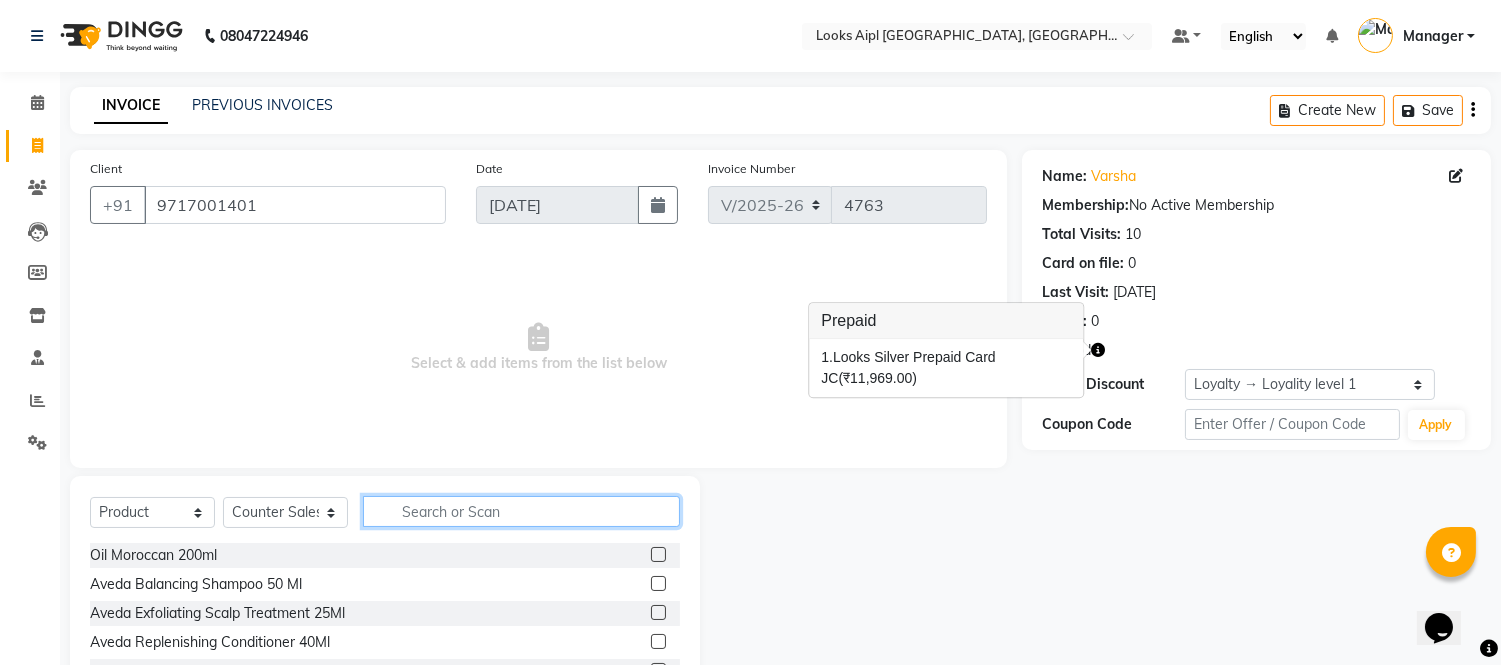 click 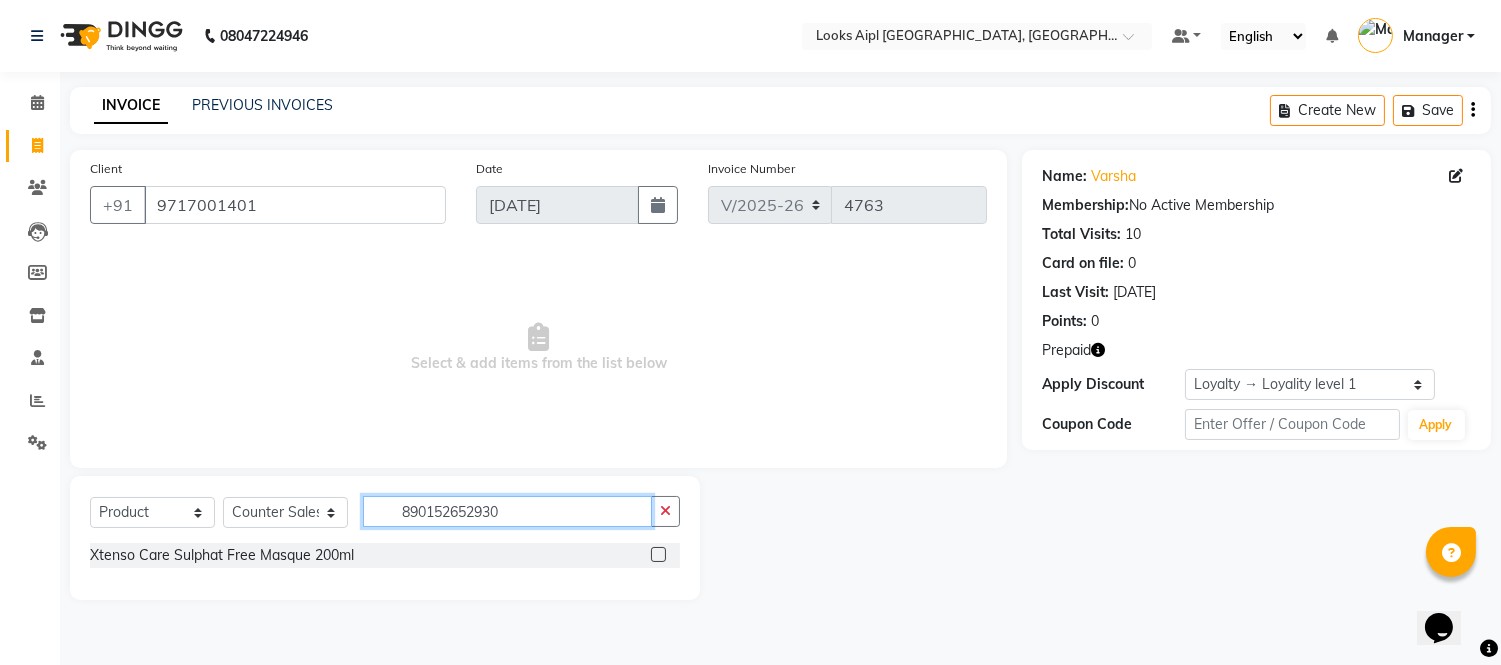 type on "8901526529308" 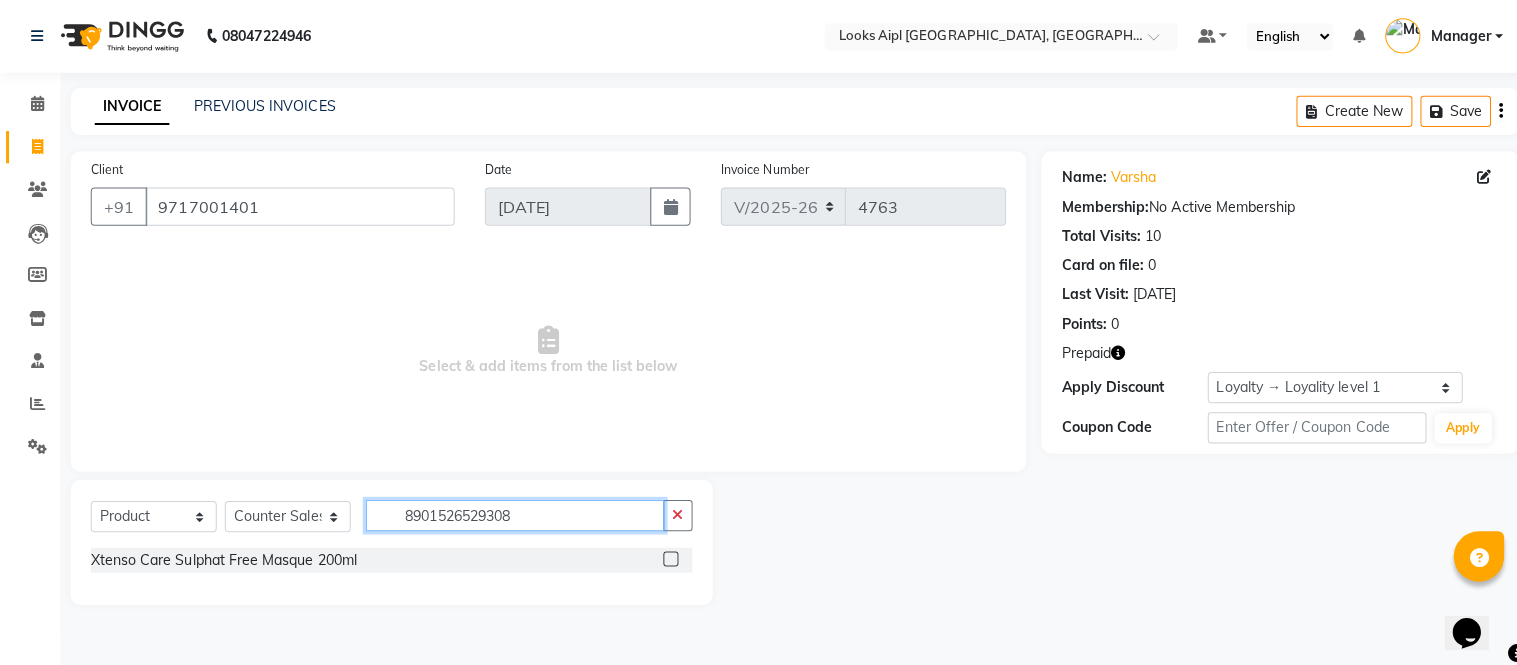 type 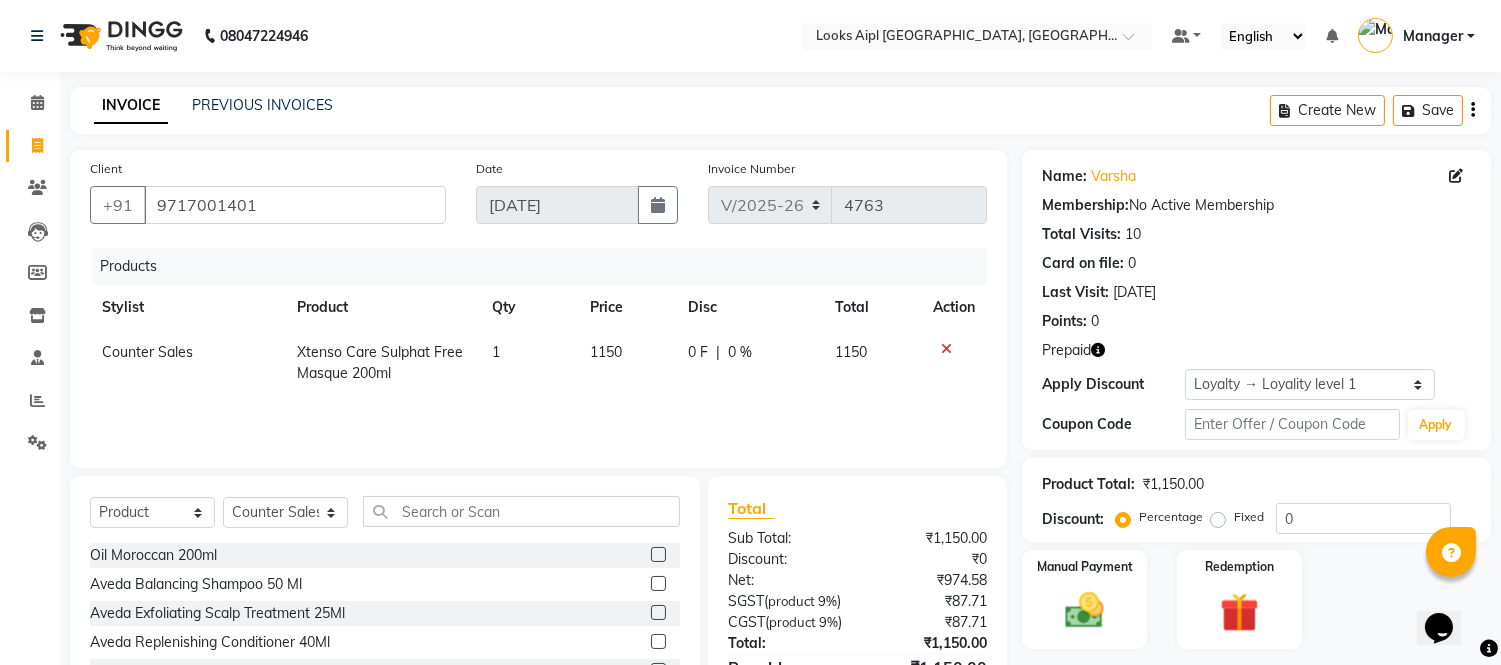 click on "1150" 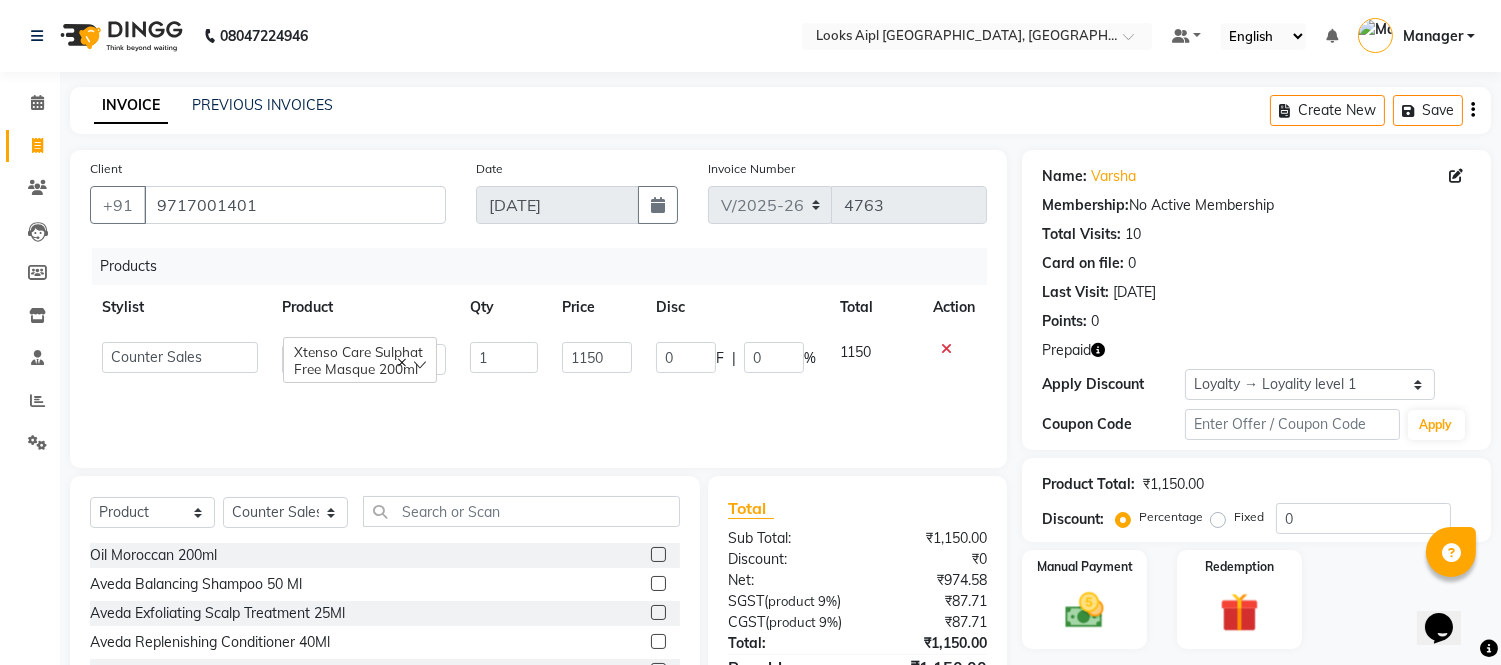 drag, startPoint x: 646, startPoint y: 355, endPoint x: 611, endPoint y: 361, distance: 35.510563 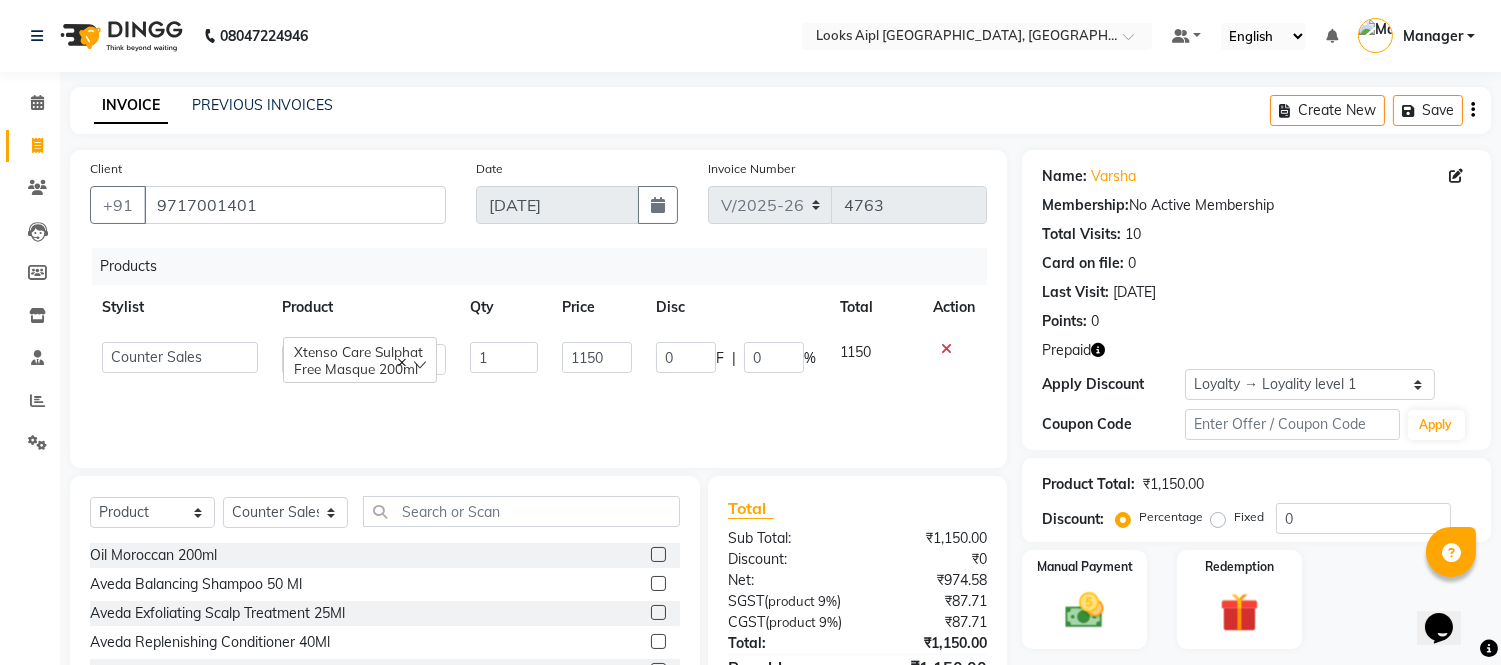 click on "[PERSON_NAME]   Alam _Pdct   [PERSON_NAME]   [PERSON_NAME]   Counter Sales   Geeta   [PERSON_NAME]   ilfan   [PERSON_NAME]   Manager   [PERSON_NAME]   sagar_pdct   Surejit   [PERSON_NAME]   Xtenso Care Sulphat Free Masque 200ml  1 1150 0 F | 0 % 1150" 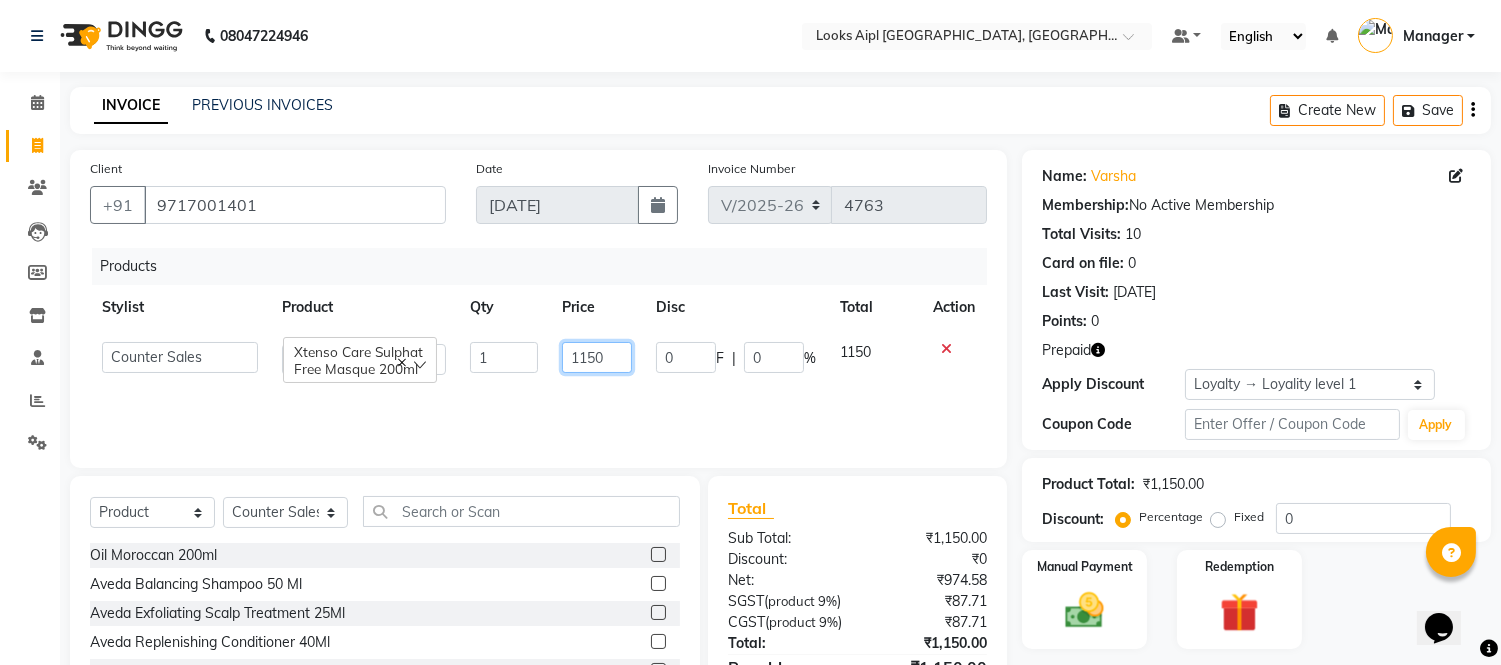 click on "1150" 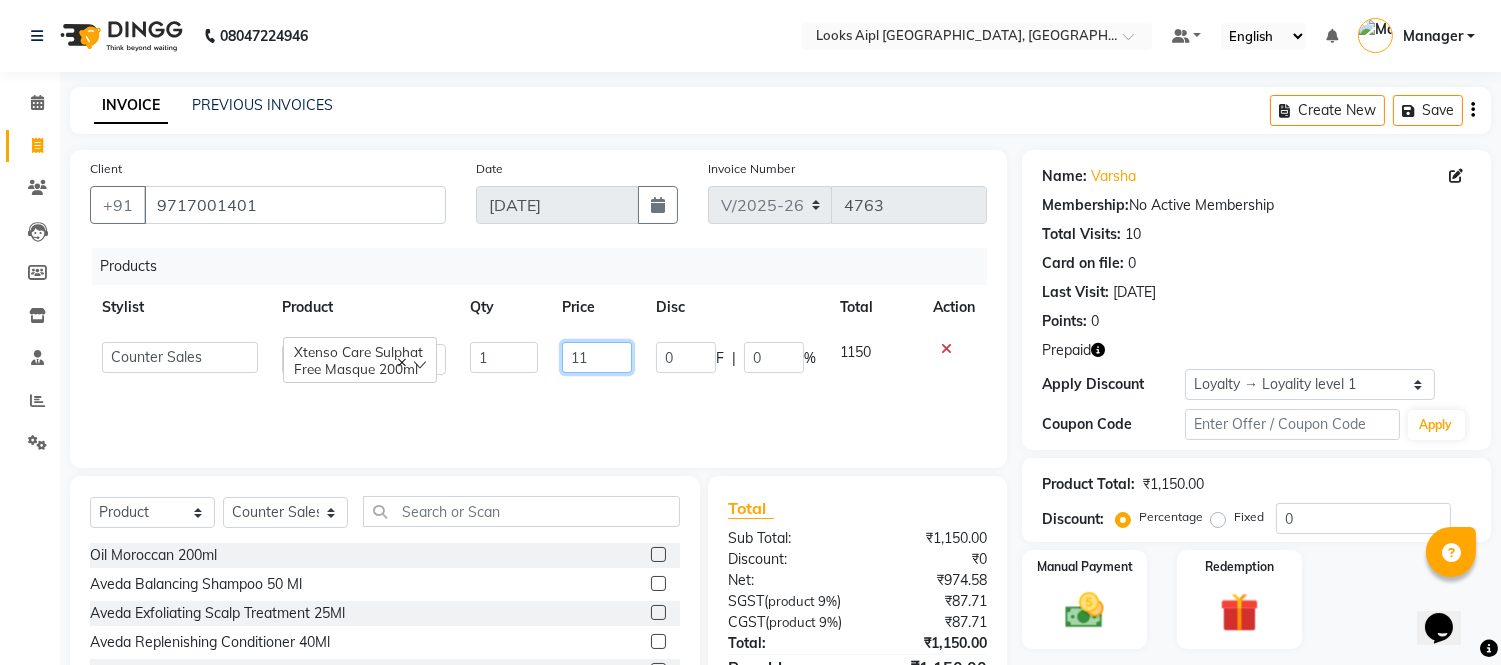 type on "1" 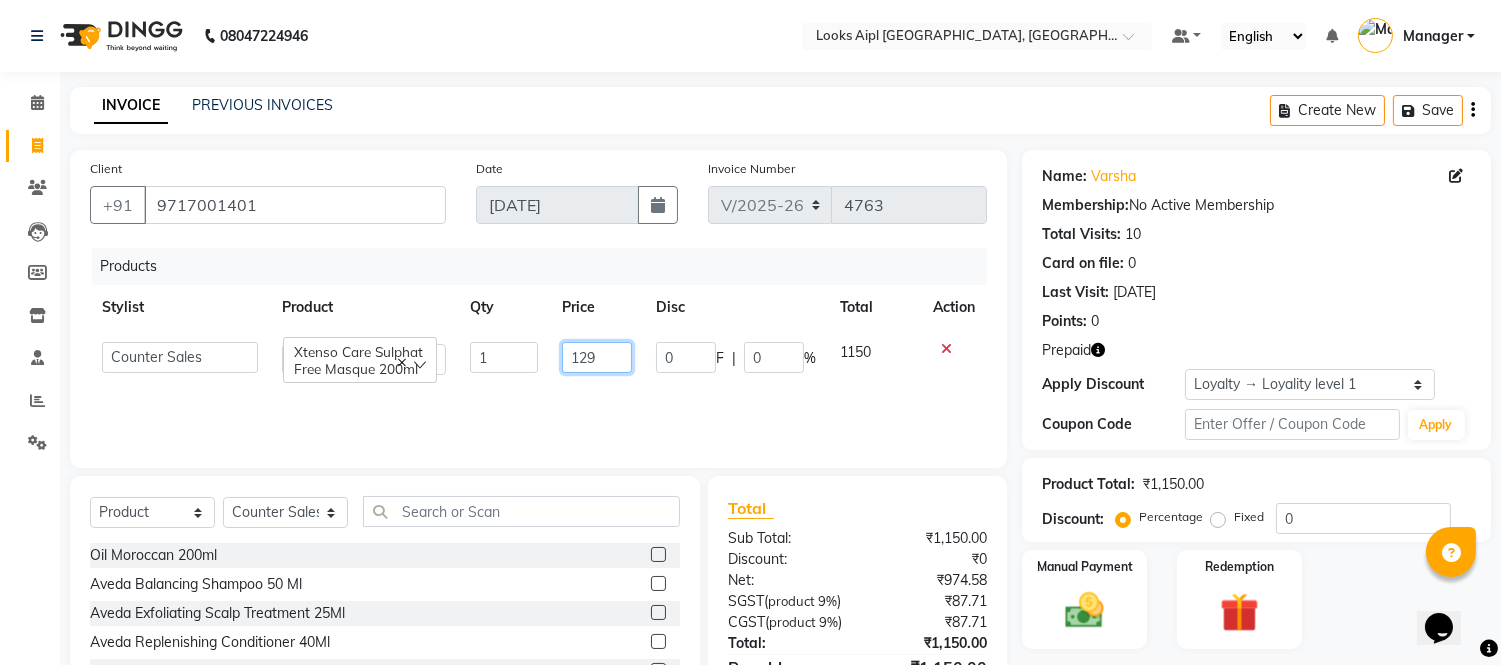 type on "1290" 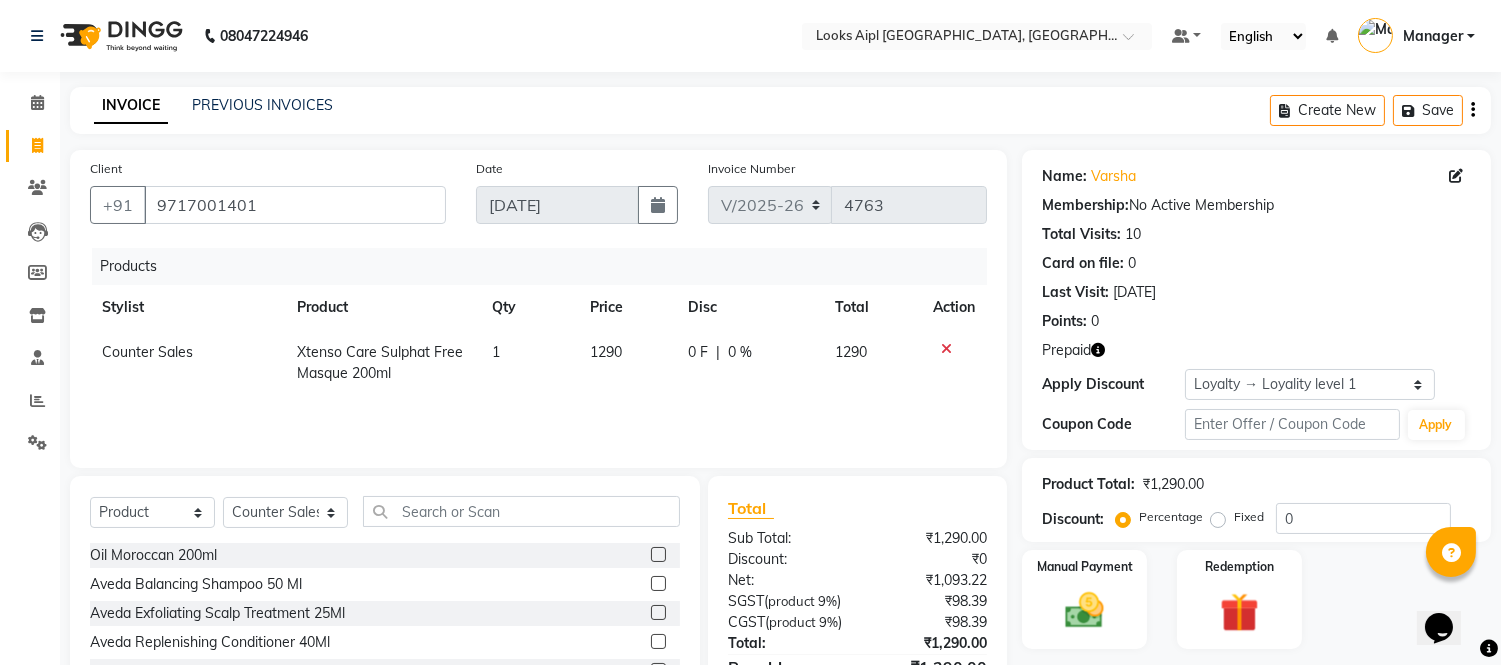 drag, startPoint x: 650, startPoint y: 394, endPoint x: 660, endPoint y: 396, distance: 10.198039 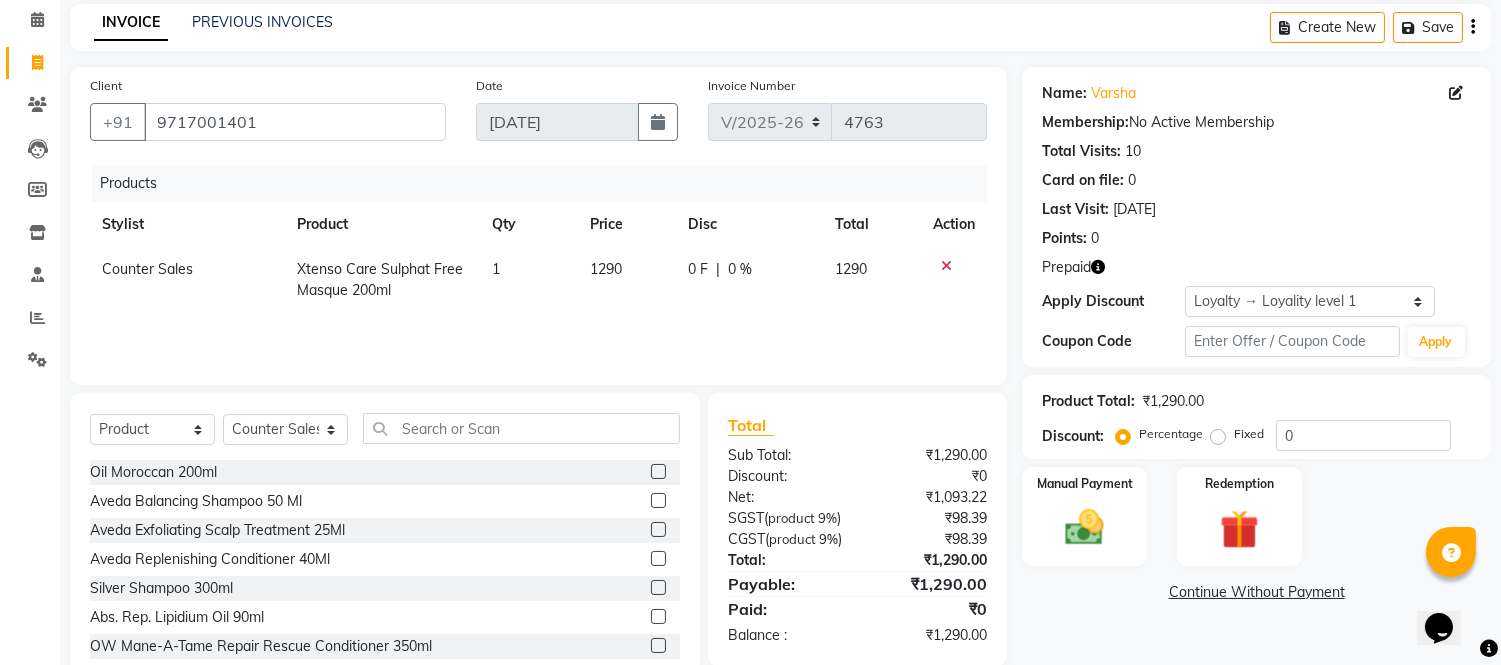 scroll, scrollTop: 155, scrollLeft: 0, axis: vertical 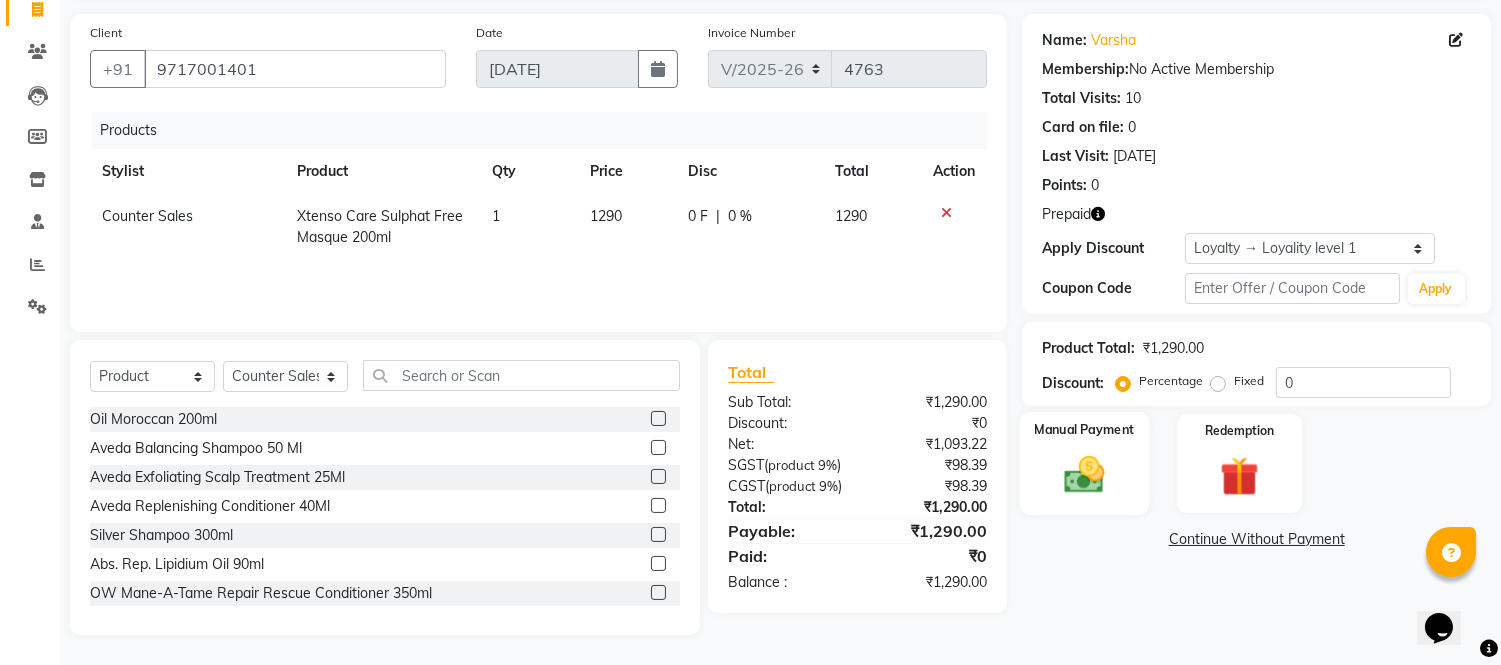 click 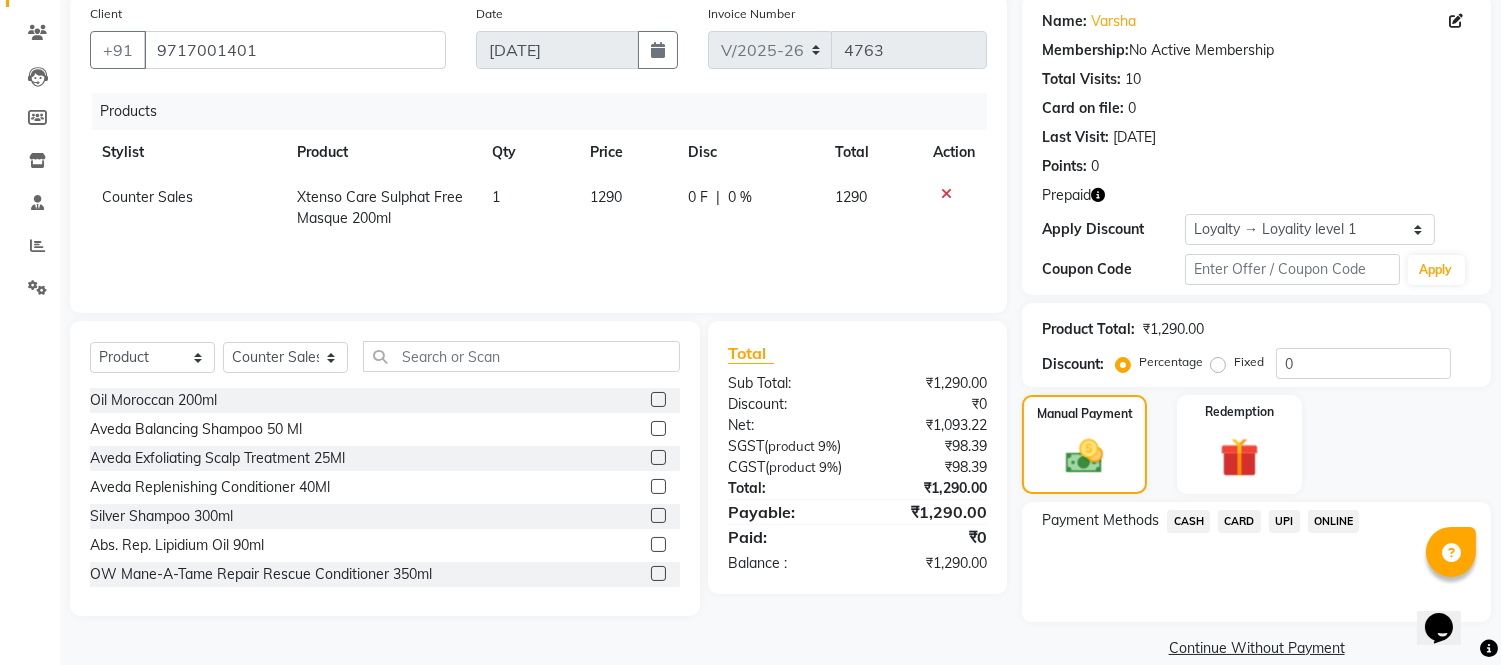 click on "UPI" 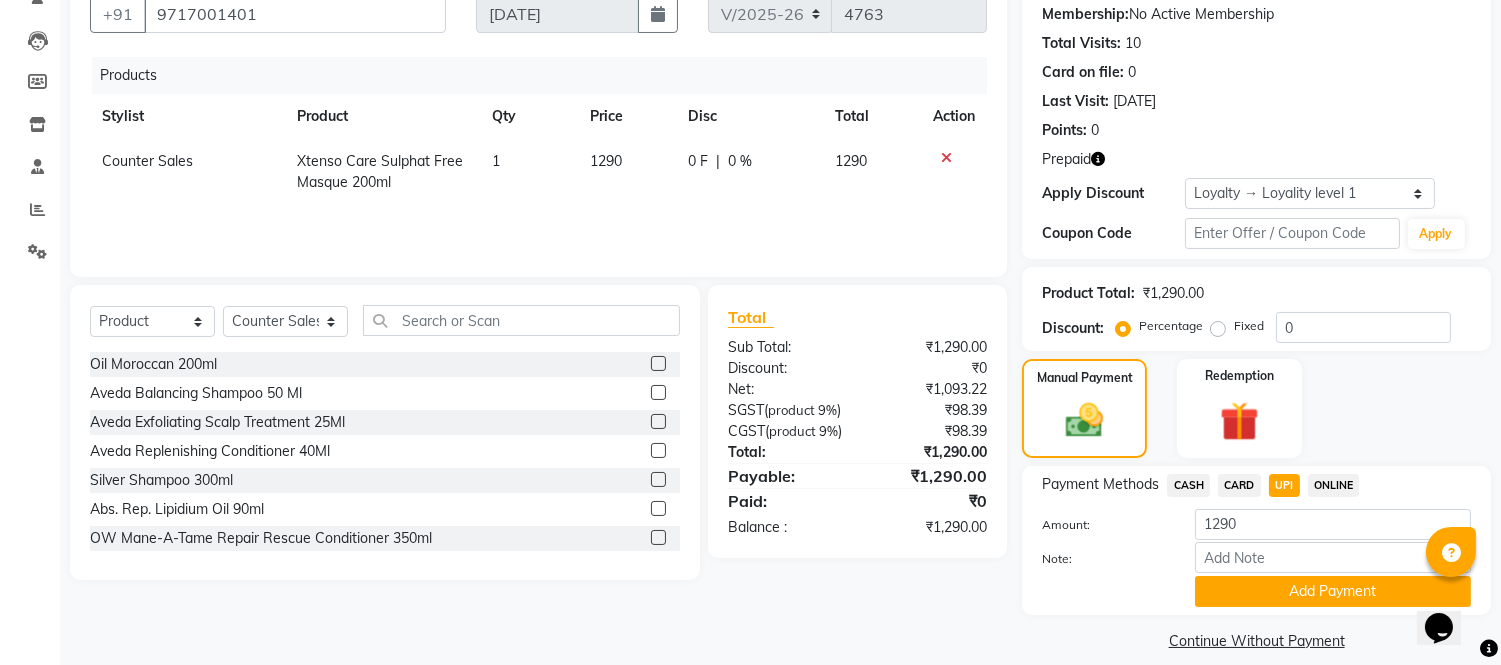 scroll, scrollTop: 211, scrollLeft: 0, axis: vertical 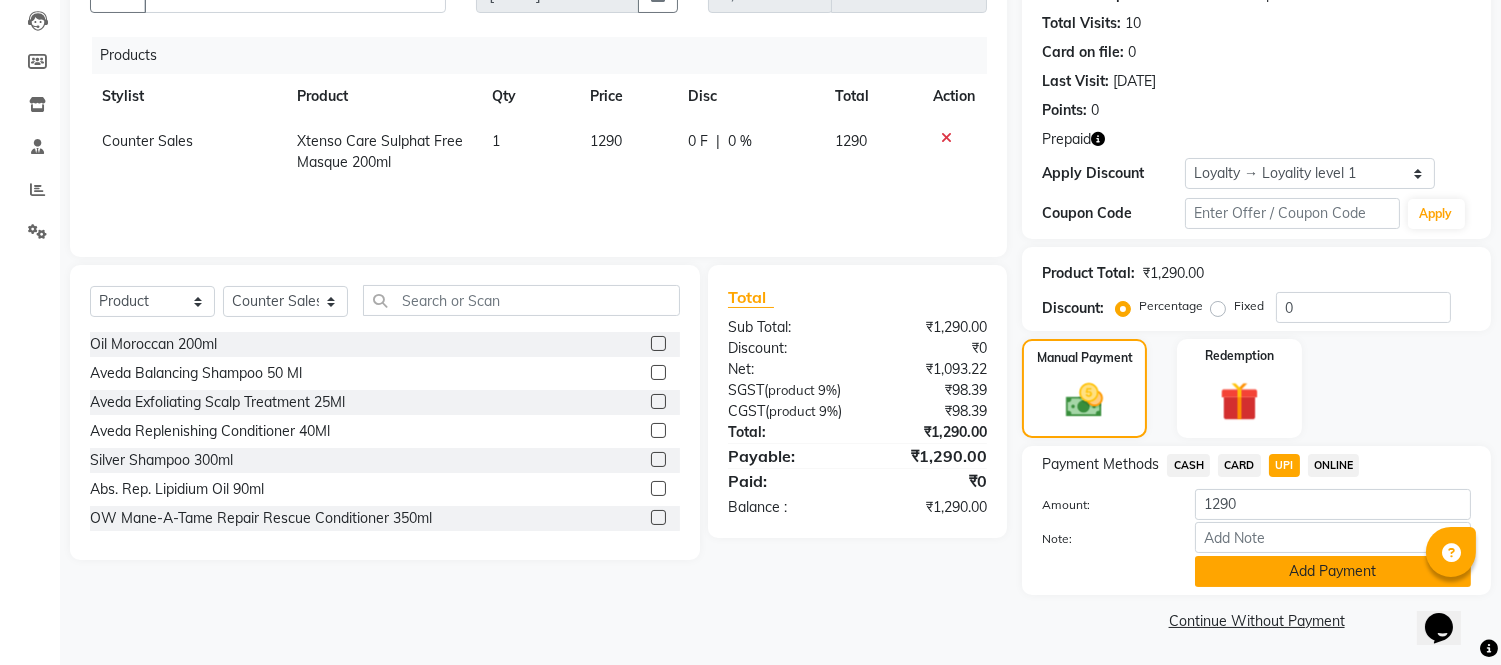 click on "Add Payment" 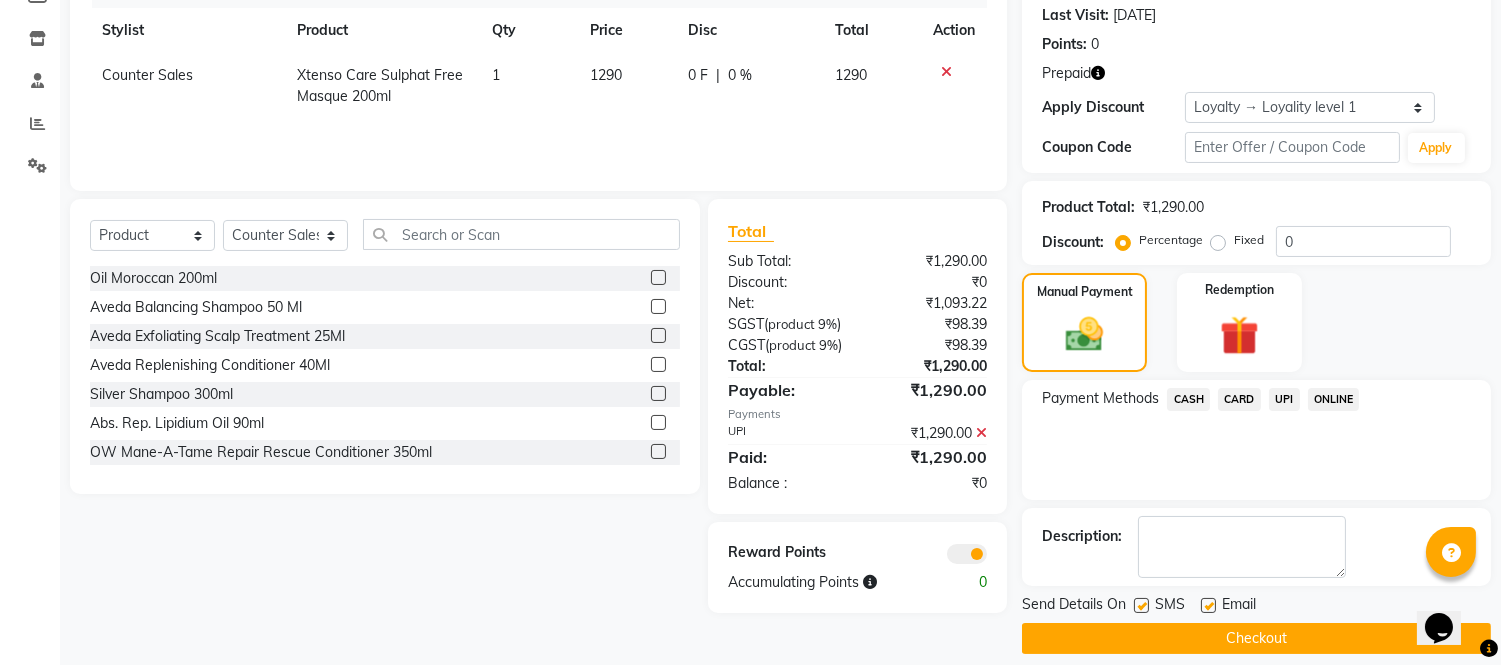 scroll, scrollTop: 296, scrollLeft: 0, axis: vertical 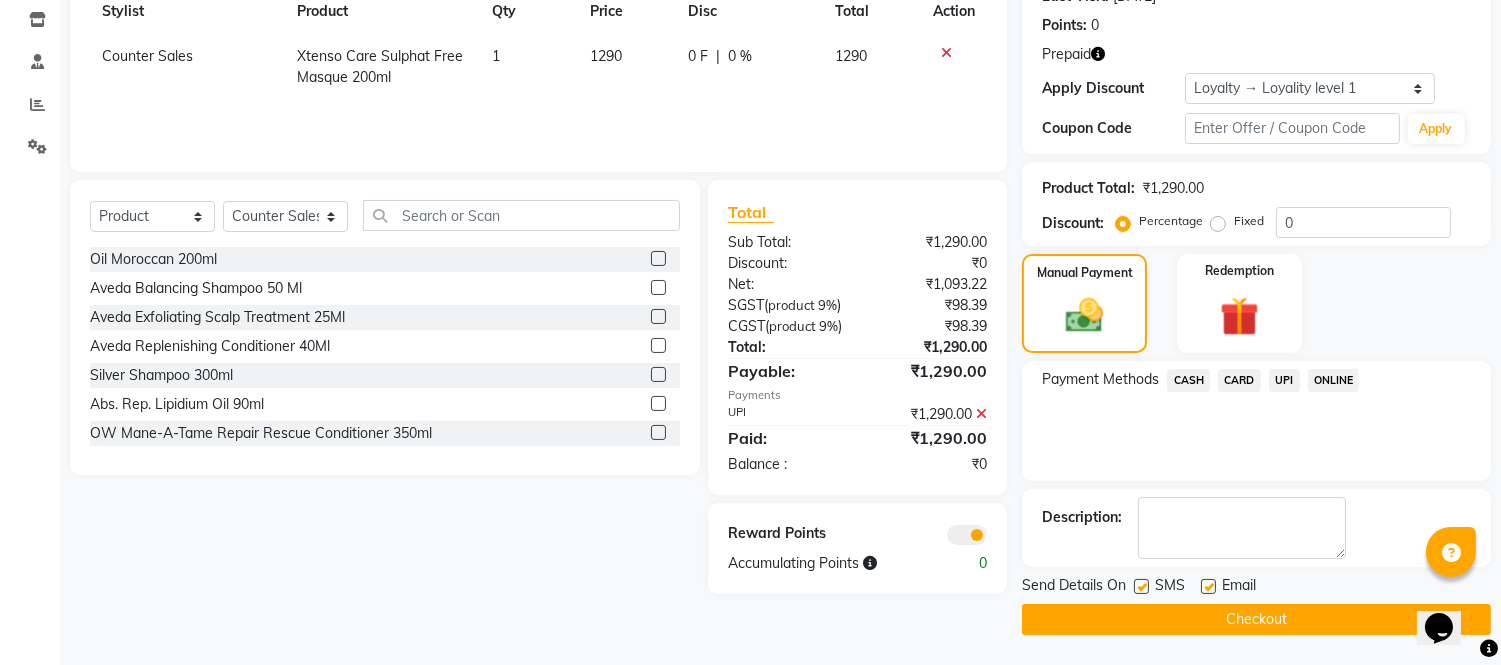 click on "Checkout" 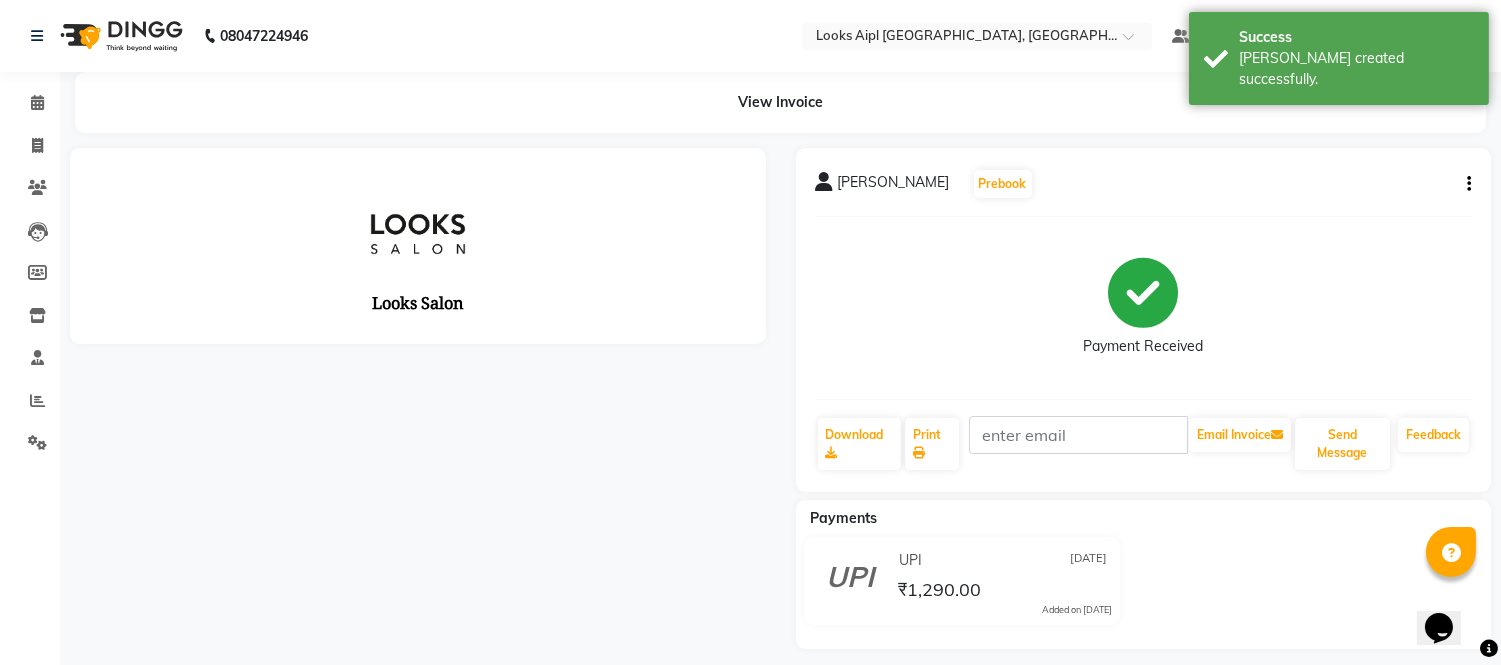 scroll, scrollTop: 0, scrollLeft: 0, axis: both 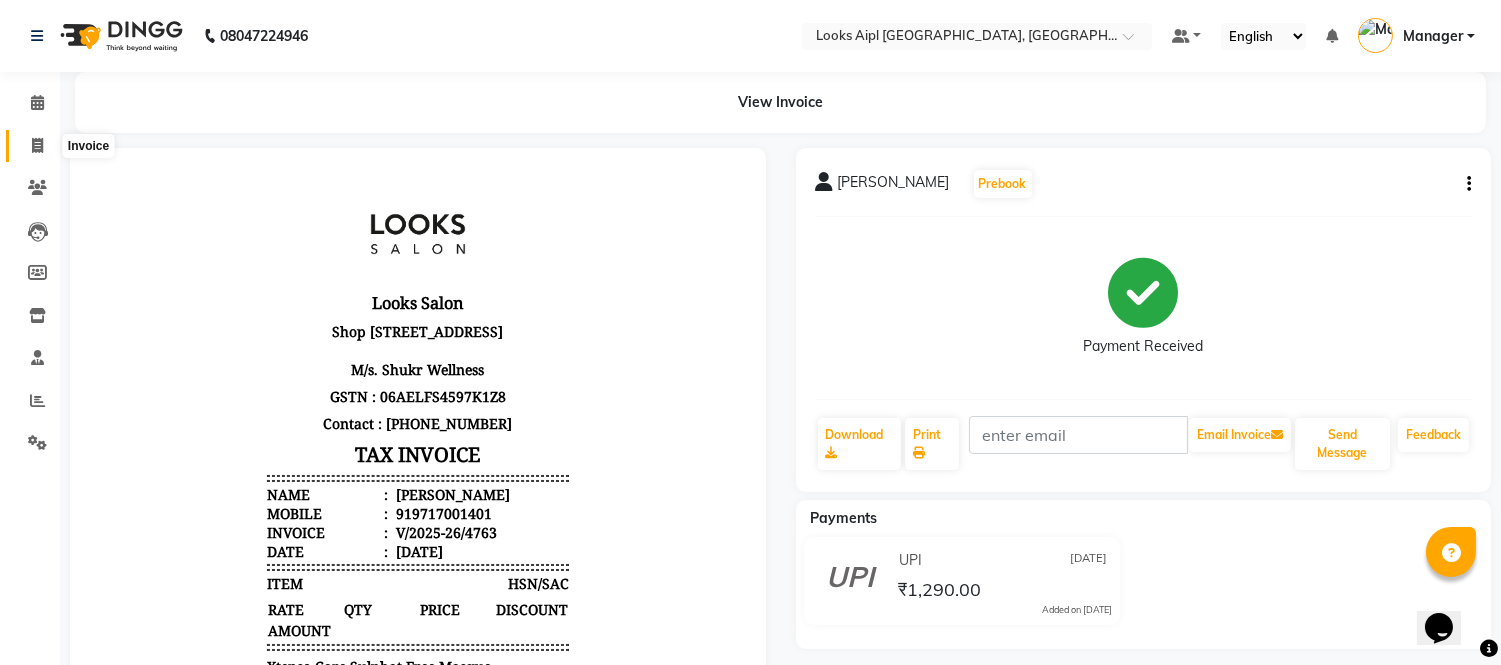 drag, startPoint x: 26, startPoint y: 148, endPoint x: 38, endPoint y: 140, distance: 14.422205 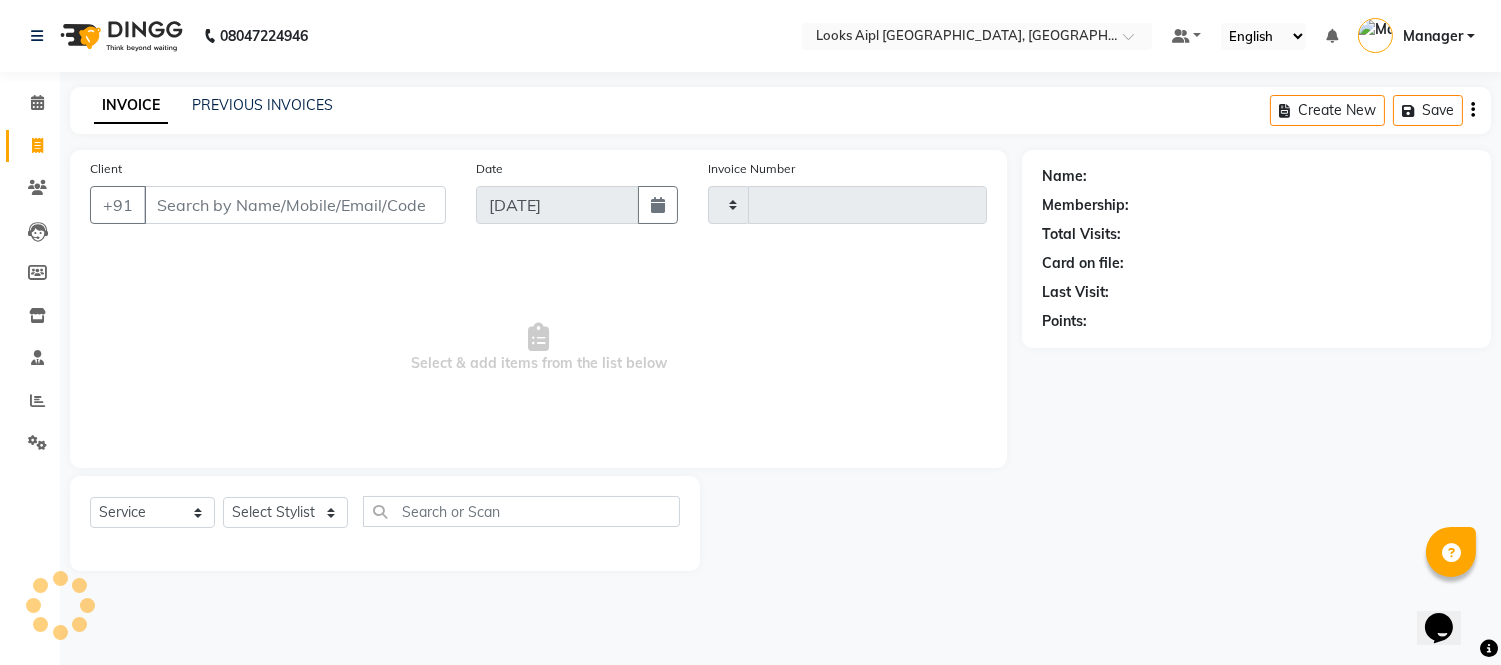 type on "4764" 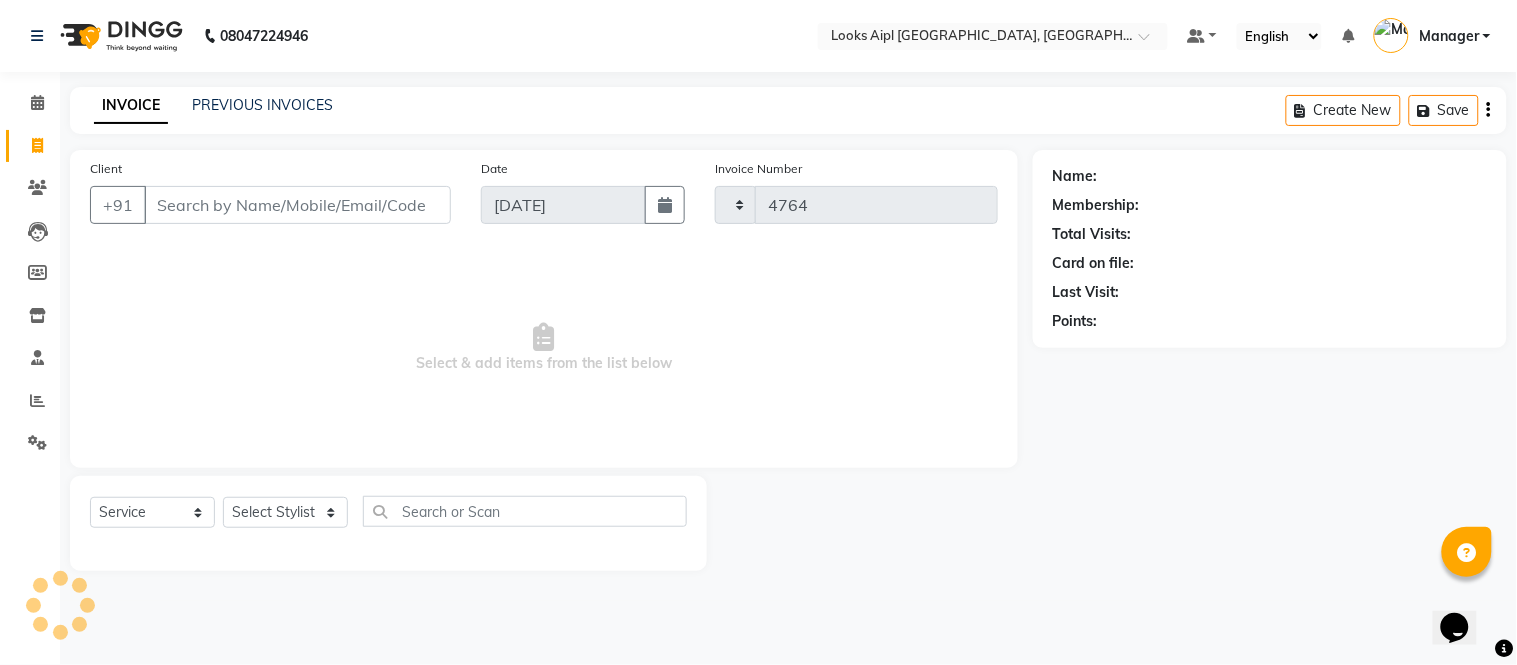 select on "6047" 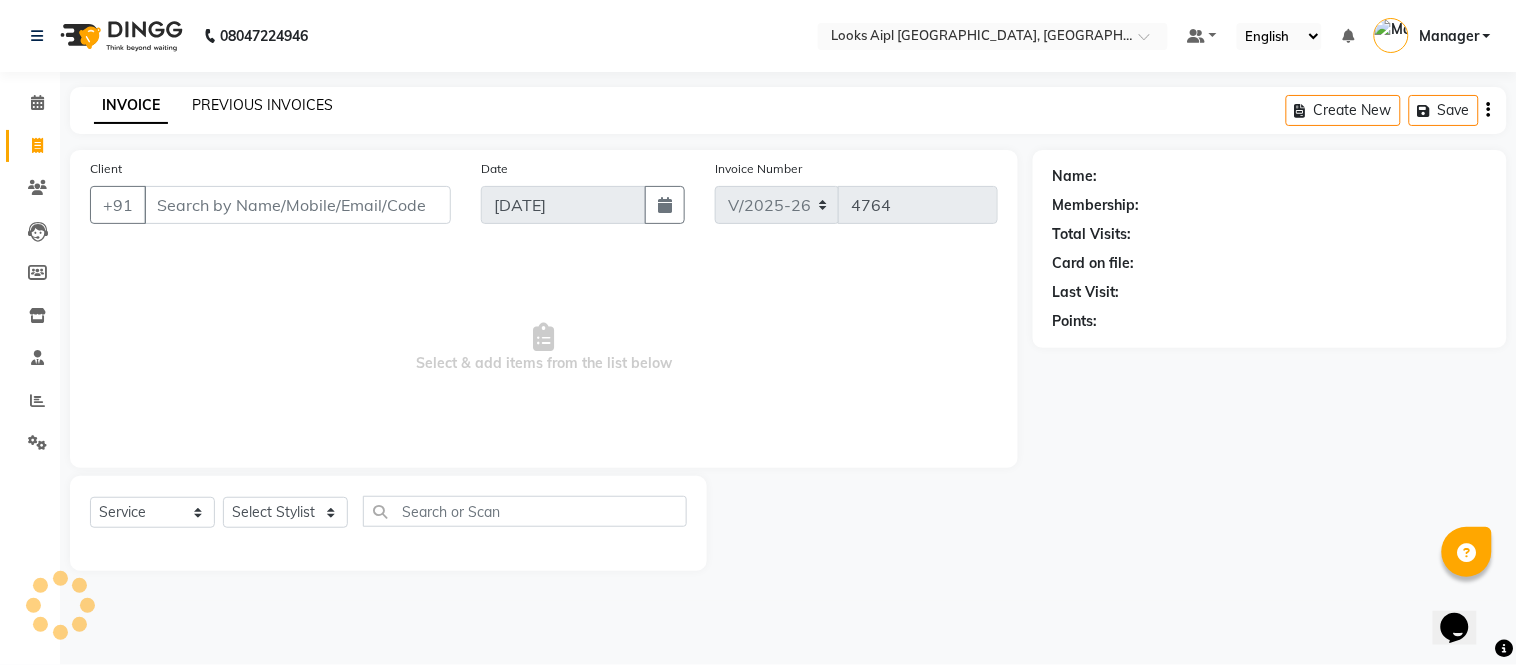 click on "PREVIOUS INVOICES" 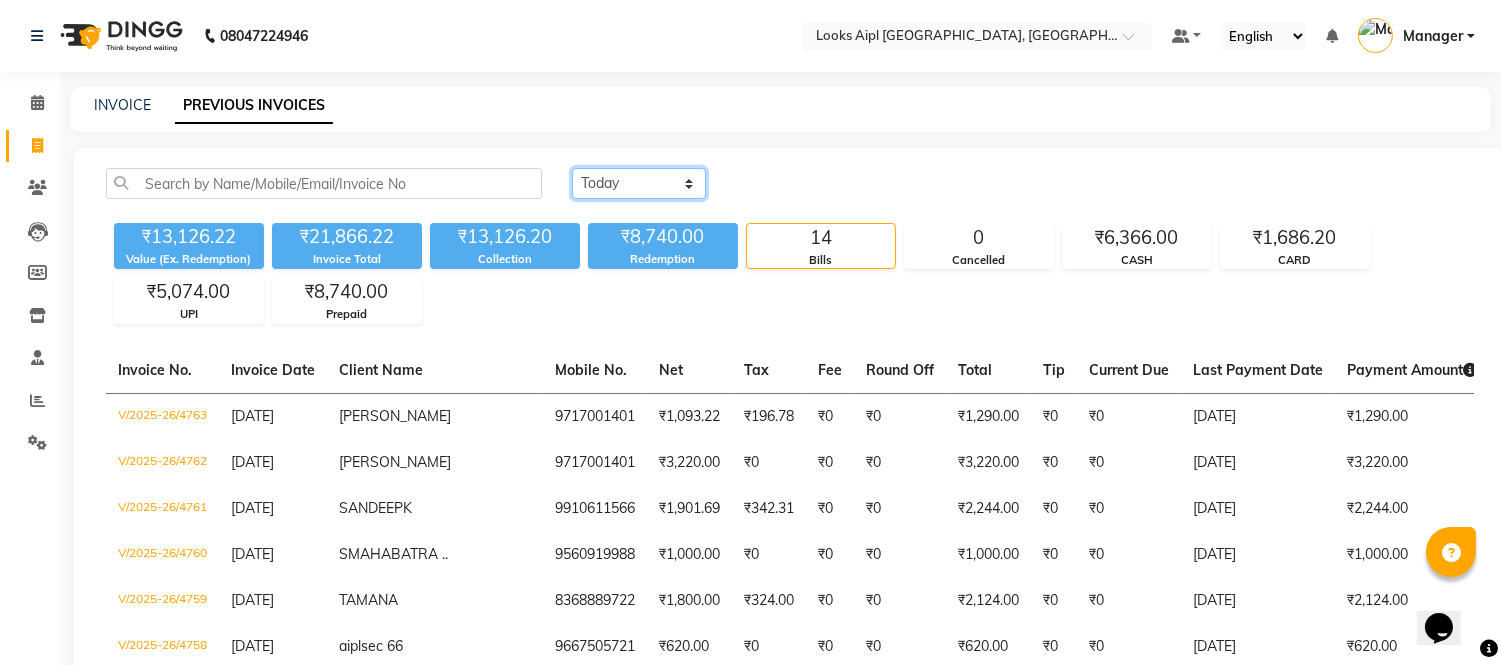 click on "[DATE] [DATE] Custom Range" 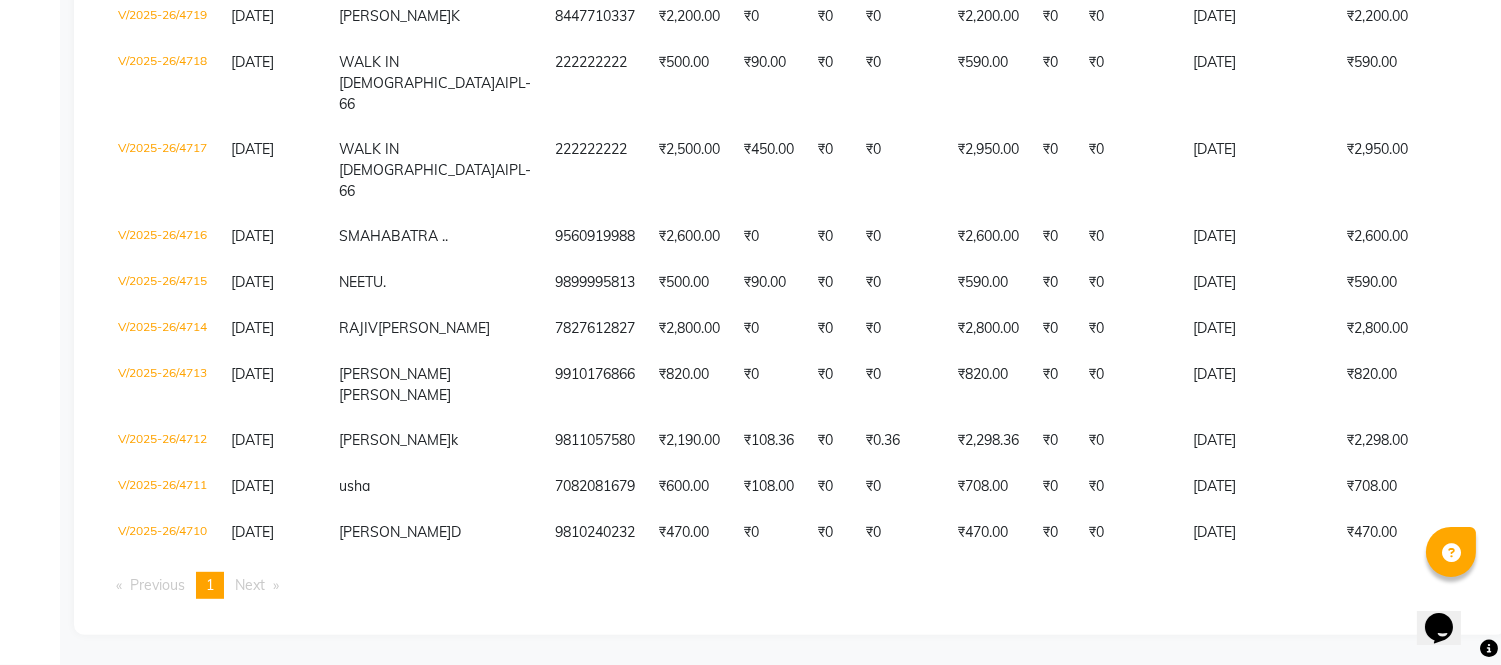 scroll, scrollTop: 2222, scrollLeft: 0, axis: vertical 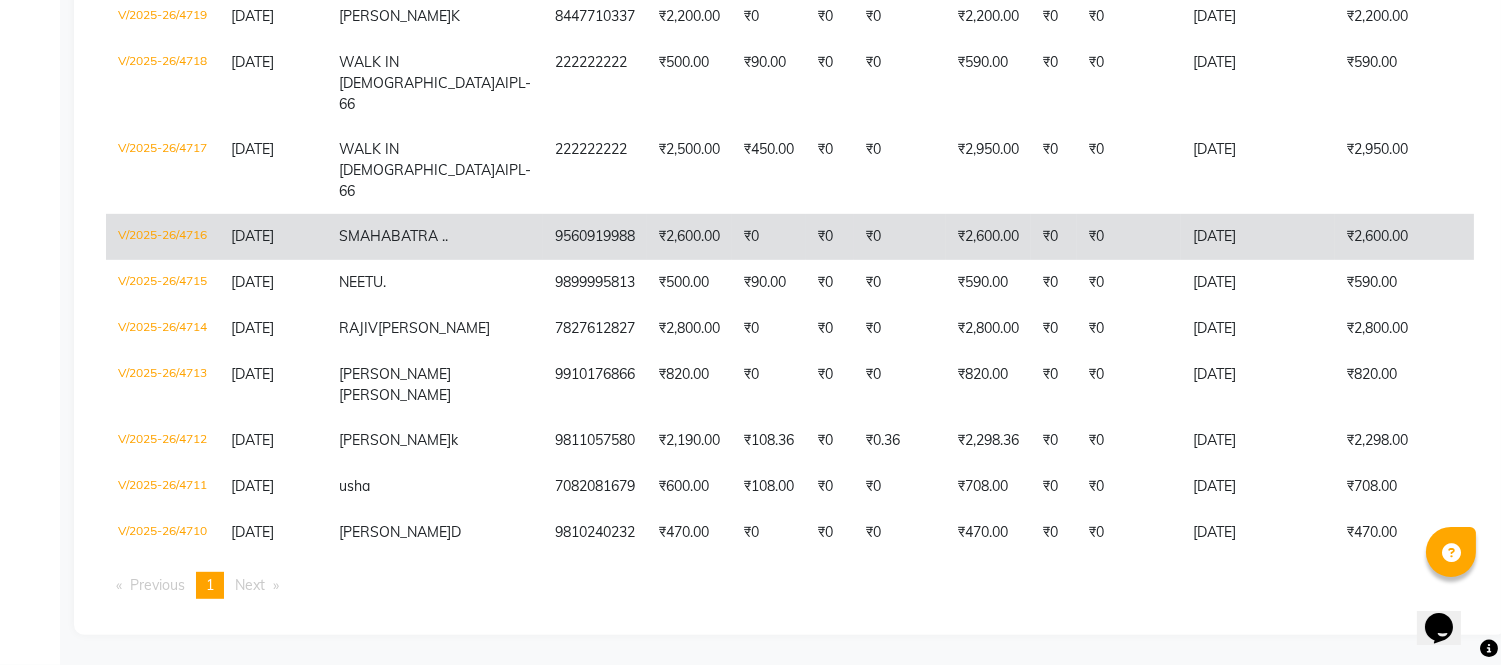 click on "₹0" 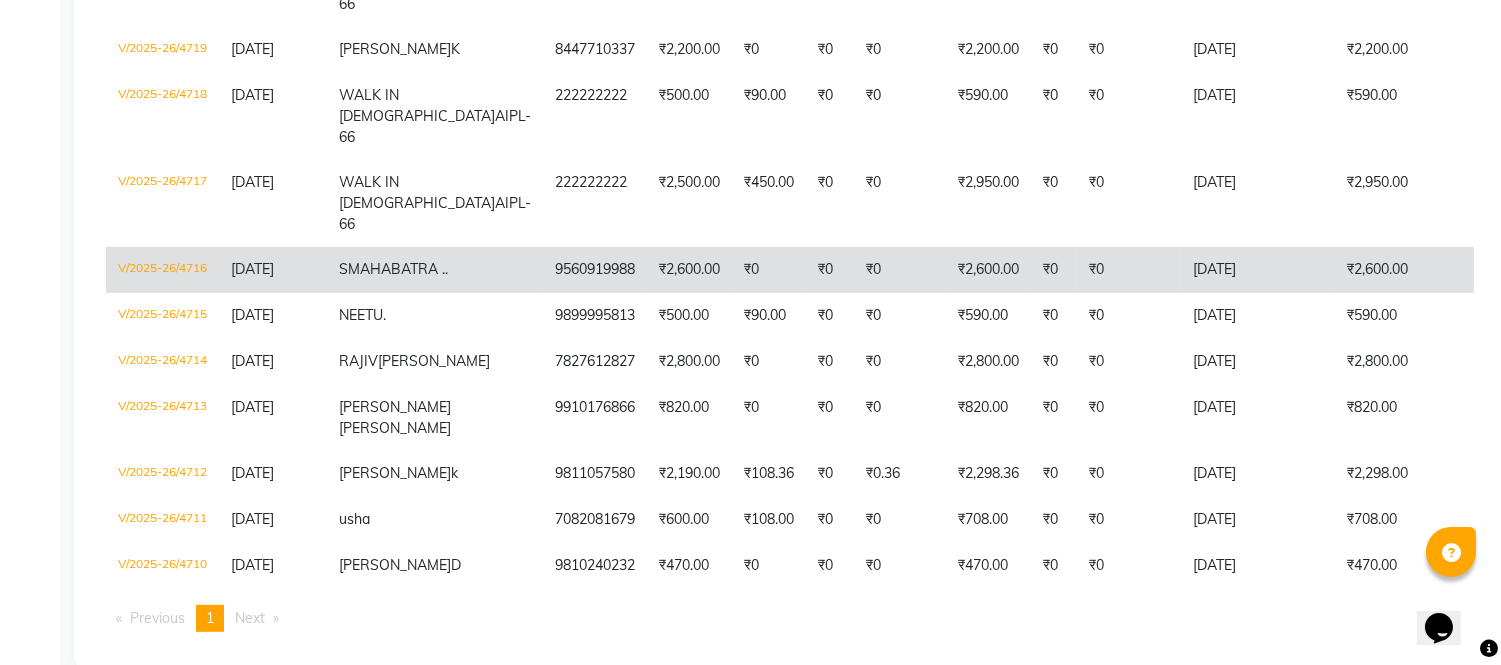 scroll, scrollTop: 2111, scrollLeft: 0, axis: vertical 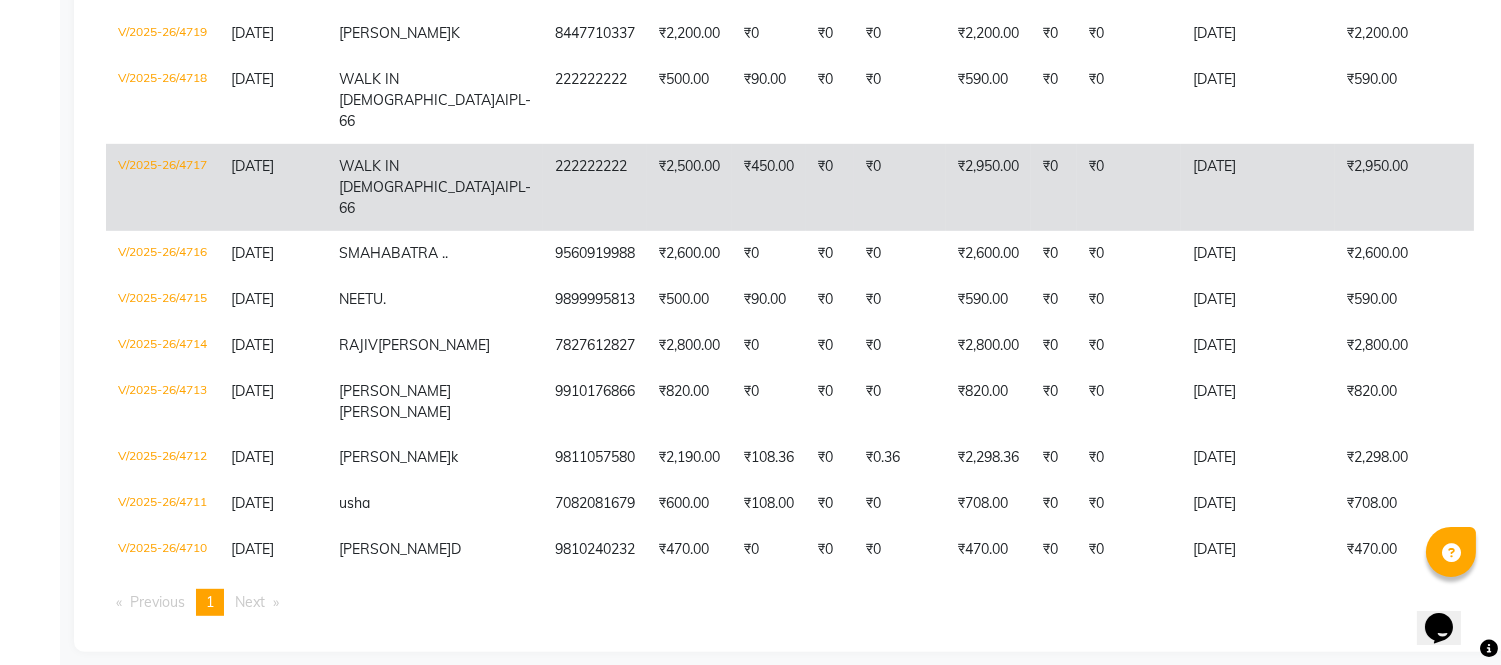 click on "₹0" 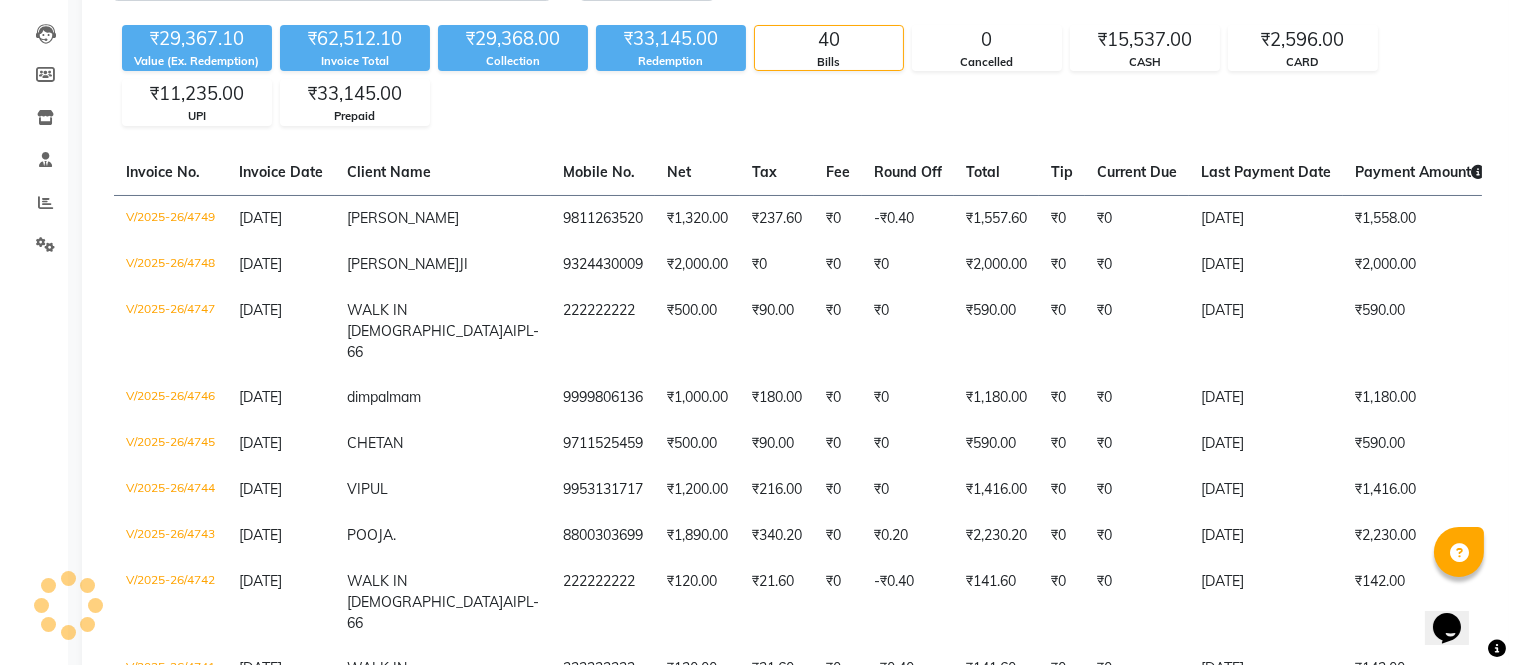 scroll, scrollTop: 0, scrollLeft: 0, axis: both 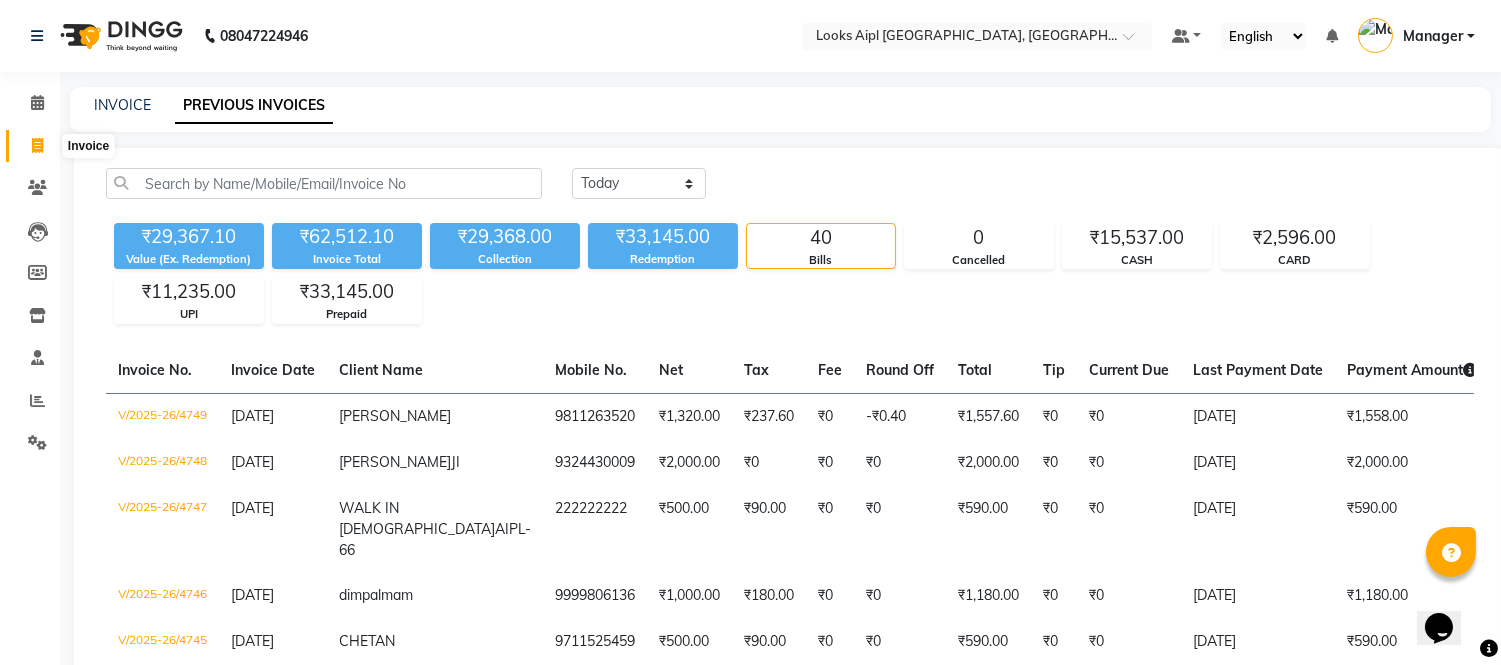 click 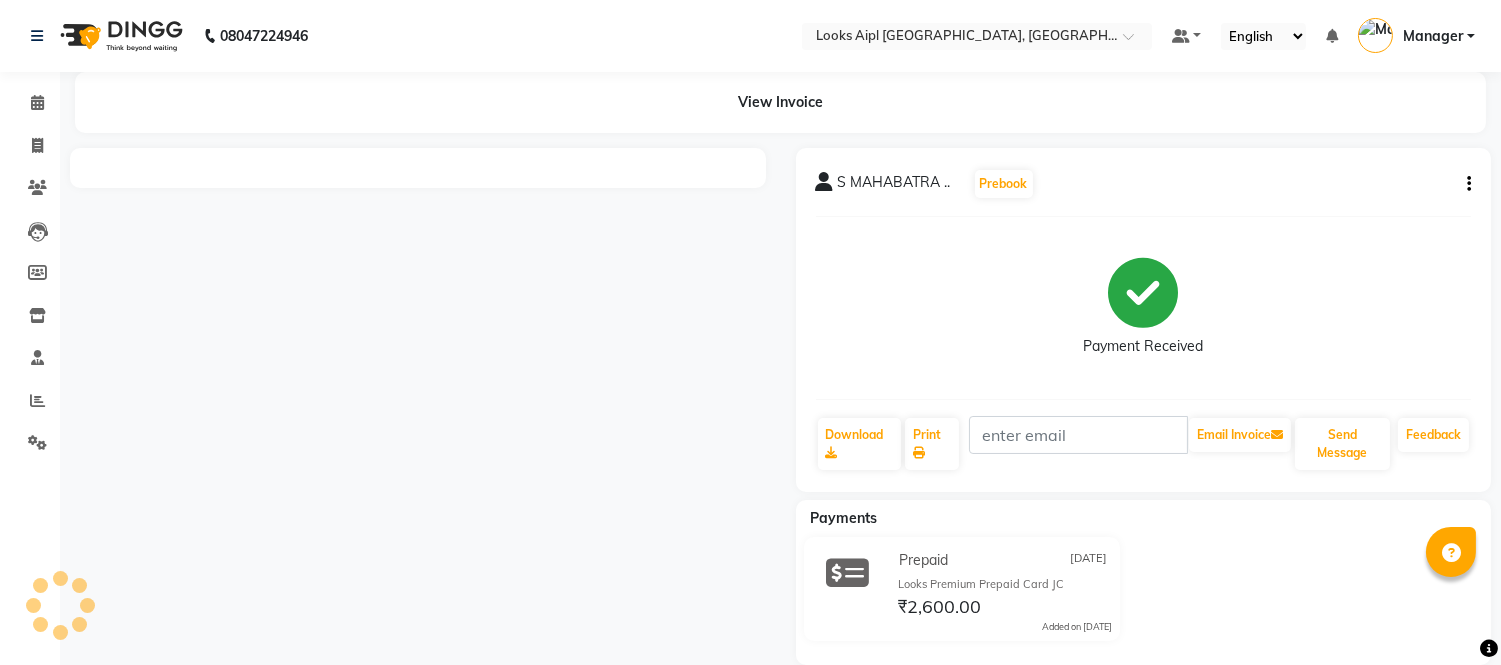 scroll, scrollTop: 30, scrollLeft: 0, axis: vertical 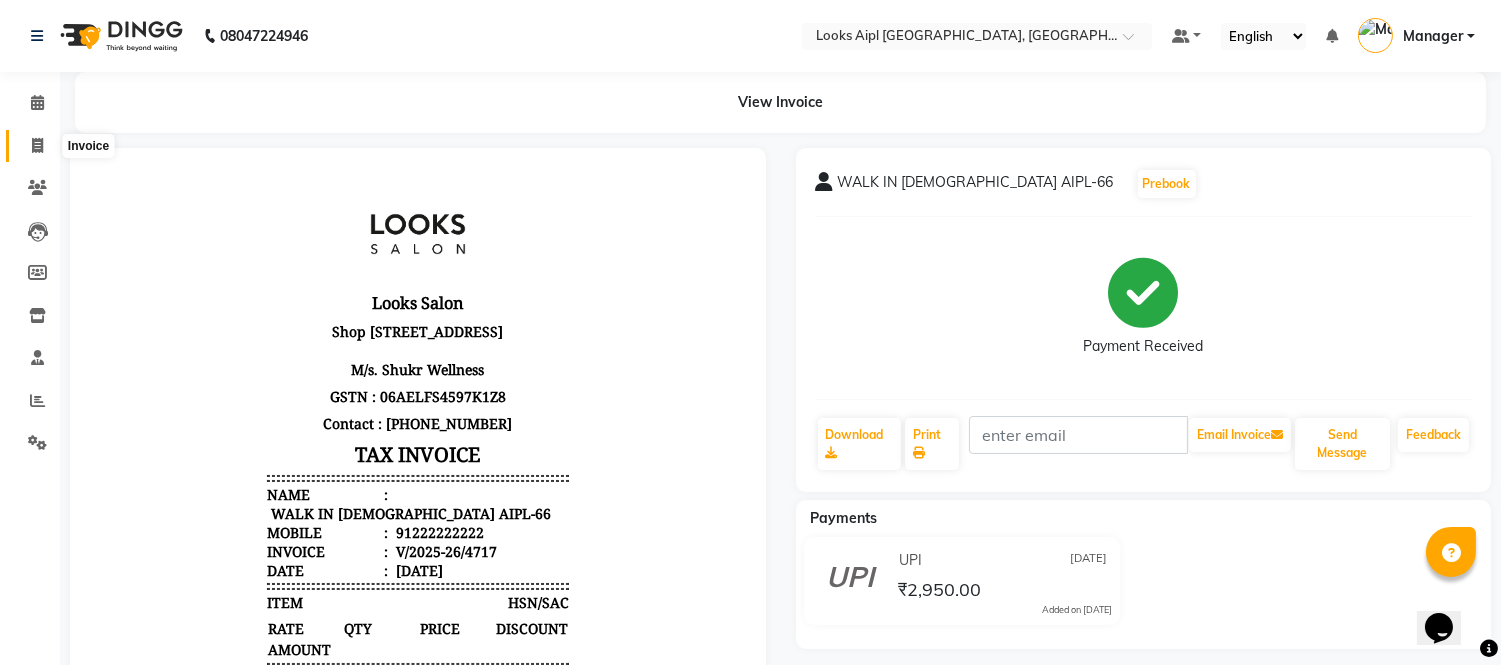 click 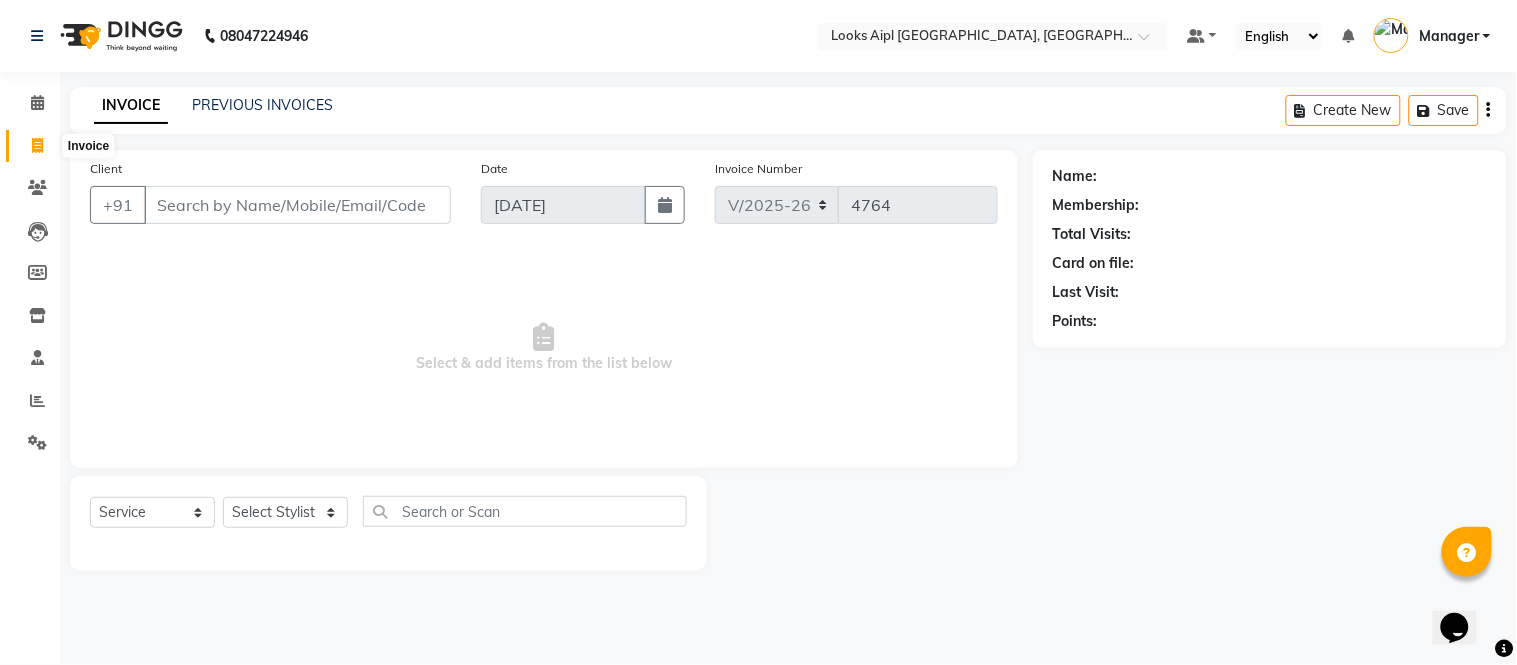 click 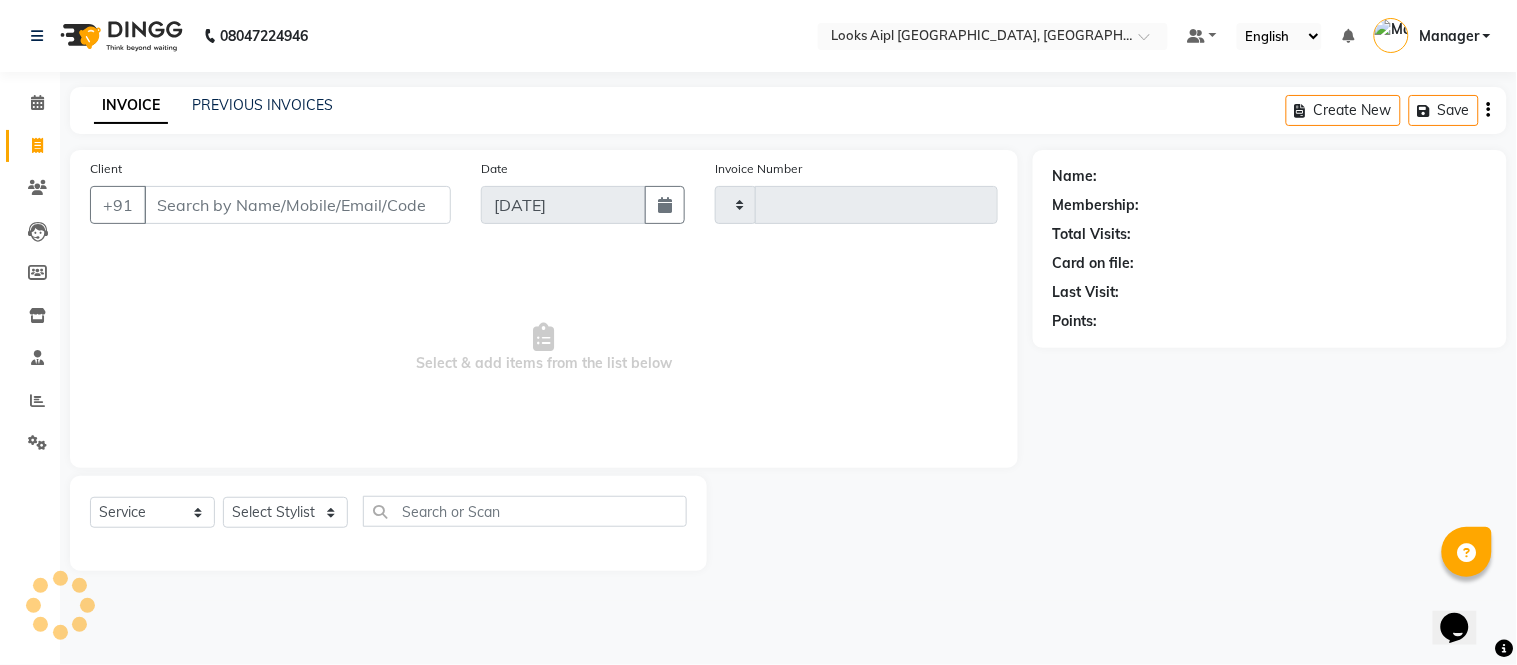 type on "4764" 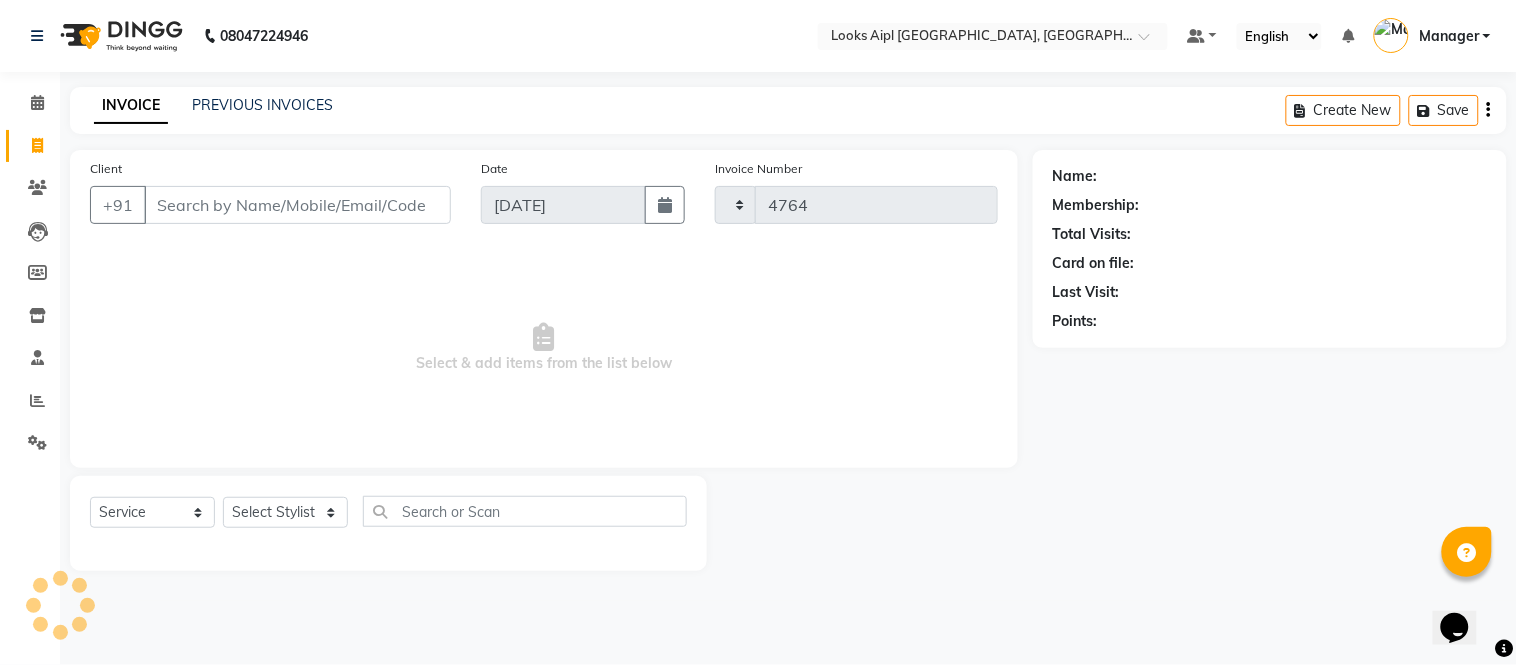 select on "6047" 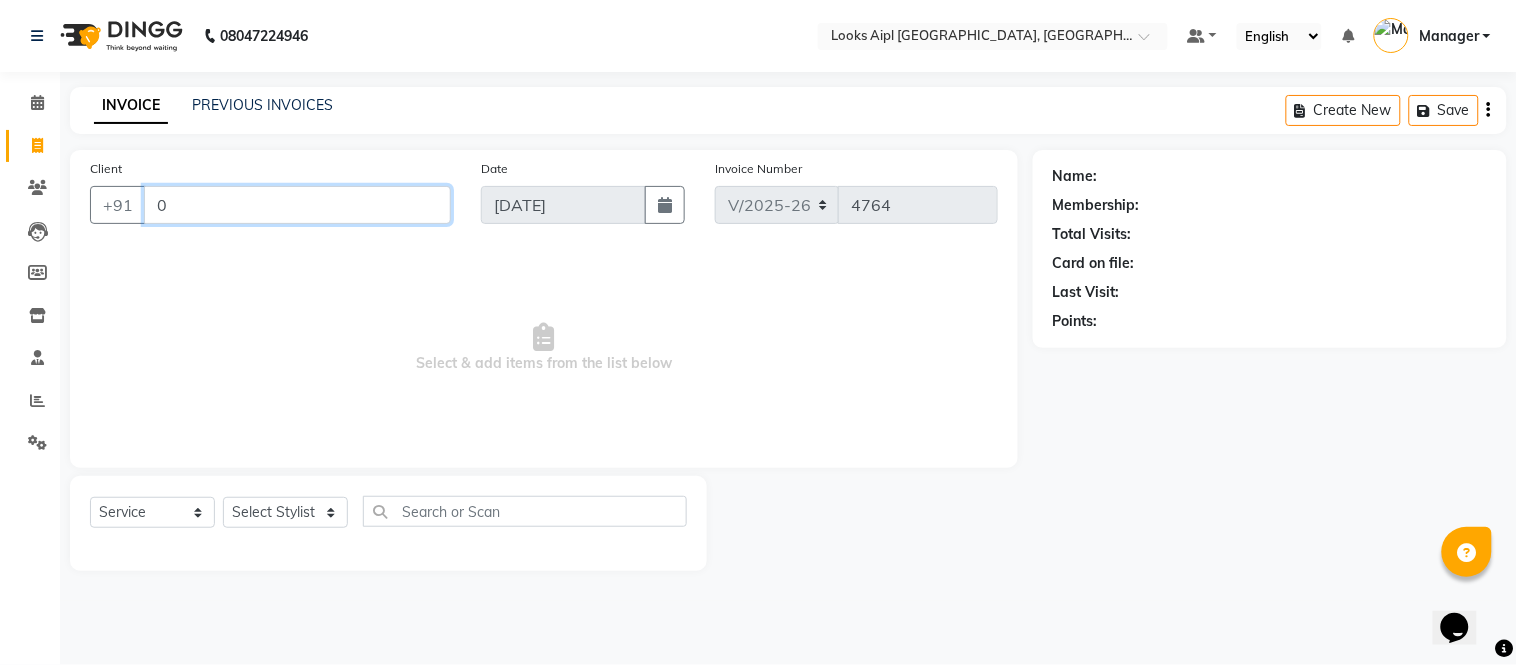 type on "0" 